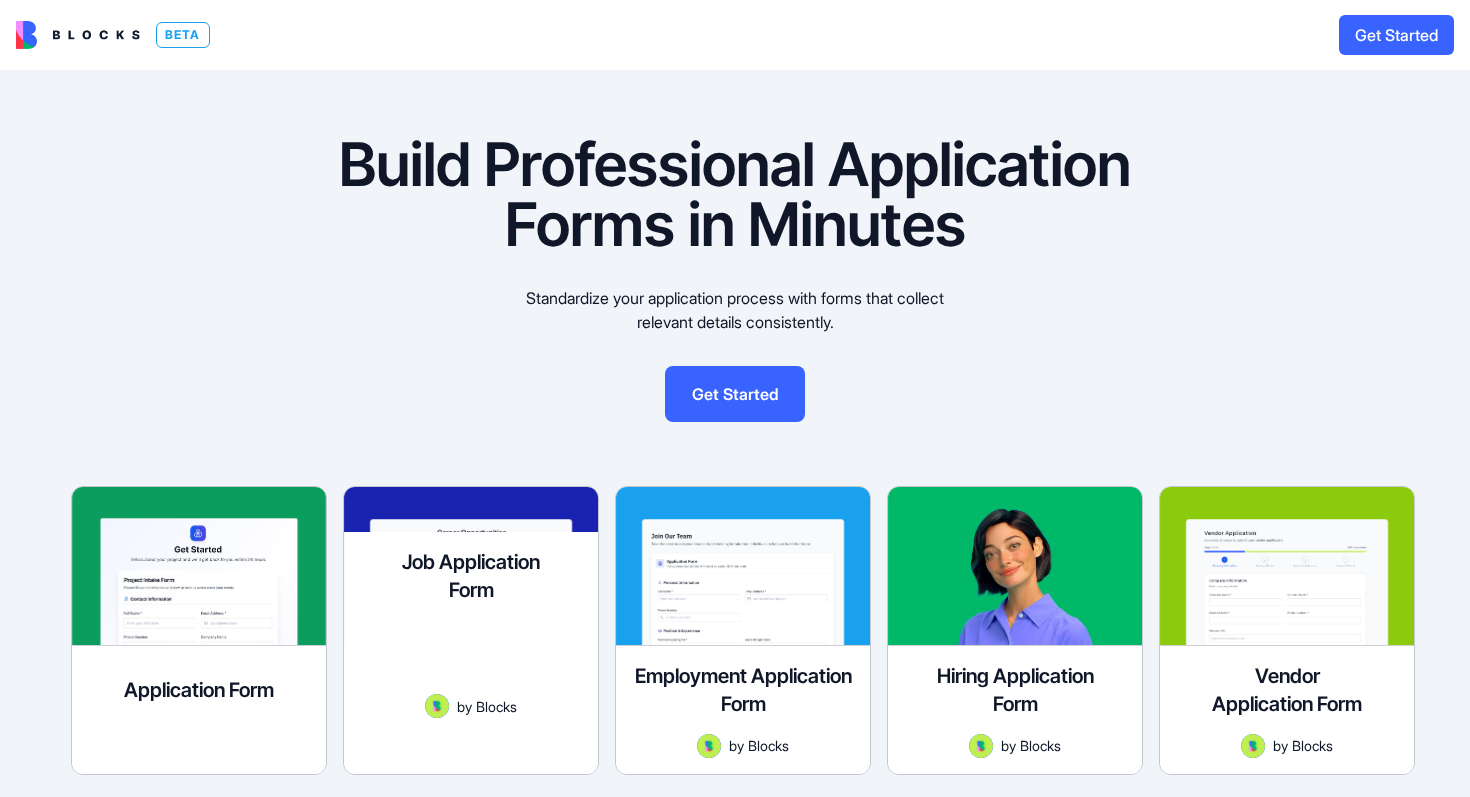 scroll, scrollTop: 0, scrollLeft: 0, axis: both 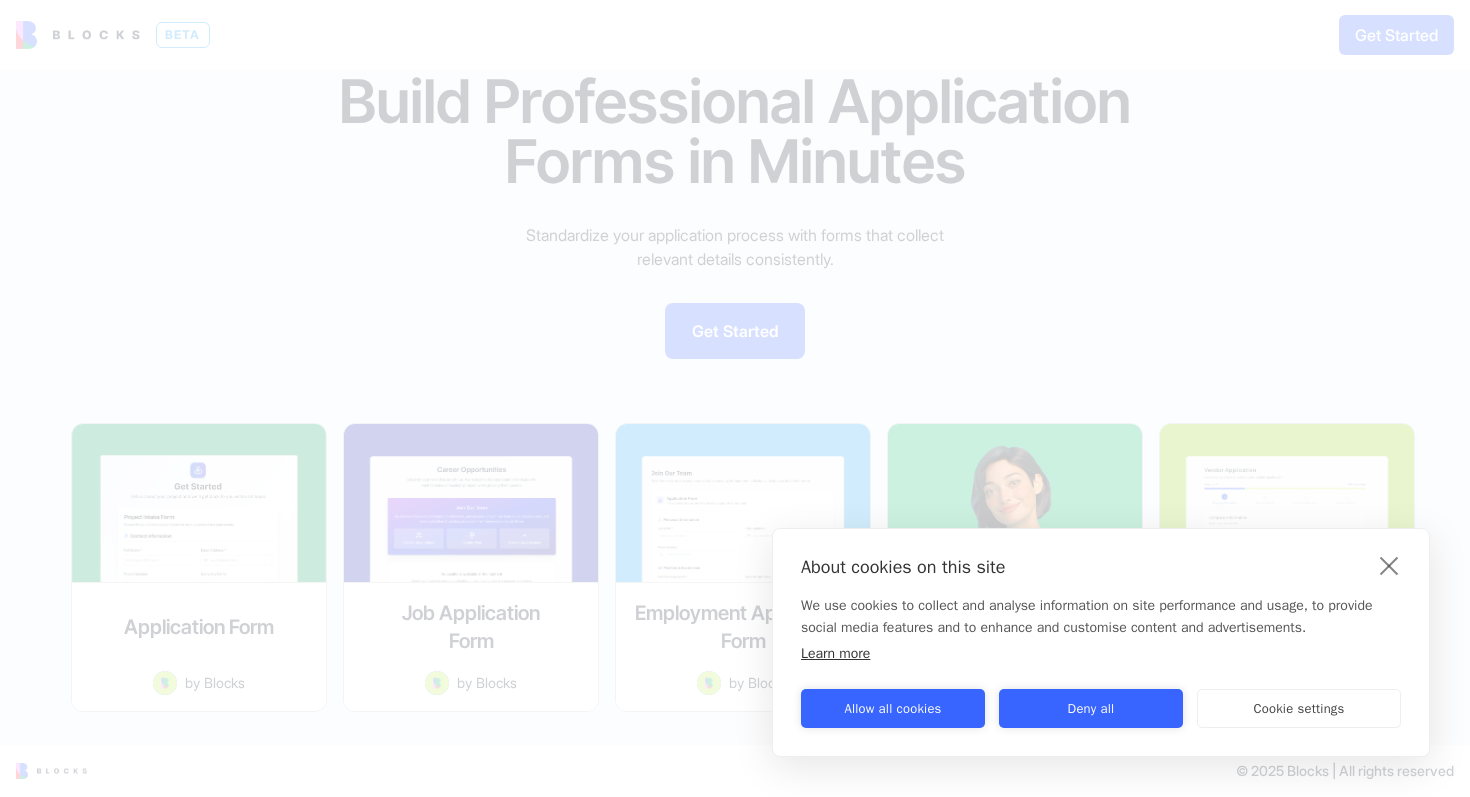 click on "About cookies on this site We use cookies to collect and analyse information on site performance and usage, to provide social media features and to enhance and customise content and advertisements. Learn more Allow all cookies Deny all Cookie settings" at bounding box center [735, 398] 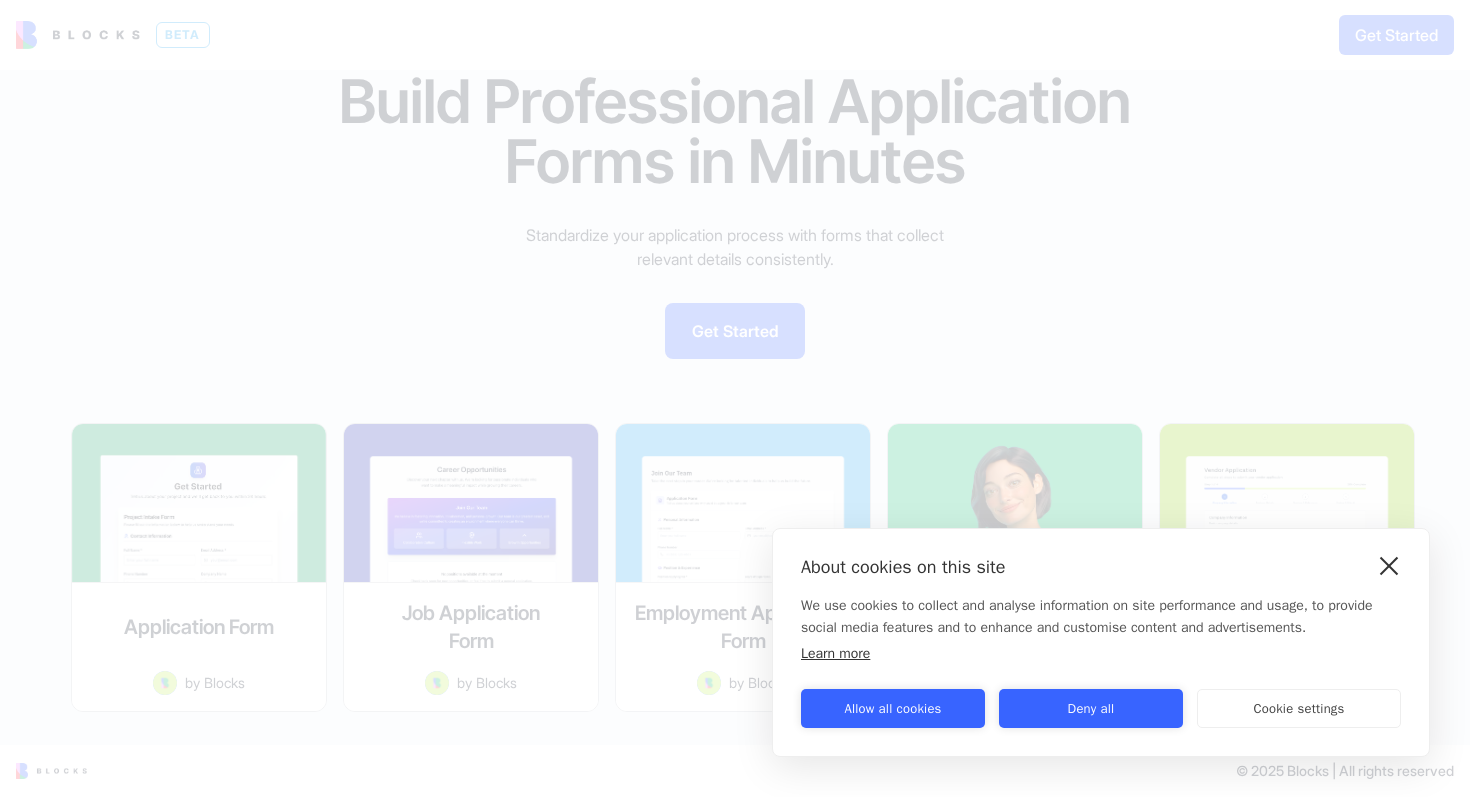 click at bounding box center [1389, 565] 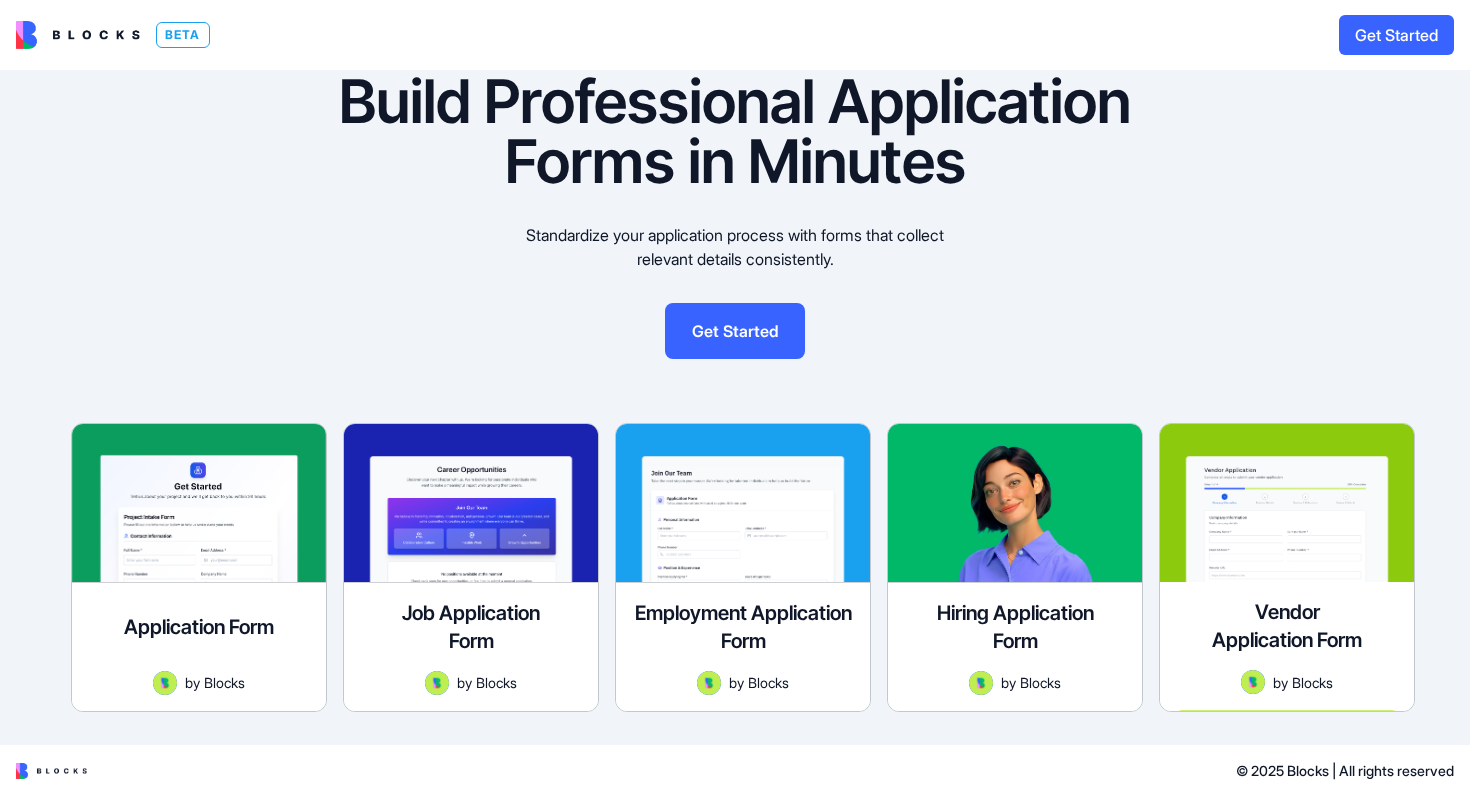 scroll, scrollTop: 0, scrollLeft: 0, axis: both 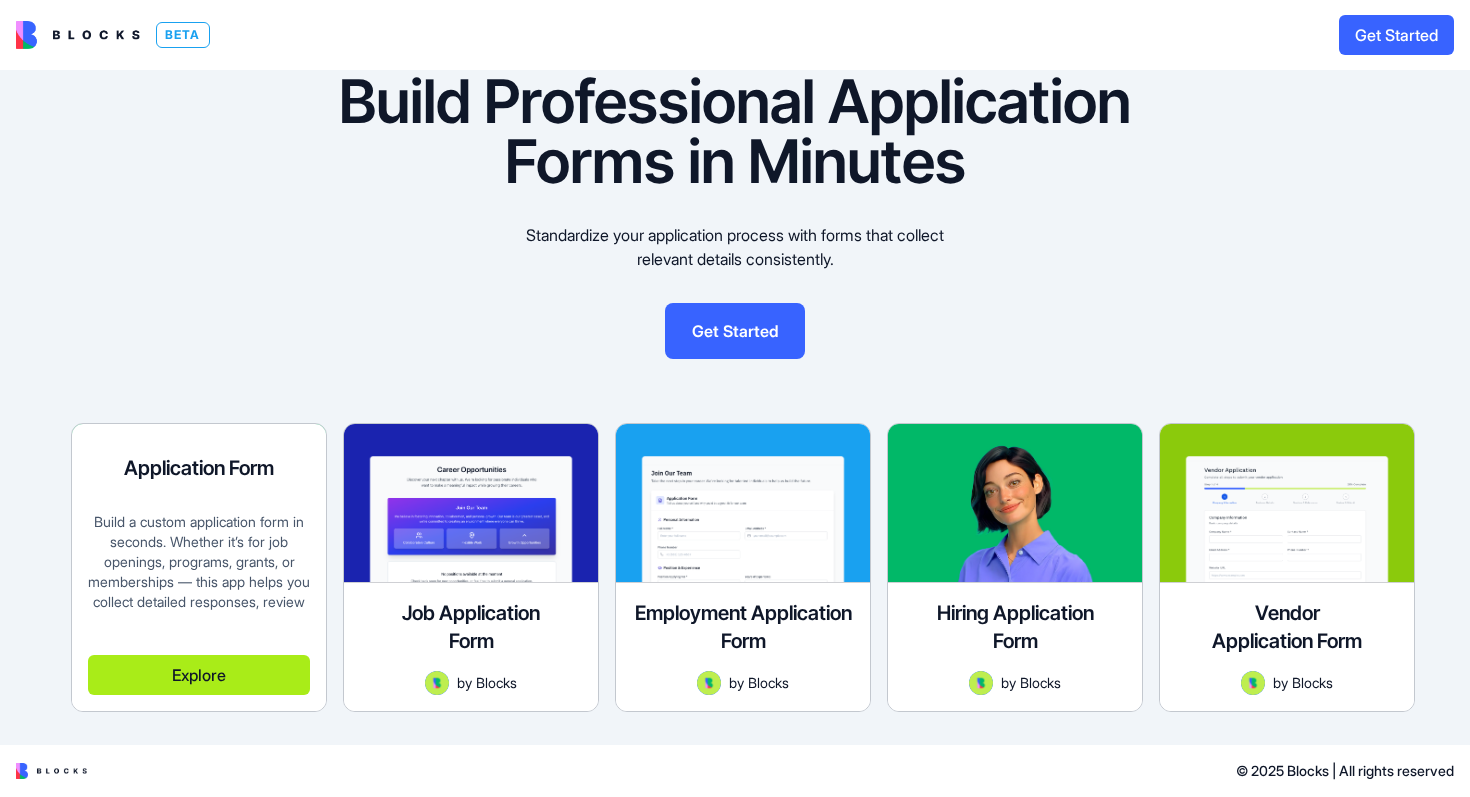 click on "Explore" at bounding box center (199, 675) 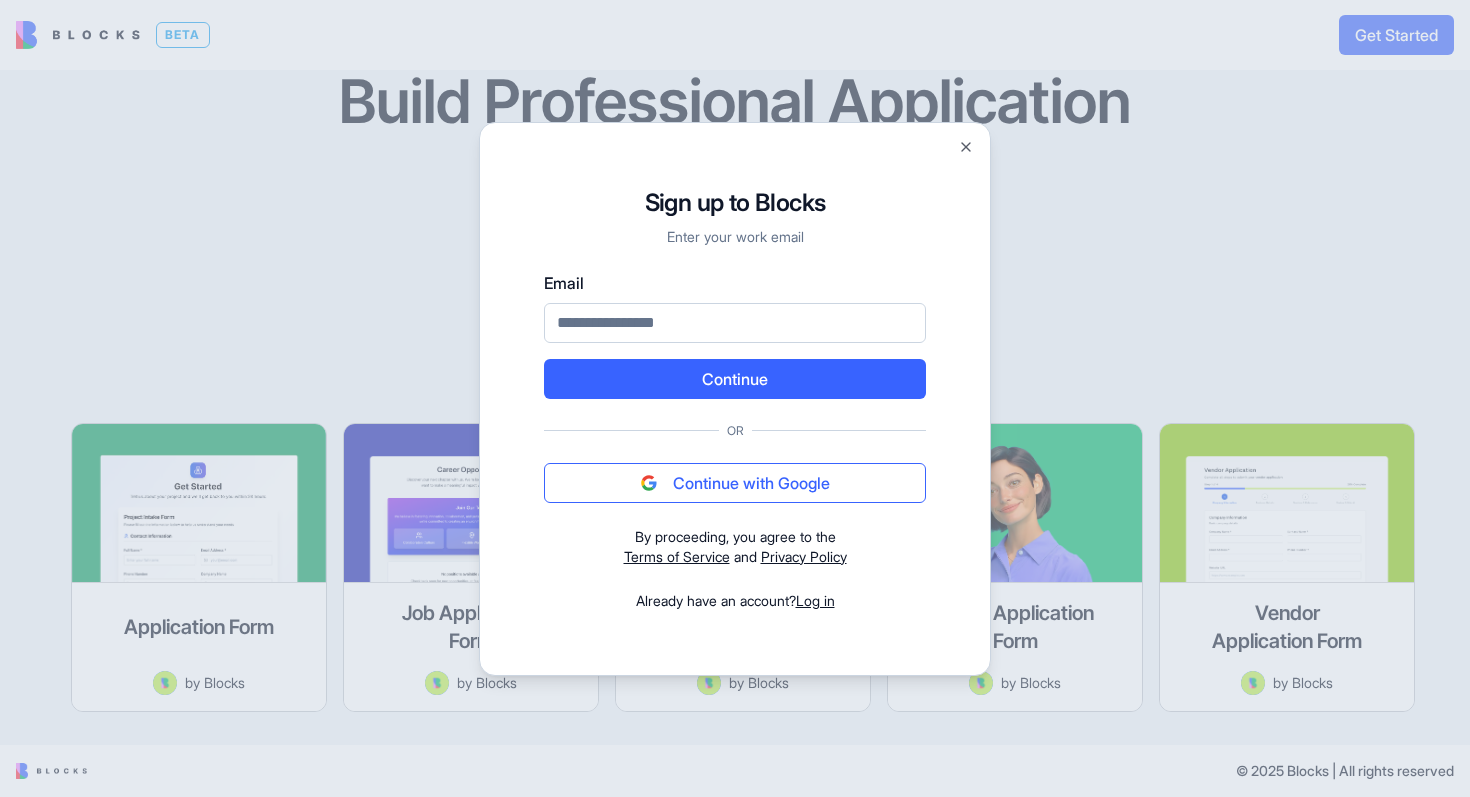 click on "Continue with Google" at bounding box center (735, 483) 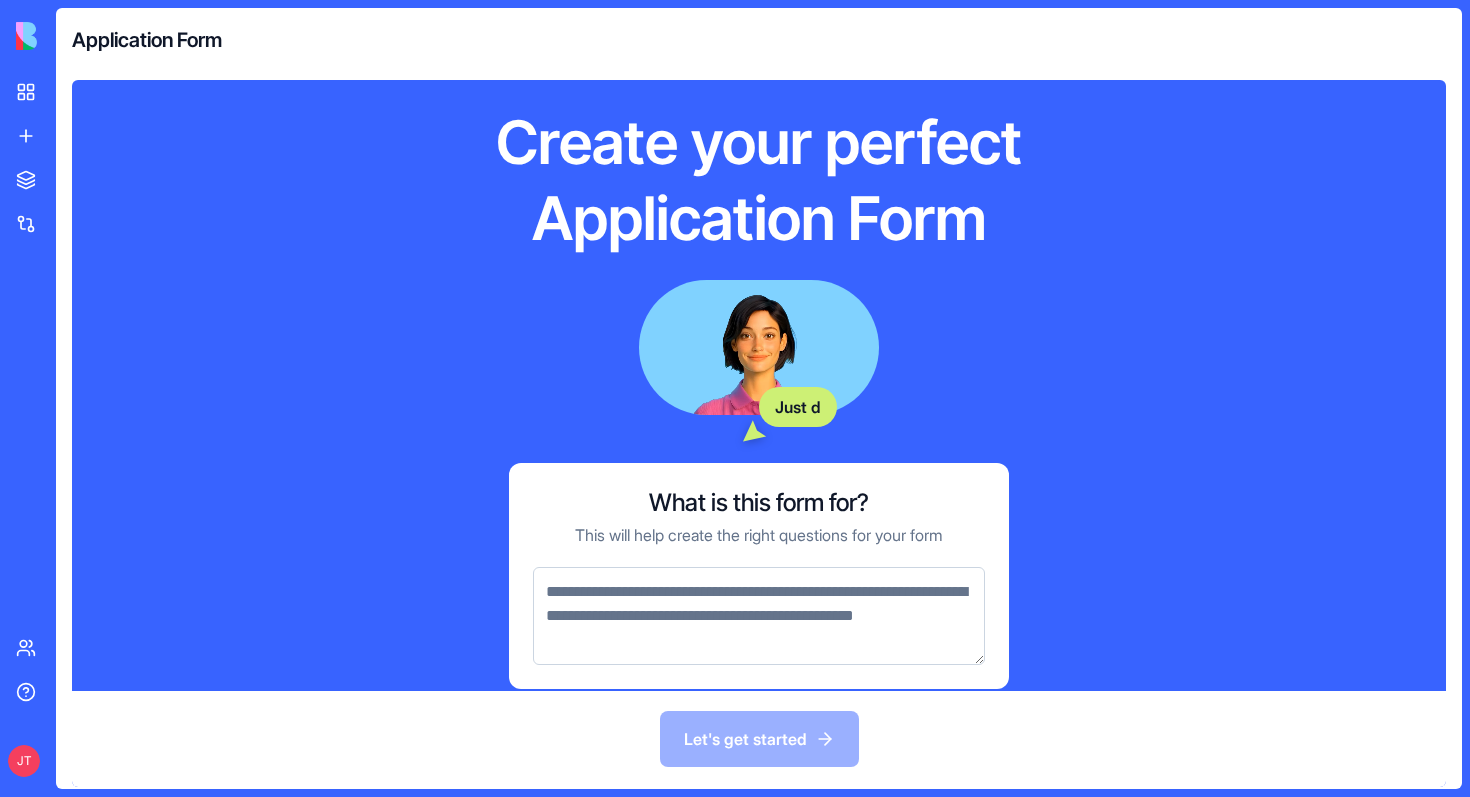 scroll, scrollTop: 0, scrollLeft: 0, axis: both 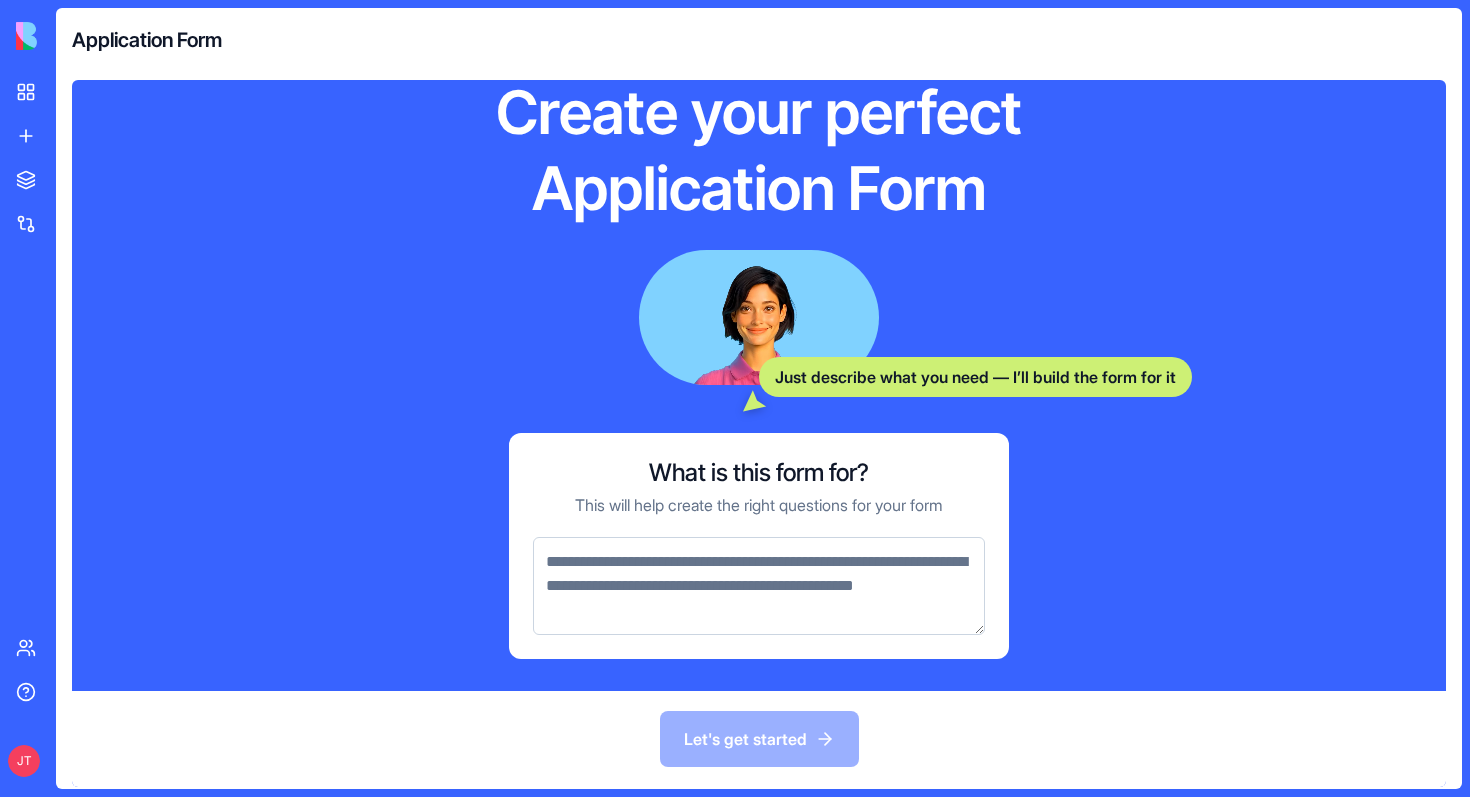 click at bounding box center (759, 586) 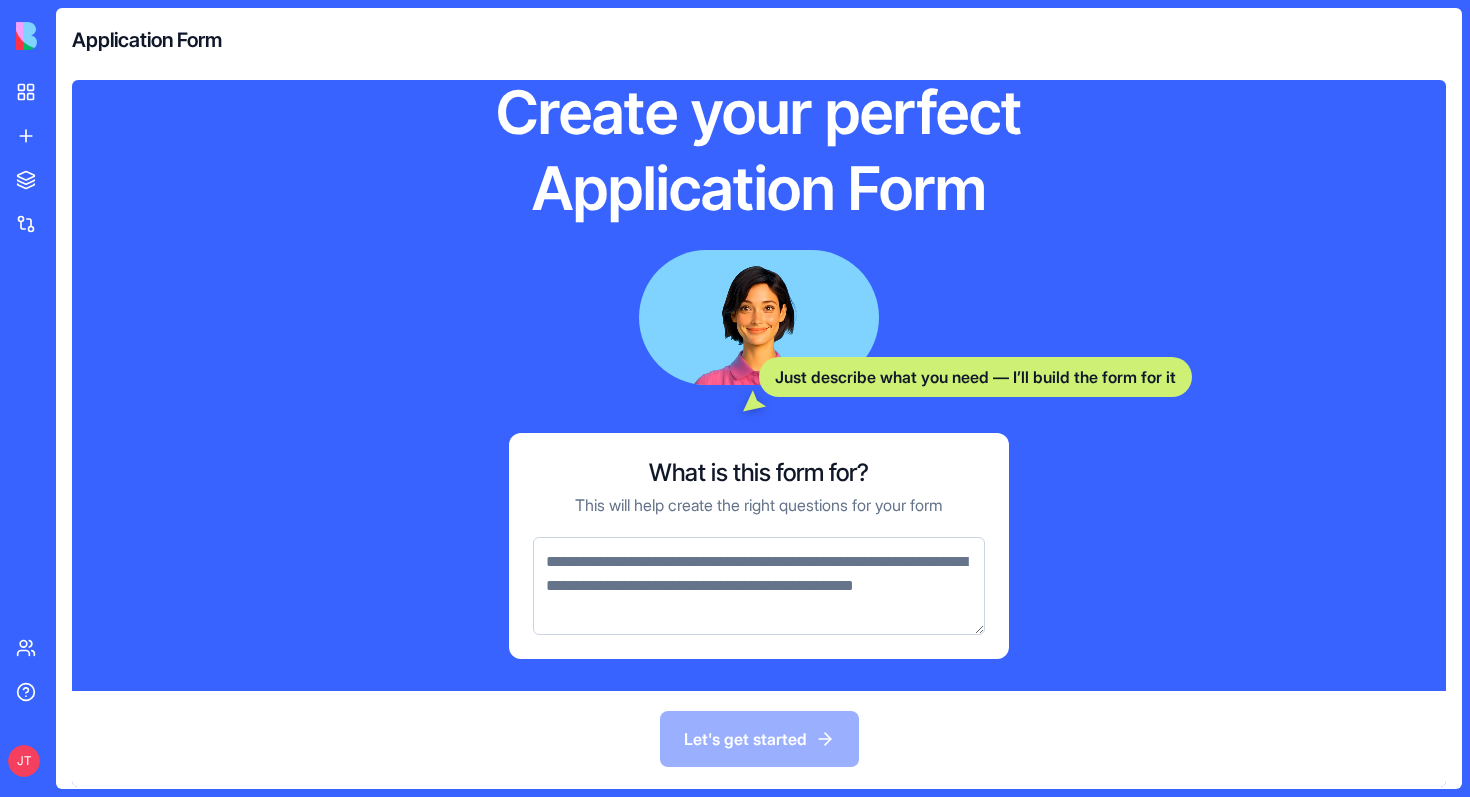 paste on "**********" 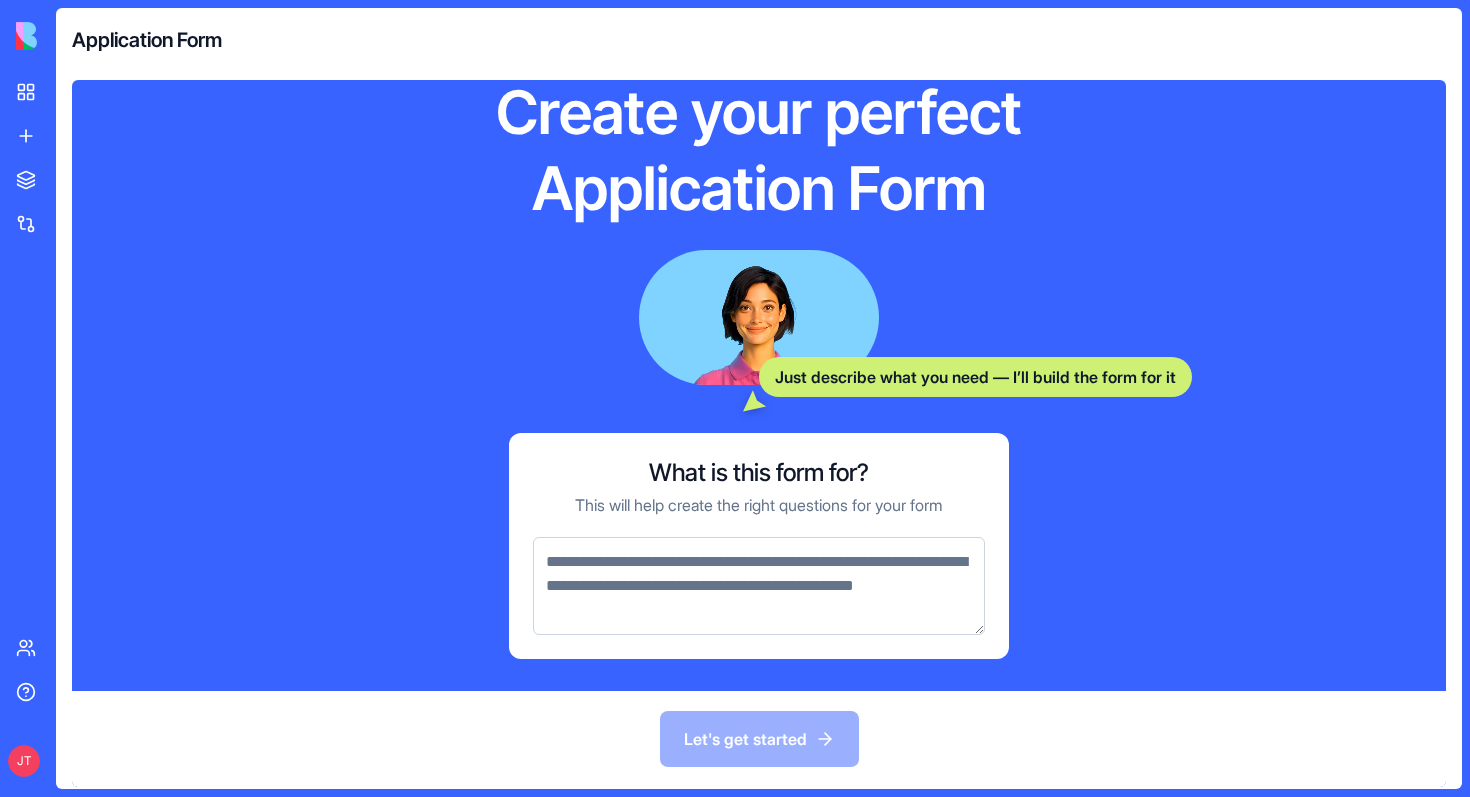 type on "**********" 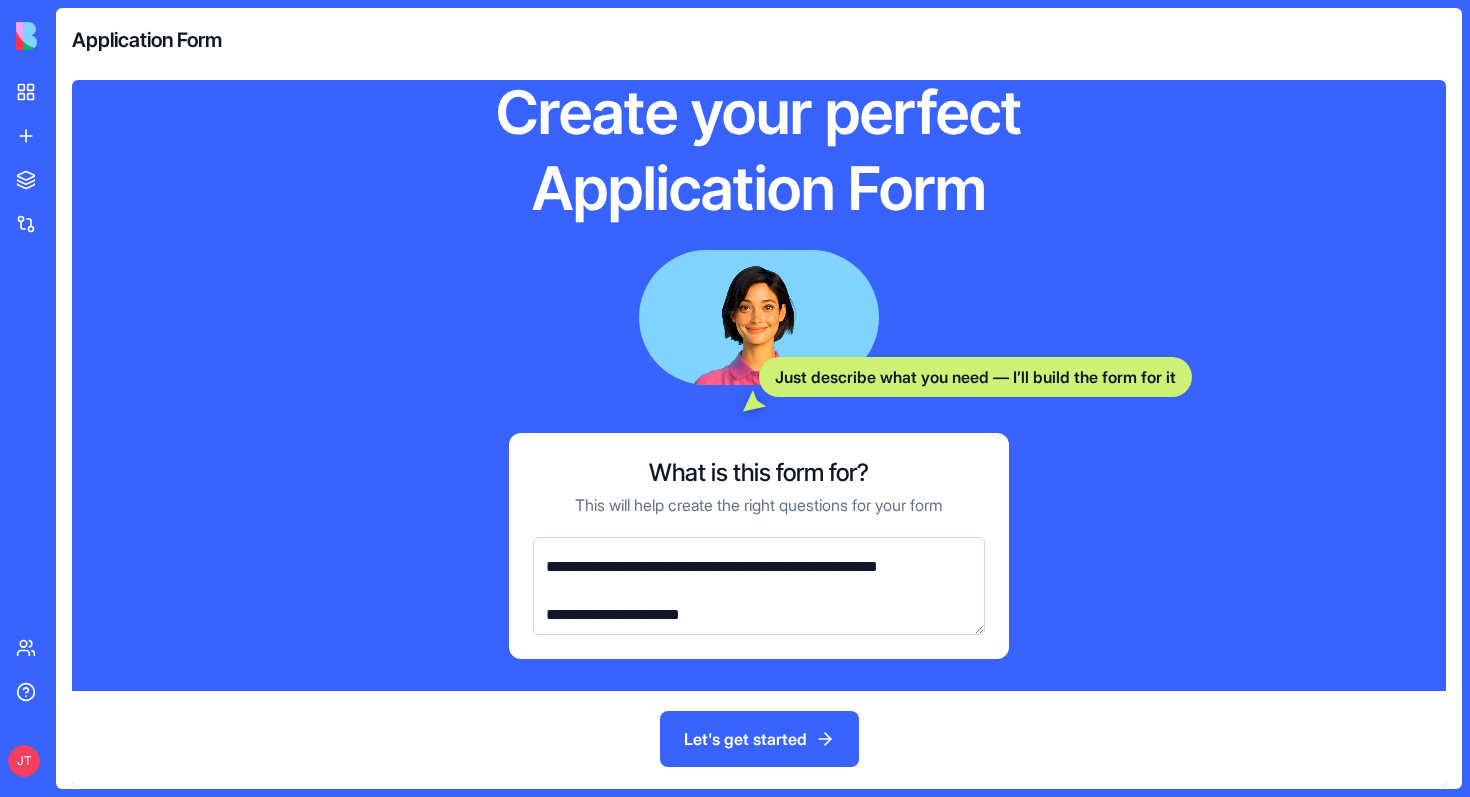 scroll, scrollTop: 0, scrollLeft: 0, axis: both 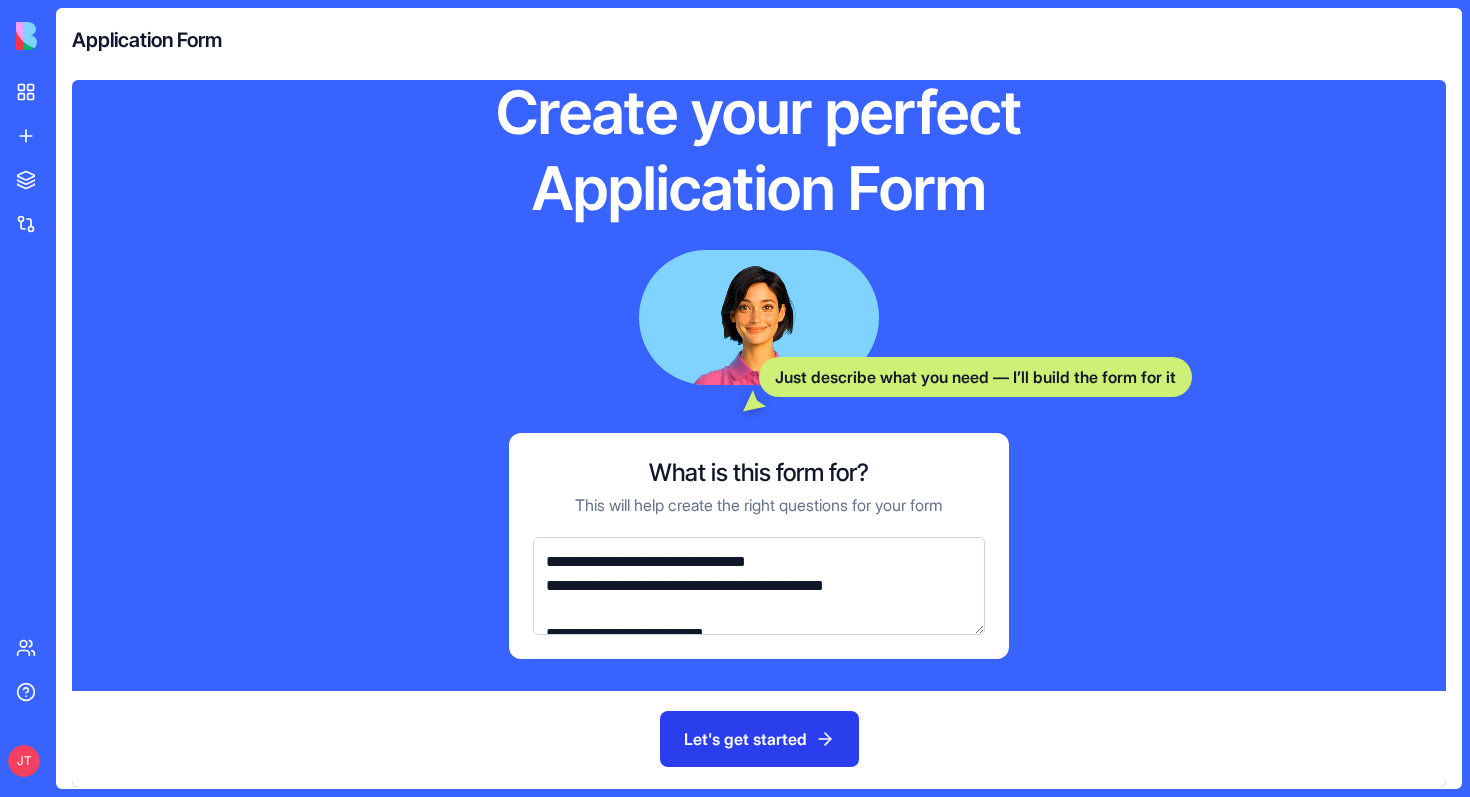 click on "Let's get started" at bounding box center (759, 739) 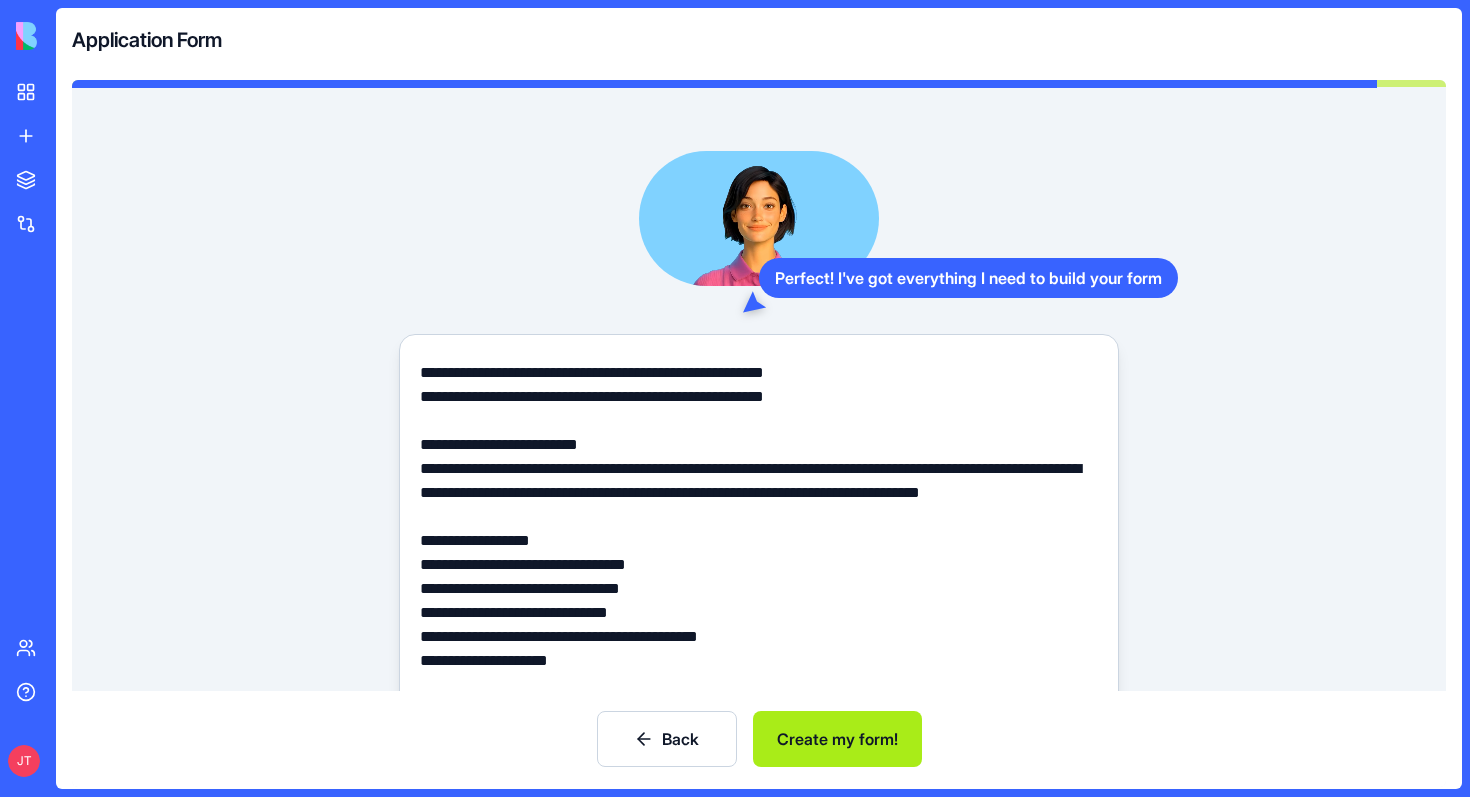 scroll, scrollTop: 900, scrollLeft: 0, axis: vertical 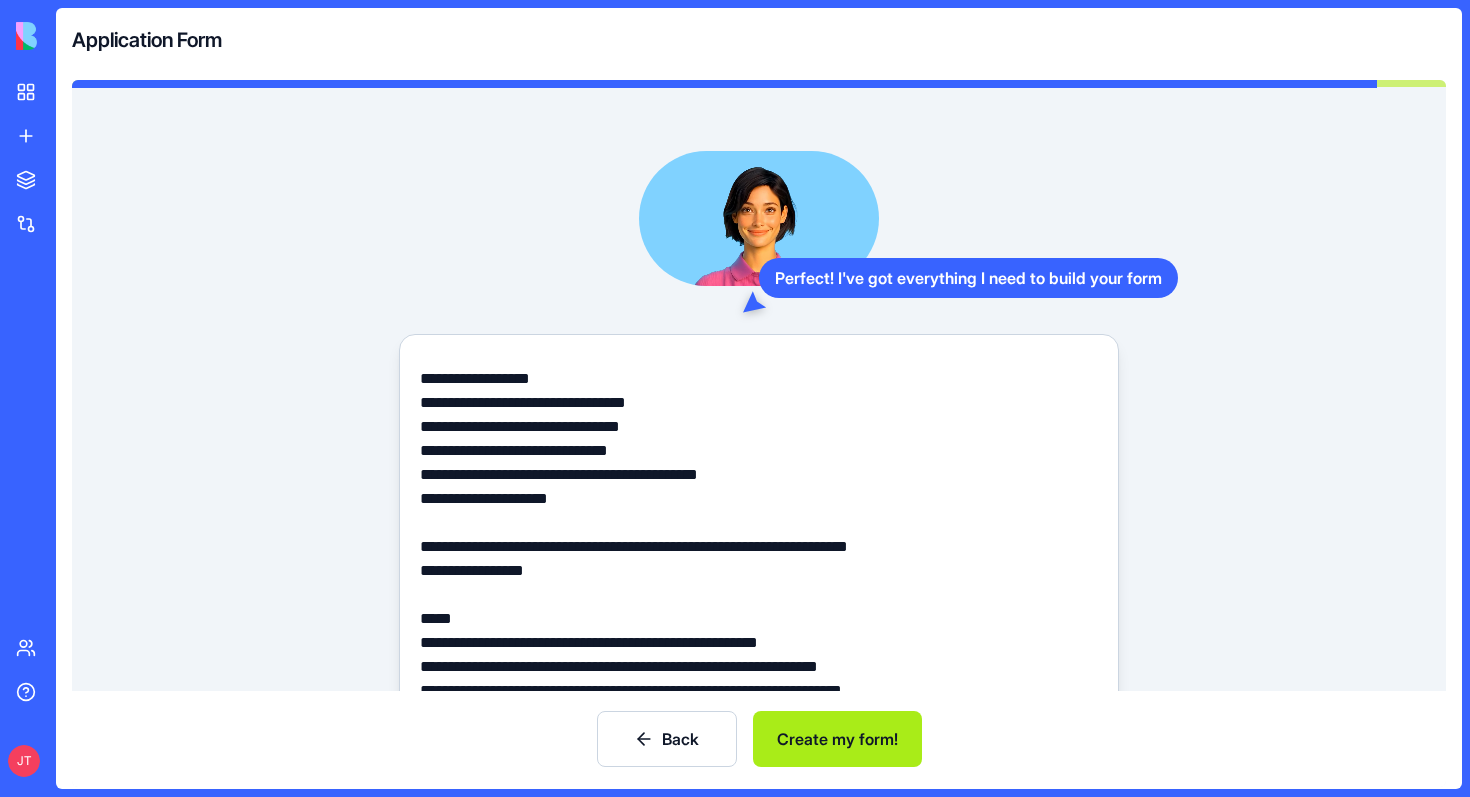 click on "Create my form!" at bounding box center (837, 739) 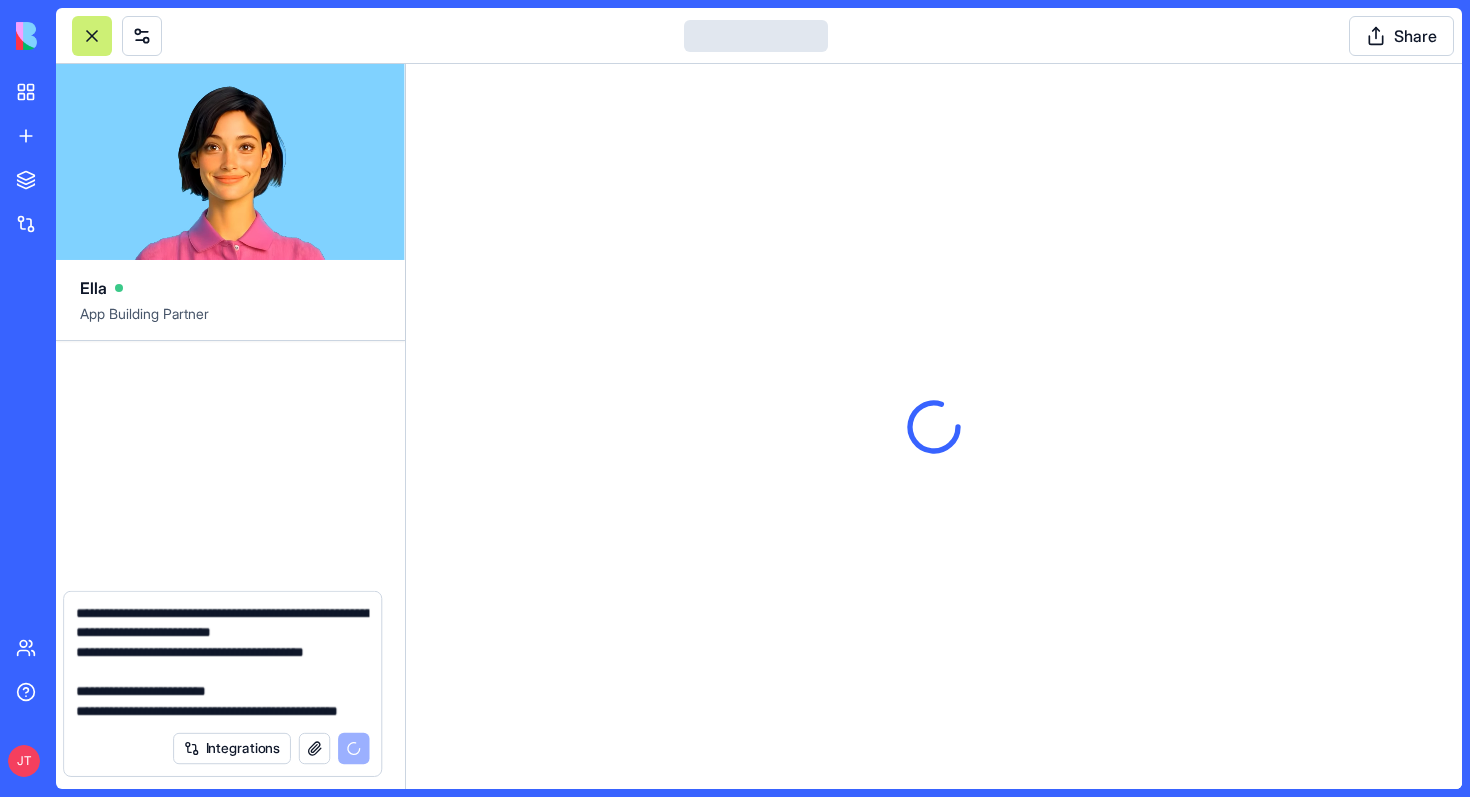 click at bounding box center [934, 426] 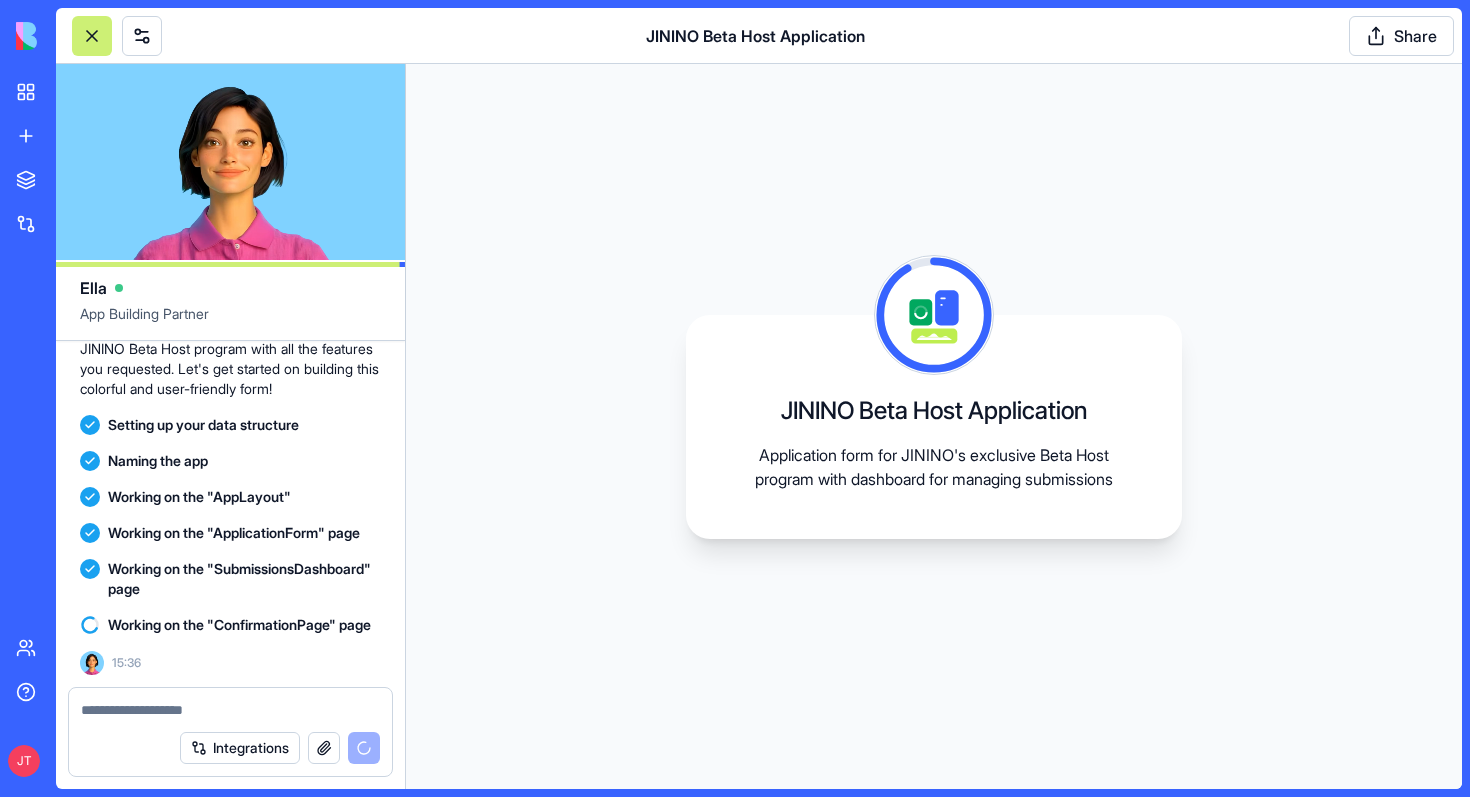scroll, scrollTop: 1254, scrollLeft: 0, axis: vertical 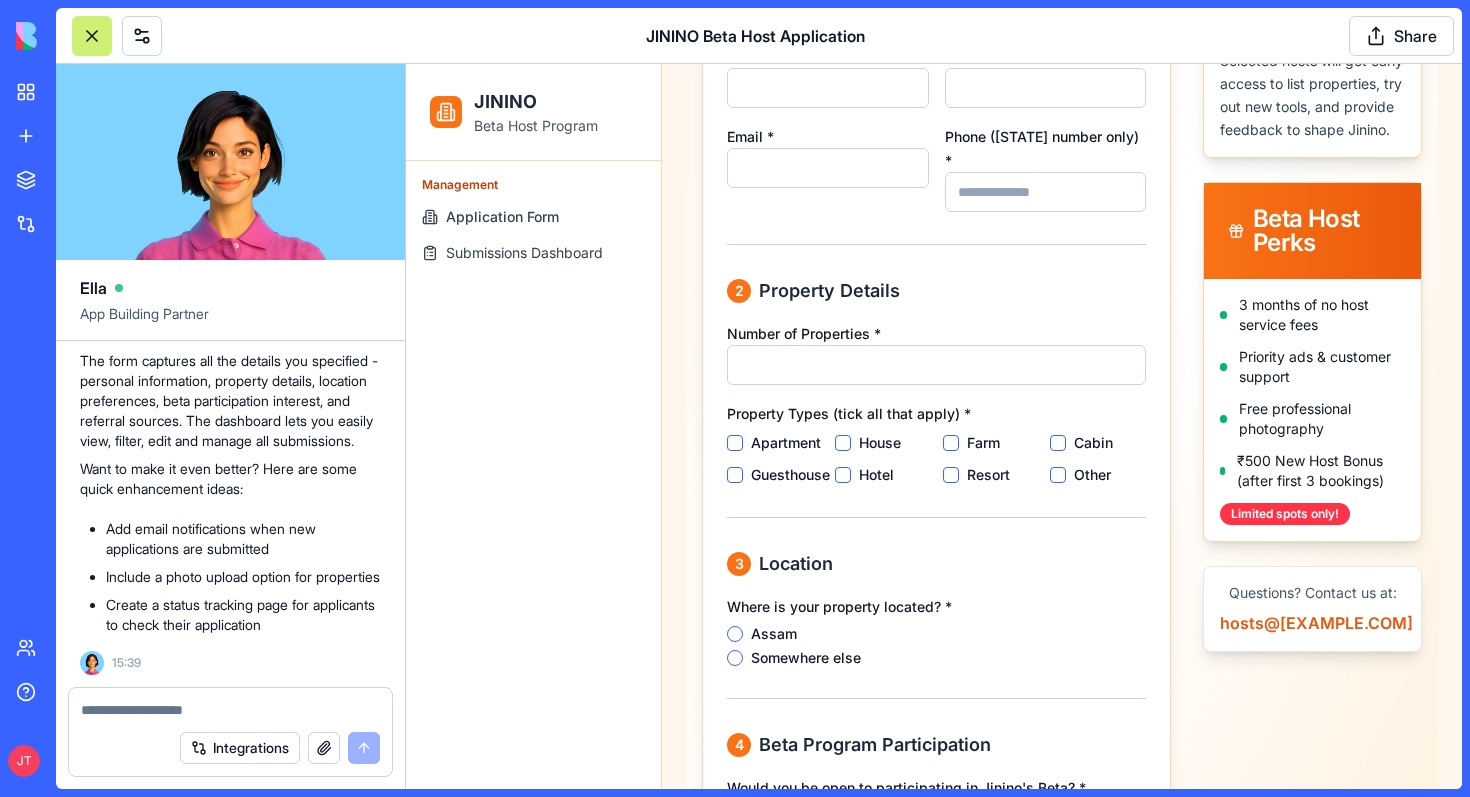 click on "Apartment" at bounding box center [735, 443] 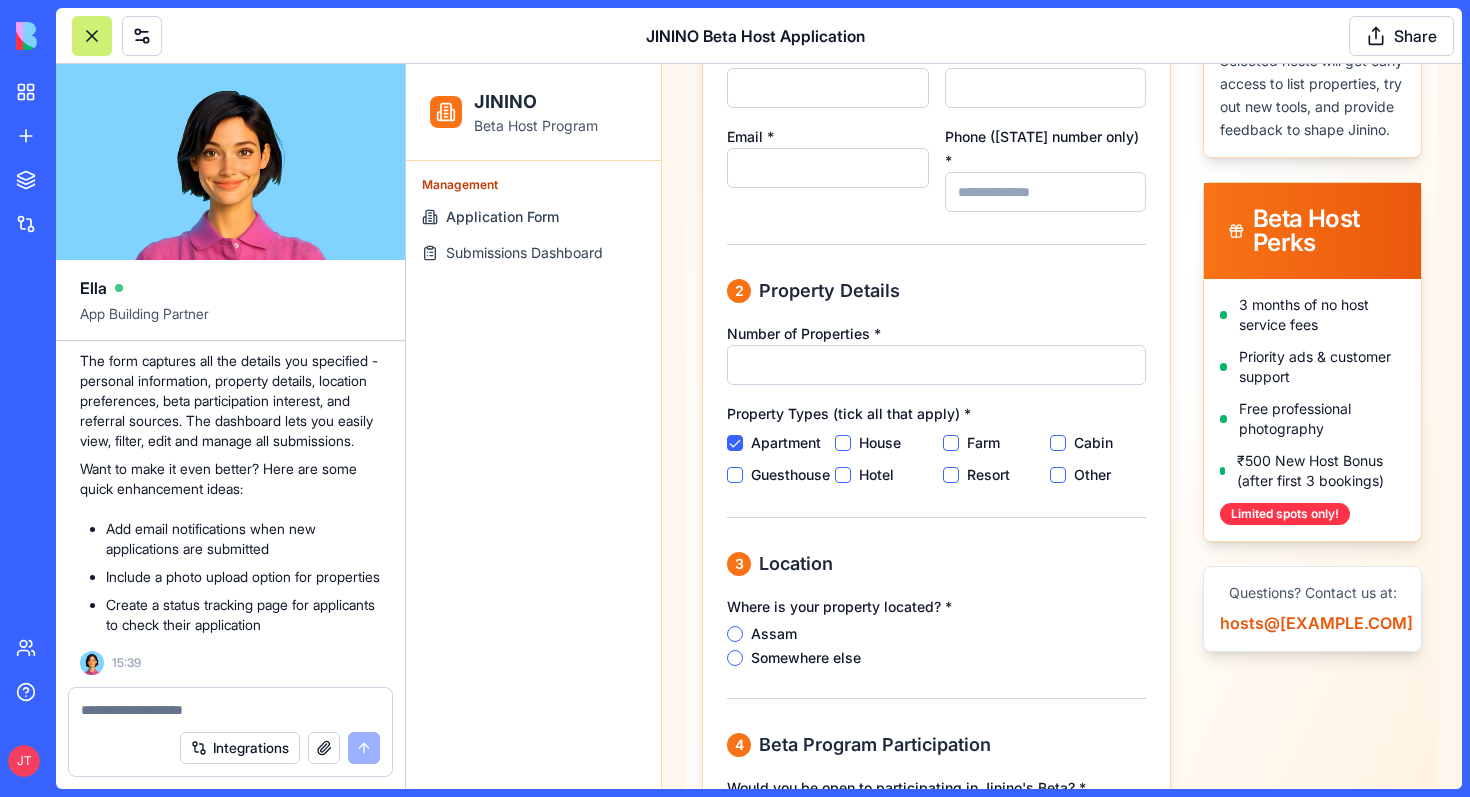 click on "House" at bounding box center [843, 443] 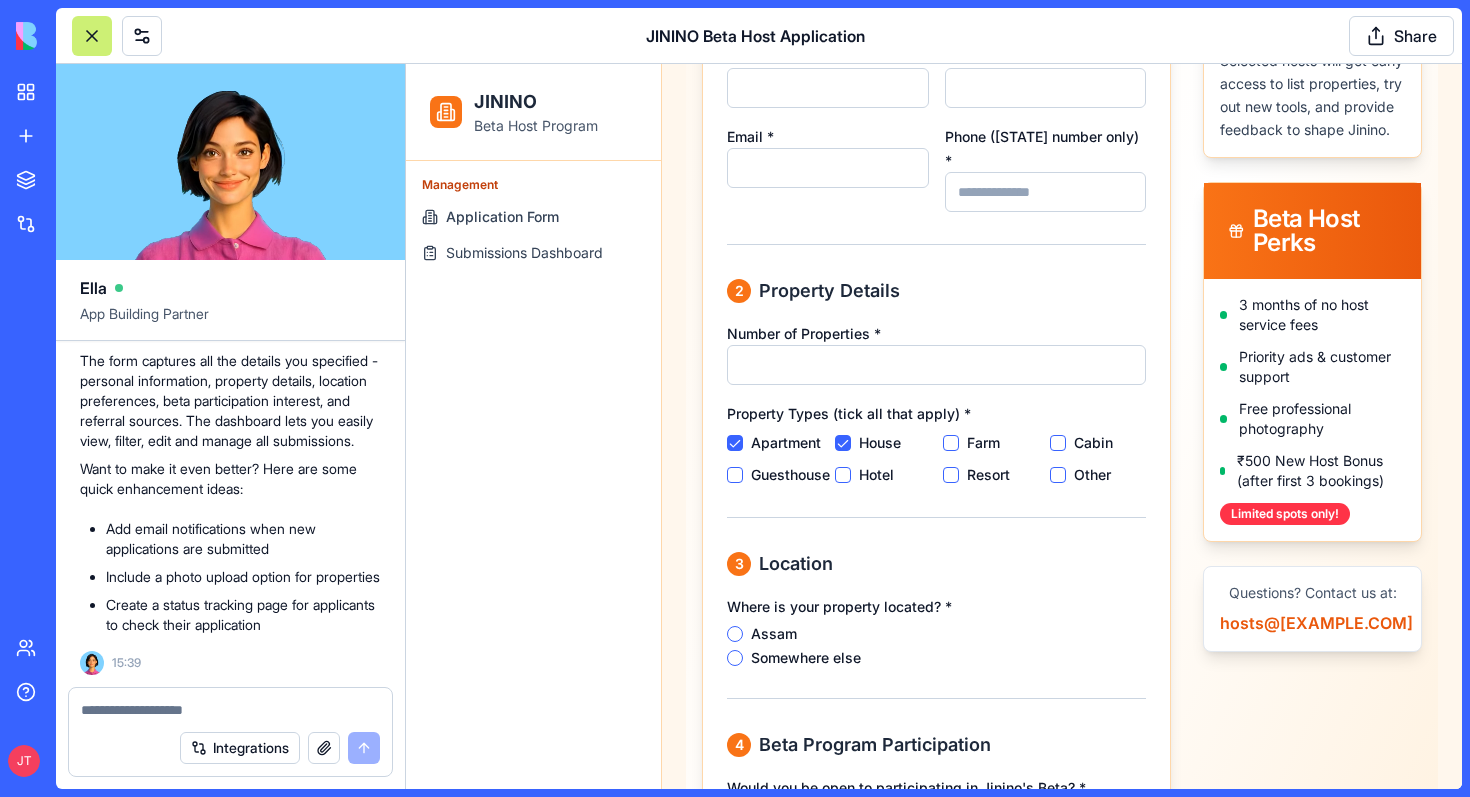 click on "Apartment" at bounding box center (735, 443) 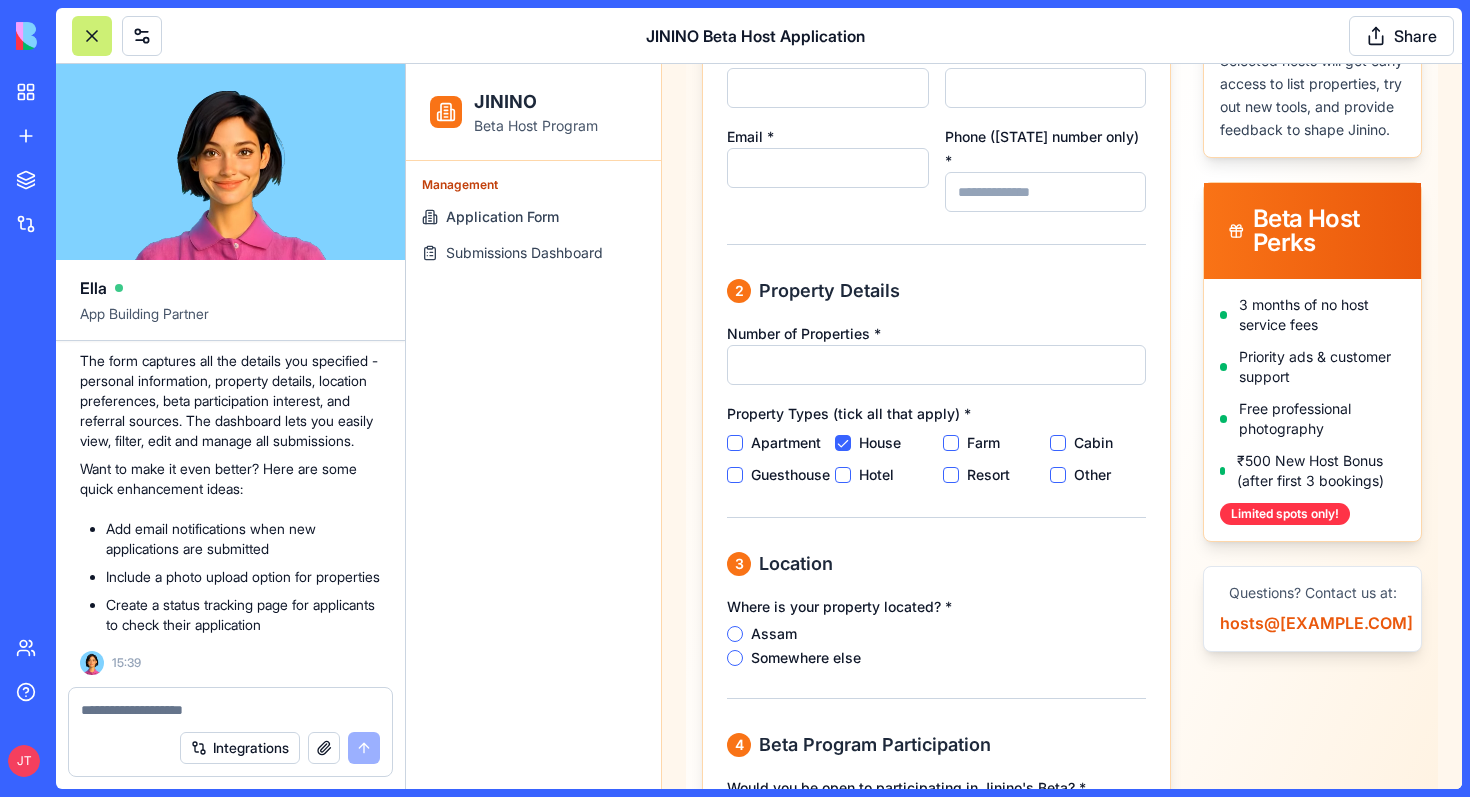 click on "House" at bounding box center [843, 443] 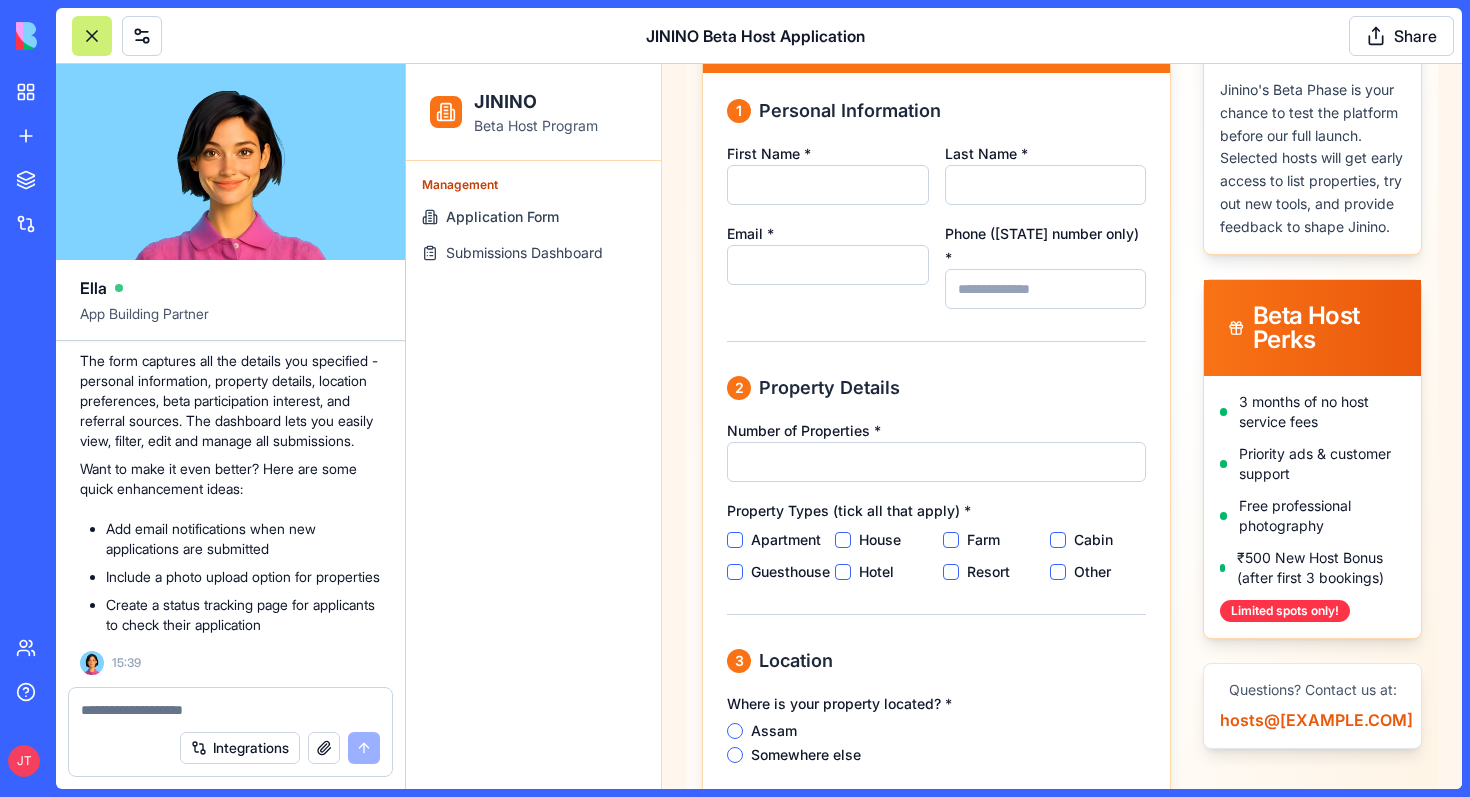 scroll, scrollTop: 367, scrollLeft: 0, axis: vertical 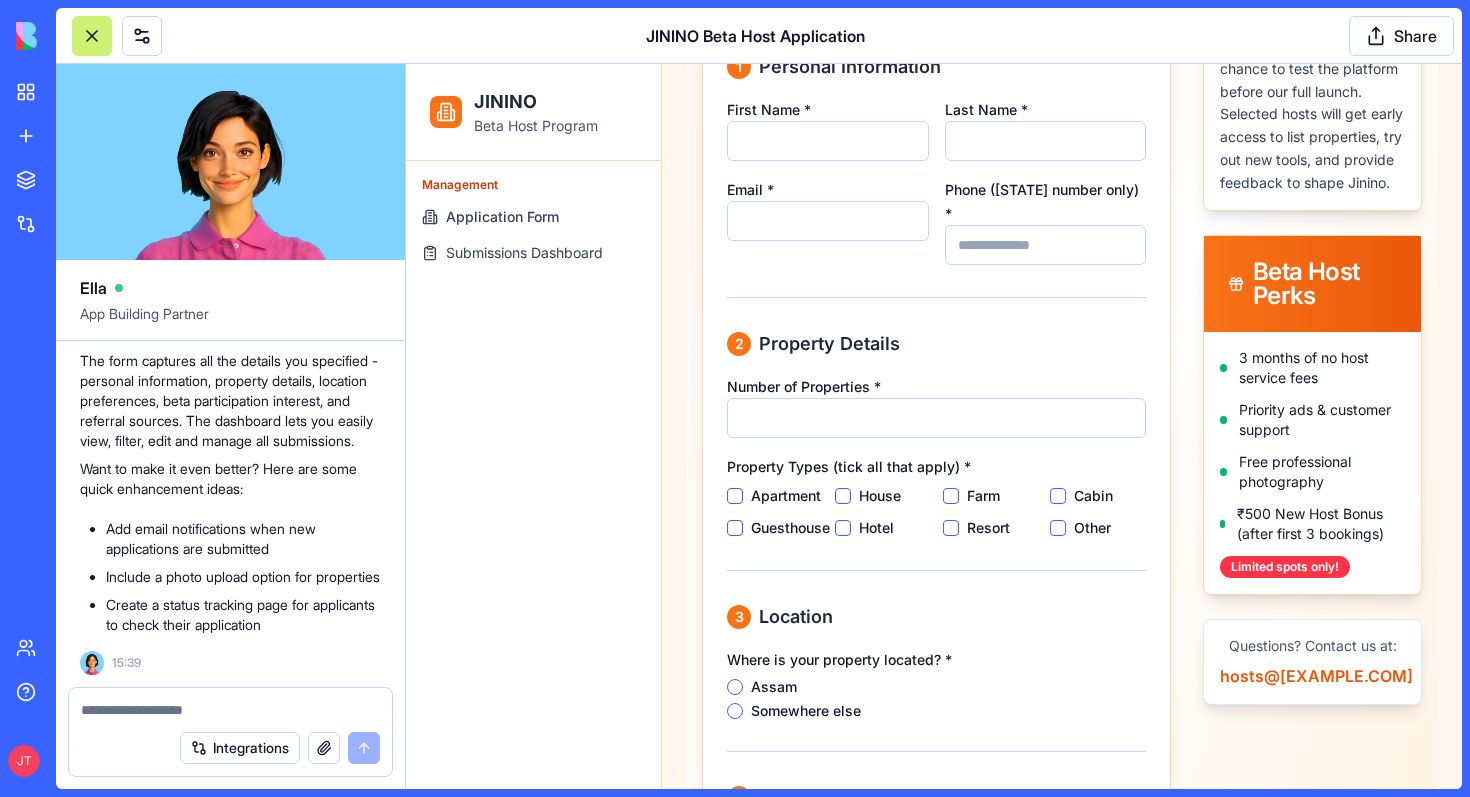click on "Submissions Dashboard" at bounding box center [524, 253] 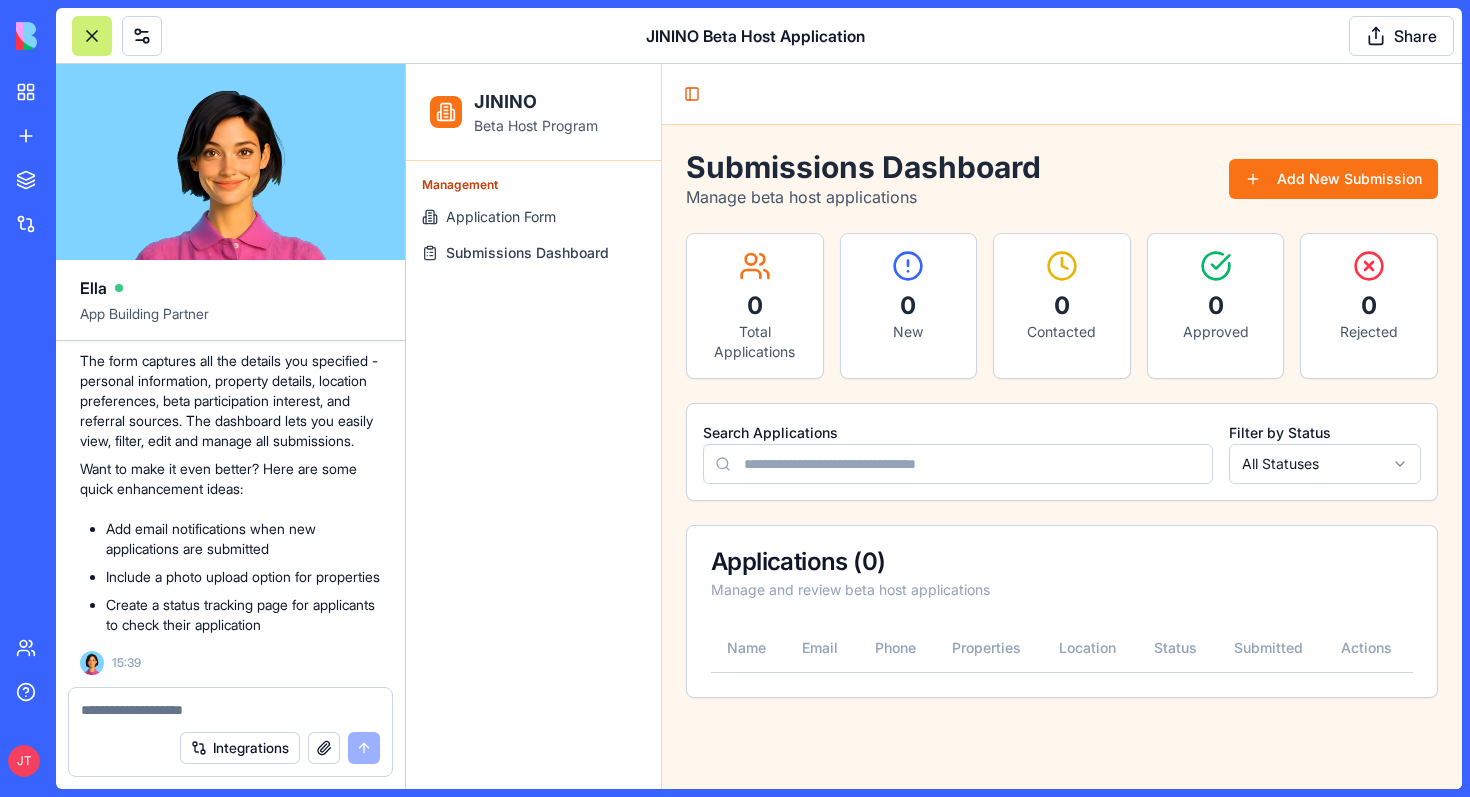 click on "Application Form" at bounding box center [501, 217] 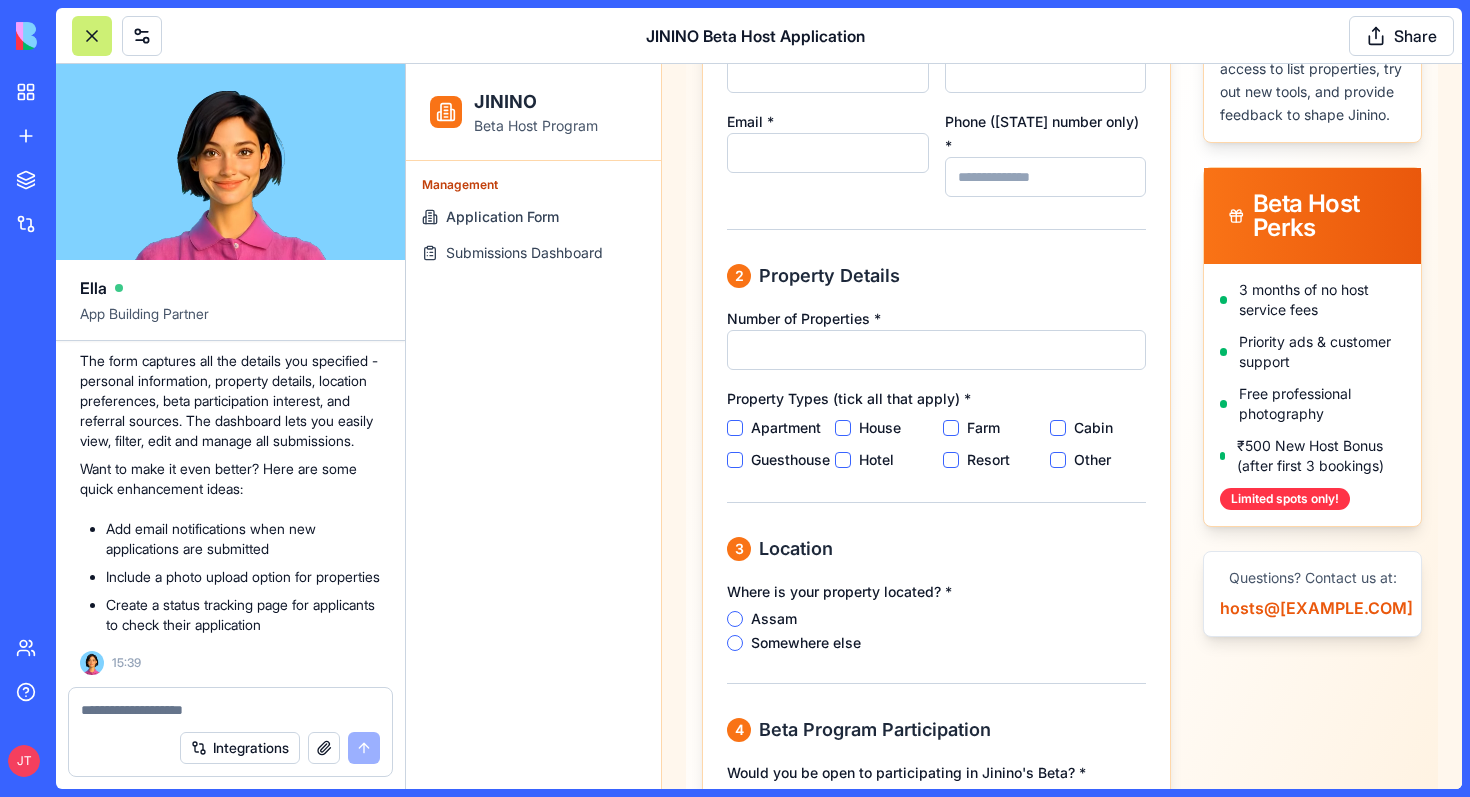 scroll, scrollTop: 0, scrollLeft: 0, axis: both 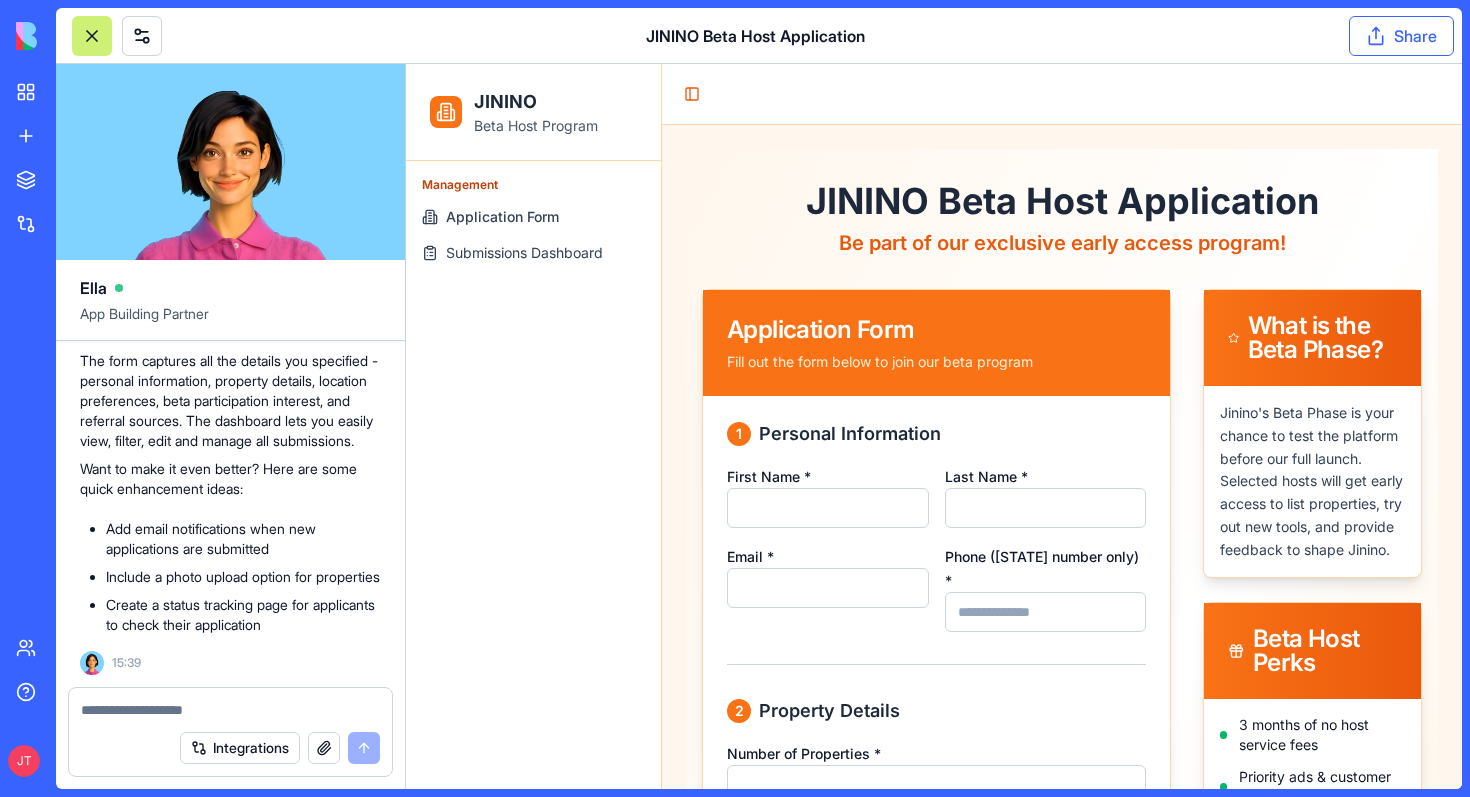 click on "Share" at bounding box center (1401, 36) 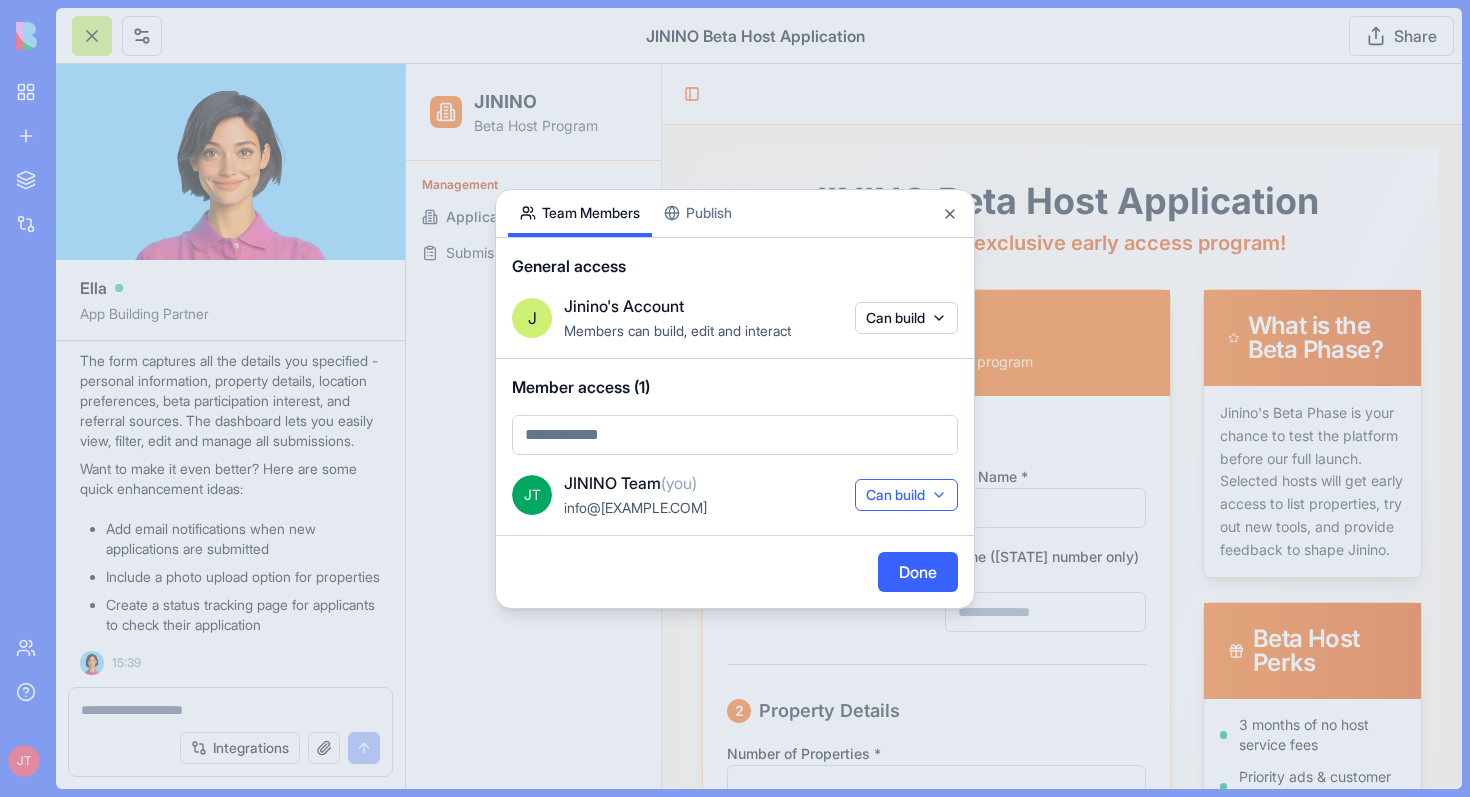 click on "Can build" at bounding box center (906, 495) 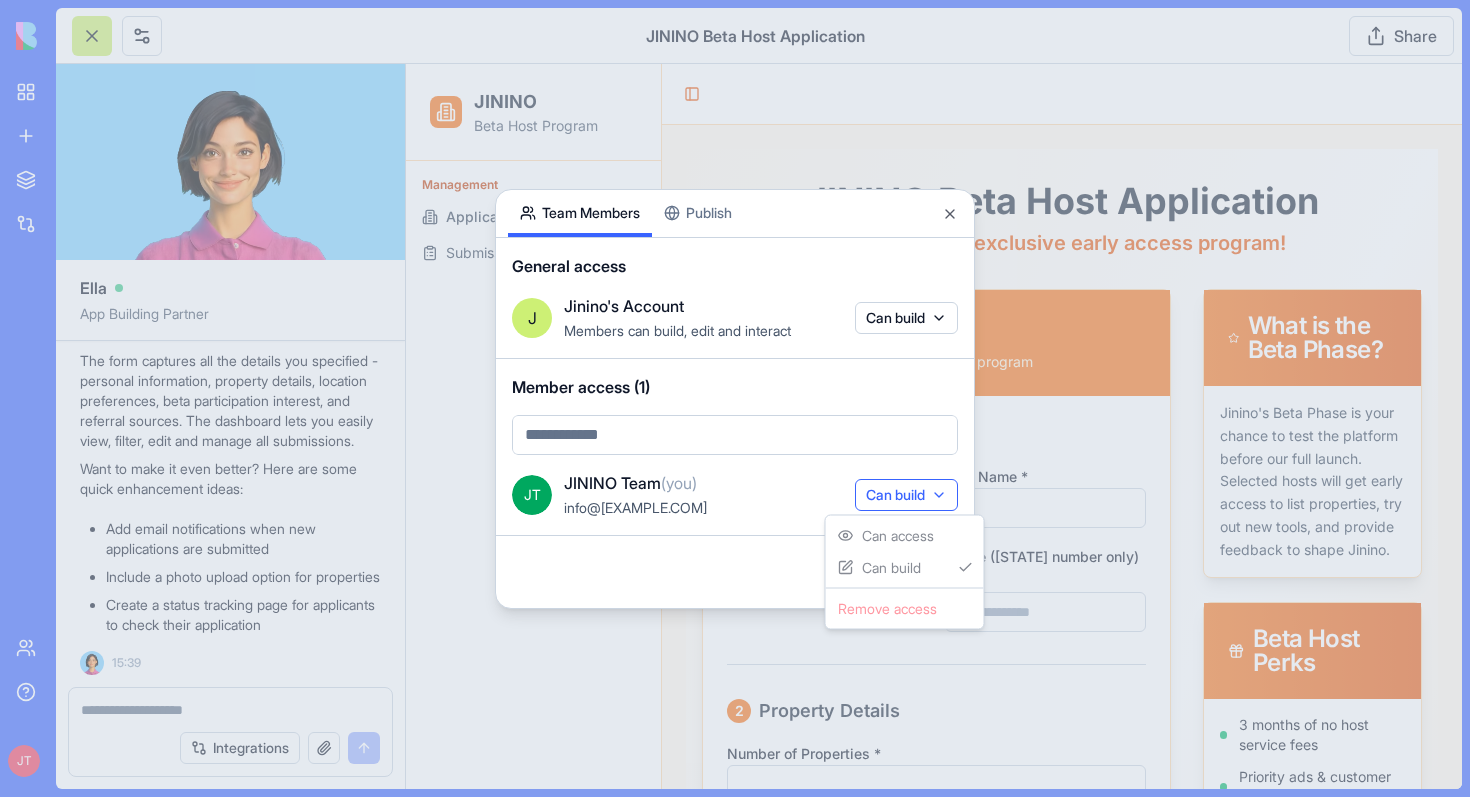 click at bounding box center [735, 398] 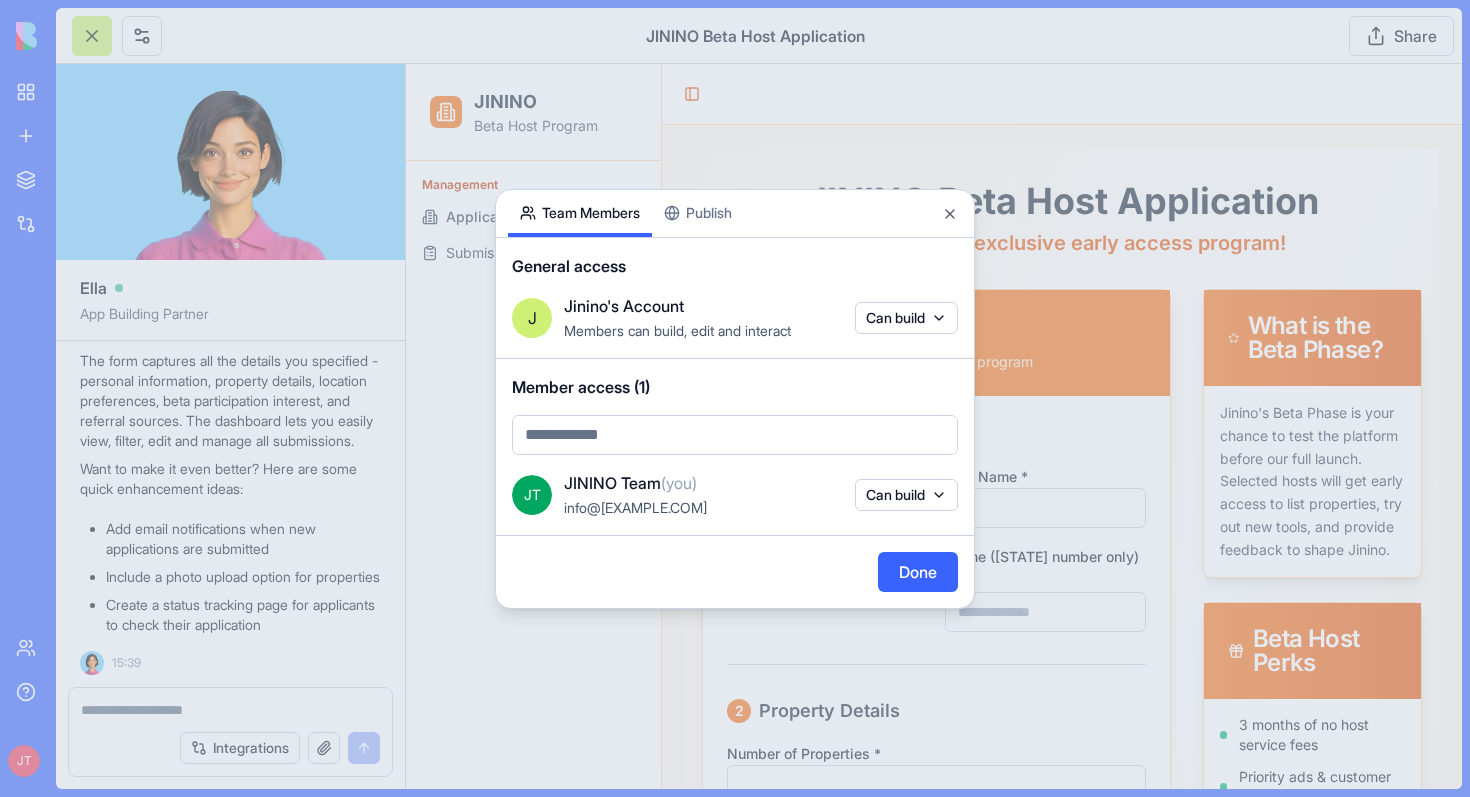 click on "Publish" at bounding box center [698, 213] 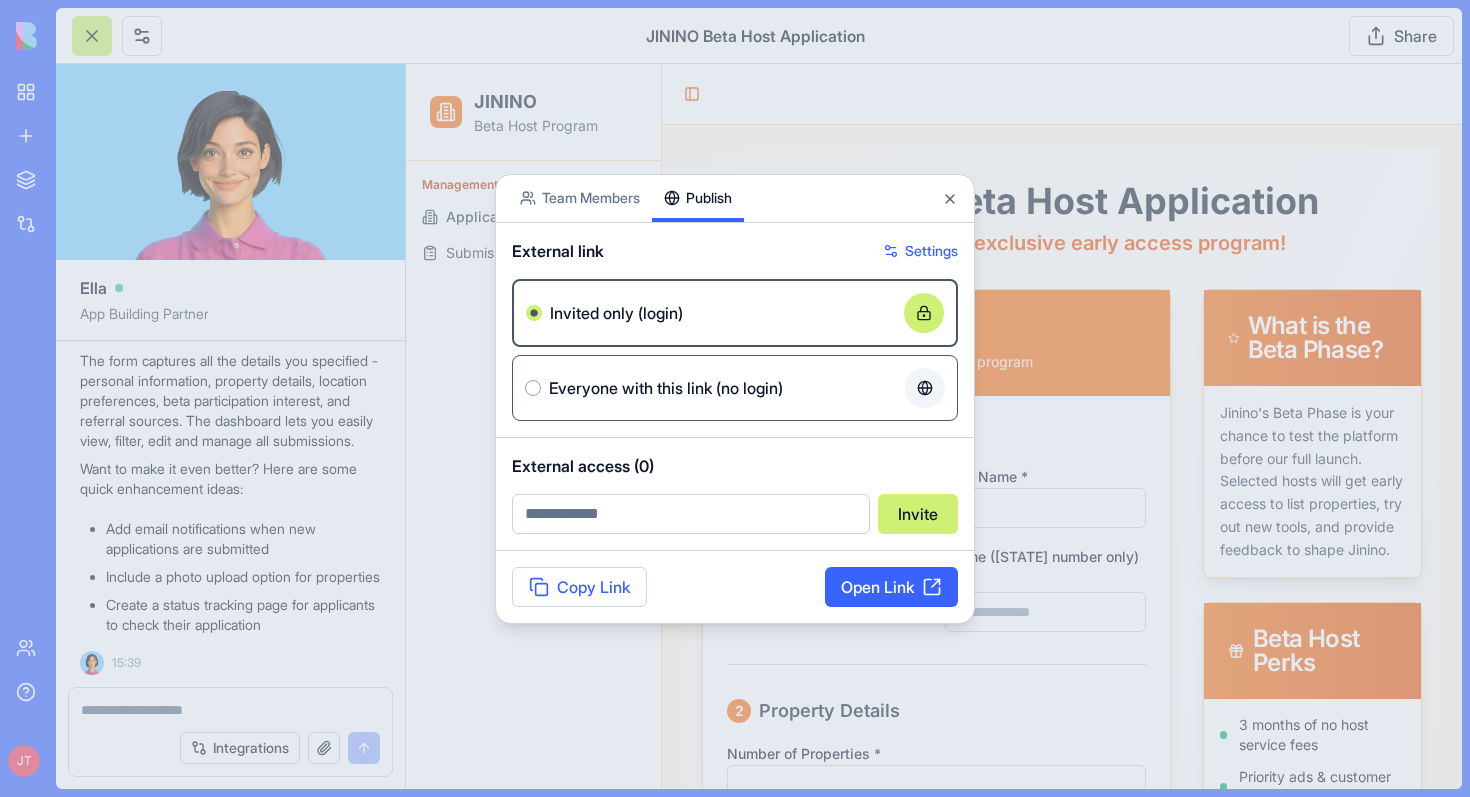 click on "Everyone with this link (no login)" at bounding box center [666, 388] 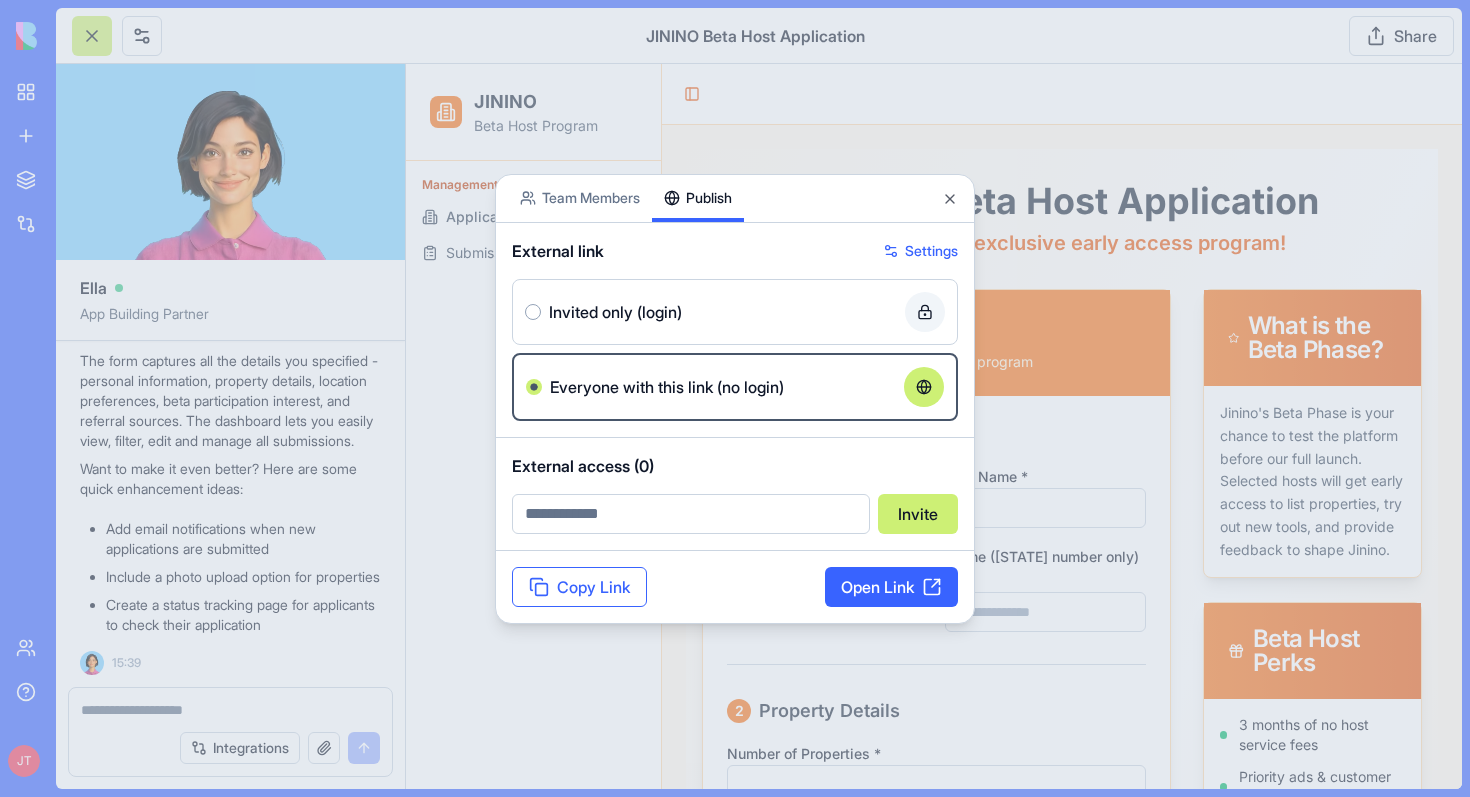 click on "Copy Link" at bounding box center [579, 587] 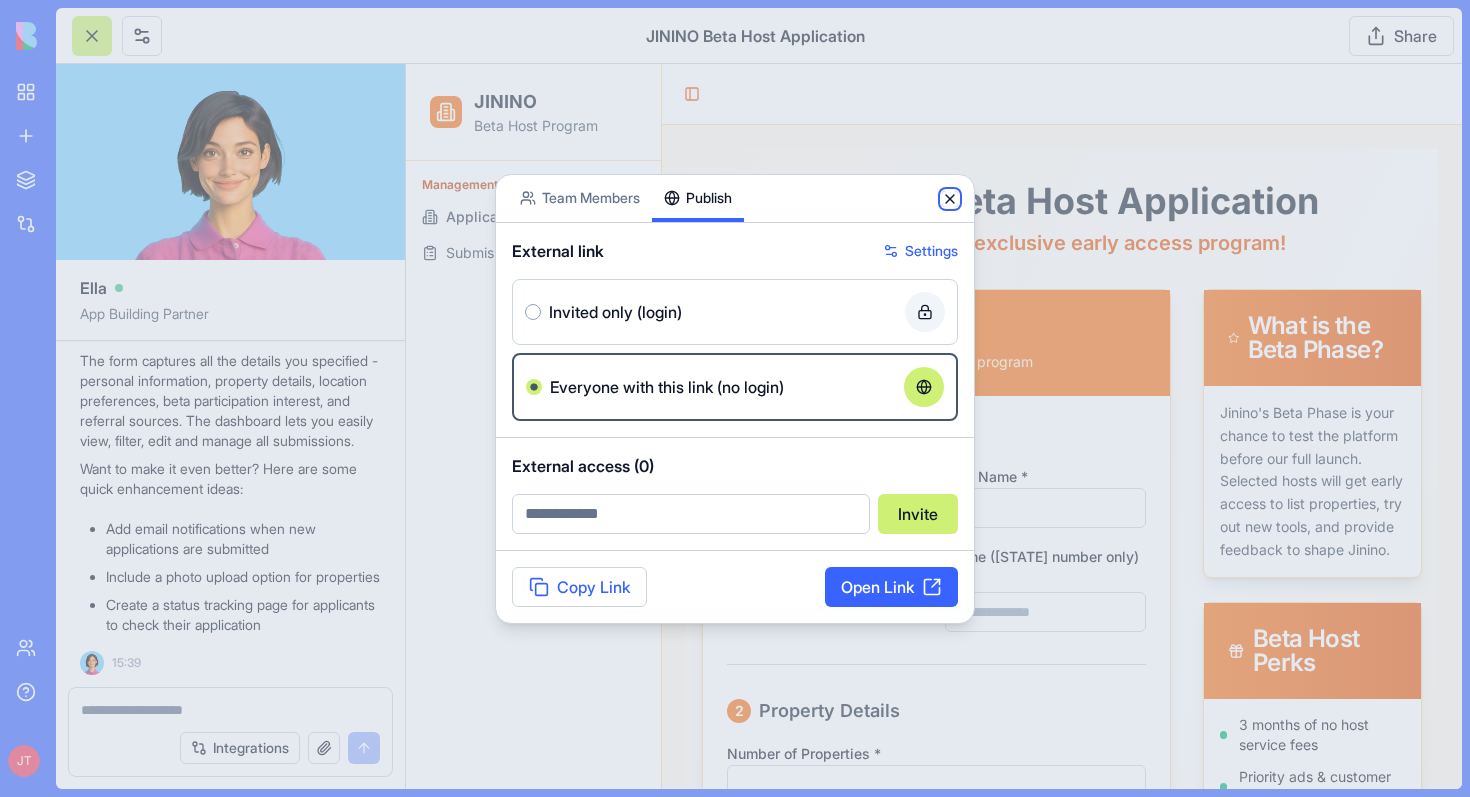 click 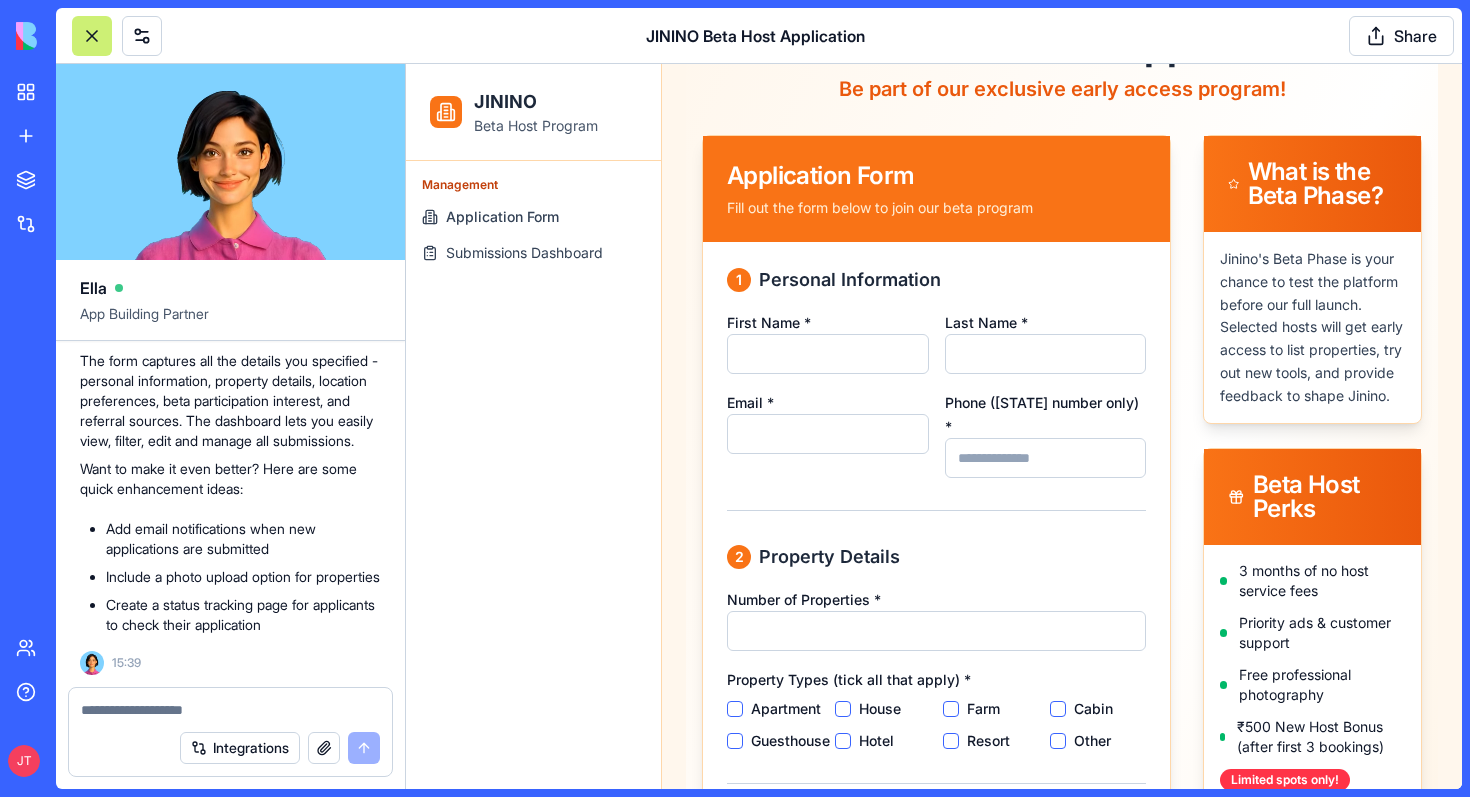 scroll, scrollTop: 437, scrollLeft: 0, axis: vertical 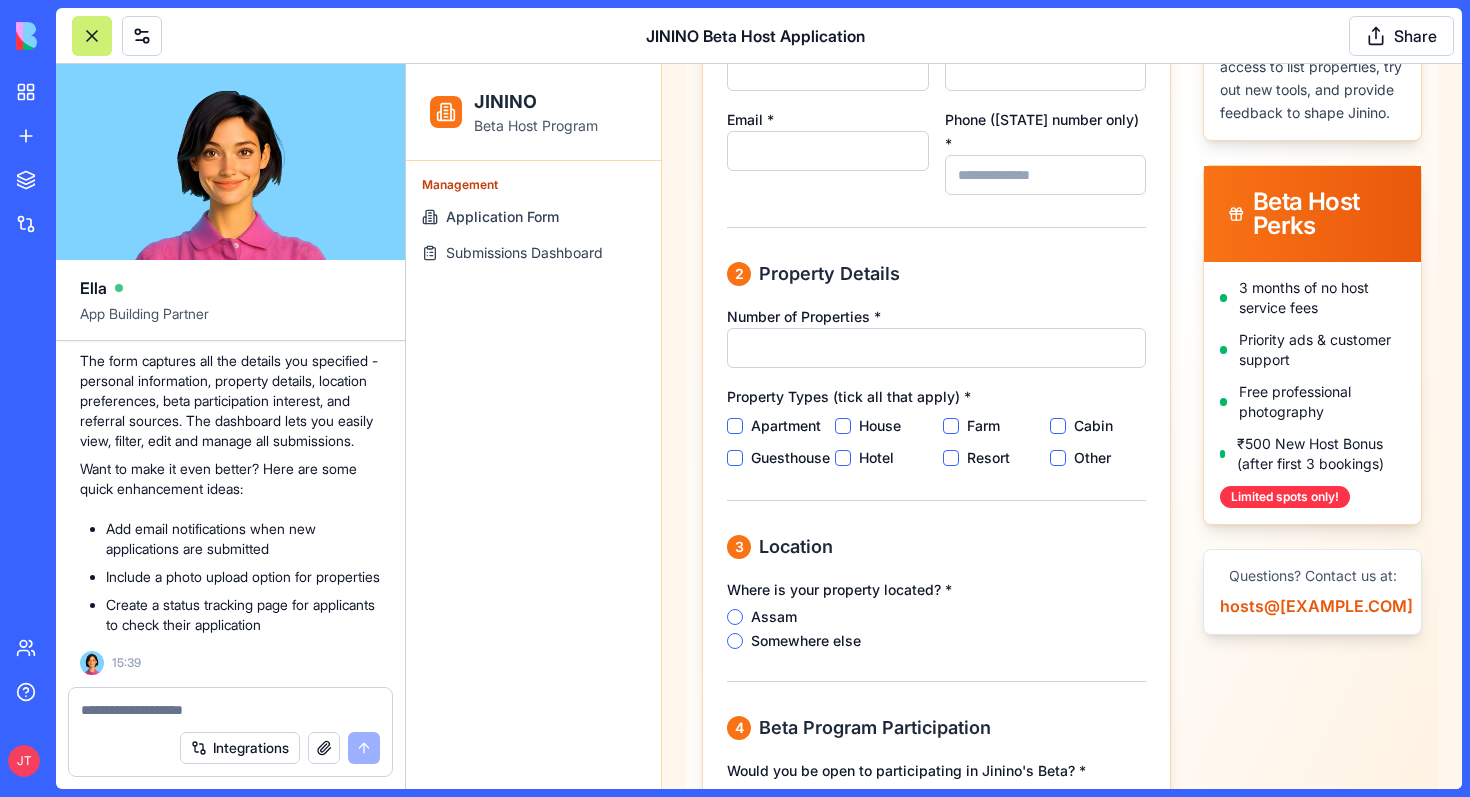 click on "hosts@jinino.com" at bounding box center (1312, 606) 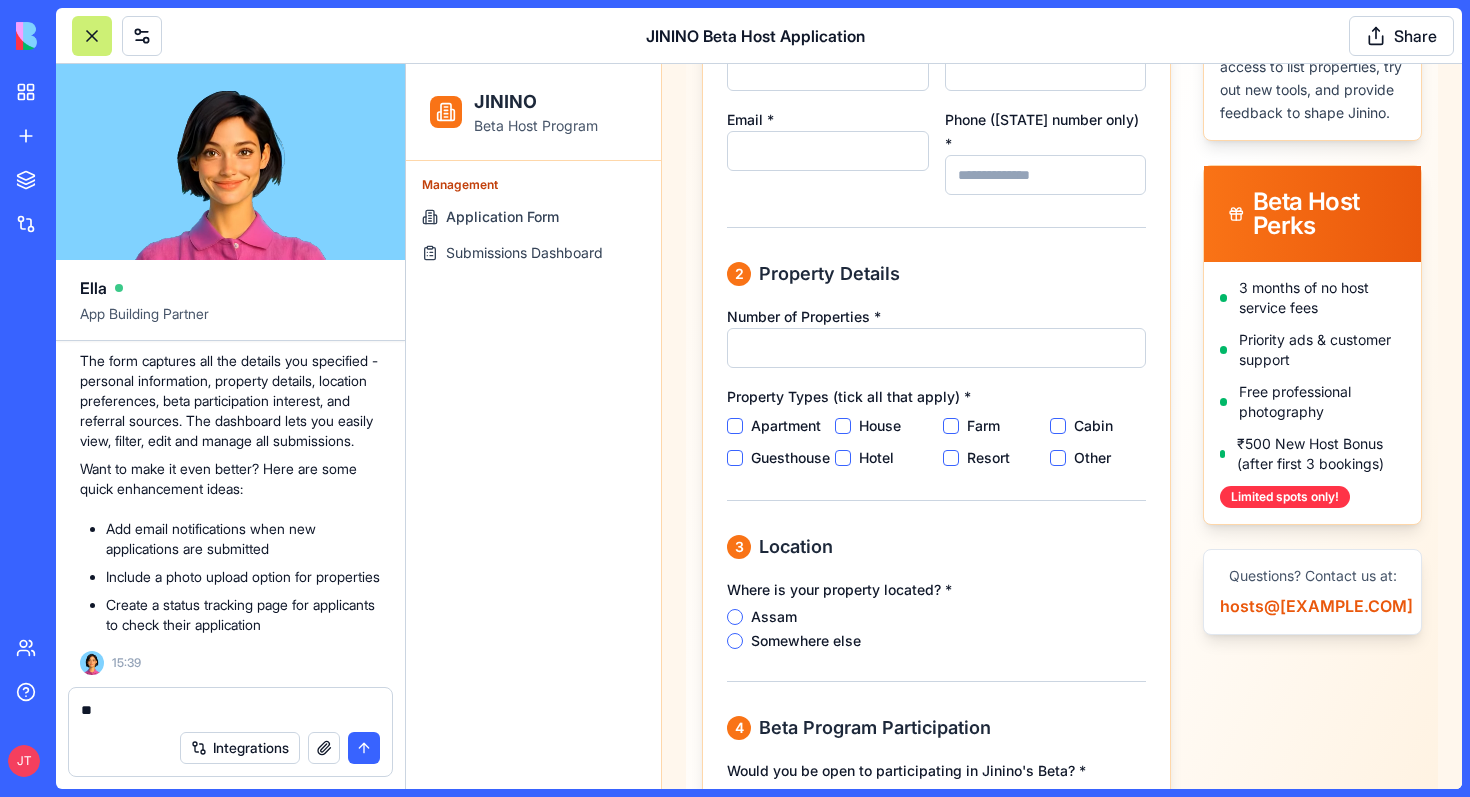 type on "*" 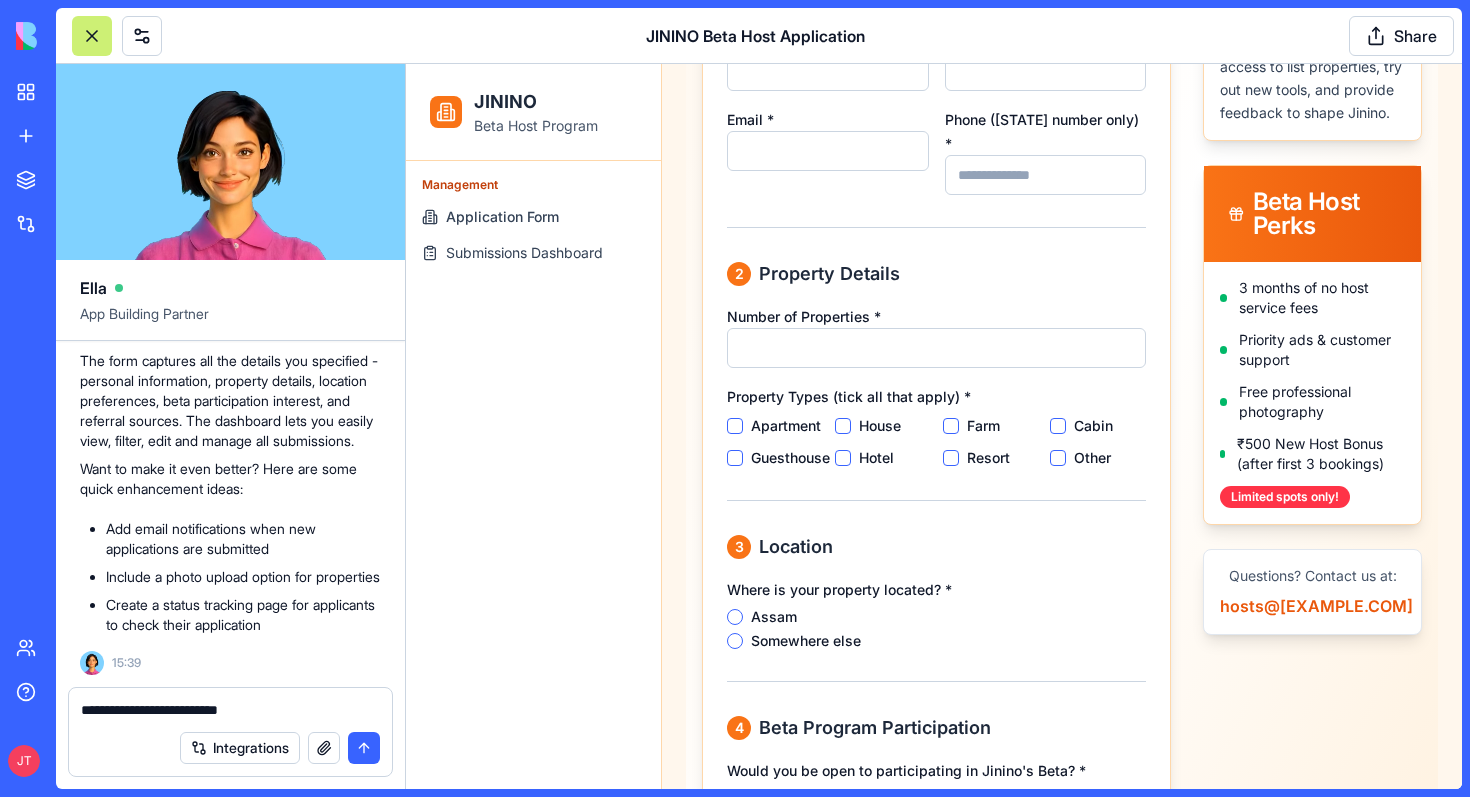 type on "**********" 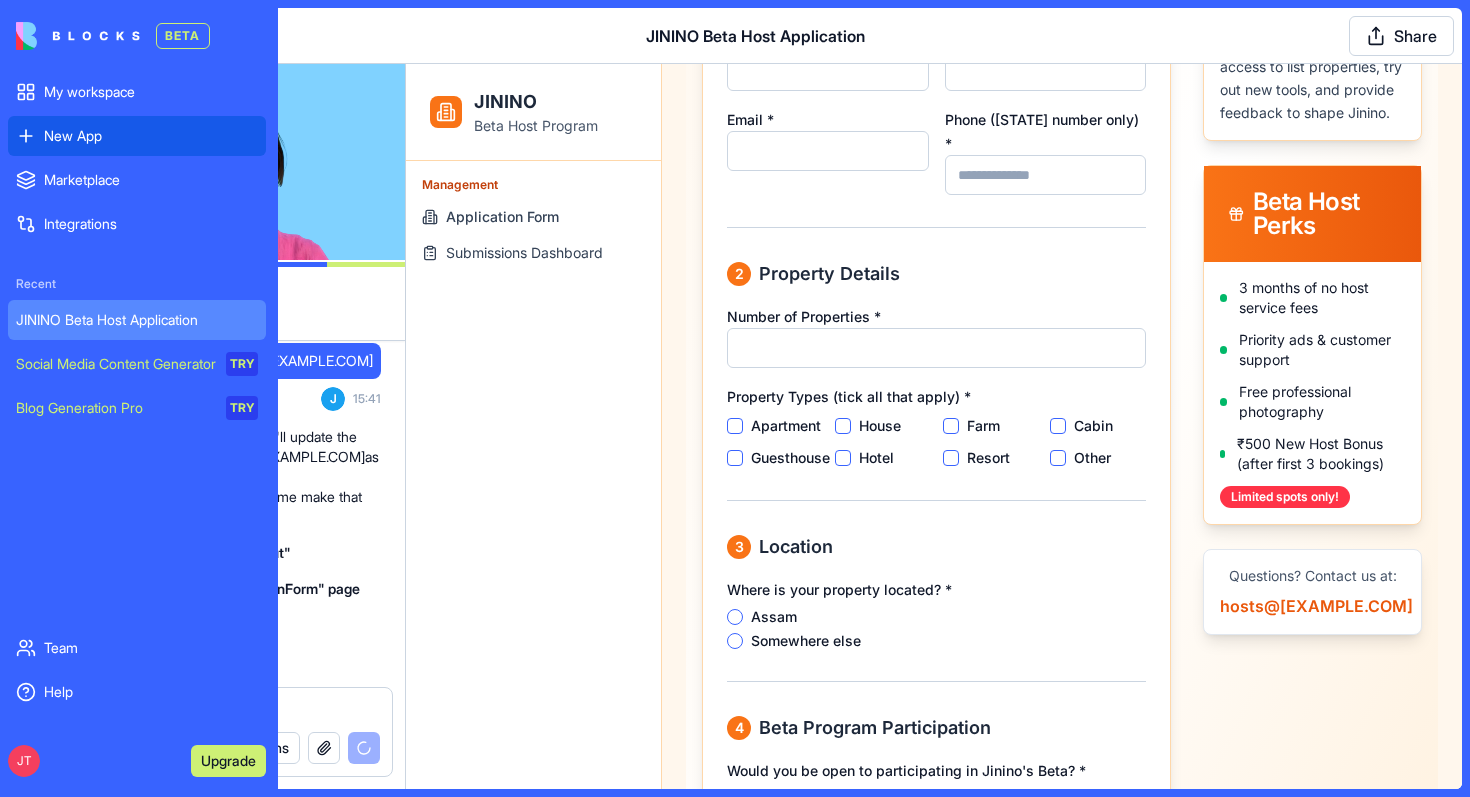 scroll, scrollTop: 2246, scrollLeft: 0, axis: vertical 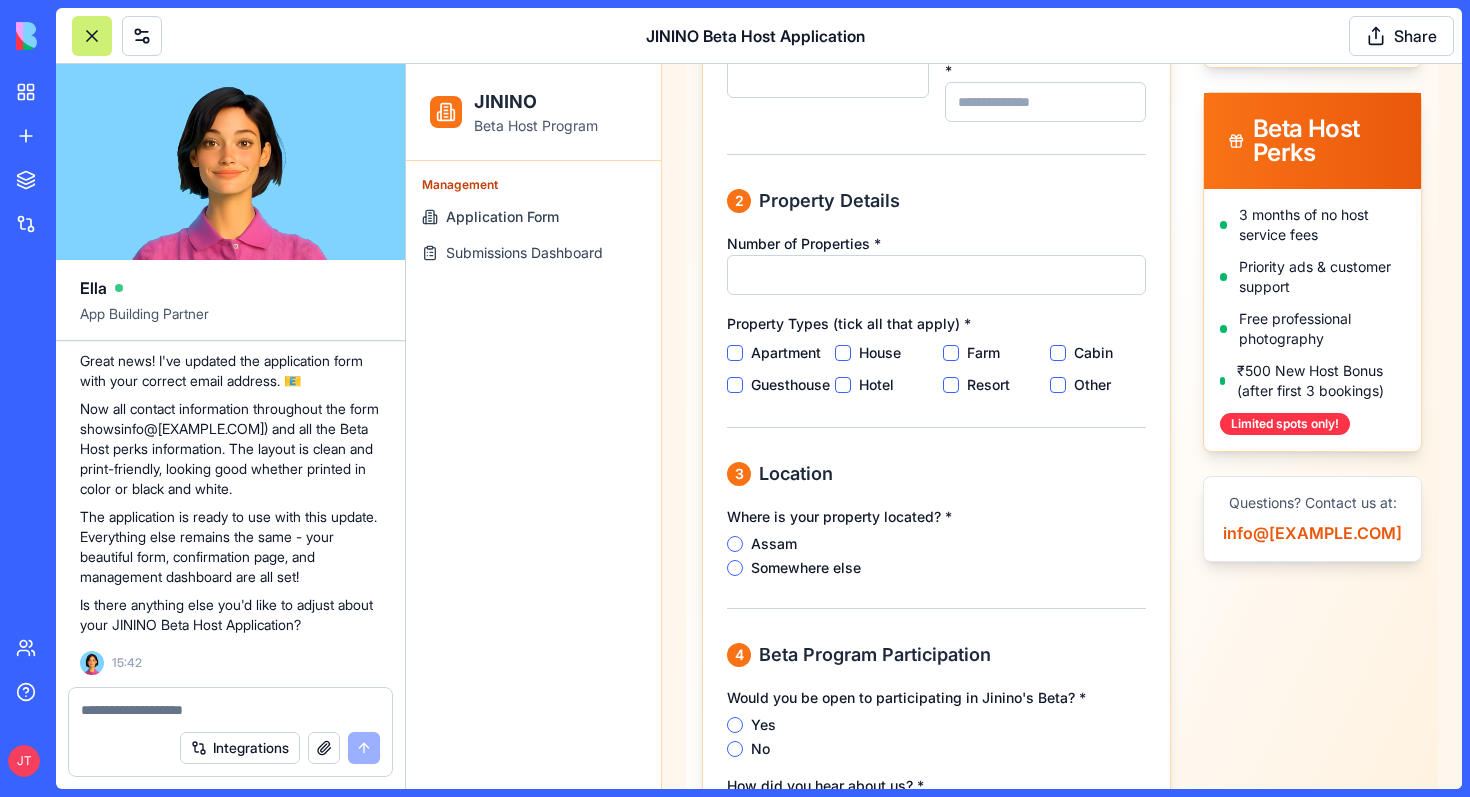 click at bounding box center (230, 710) 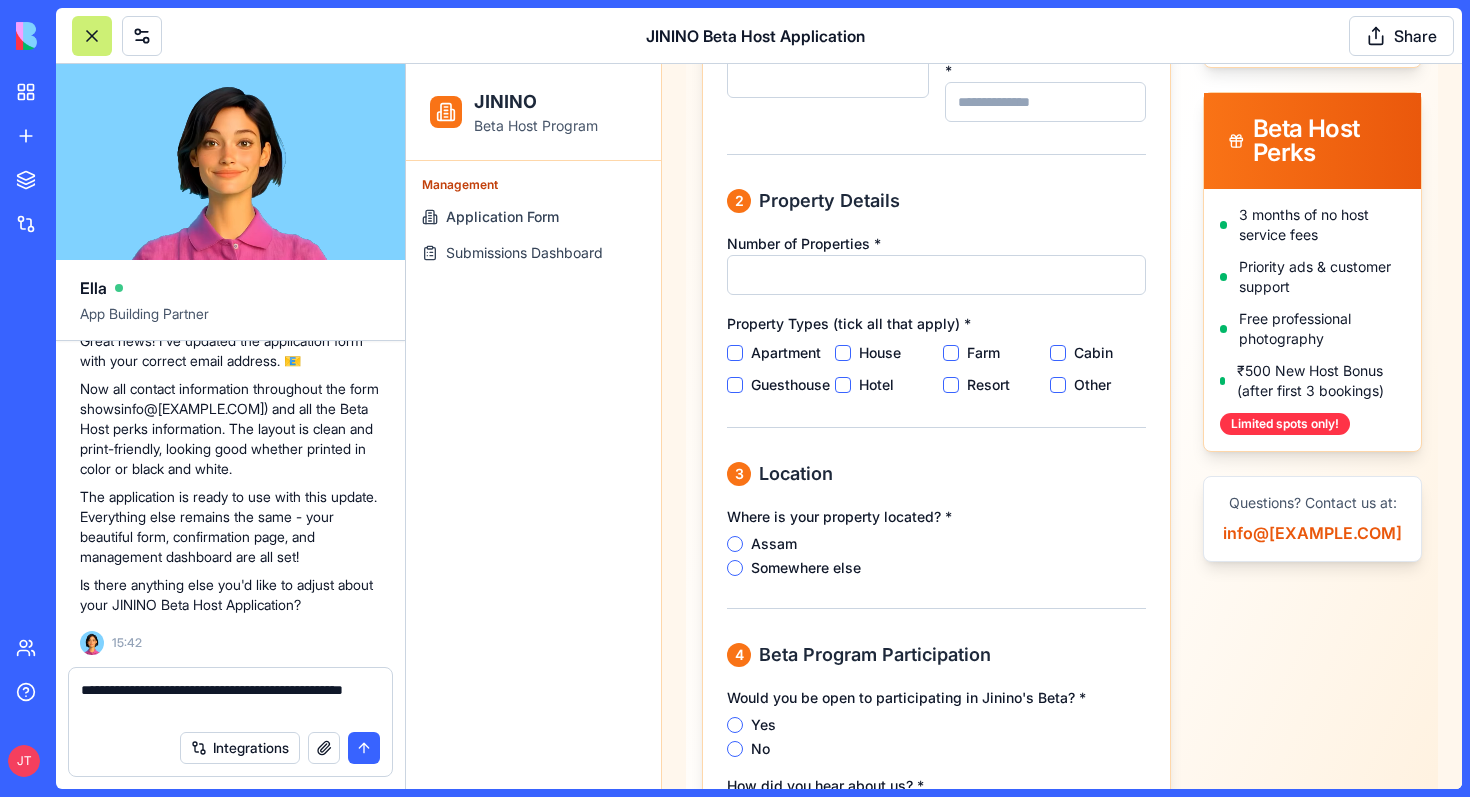 type on "**********" 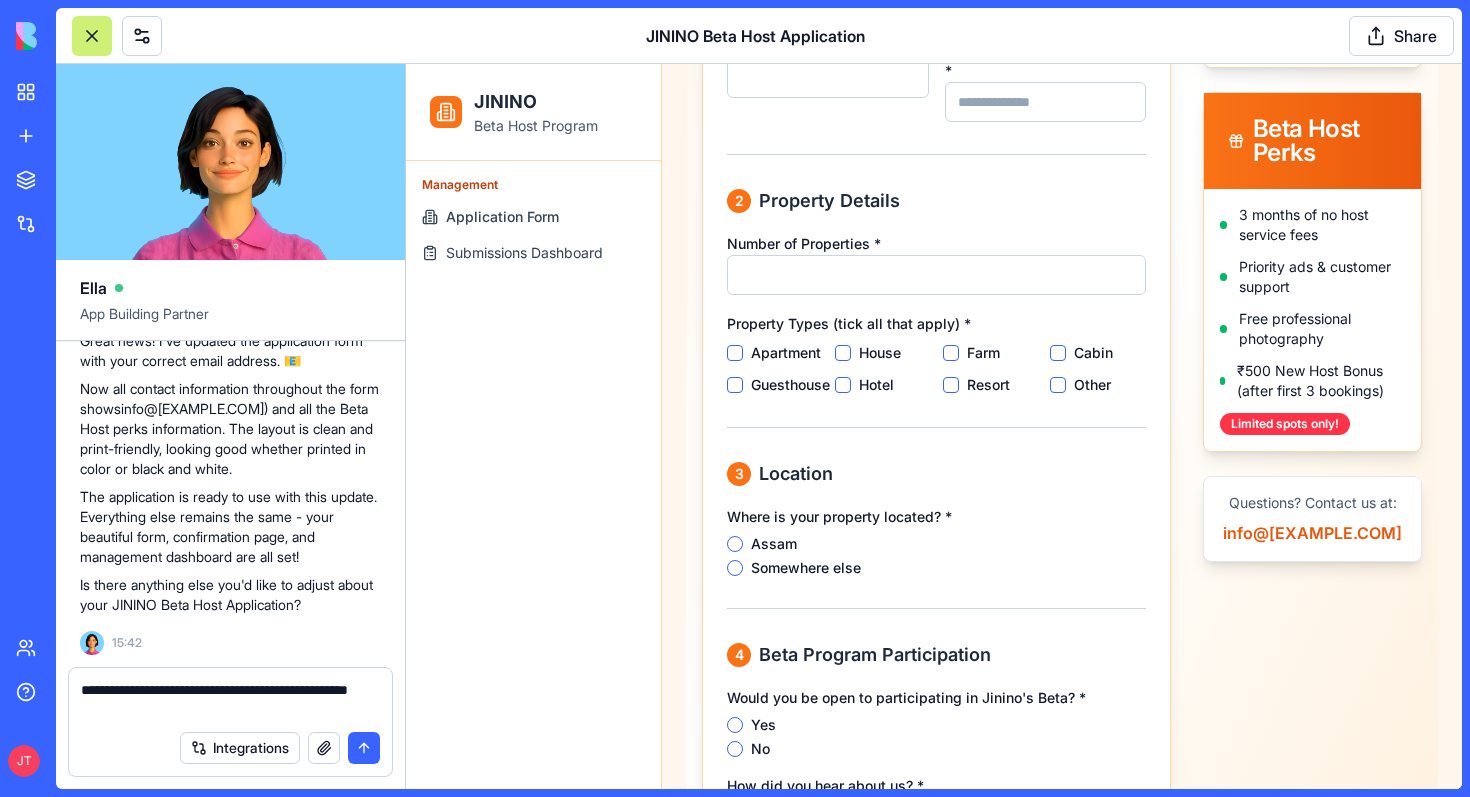 type 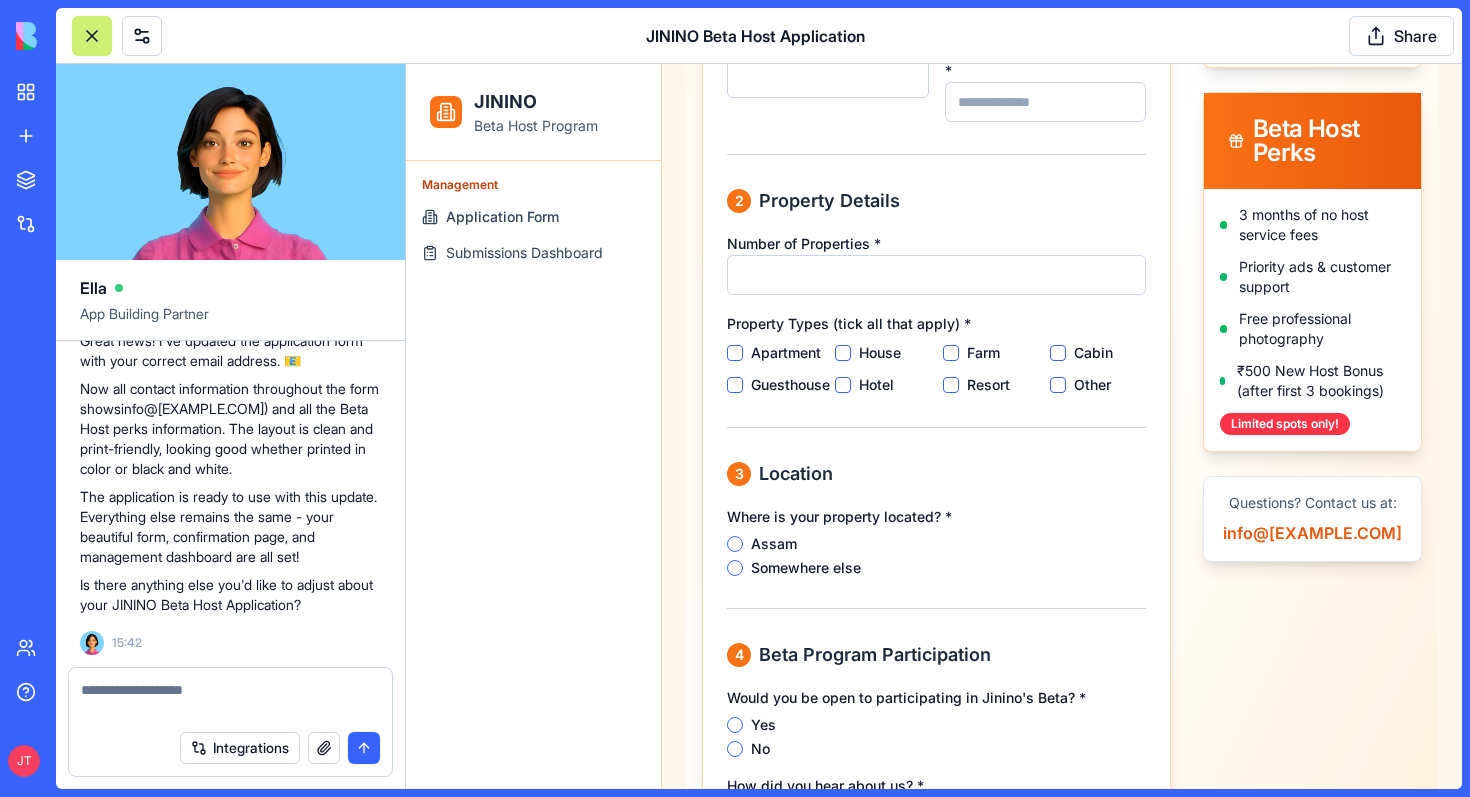 scroll, scrollTop: 2642, scrollLeft: 0, axis: vertical 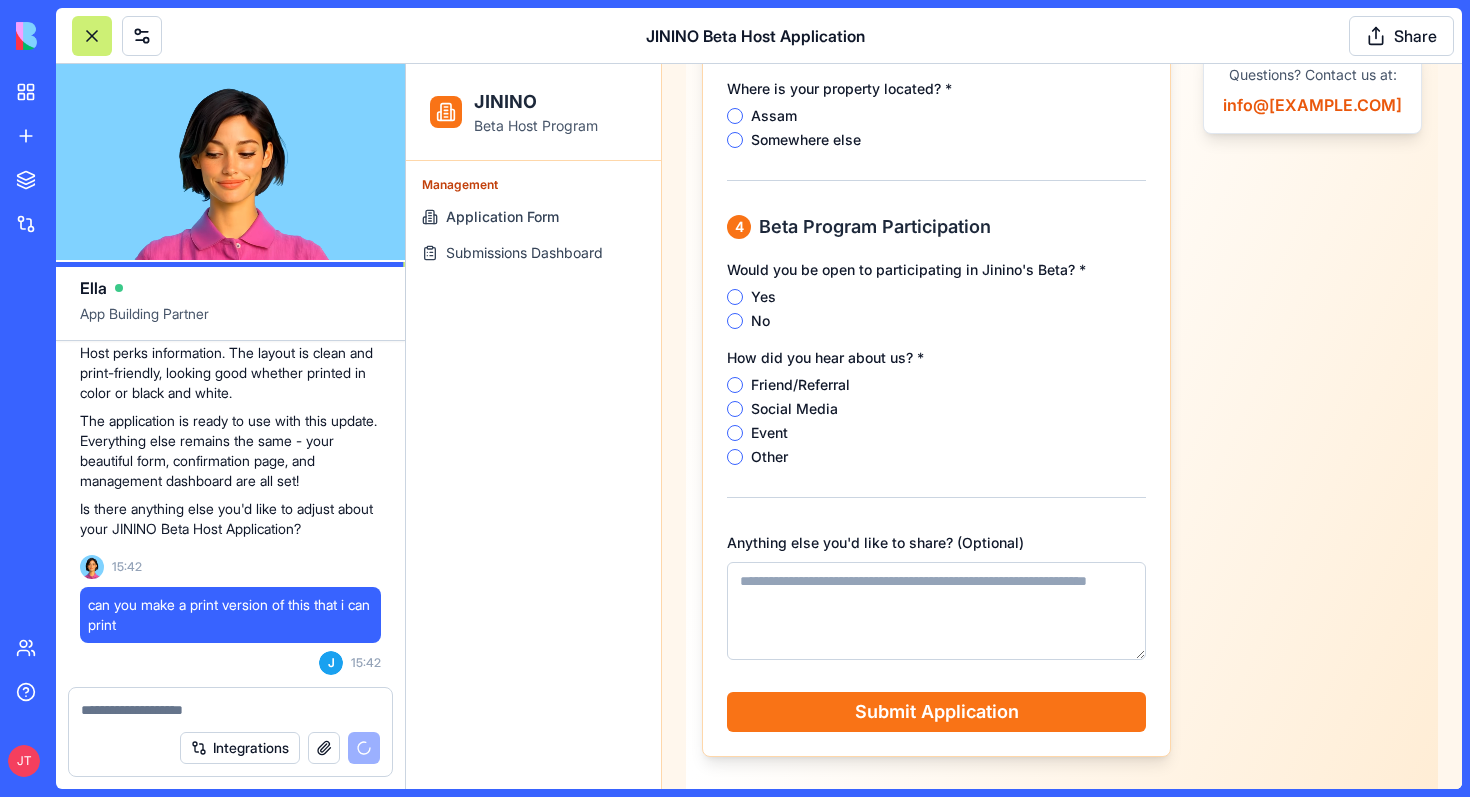 click on "Application Form Submissions Dashboard" at bounding box center (533, 235) 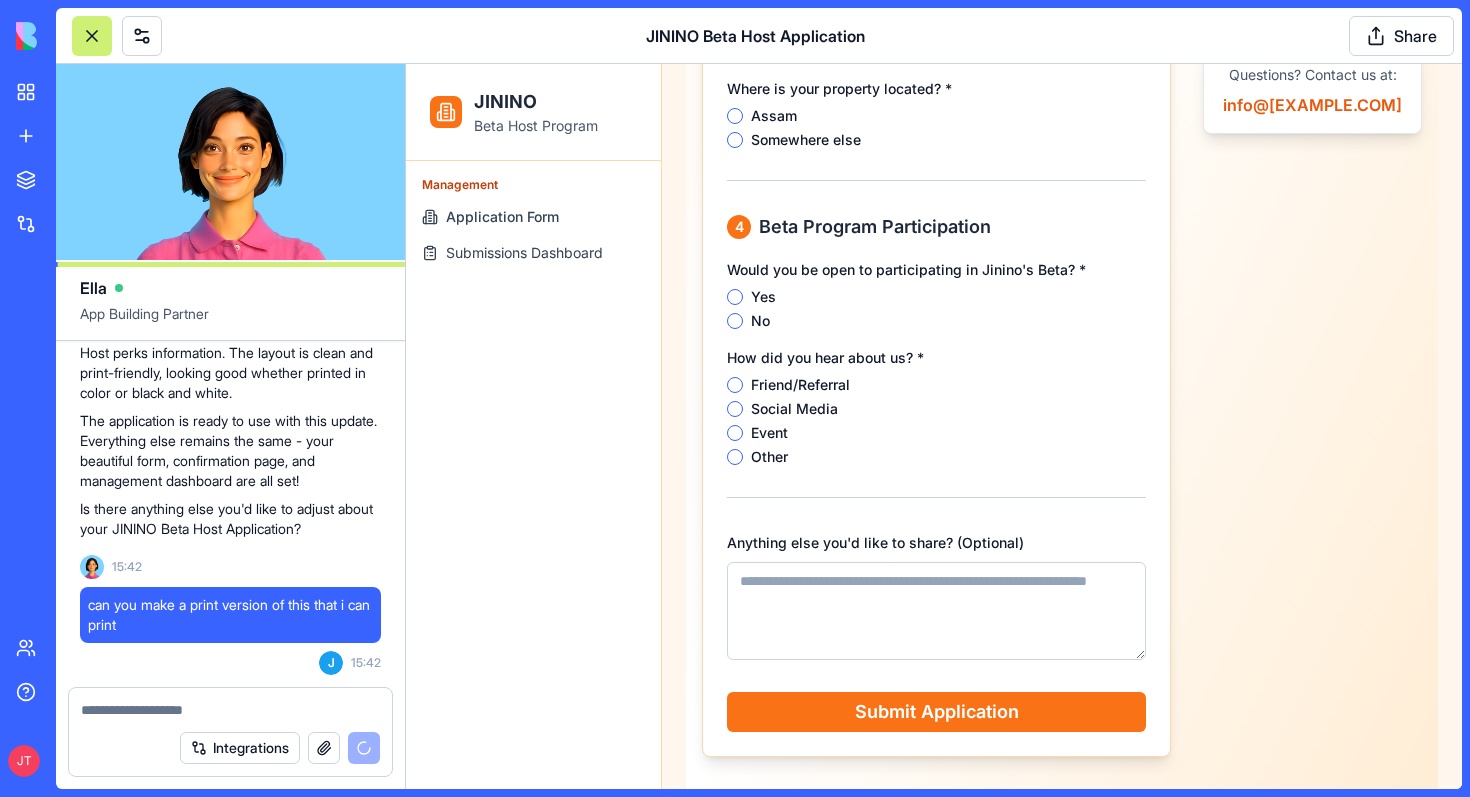 click on "Submissions Dashboard" at bounding box center [533, 253] 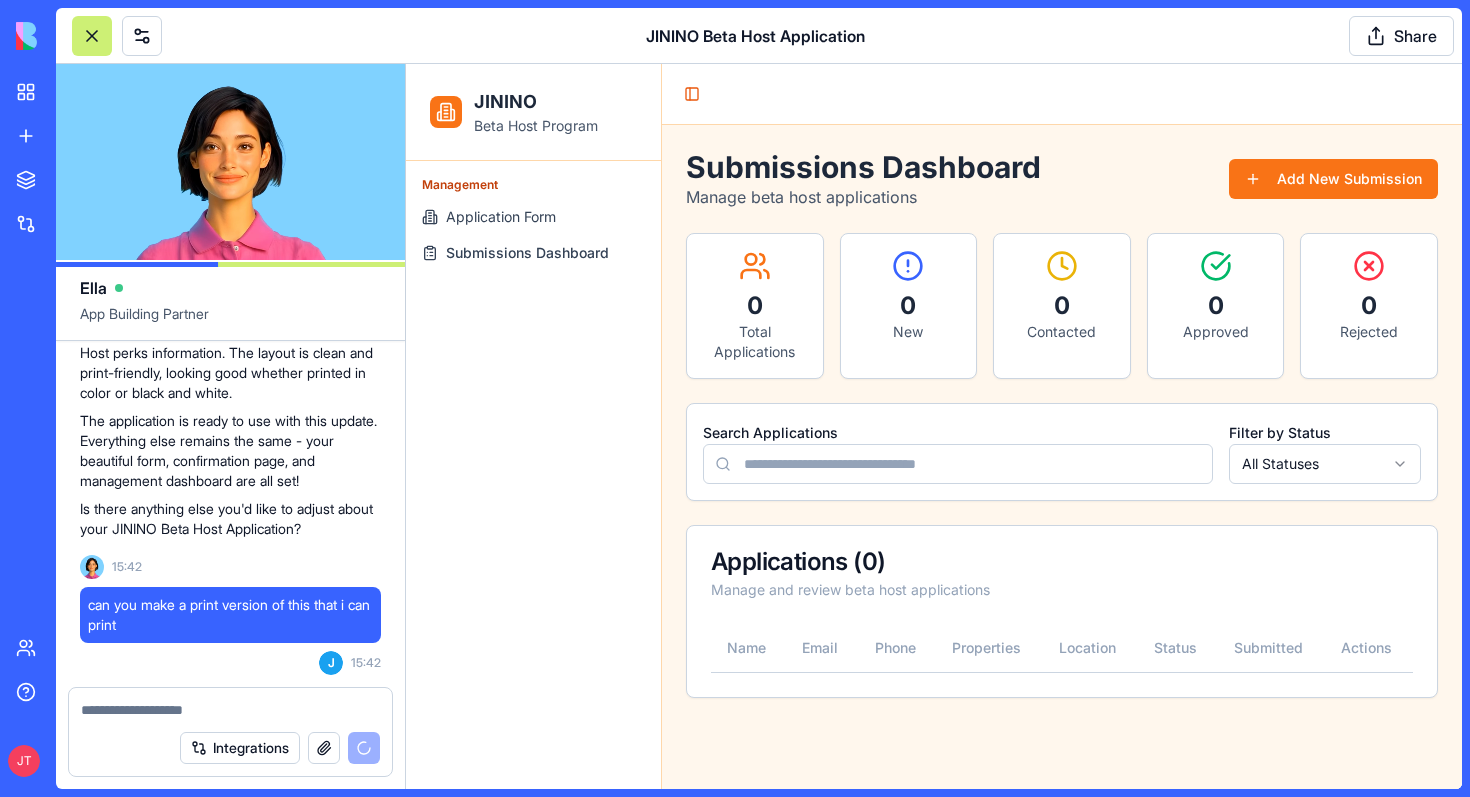 scroll, scrollTop: 0, scrollLeft: 0, axis: both 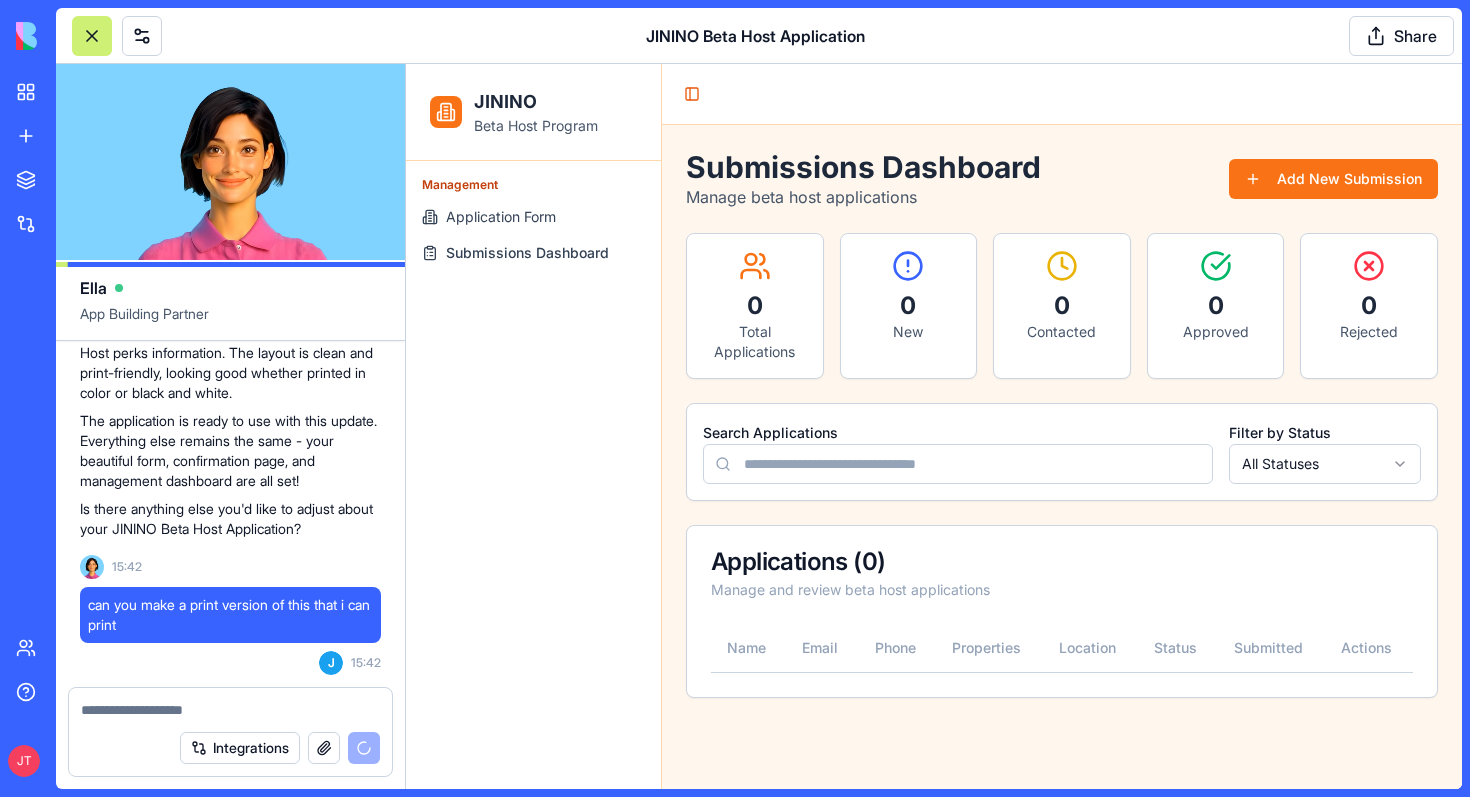 click on "Application Form" at bounding box center (501, 217) 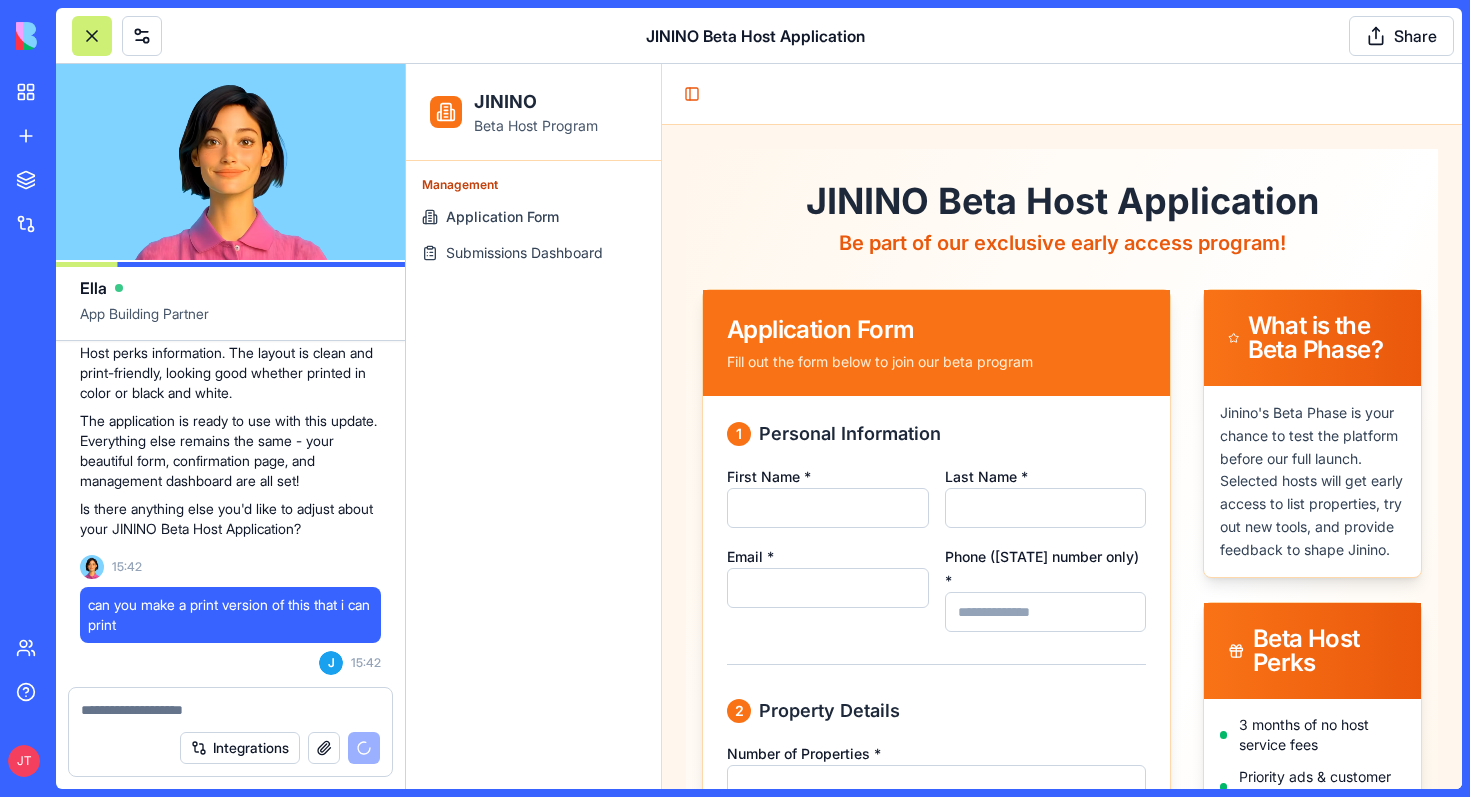 scroll, scrollTop: 2718, scrollLeft: 0, axis: vertical 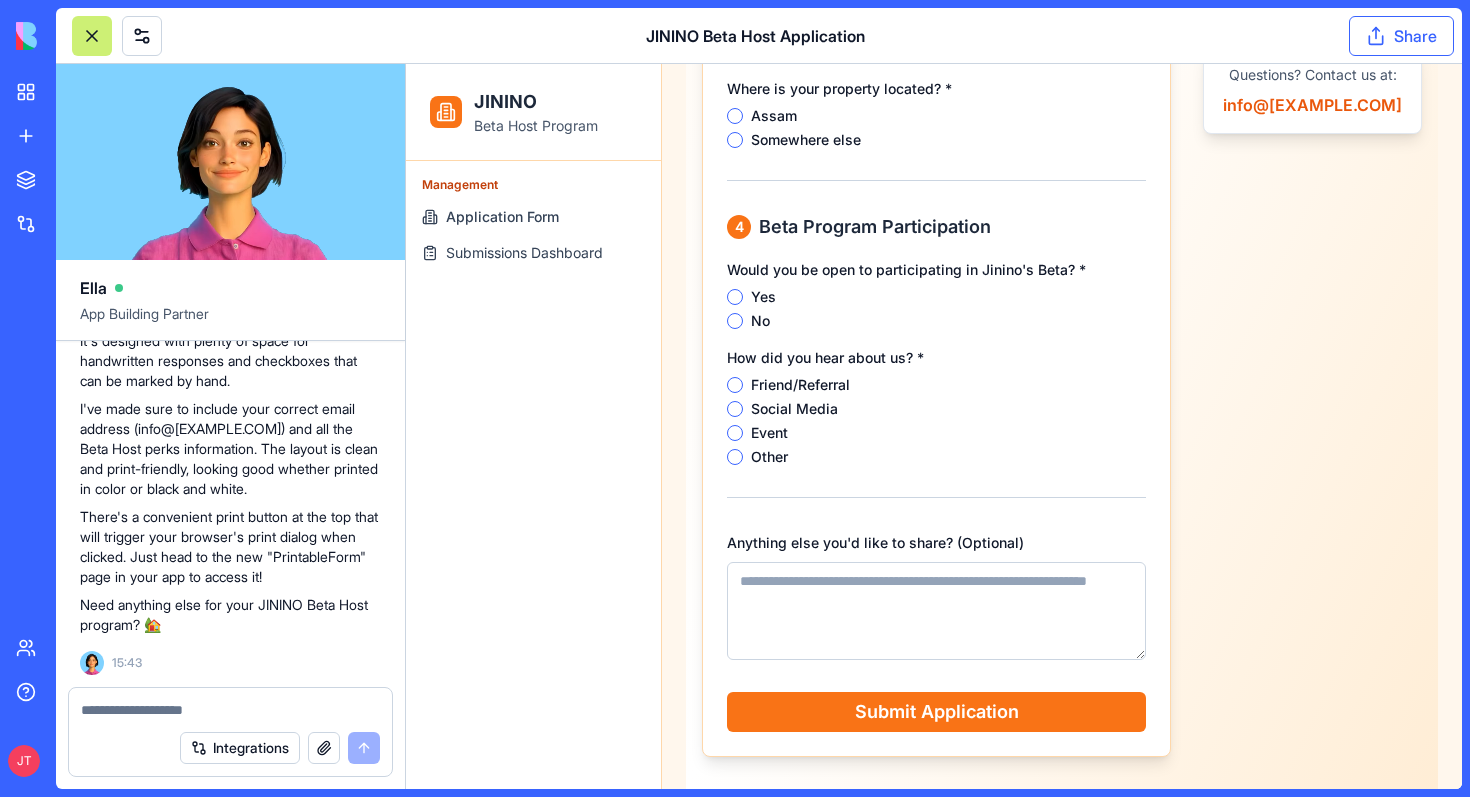 click on "Share" at bounding box center [1401, 36] 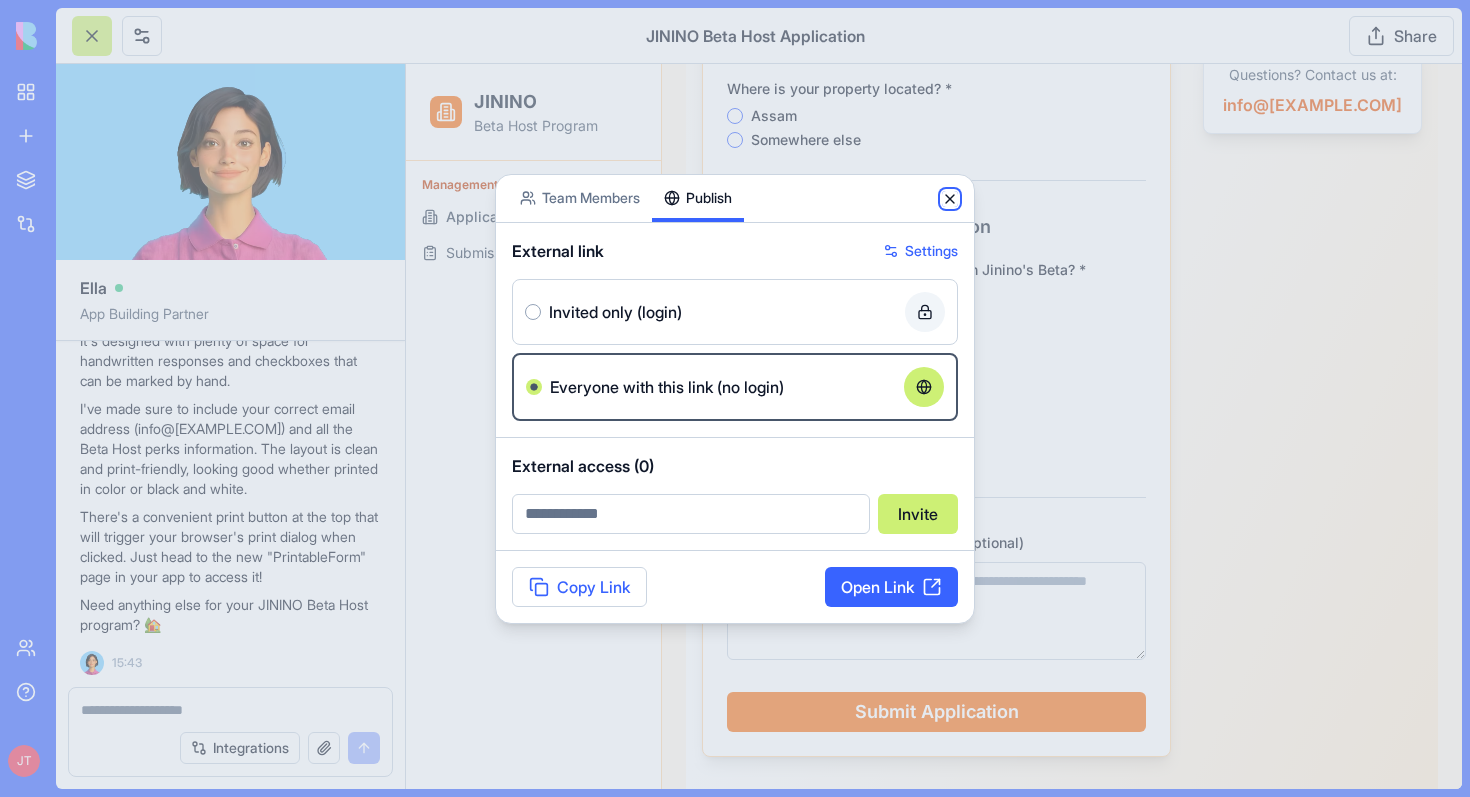 click 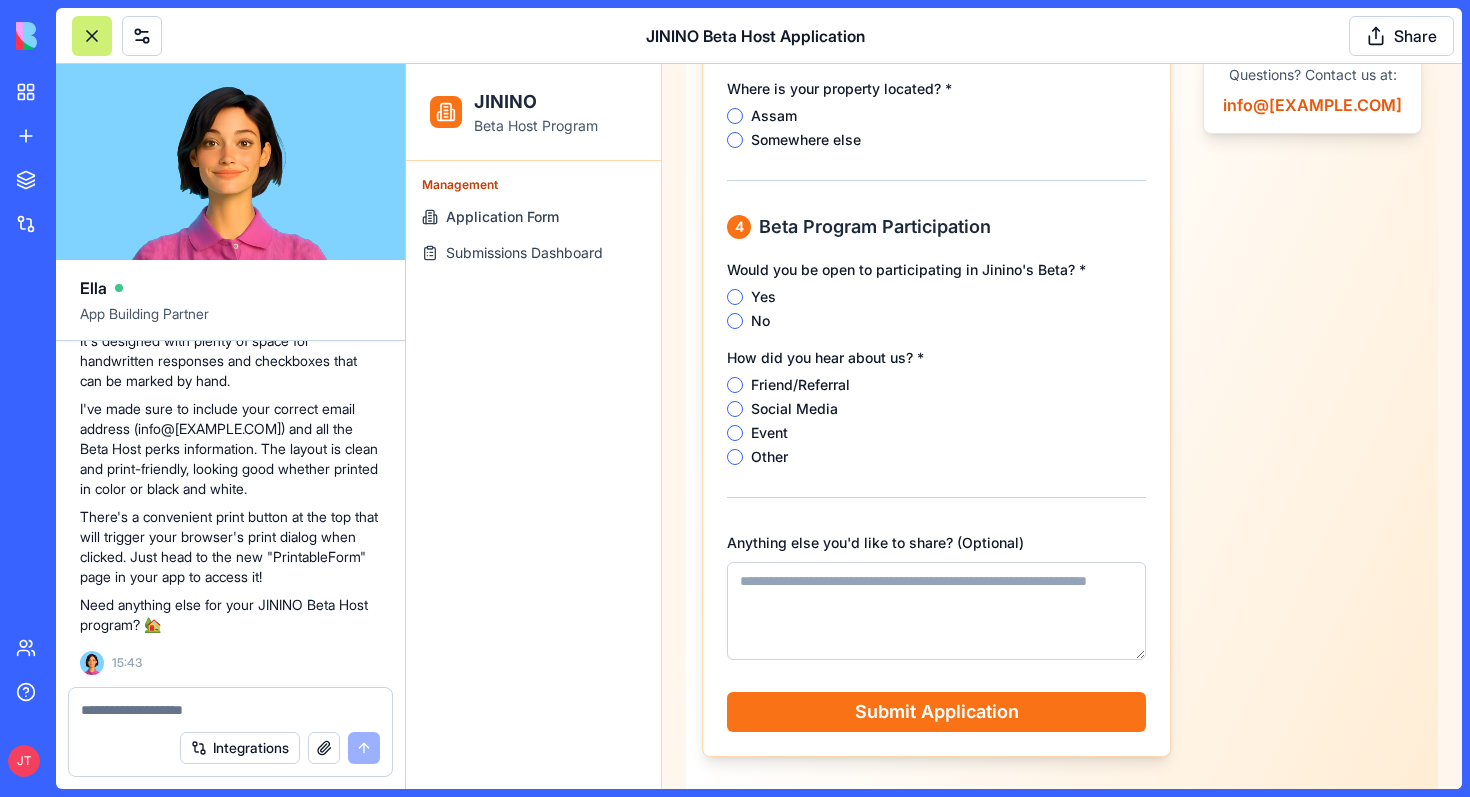 scroll, scrollTop: 3288, scrollLeft: 0, axis: vertical 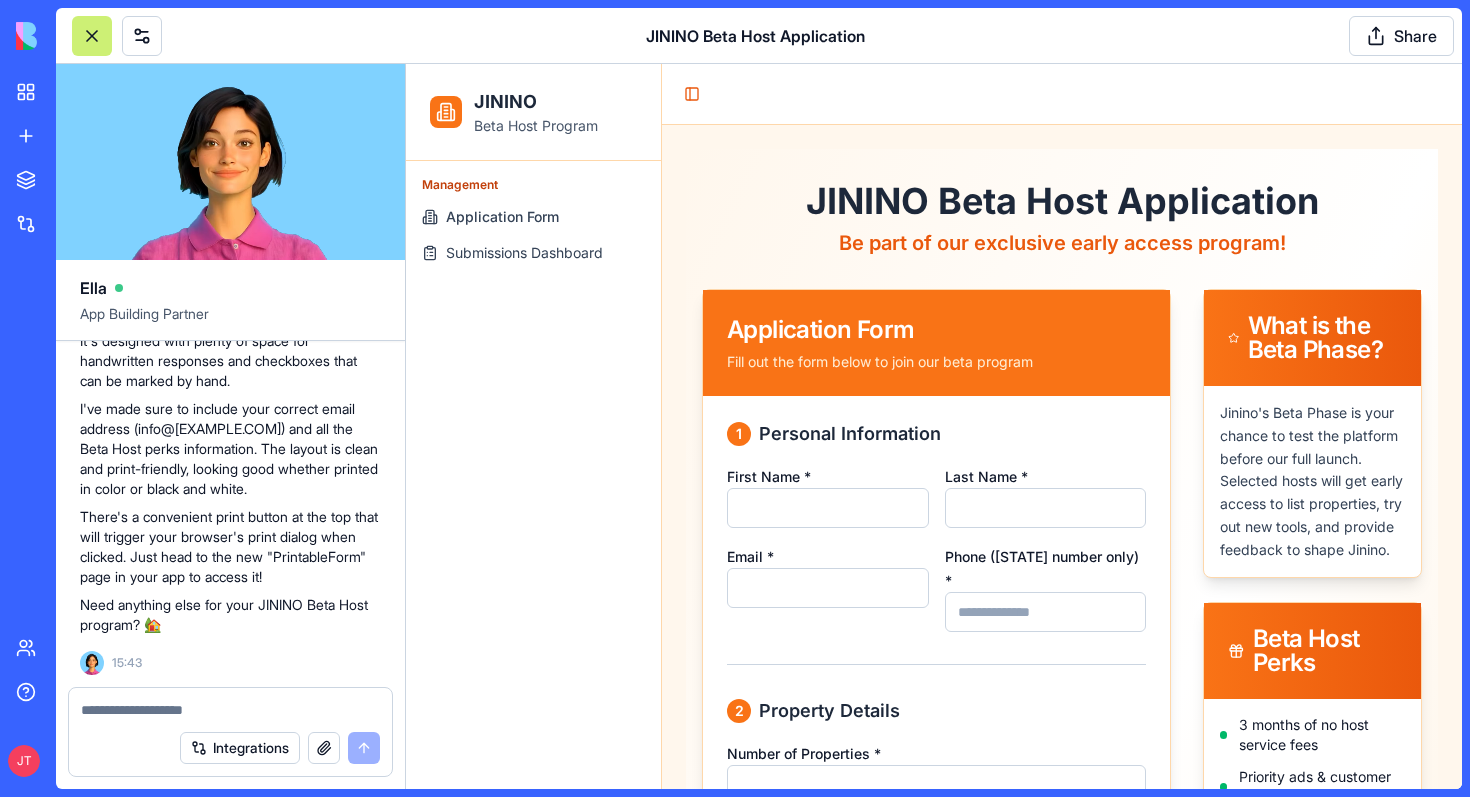 click on "Submissions Dashboard" at bounding box center (524, 253) 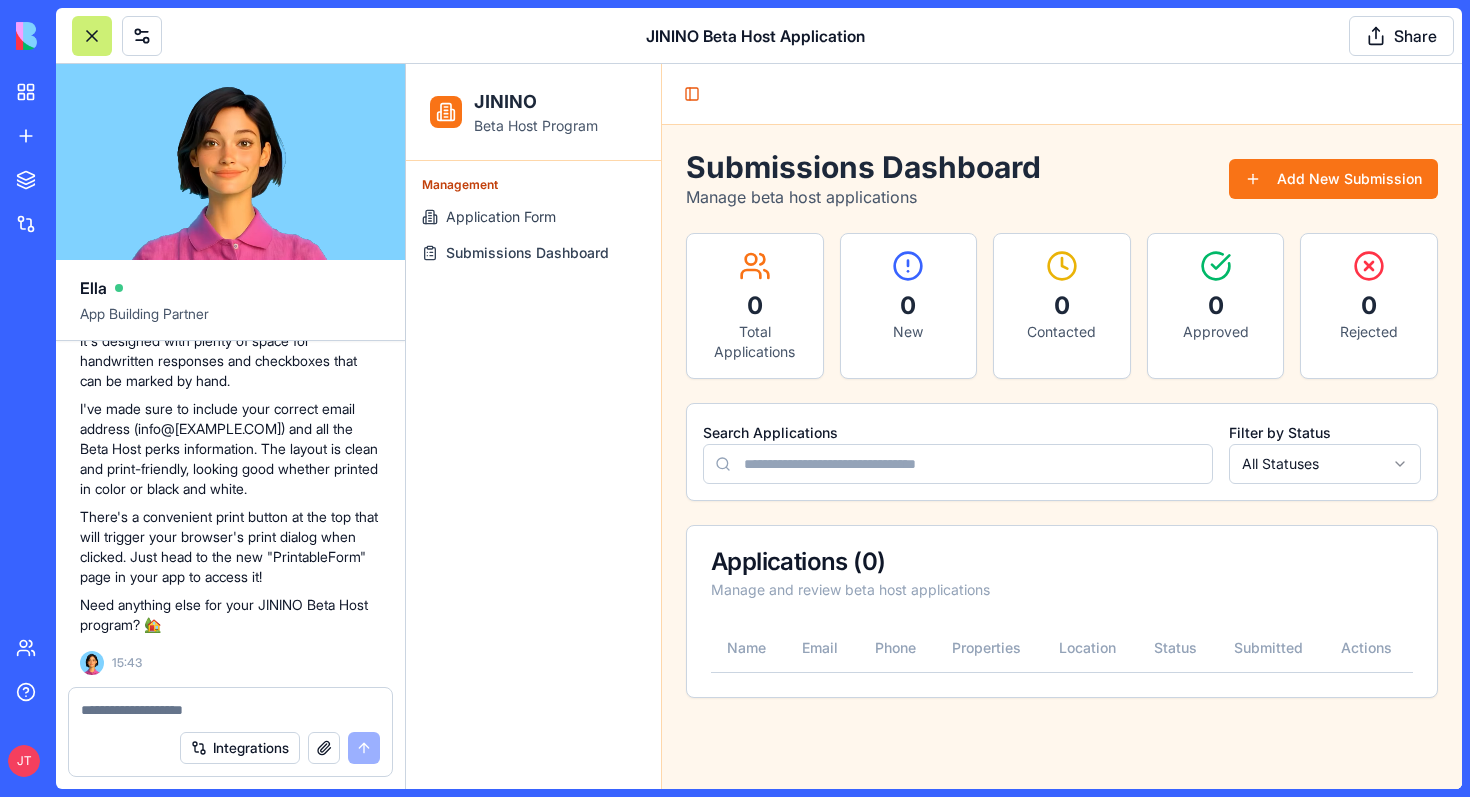click on "Application Form" at bounding box center [501, 217] 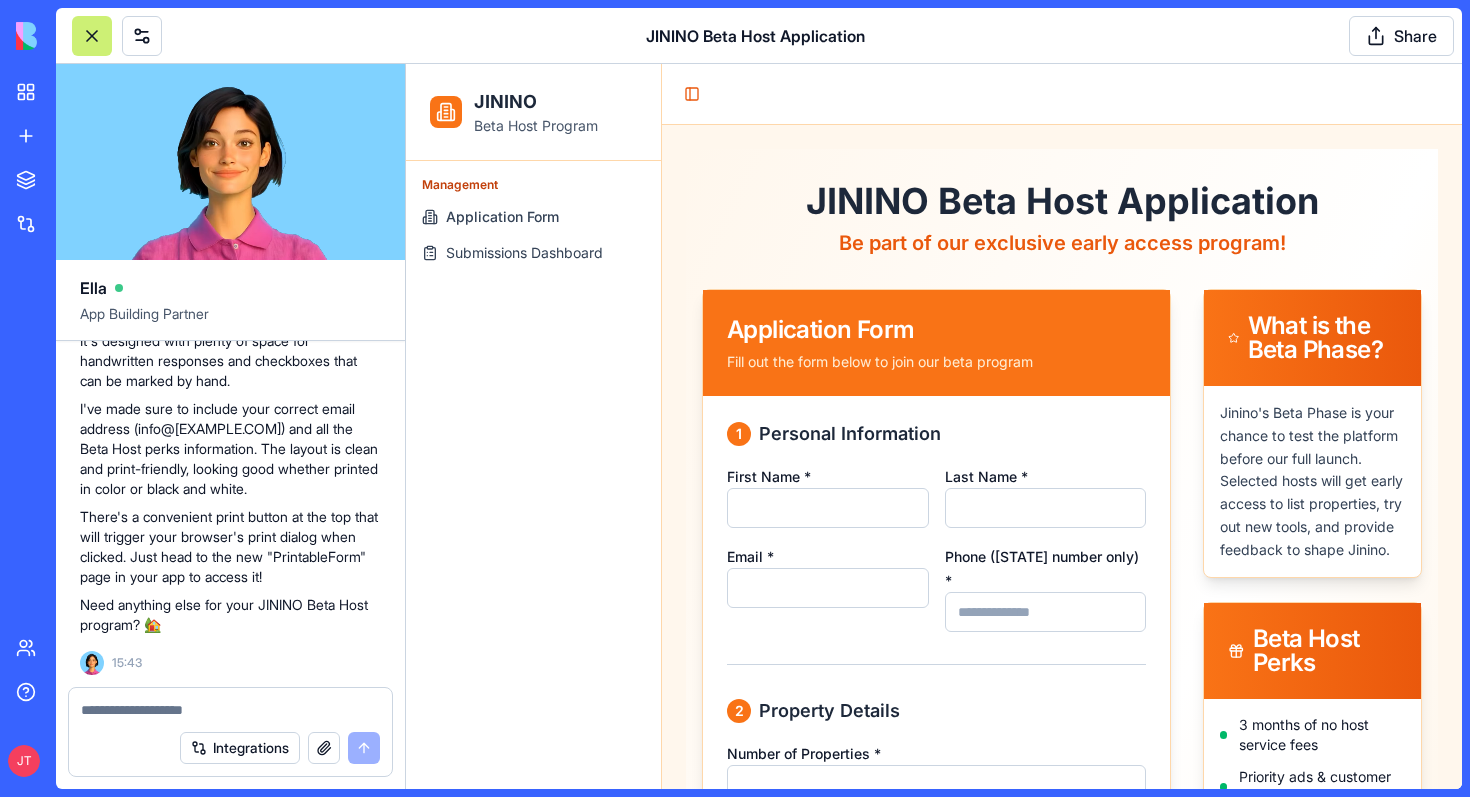 click on "Management Application Form Submissions Dashboard" at bounding box center [533, 475] 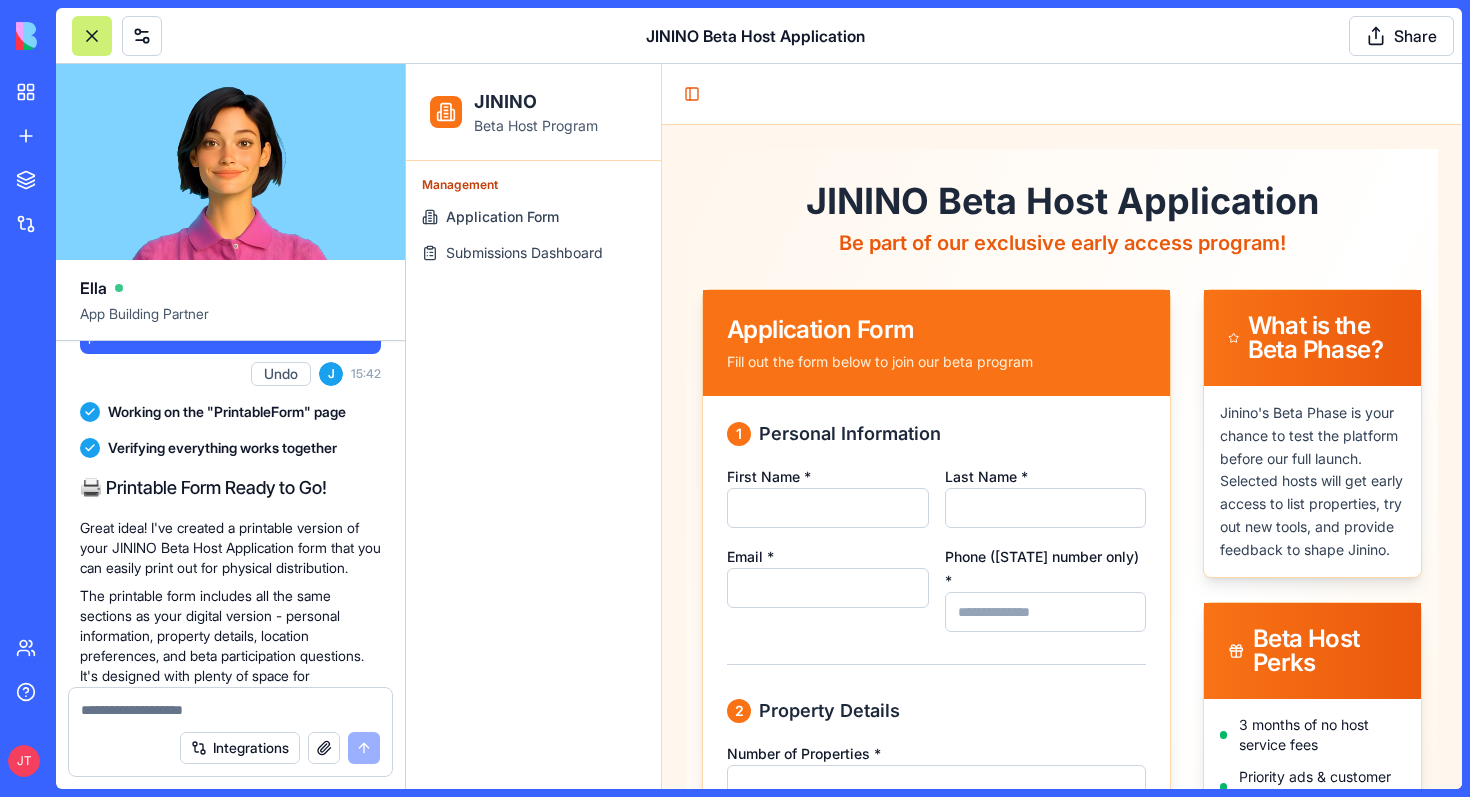scroll, scrollTop: 3306, scrollLeft: 0, axis: vertical 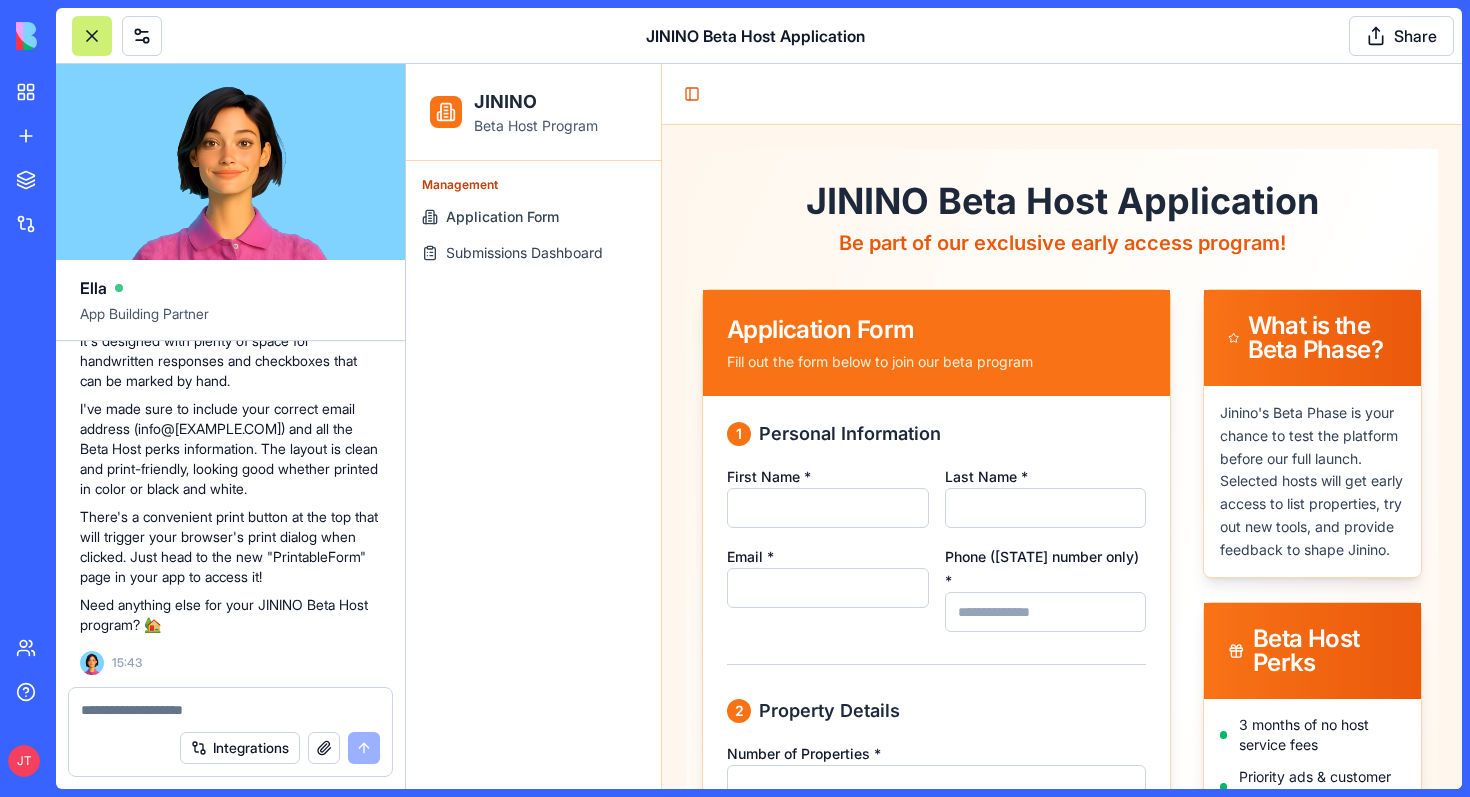 click on "Beta Host Program" at bounding box center (536, 126) 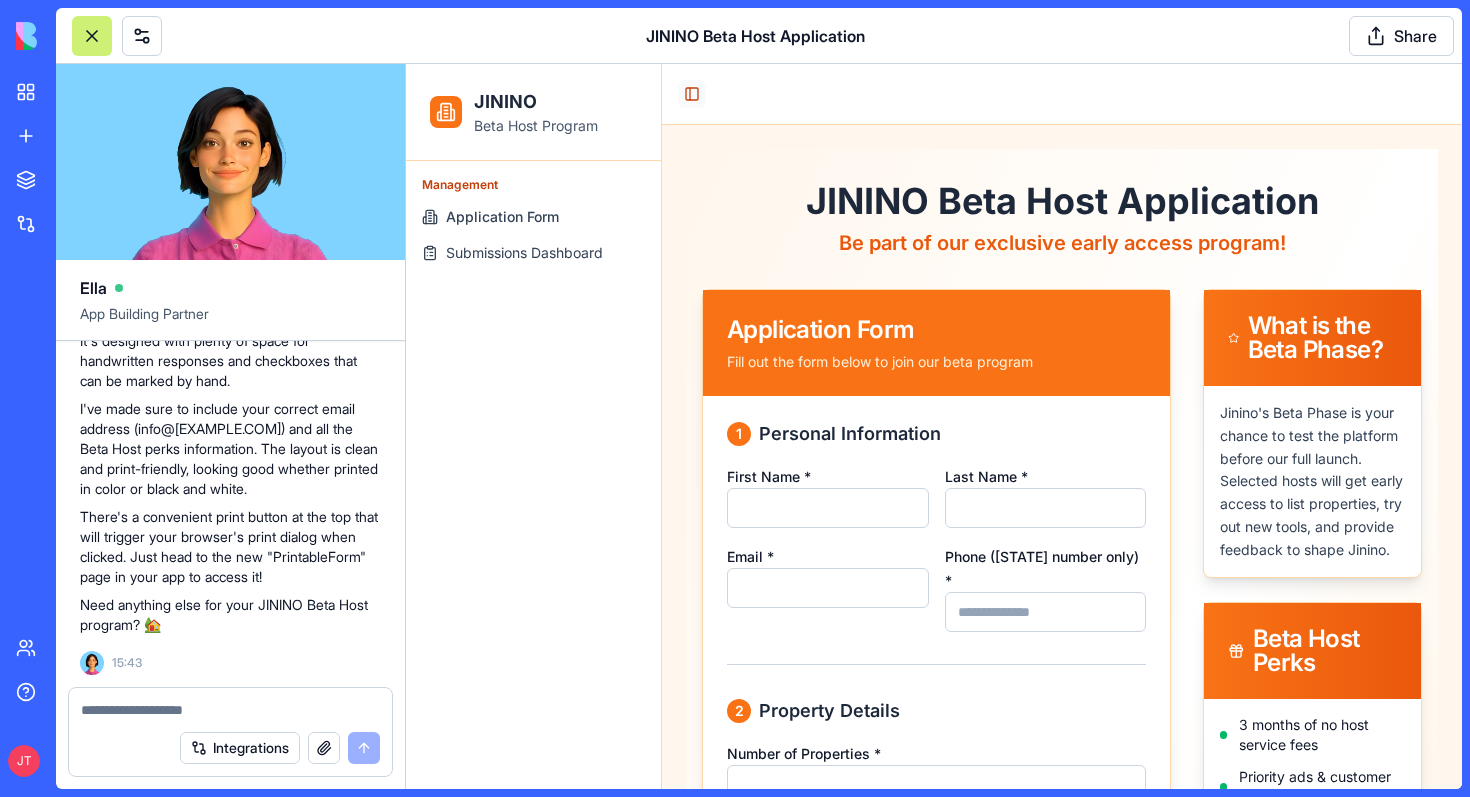 click on "Toggle Sidebar" at bounding box center (692, 94) 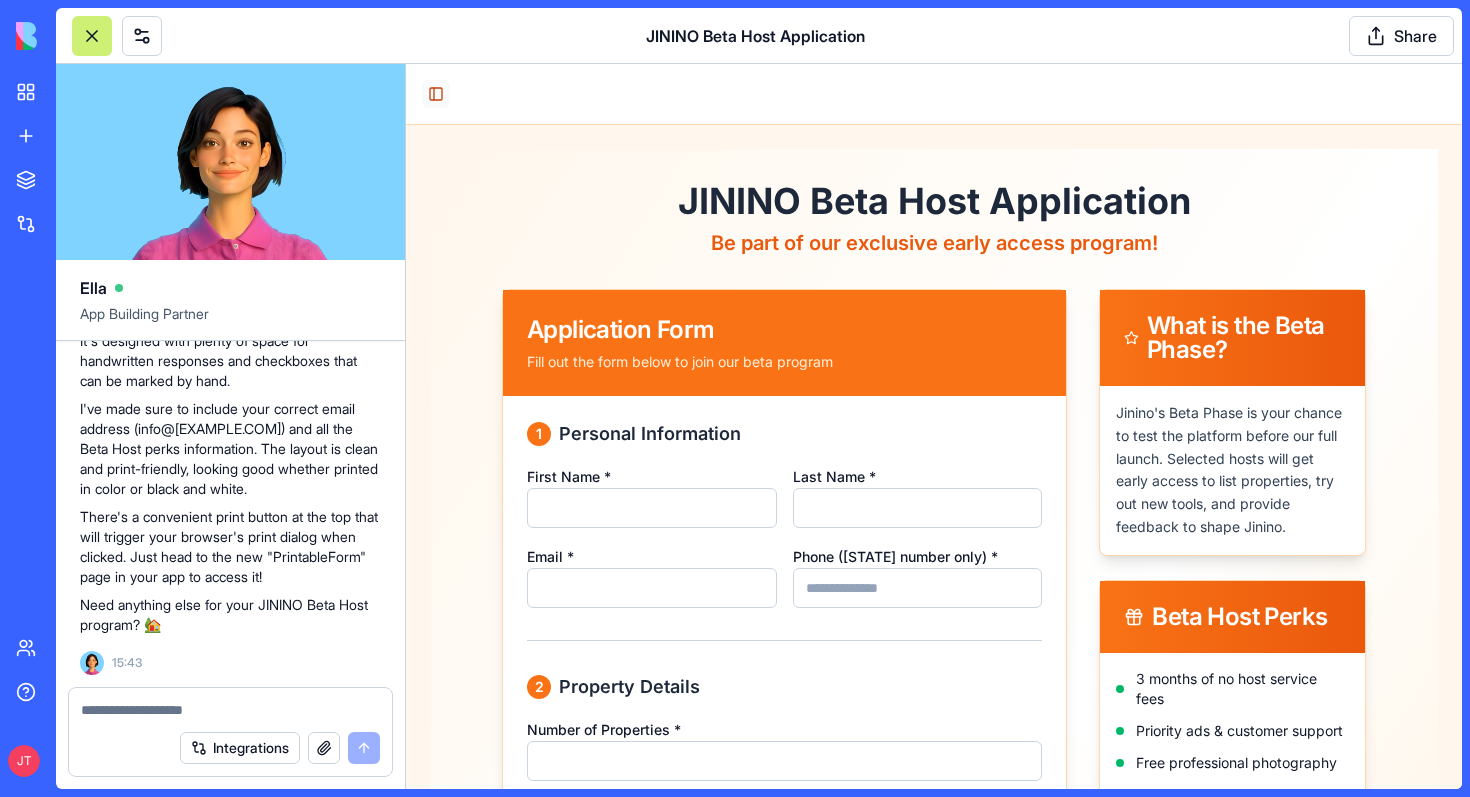 click on "Toggle Sidebar" at bounding box center (436, 94) 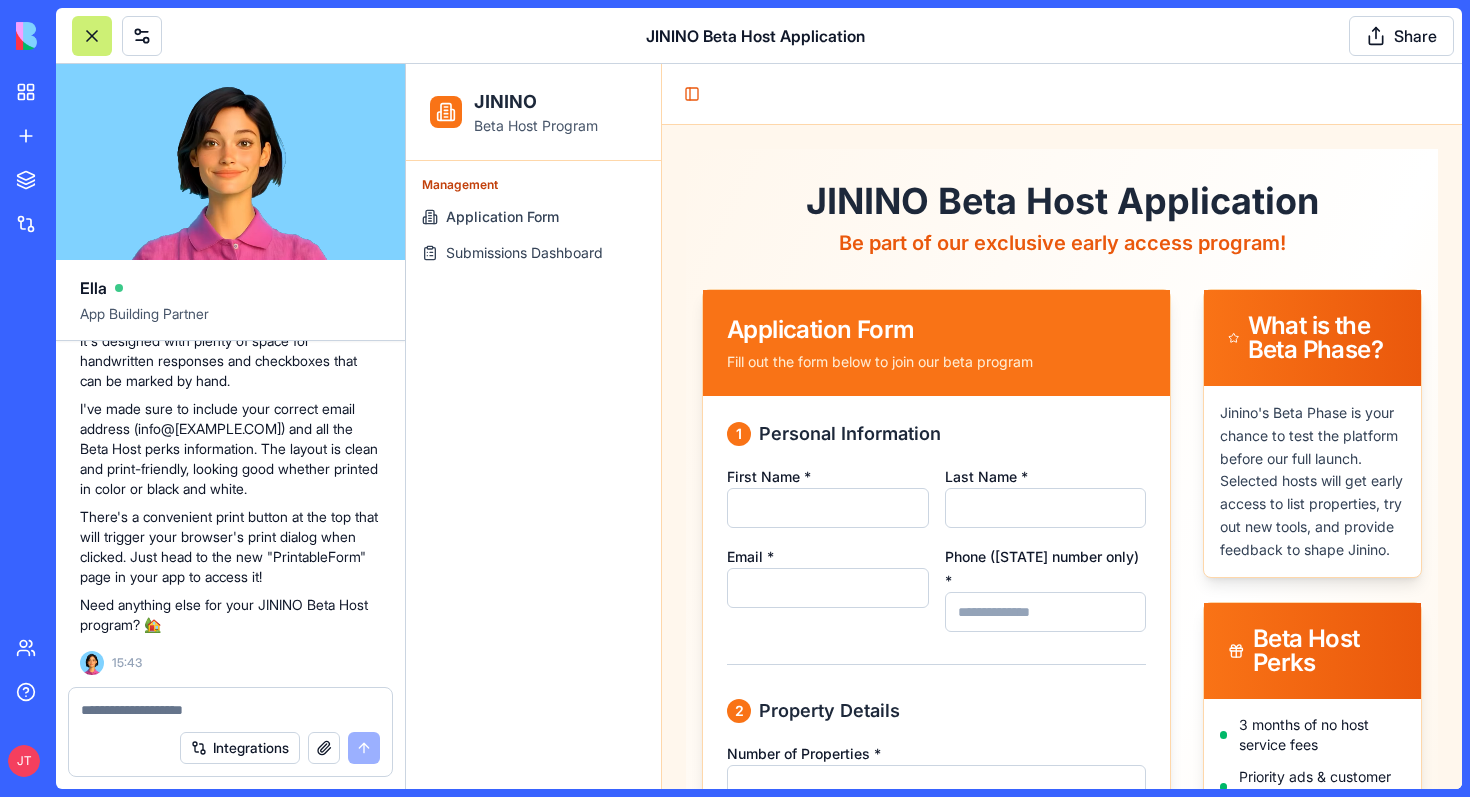 click at bounding box center [92, 36] 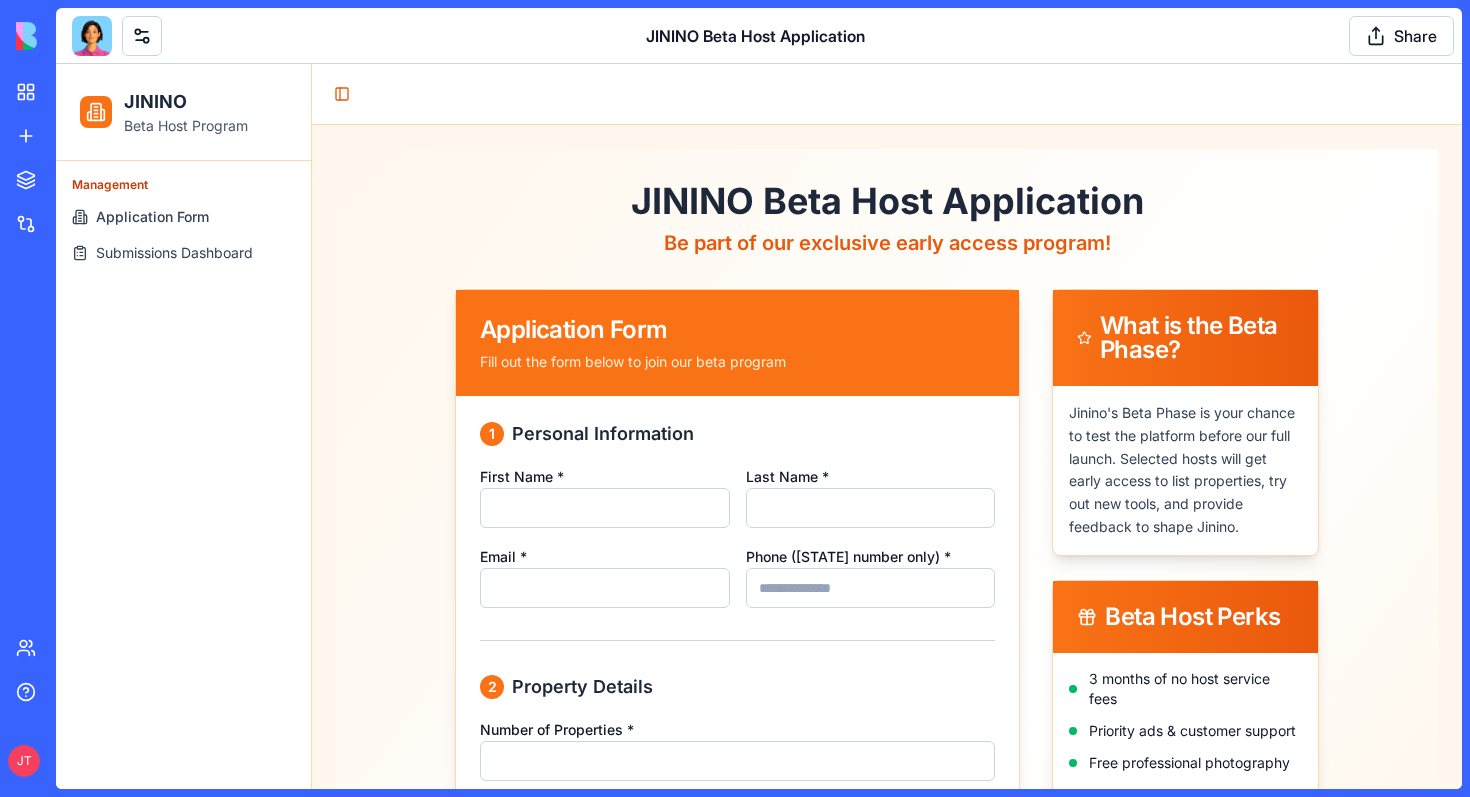 click at bounding box center (92, 36) 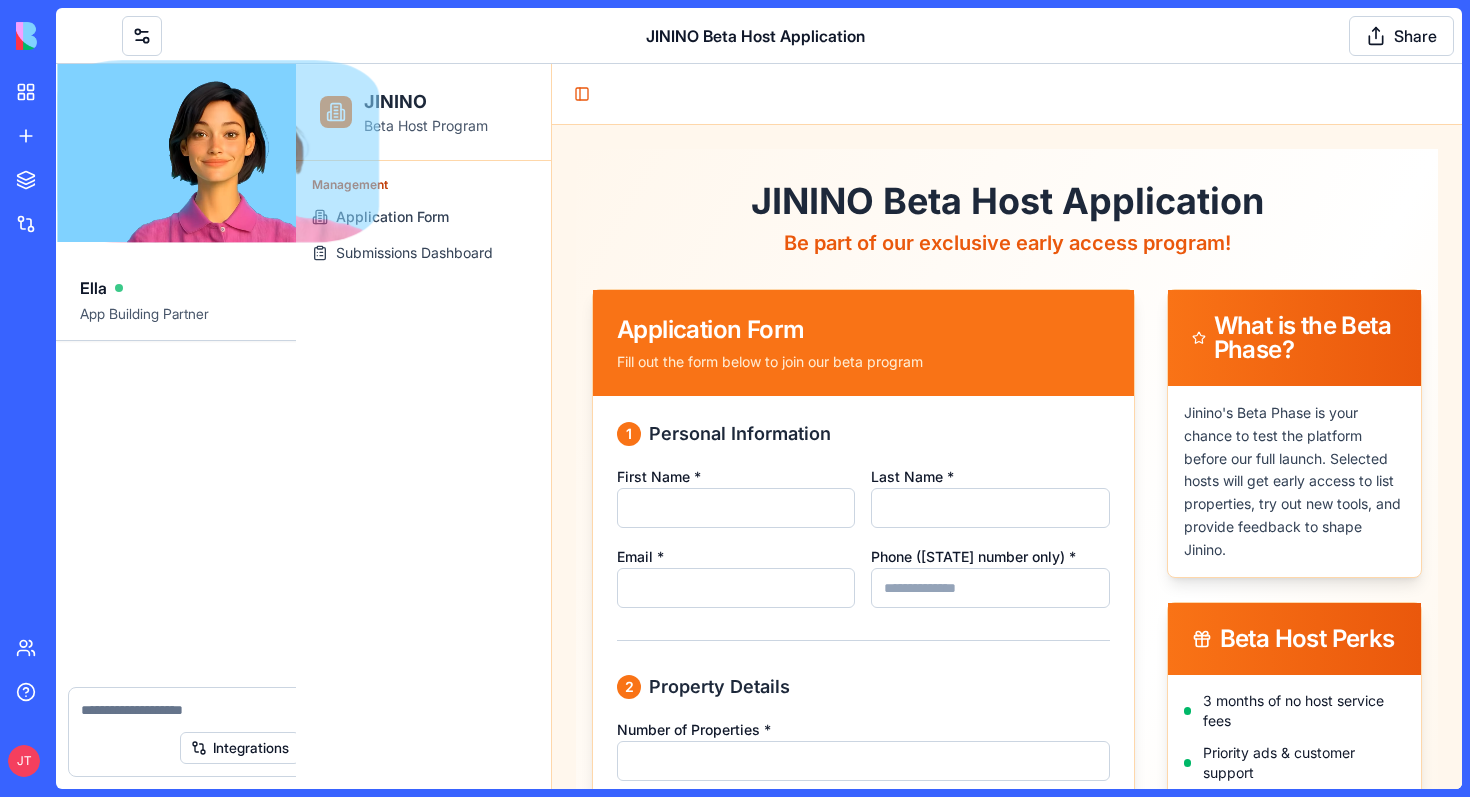 scroll, scrollTop: 3306, scrollLeft: 0, axis: vertical 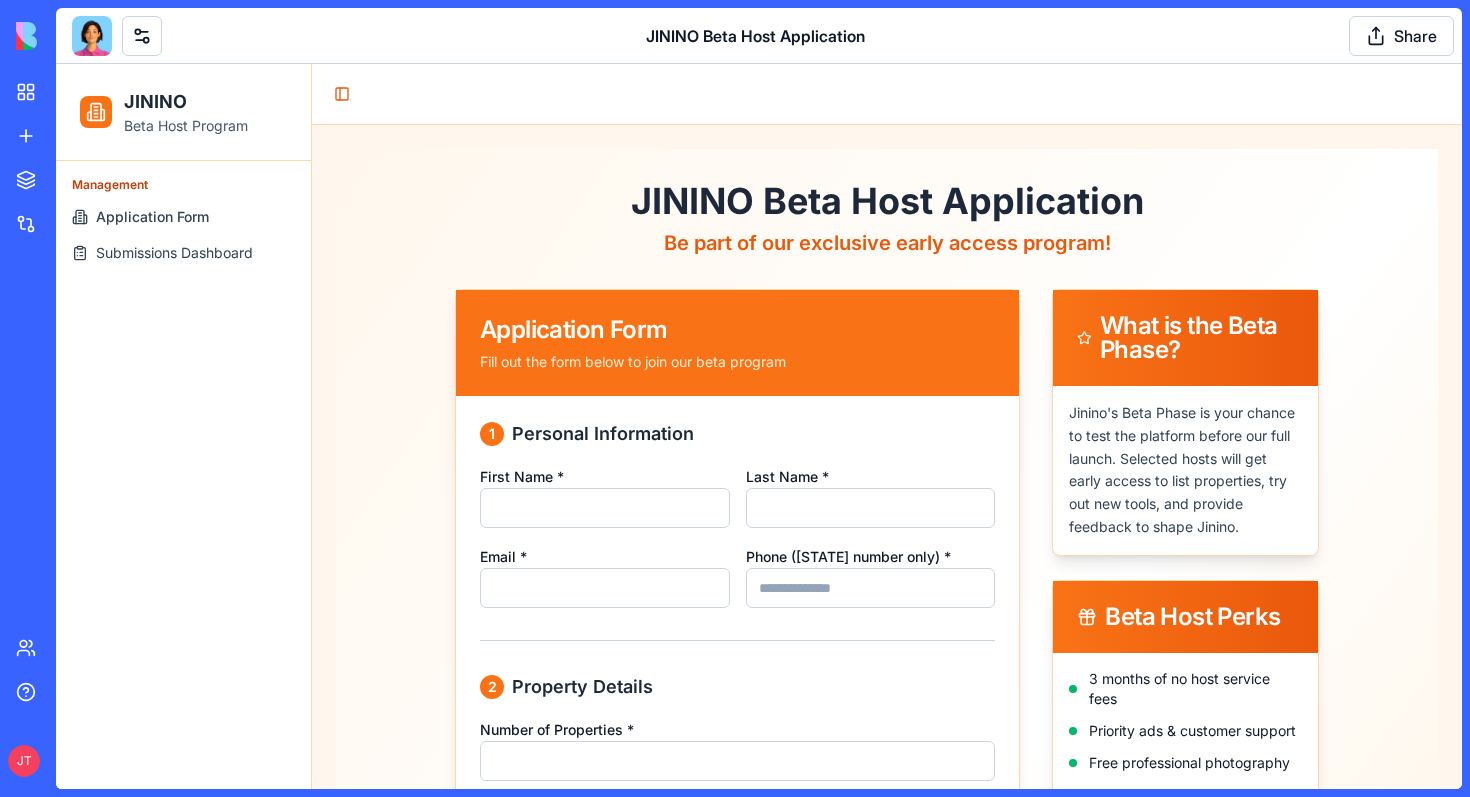click at bounding box center (92, 36) 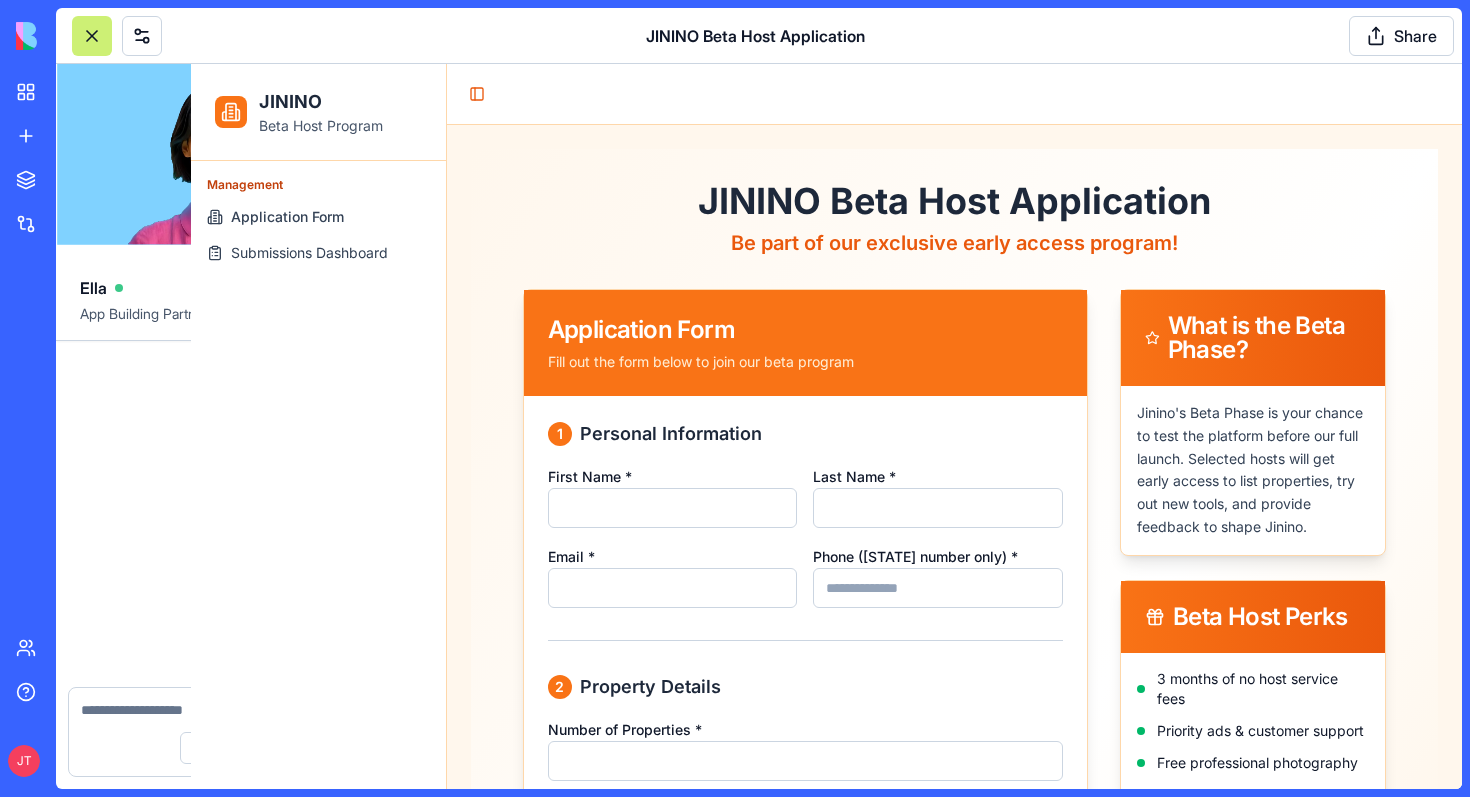 scroll, scrollTop: 3306, scrollLeft: 0, axis: vertical 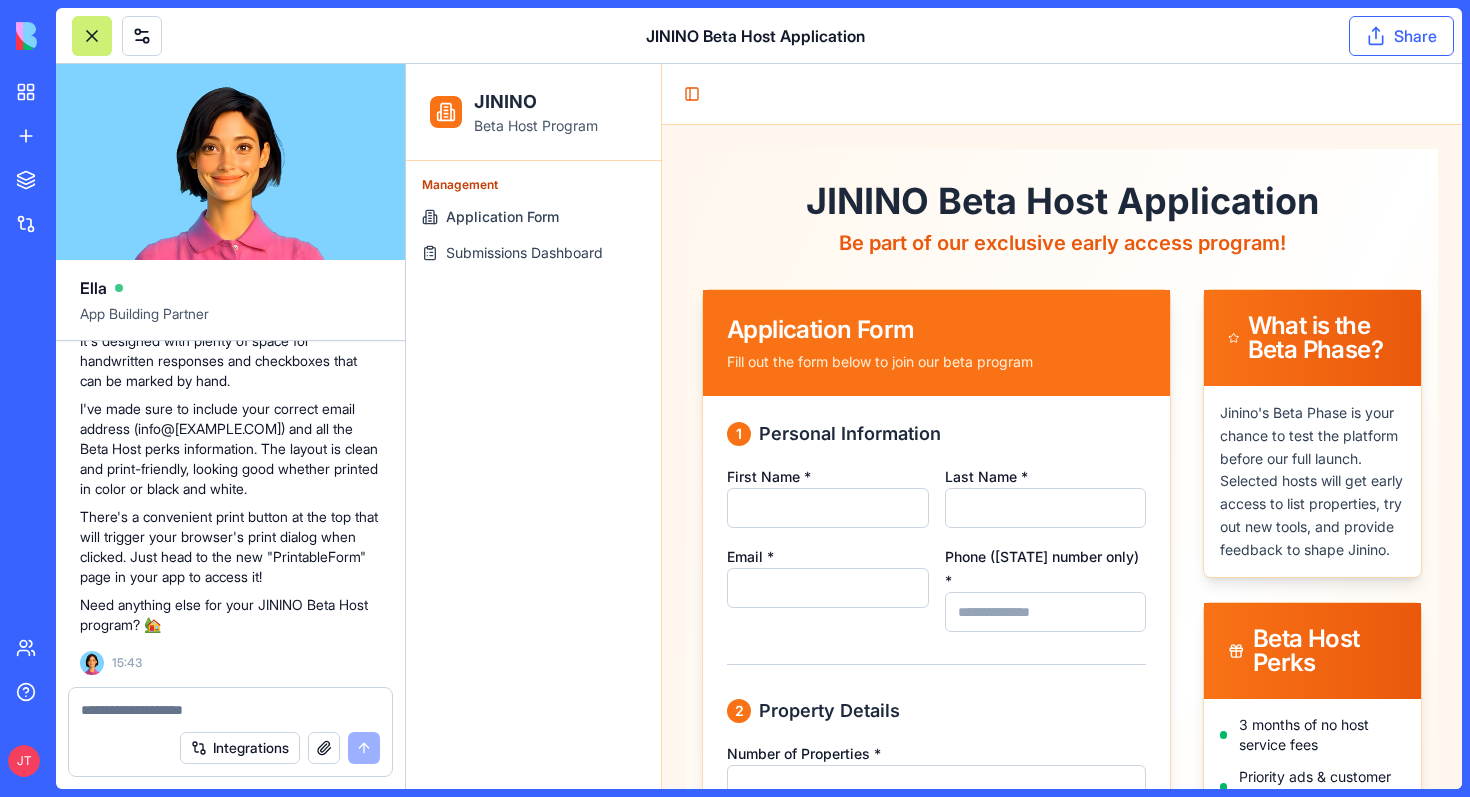 click on "Share" at bounding box center [1401, 36] 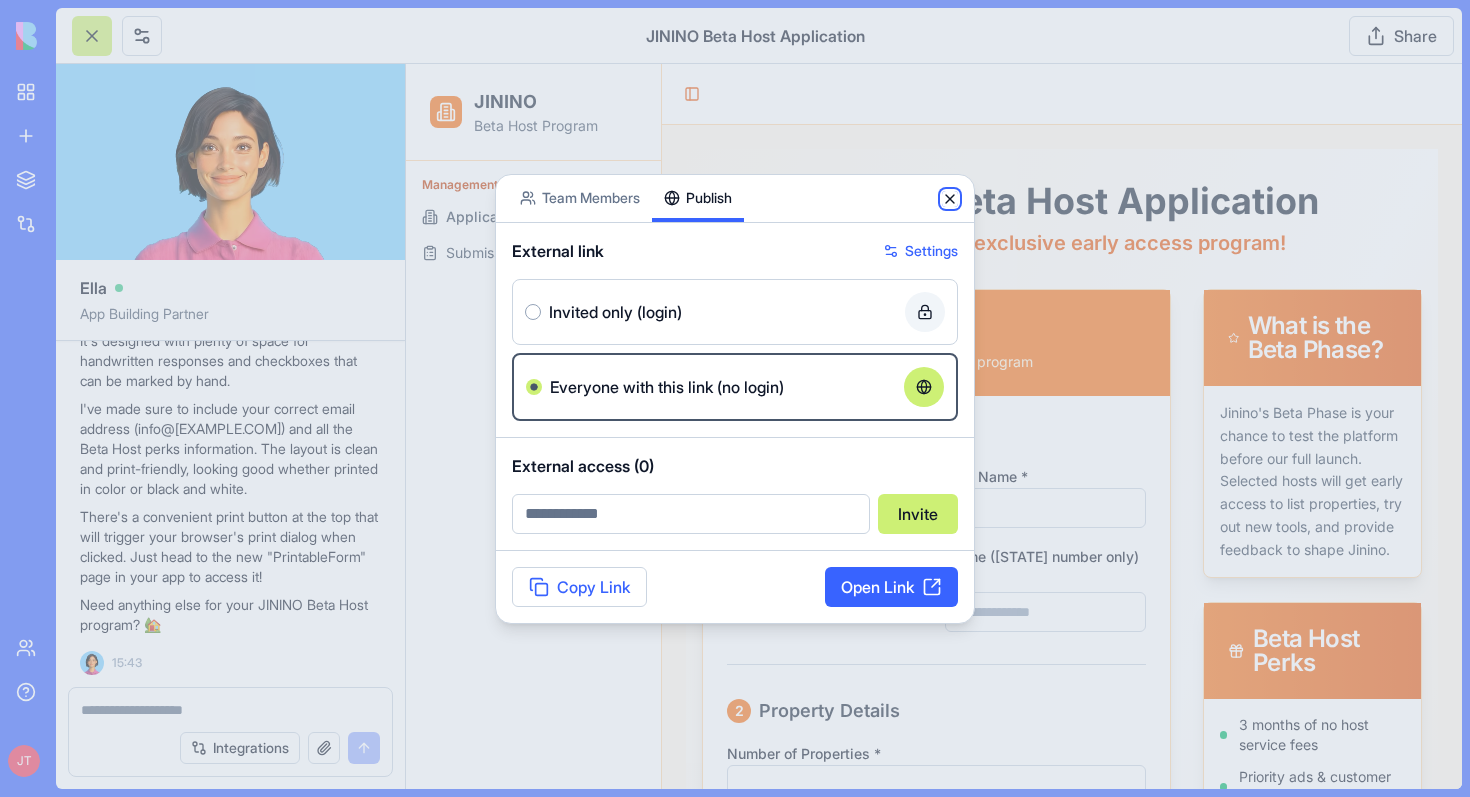 click 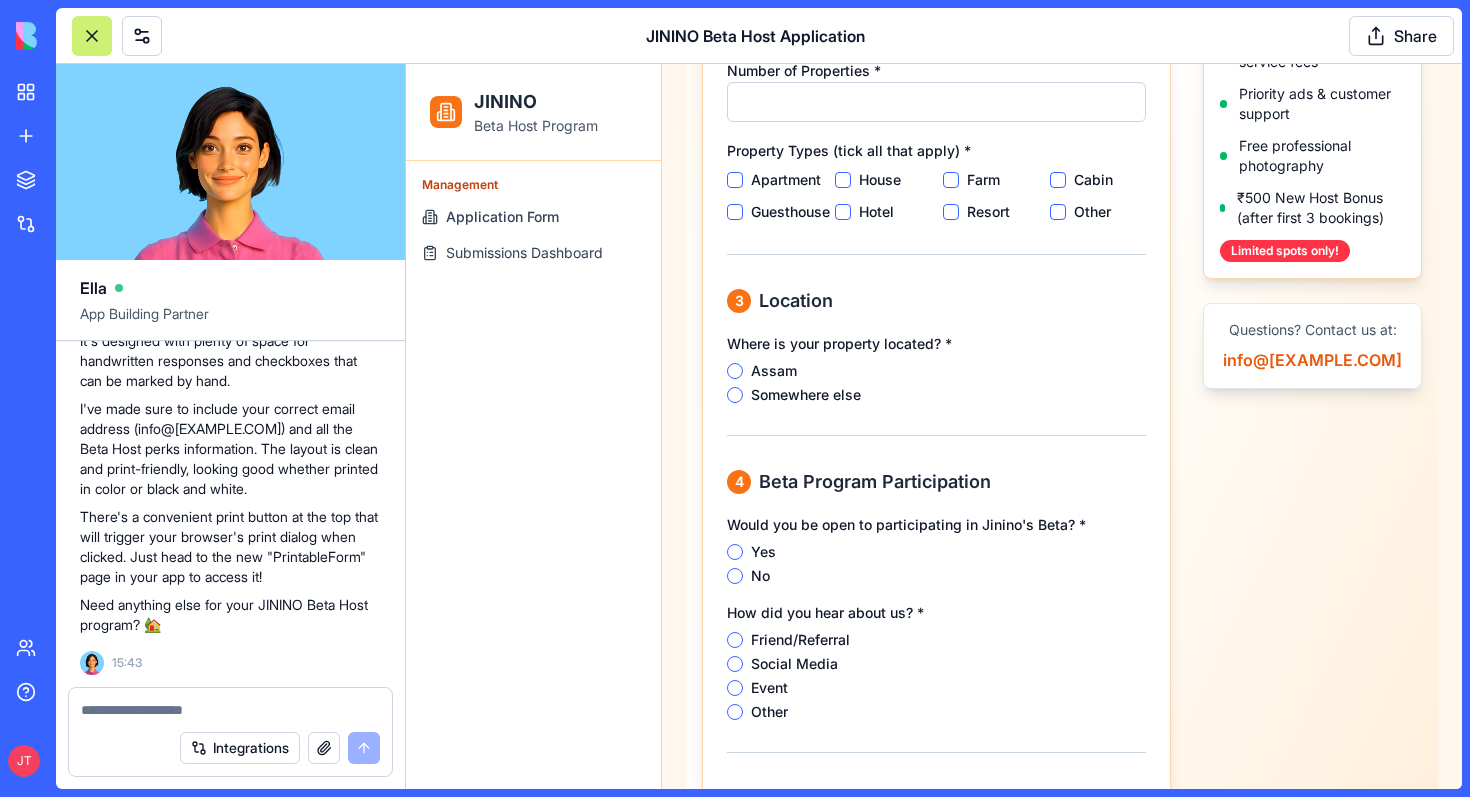 scroll, scrollTop: 685, scrollLeft: 0, axis: vertical 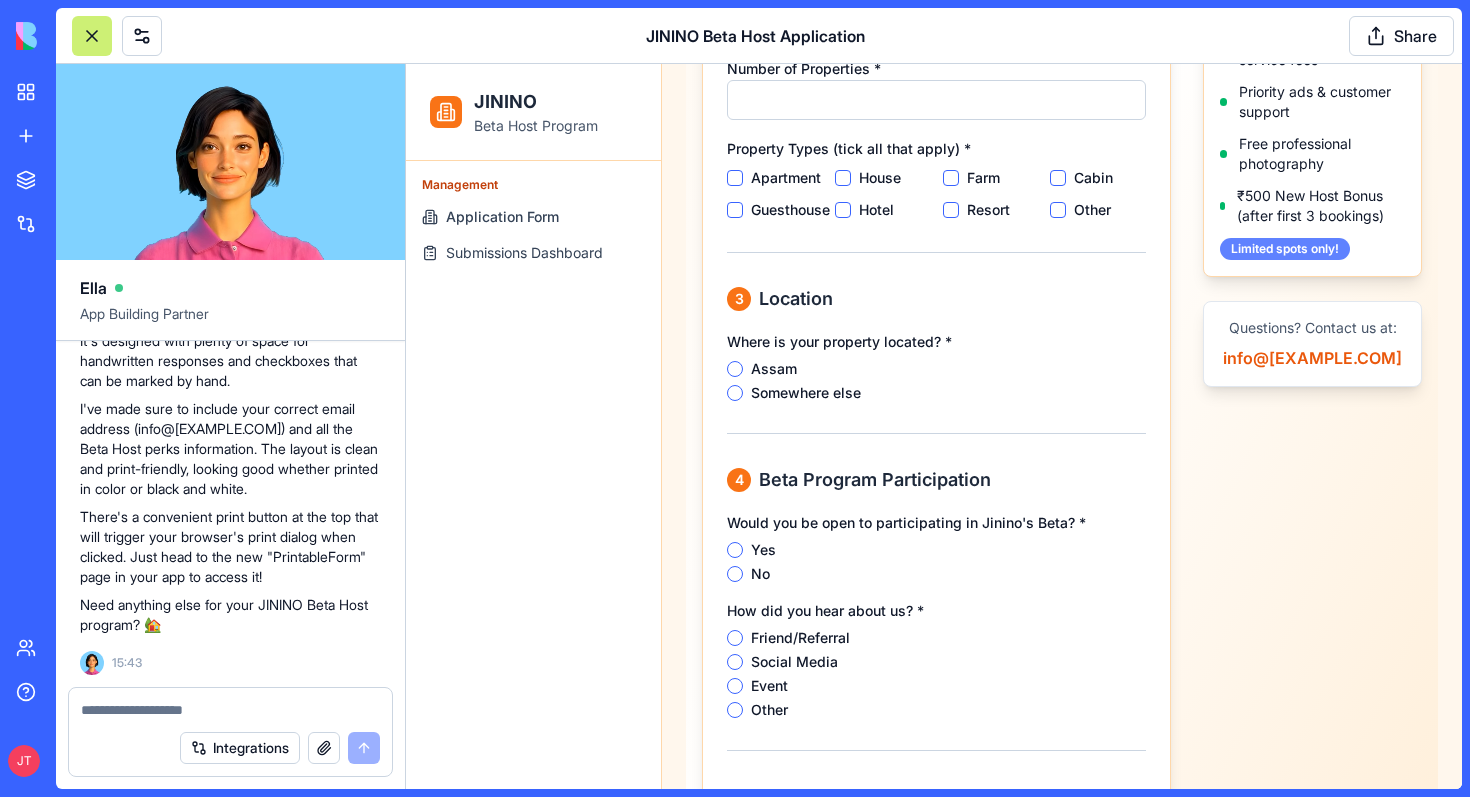 click on "Limited spots only!" at bounding box center (1285, 249) 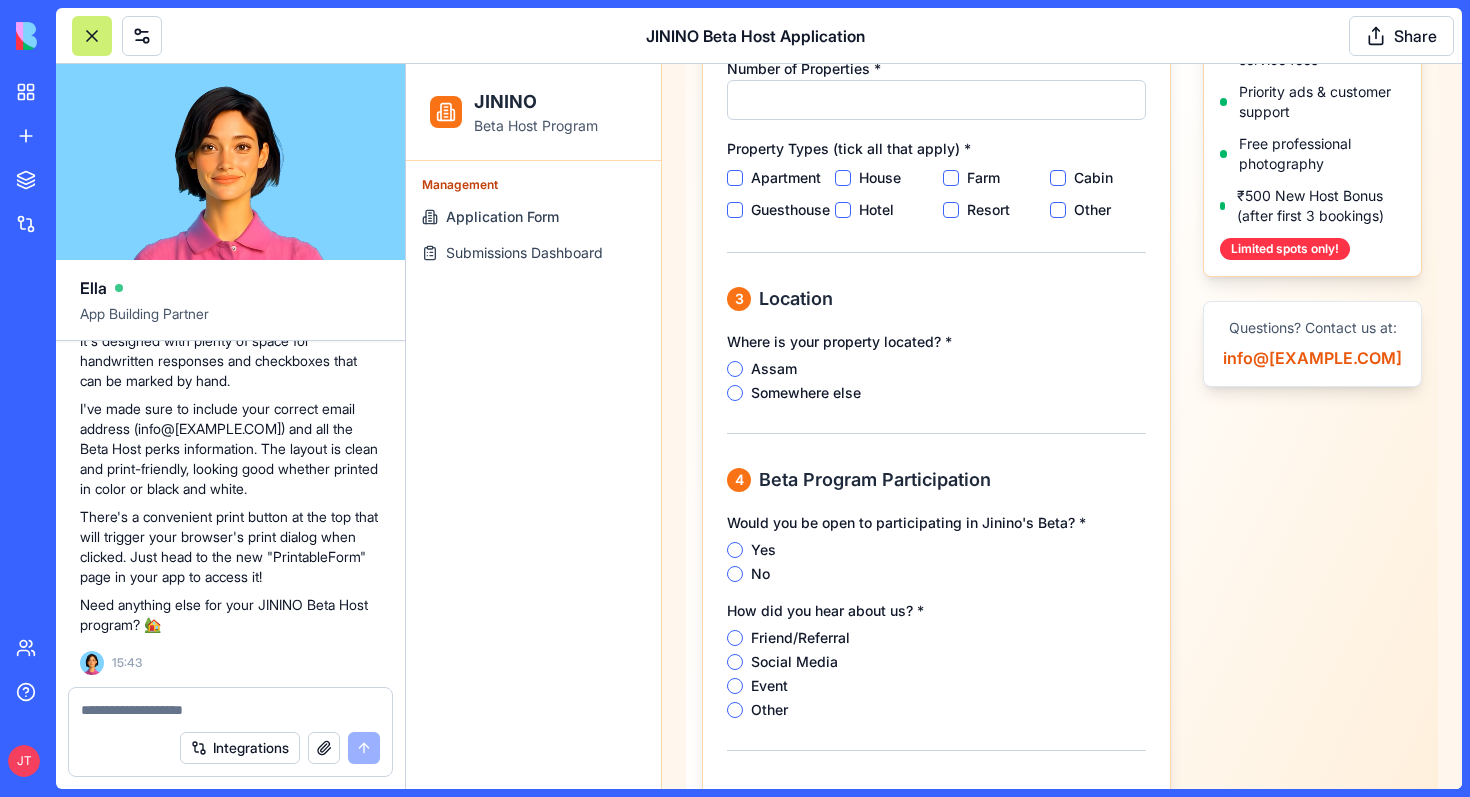 scroll, scrollTop: 938, scrollLeft: 0, axis: vertical 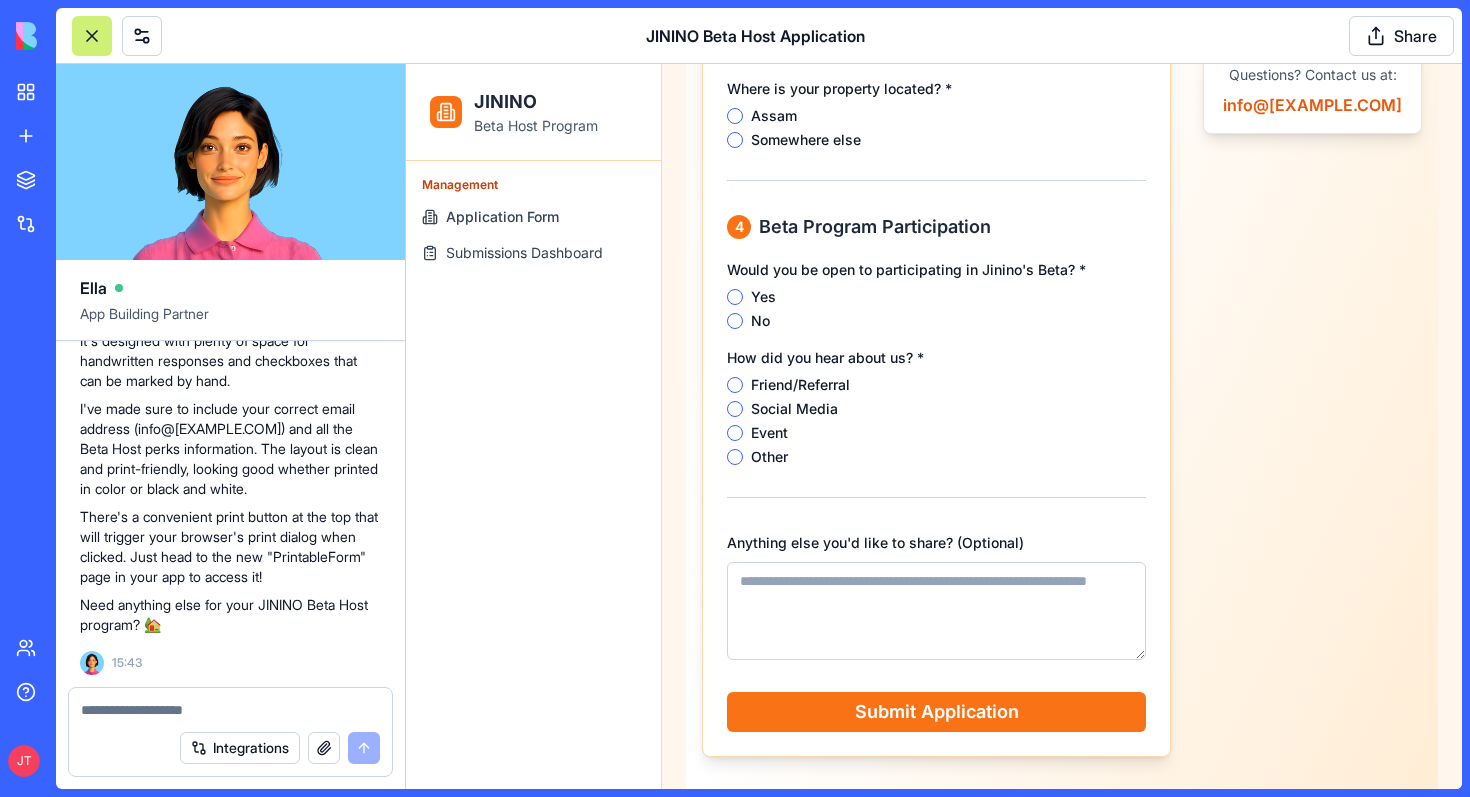 click at bounding box center [230, 710] 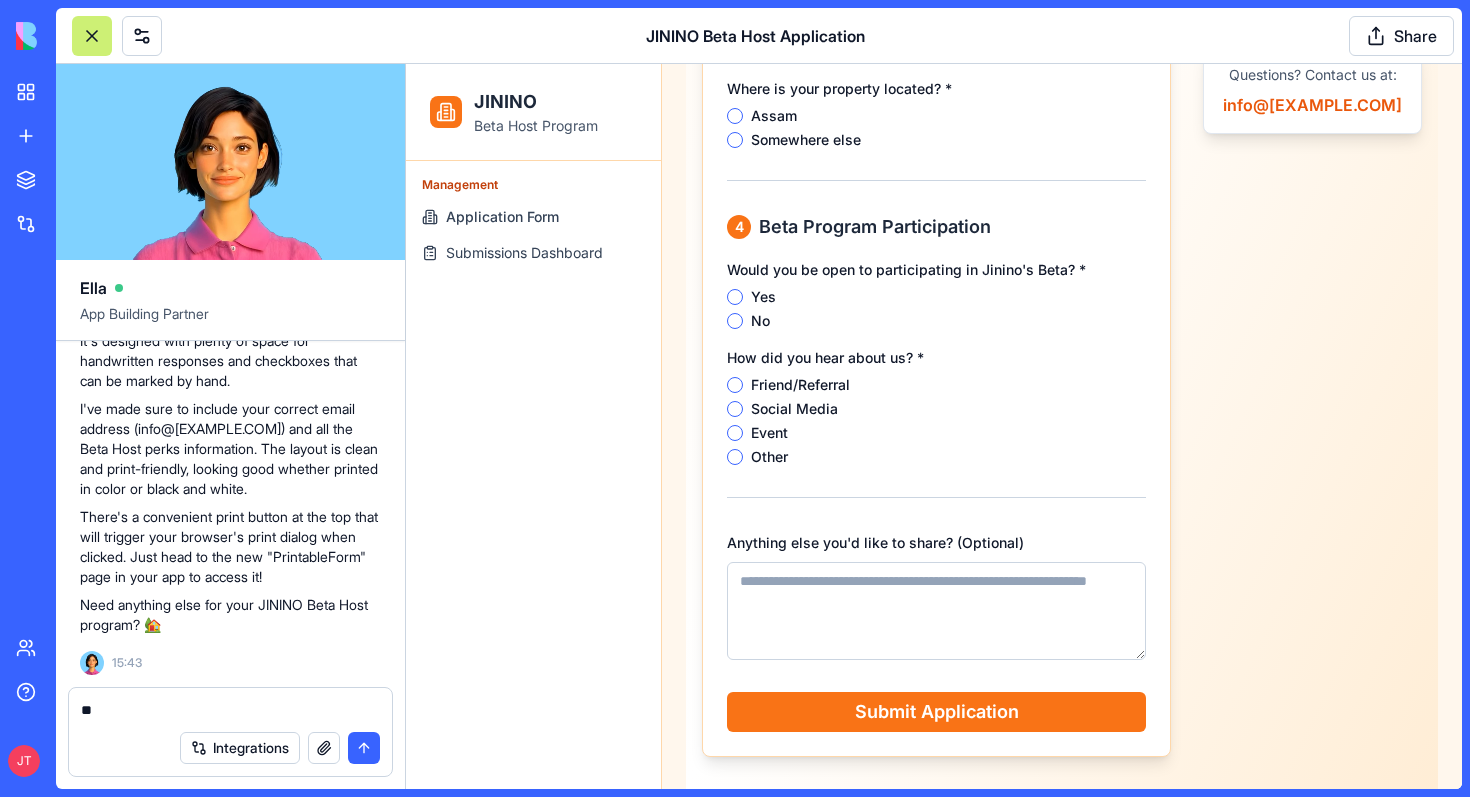type on "*" 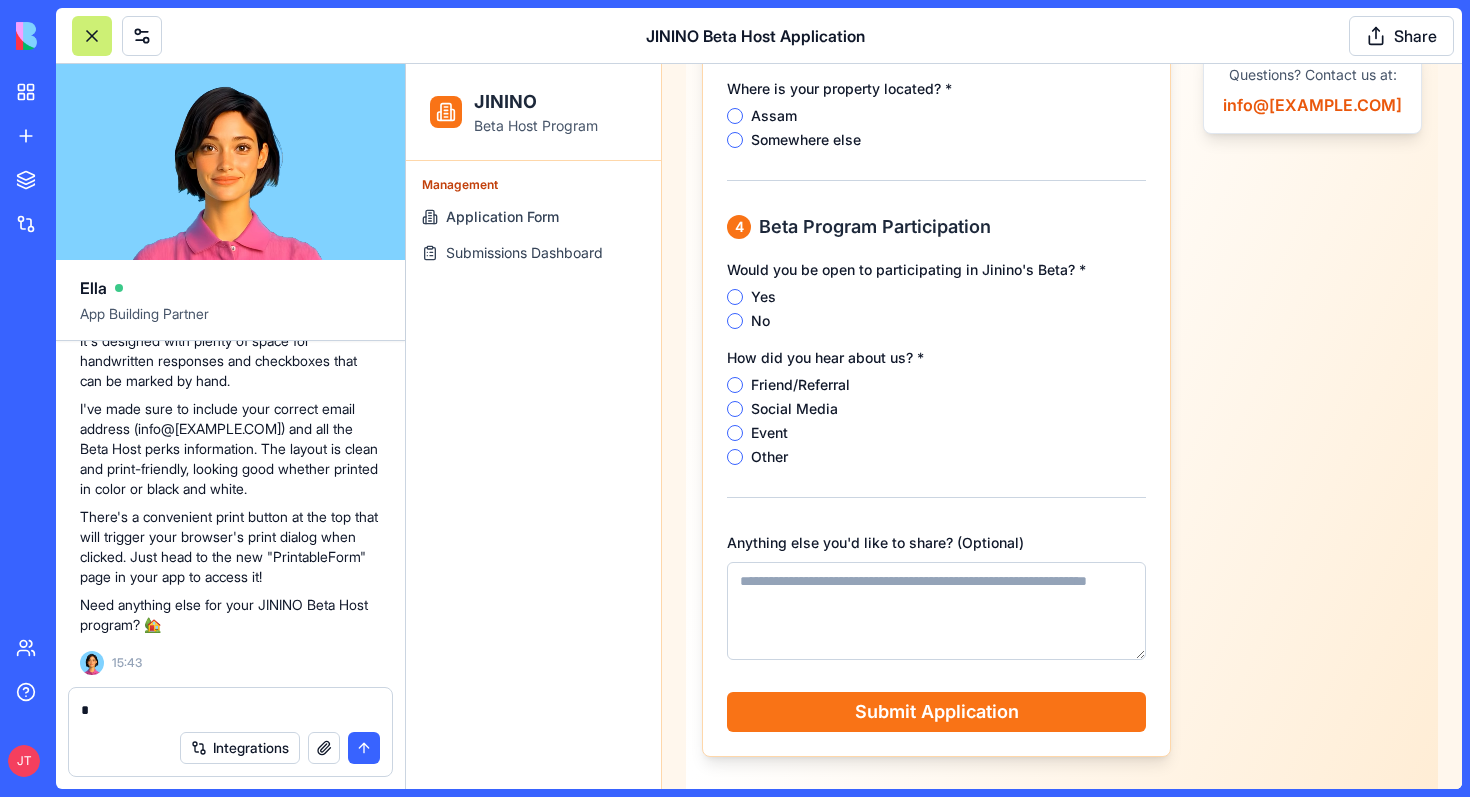 type 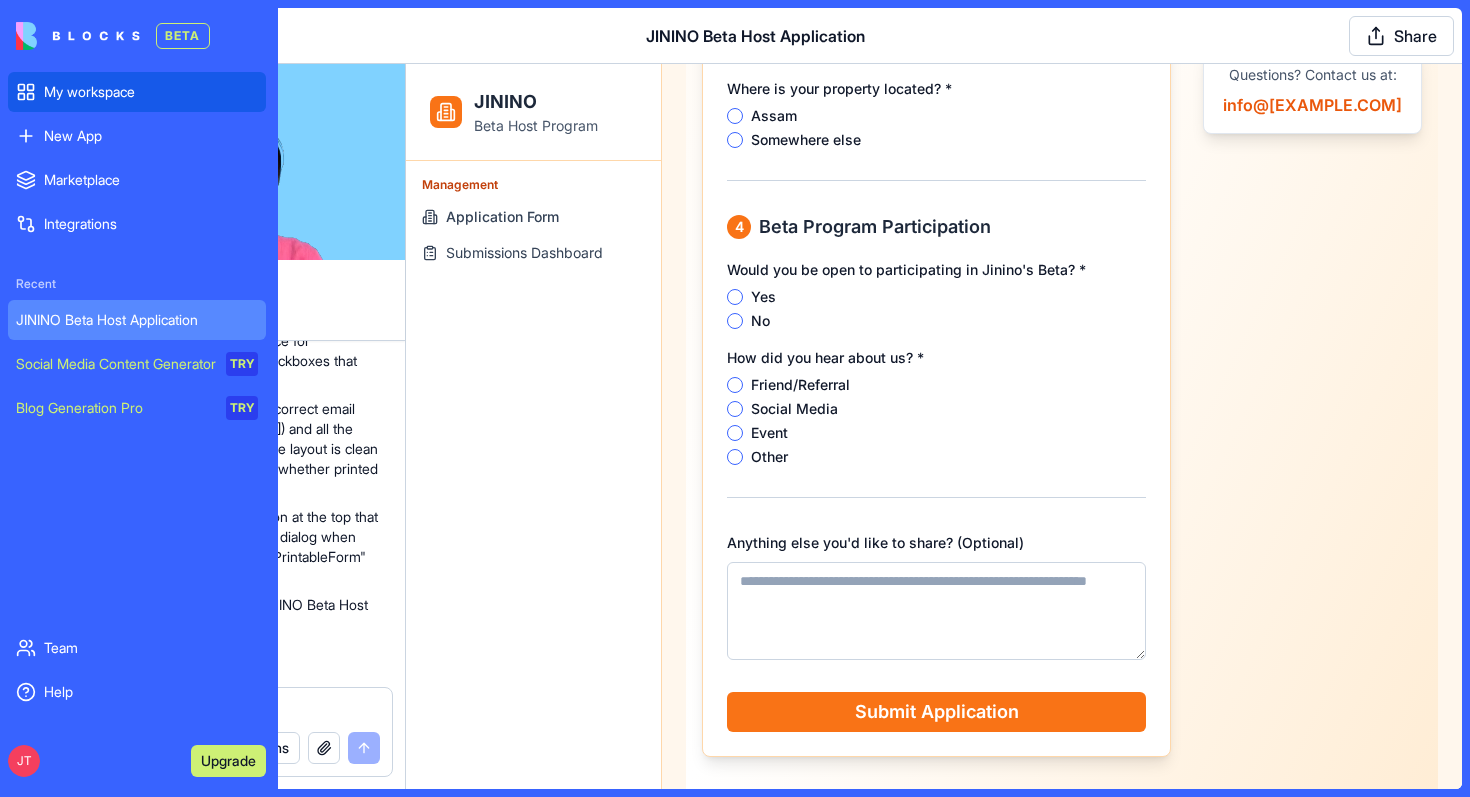 click on "My workspace" at bounding box center (137, 92) 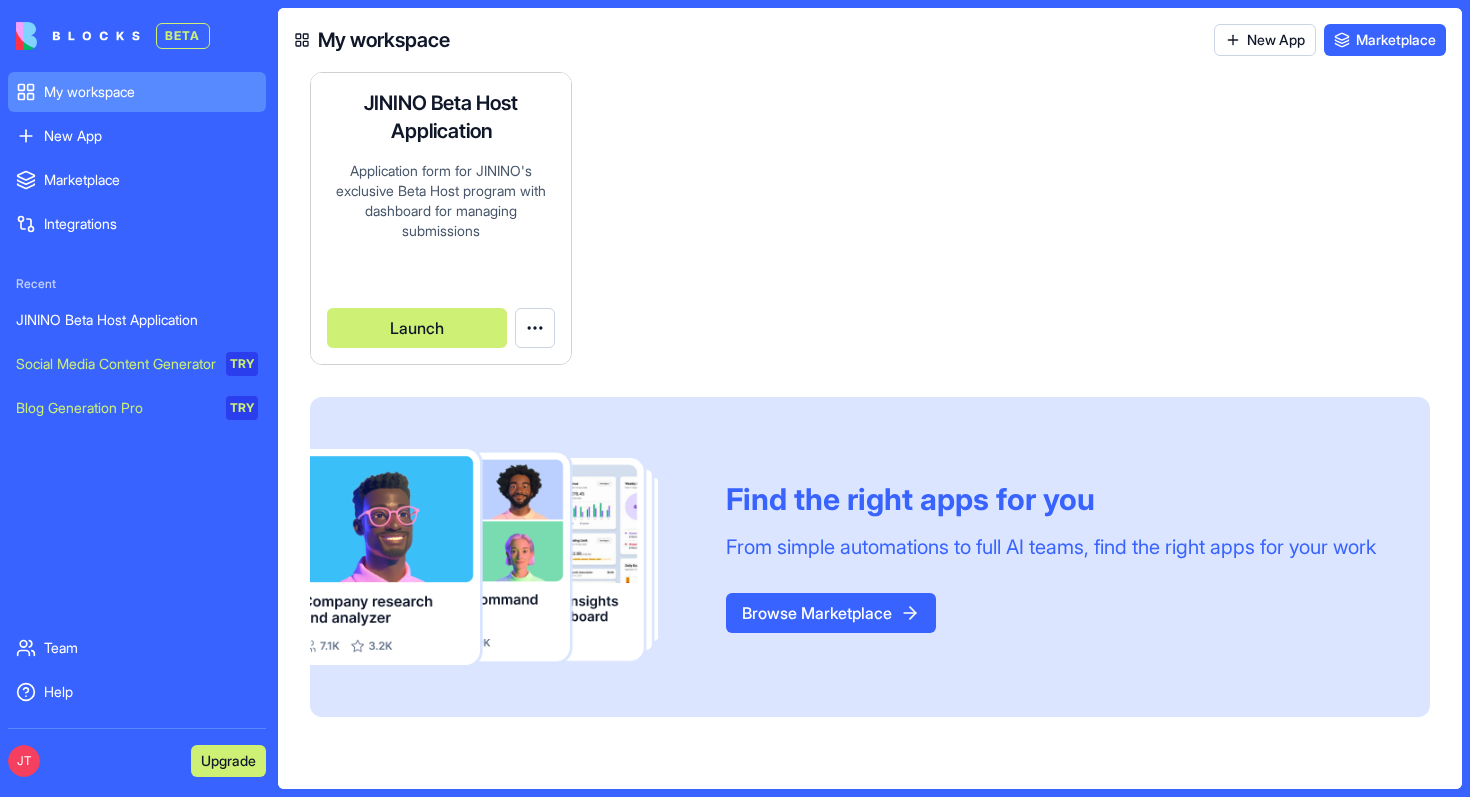 click on "Application form for JININO's exclusive Beta Host program with dashboard for managing submissions" at bounding box center [441, 214] 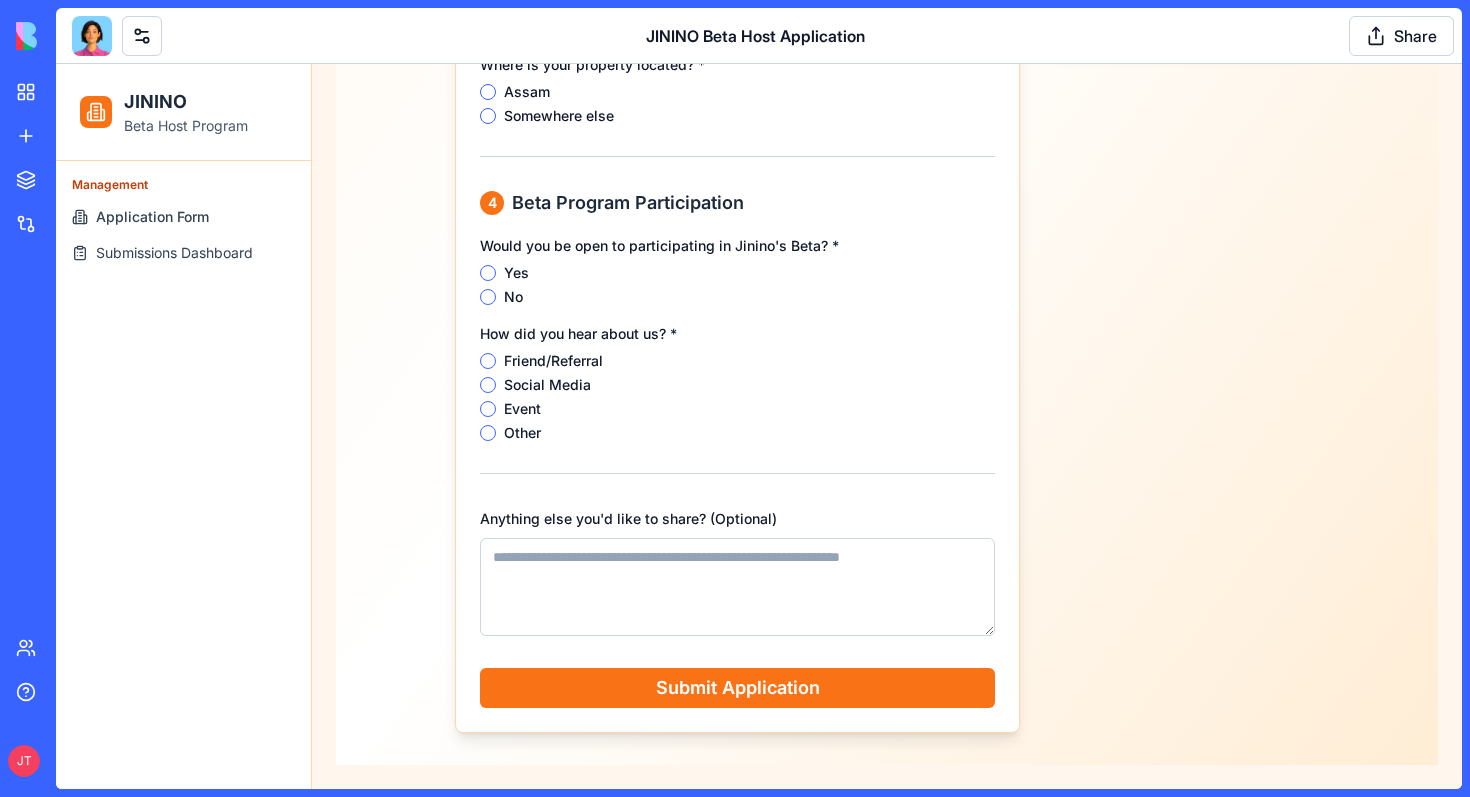 scroll, scrollTop: 0, scrollLeft: 0, axis: both 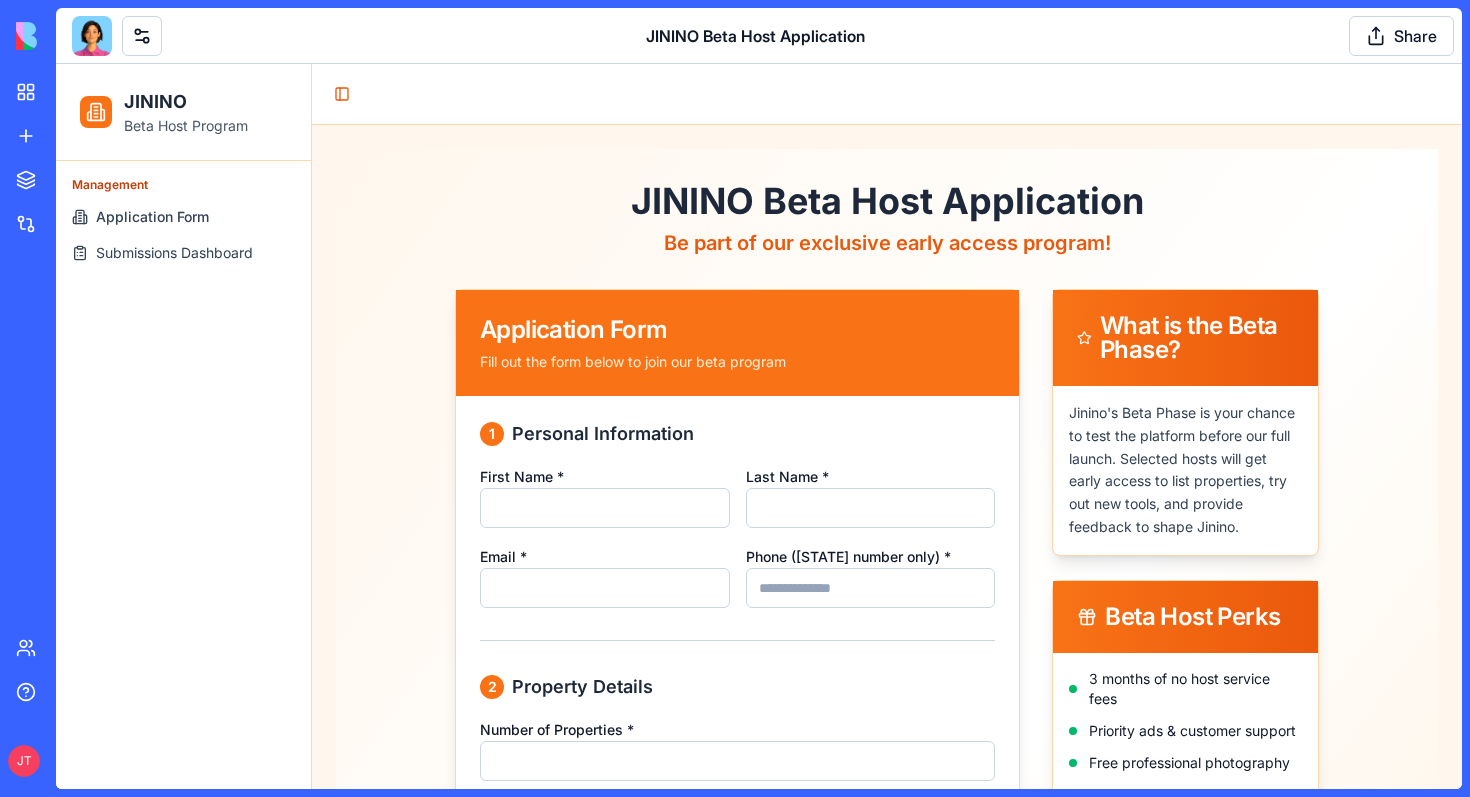 click at bounding box center [92, 36] 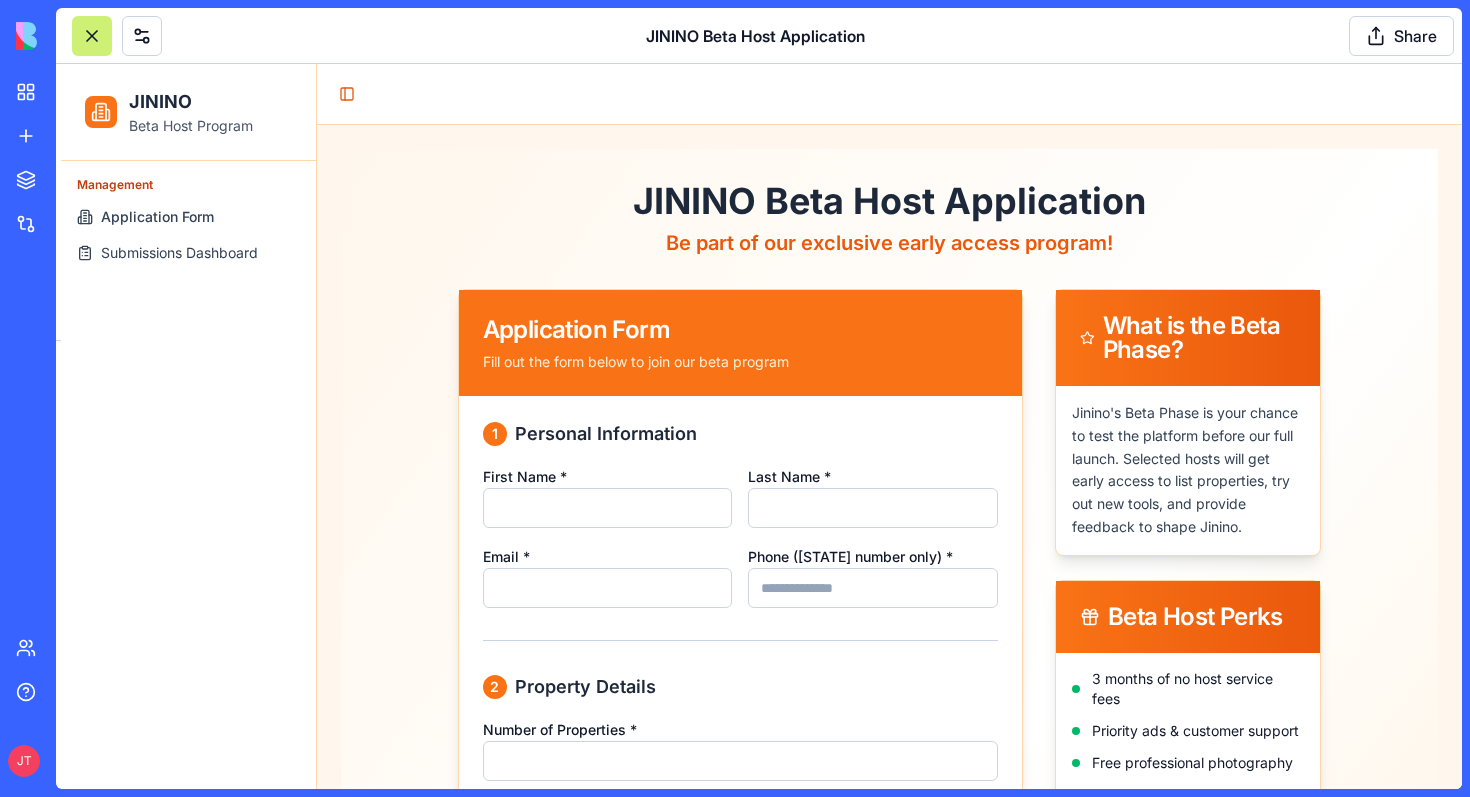 scroll, scrollTop: 3306, scrollLeft: 0, axis: vertical 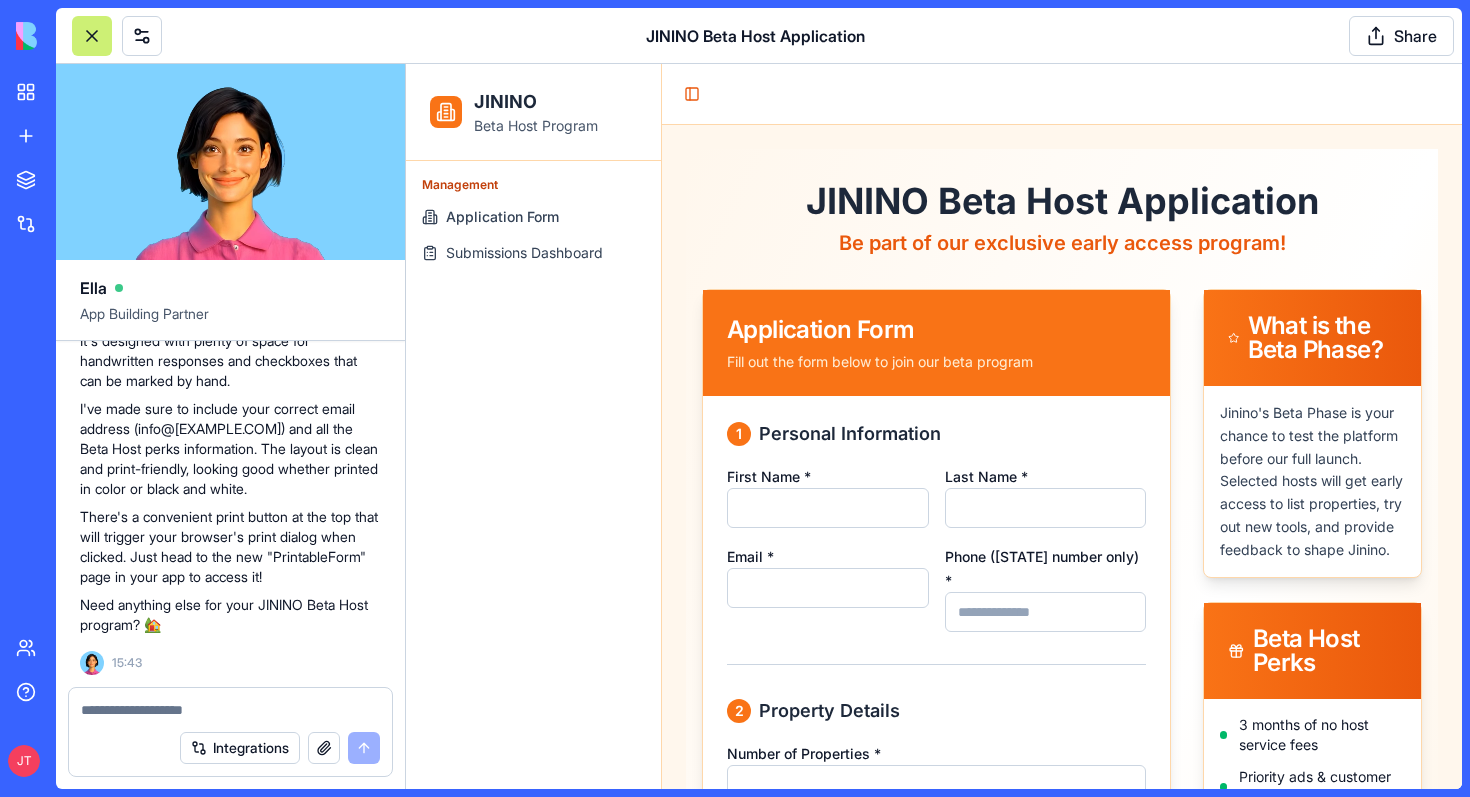 click at bounding box center (230, 710) 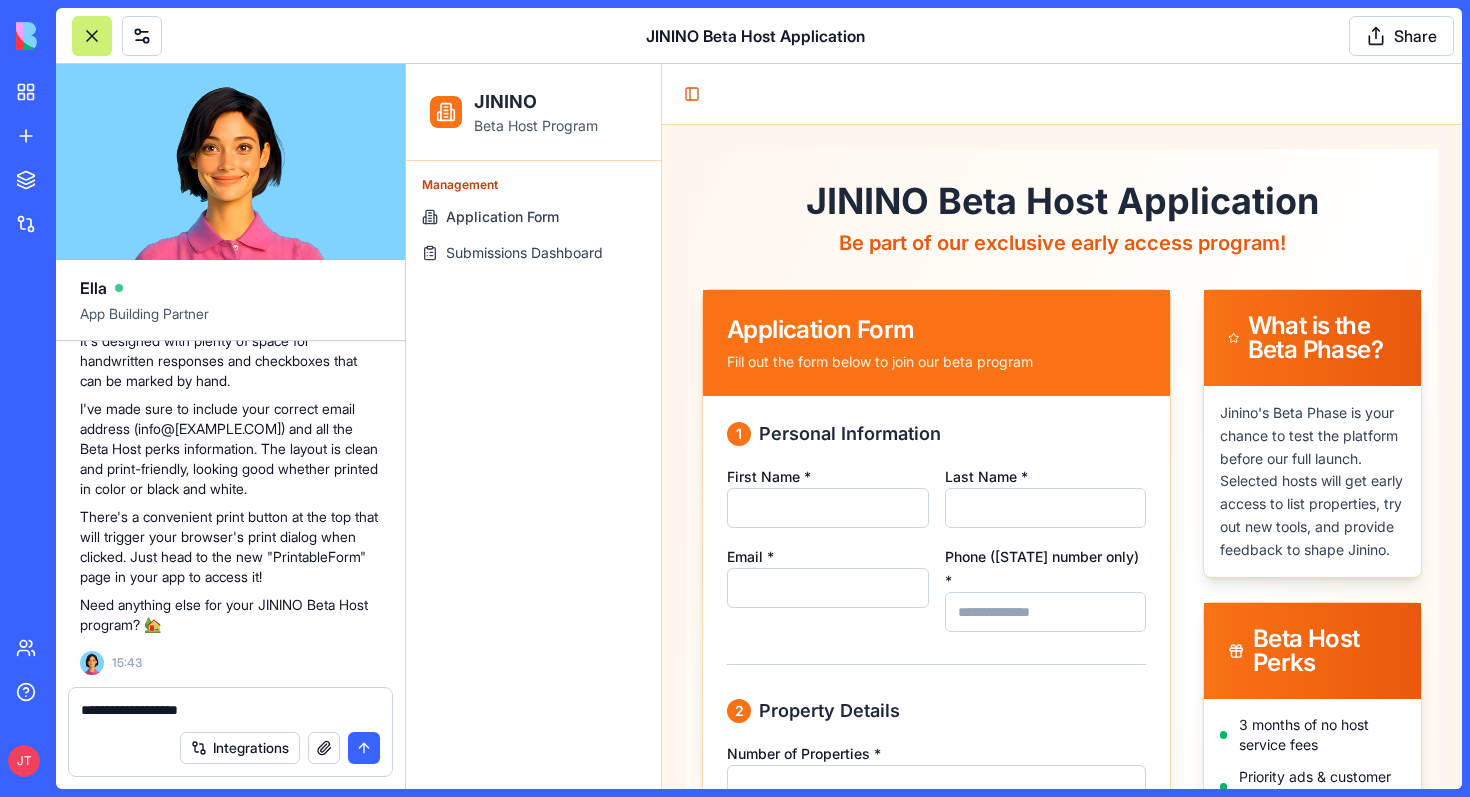 type on "**********" 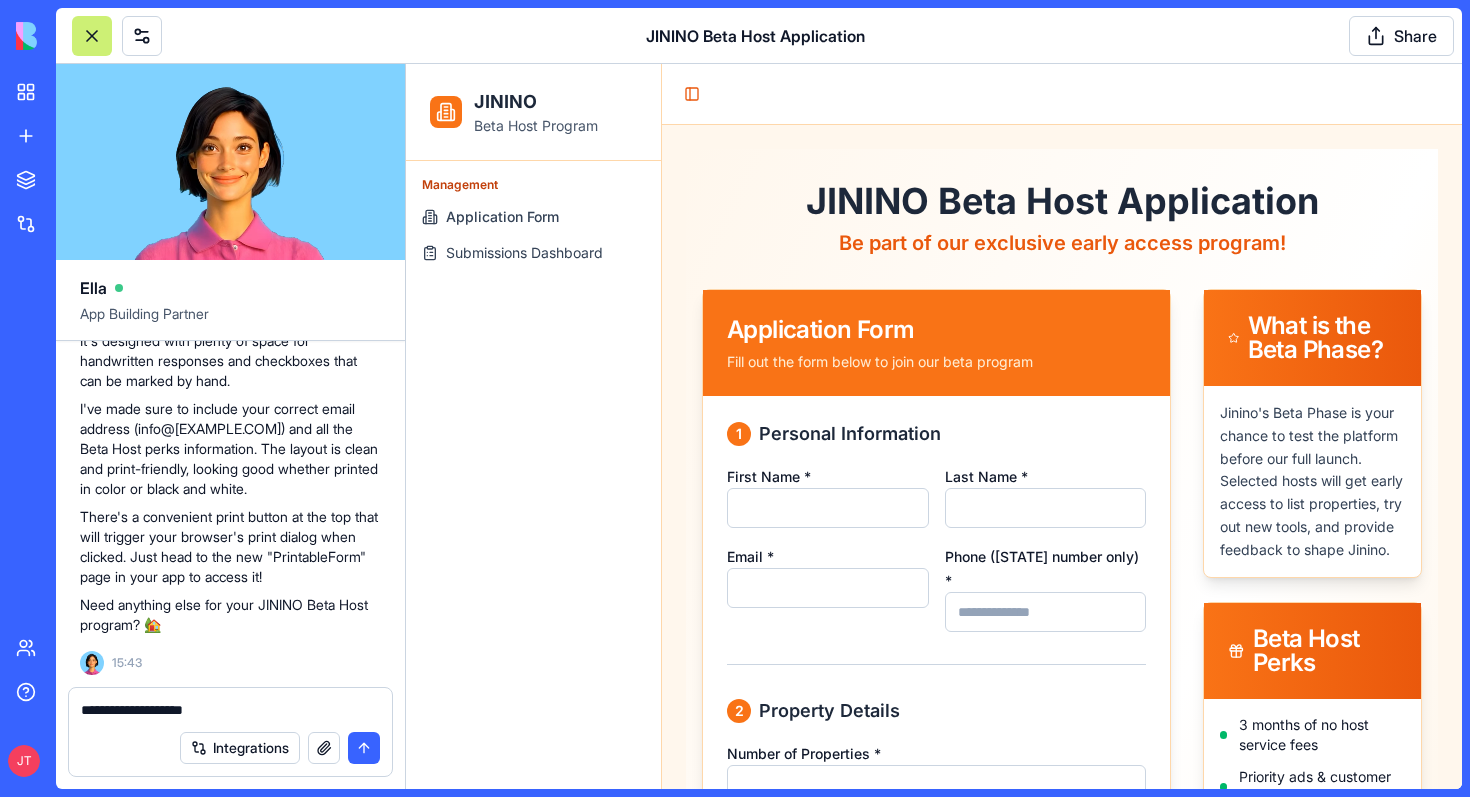type 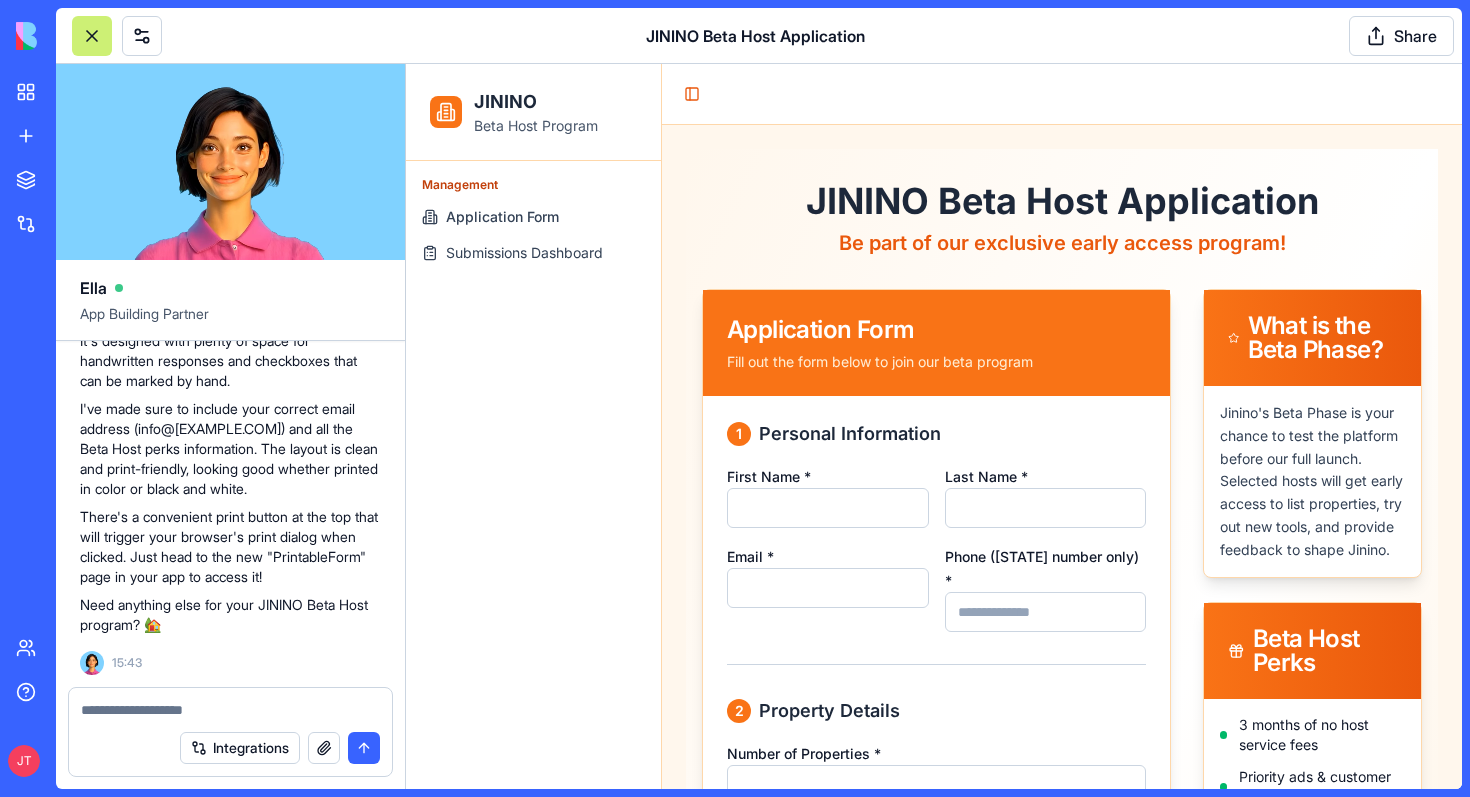 scroll, scrollTop: 3382, scrollLeft: 0, axis: vertical 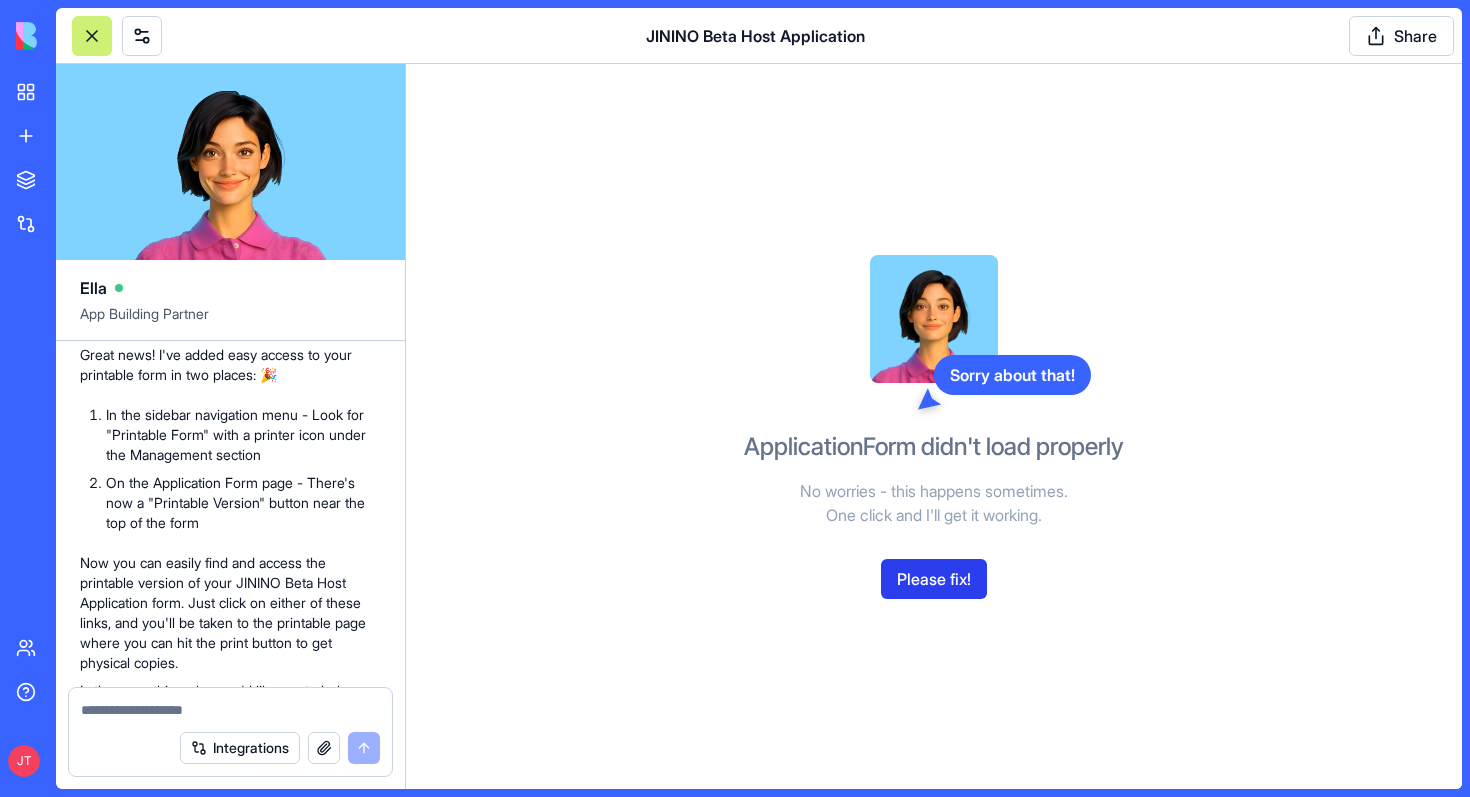 click on "Please fix!" at bounding box center [934, 579] 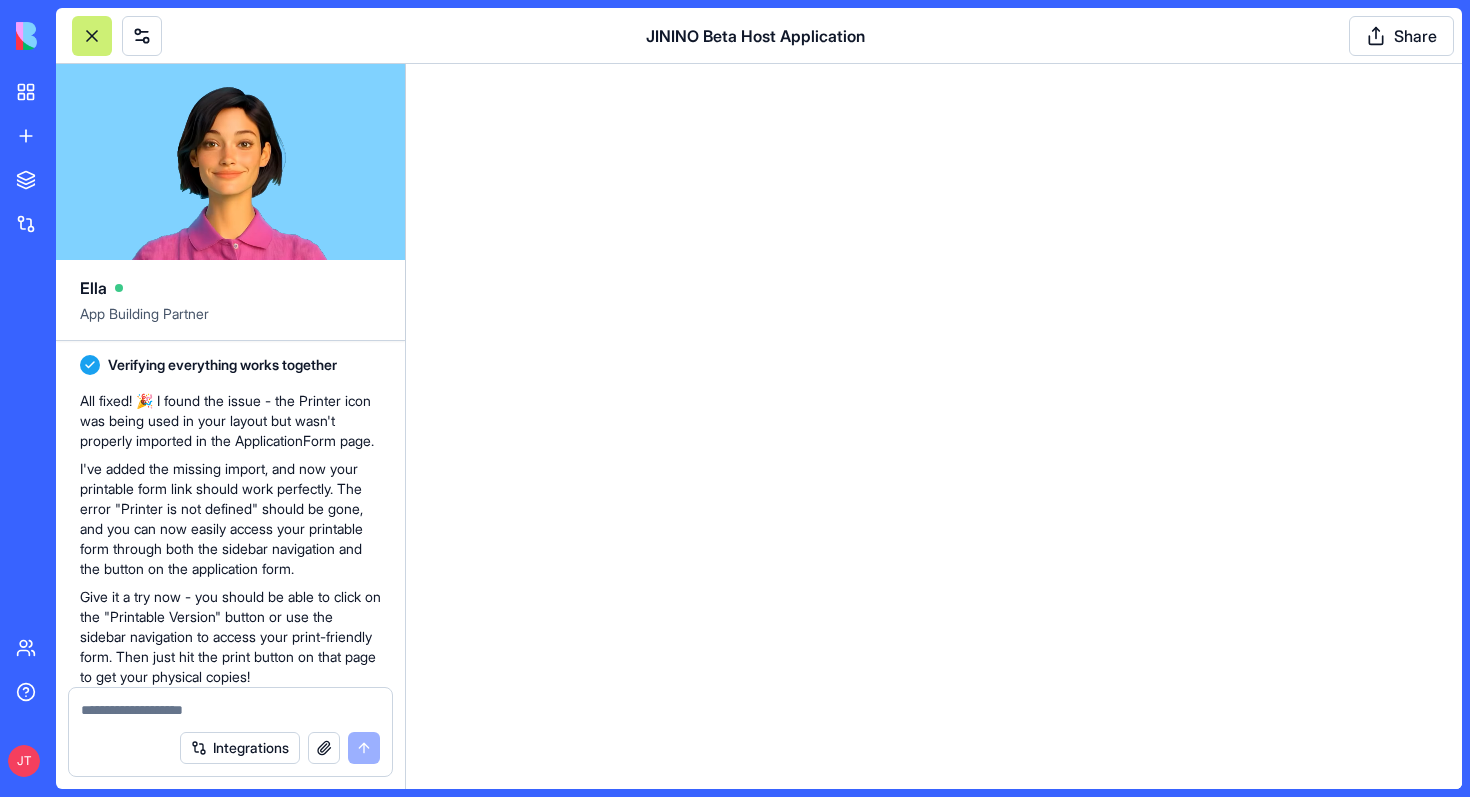 scroll, scrollTop: 4389, scrollLeft: 0, axis: vertical 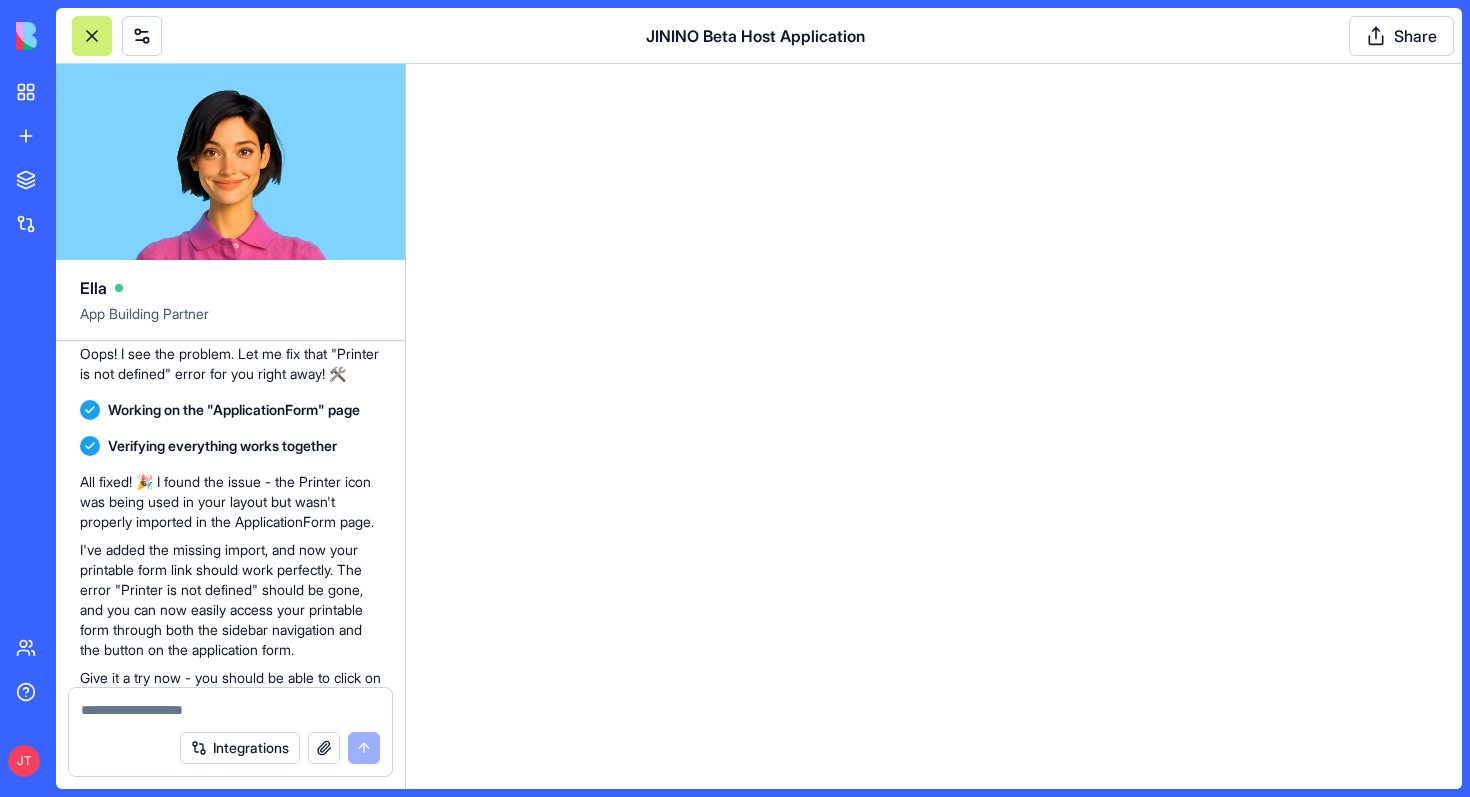 click at bounding box center [92, 36] 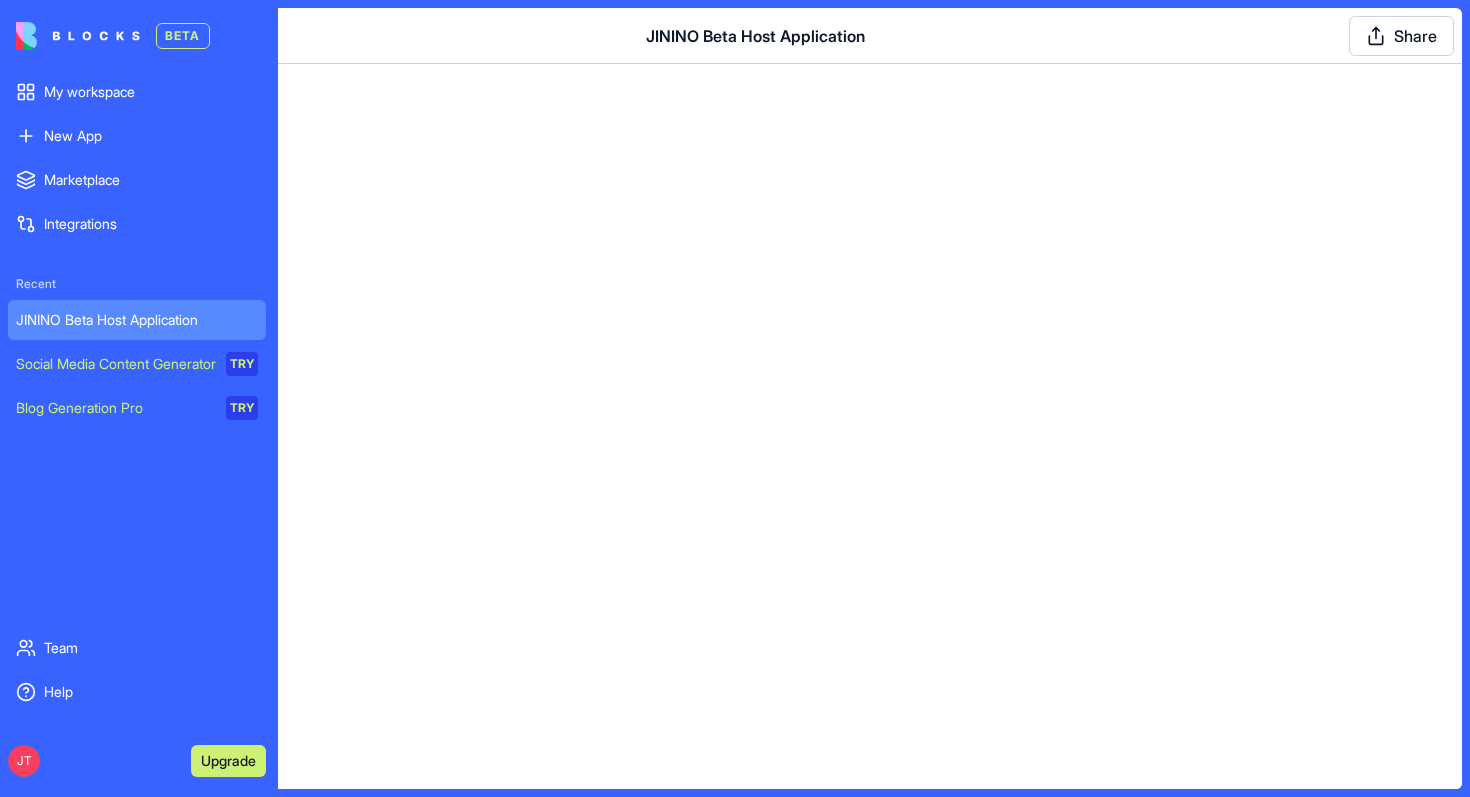 click at bounding box center [78, 36] 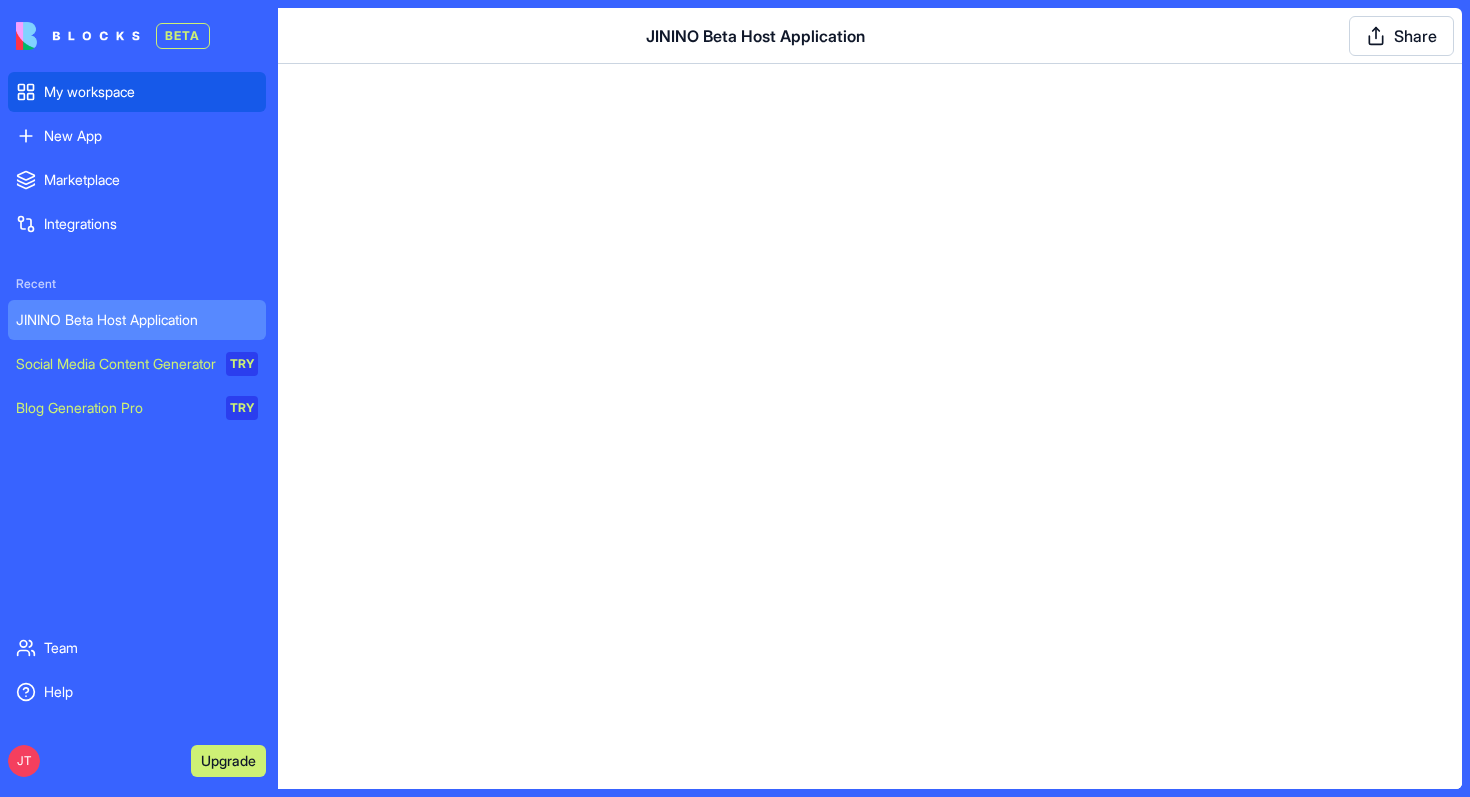 click on "My workspace" at bounding box center (137, 92) 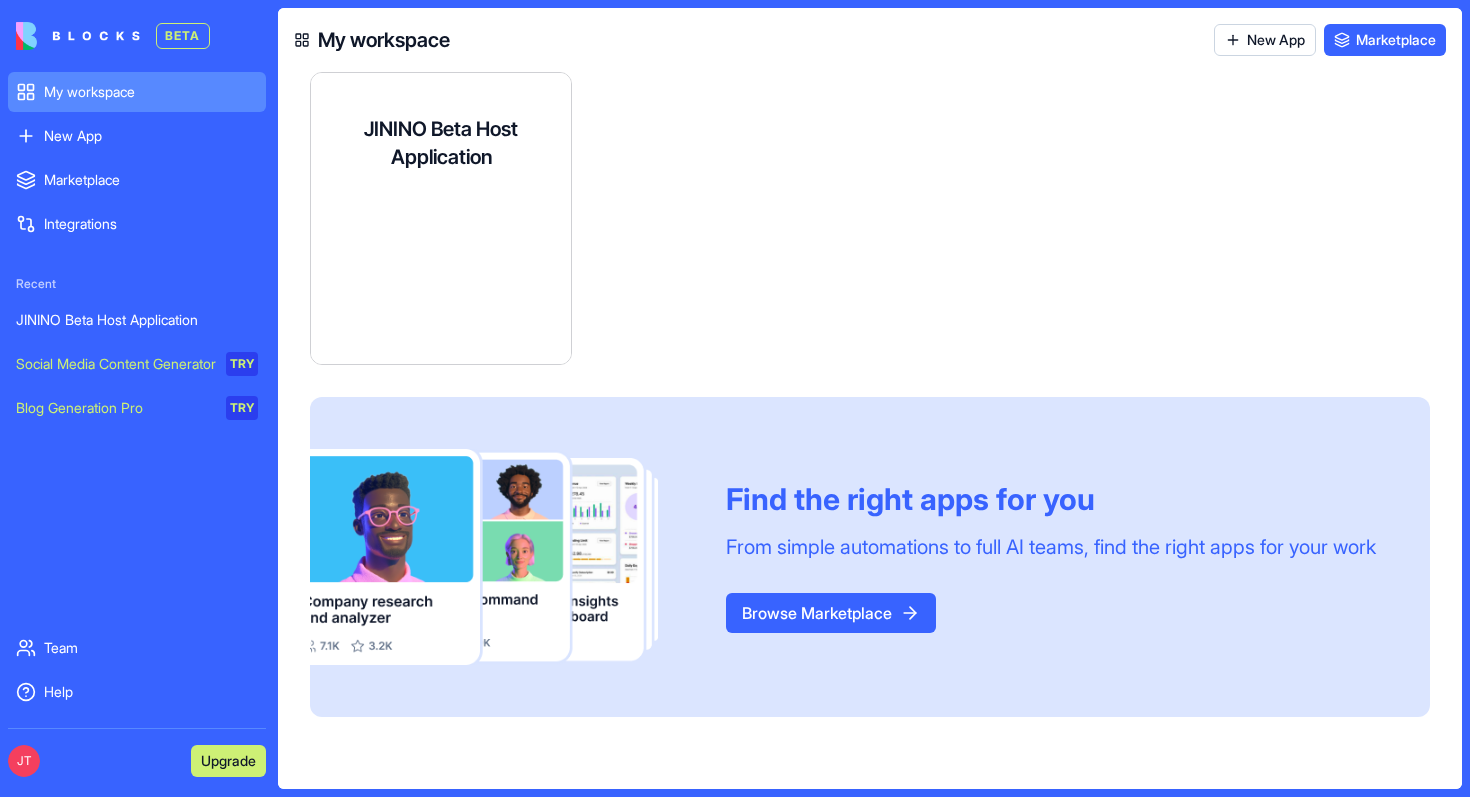 click on "Application form for JININO's exclusive Beta Host program with dashboard for managing submissions" at bounding box center [441, 231] 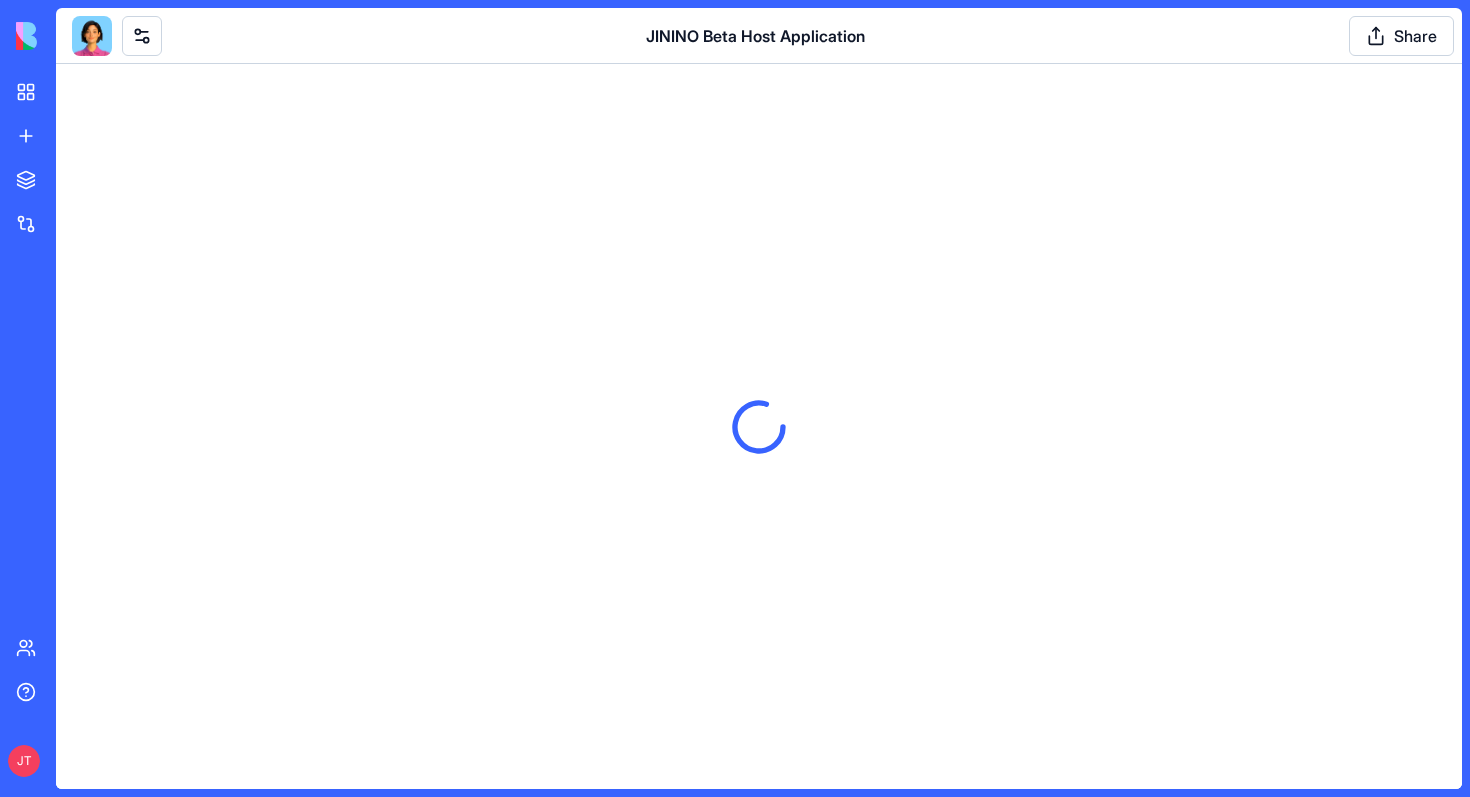 scroll, scrollTop: 0, scrollLeft: 0, axis: both 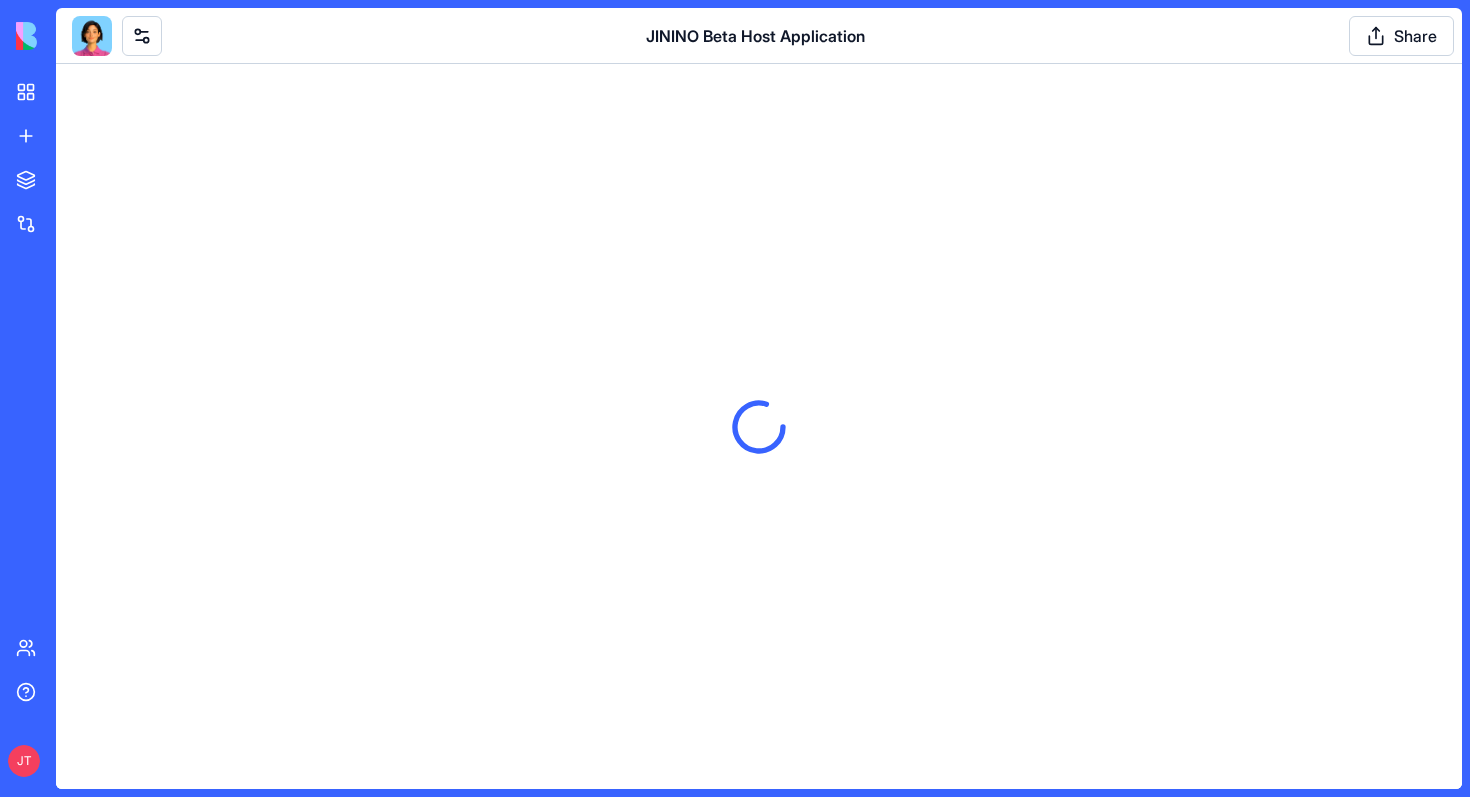 click at bounding box center (92, 36) 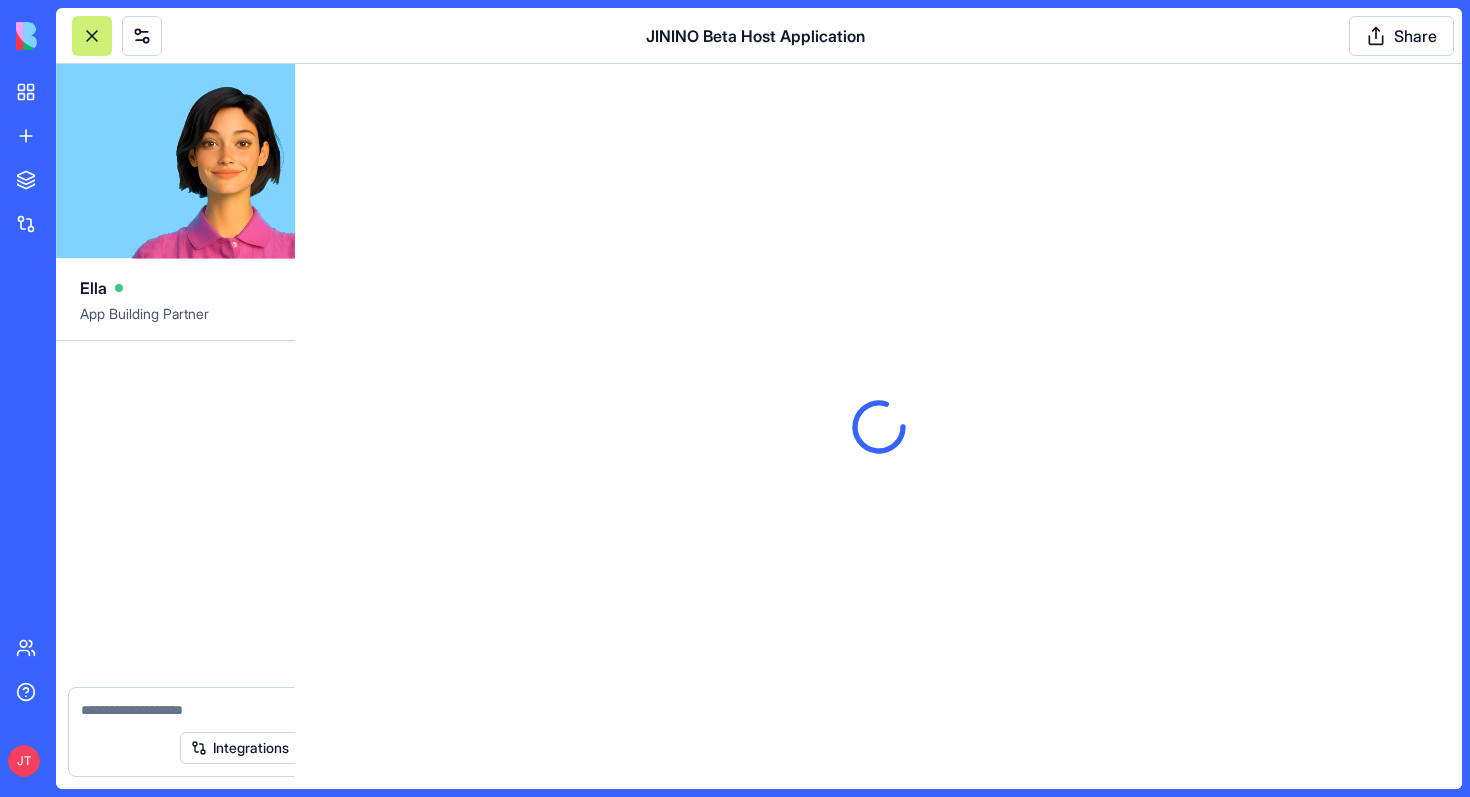 scroll, scrollTop: 4770, scrollLeft: 0, axis: vertical 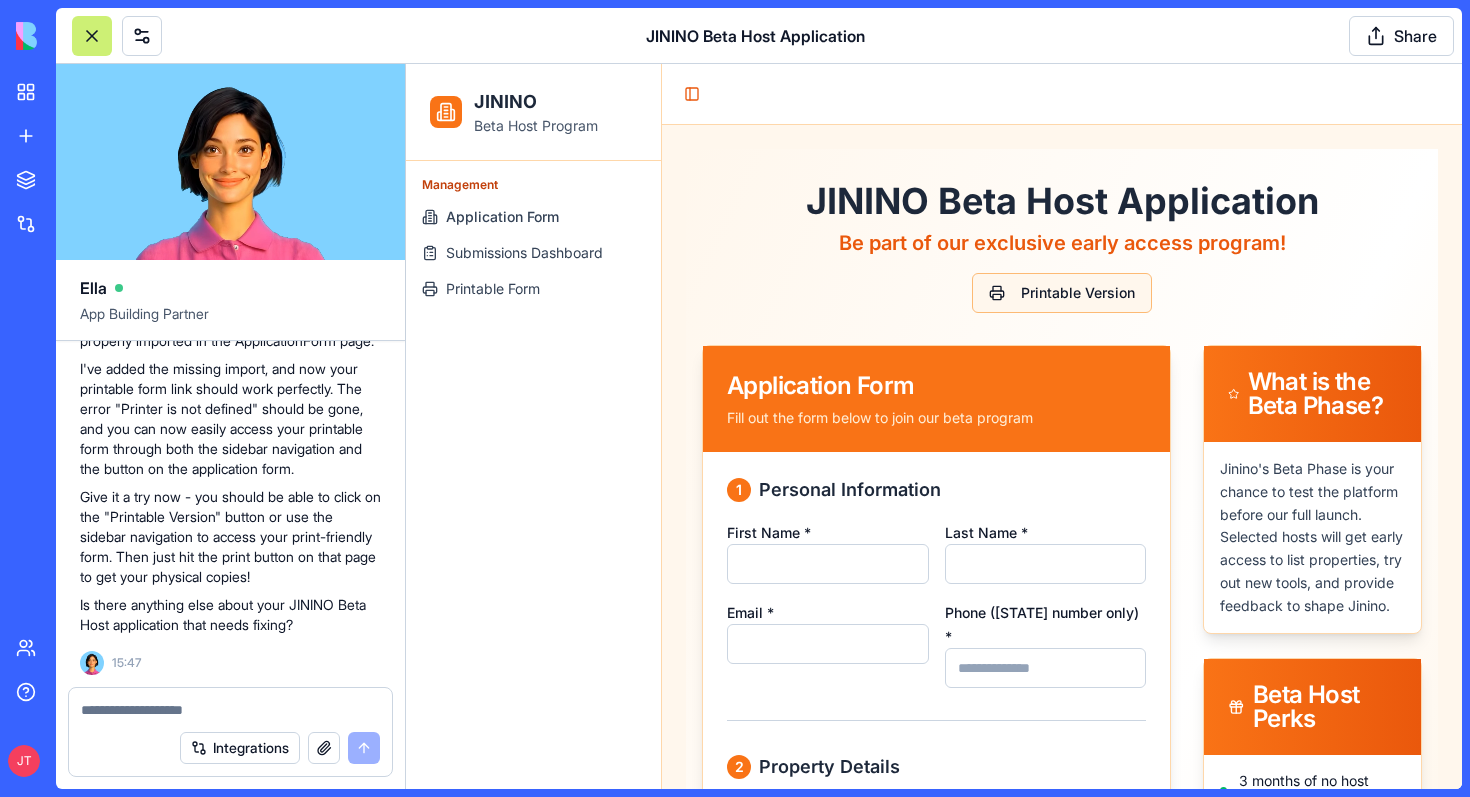 click on "Printable Version" at bounding box center (1062, 293) 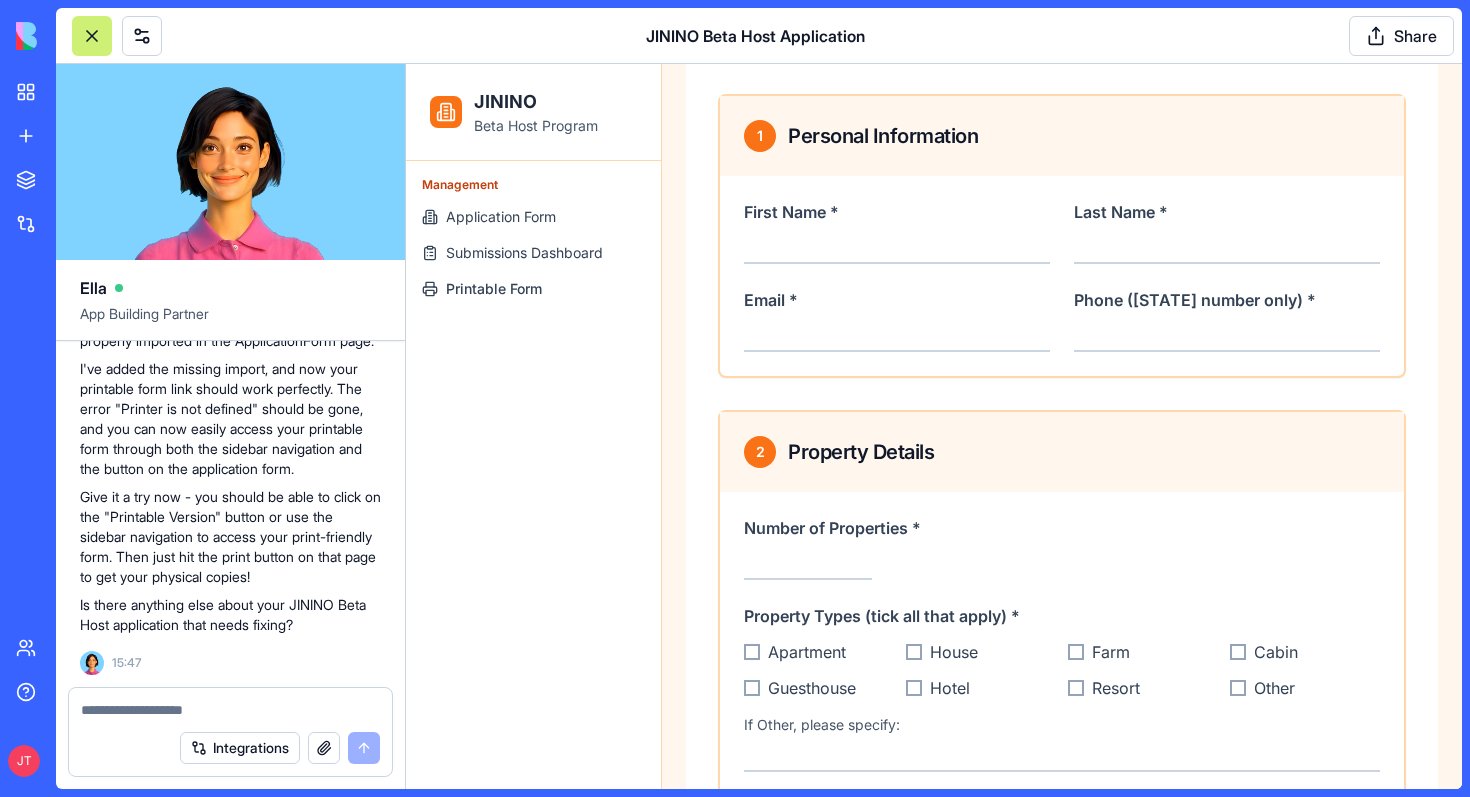 scroll, scrollTop: 0, scrollLeft: 0, axis: both 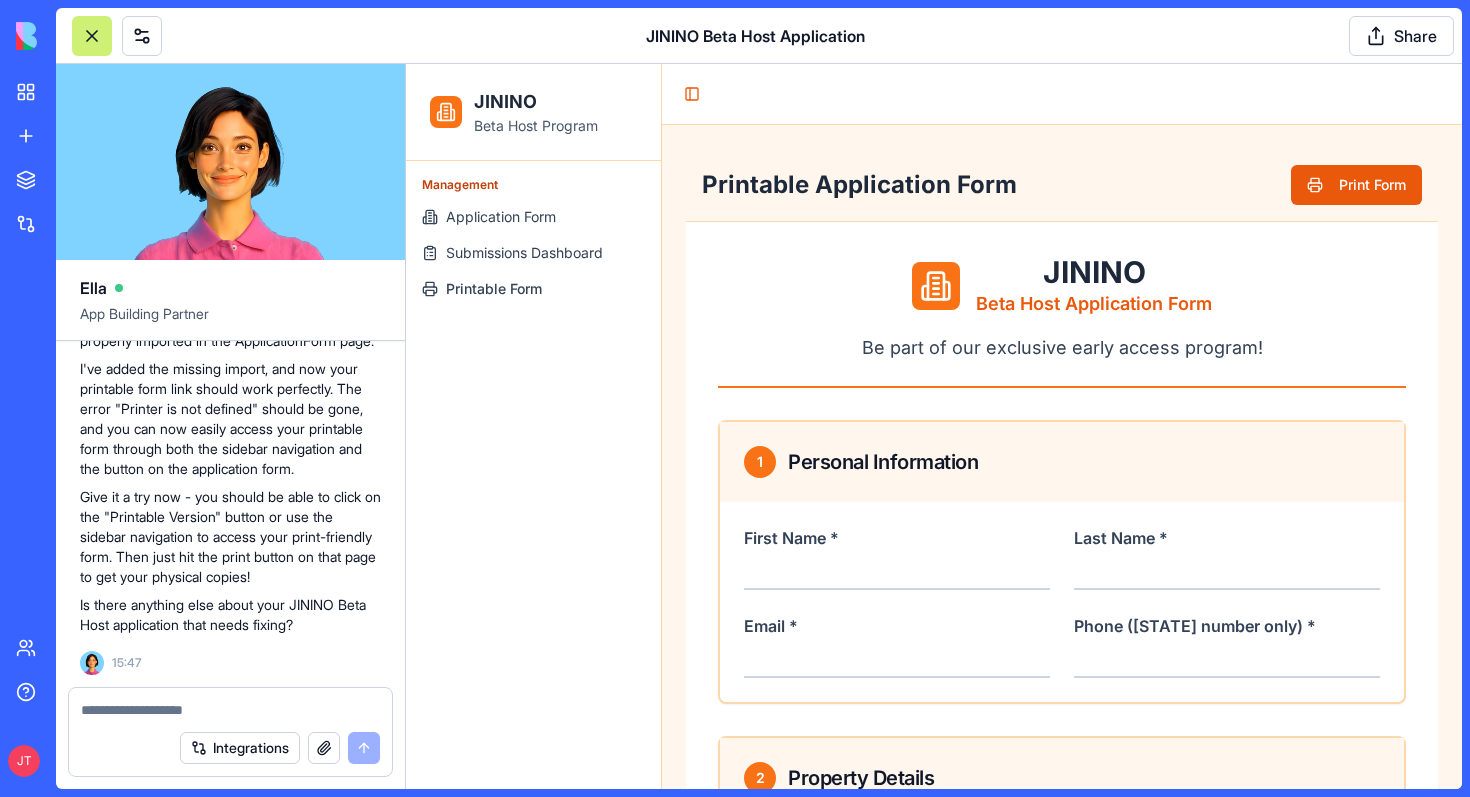 click on "Print Form" at bounding box center (1356, 185) 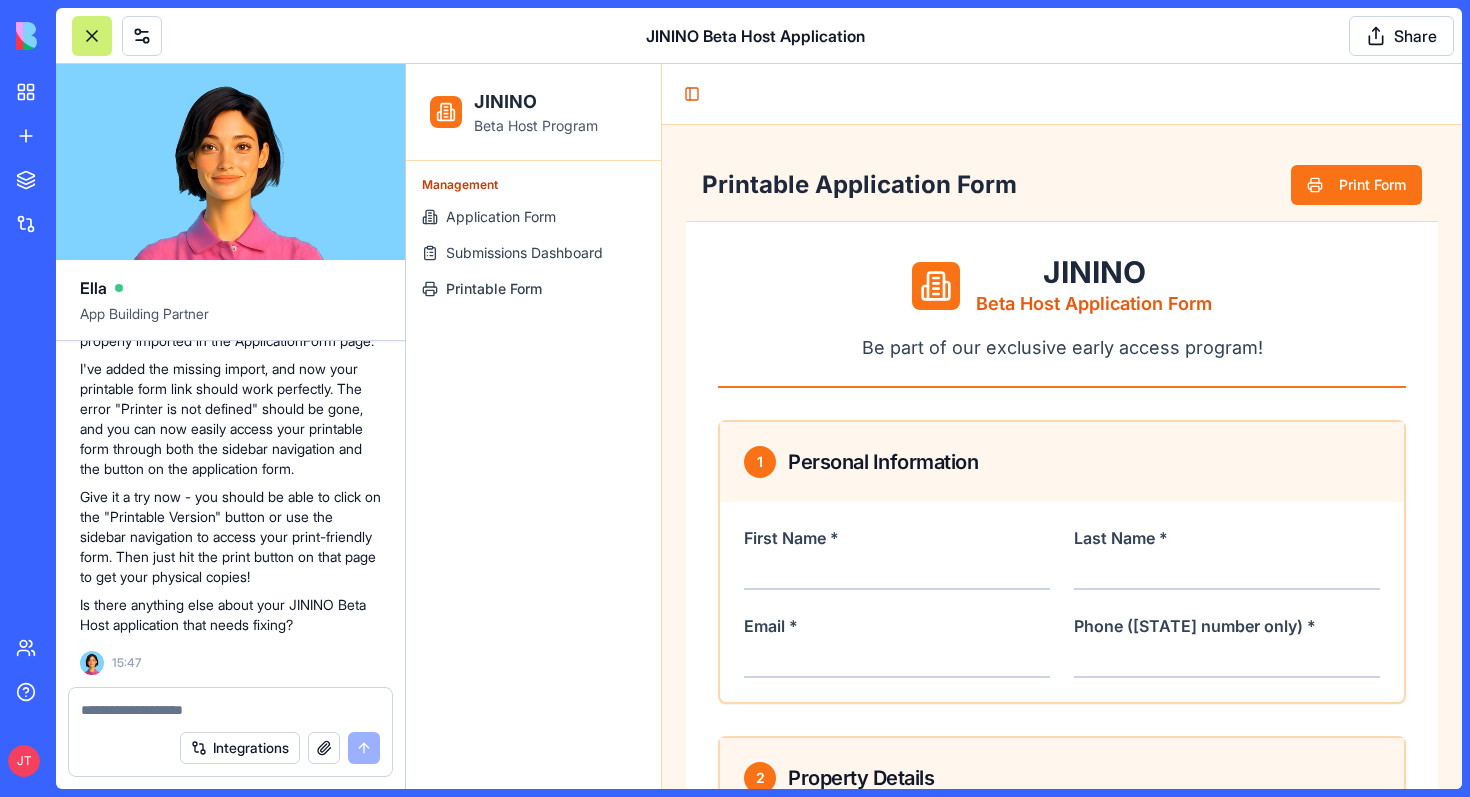 click at bounding box center (230, 710) 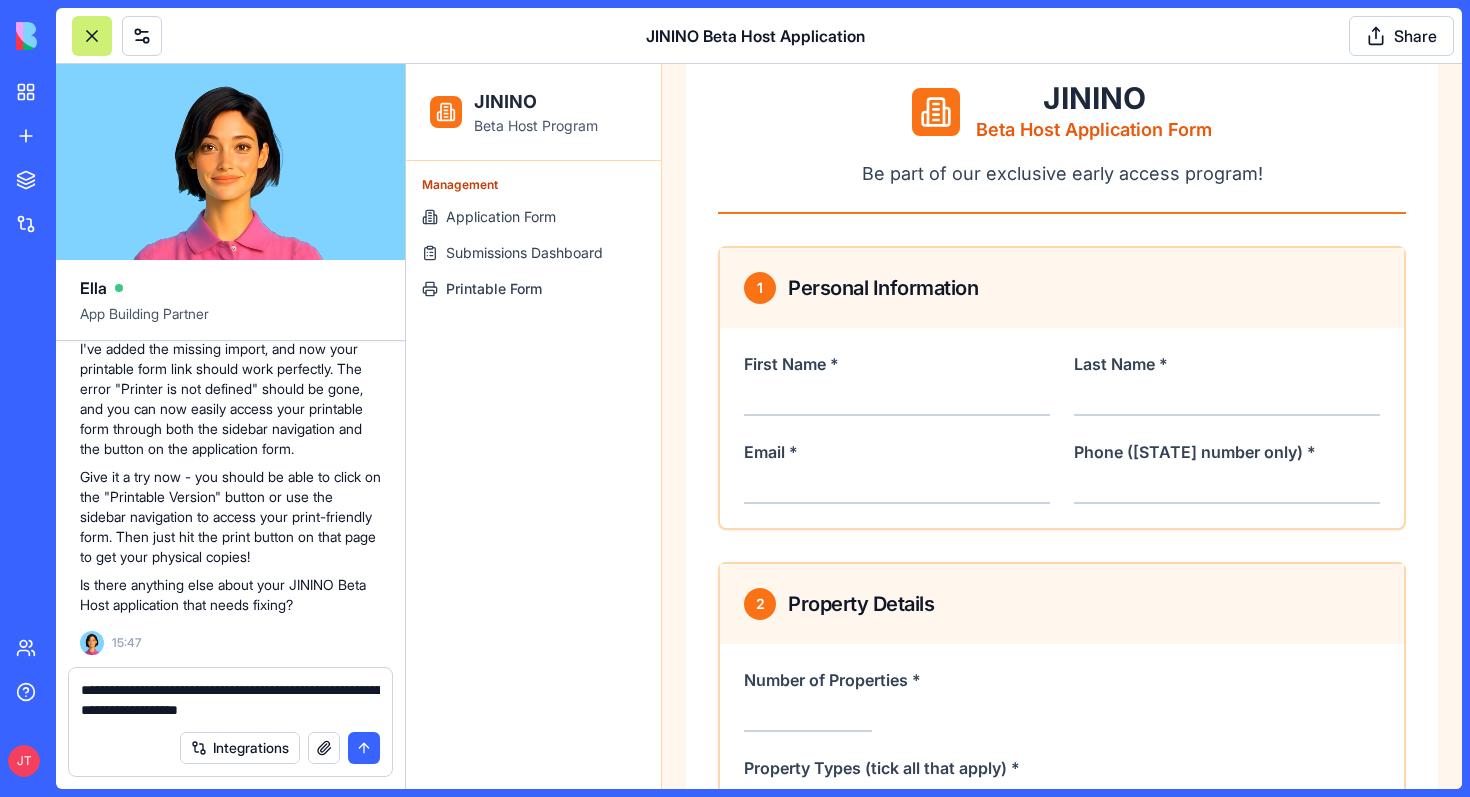 scroll, scrollTop: 251, scrollLeft: 0, axis: vertical 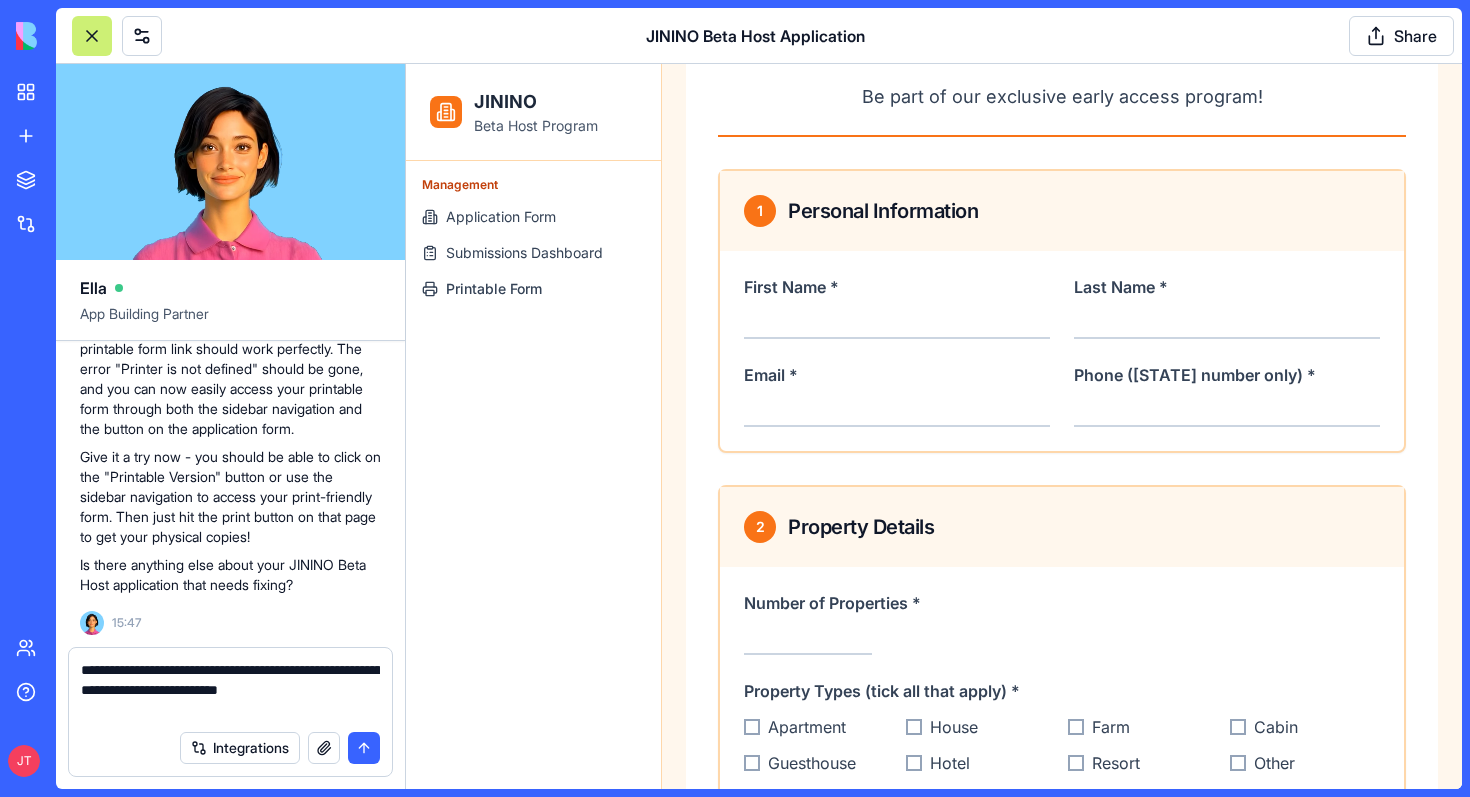 click on "**********" at bounding box center (230, 690) 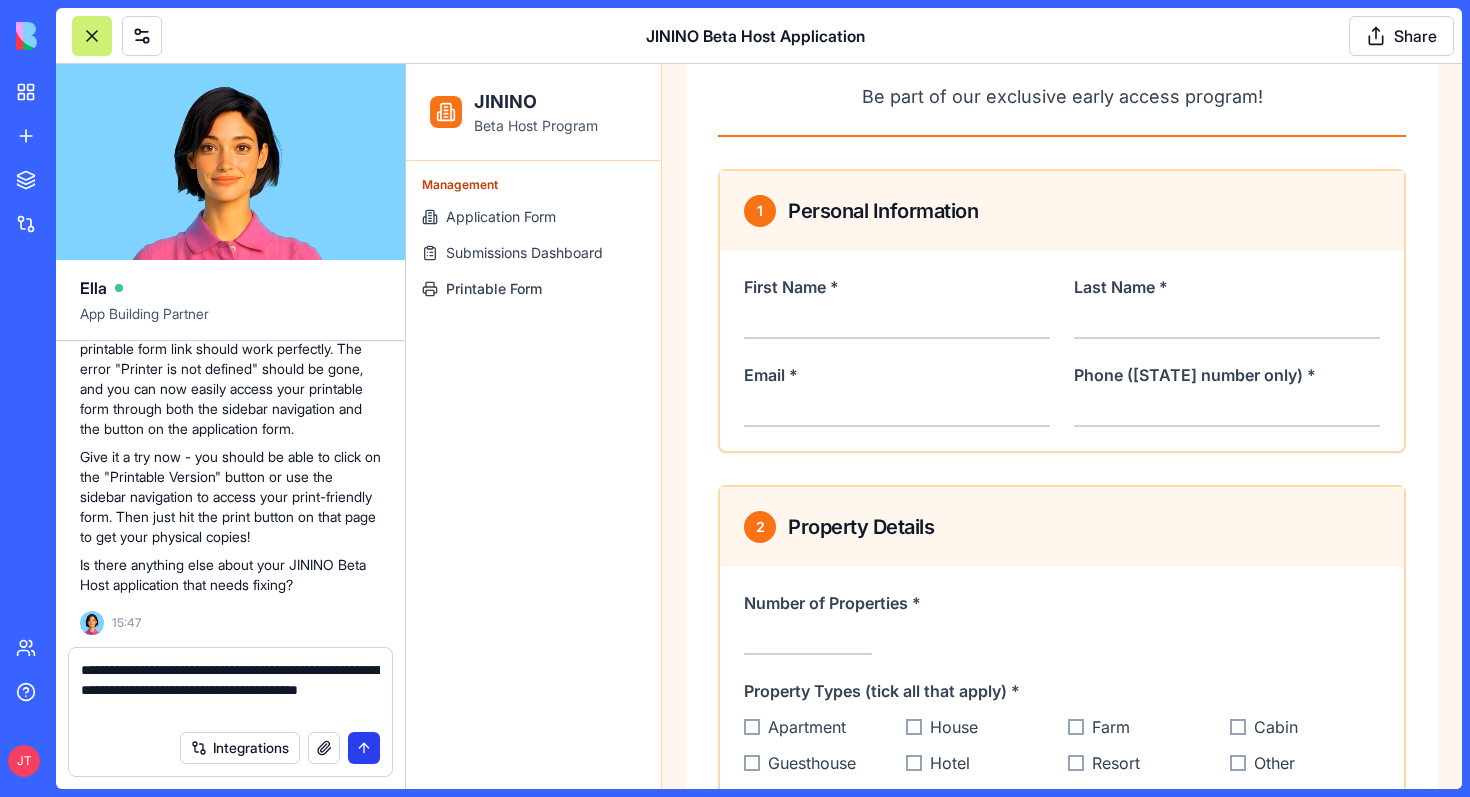 type on "**********" 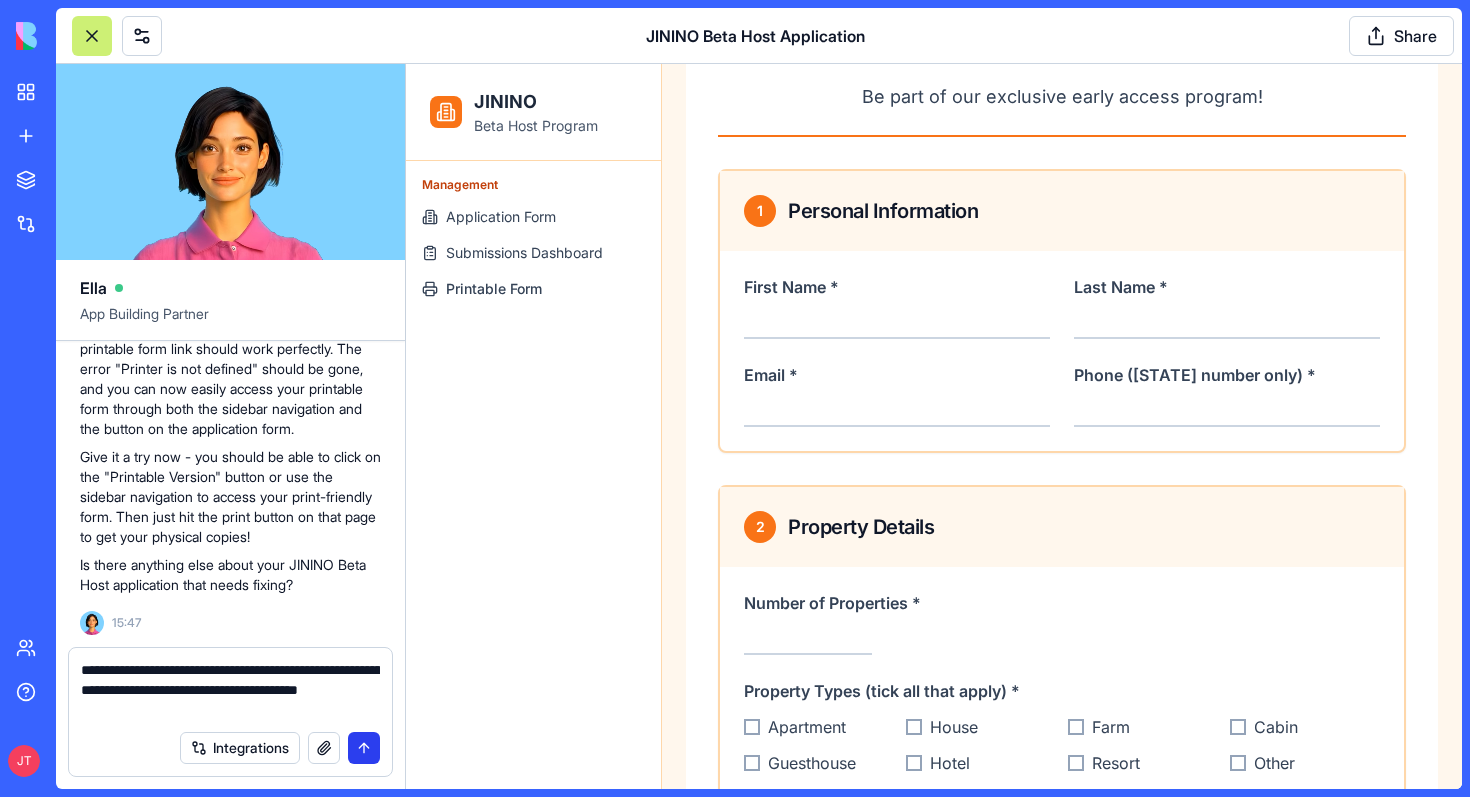 click at bounding box center [364, 748] 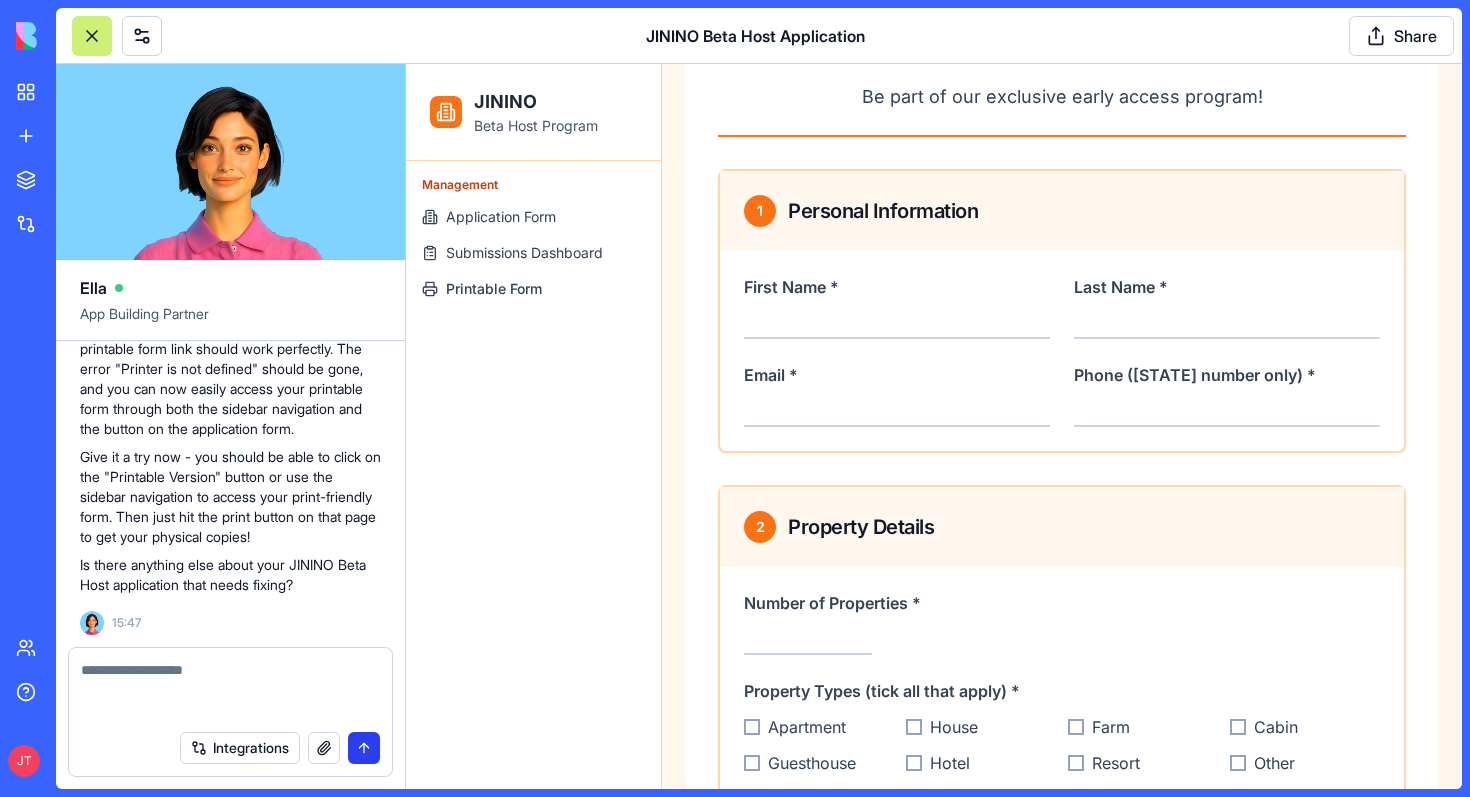 scroll, scrollTop: 4886, scrollLeft: 0, axis: vertical 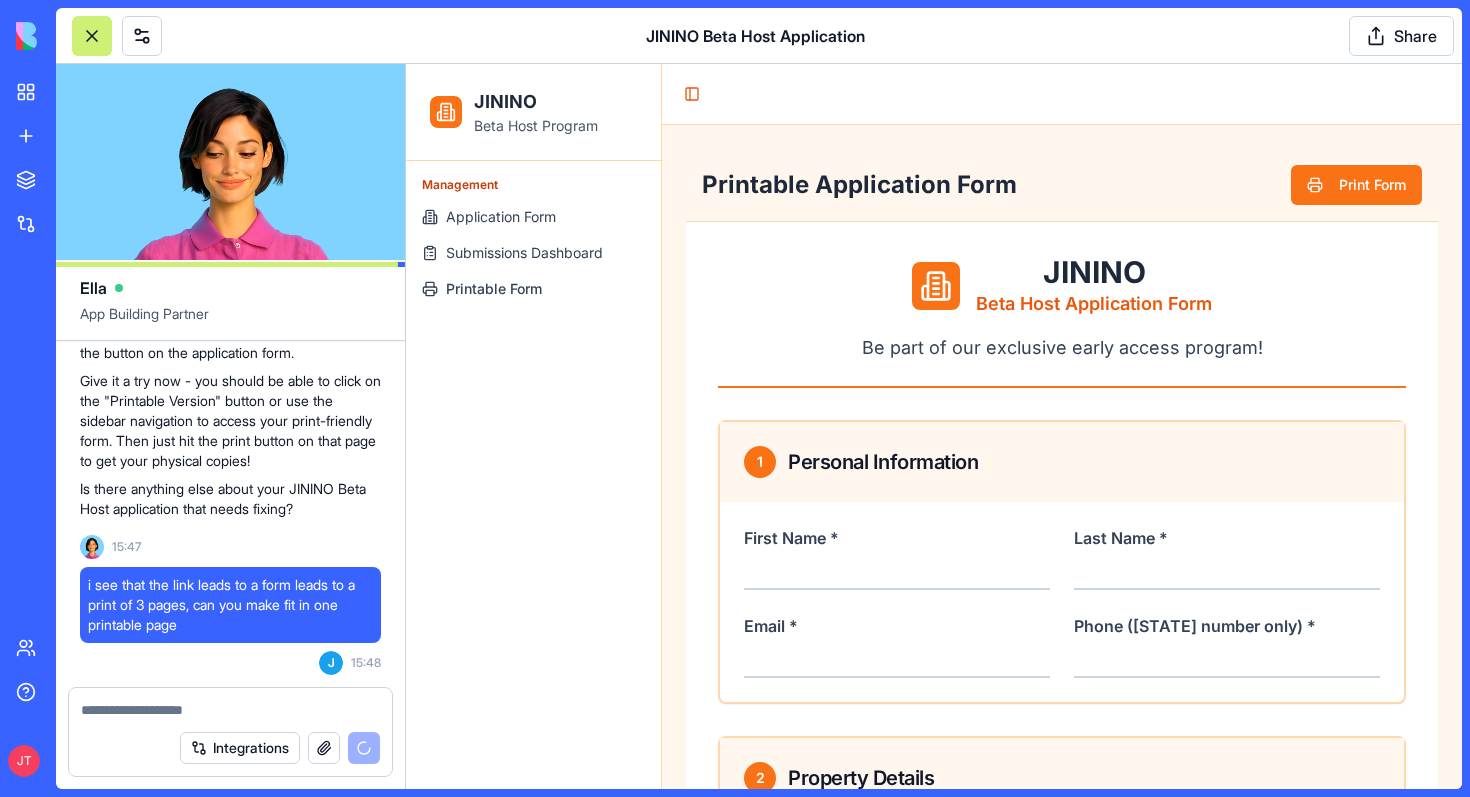 click on "Application Form" at bounding box center (501, 217) 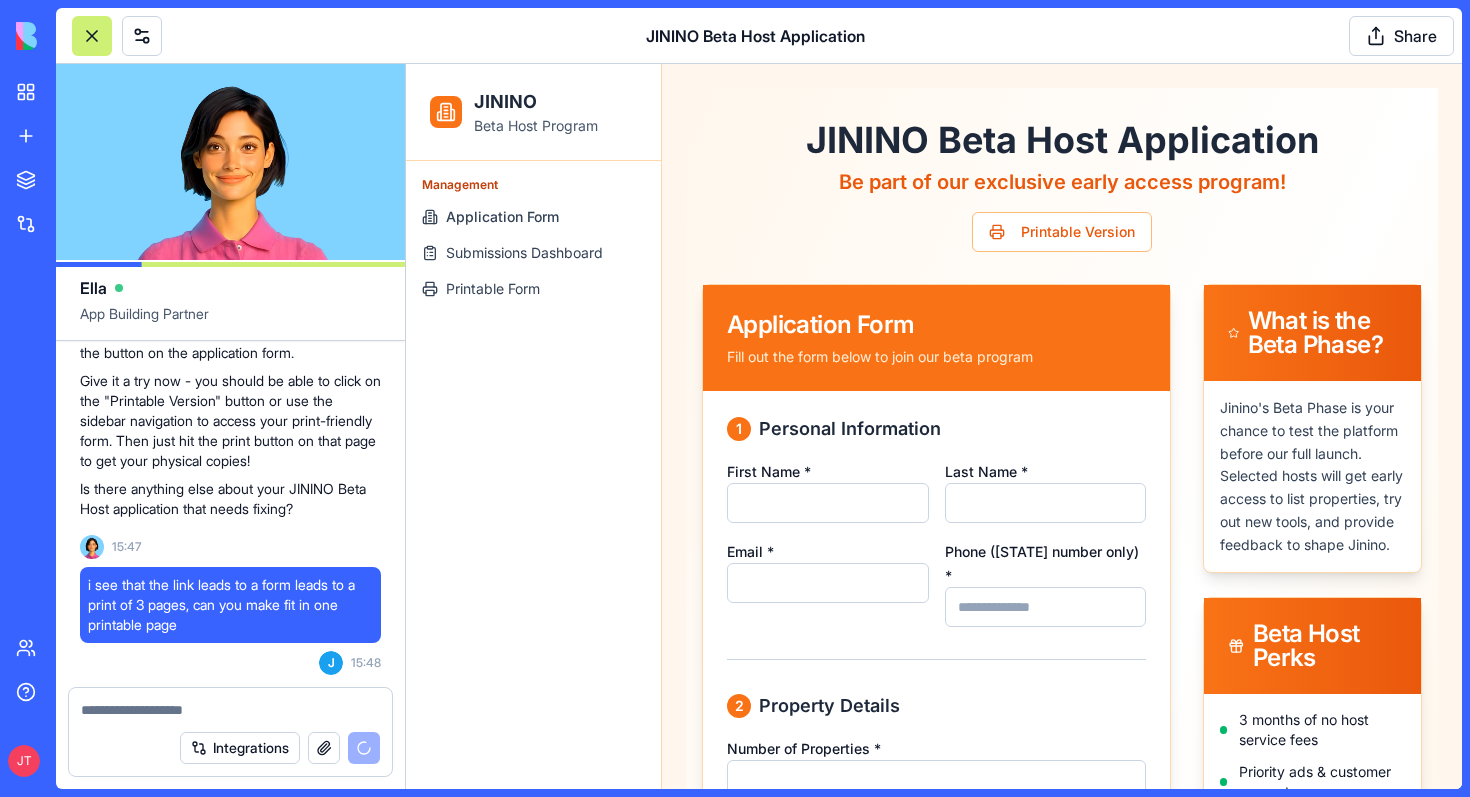 scroll, scrollTop: 62, scrollLeft: 0, axis: vertical 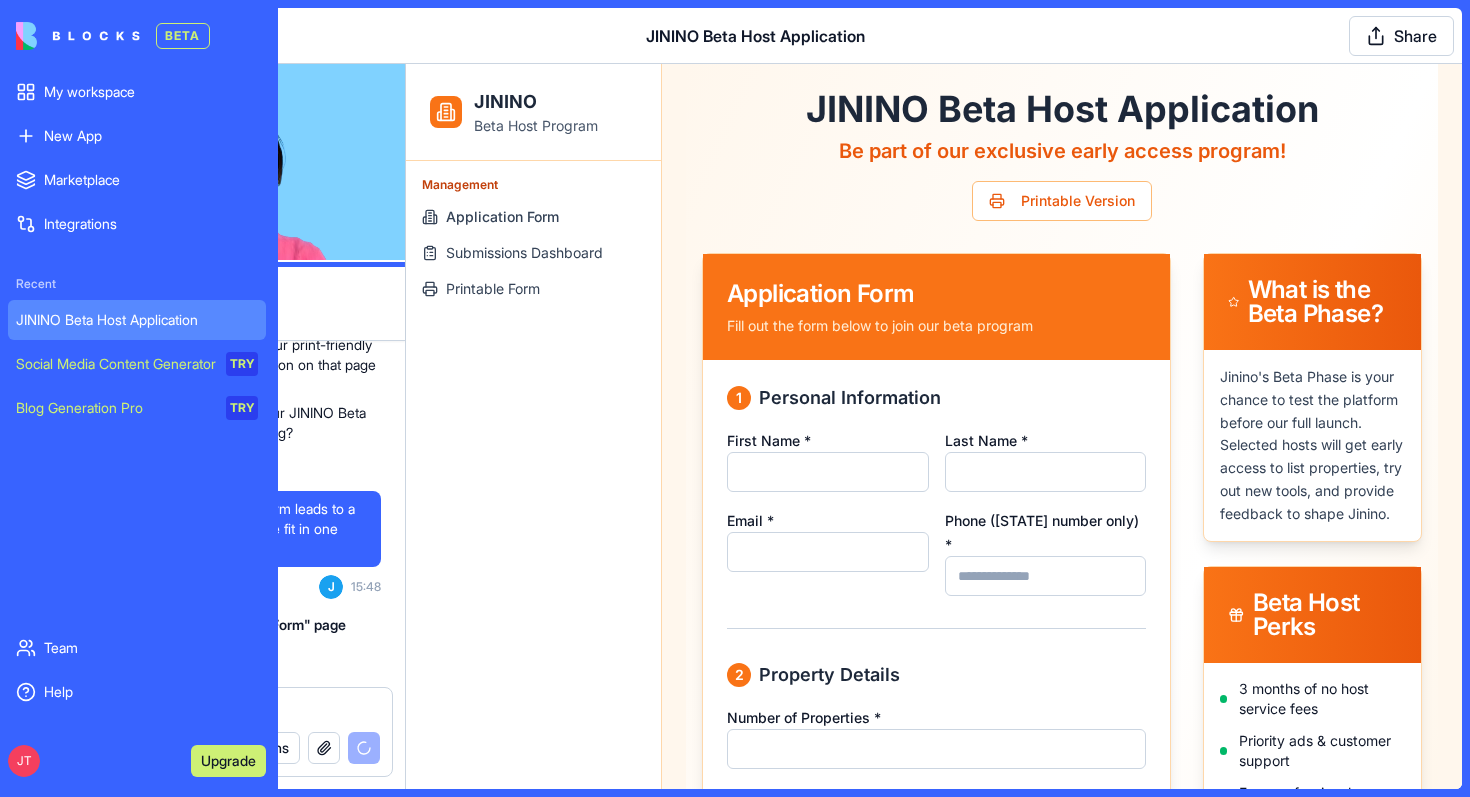 click on "BETA" at bounding box center (137, 36) 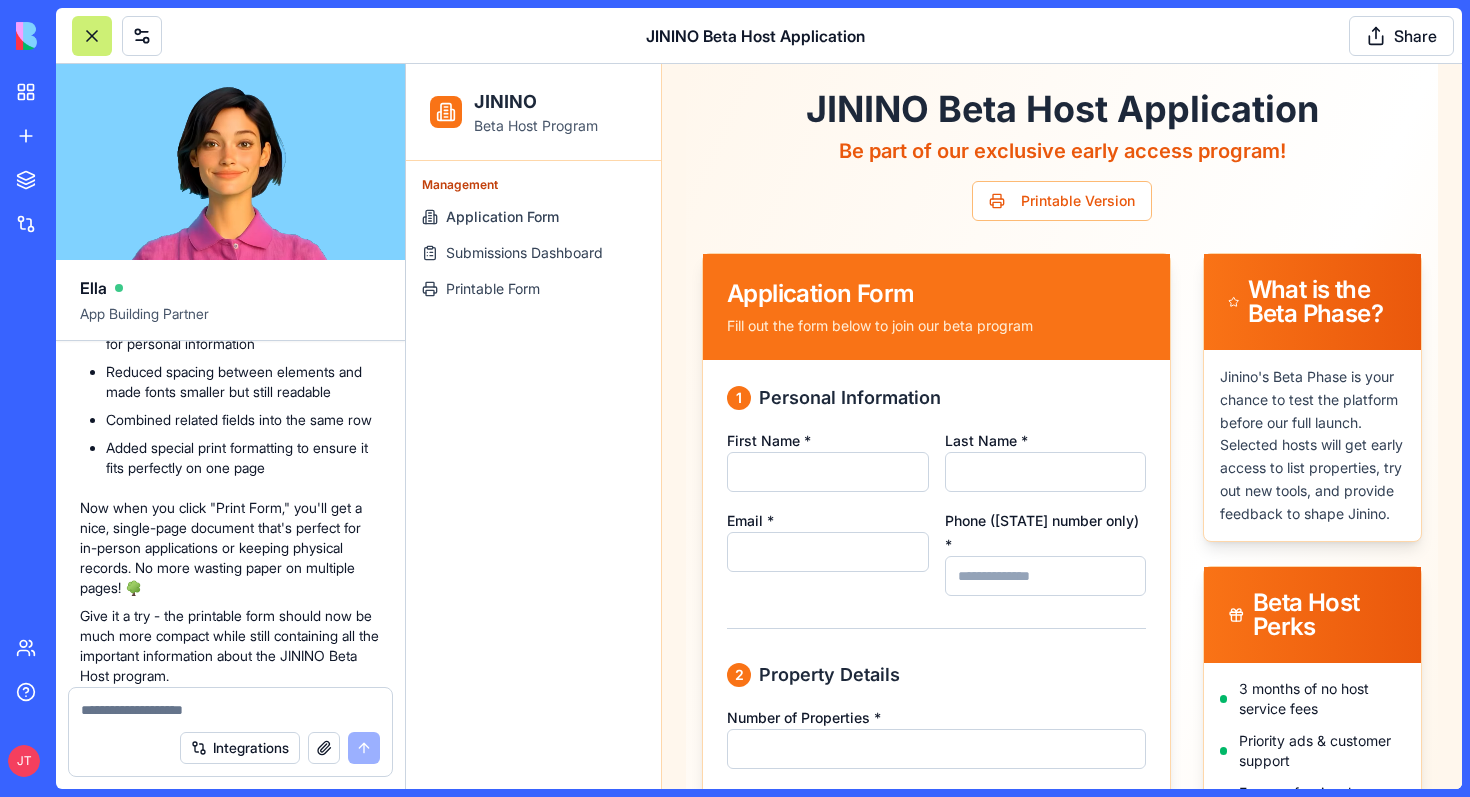scroll, scrollTop: 5554, scrollLeft: 0, axis: vertical 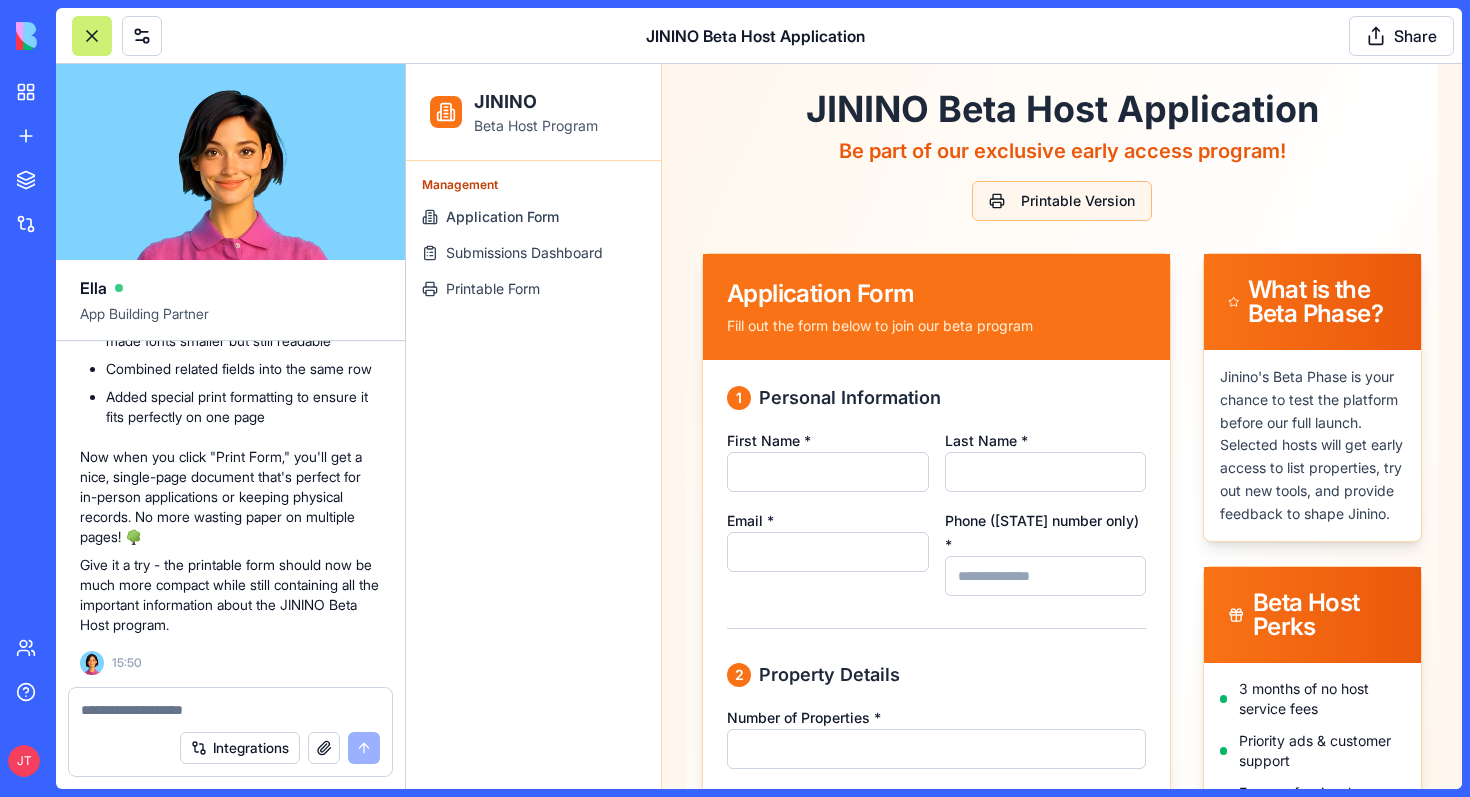 click on "Printable Version" at bounding box center [1062, 201] 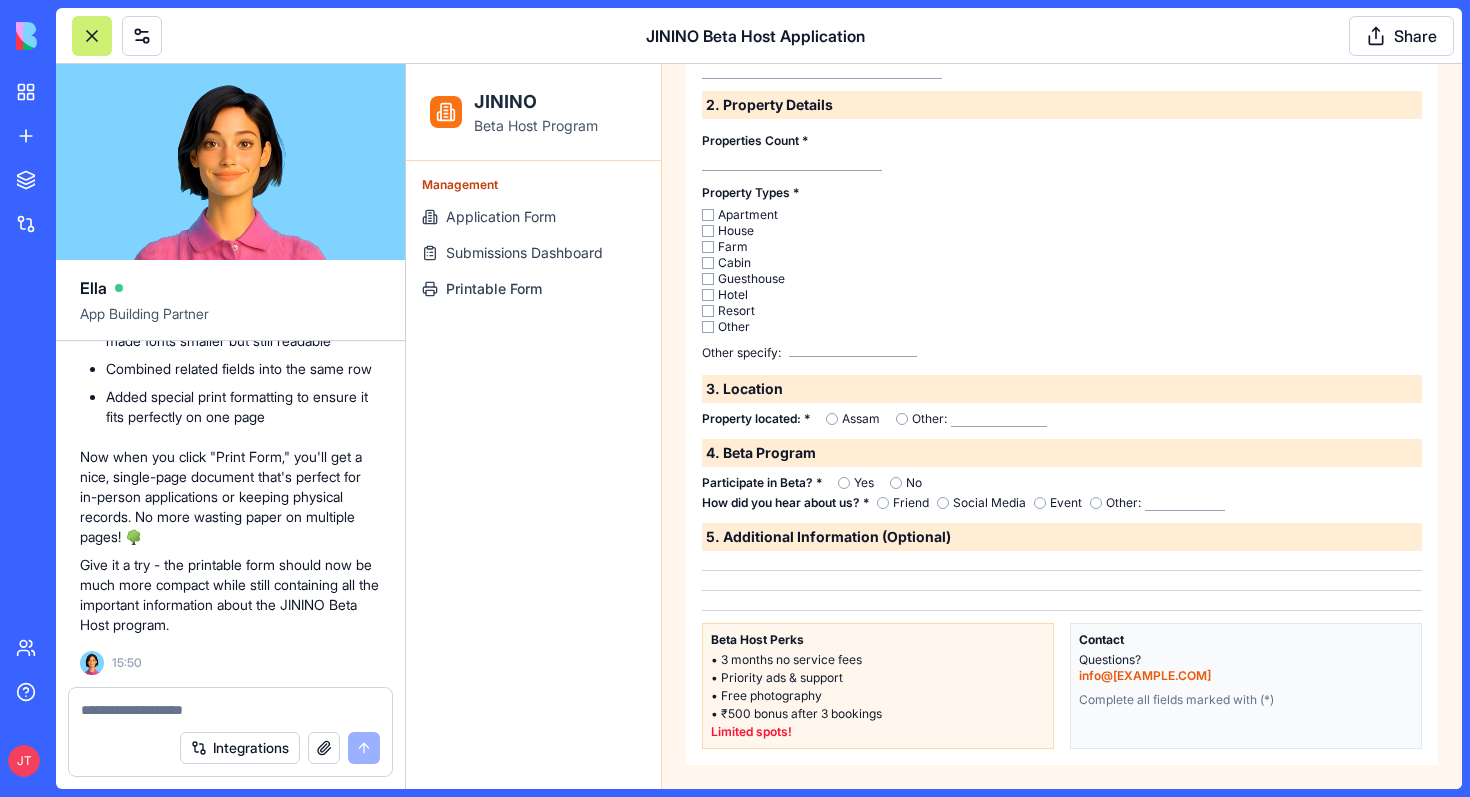 scroll, scrollTop: 356, scrollLeft: 0, axis: vertical 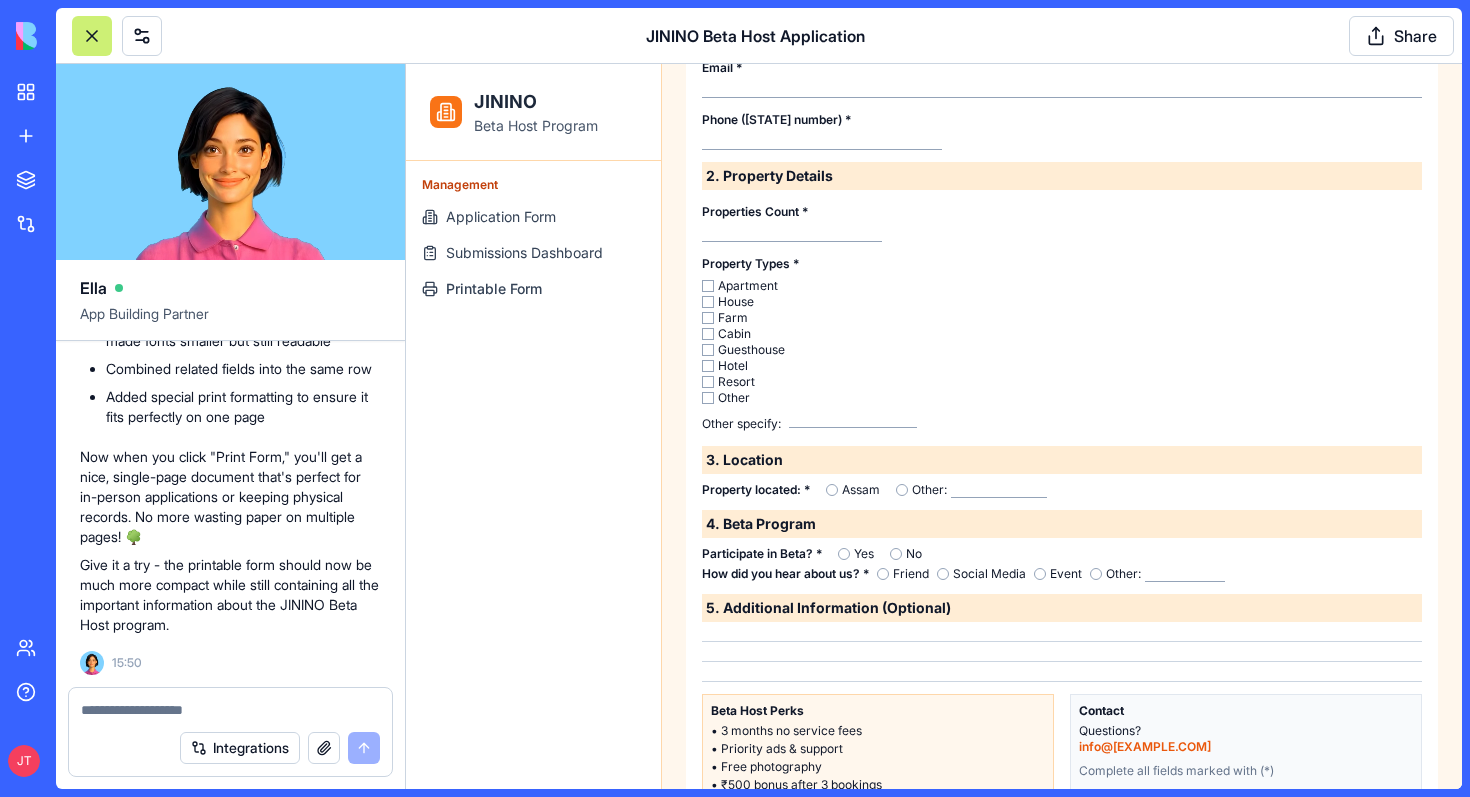 click at bounding box center (708, 286) 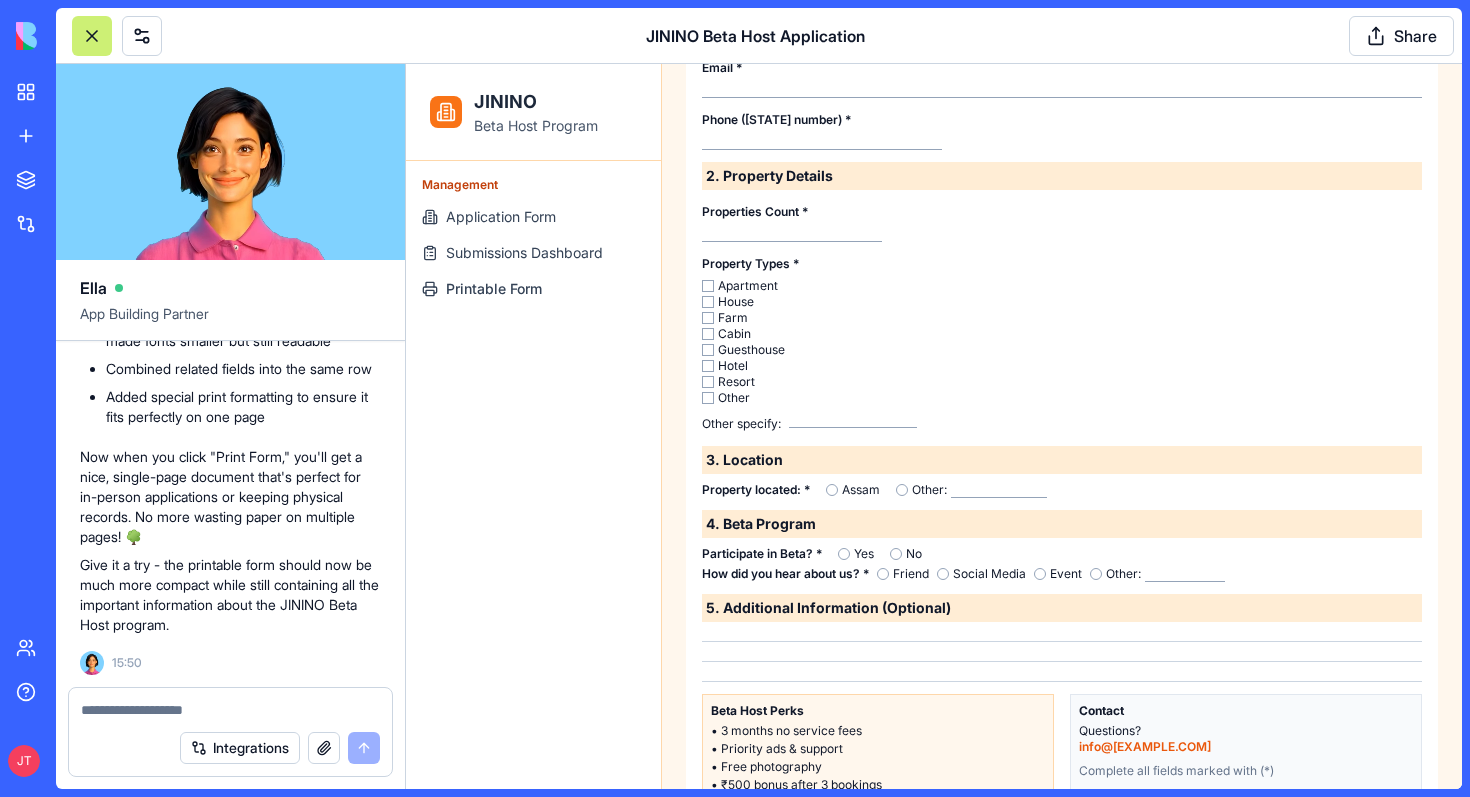 scroll, scrollTop: 0, scrollLeft: 0, axis: both 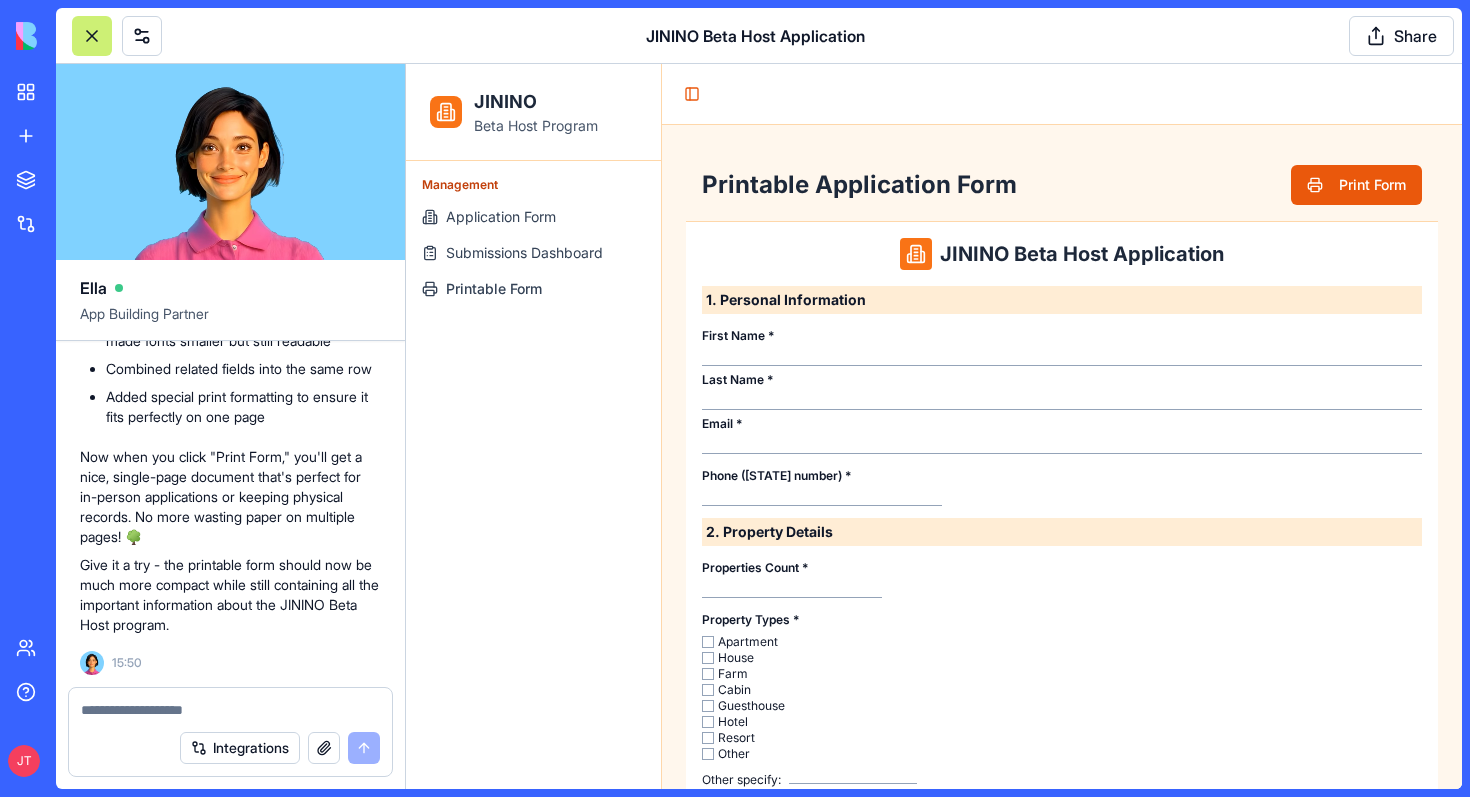 click on "Print Form" at bounding box center (1356, 185) 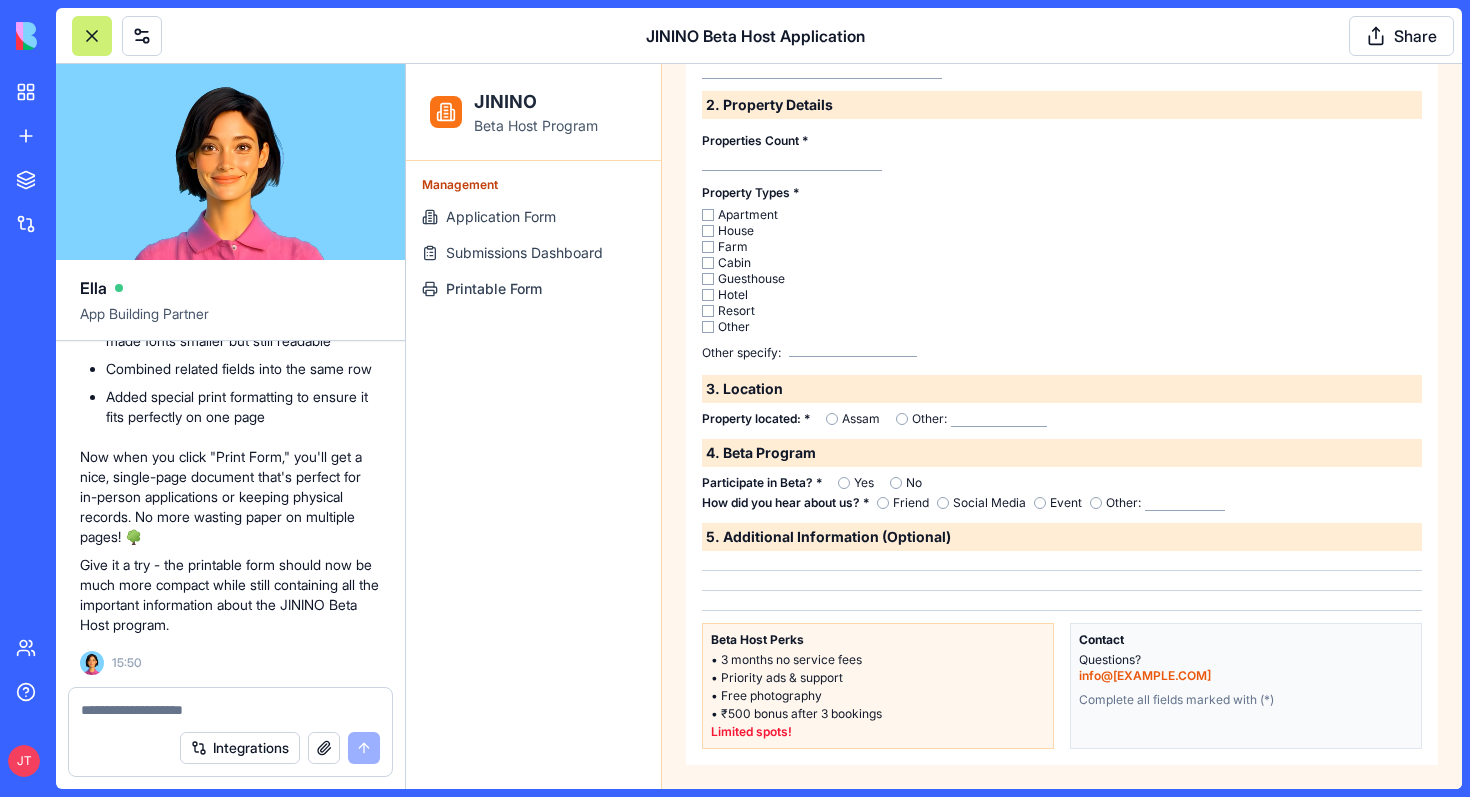 scroll, scrollTop: 0, scrollLeft: 0, axis: both 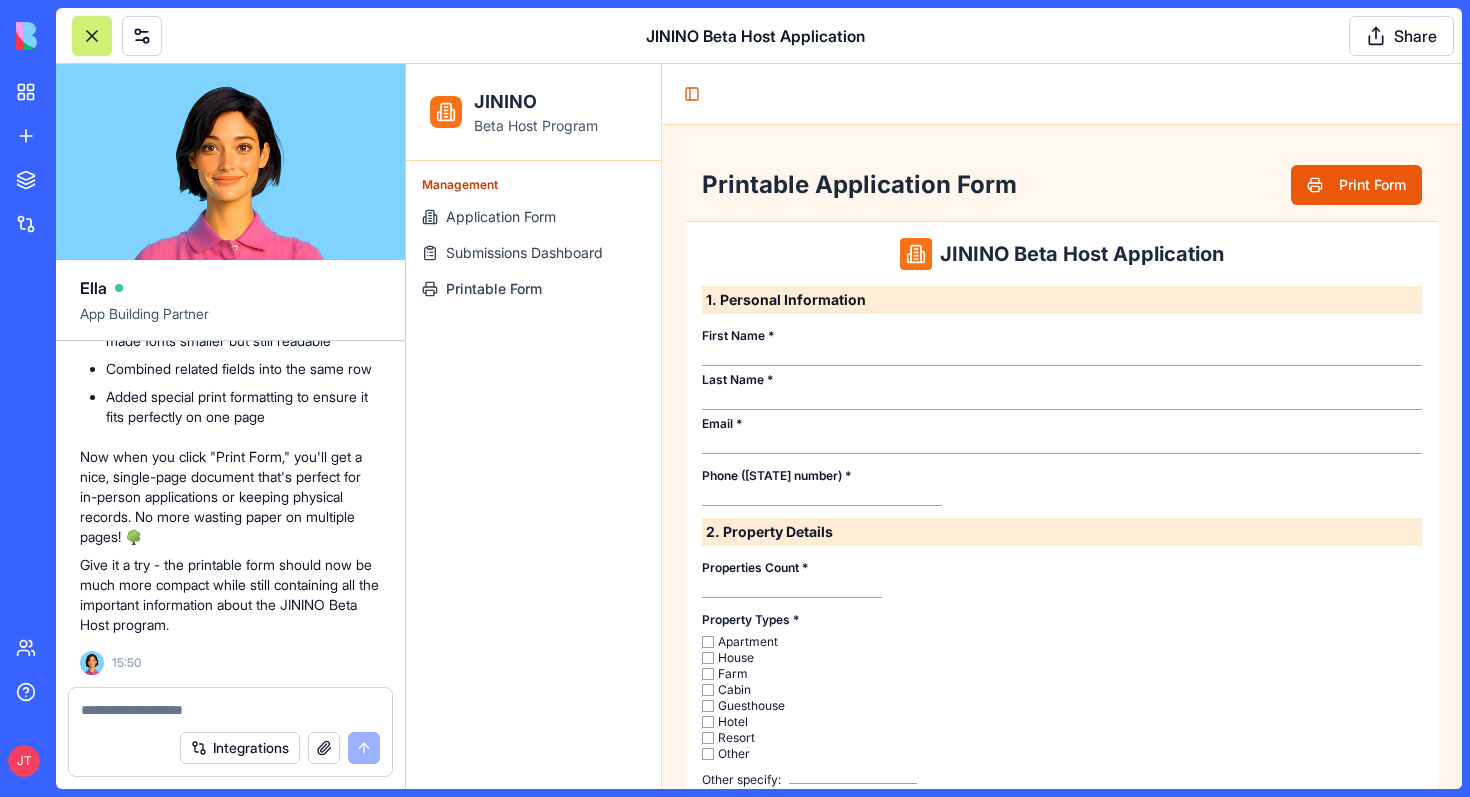 click on "Print Form" at bounding box center [1356, 185] 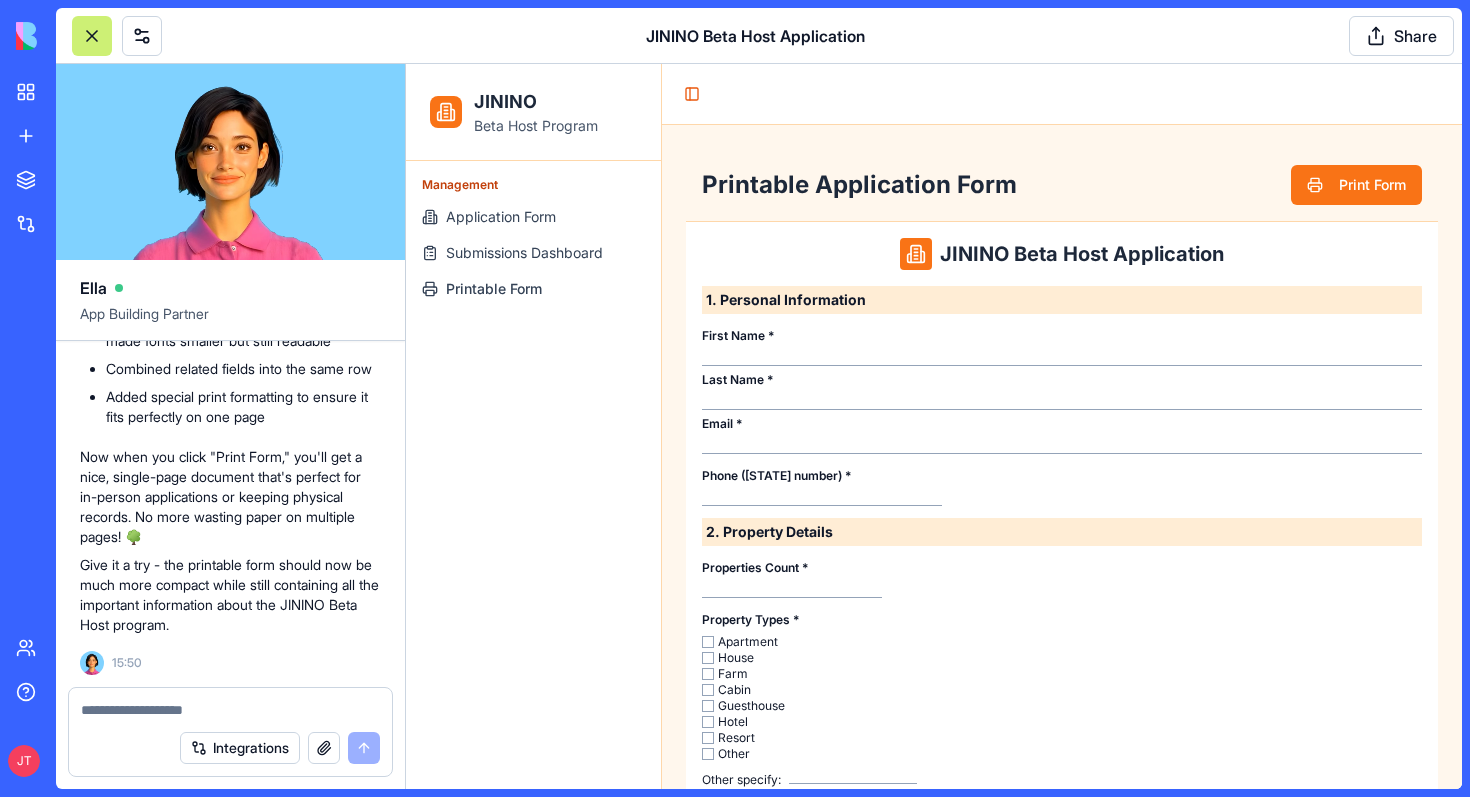 click at bounding box center (230, 704) 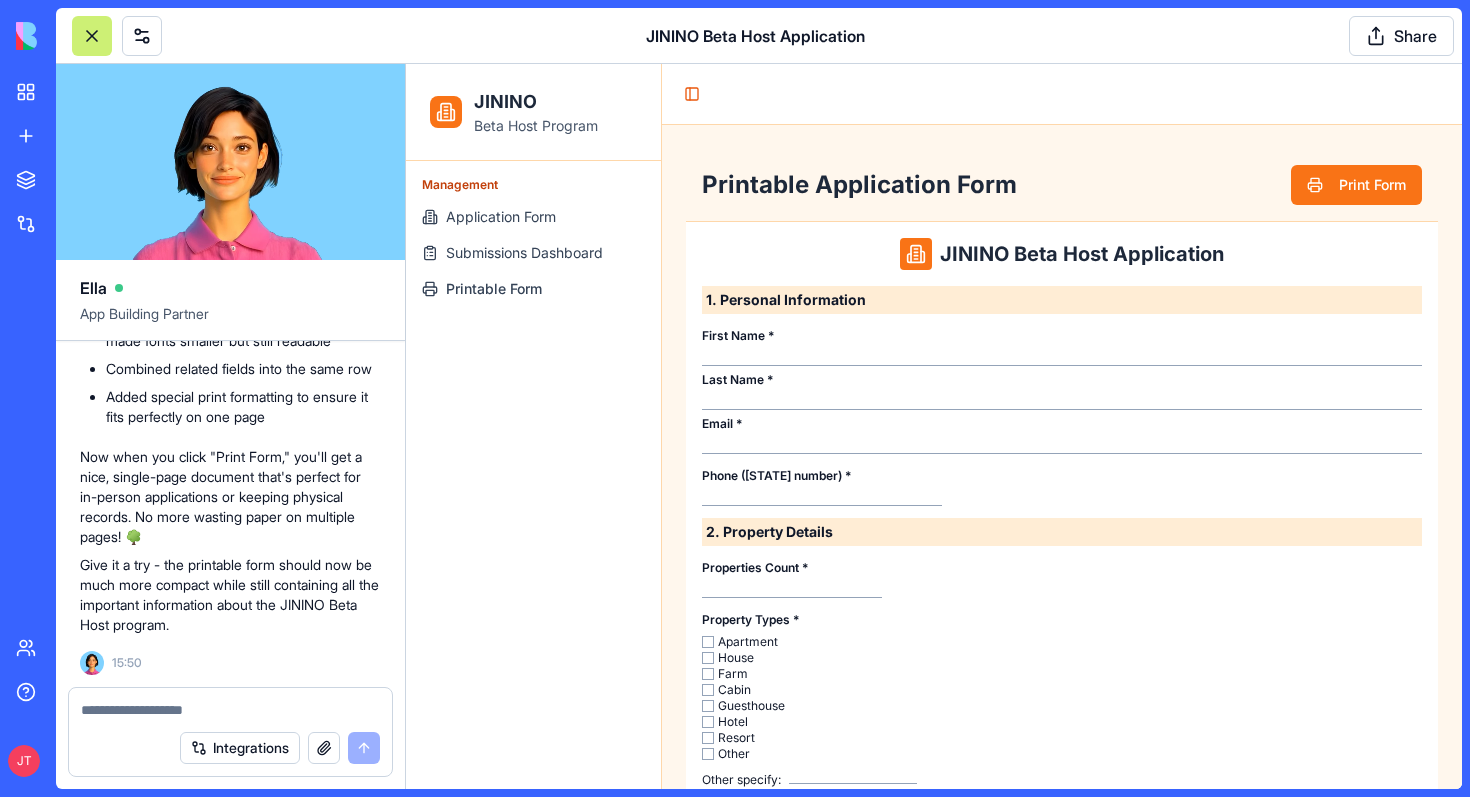 click at bounding box center [230, 704] 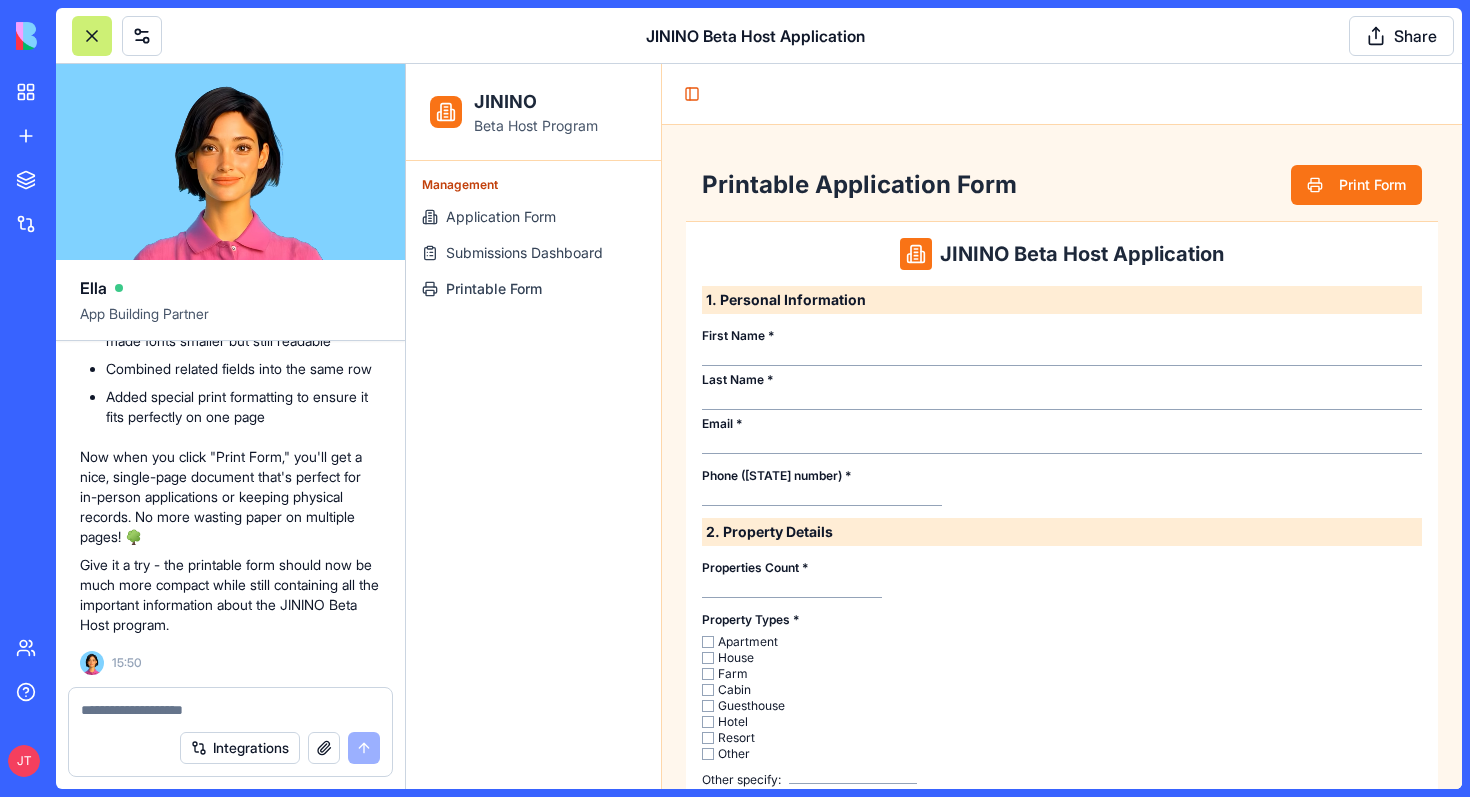 click at bounding box center [230, 710] 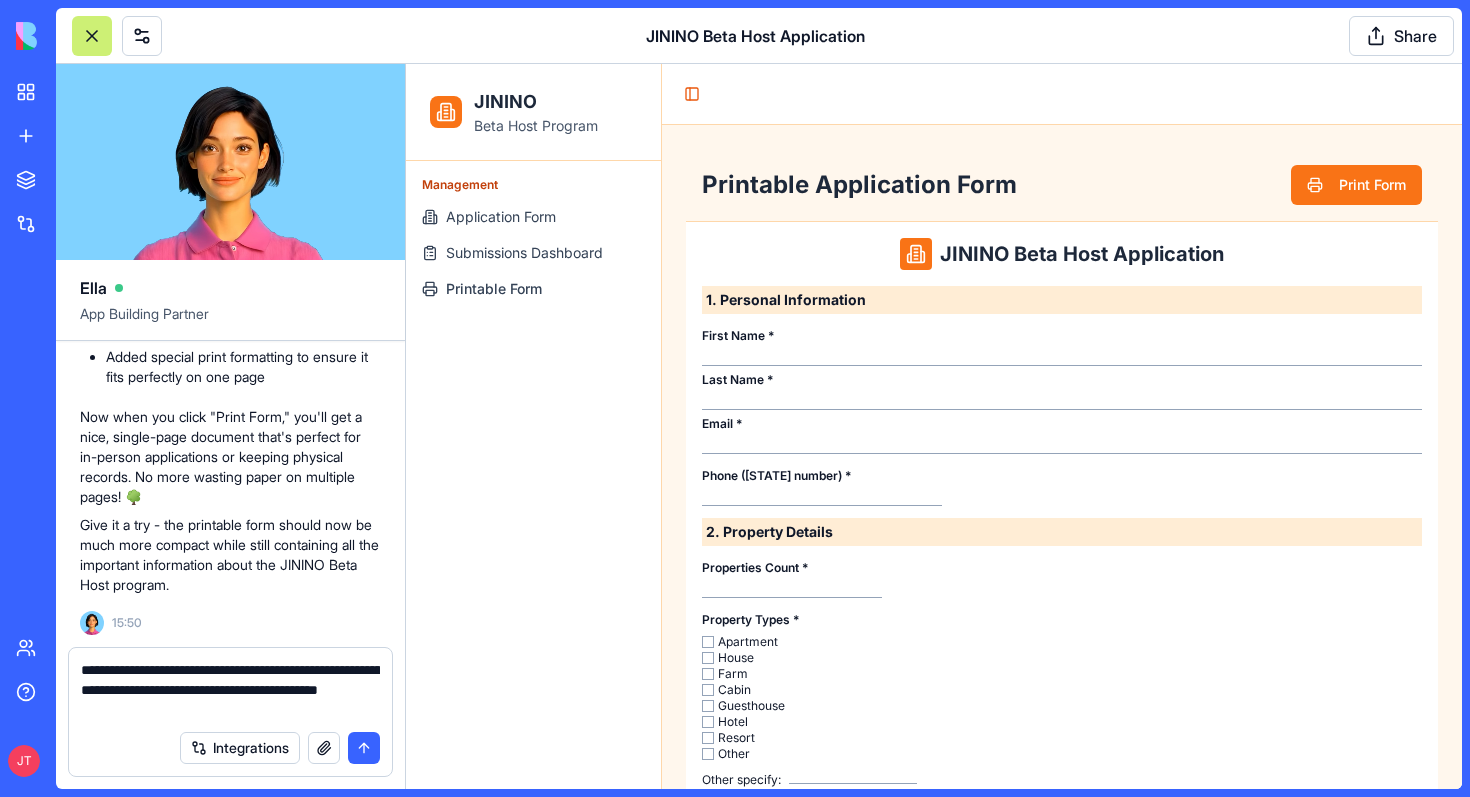 type on "**********" 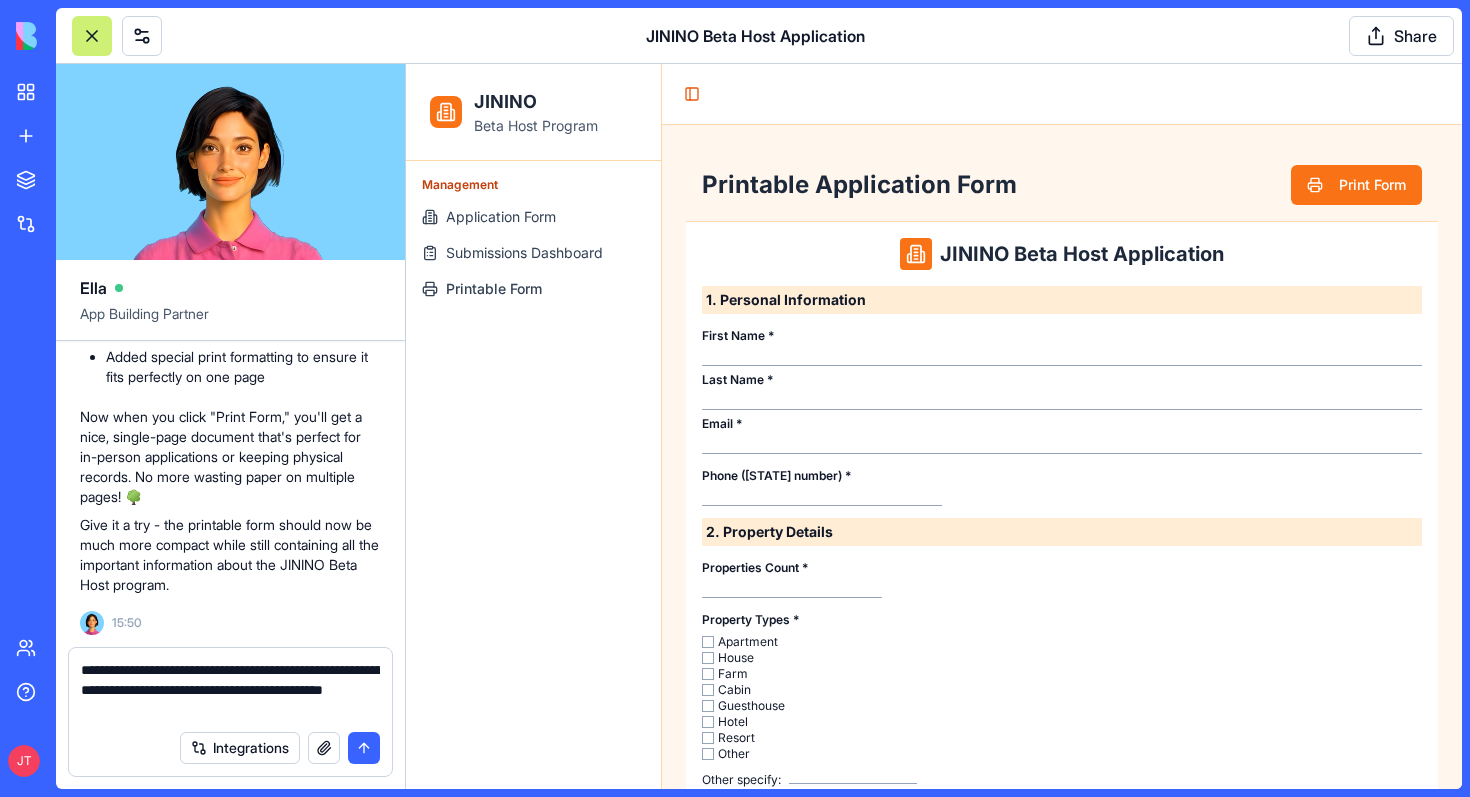 type 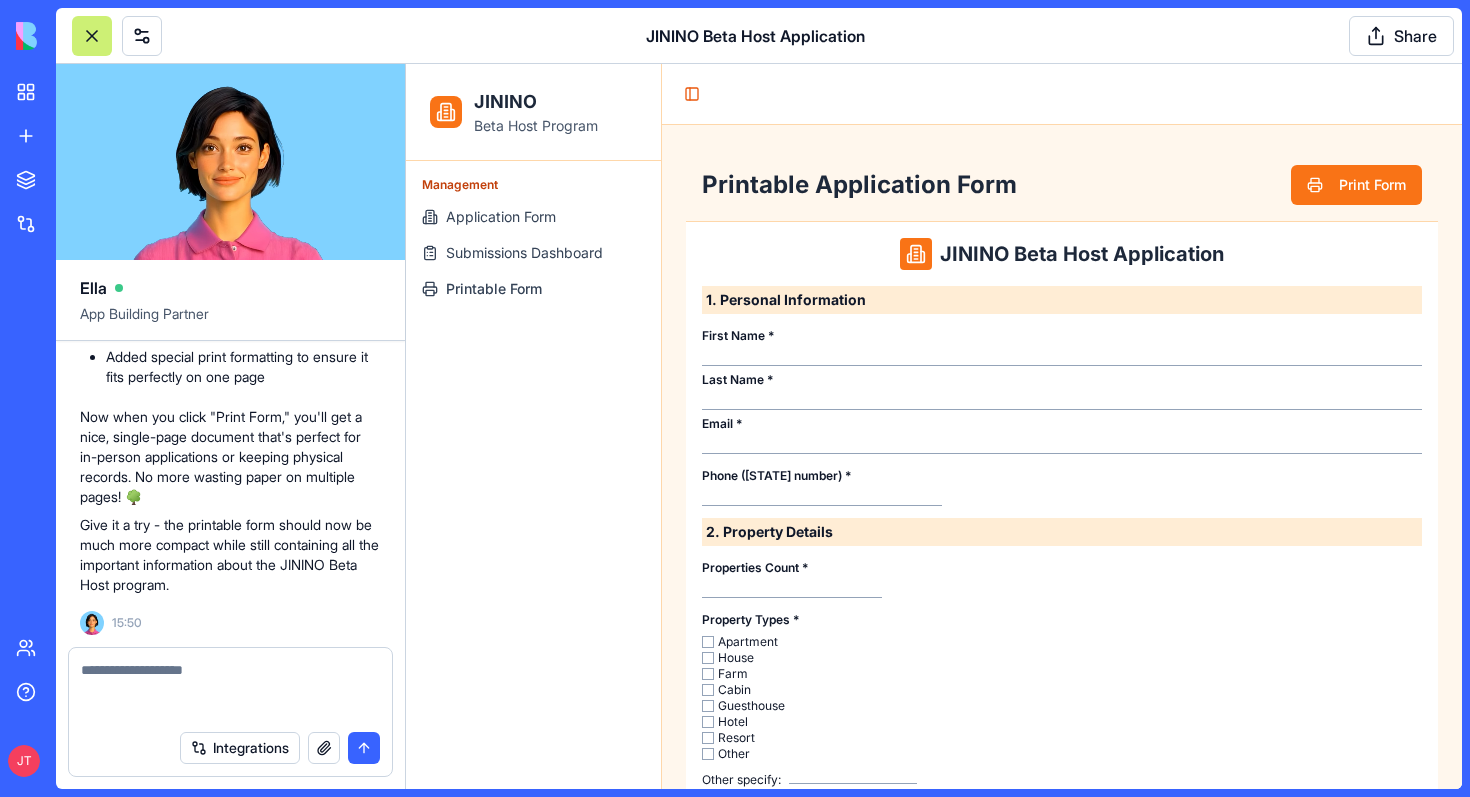 scroll, scrollTop: 5670, scrollLeft: 0, axis: vertical 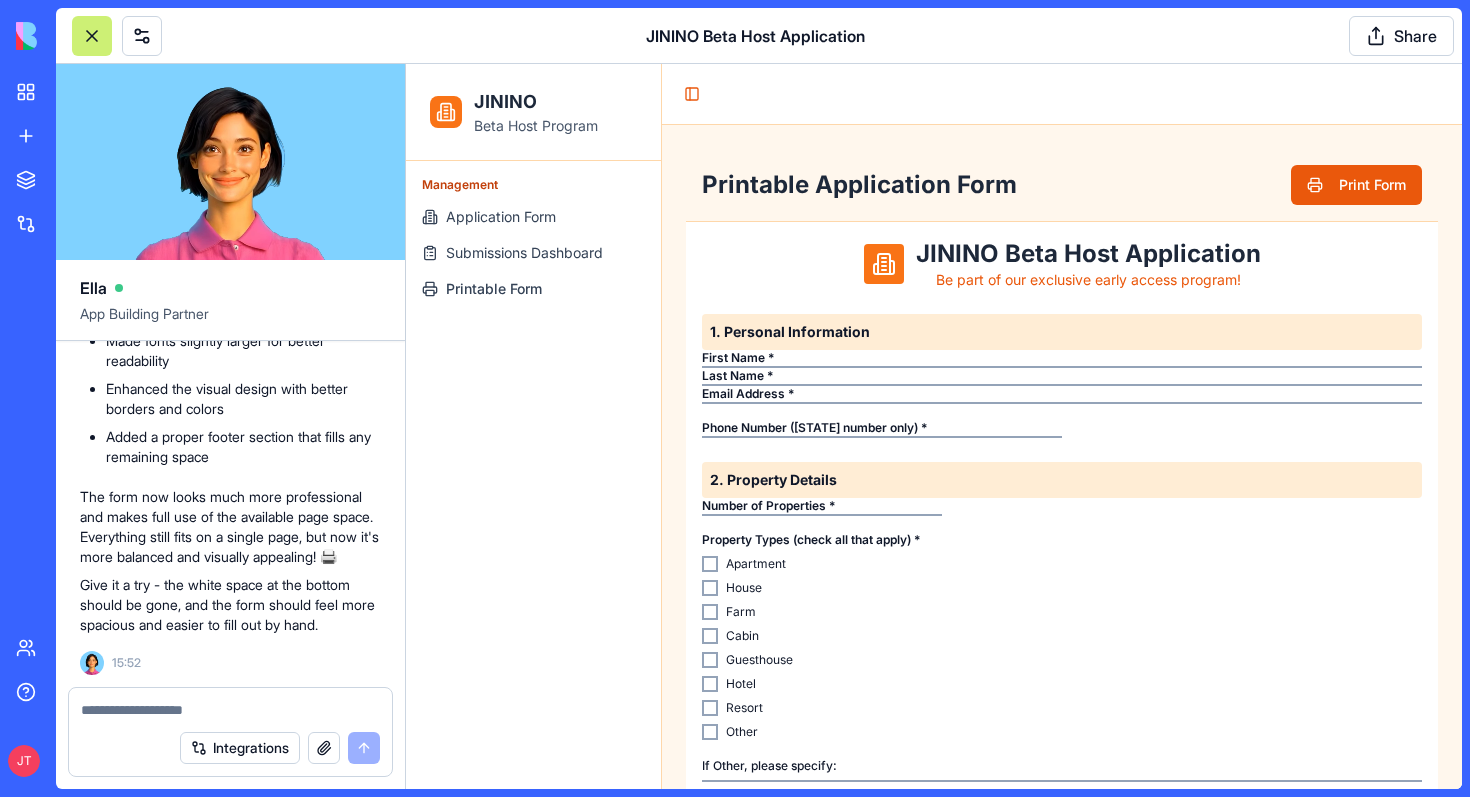 click on "Print Form" at bounding box center (1356, 185) 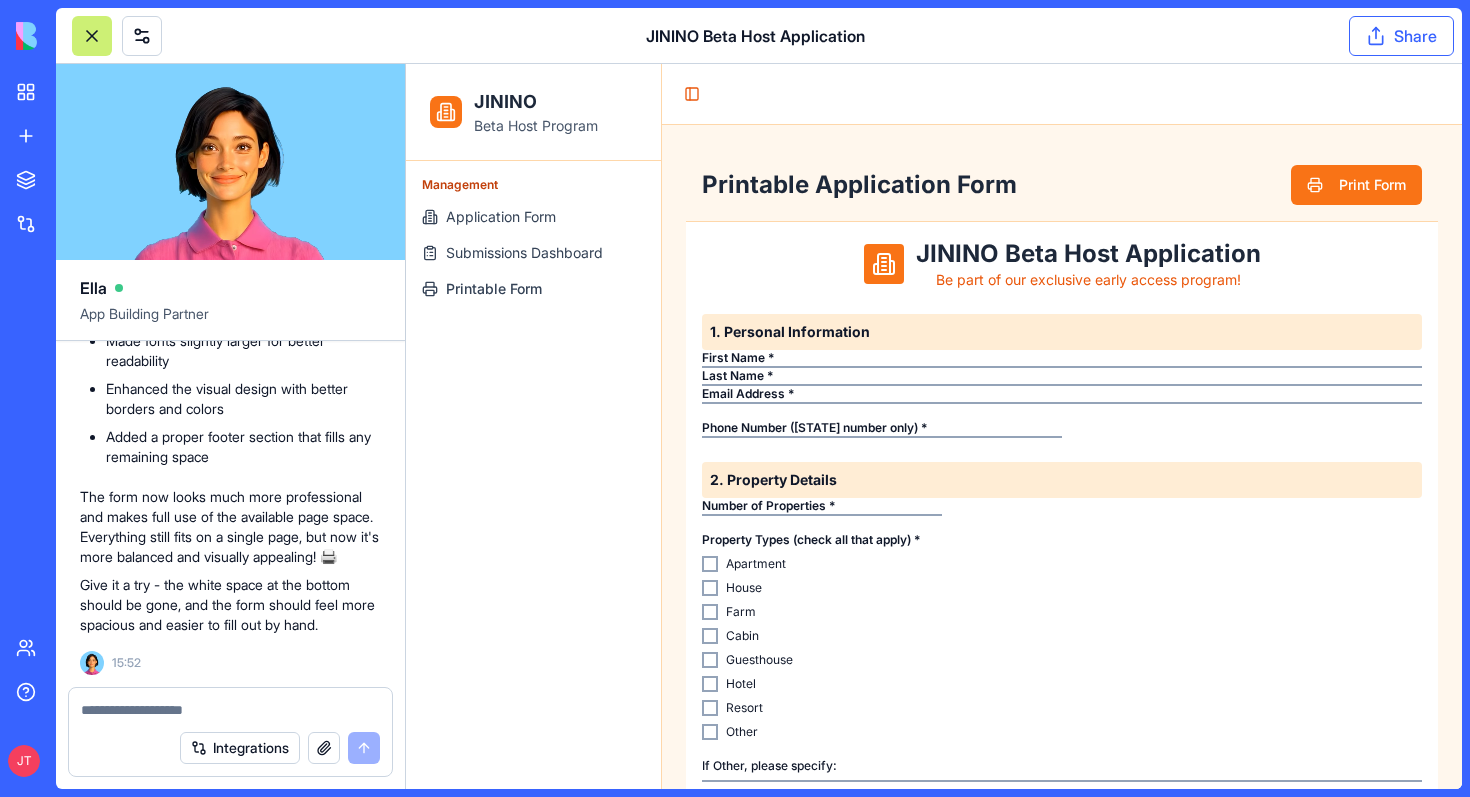 click on "Share" at bounding box center (1401, 36) 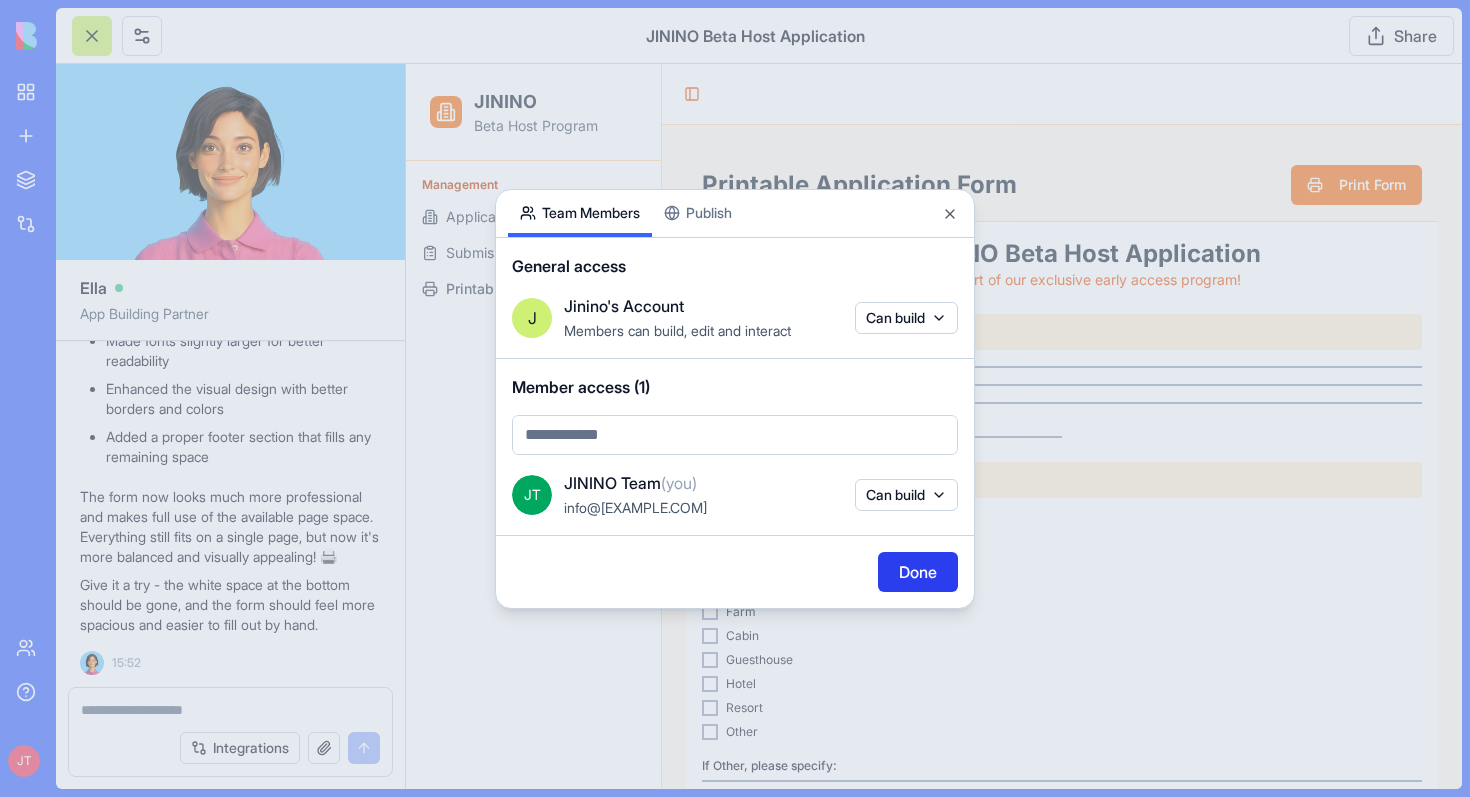click on "Done" at bounding box center [918, 572] 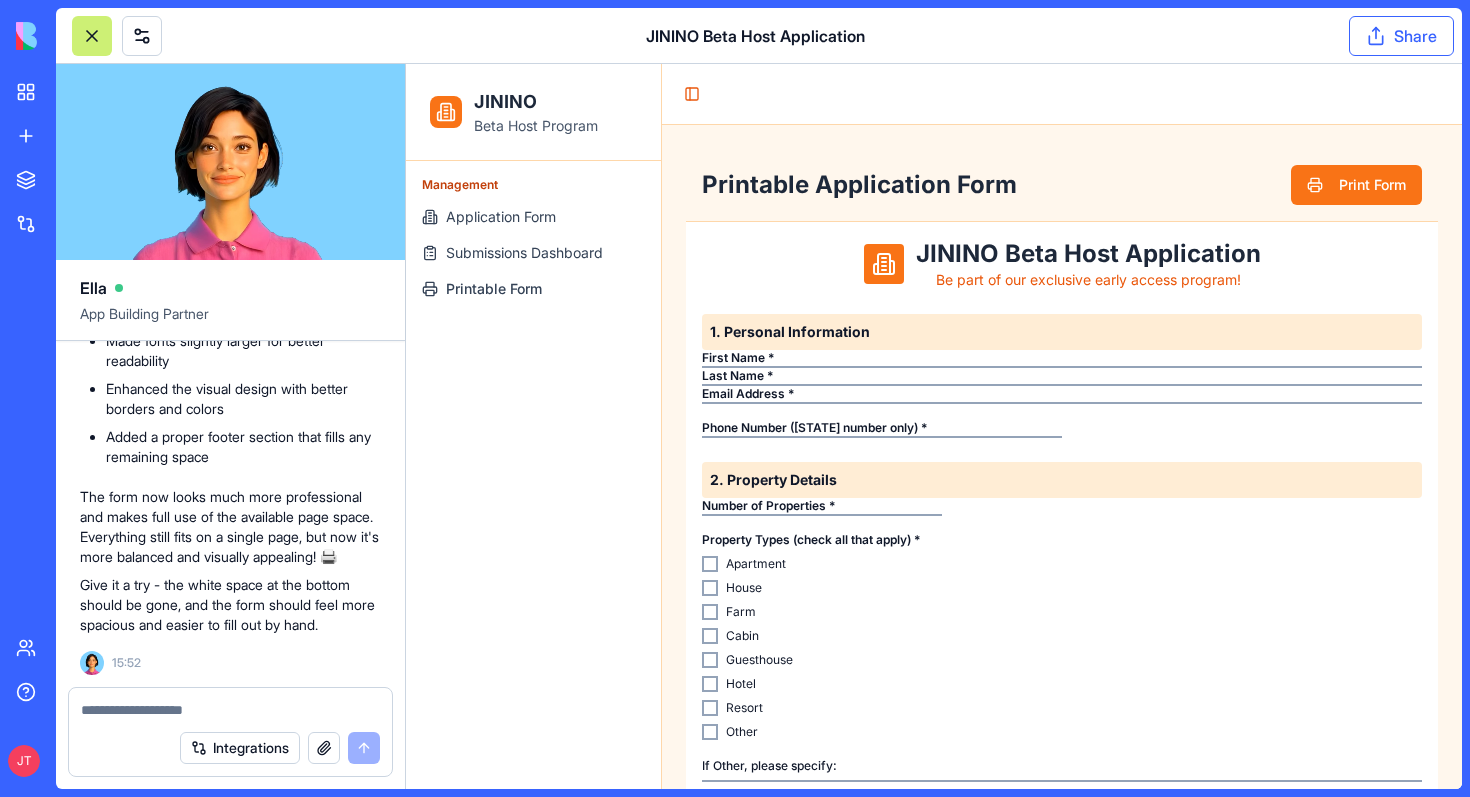click on "Share" at bounding box center [1401, 36] 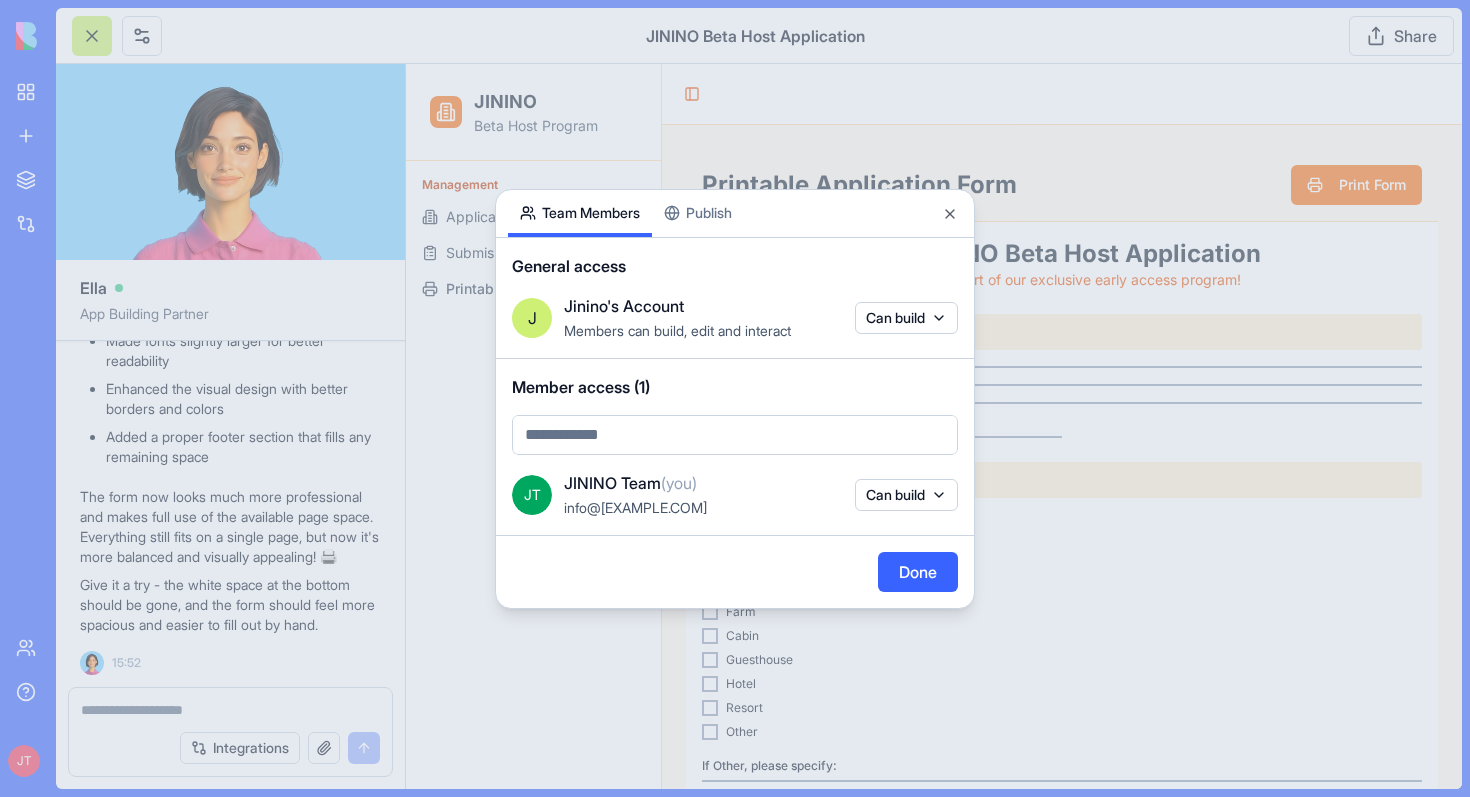 click on "Team Members Publish" at bounding box center (735, 214) 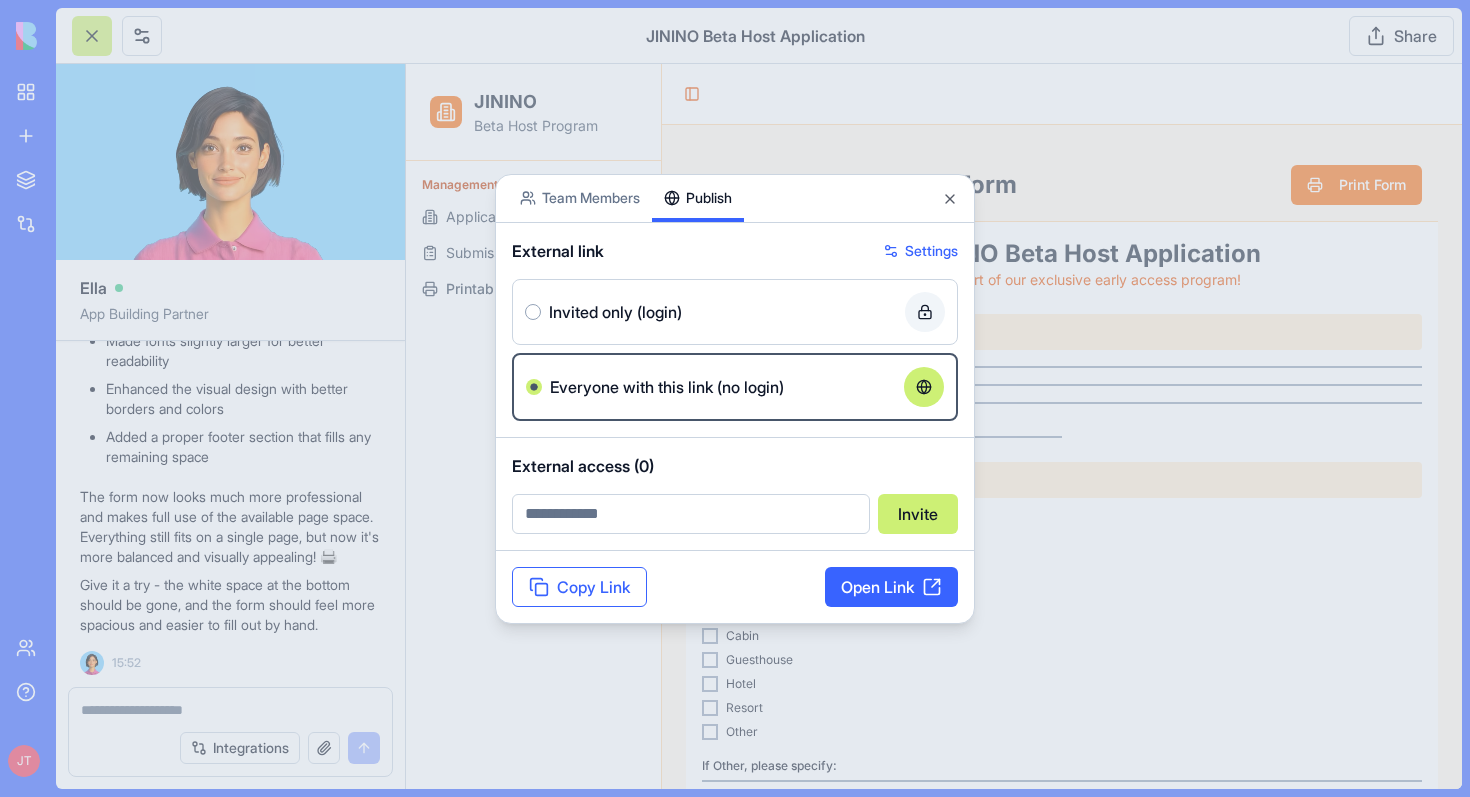 click on "Copy Link" at bounding box center [579, 587] 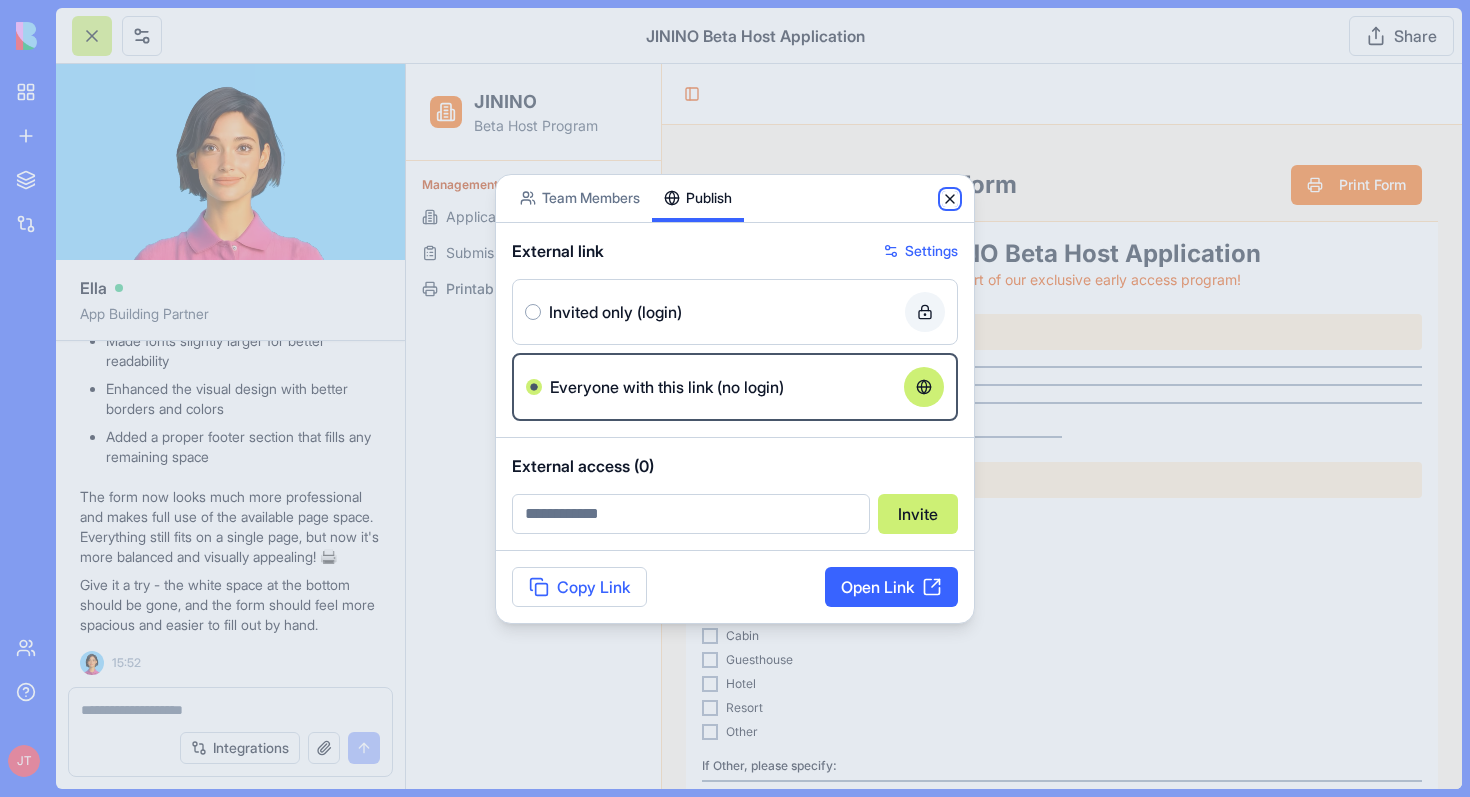 click 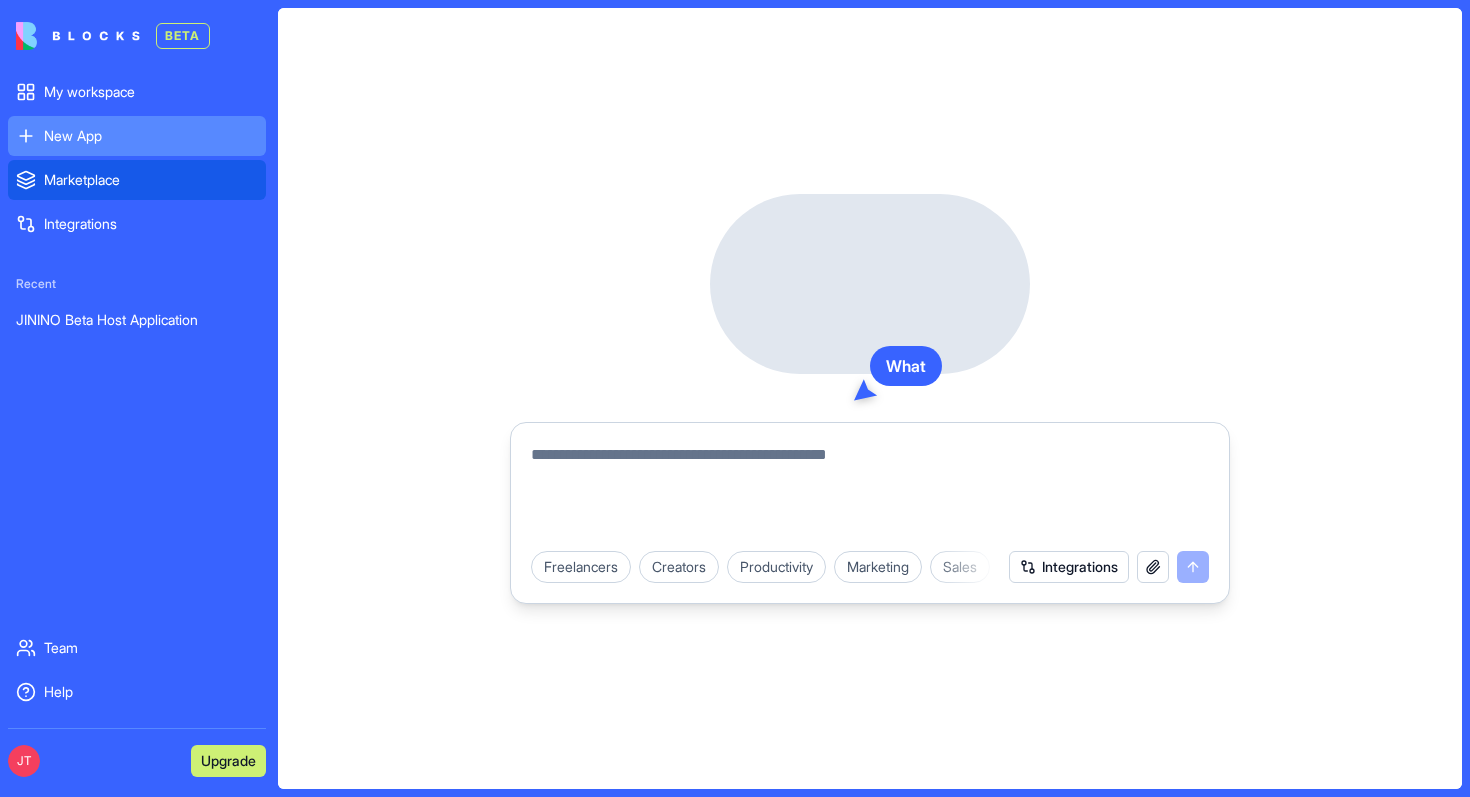 scroll, scrollTop: 0, scrollLeft: 0, axis: both 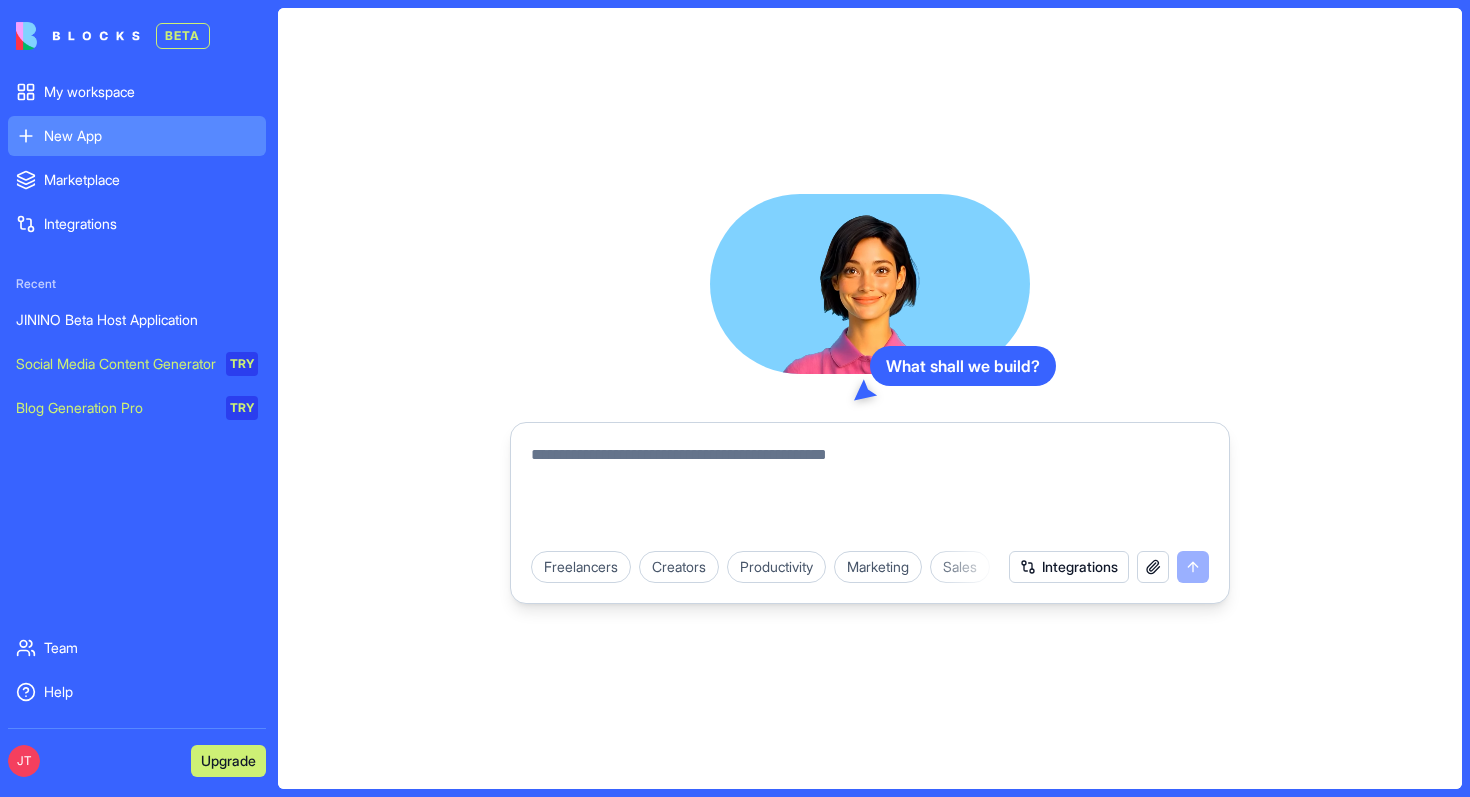 click at bounding box center [870, 491] 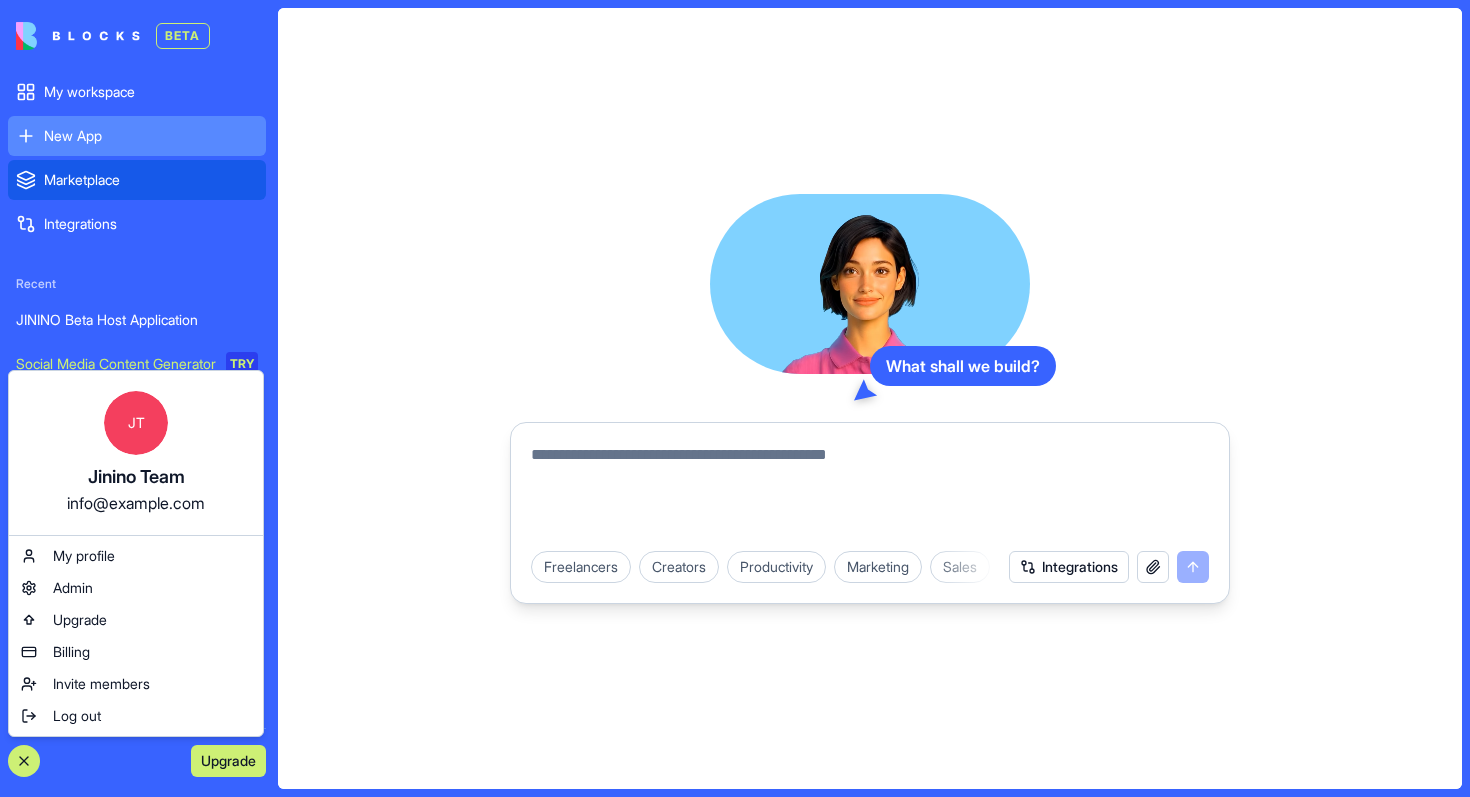 click on "Marketplace" at bounding box center (151, 180) 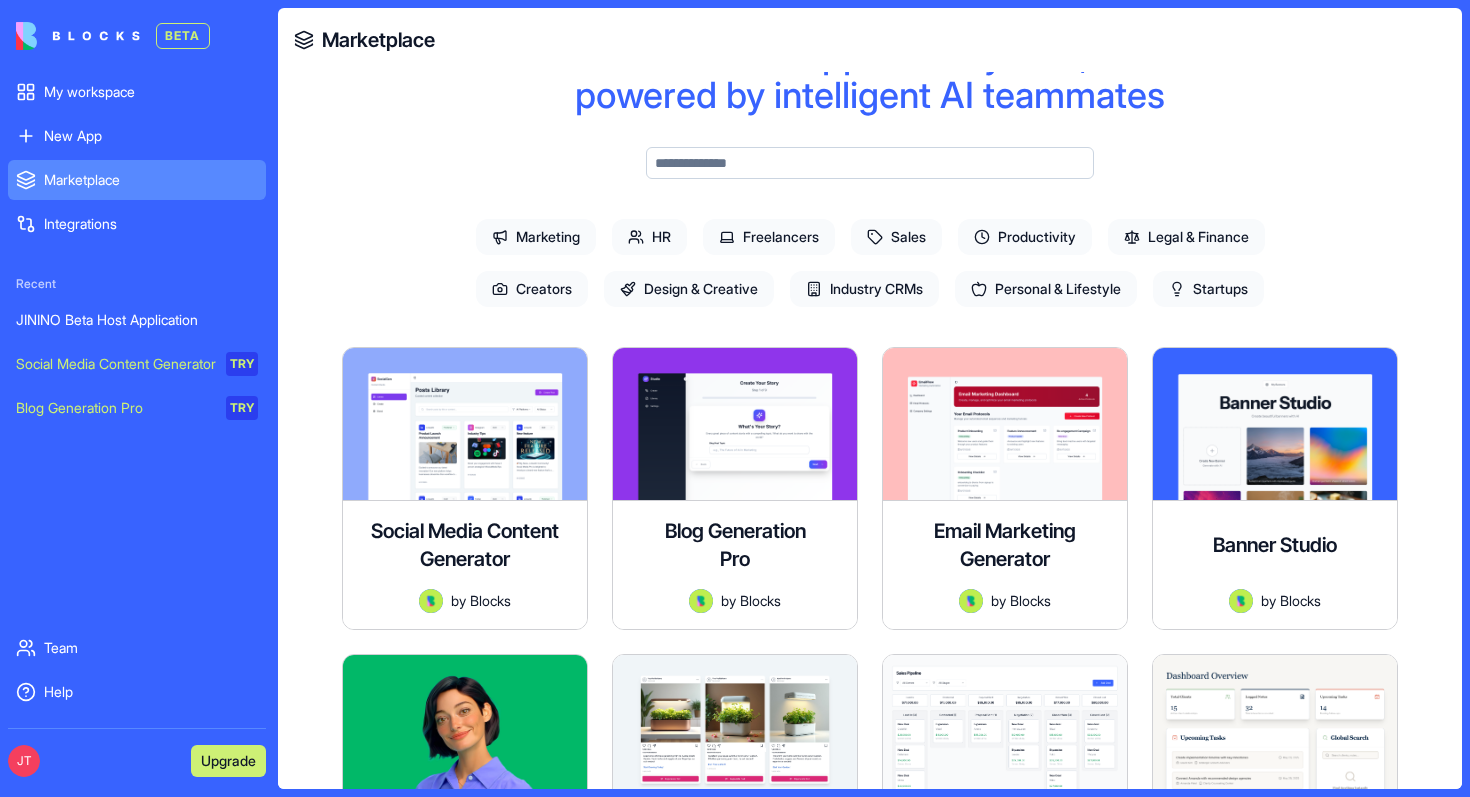 scroll, scrollTop: 0, scrollLeft: 0, axis: both 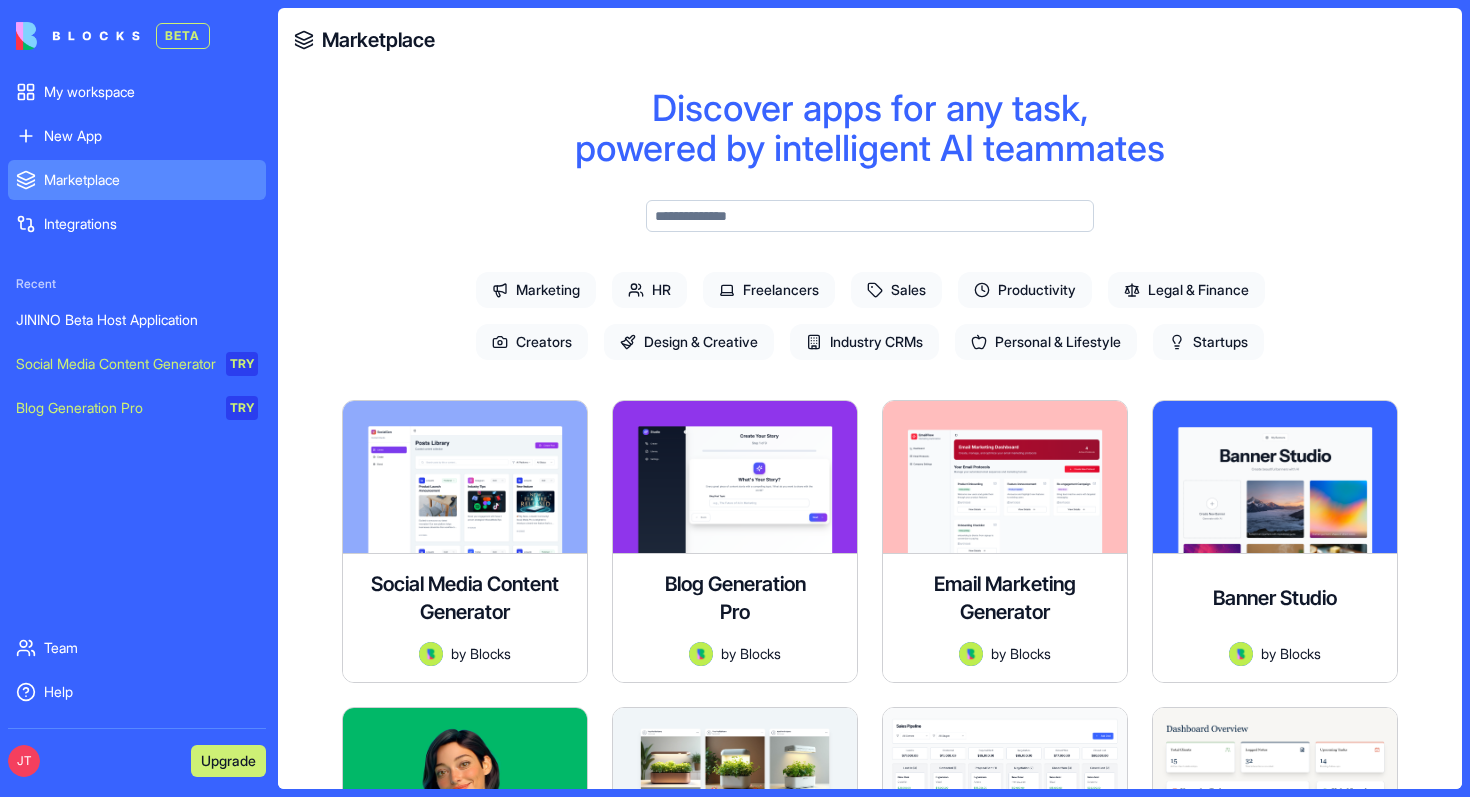 click at bounding box center [870, 216] 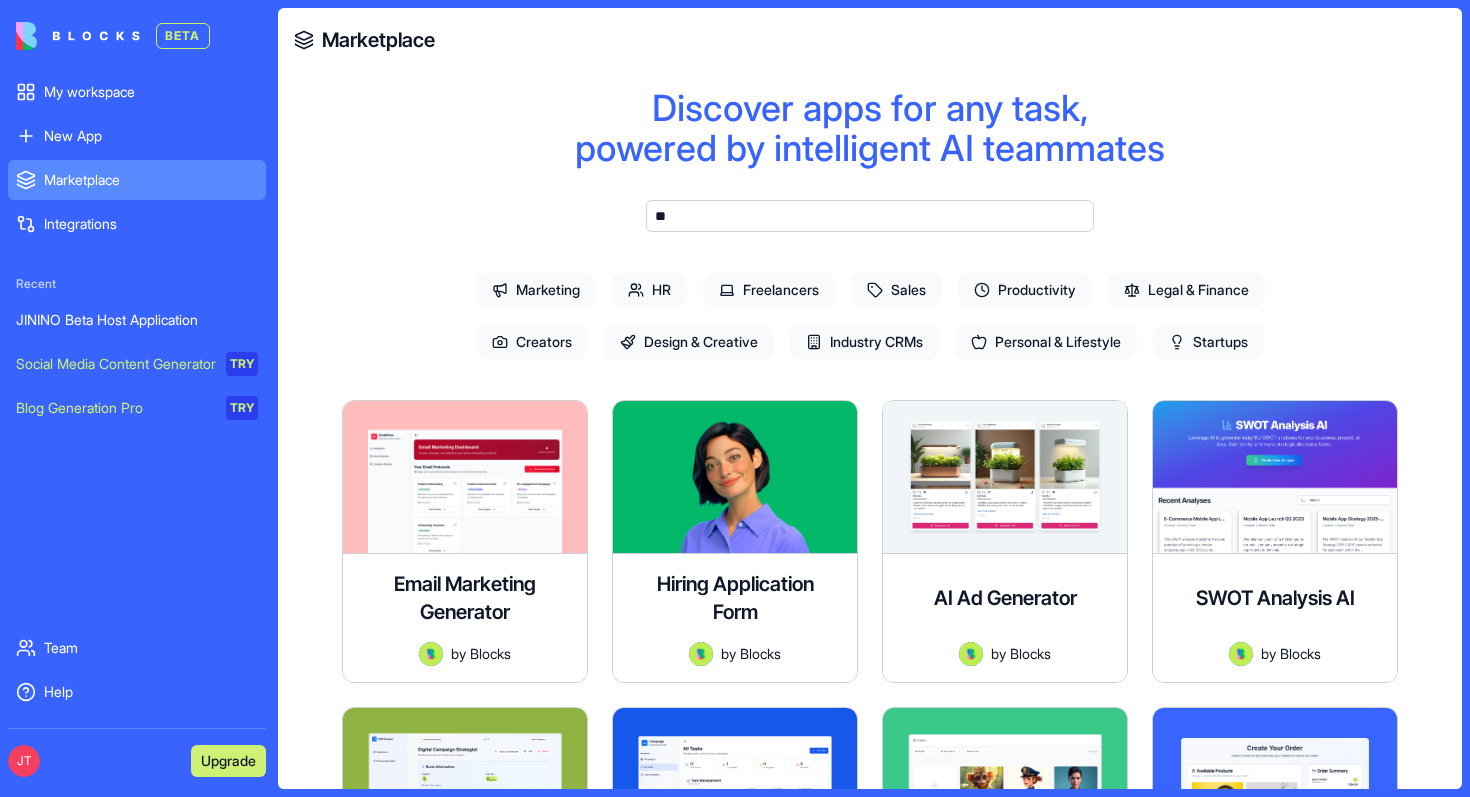 type on "*" 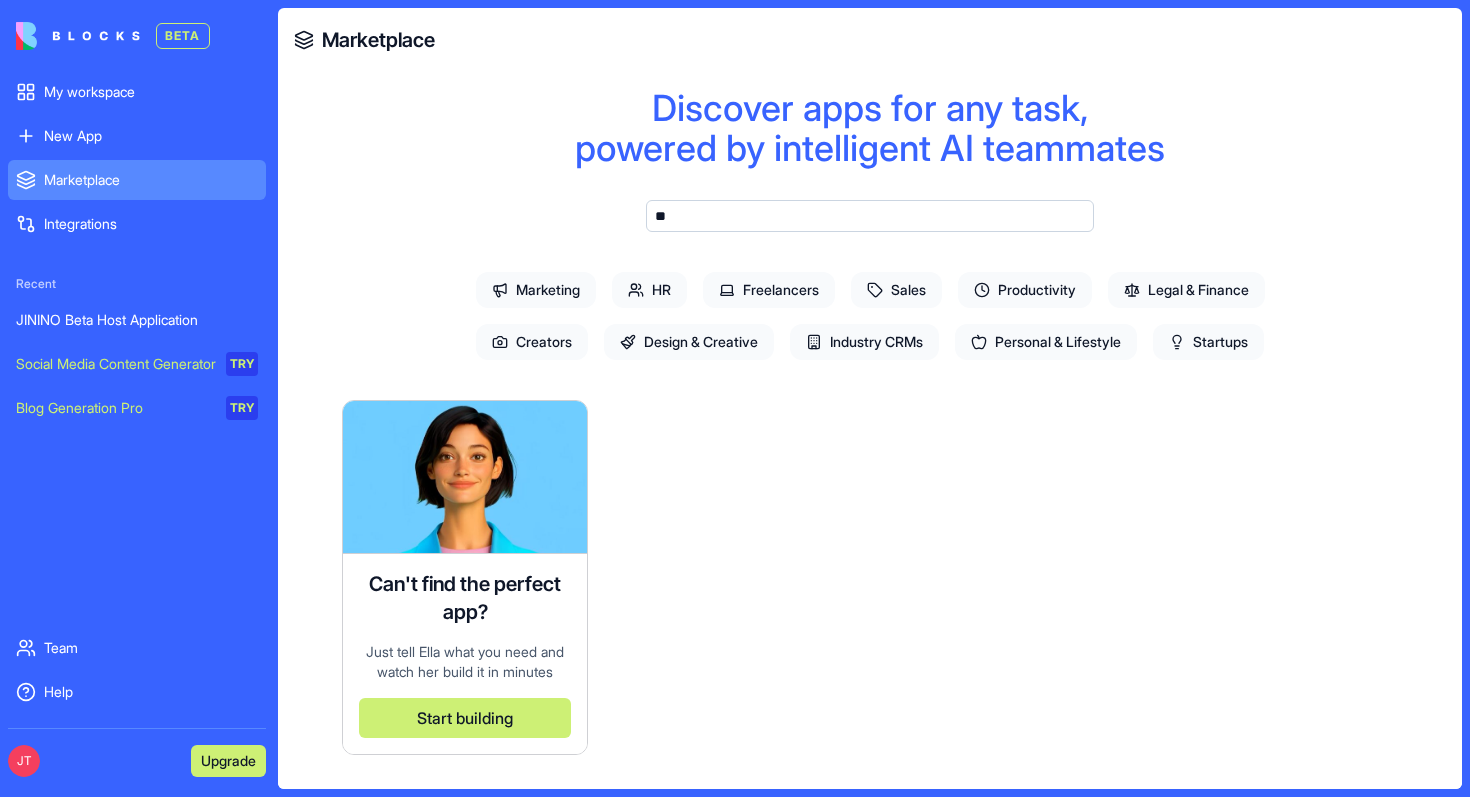 type on "*" 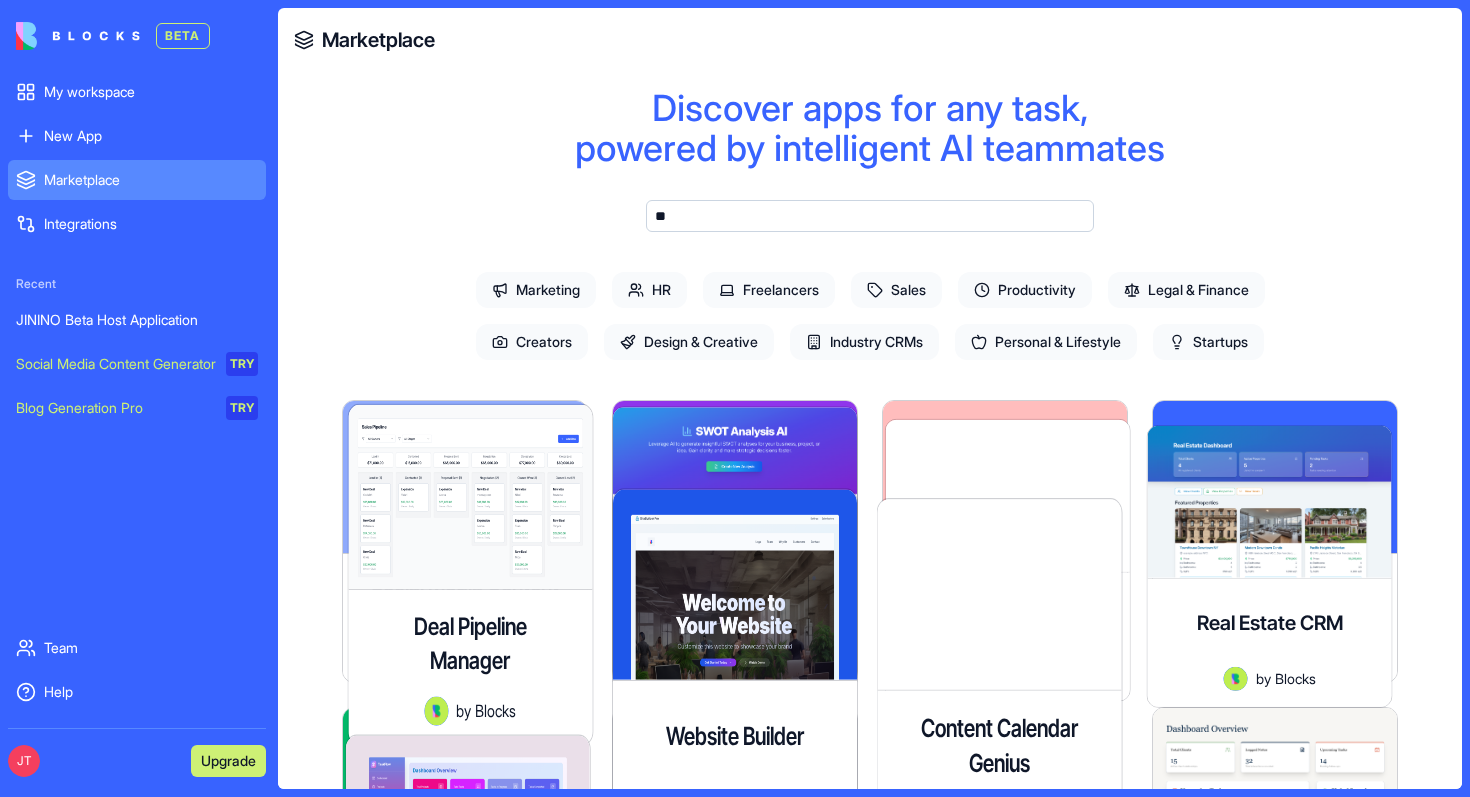 type on "*" 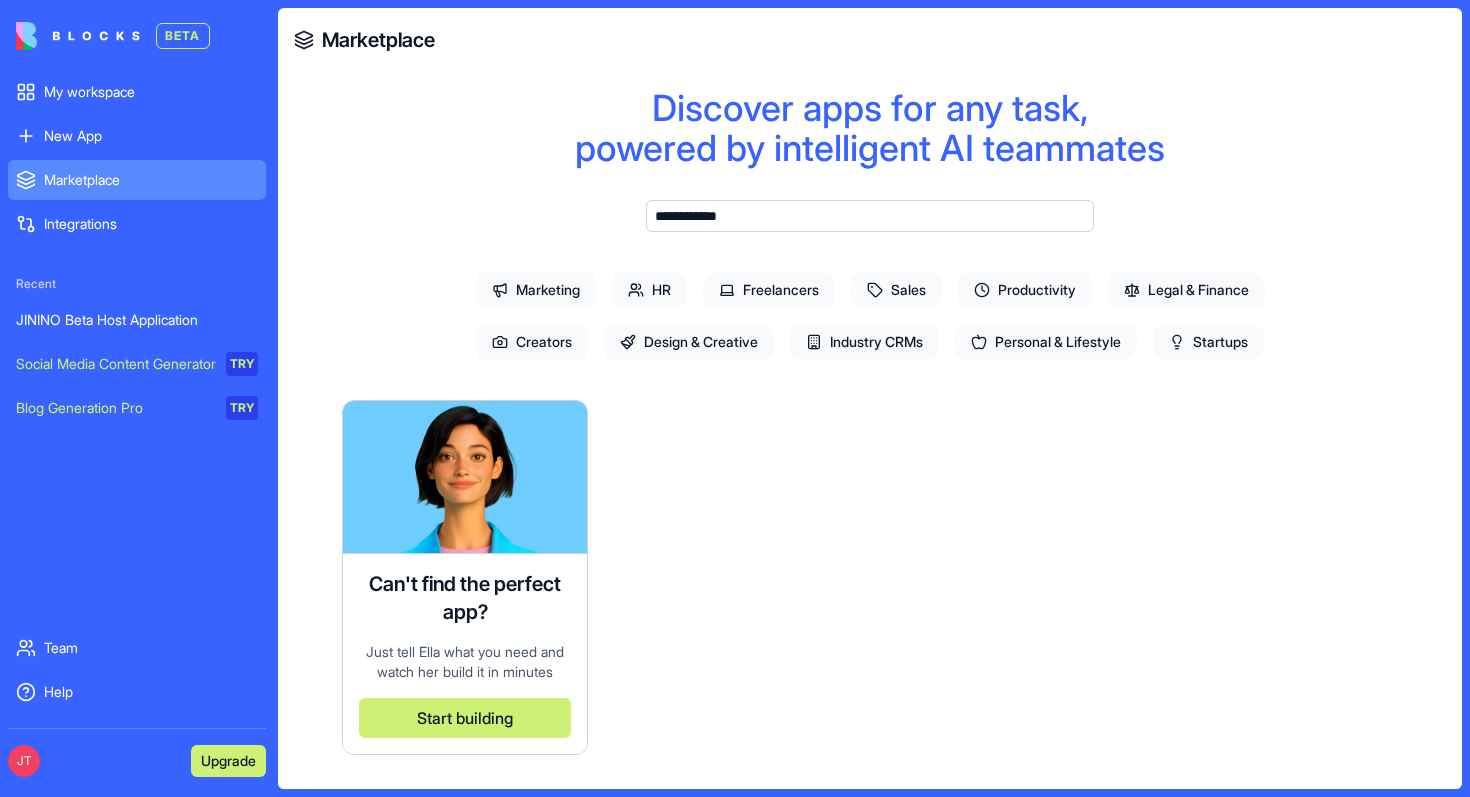type on "**********" 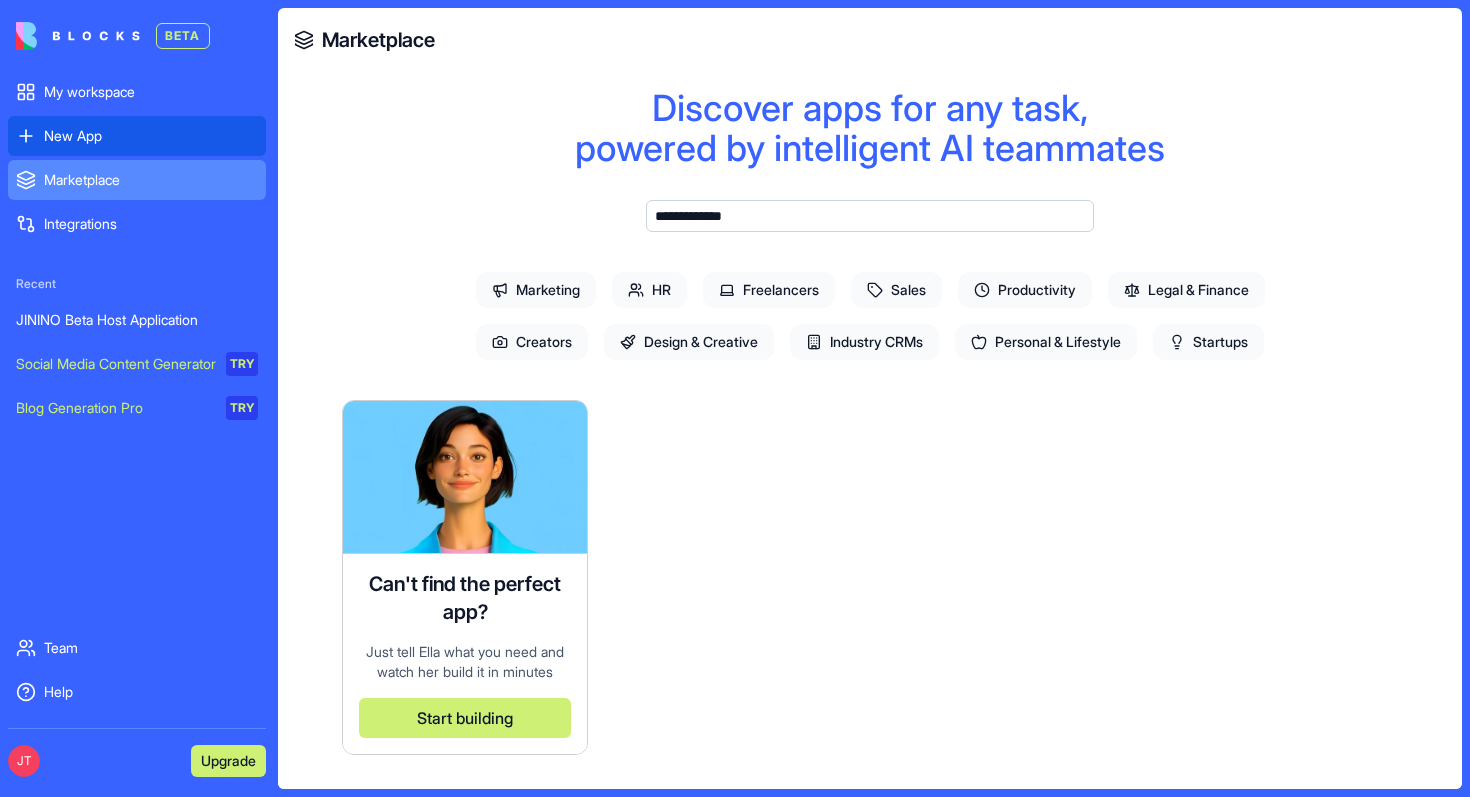 click on "New App" at bounding box center [151, 136] 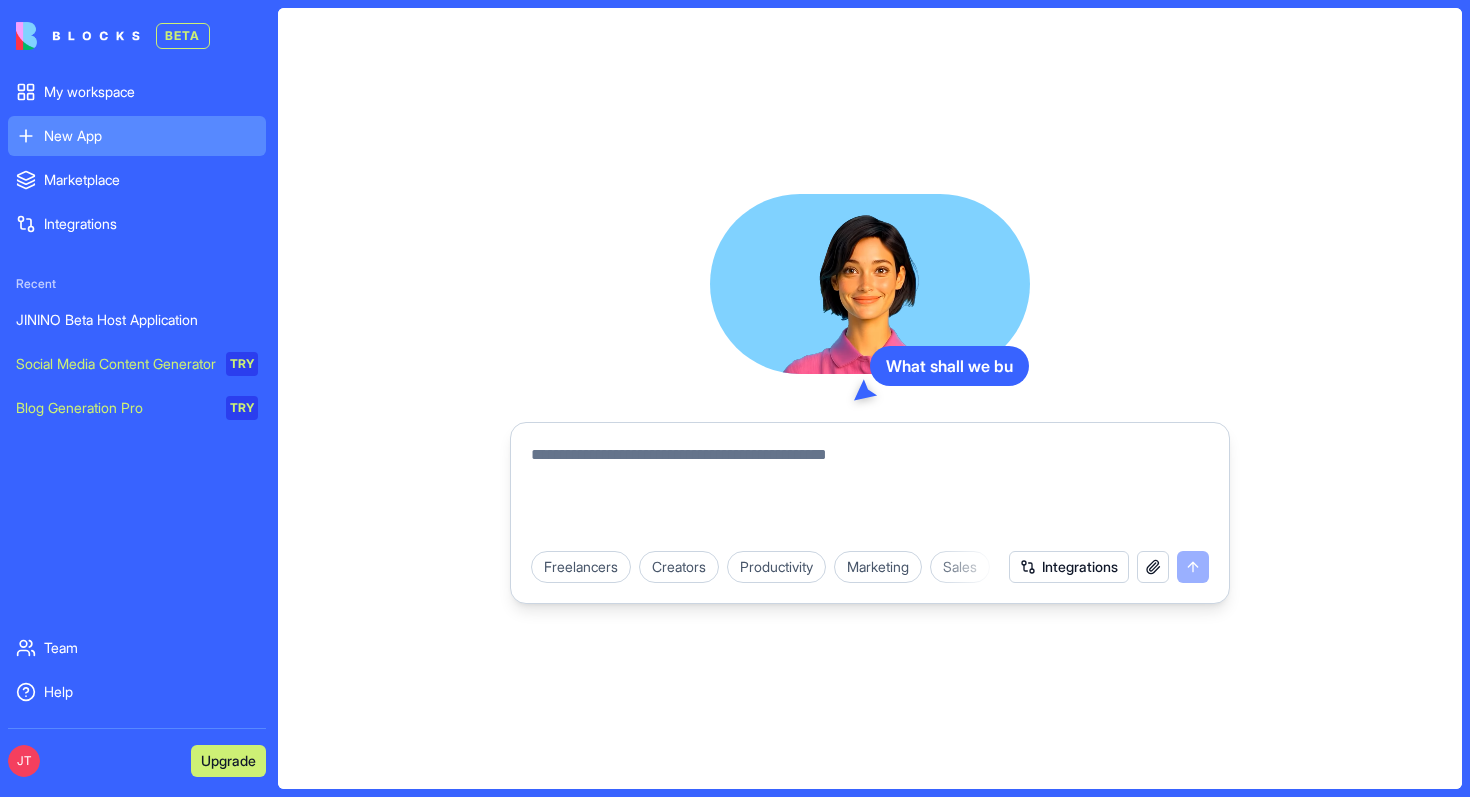 click at bounding box center [870, 491] 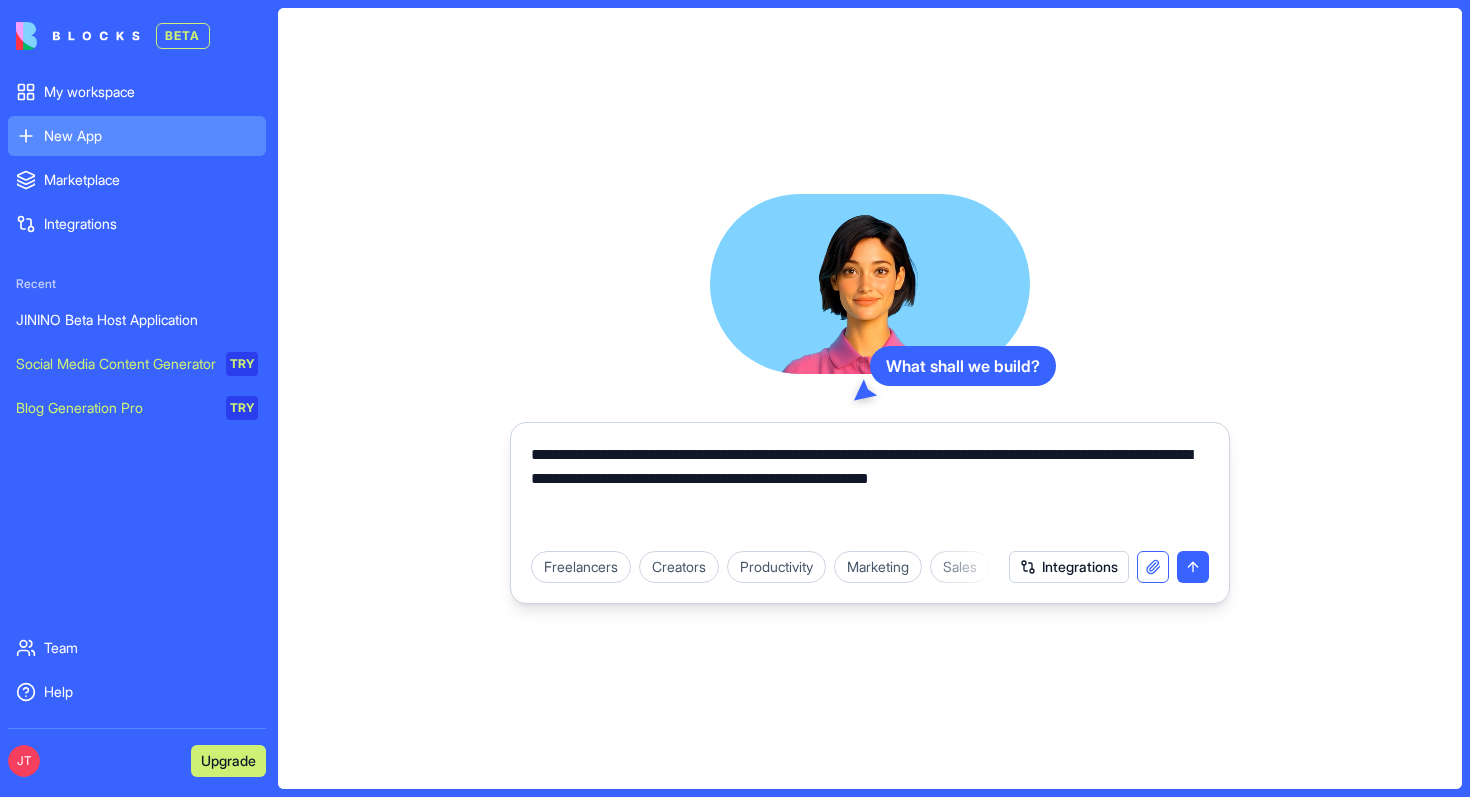 click at bounding box center [1153, 567] 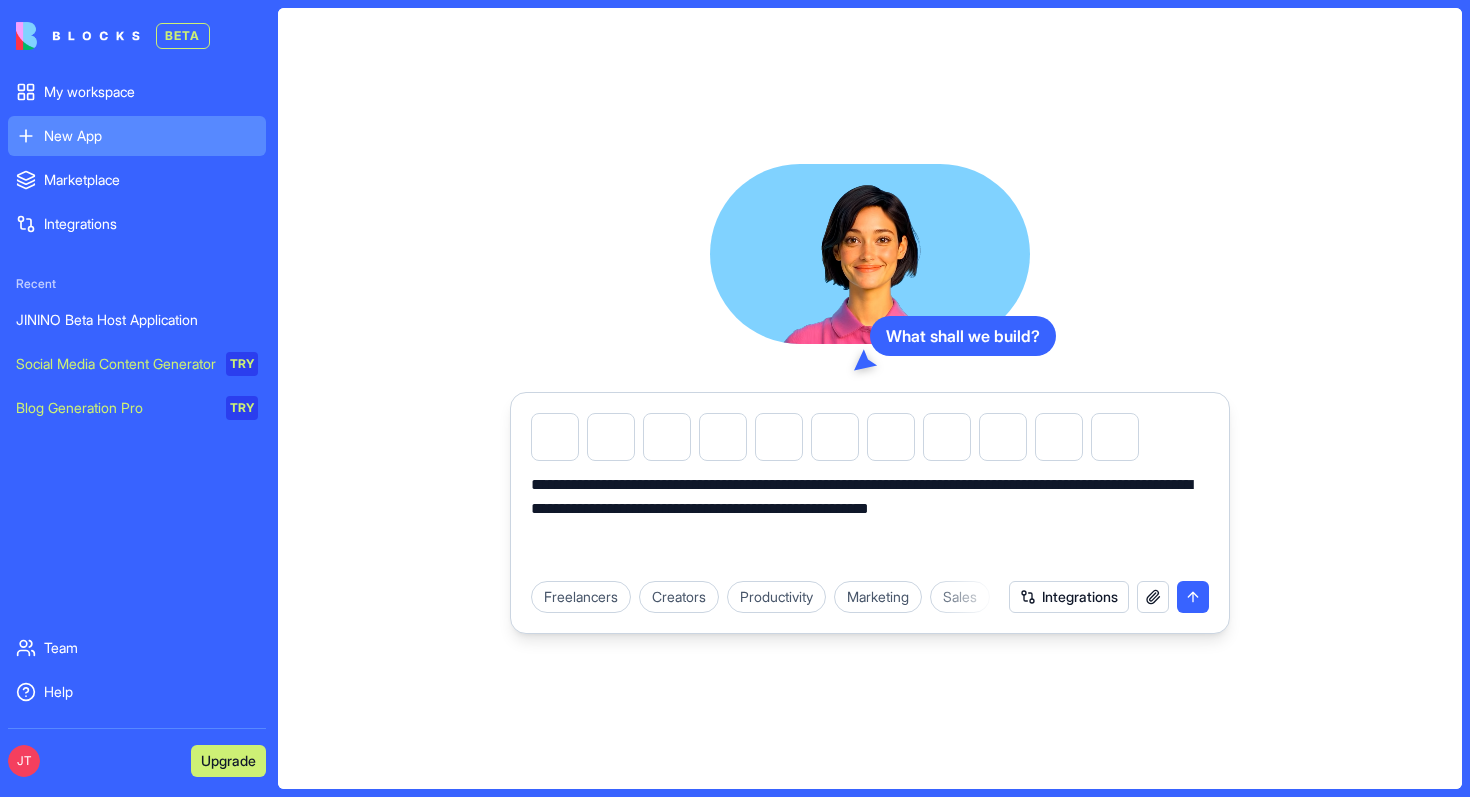 click on "**********" at bounding box center [870, 521] 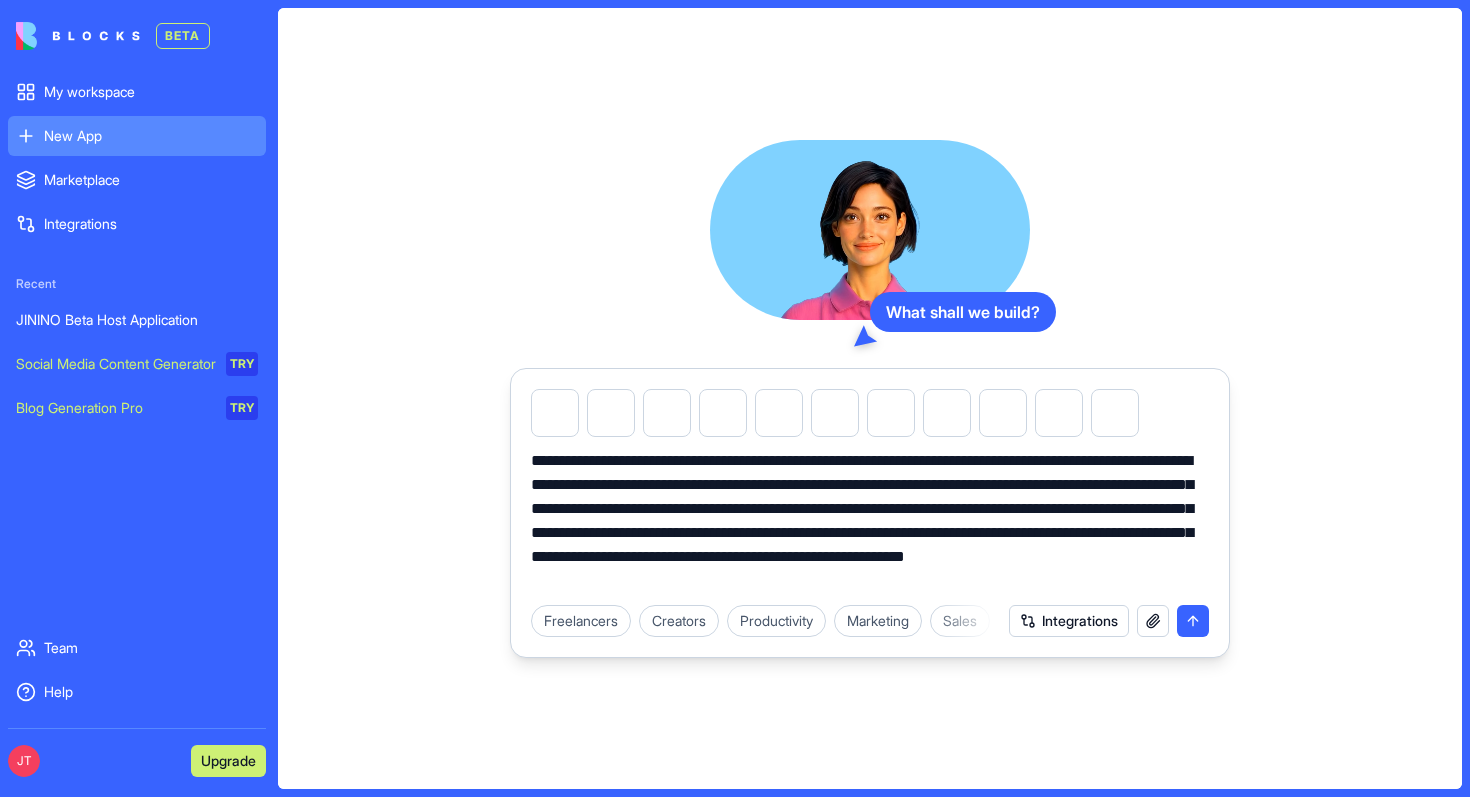 type on "**********" 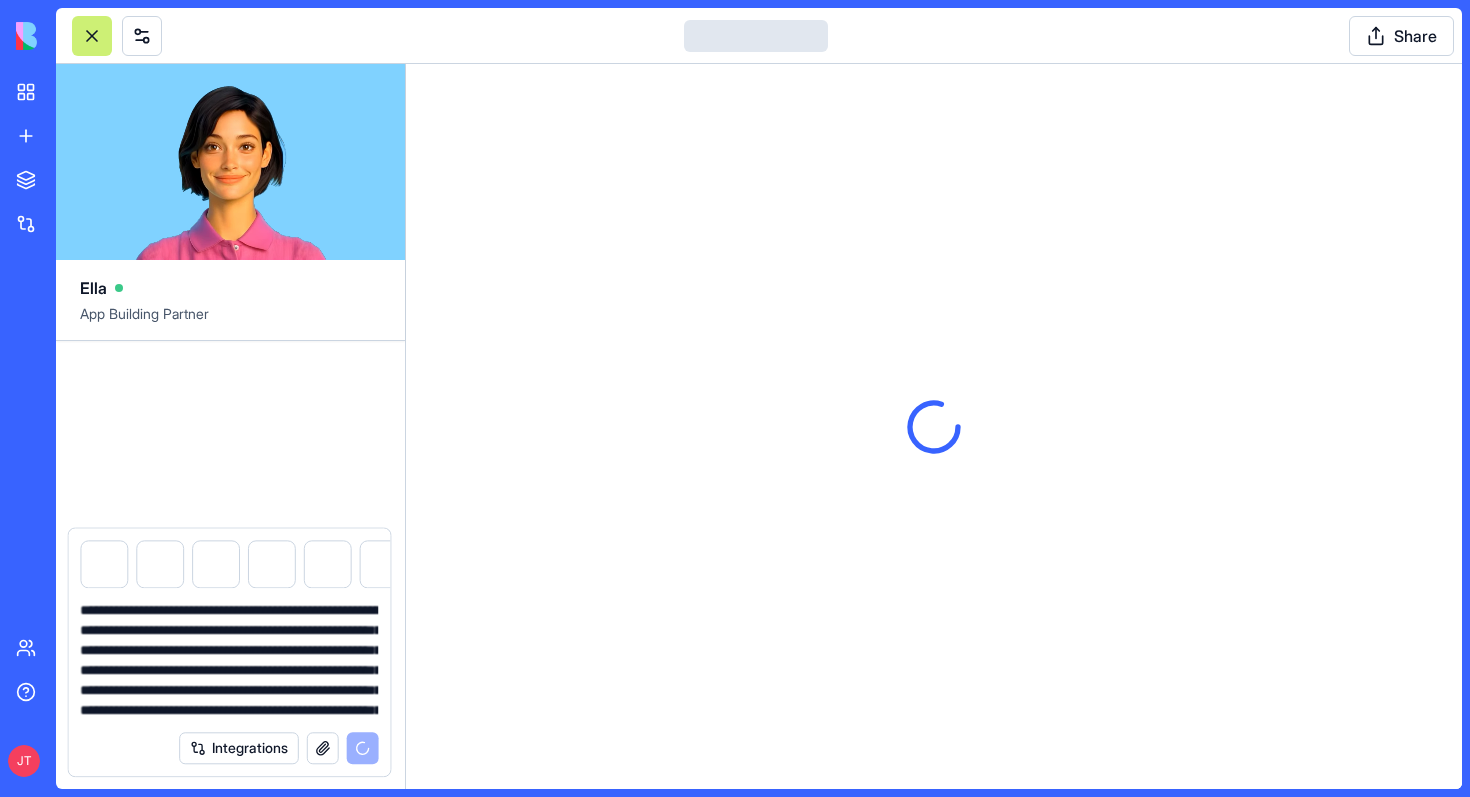 type 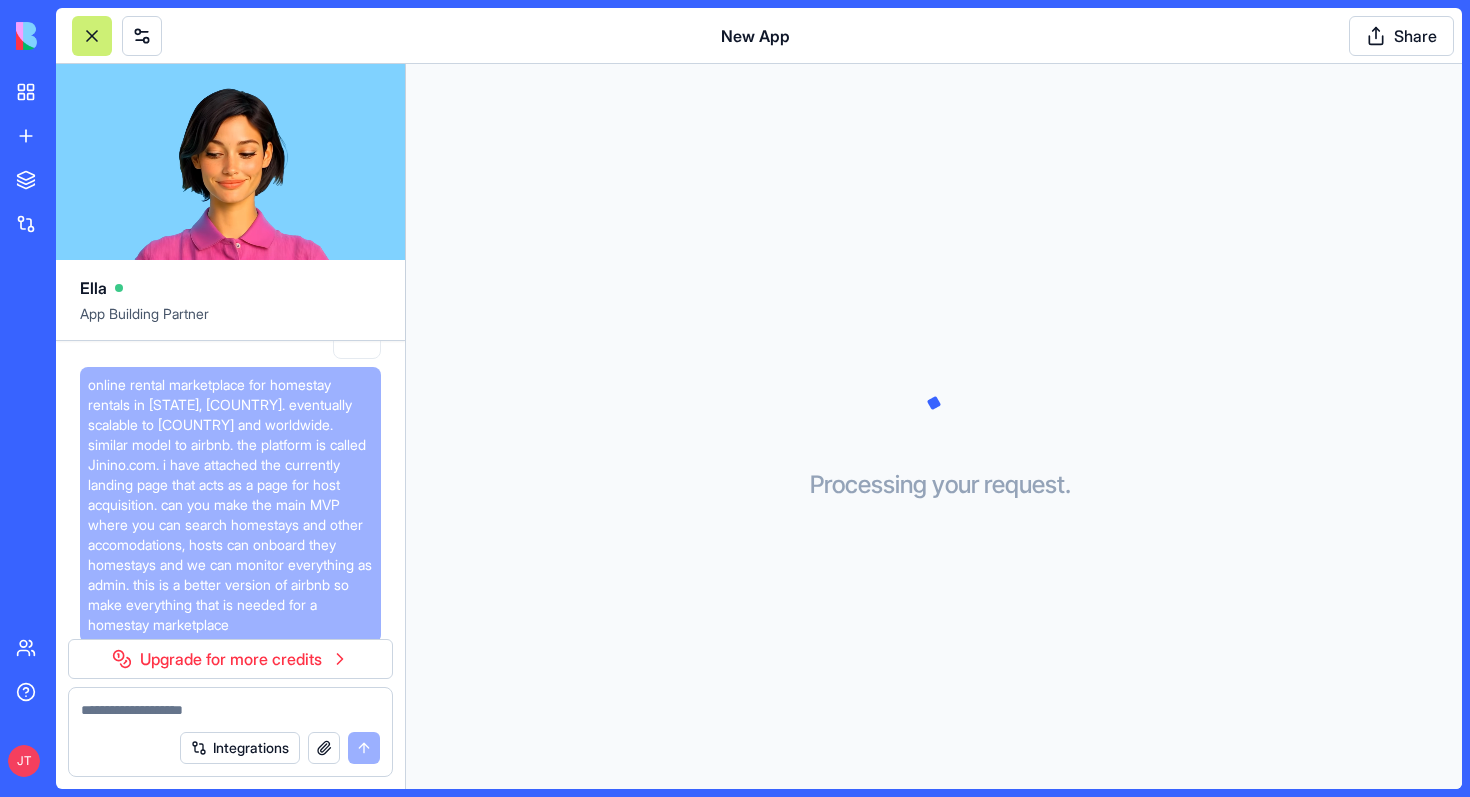 scroll, scrollTop: 650, scrollLeft: 0, axis: vertical 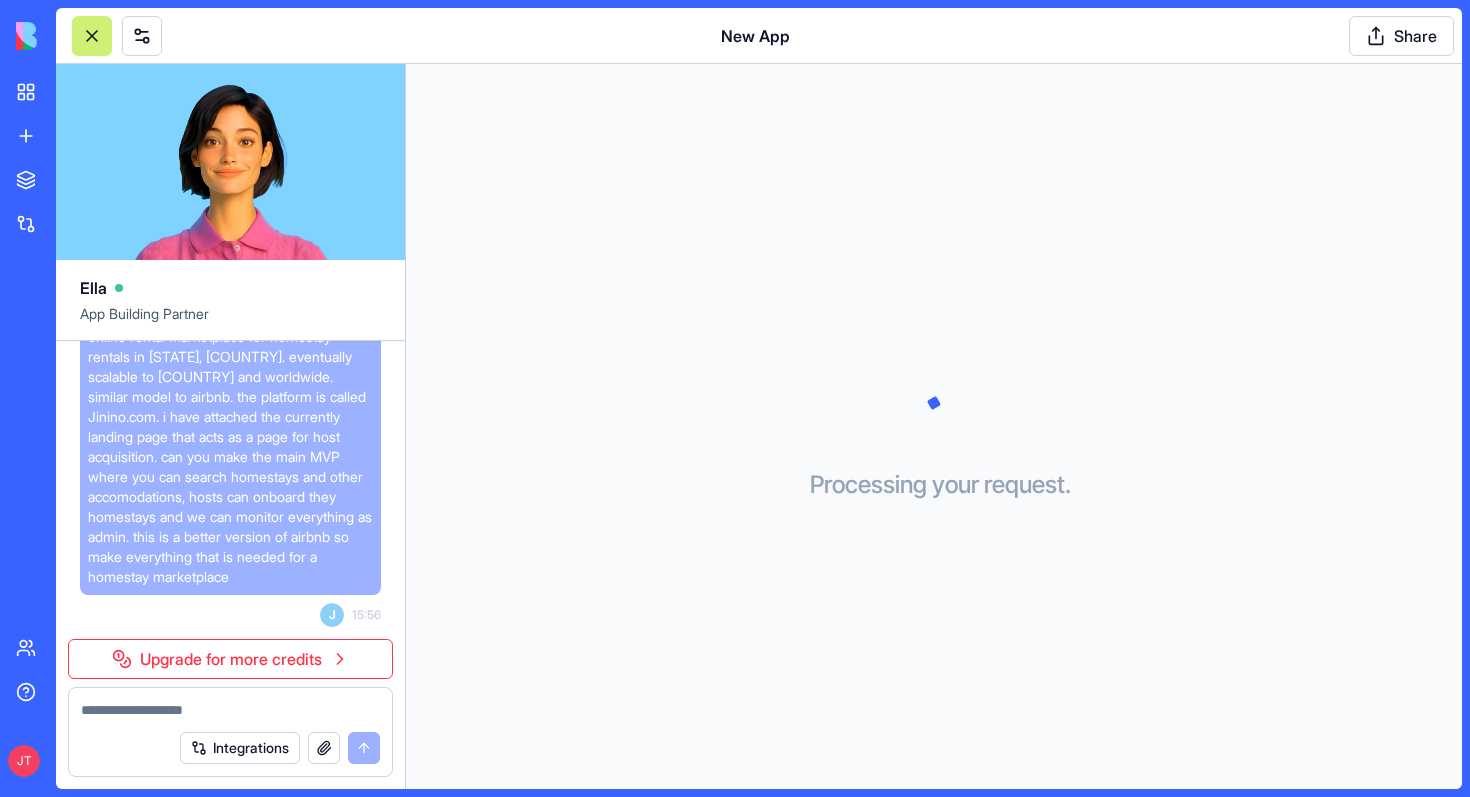 click on "Upgrade for more credits" at bounding box center [230, 659] 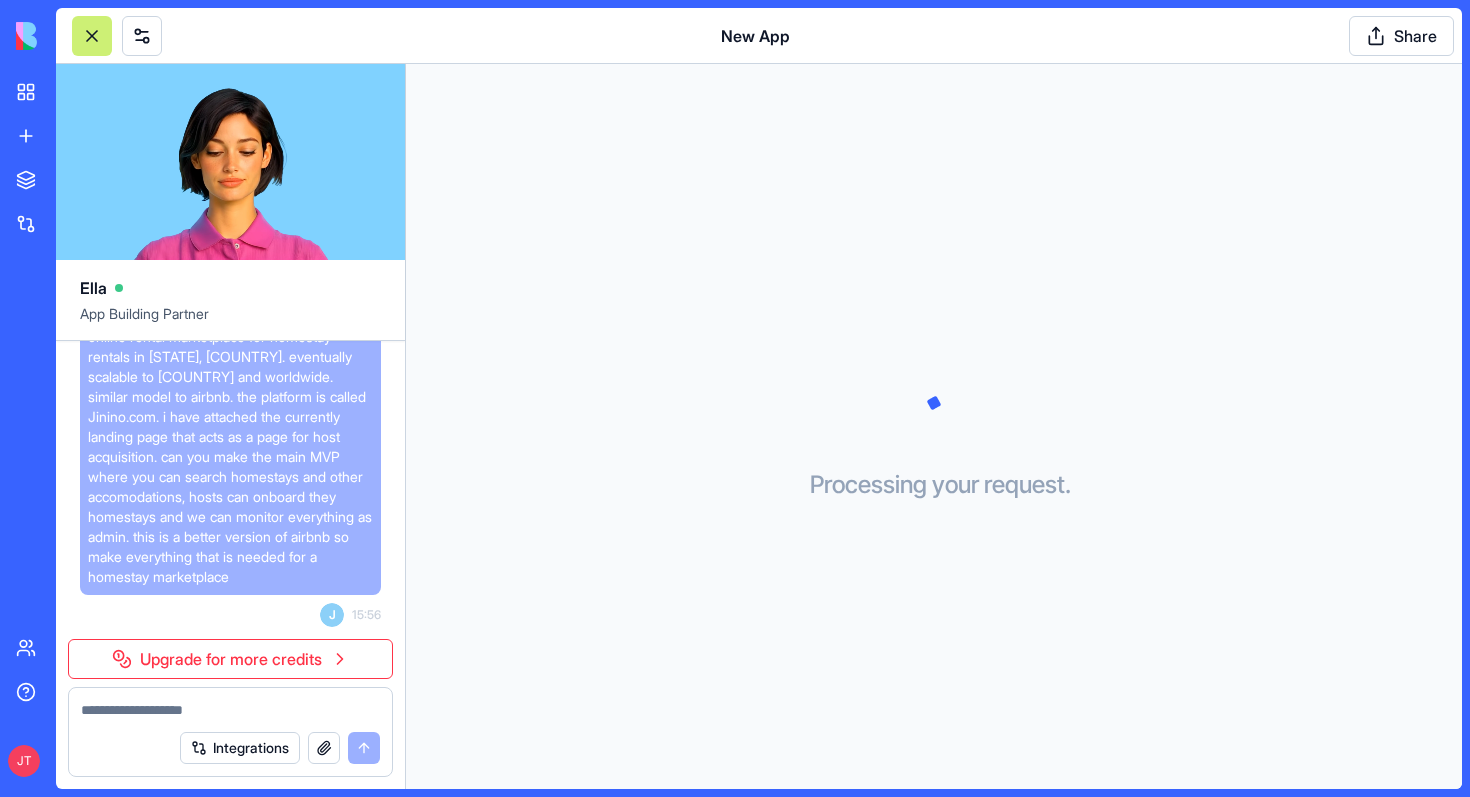 click on "Upgrade for more credits" at bounding box center (230, 659) 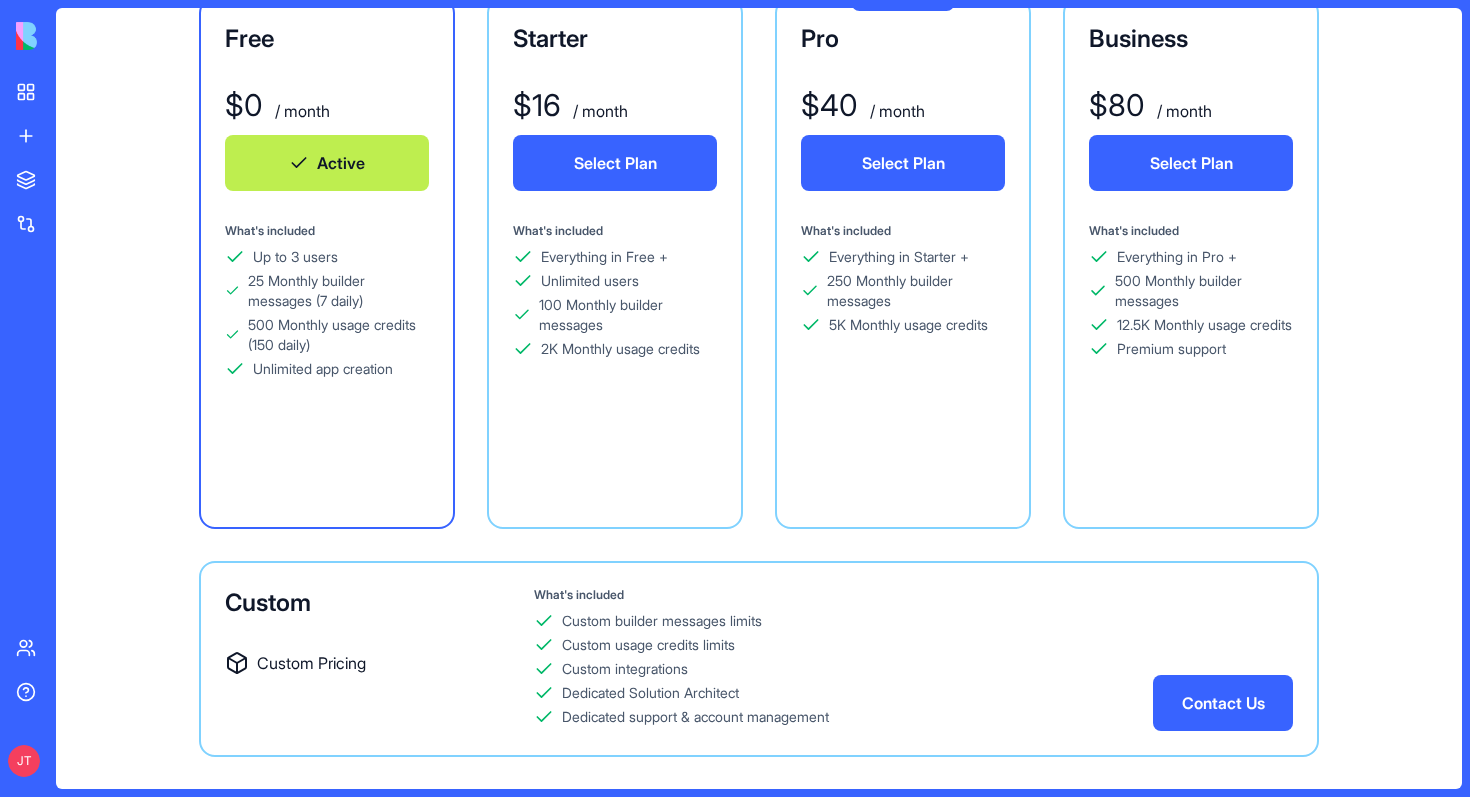 scroll, scrollTop: 0, scrollLeft: 0, axis: both 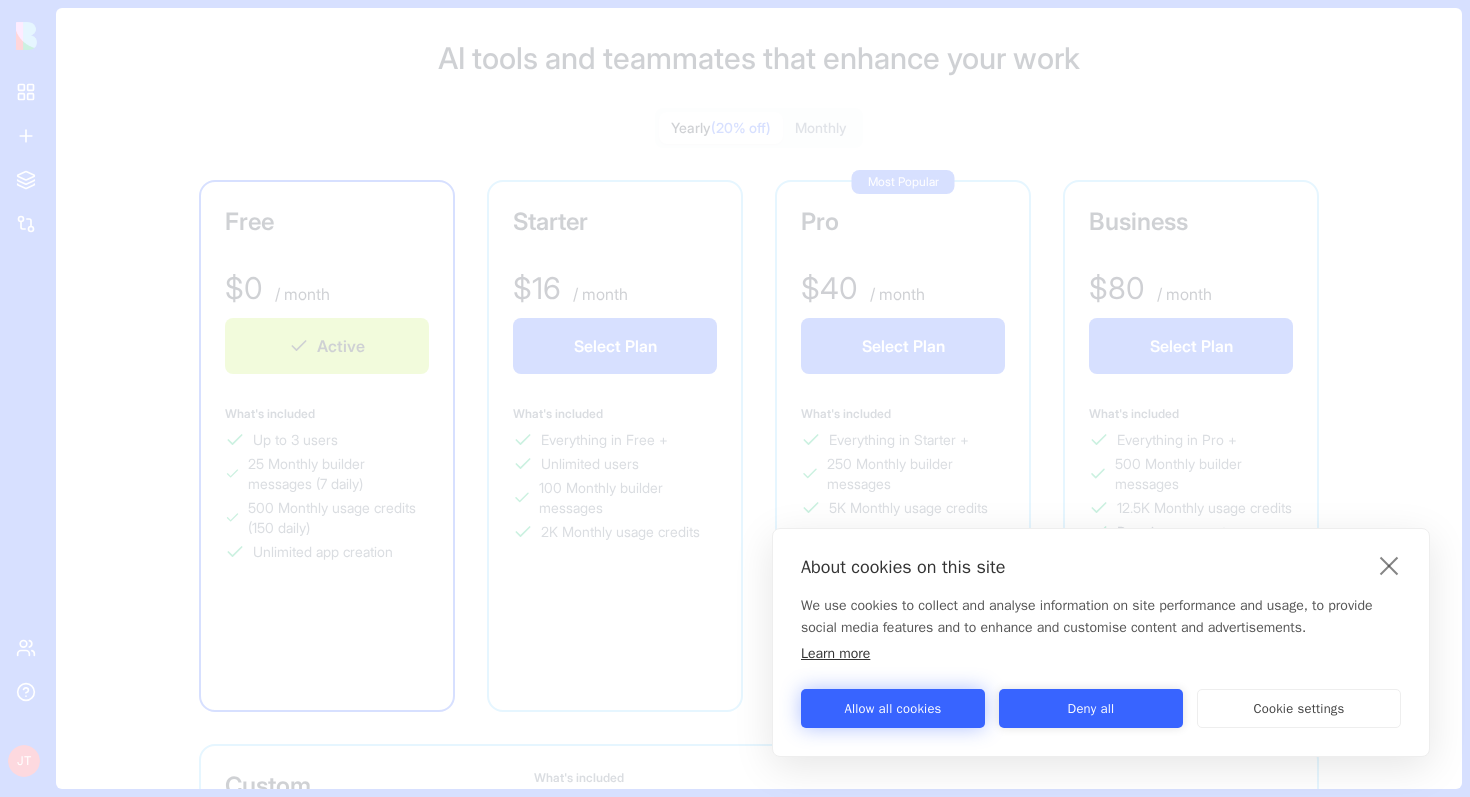 click on "Allow all cookies" at bounding box center [893, 708] 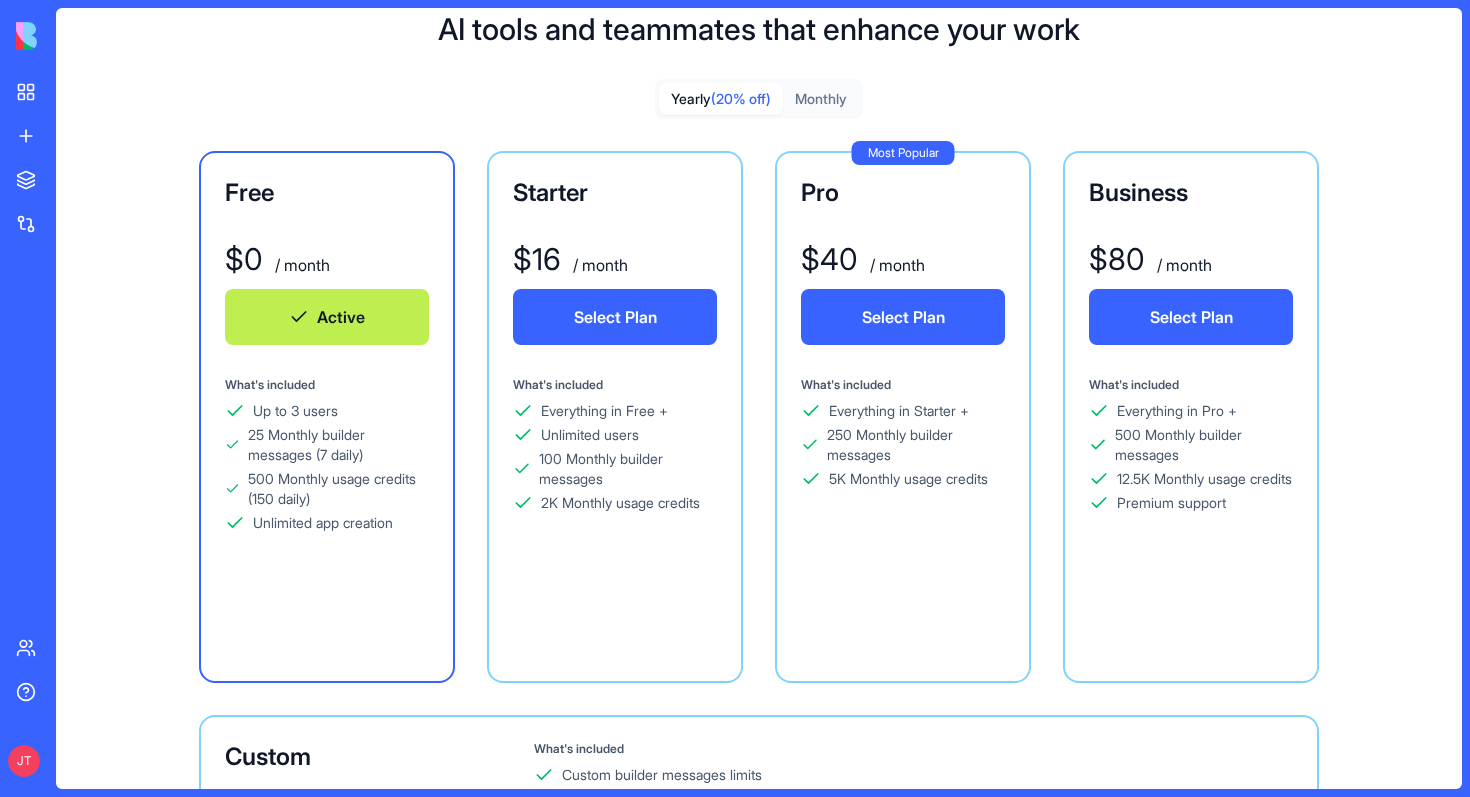 scroll, scrollTop: 0, scrollLeft: 0, axis: both 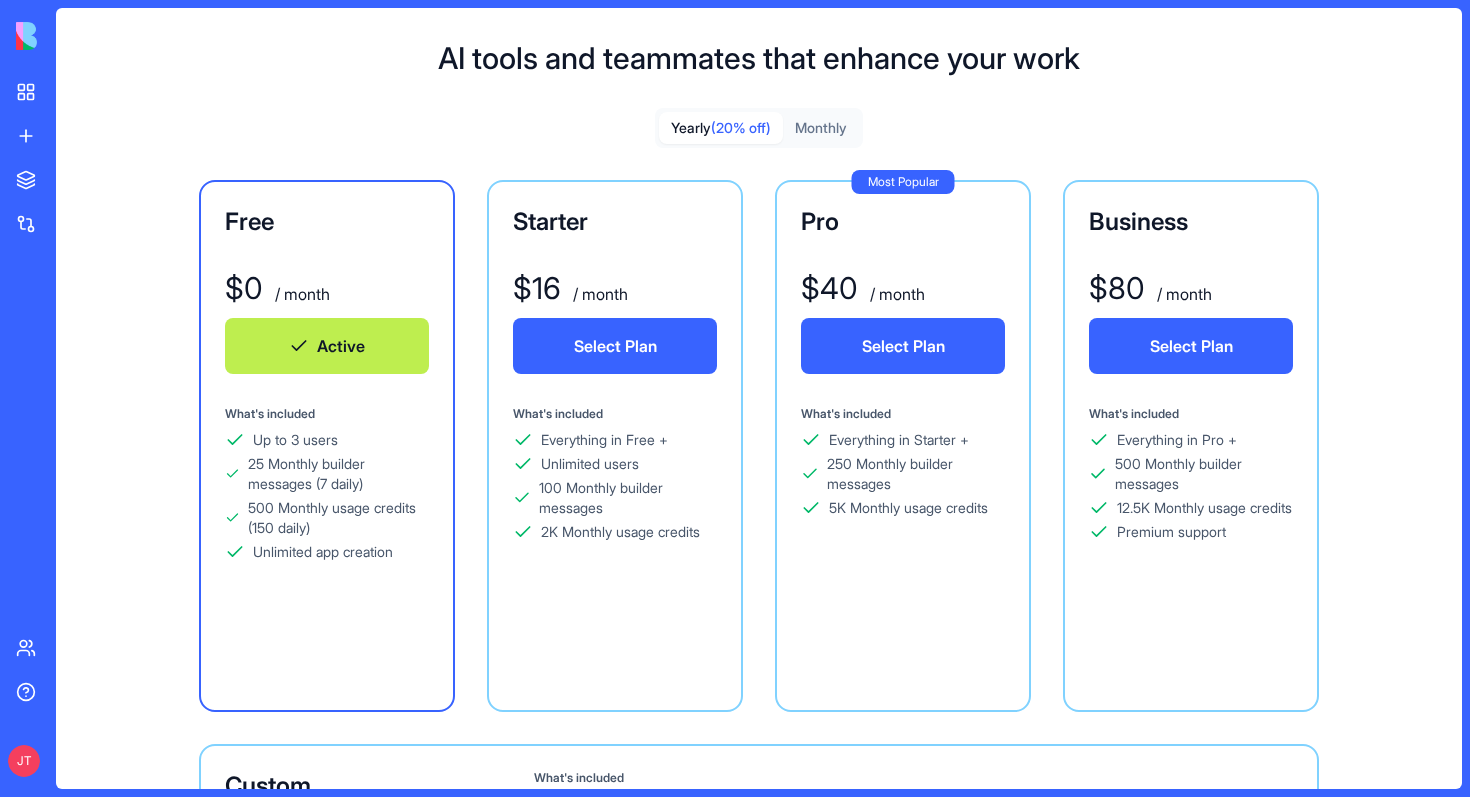 click on "Monthly" at bounding box center (821, 128) 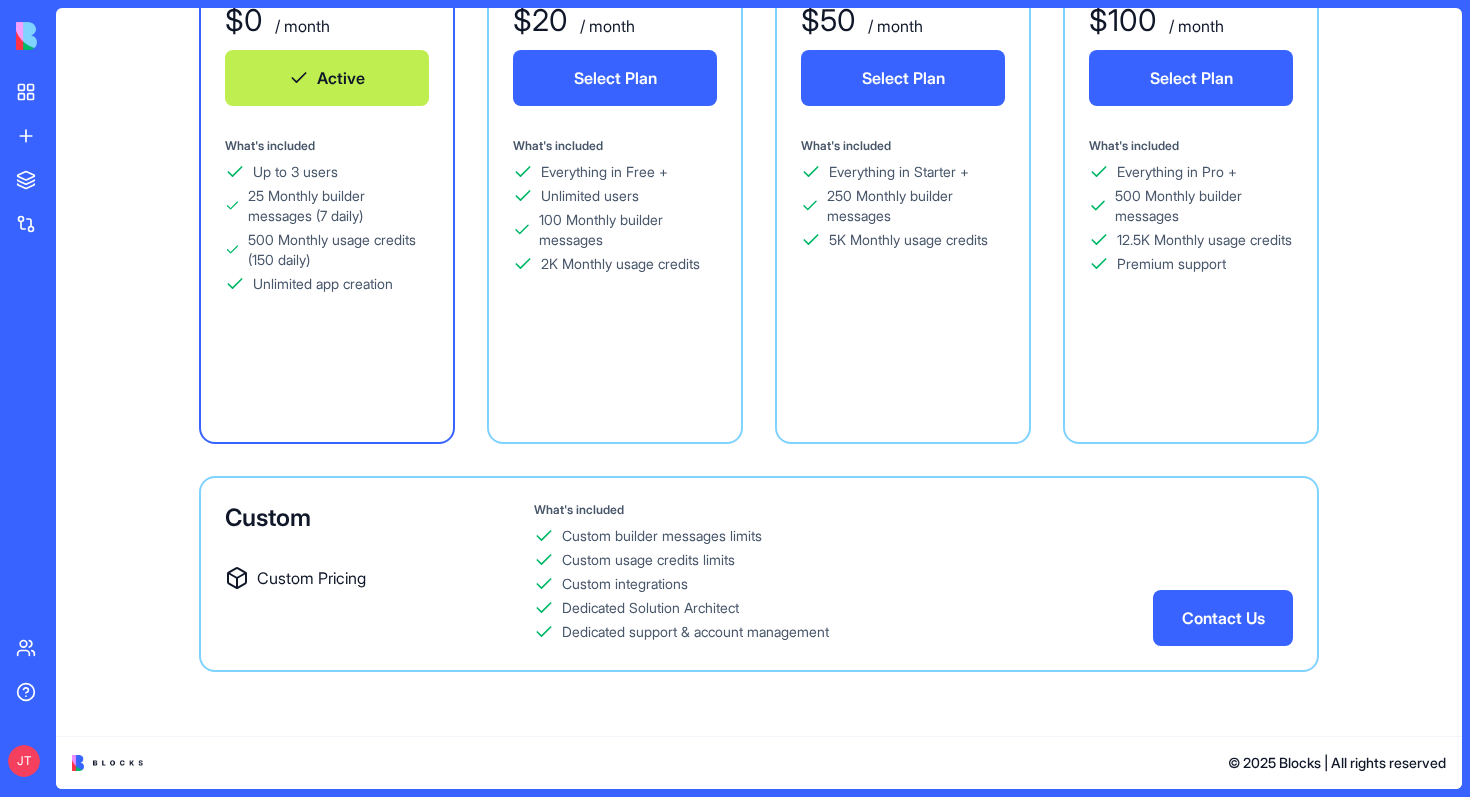 scroll, scrollTop: 0, scrollLeft: 0, axis: both 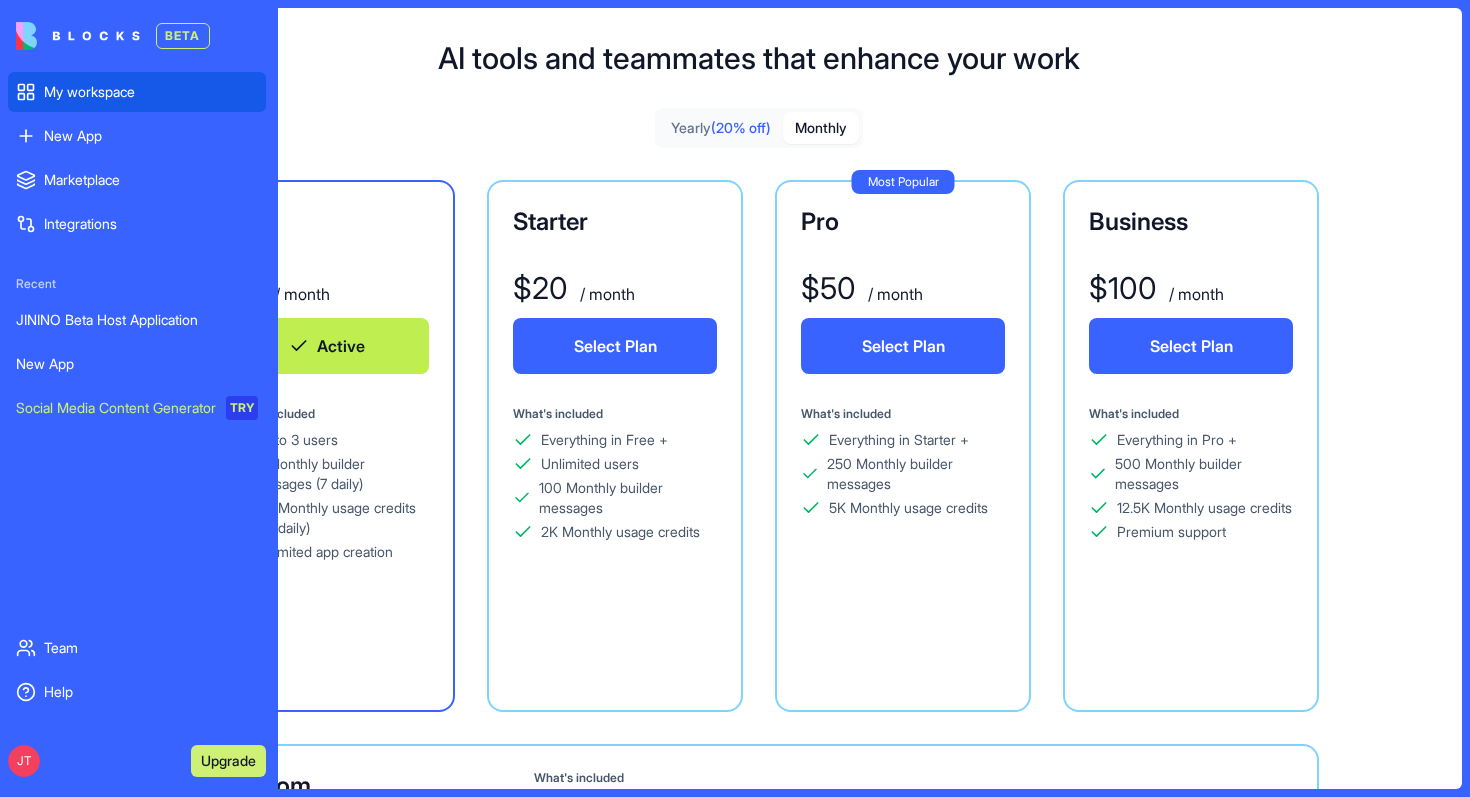 click on "My workspace" at bounding box center [137, 92] 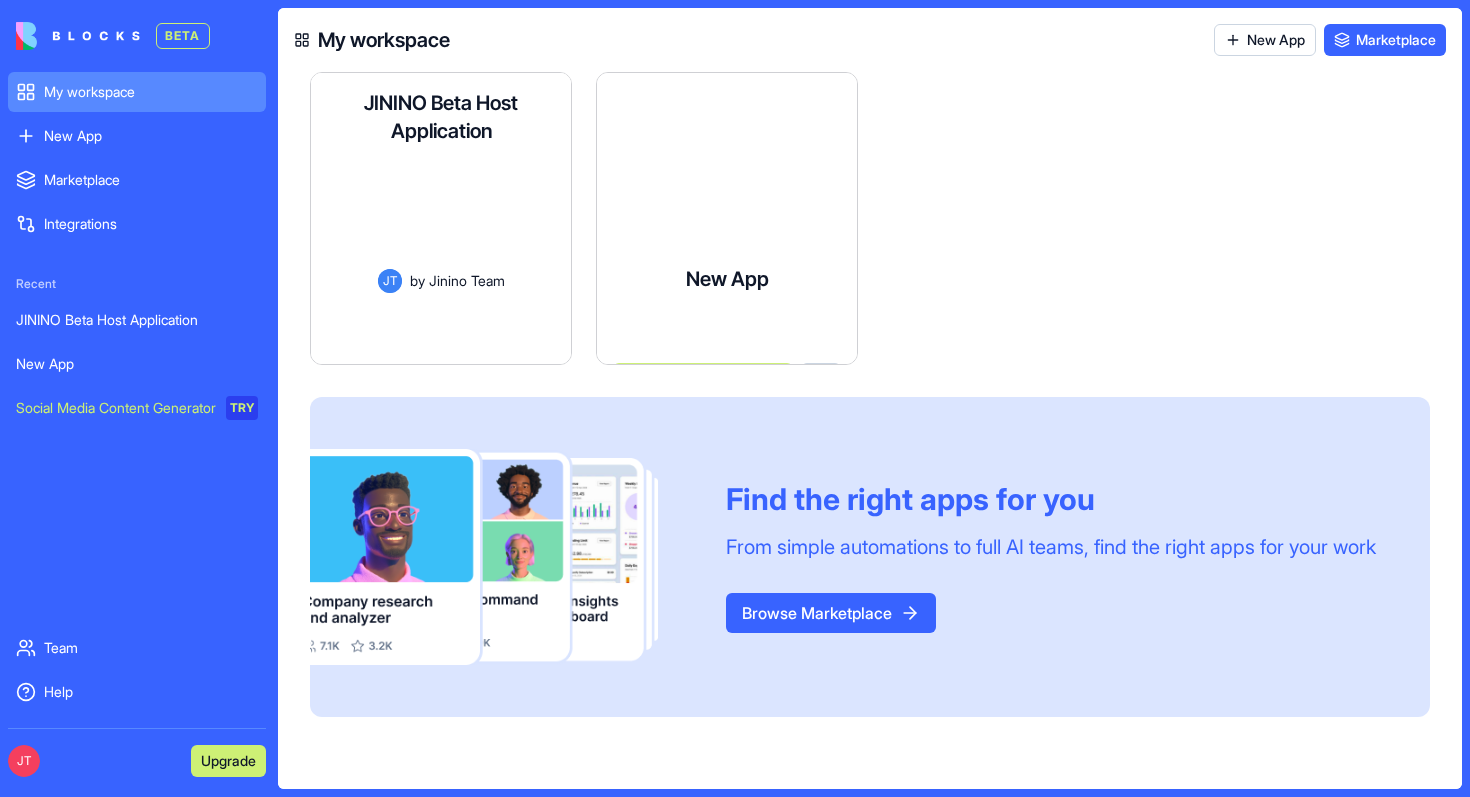 click on "New App JT by Jinino Team Launch" at bounding box center [727, 299] 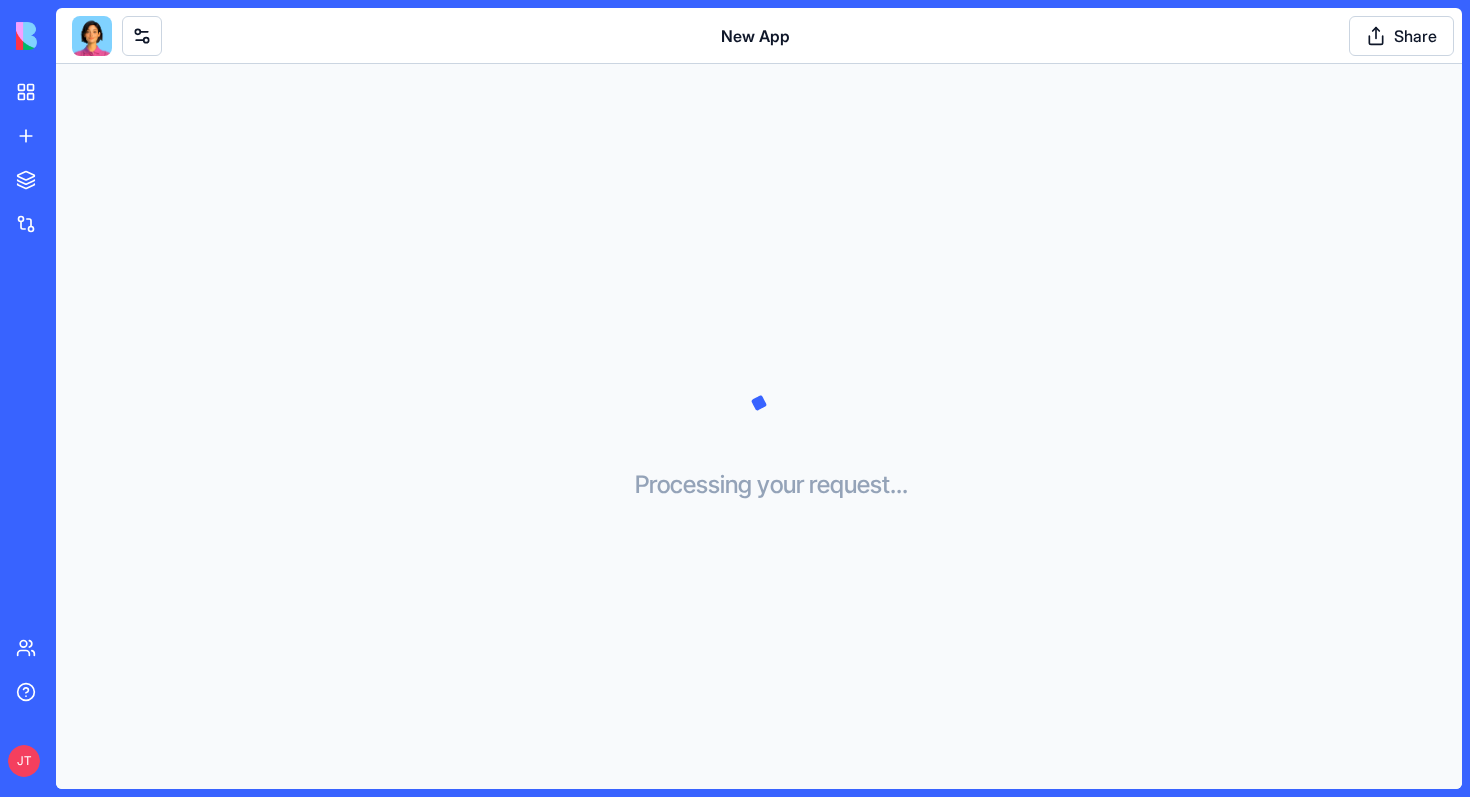 click at bounding box center [92, 36] 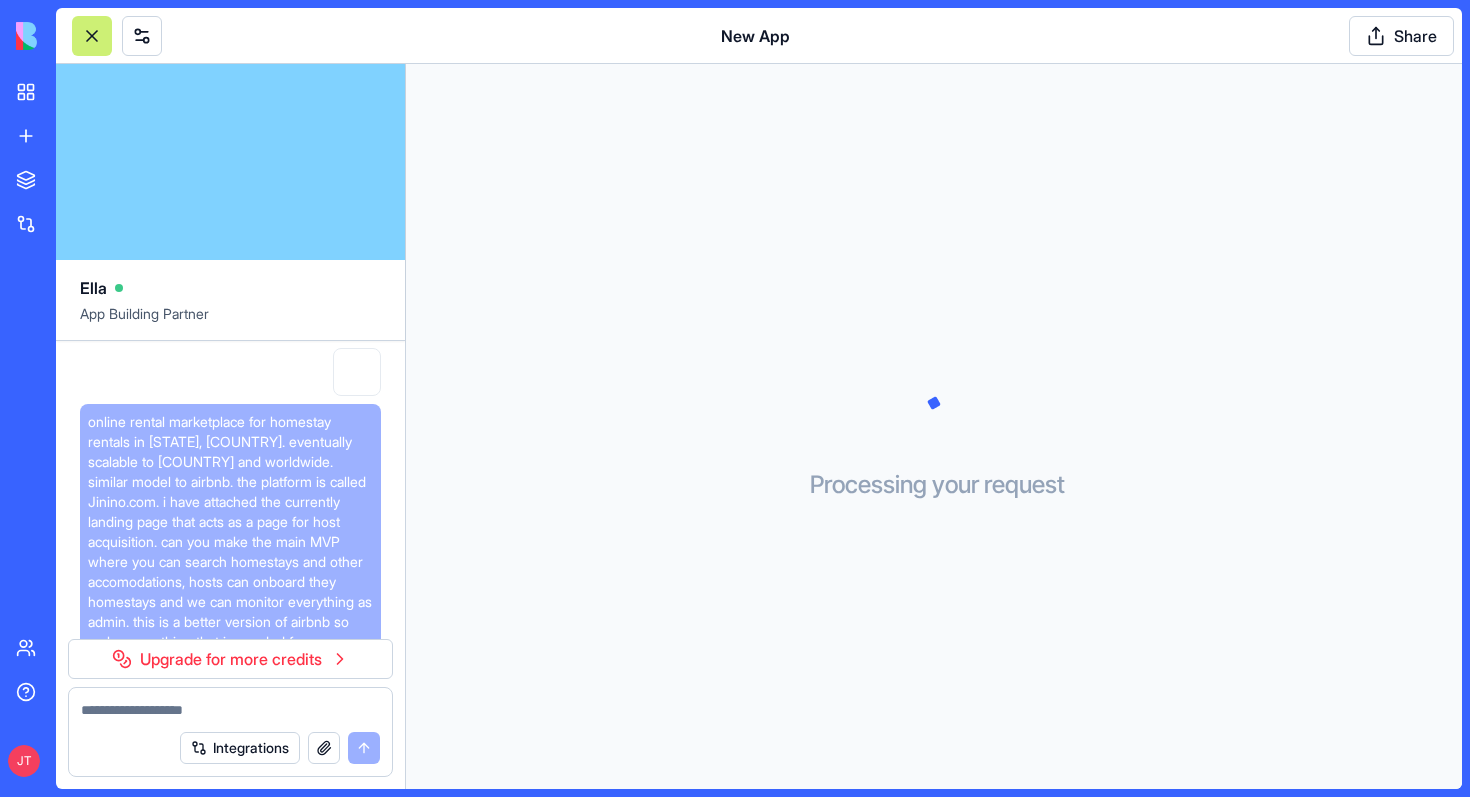 scroll, scrollTop: 650, scrollLeft: 0, axis: vertical 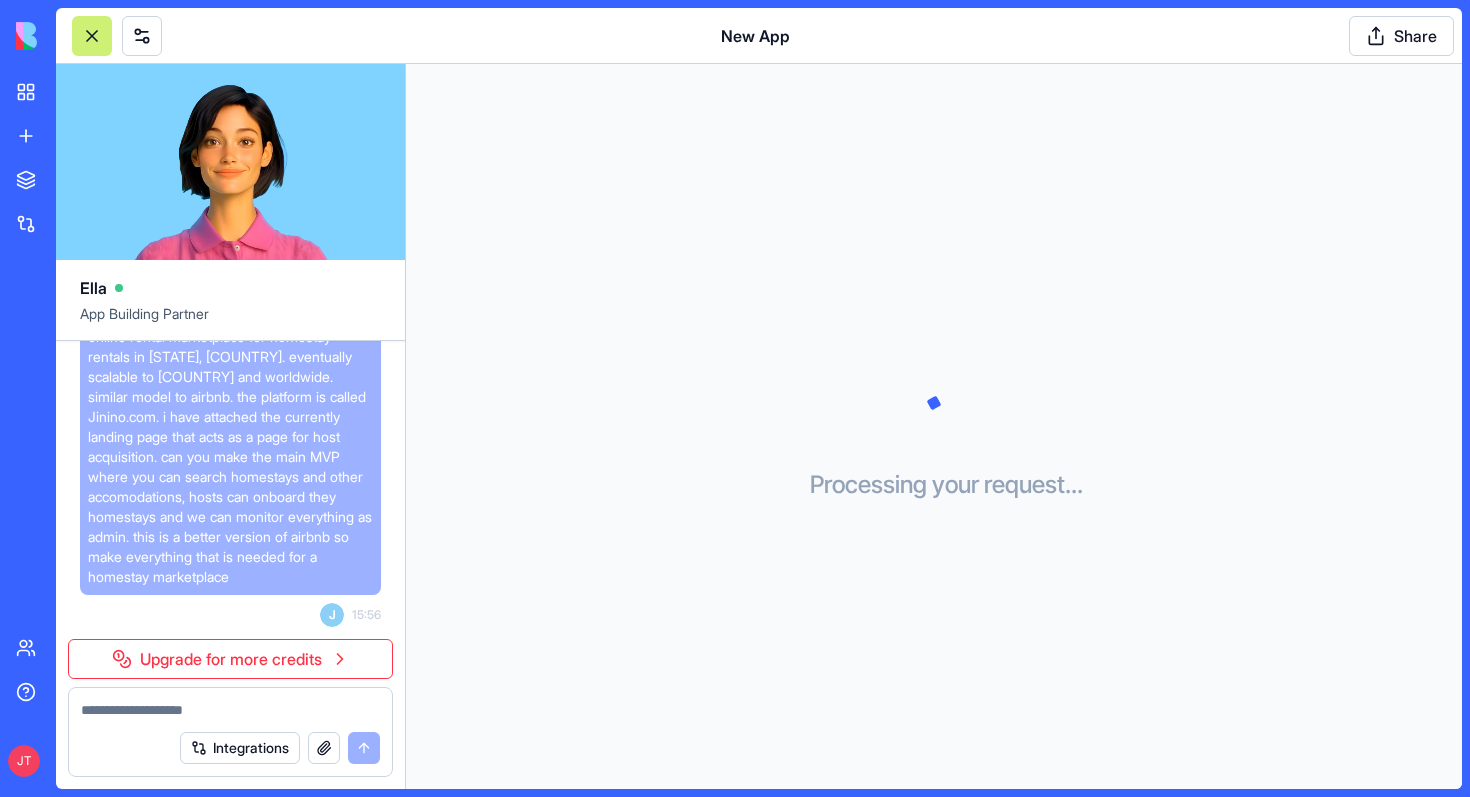 click on "Upgrade for more credits" at bounding box center (230, 659) 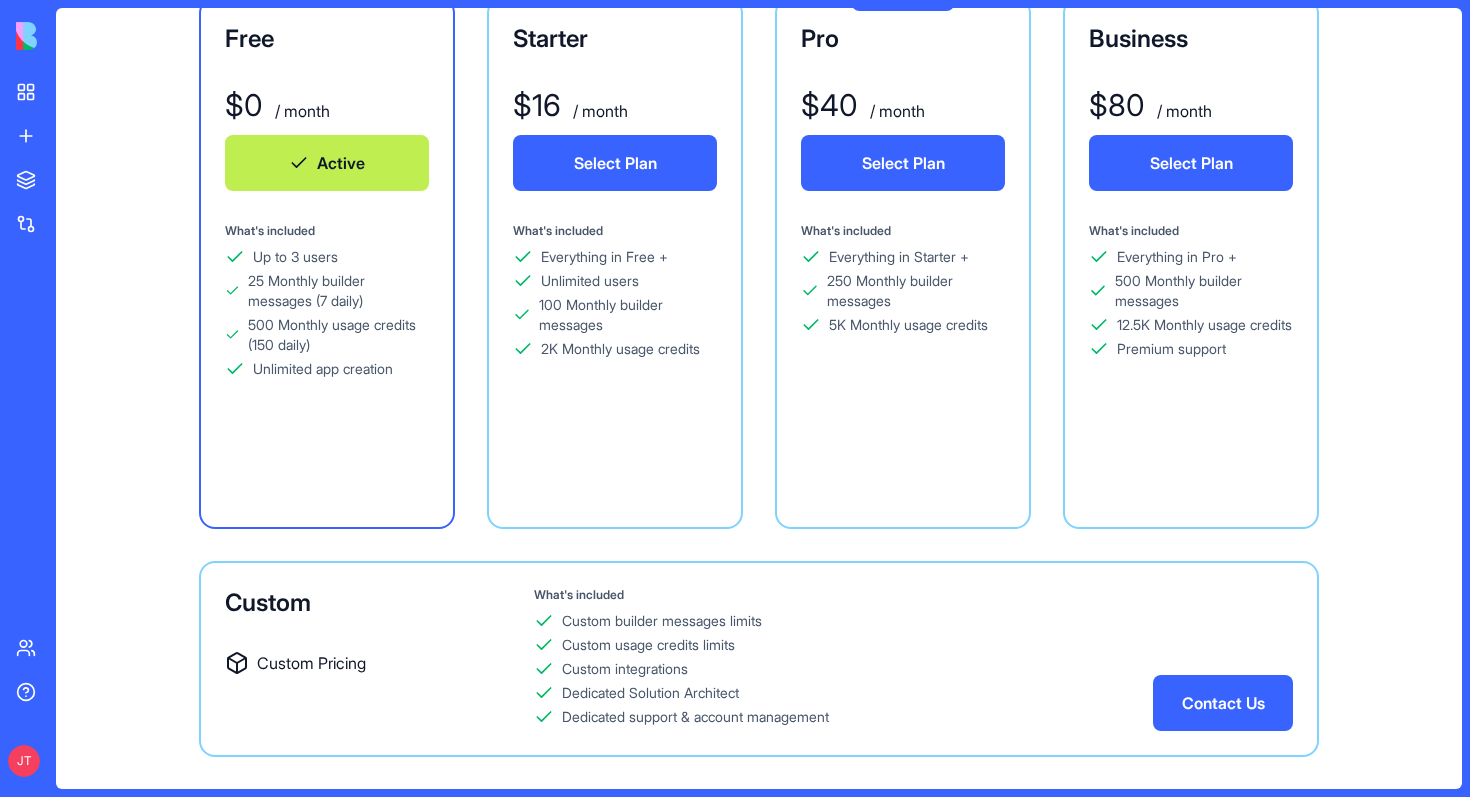 scroll, scrollTop: 0, scrollLeft: 0, axis: both 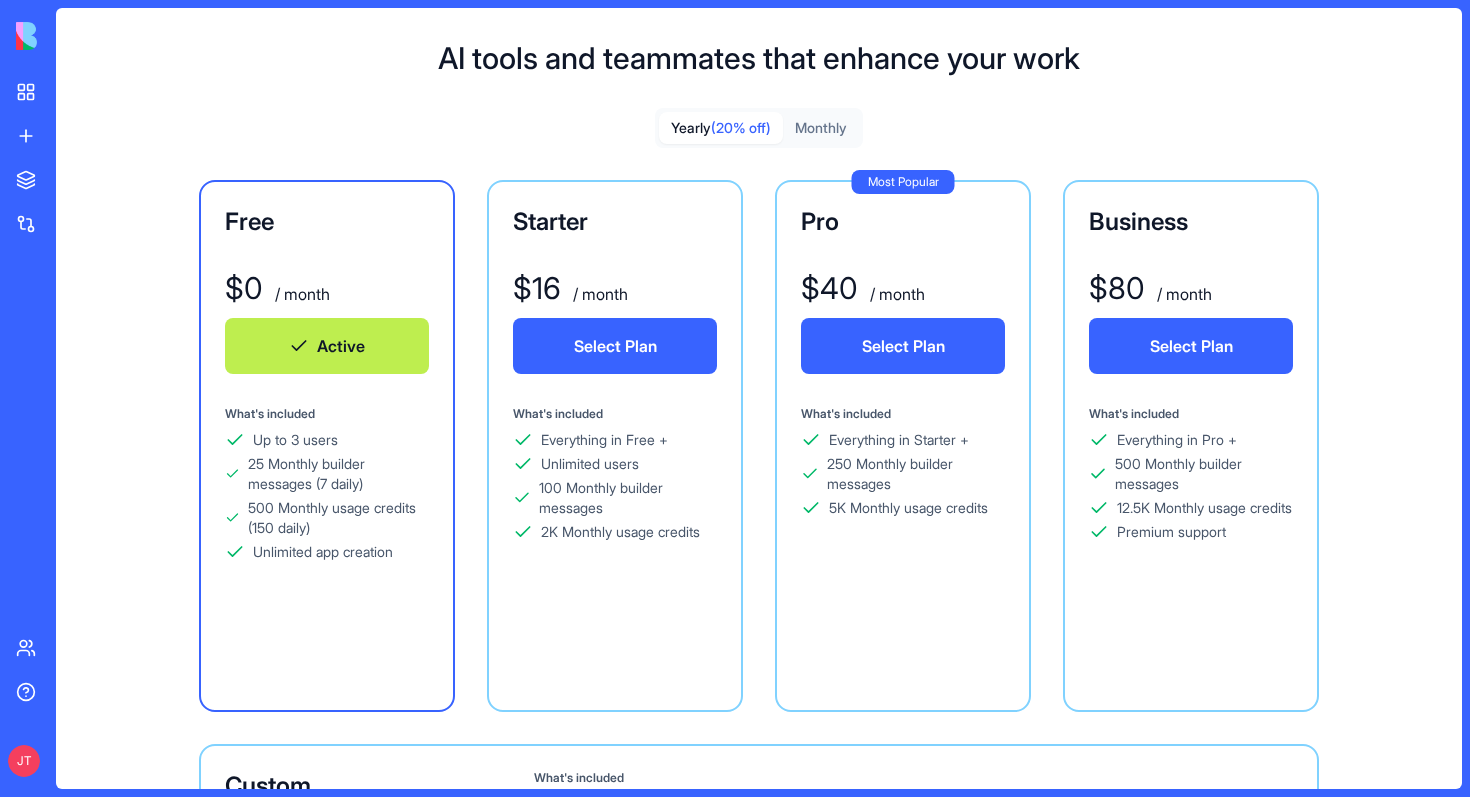 click on "Monthly" at bounding box center [821, 128] 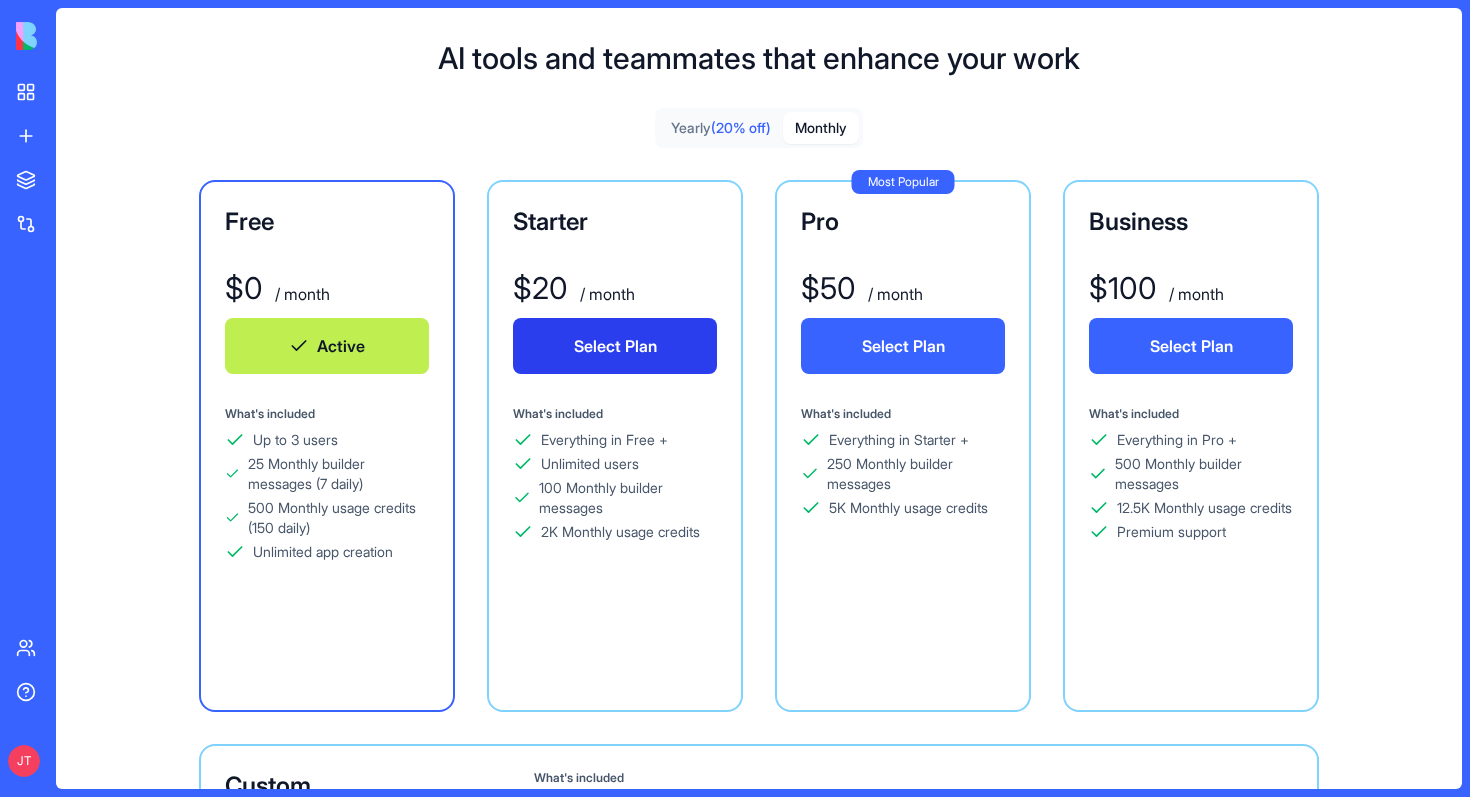 click on "Select Plan" at bounding box center (615, 346) 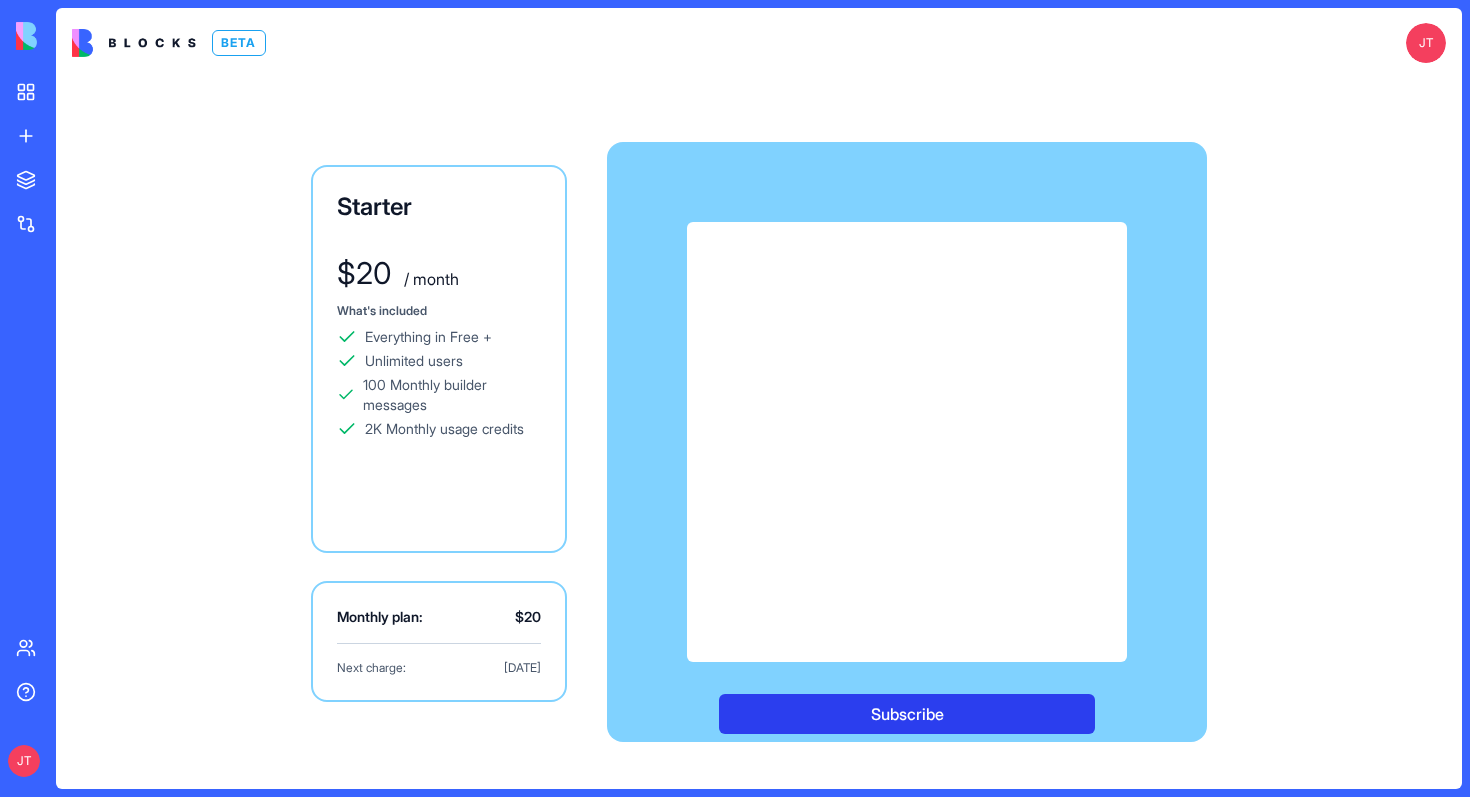 click on "Subscribe" at bounding box center (907, 714) 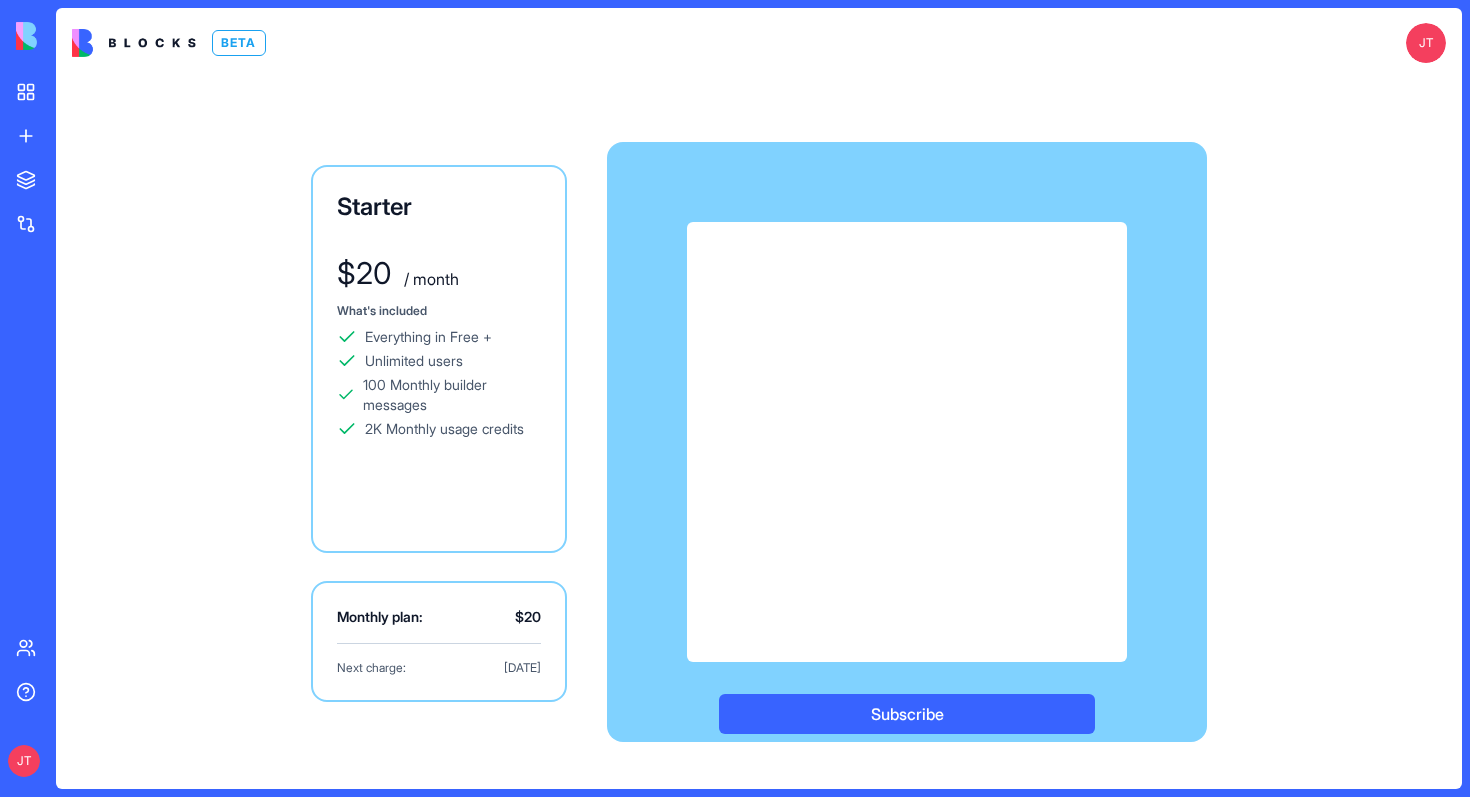 click on "Subscribe" at bounding box center (907, 492) 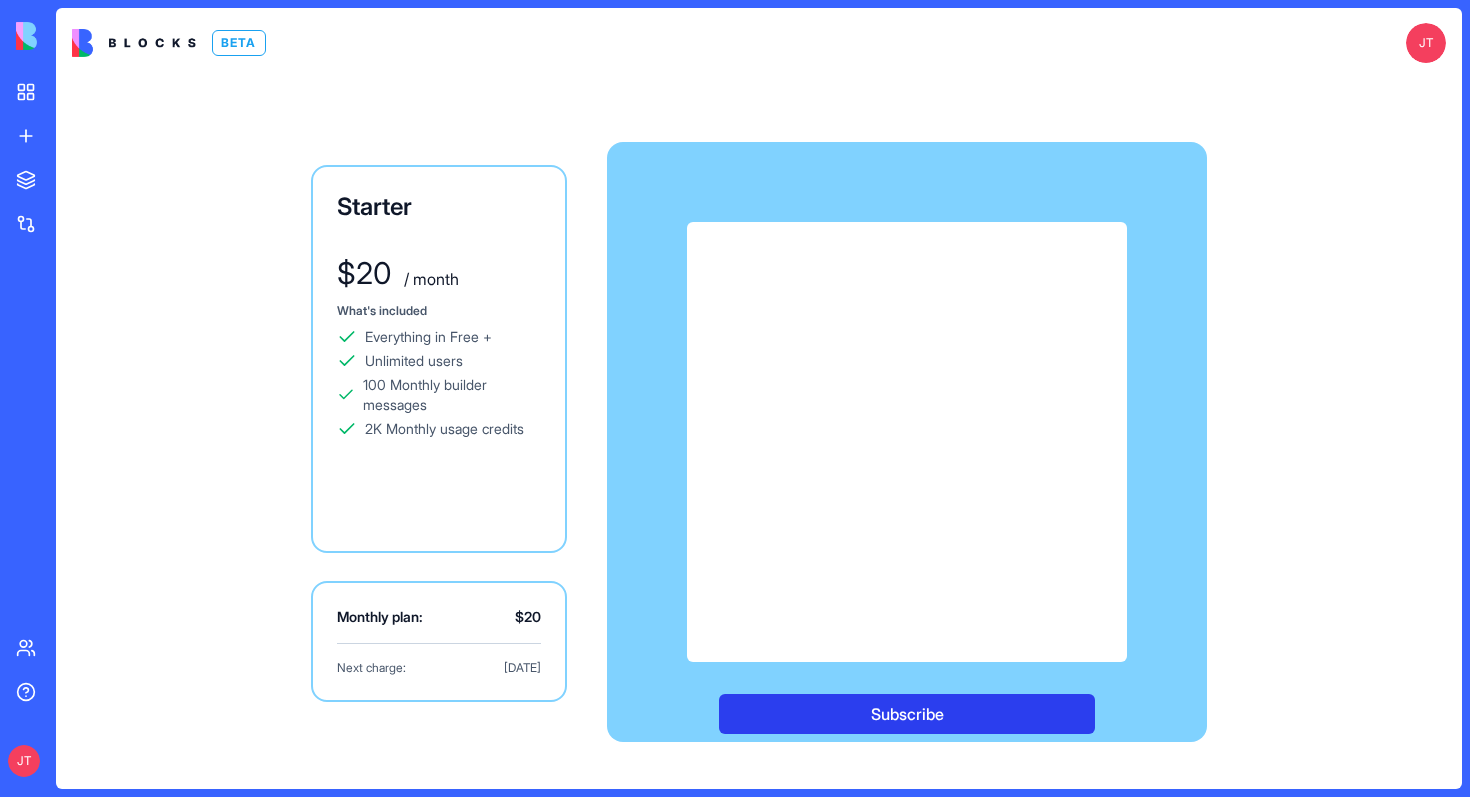 click on "Subscribe" at bounding box center (907, 714) 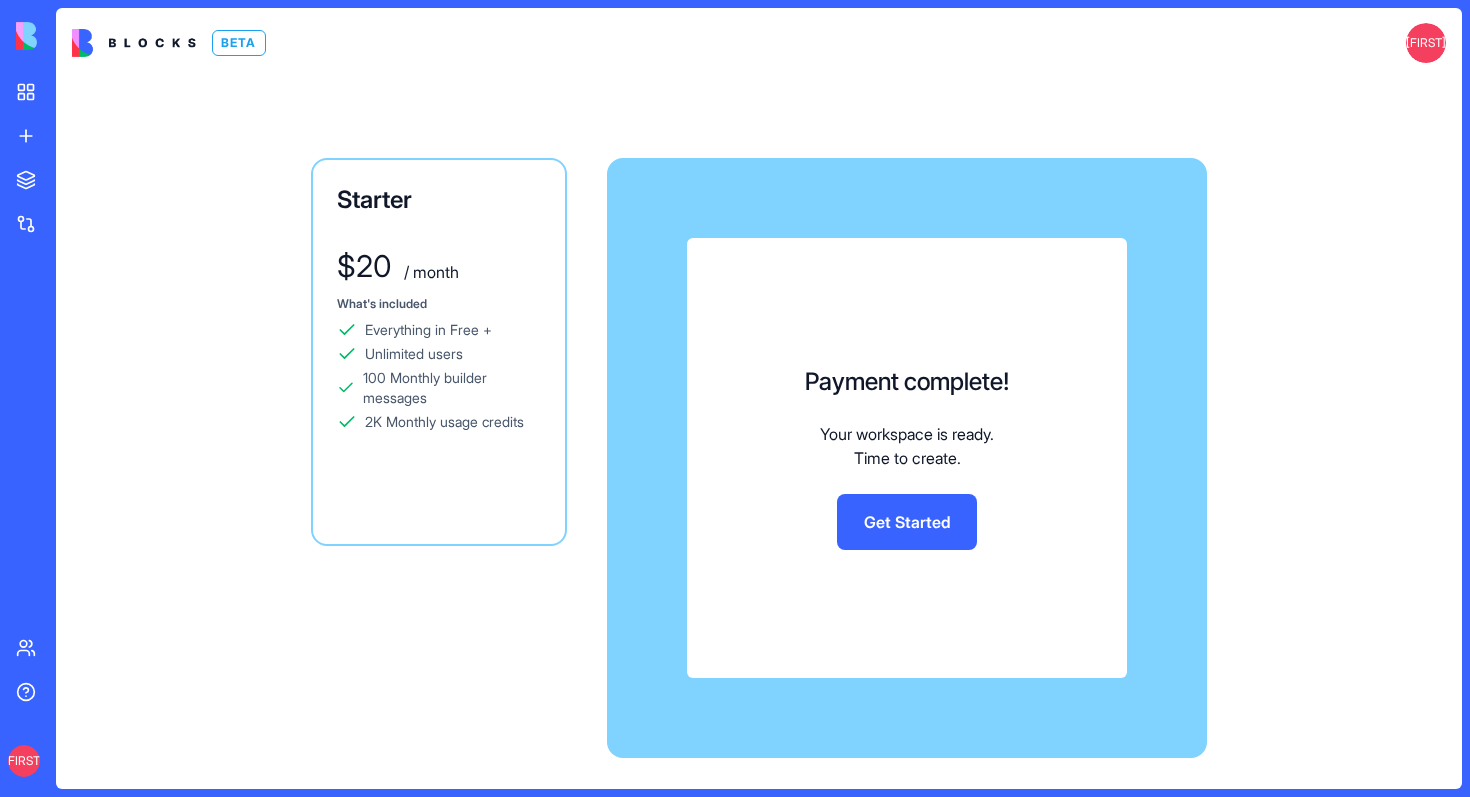 scroll, scrollTop: 0, scrollLeft: 0, axis: both 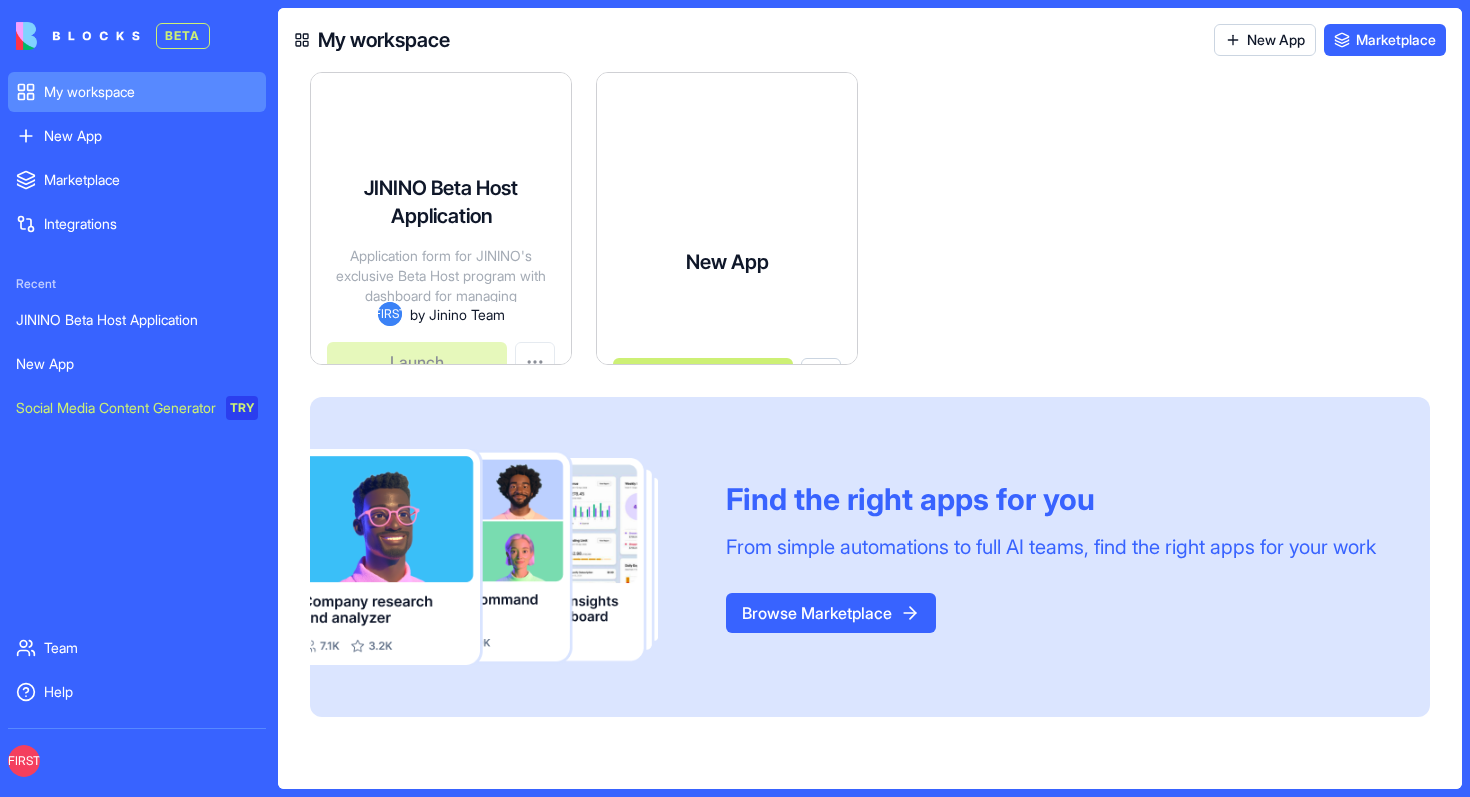 click at bounding box center [727, 312] 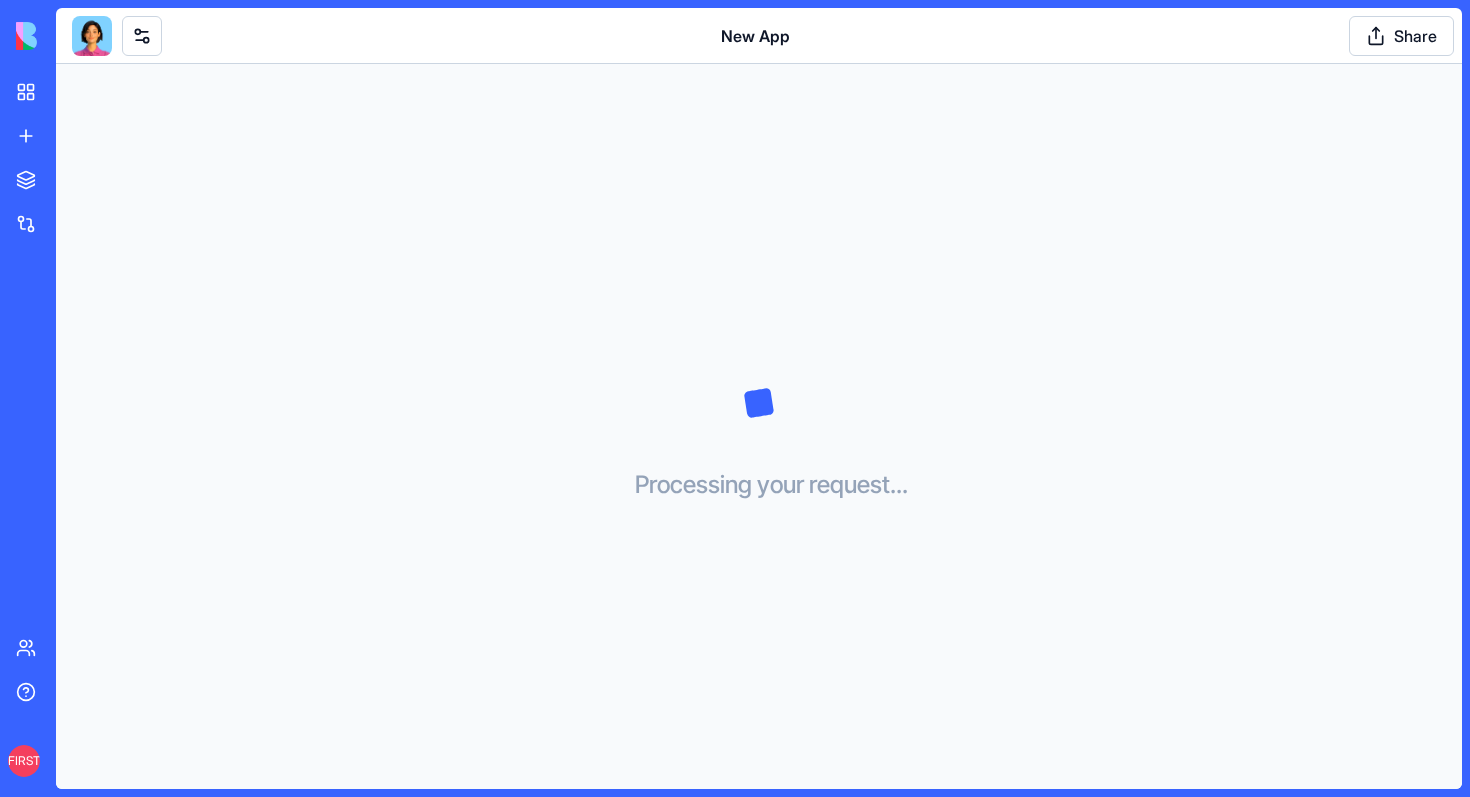 click at bounding box center (92, 36) 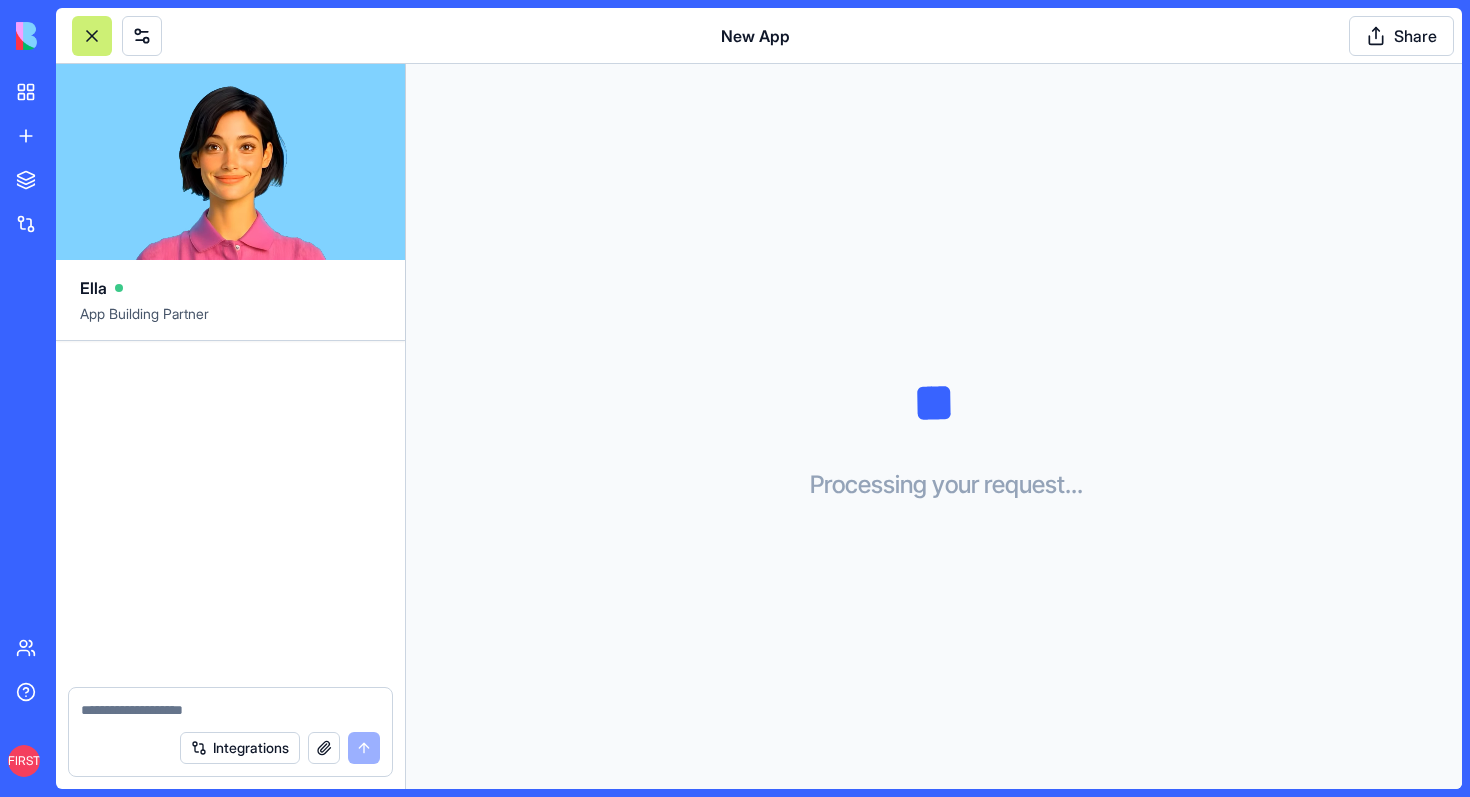click at bounding box center (230, 514) 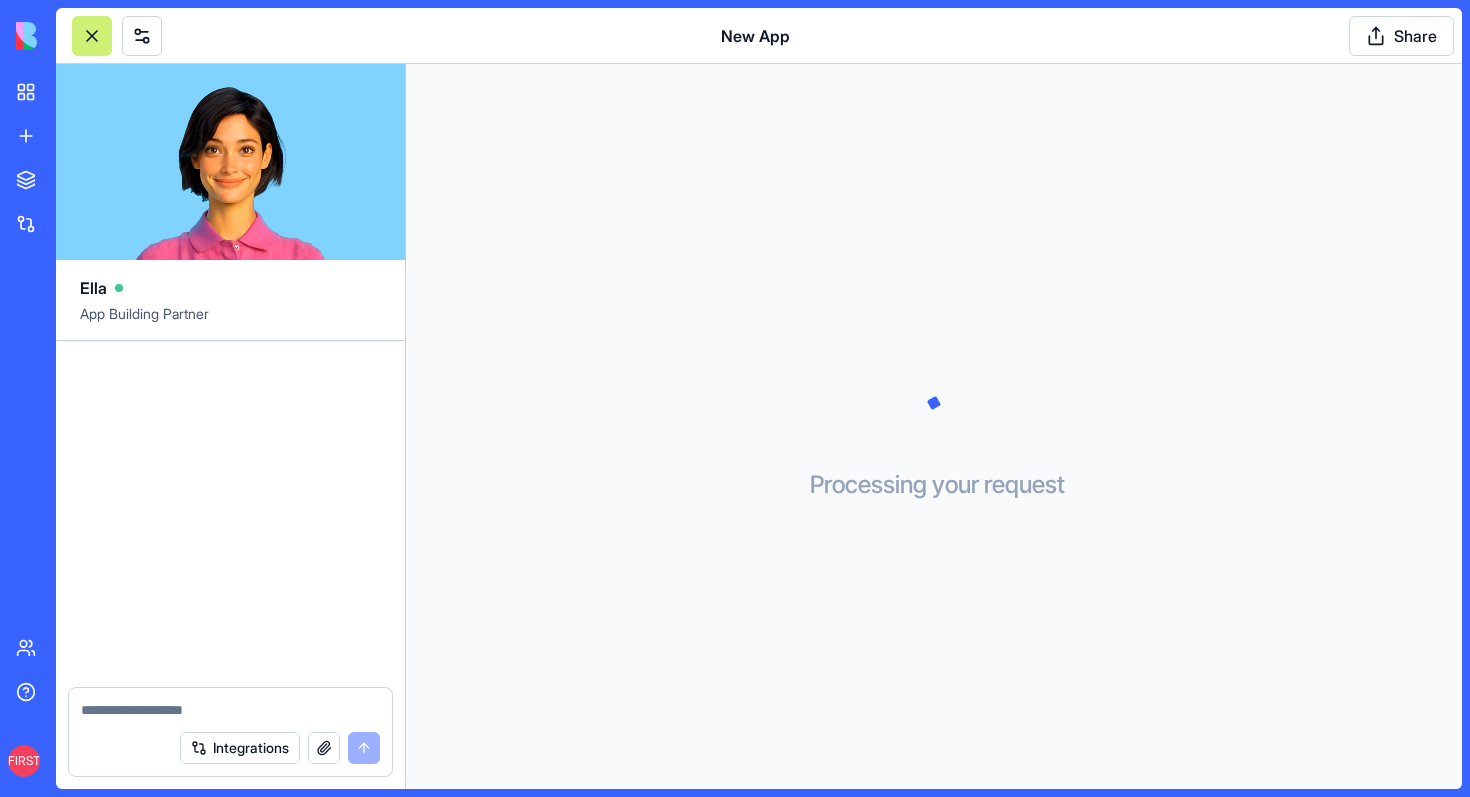 click at bounding box center [230, 704] 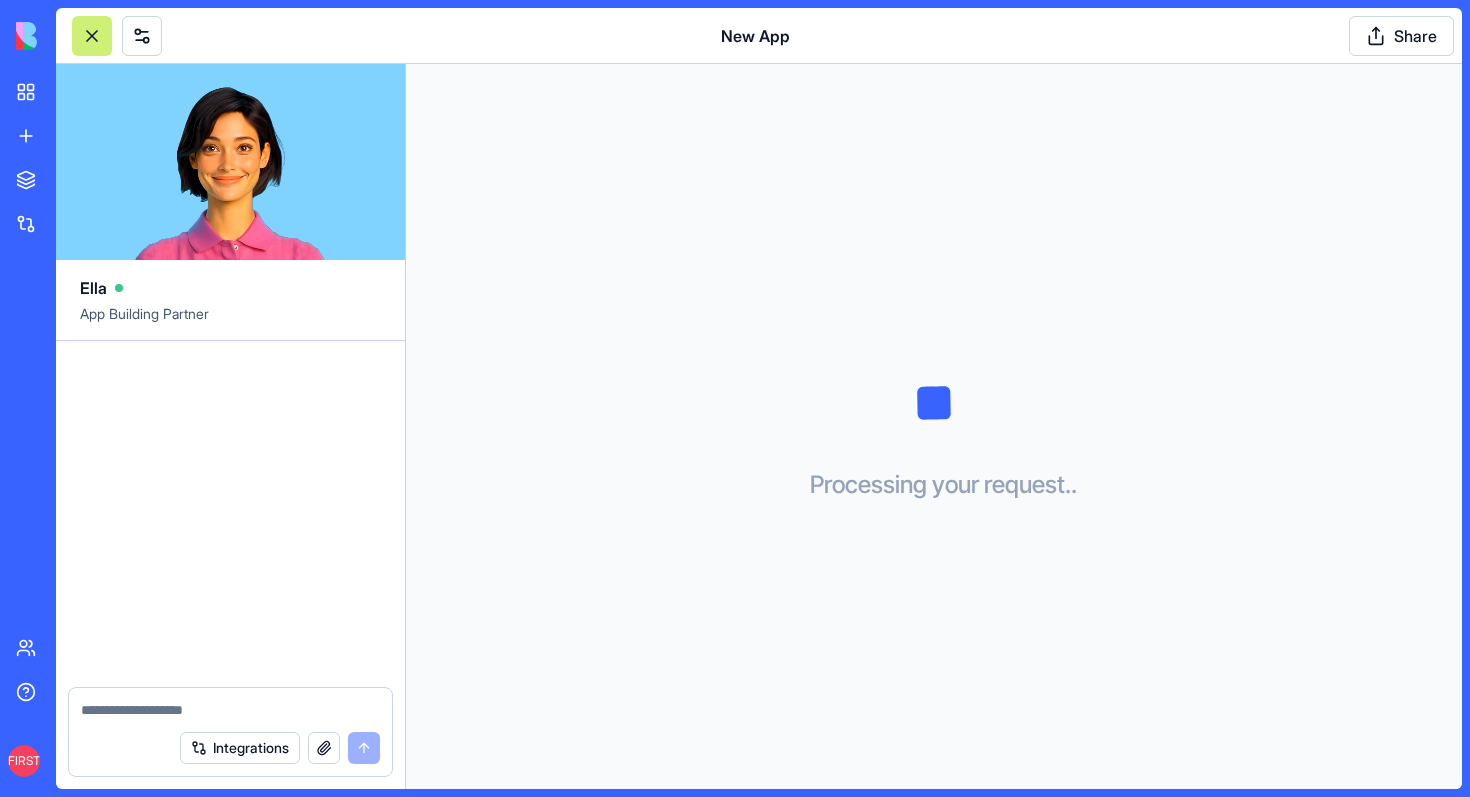 click at bounding box center [230, 710] 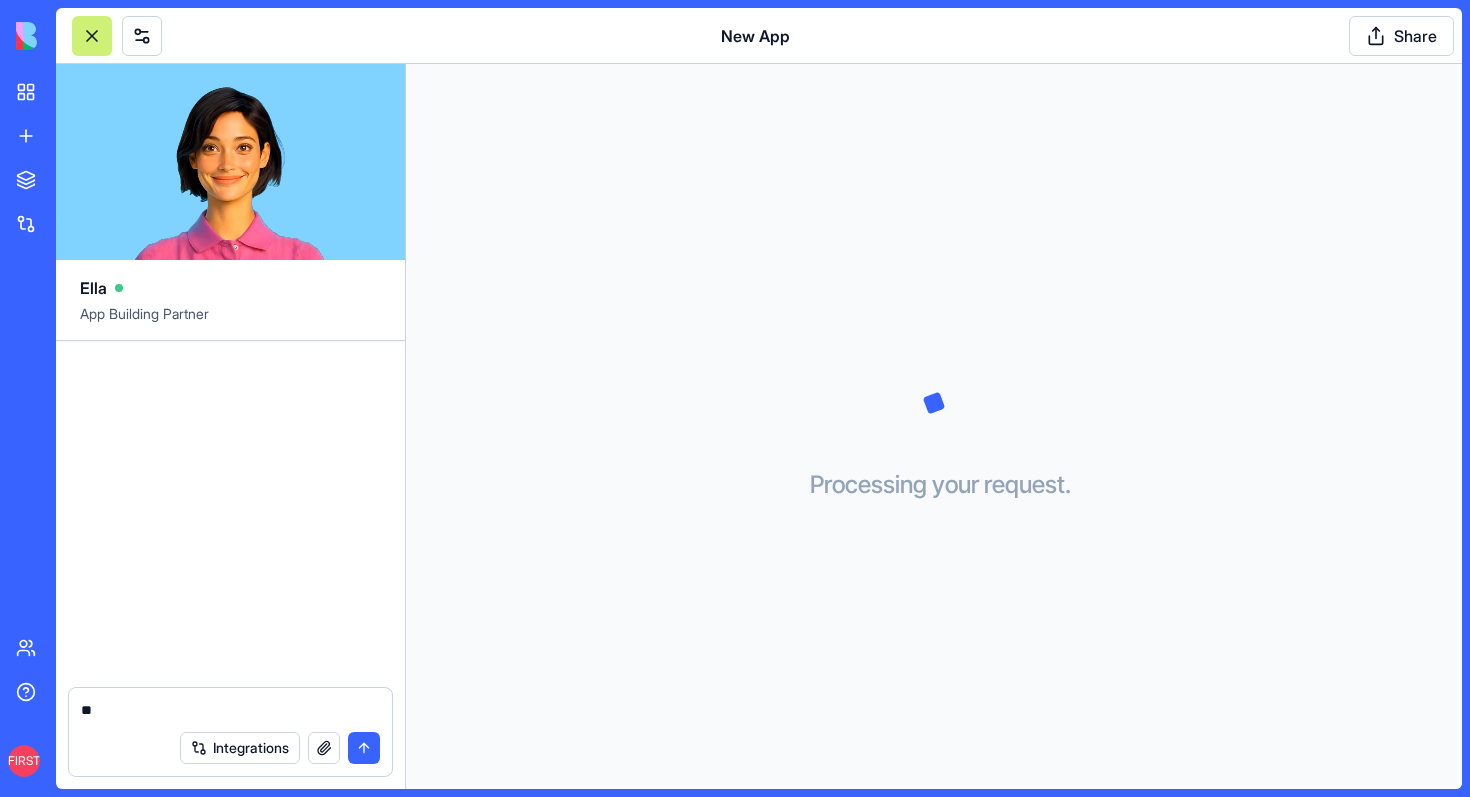 type on "*" 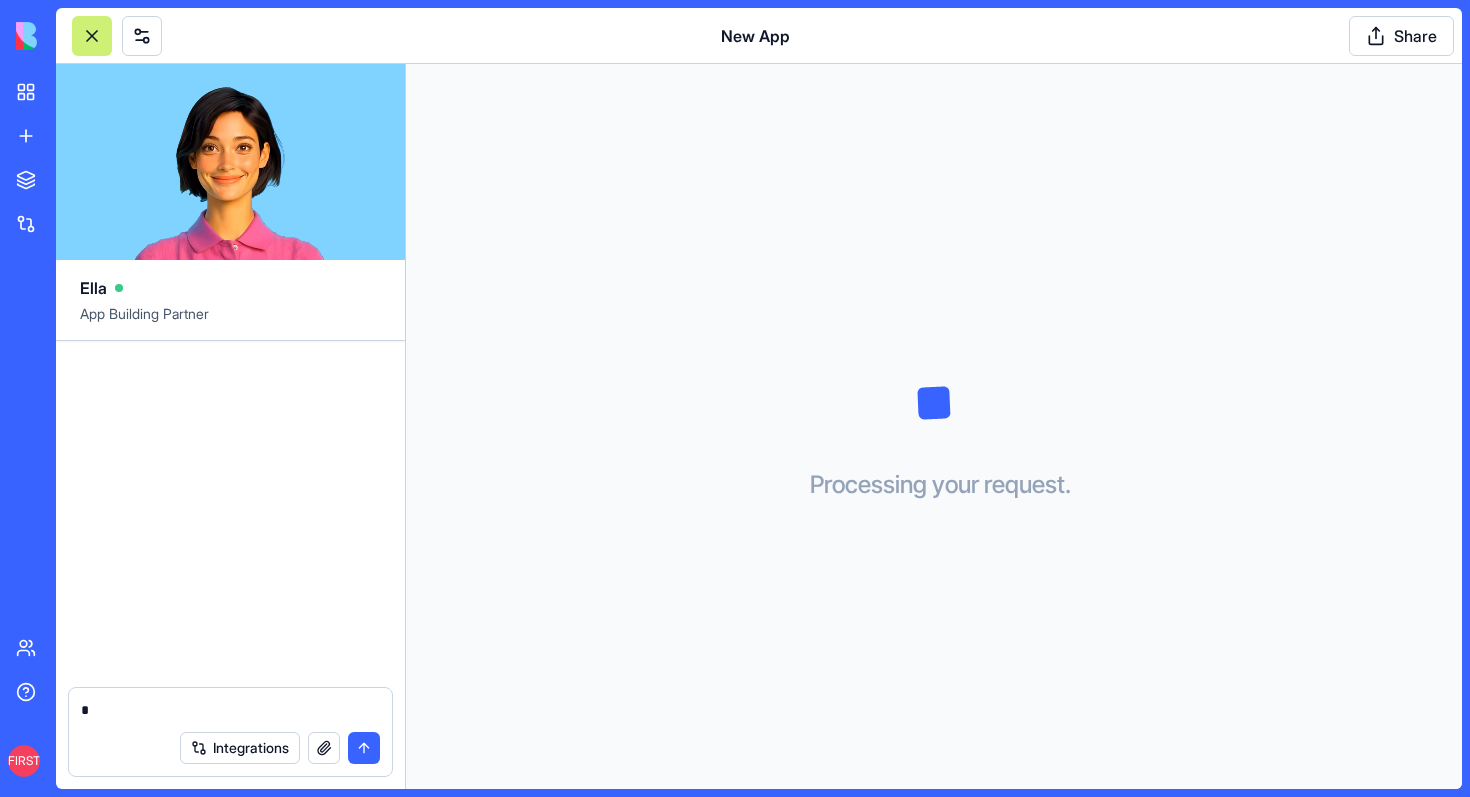 type 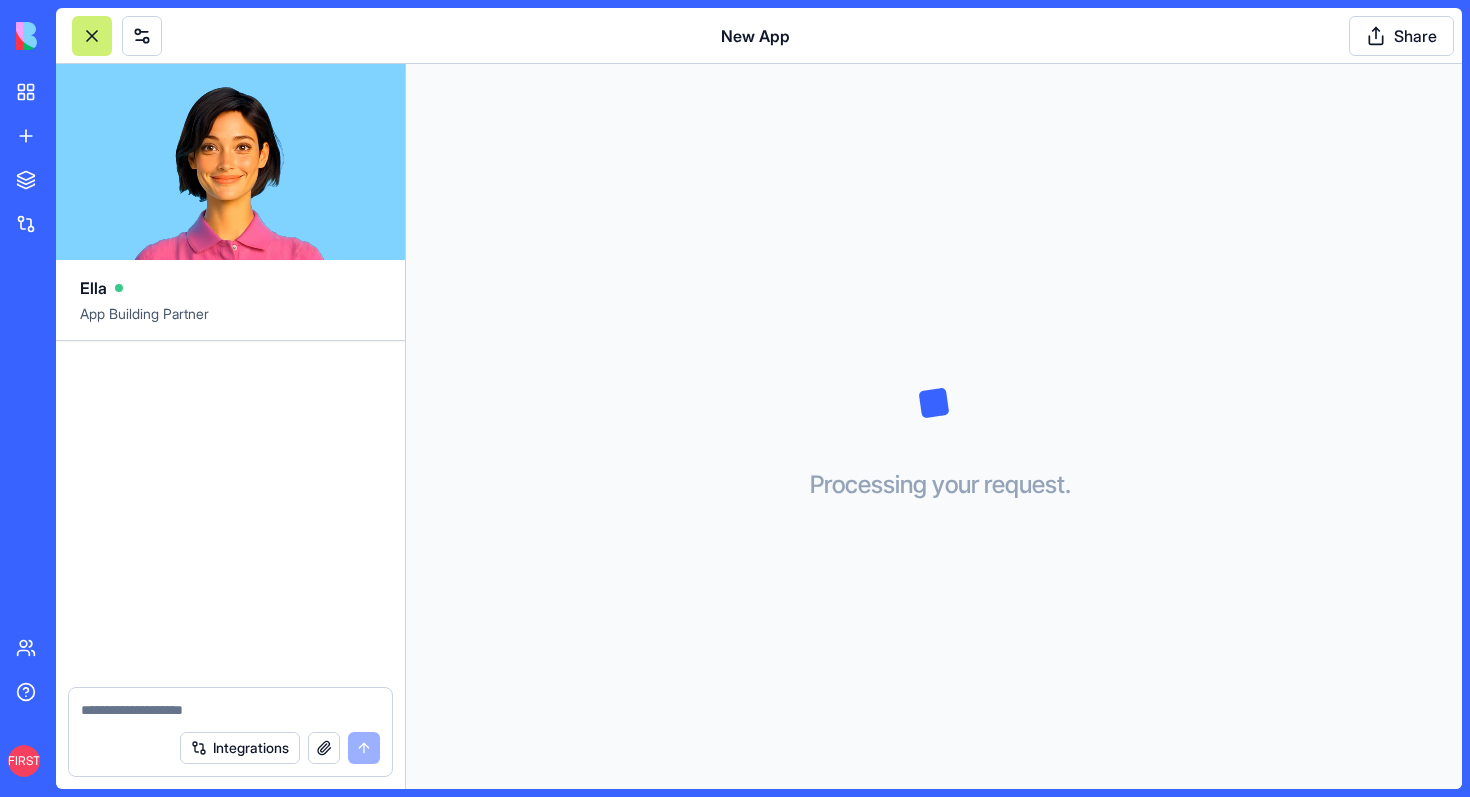 click at bounding box center (92, 36) 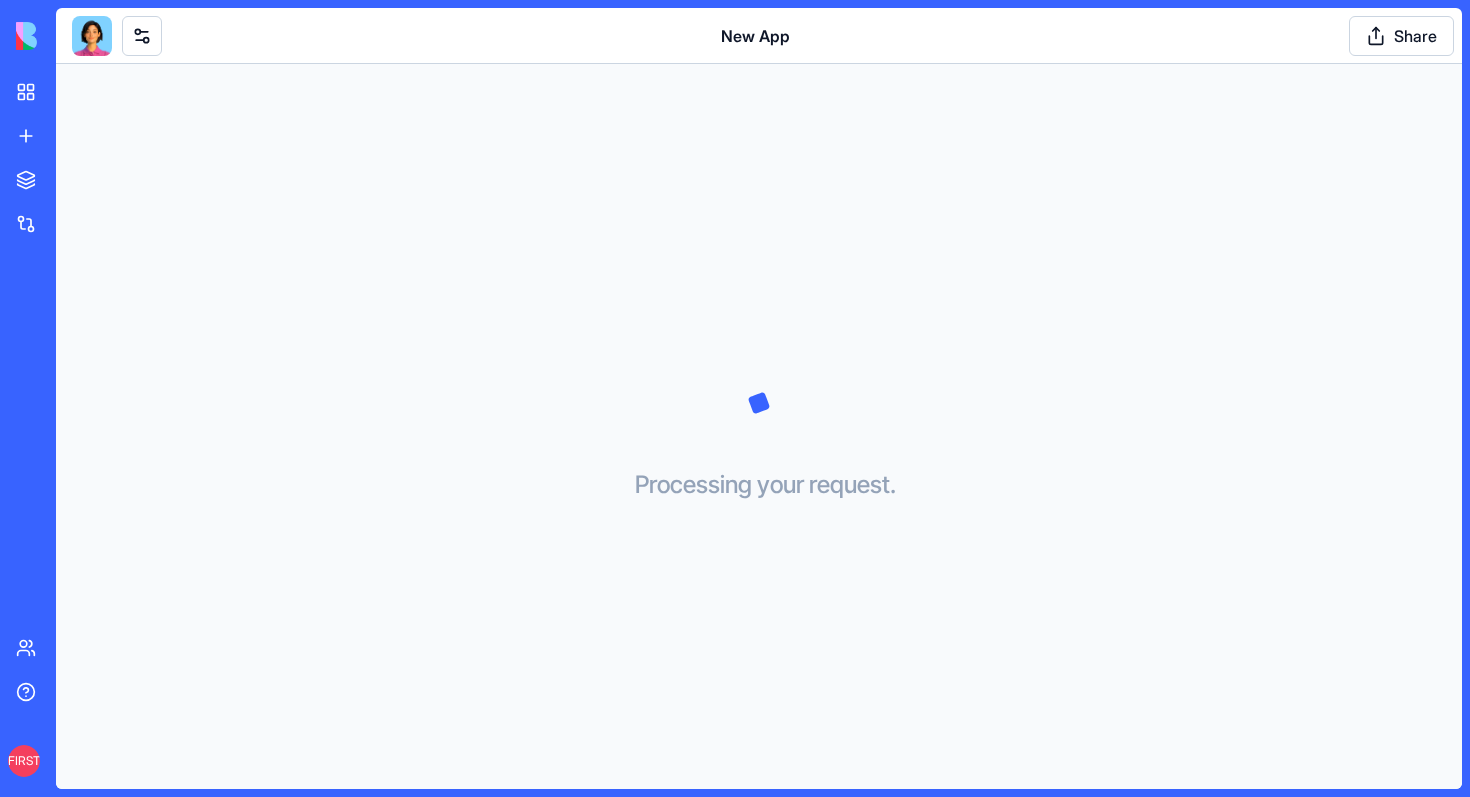 click at bounding box center [92, 36] 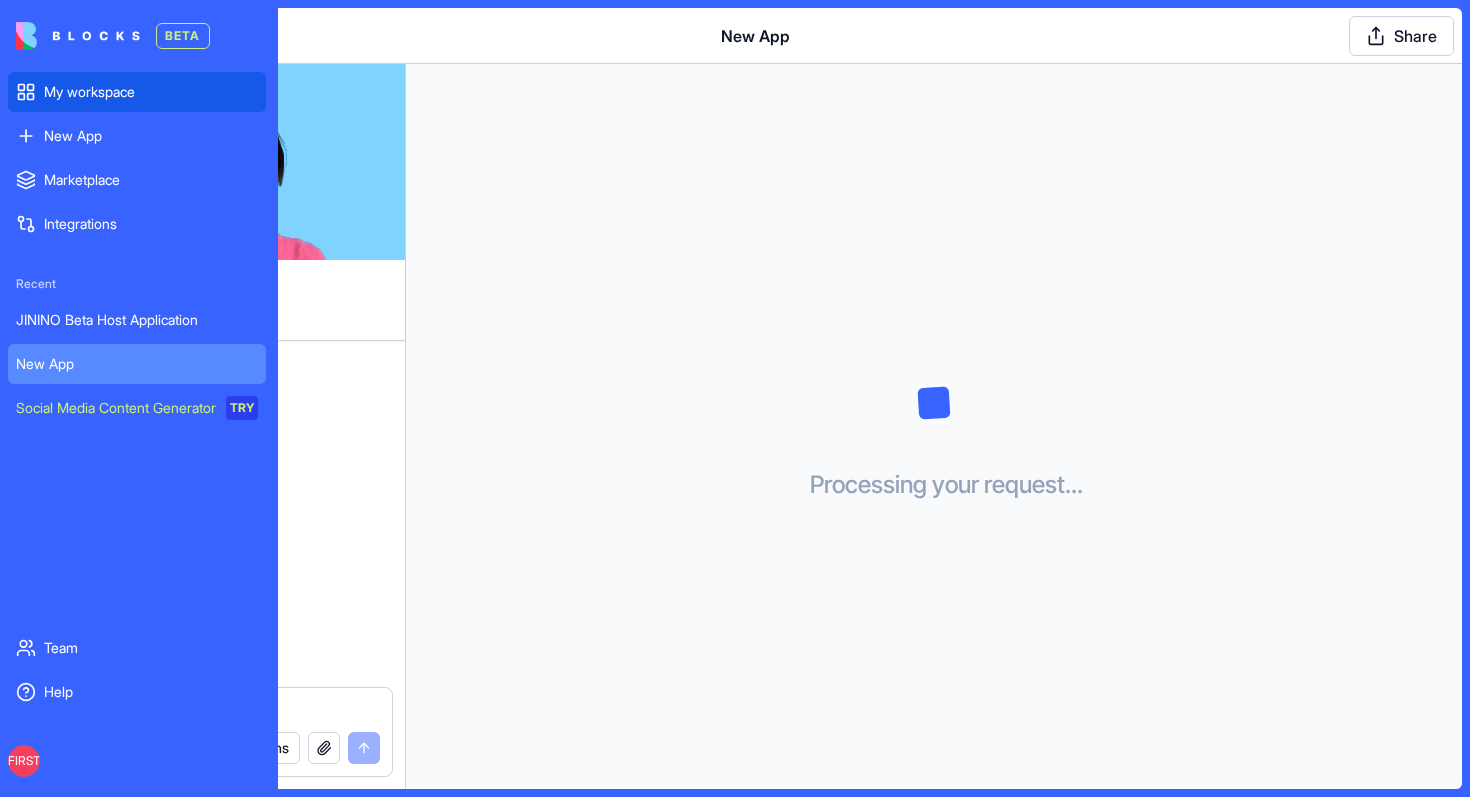 click on "My workspace" at bounding box center [137, 92] 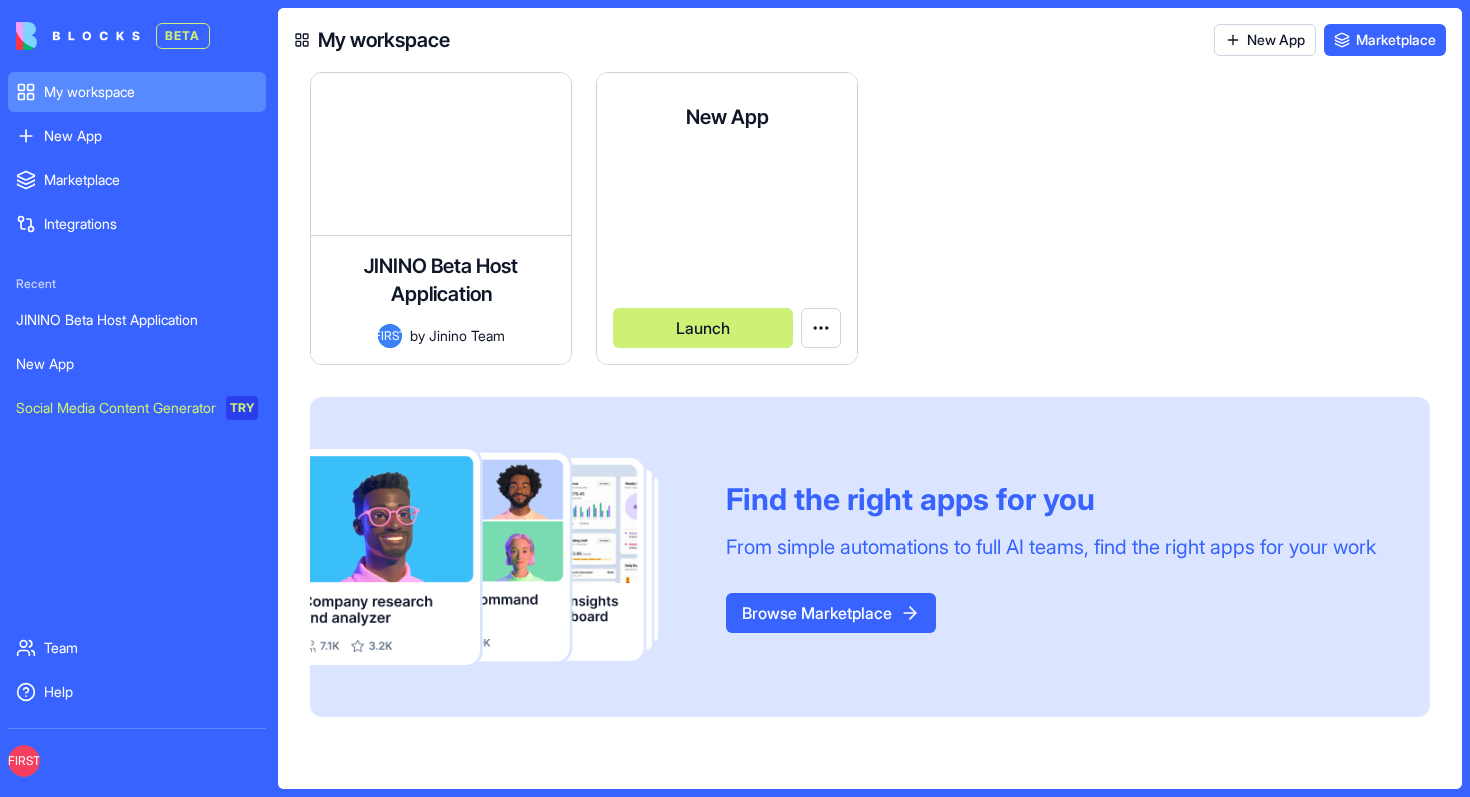 click on "Jinino Team" at bounding box center (753, 279) 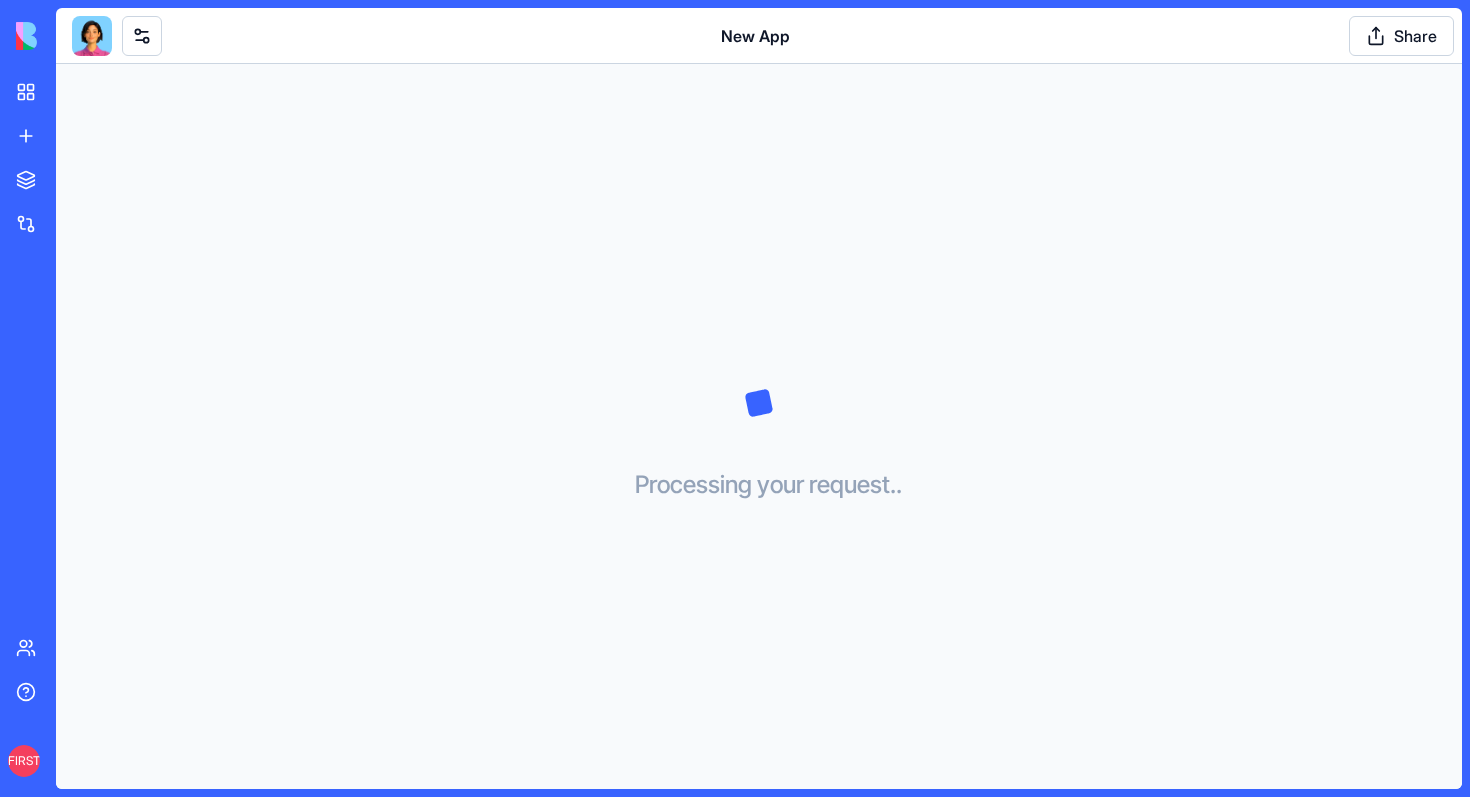 click at bounding box center [92, 36] 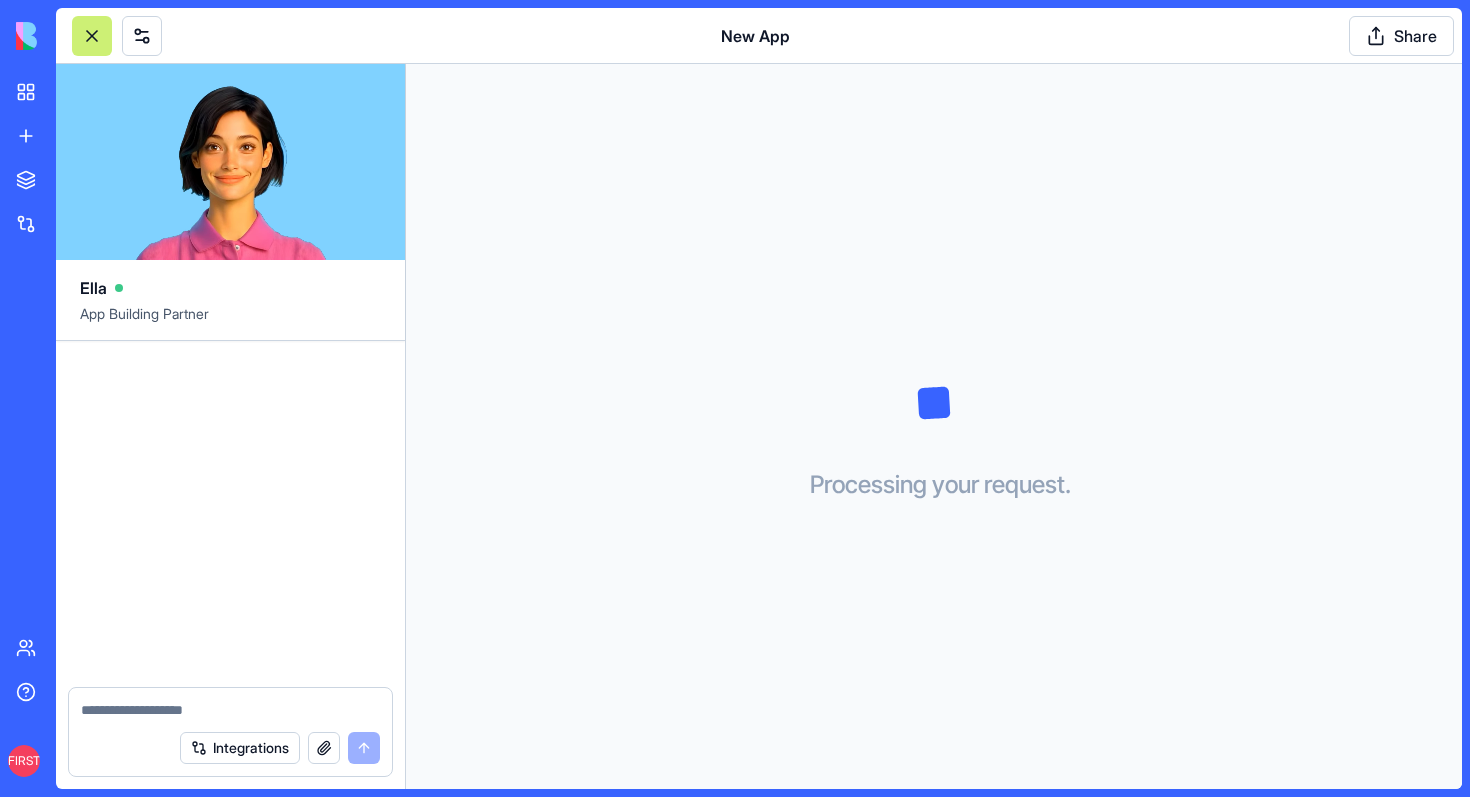 click at bounding box center [230, 704] 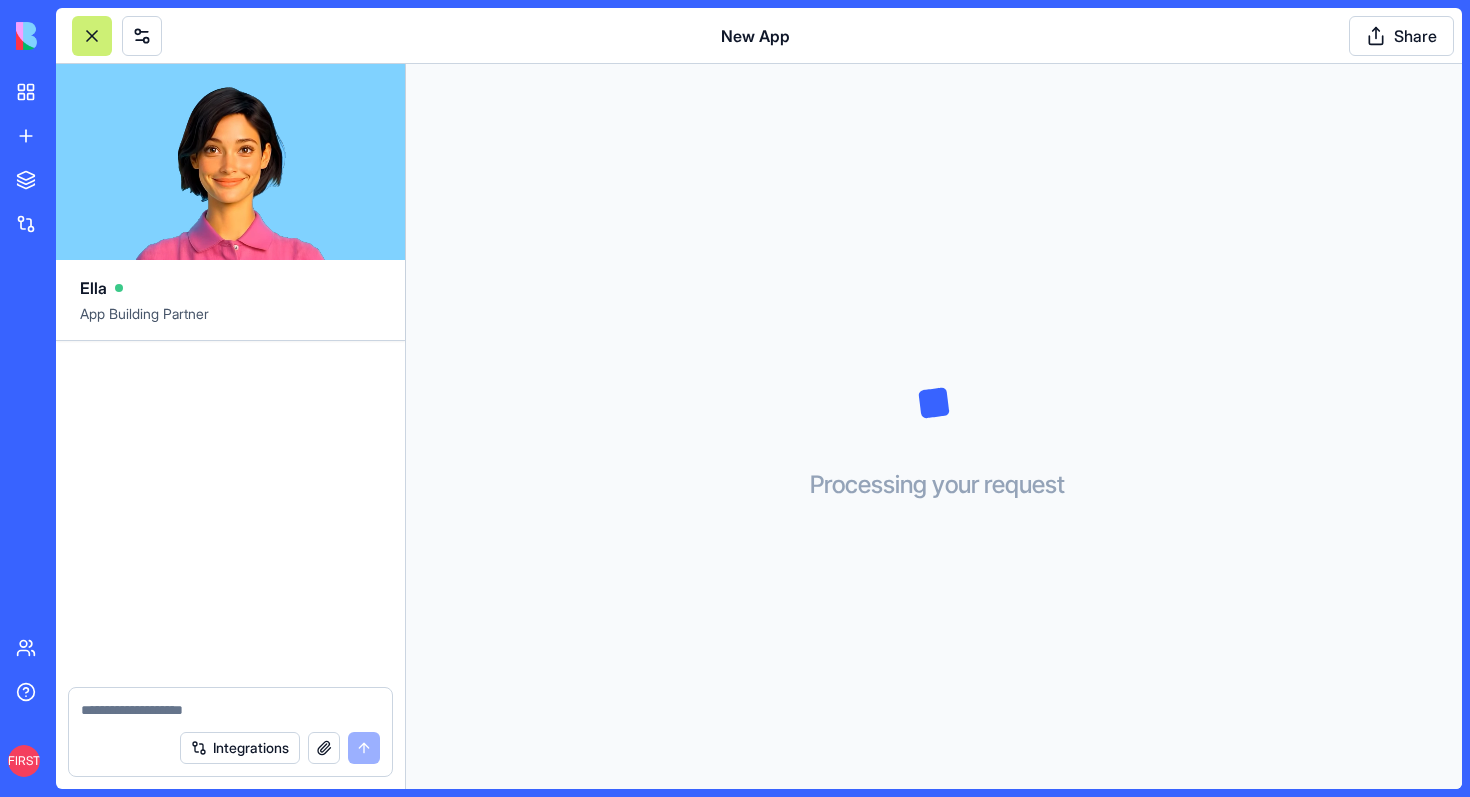 click at bounding box center (230, 710) 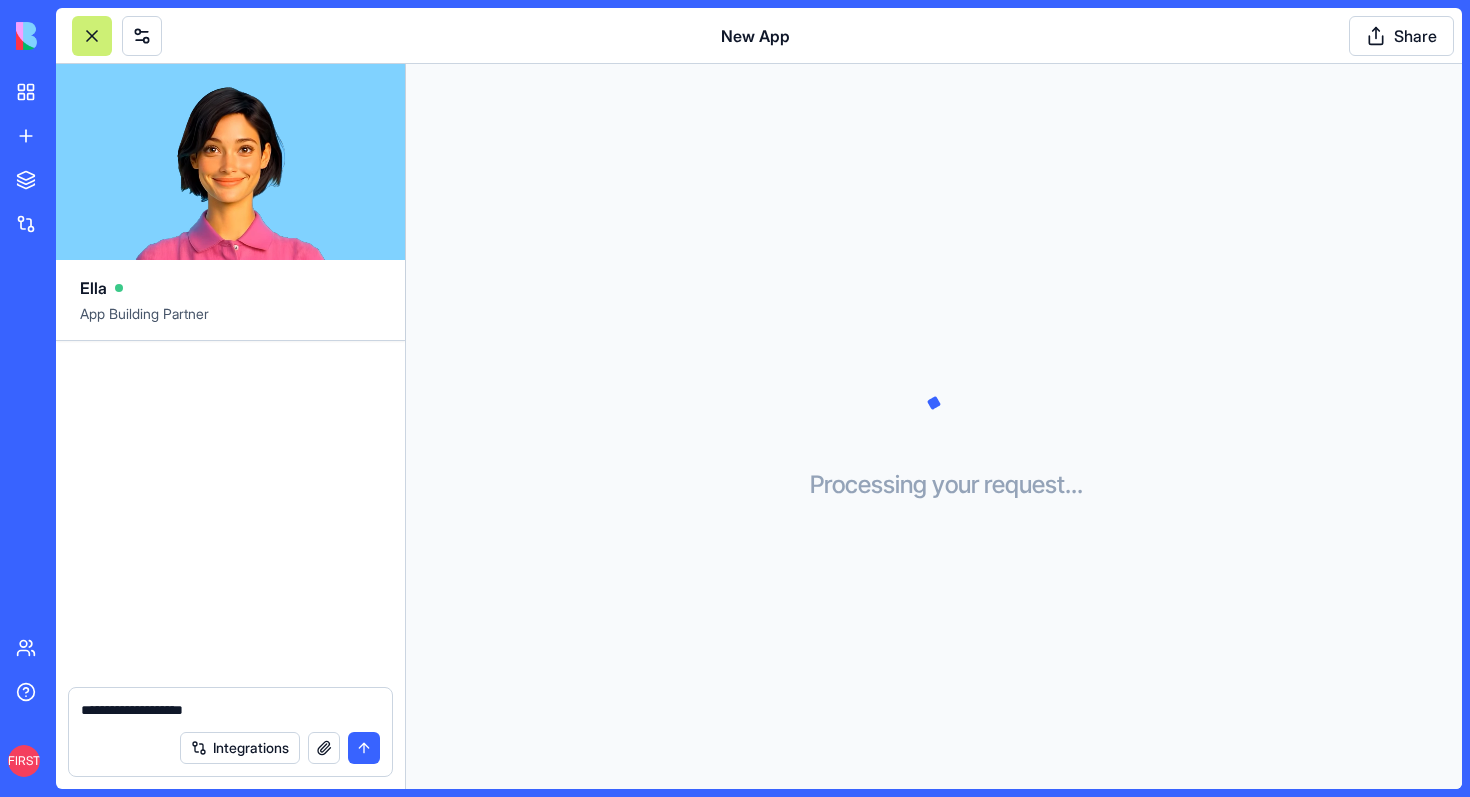 type on "**********" 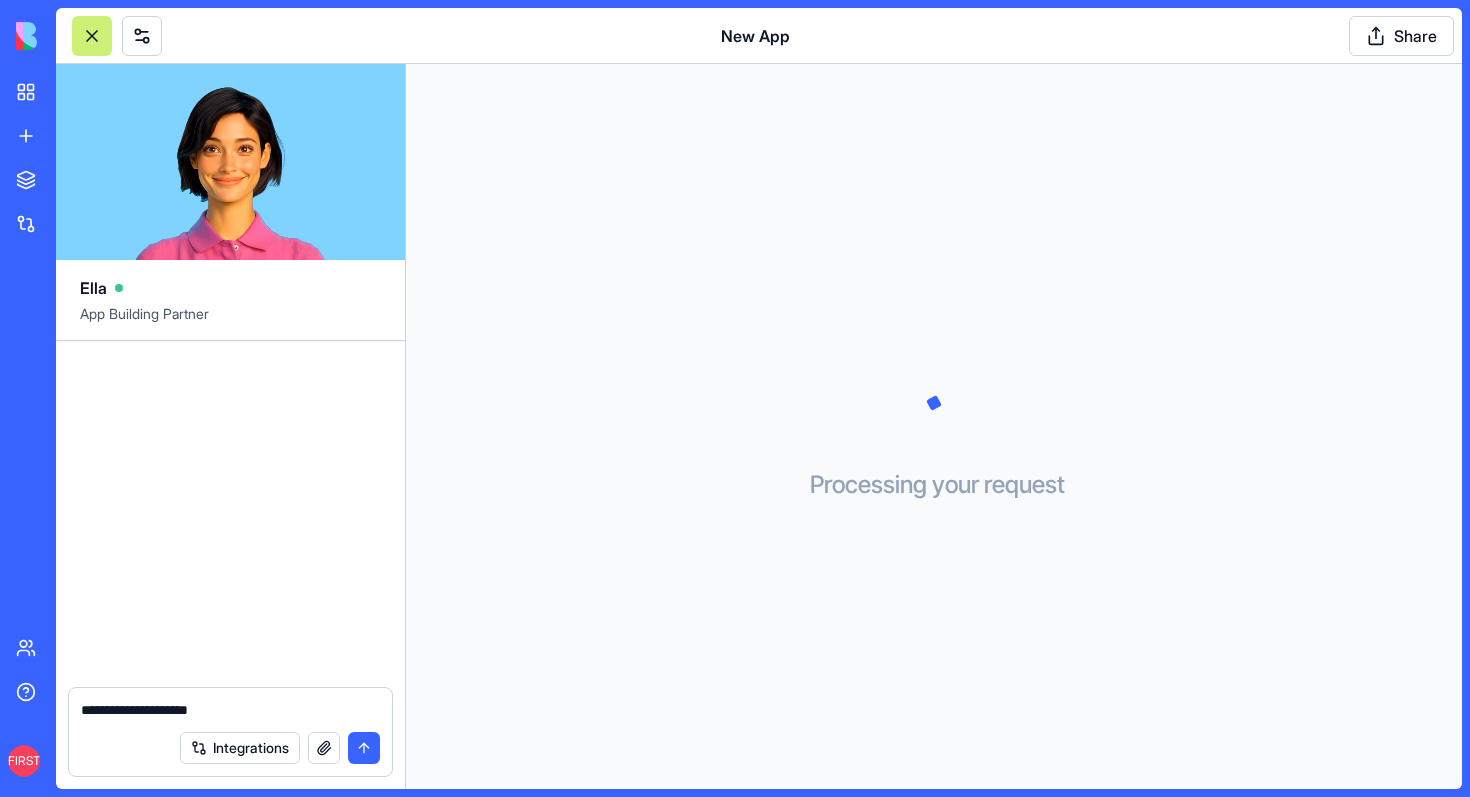 type 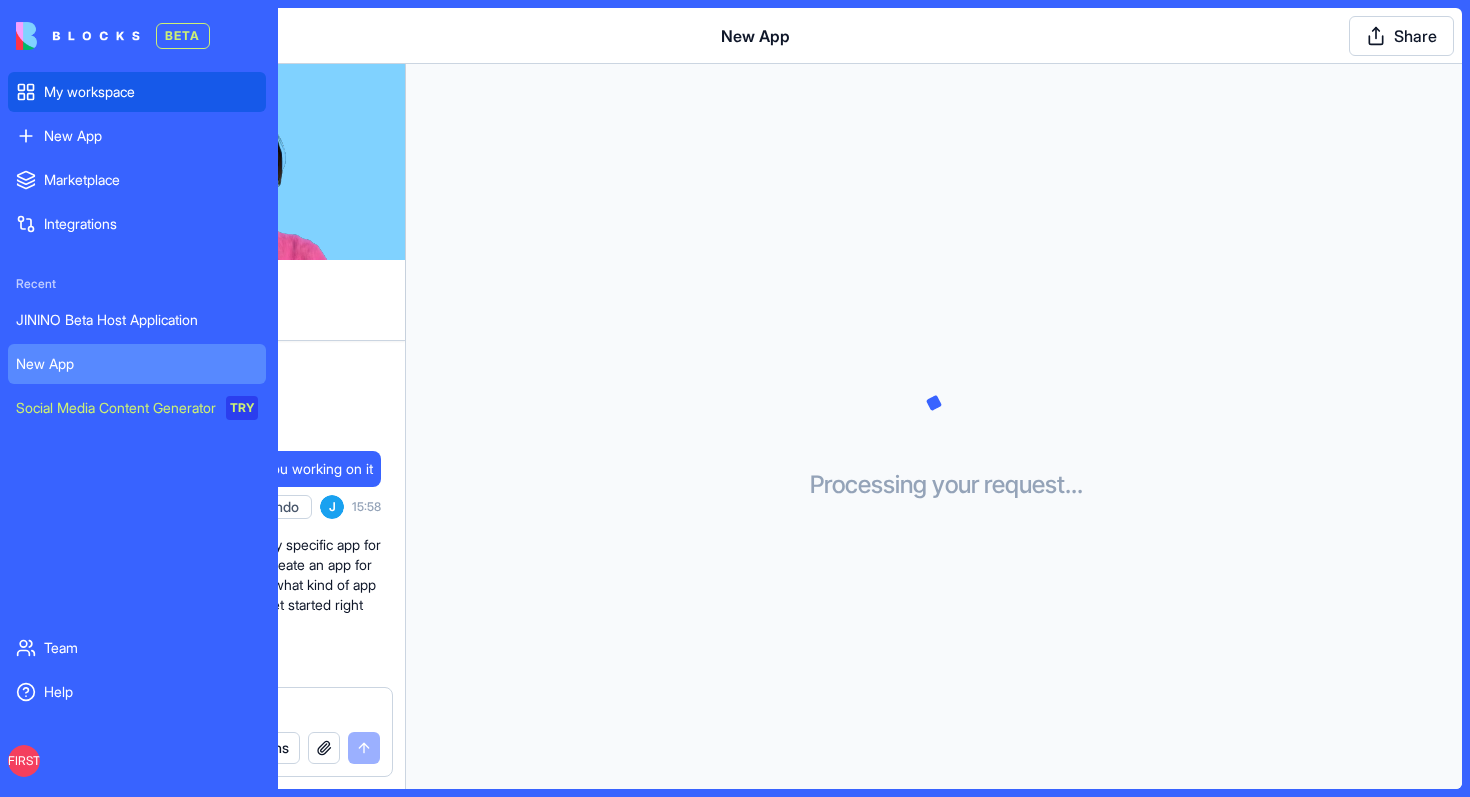 click on "My workspace" at bounding box center [151, 92] 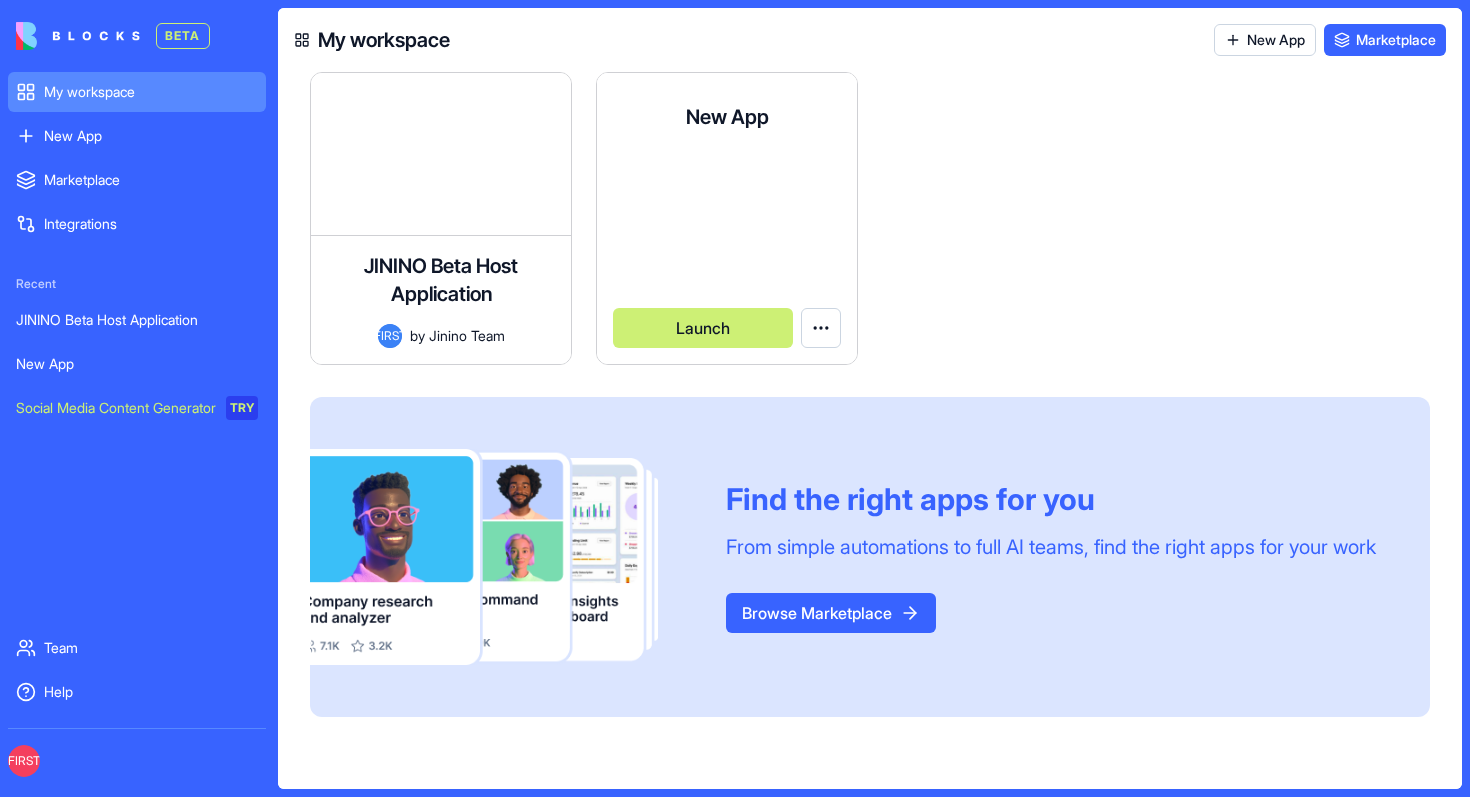 click on "BETA My workspace New App
To pick up a draggable item, press the space bar.
While dragging, use the arrow keys to move the item.
Press space again to drop the item in its new position, or press escape to cancel.
Marketplace Integrations Recent JININO Beta Host Application New App Social Media Content Generator TRY Team Help JT My workspace New App Marketplace JININO Beta Host Application Application form for JININO's exclusive Beta Host program with dashboard for managing submissions JT by Jinino Team Launch New App JT by Jinino Team Launch
To pick up a draggable item, press the space bar.
While dragging, use the arrow keys to move the item.
Press space again to drop the item in its new position, or press escape to cancel.
Find the right apps for you From simple automations to full AI teams, find the right apps for your work Browse Marketplace" at bounding box center (735, 398) 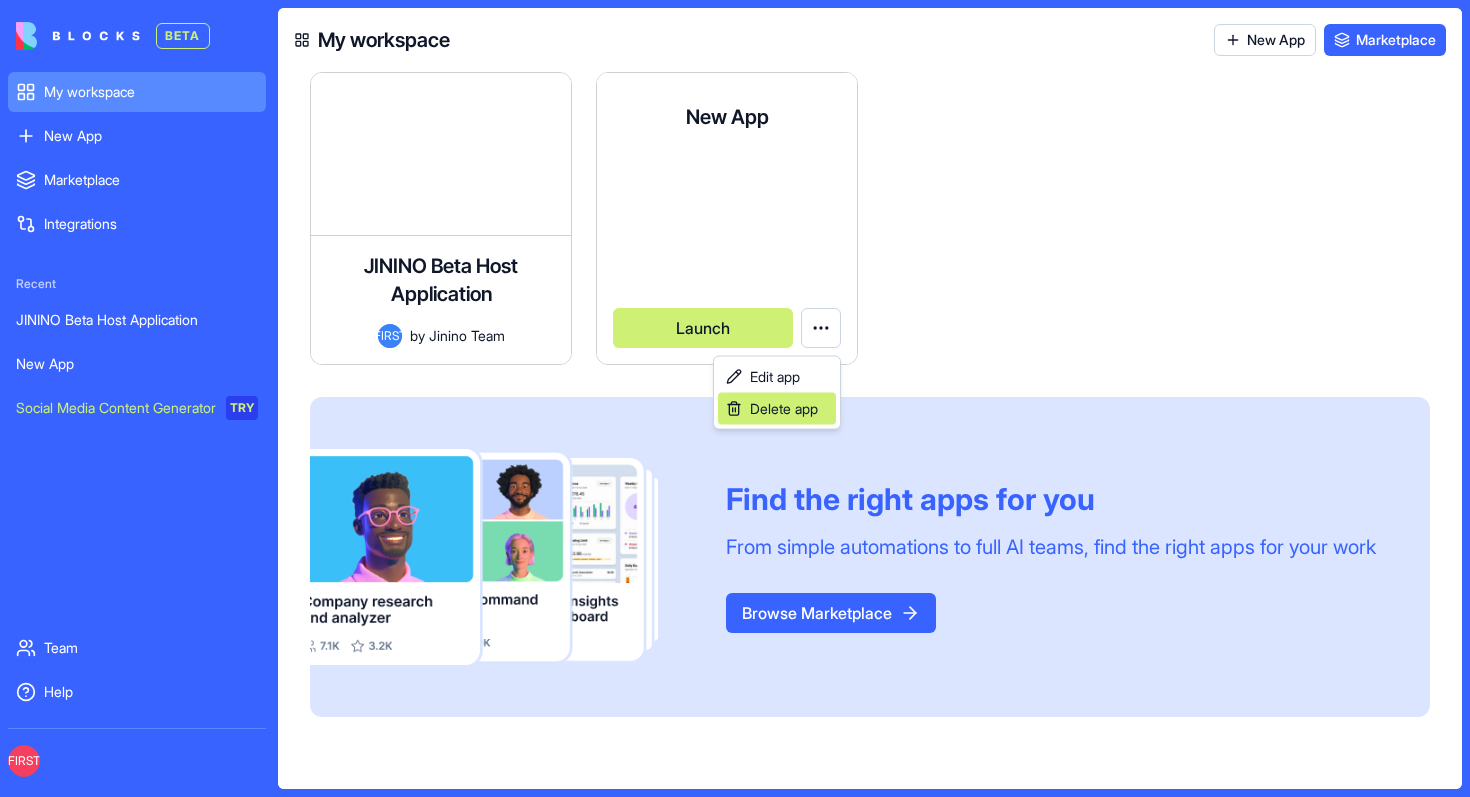 click on "Delete app" at bounding box center [777, 409] 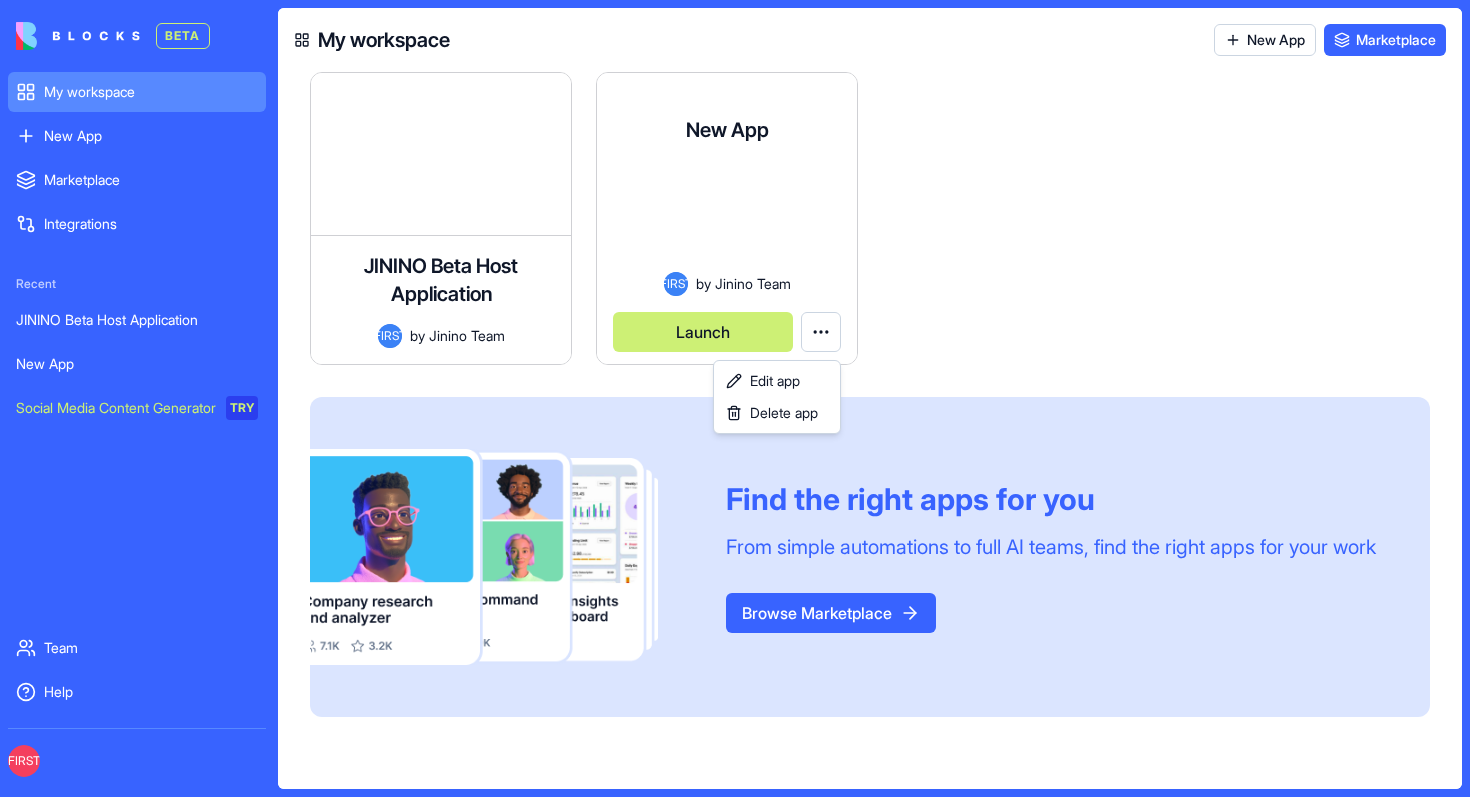 scroll, scrollTop: 21, scrollLeft: 0, axis: vertical 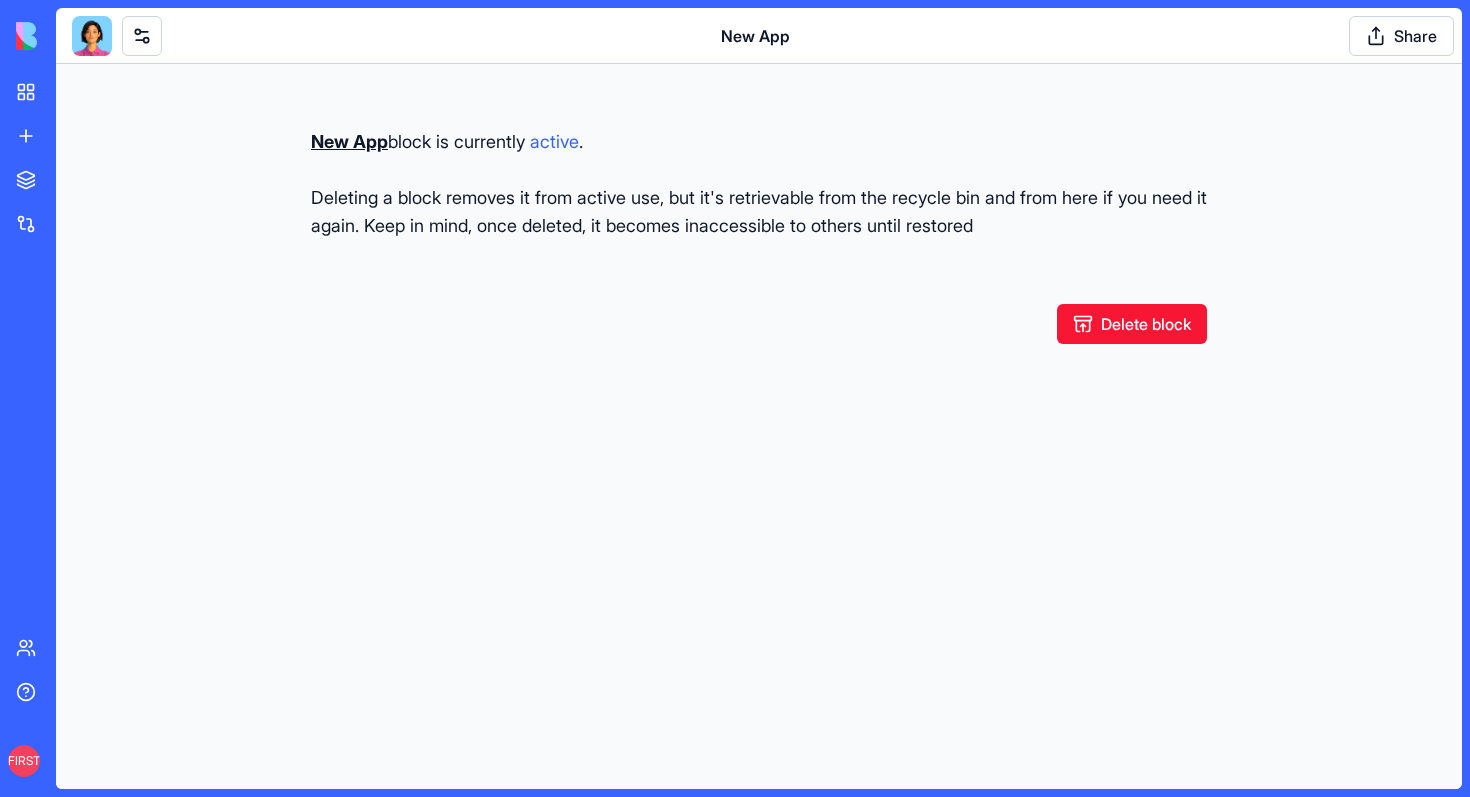 click on "Delete block" at bounding box center (1132, 324) 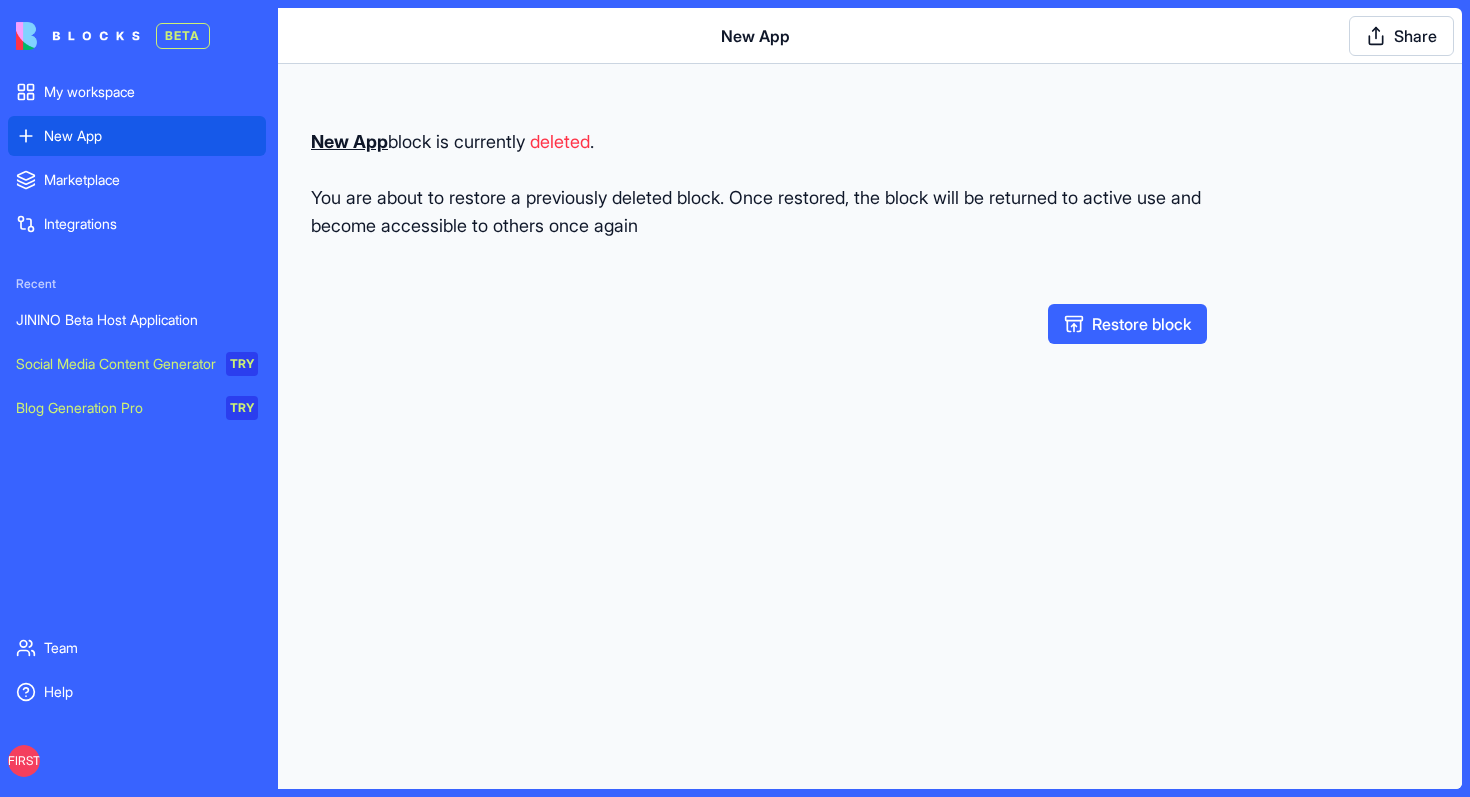 click on "New App" at bounding box center (137, 136) 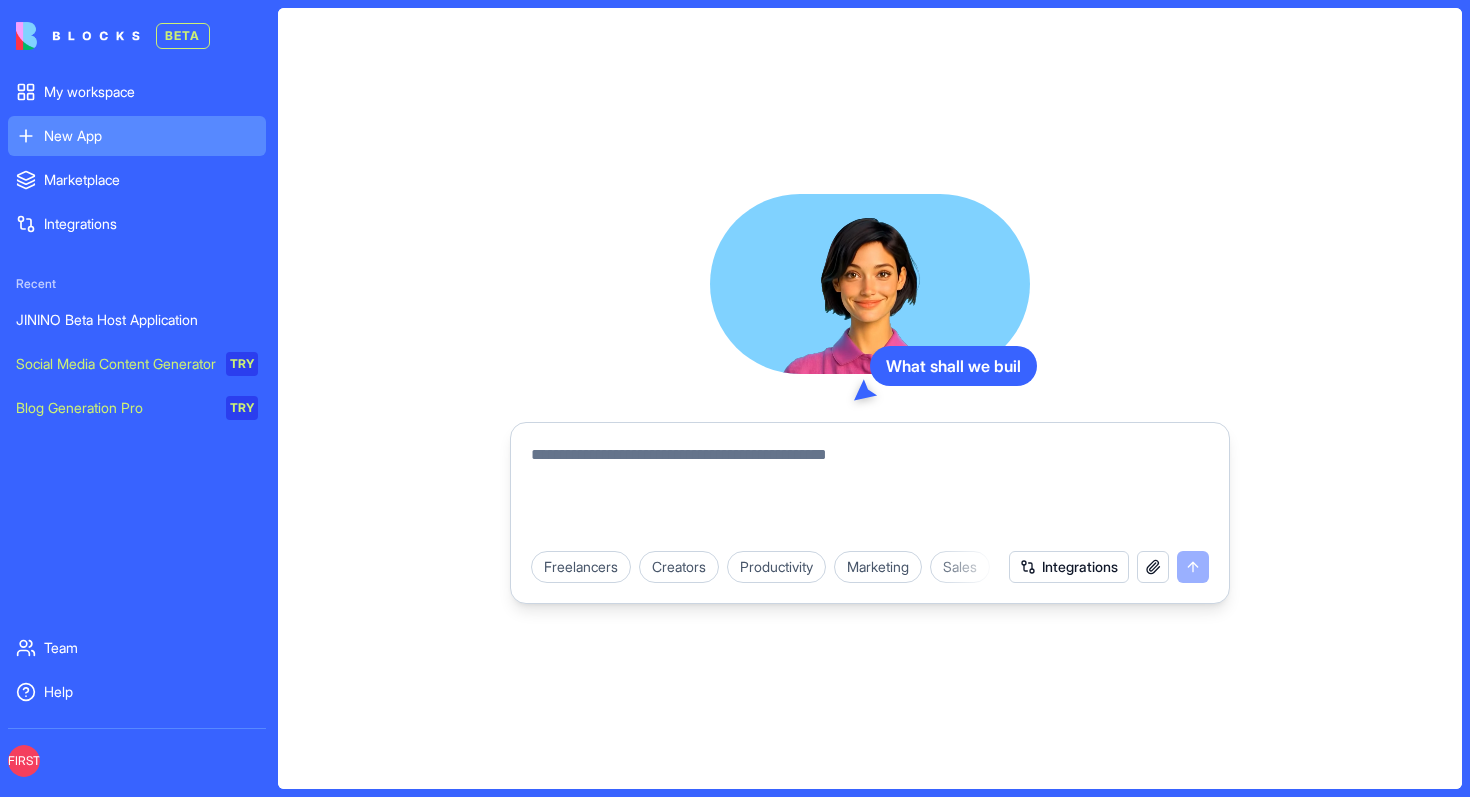 click at bounding box center [870, 491] 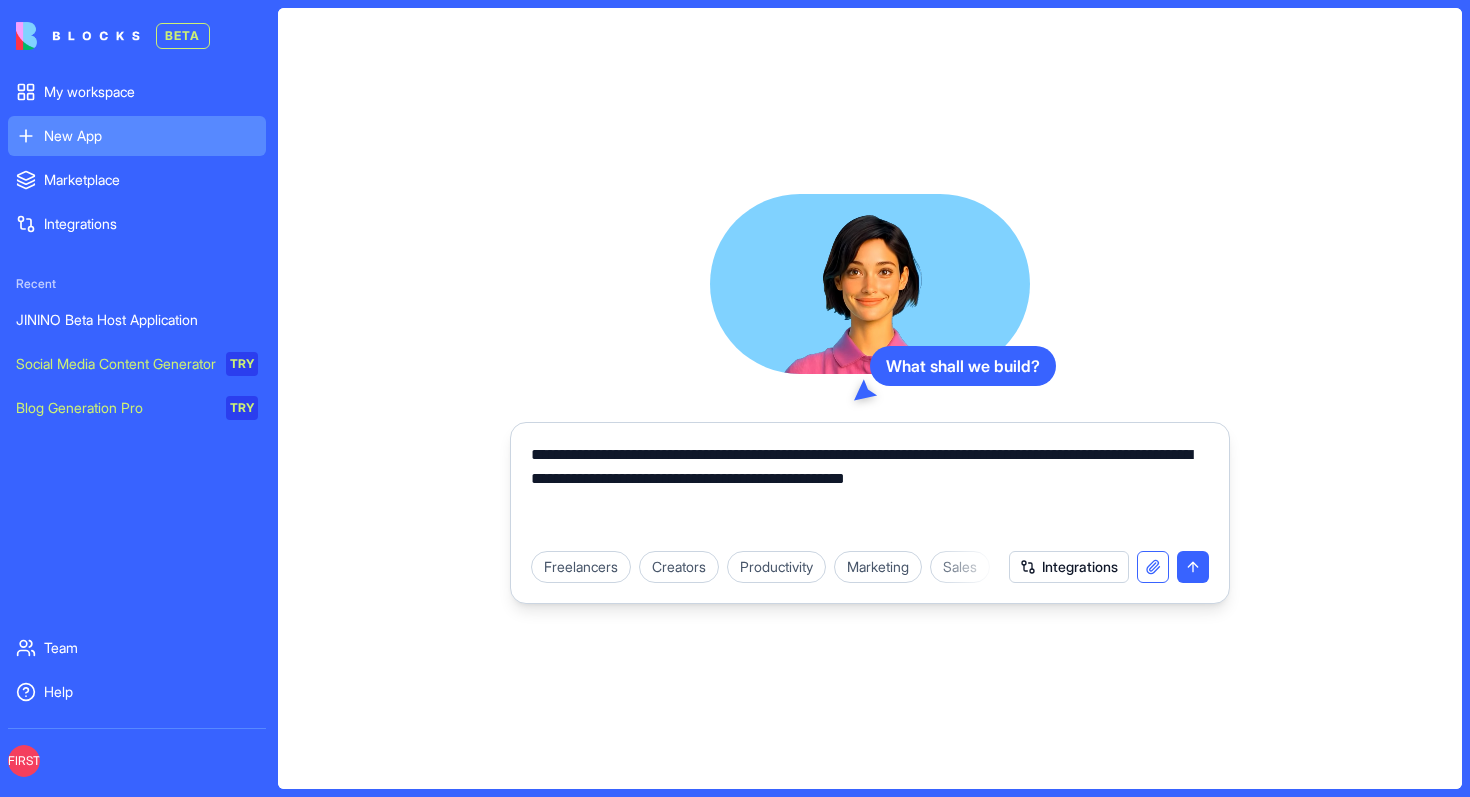 click at bounding box center (1153, 567) 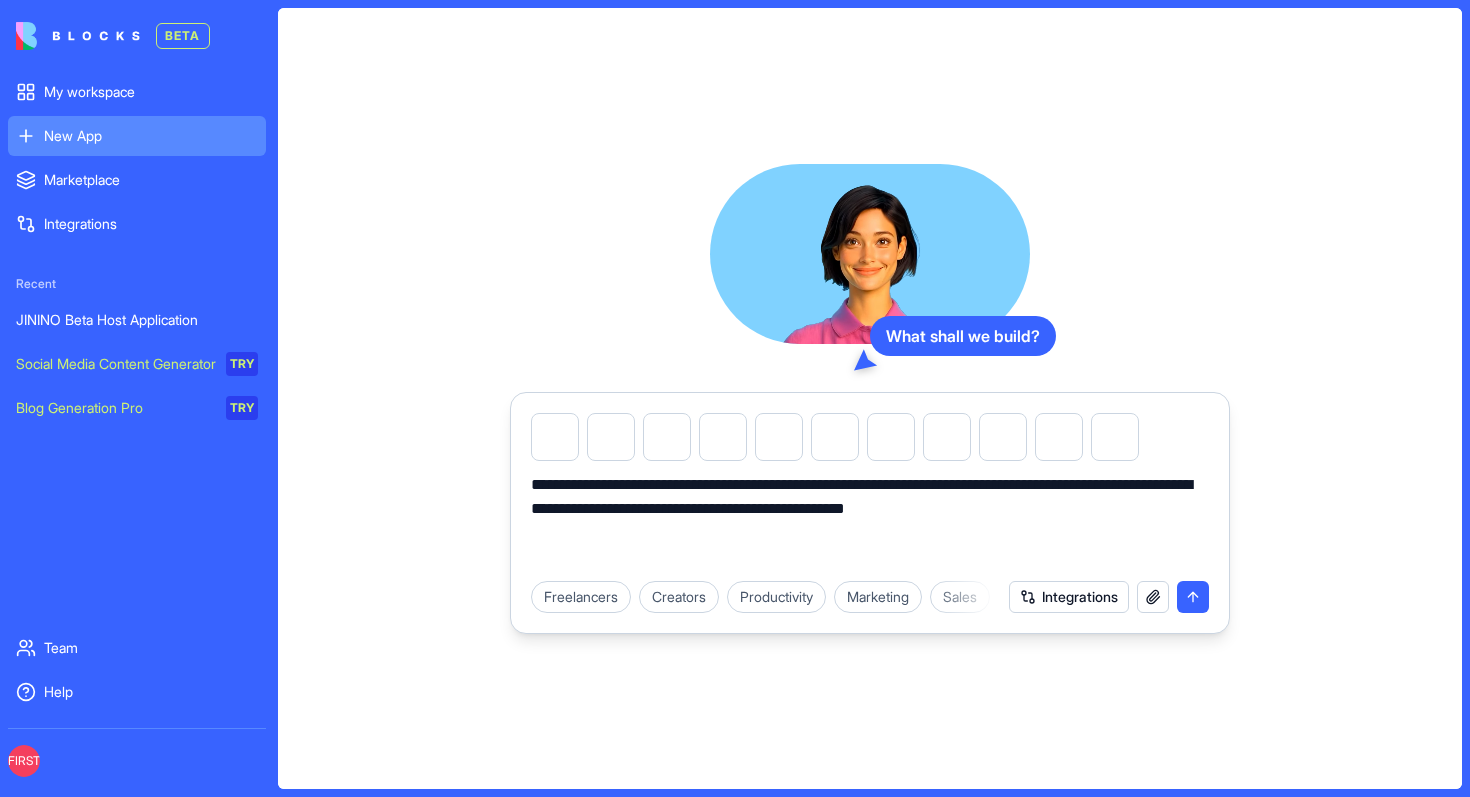 click on "**********" at bounding box center [870, 521] 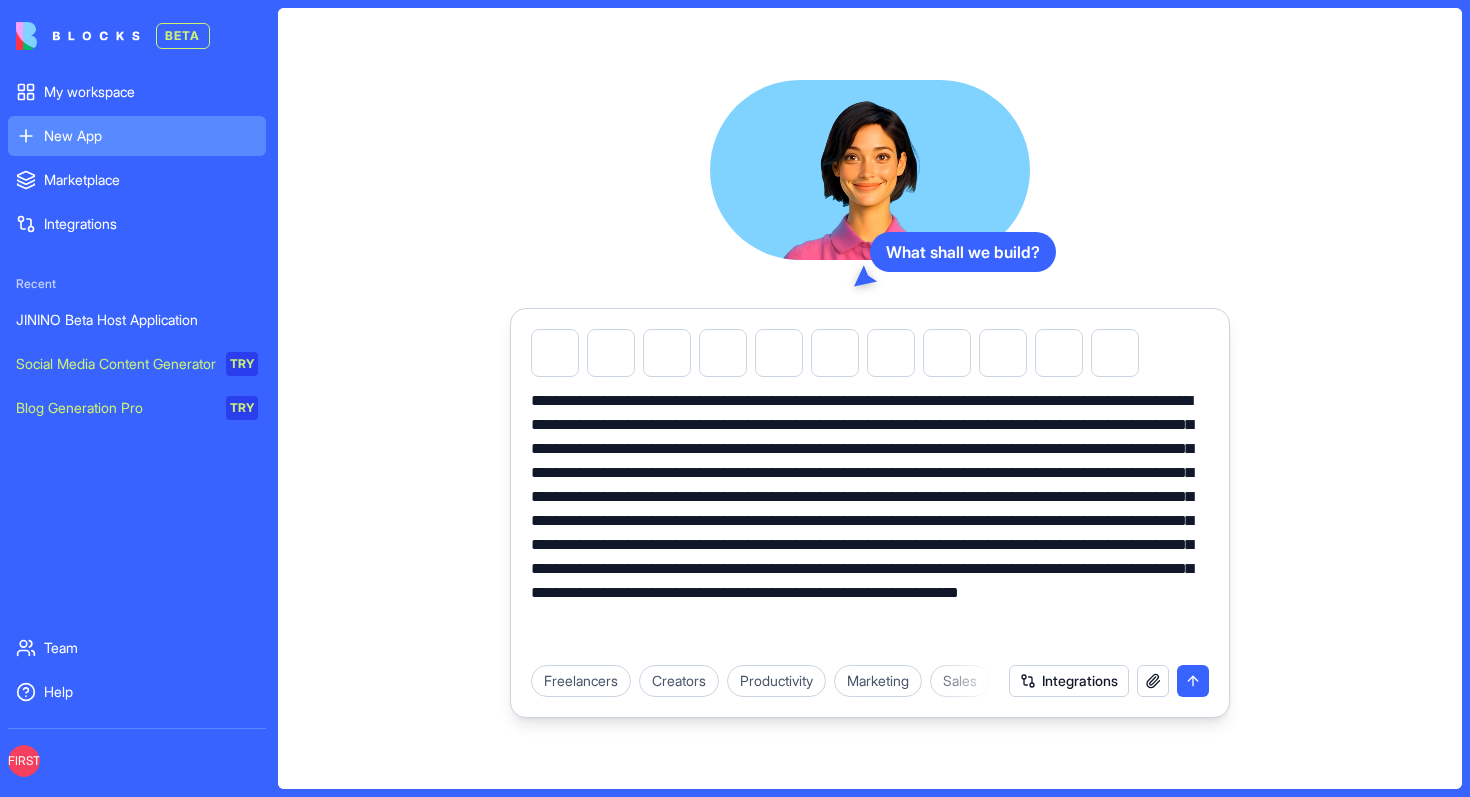 type on "**********" 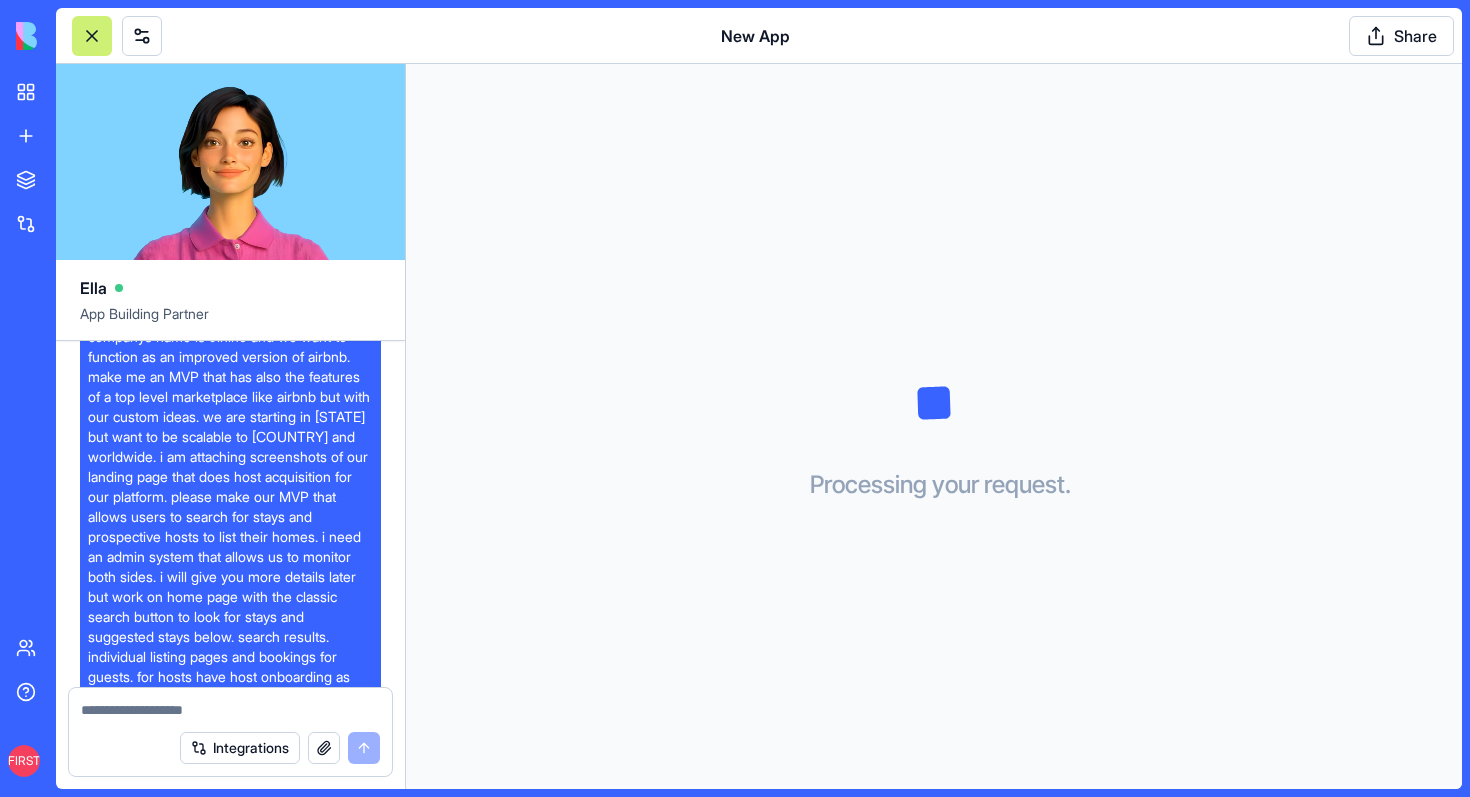 scroll, scrollTop: 460, scrollLeft: 0, axis: vertical 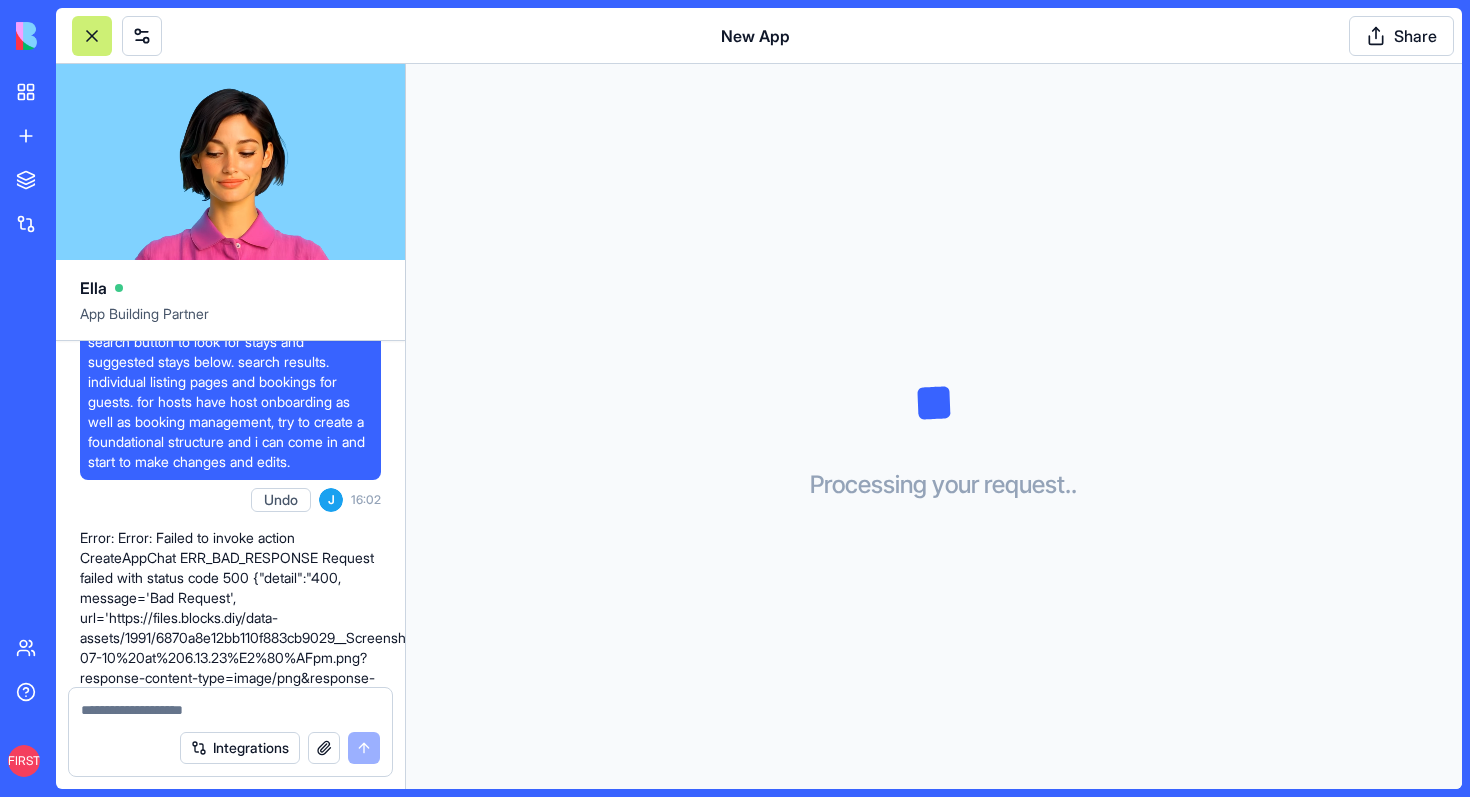 drag, startPoint x: 92, startPoint y: 523, endPoint x: 301, endPoint y: 474, distance: 214.66719 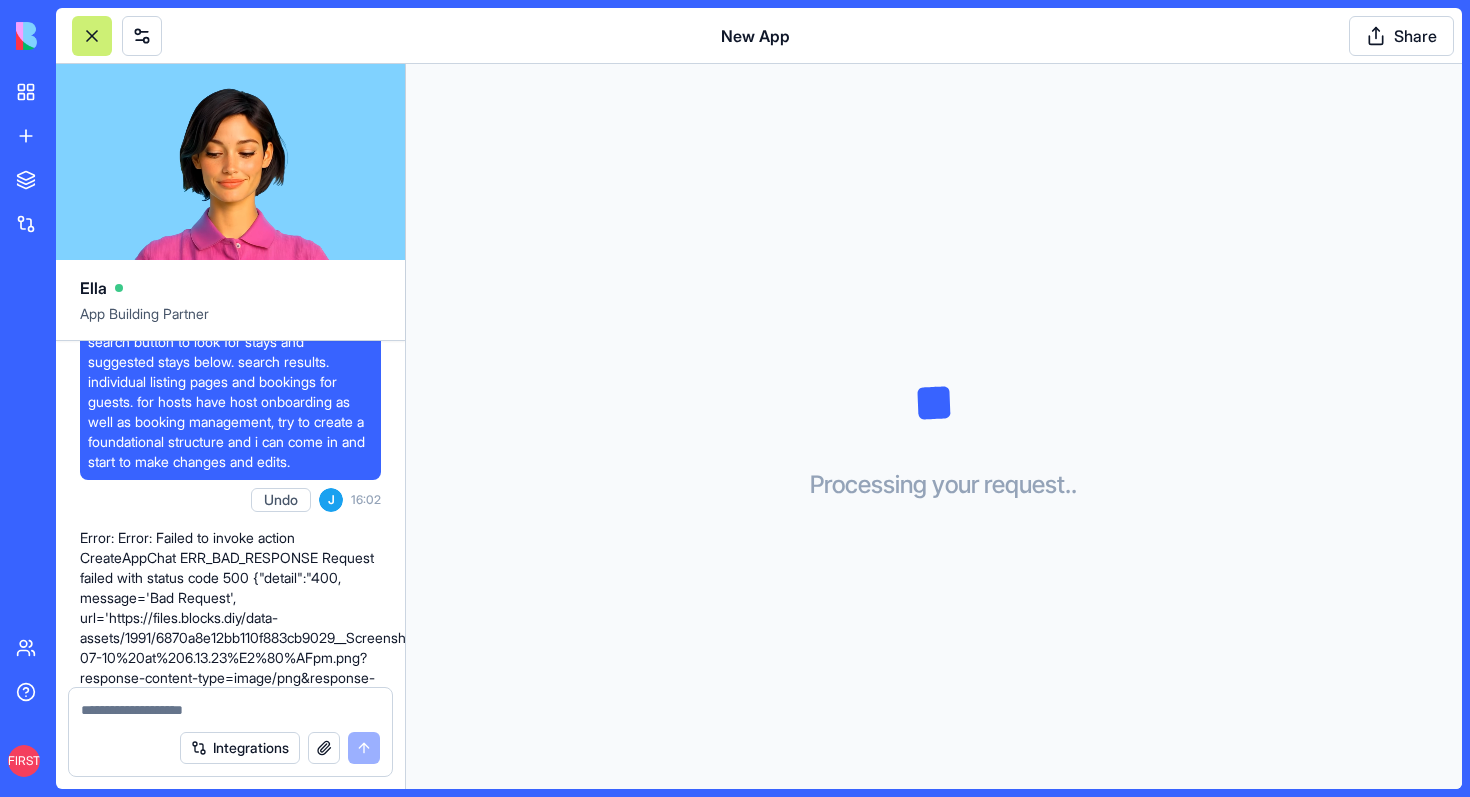 click on "make me an online rental marketplace for homestays and other accomodations. our companys name is Jinino and we want to function as an improved version of airbnb. make me an MVP that has also the features of a top level marketplace like airbnb but with our custom ideas. we are starting in assam but want to be scalable to india and worldwide. i am attaching screenshots of our landing page that does host acquisition for our platform. please make our MVP that allows users to search for stays and prospective hosts to list their homes. i need an admin system that allows us to monitor both sides. i will give you more details later but work on home page with the classic search button to look for stays and suggested stays below. search results. individual listing pages and bookings for guests. for hosts have host onboarding as well as booking management, try to create a foundational structure and i can come in and start to make changes and edits." at bounding box center [230, 242] 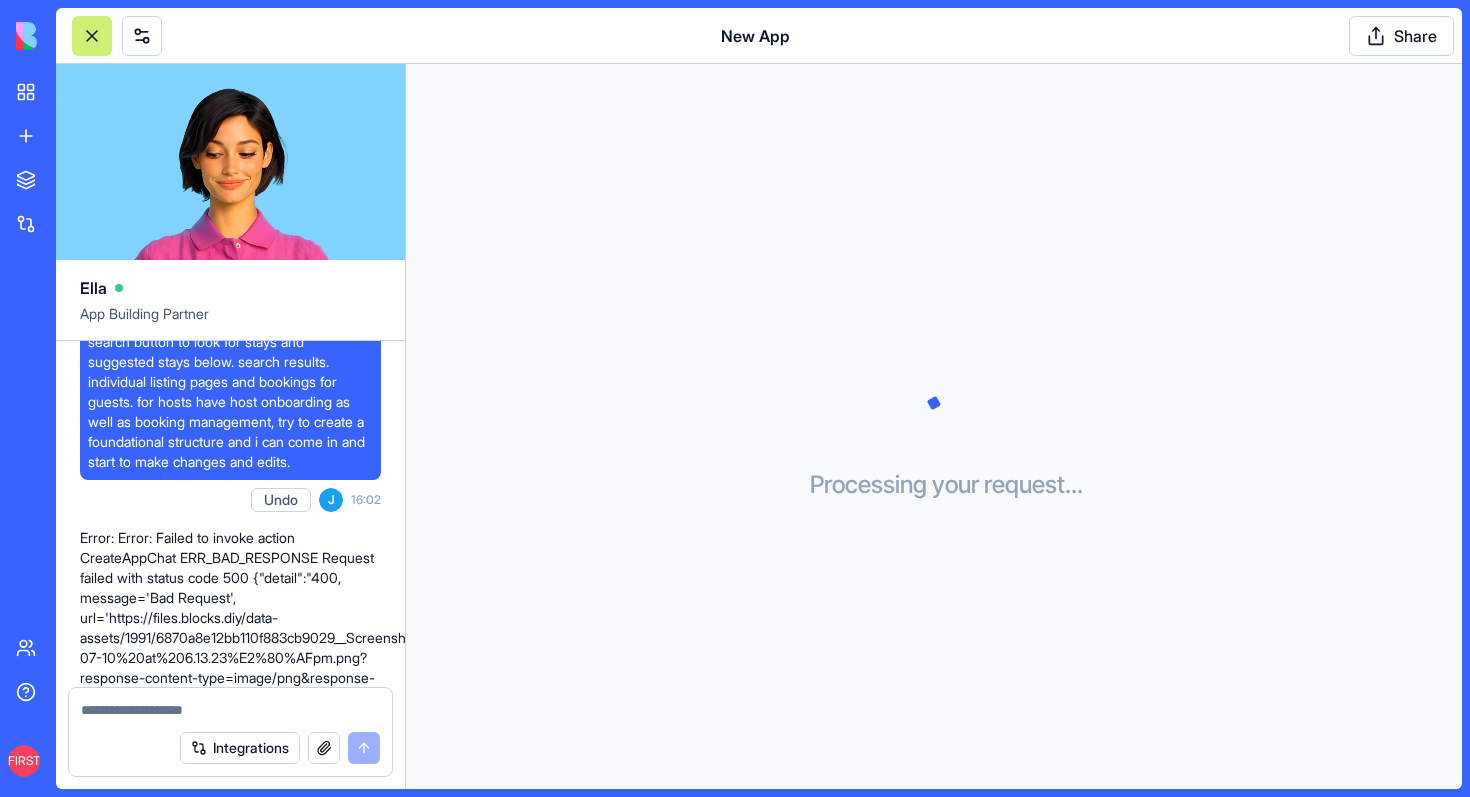 copy on "make me an online rental marketplace for homestays and other accomodations. our companys name is Jinino and we want to function as an improved version of airbnb. make me an MVP that has also the features of a top level marketplace like airbnb but with our custom ideas. we are starting in assam but want to be scalable to india and worldwide. i am attaching screenshots of our landing page that does host acquisition for our platform. please make our MVP that allows users to search for stays and prospective hosts to list their homes. i need an admin system that allows us to monitor both sides. i will give you more details later but work on home page with the classic search button to look for stays and suggested stays below. search results. individual listing pages and bookings for guests. for hosts have host onboarding as well as booking management, try to create a foundational structure and i can come in and start to make changes and edits." 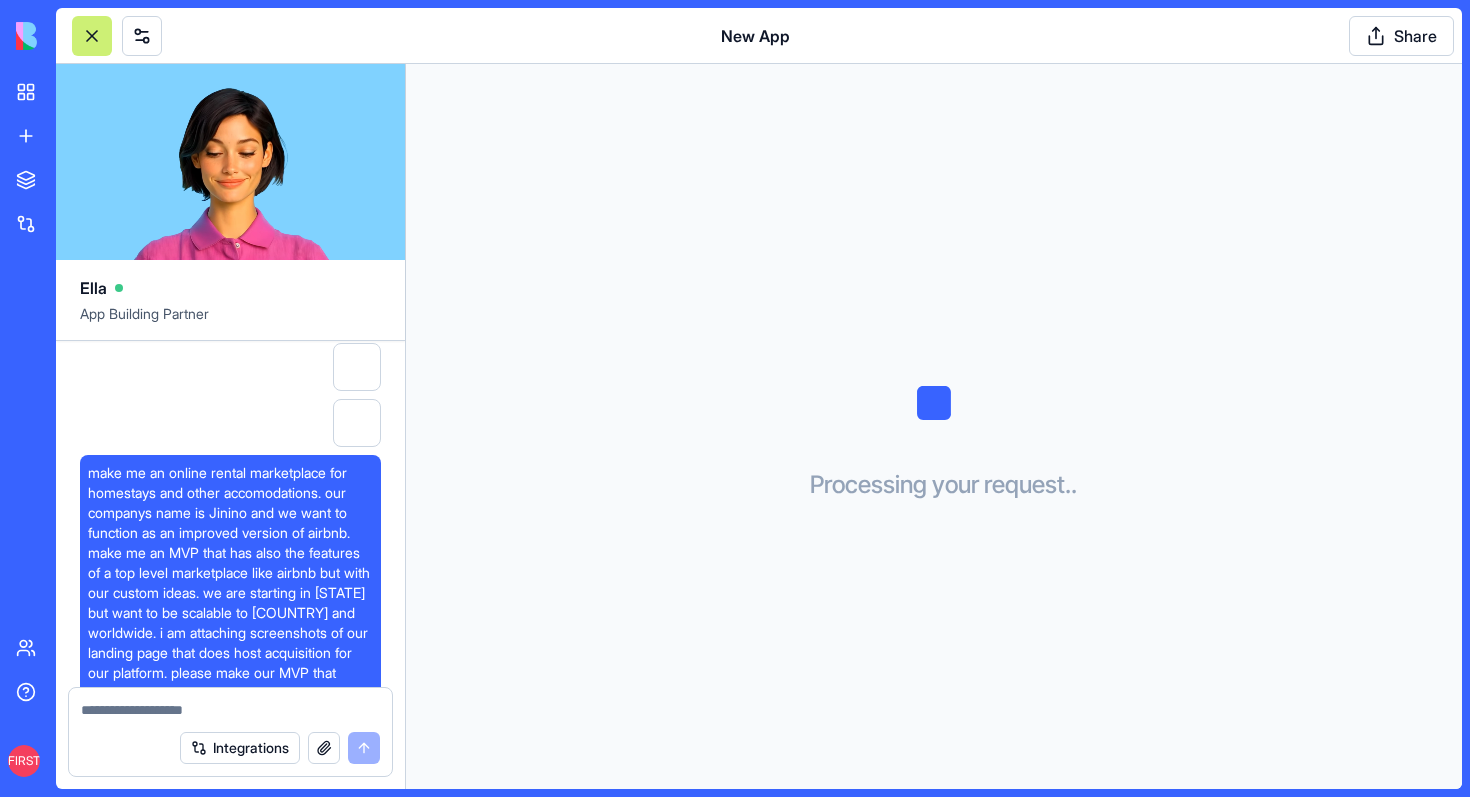 scroll, scrollTop: 486, scrollLeft: 0, axis: vertical 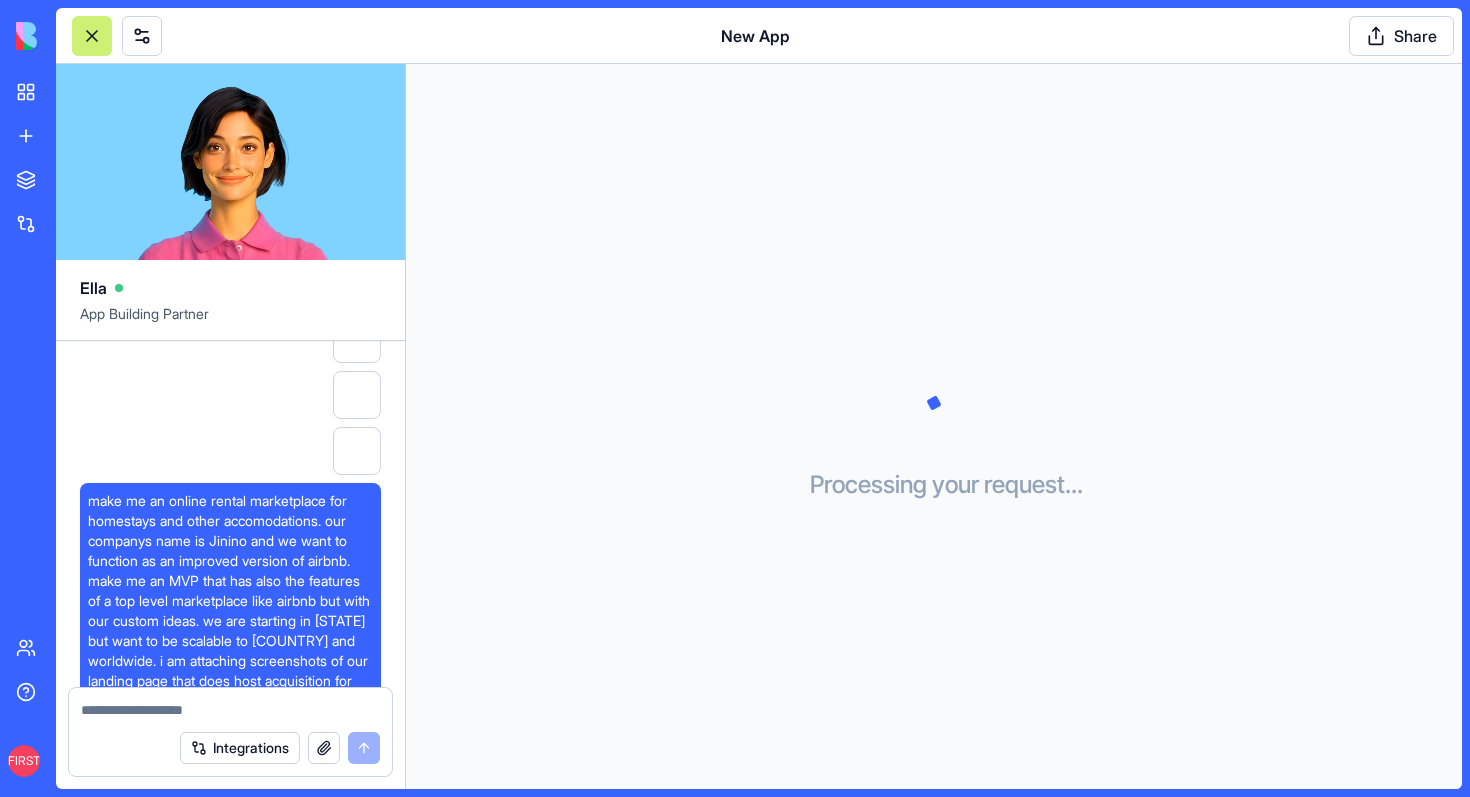 click on "make me an online rental marketplace for homestays and other accomodations. our companys name is Jinino and we want to function as an improved version of airbnb. make me an MVP that has also the features of a top level marketplace like airbnb but with our custom ideas. we are starting in assam but want to be scalable to india and worldwide. i am attaching screenshots of our landing page that does host acquisition for our platform. please make our MVP that allows users to search for stays and prospective hosts to list their homes. i need an admin system that allows us to monitor both sides. i will give you more details later but work on home page with the classic search button to look for stays and suggested stays below. search results. individual listing pages and bookings for guests. for hosts have host onboarding as well as booking management, try to create a foundational structure and i can come in and start to make changes and edits." at bounding box center [230, 721] 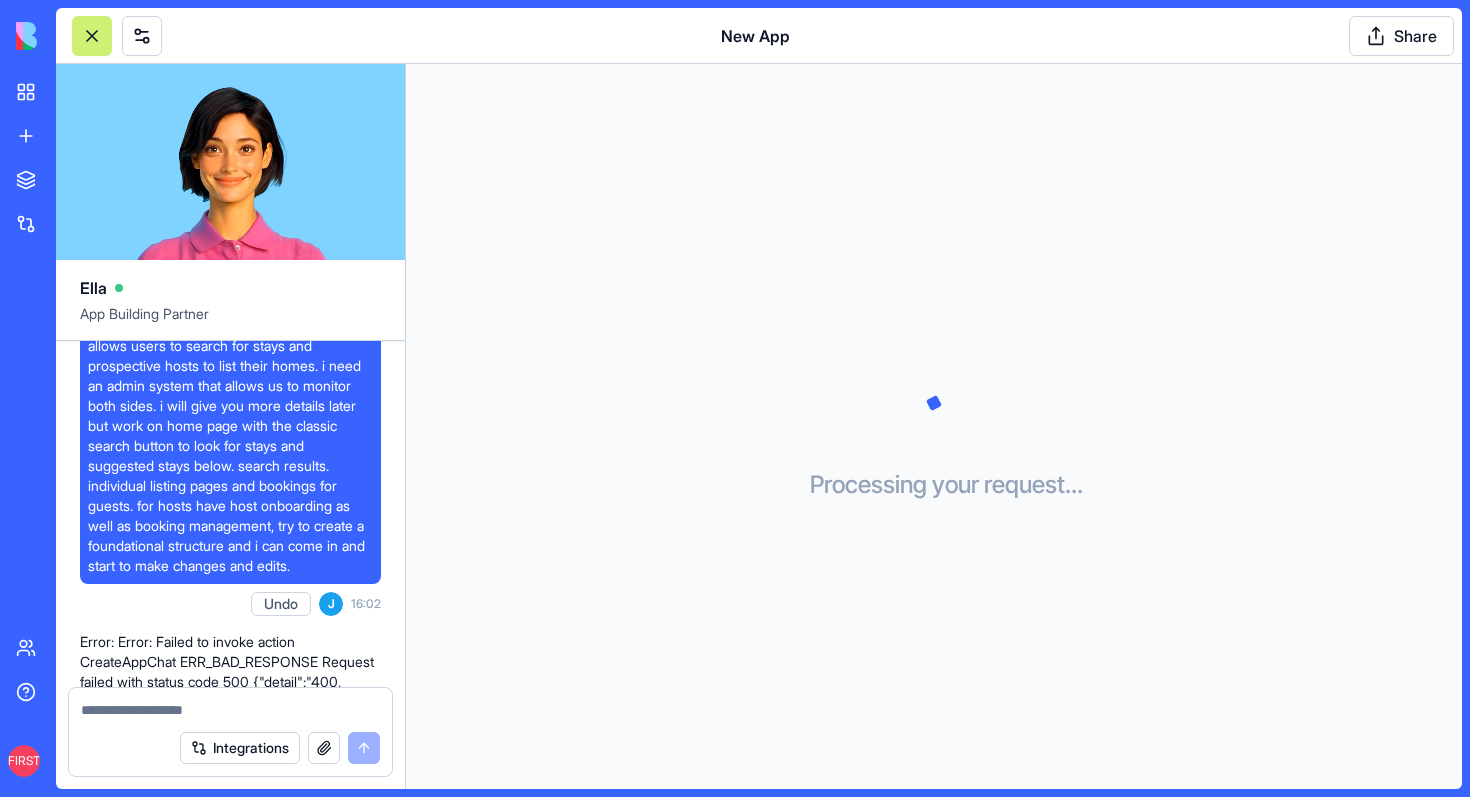 scroll, scrollTop: 973, scrollLeft: 0, axis: vertical 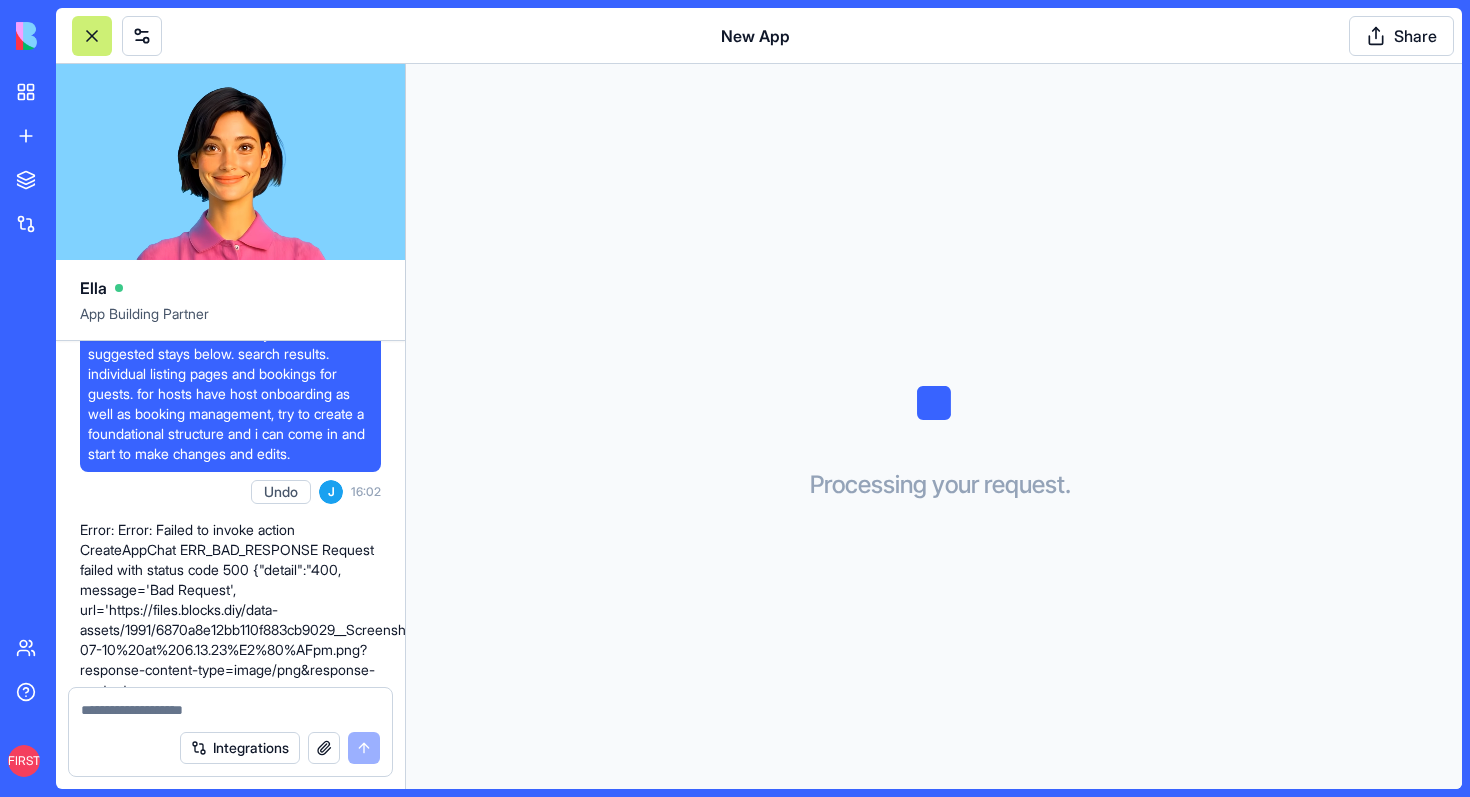 drag, startPoint x: 93, startPoint y: 504, endPoint x: 272, endPoint y: 484, distance: 180.11385 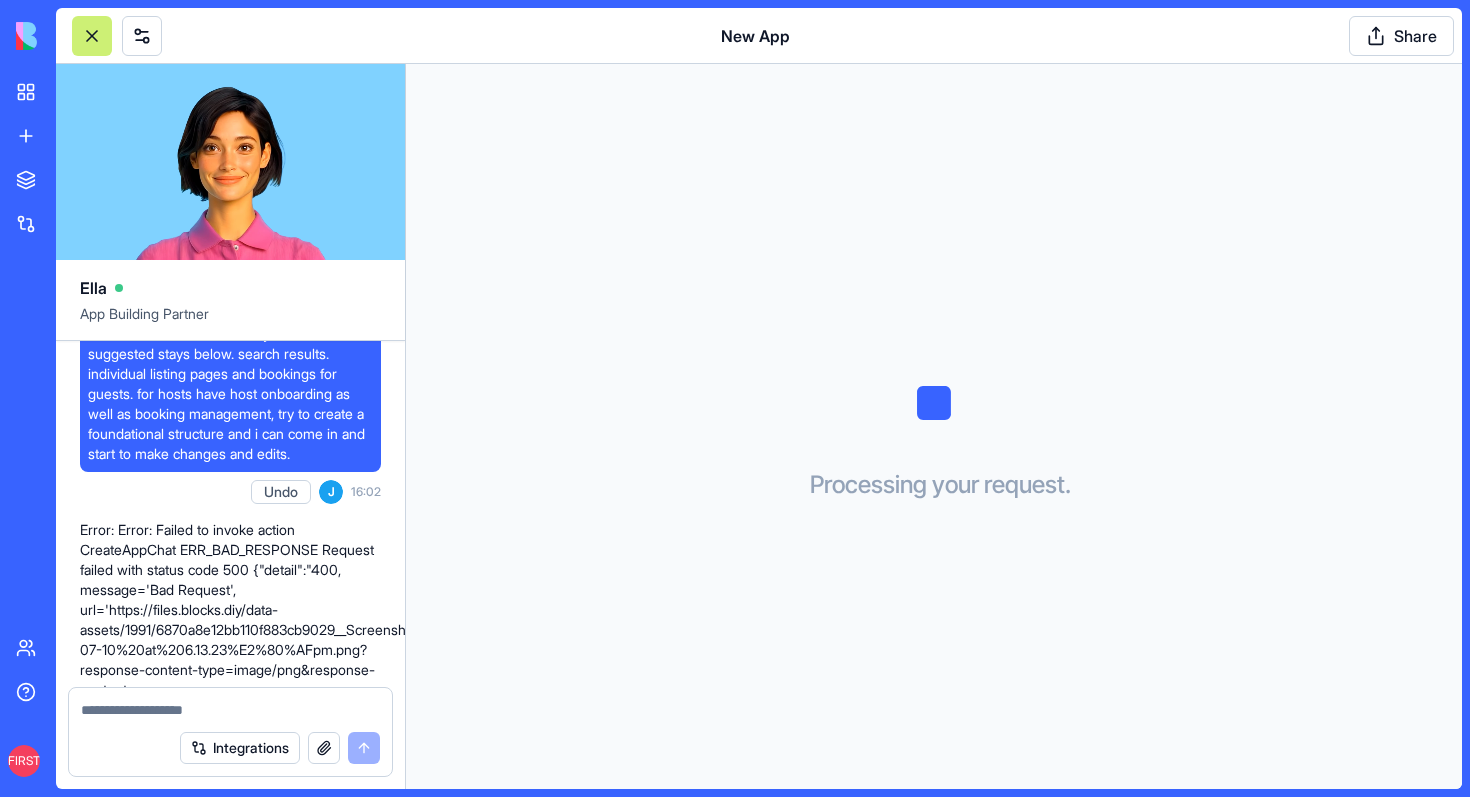 click on "make me an online rental marketplace for homestays and other accomodations. our companys name is Jinino and we want to function as an improved version of airbnb. make me an MVP that has also the features of a top level marketplace like airbnb but with our custom ideas. we are starting in assam but want to be scalable to india and worldwide. i am attaching screenshots of our landing page that does host acquisition for our platform. please make our MVP that allows users to search for stays and prospective hosts to list their homes. i need an admin system that allows us to monitor both sides. i will give you more details later but work on home page with the classic search button to look for stays and suggested stays below. search results. individual listing pages and bookings for guests. for hosts have host onboarding as well as booking management, try to create a foundational structure and i can come in and start to make changes and edits." at bounding box center (230, 234) 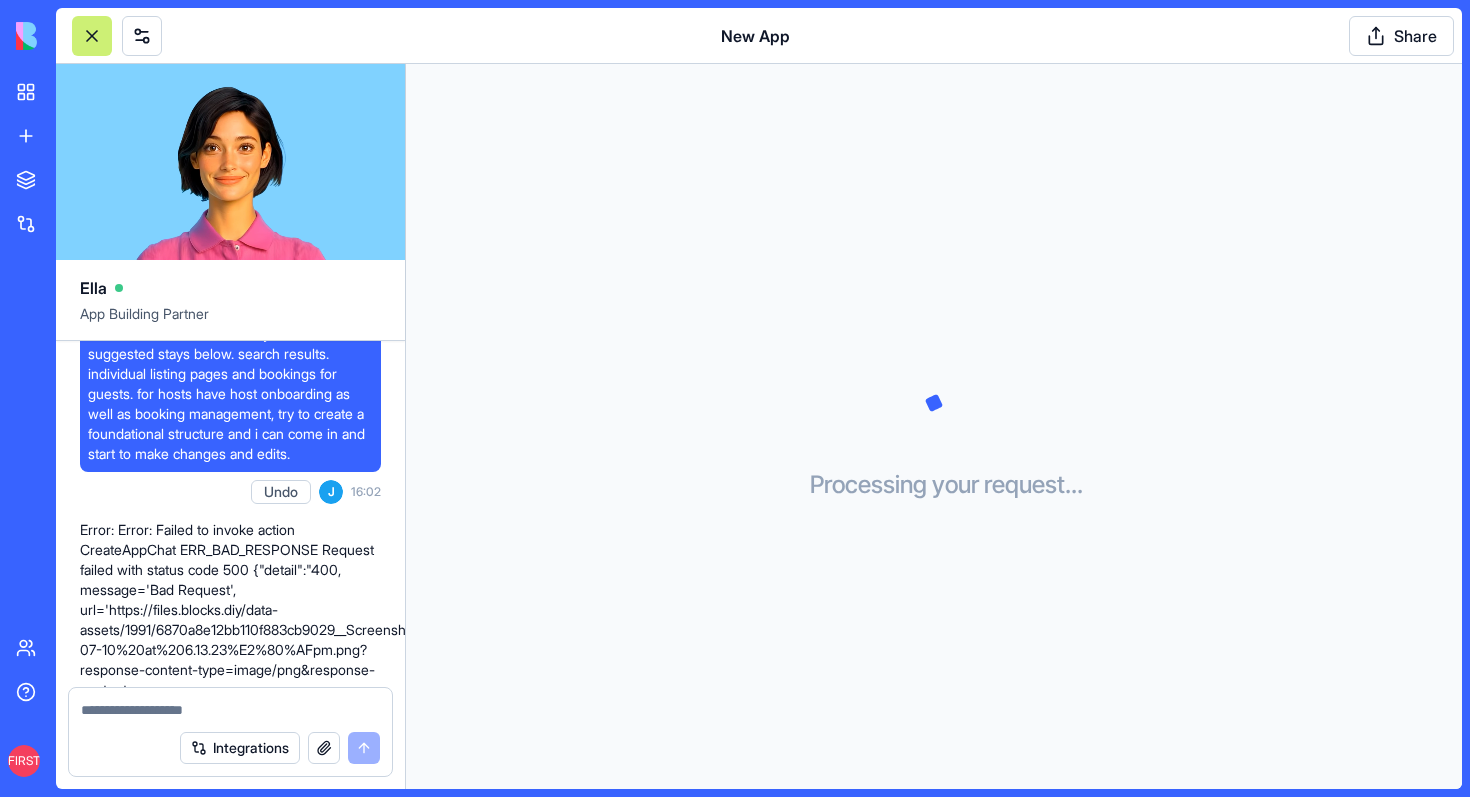 copy on "make me an online rental marketplace for homestays and other accomodations. our companys name is Jinino and we want to function as an improved version of airbnb. make me an MVP that has also the features of a top level marketplace like airbnb but with our custom ideas. we are starting in assam but want to be scalable to india and worldwide. i am attaching screenshots of our landing page that does host acquisition for our platform. please make our MVP that allows users to search for stays and prospective hosts to list their homes. i need an admin system that allows us to monitor both sides. i will give you more details later but work on home page with the classic search button to look for stays and suggested stays below. search results. individual listing pages and bookings for guests. for hosts have host onboarding as well as booking management, try to create a foundational structure and i can come in and start to make changes and edits." 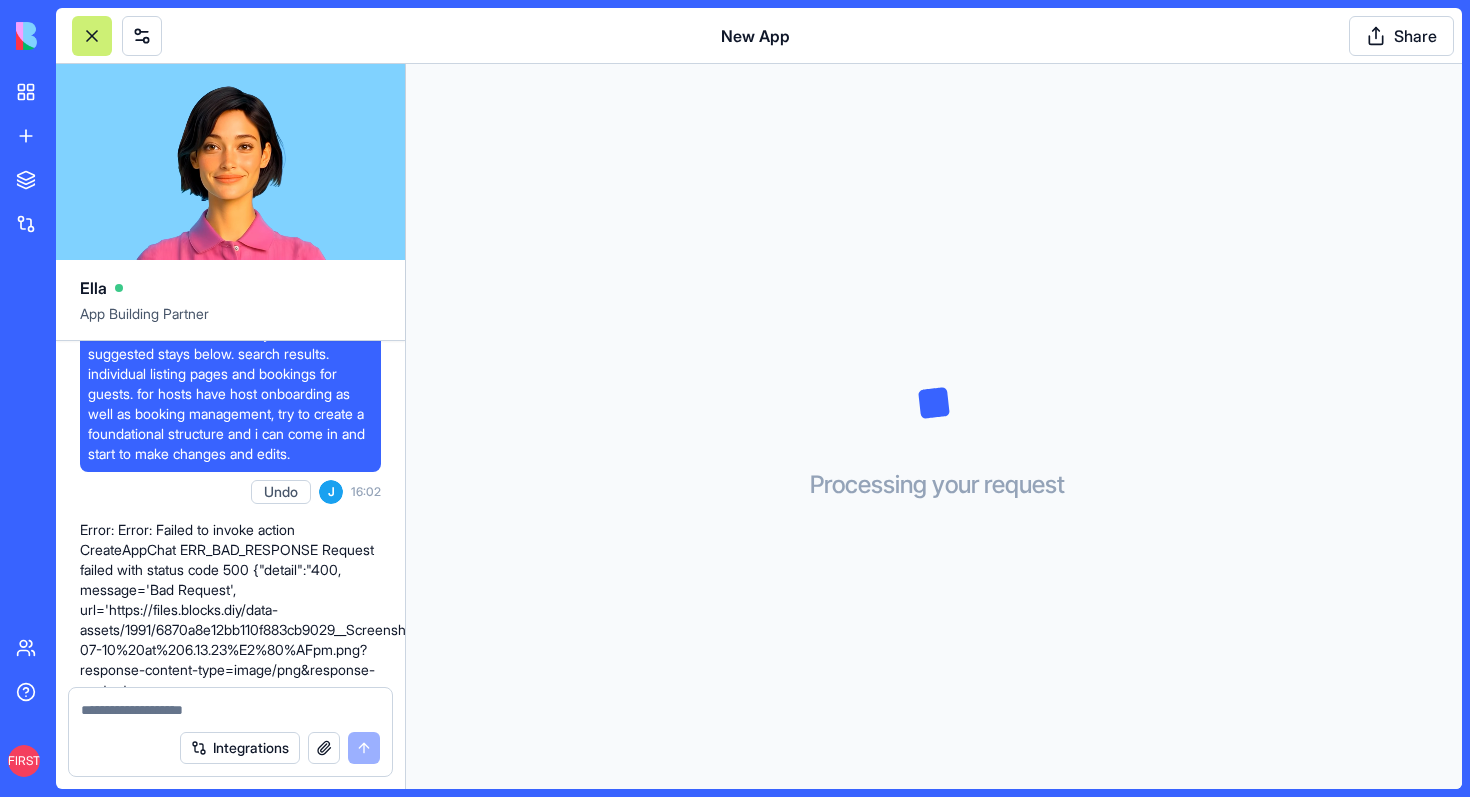 scroll, scrollTop: 1298, scrollLeft: 0, axis: vertical 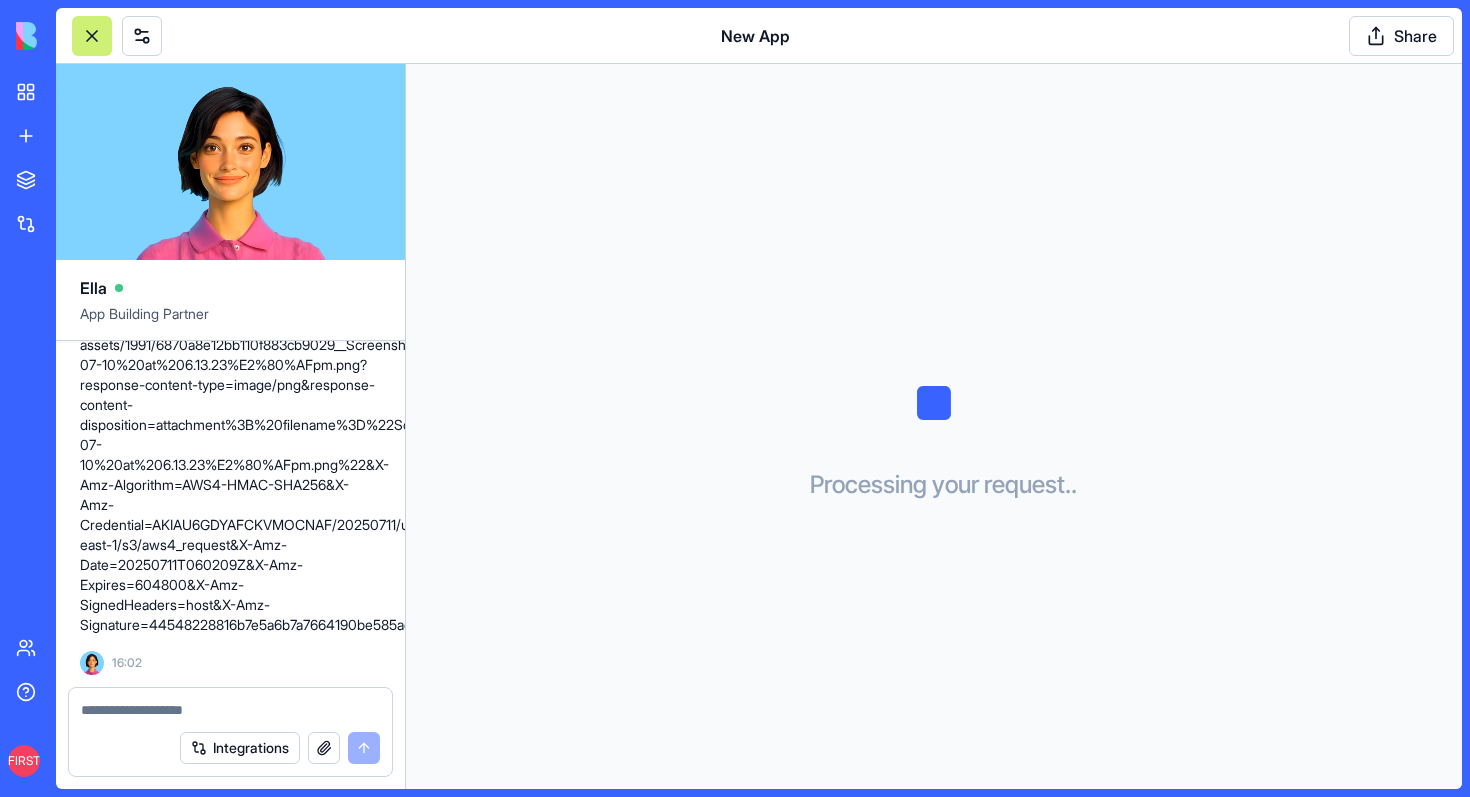 click at bounding box center (230, 710) 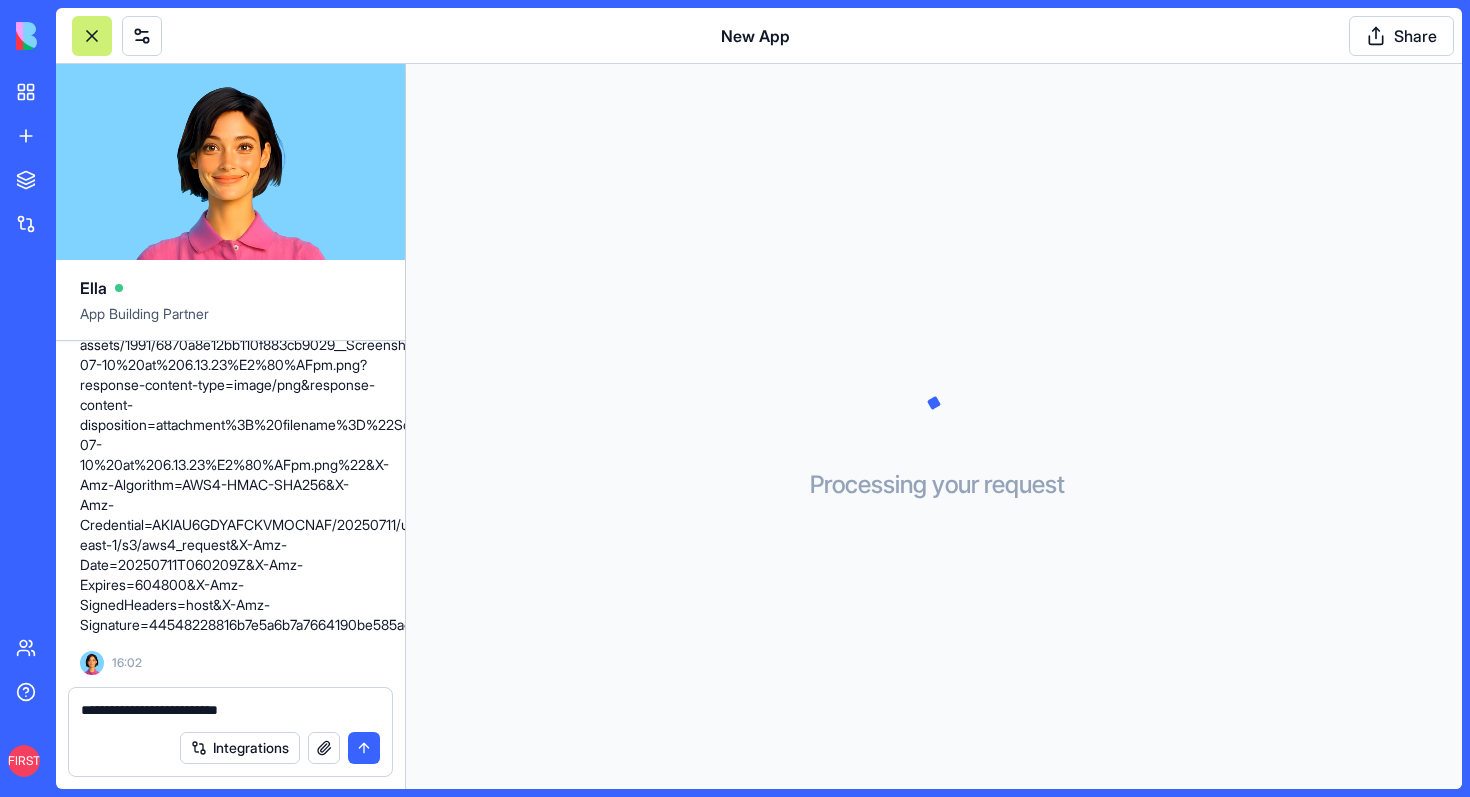 type on "**********" 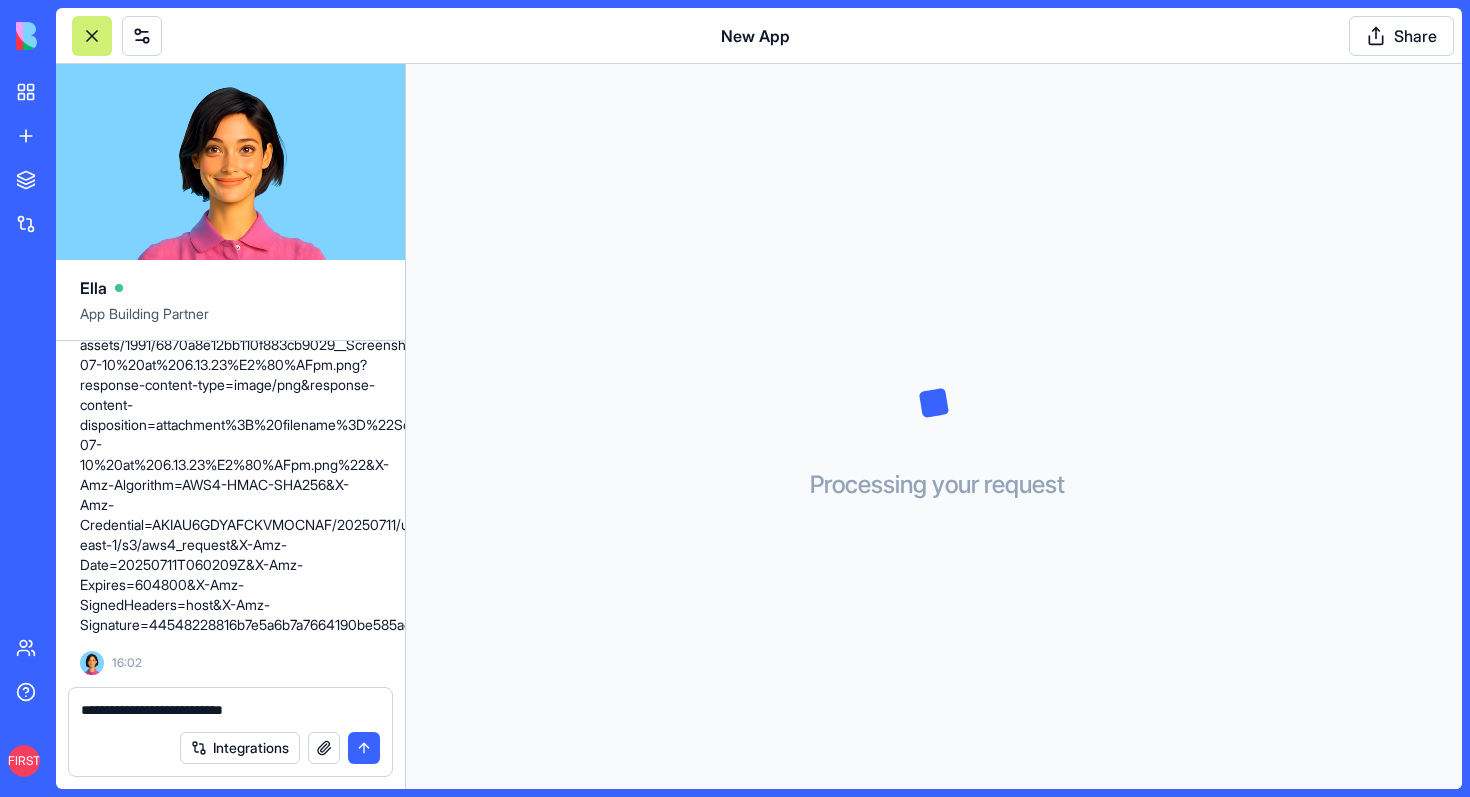 type 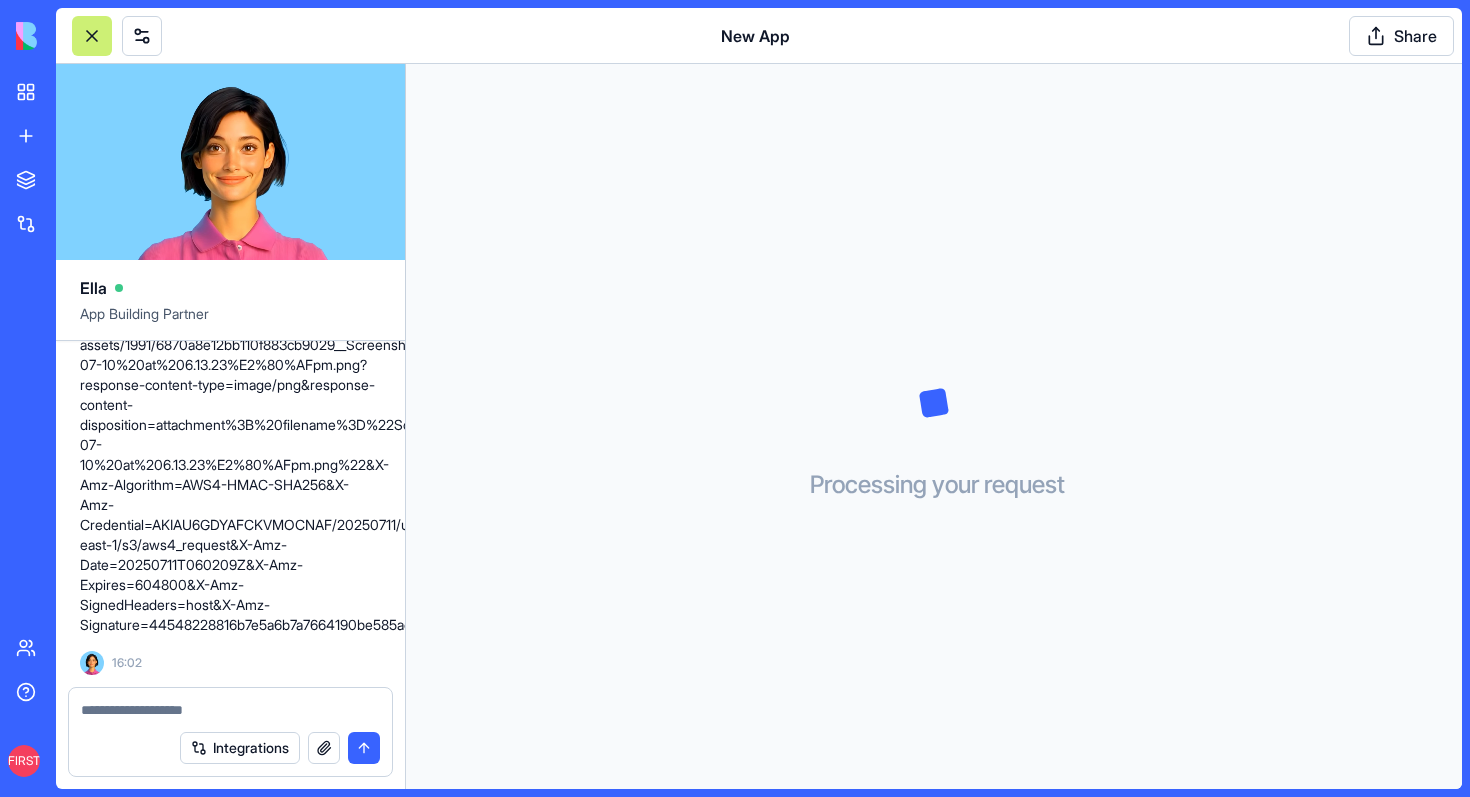 scroll, scrollTop: 1374, scrollLeft: 0, axis: vertical 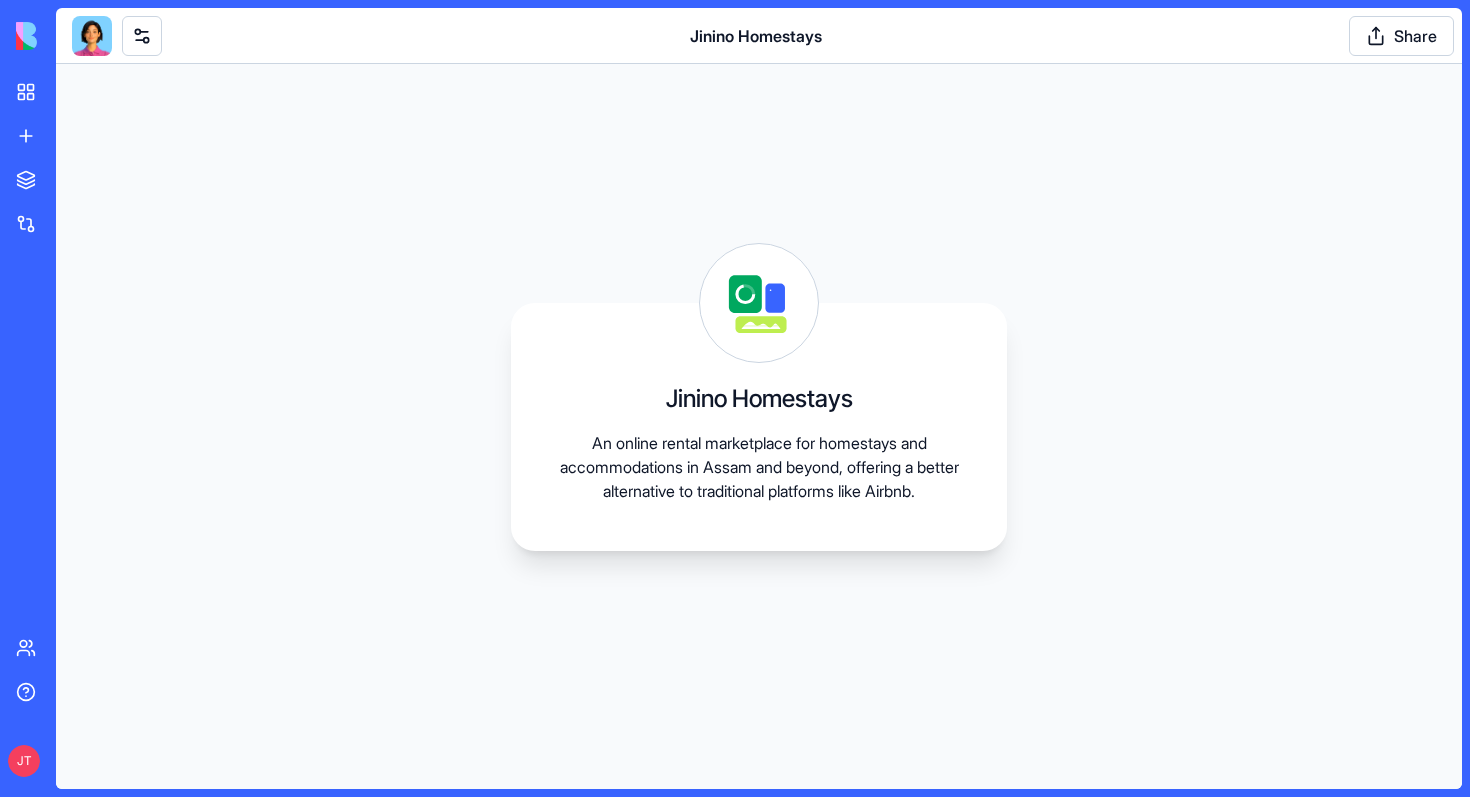 click at bounding box center [92, 36] 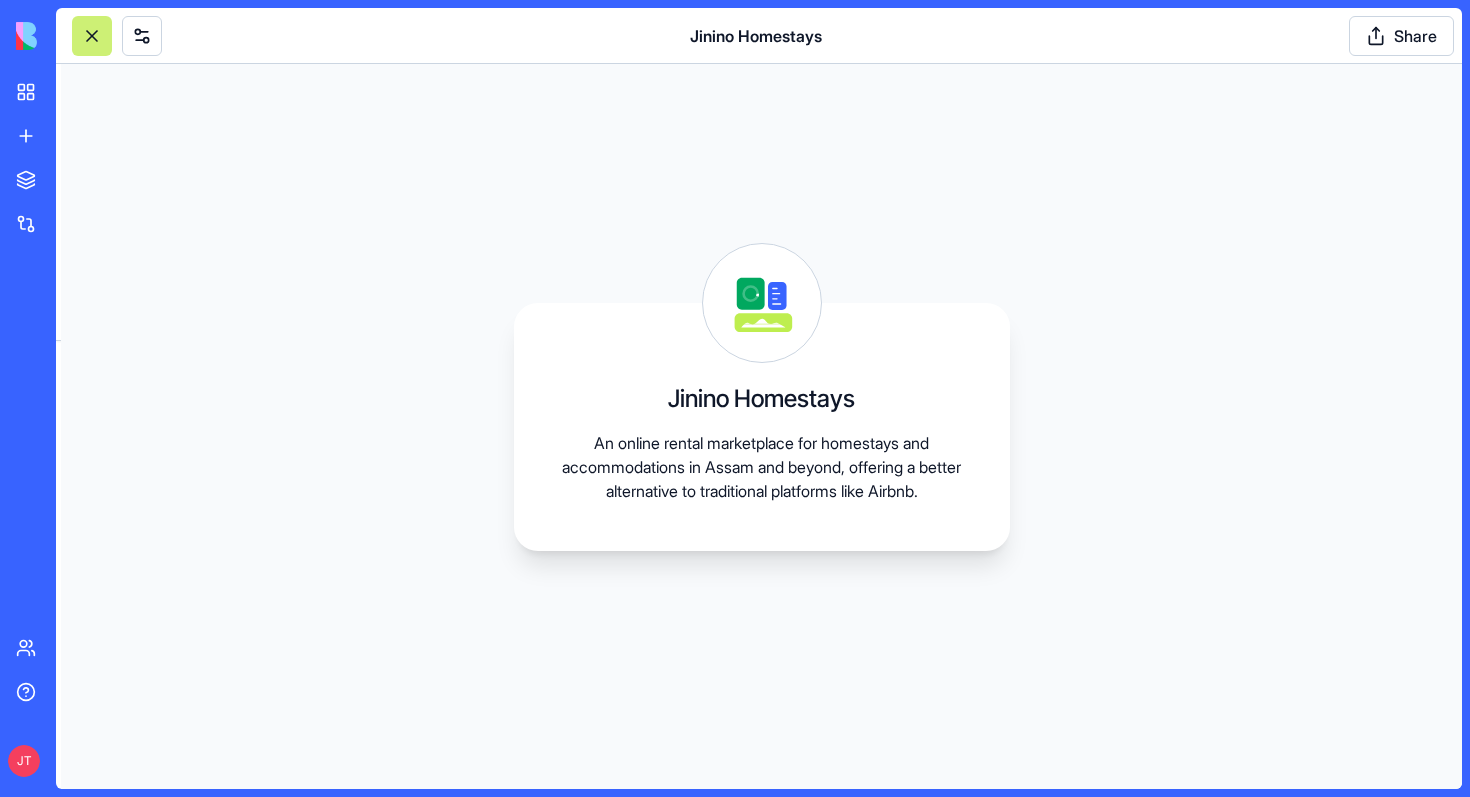 scroll, scrollTop: 1590, scrollLeft: 0, axis: vertical 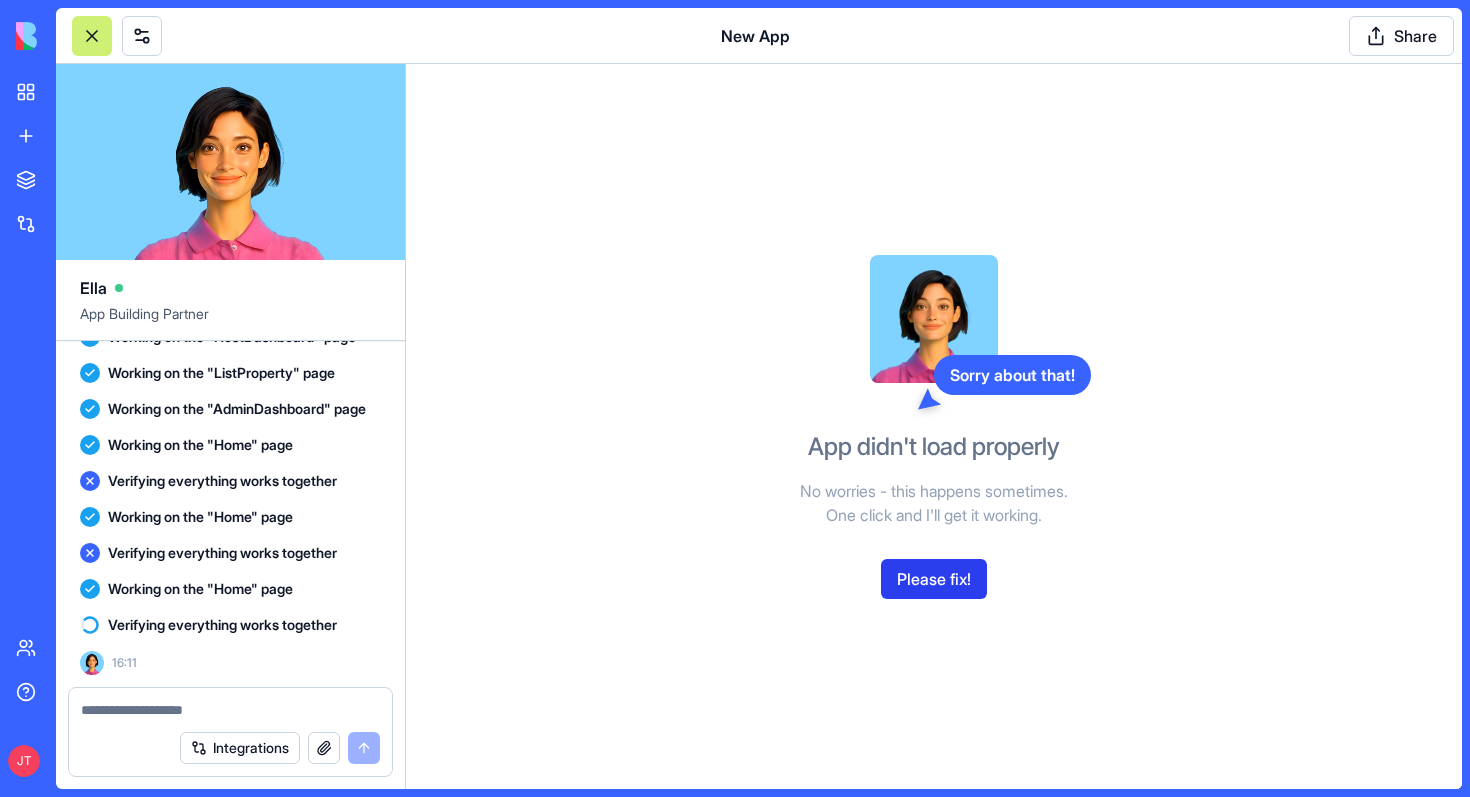 click on "Please fix!" at bounding box center [934, 579] 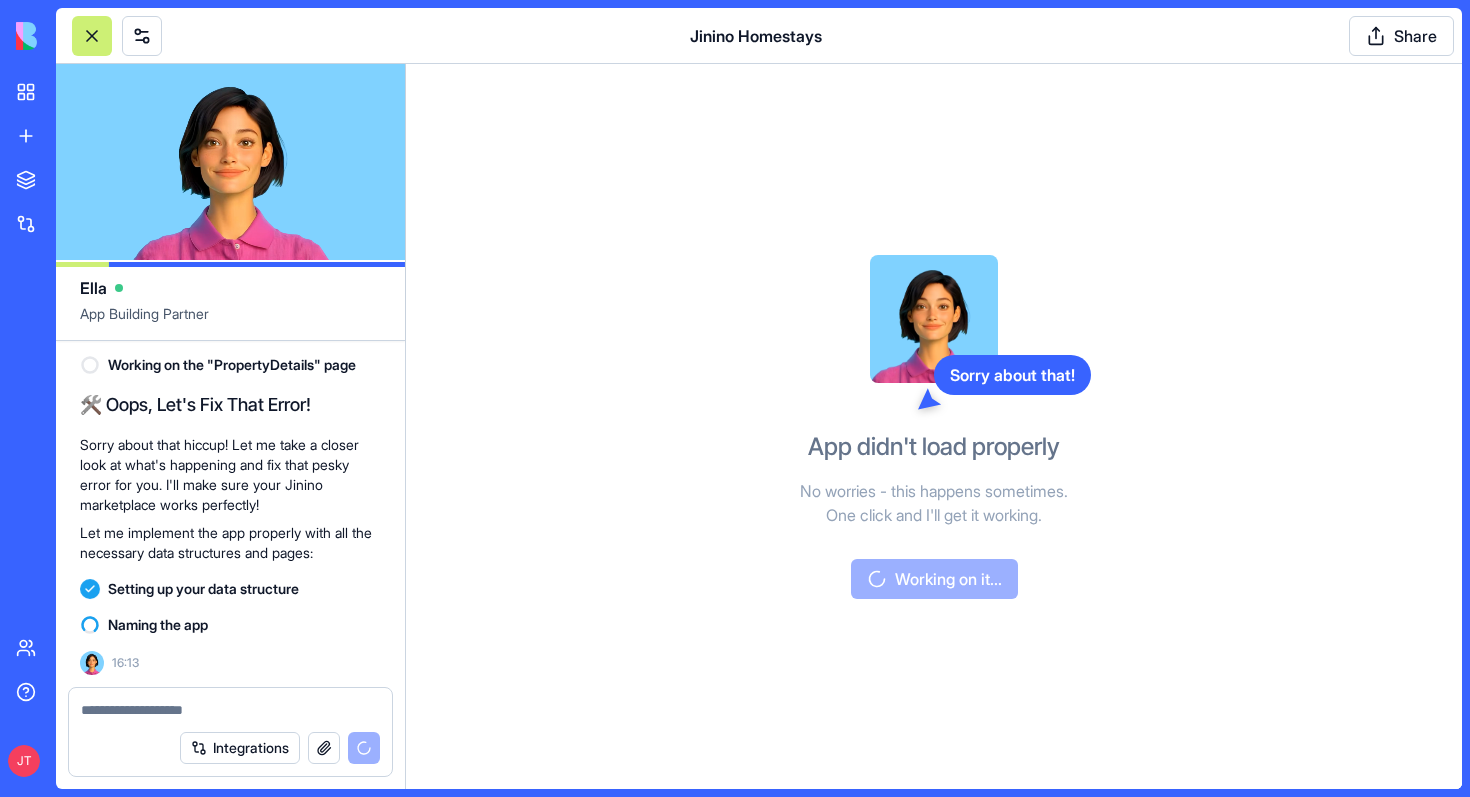 scroll, scrollTop: 2666, scrollLeft: 0, axis: vertical 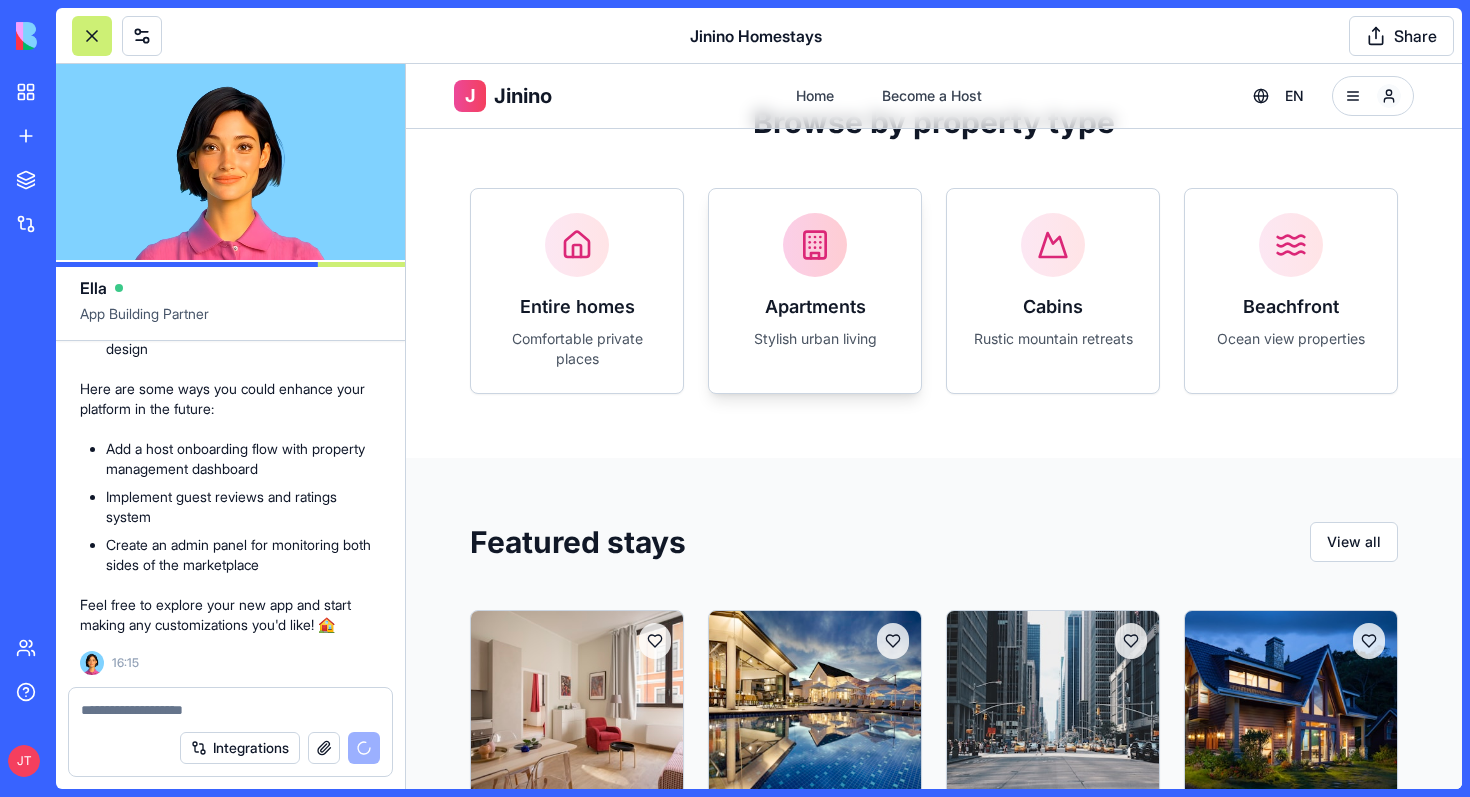 click on "Apartments" at bounding box center [815, 307] 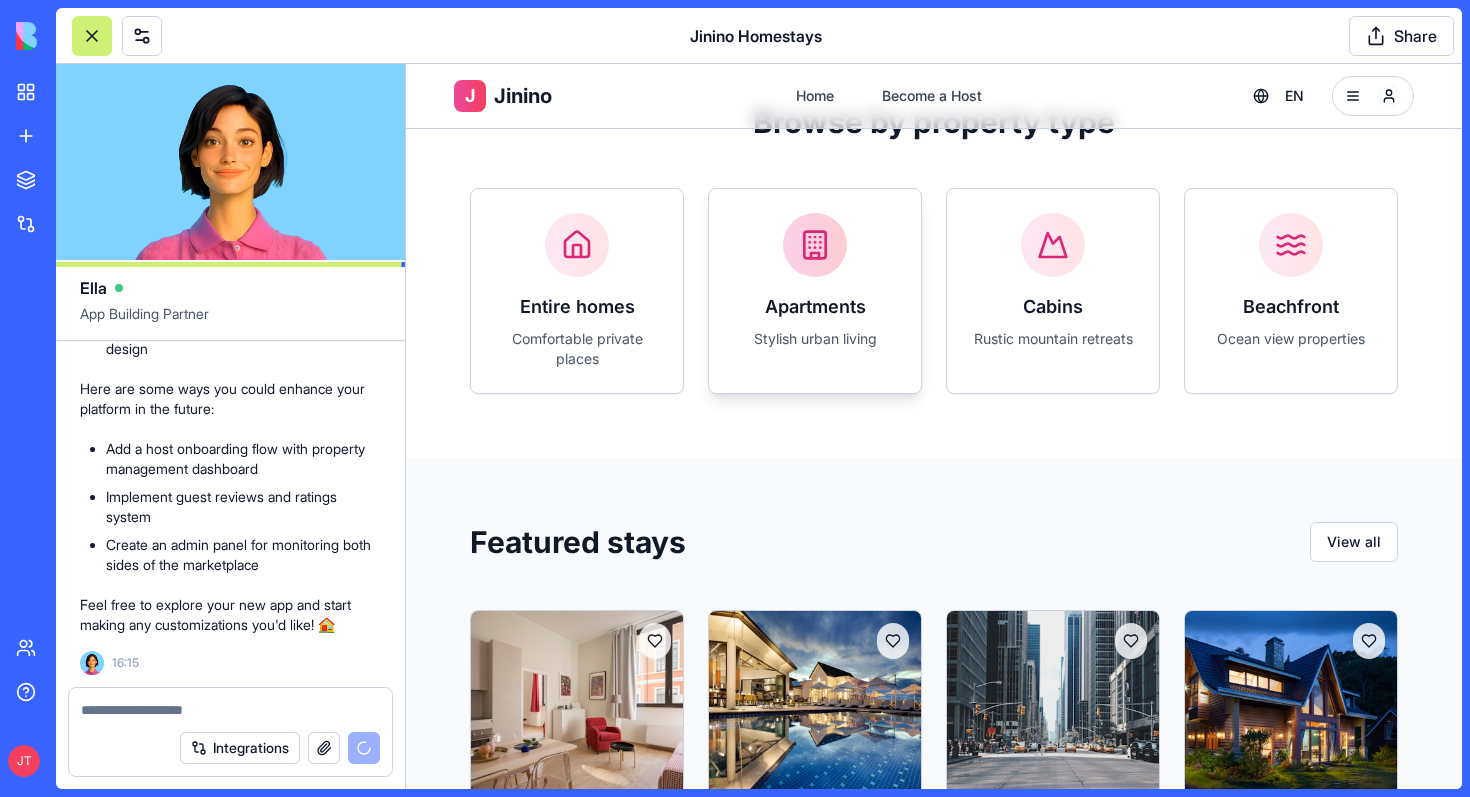 click 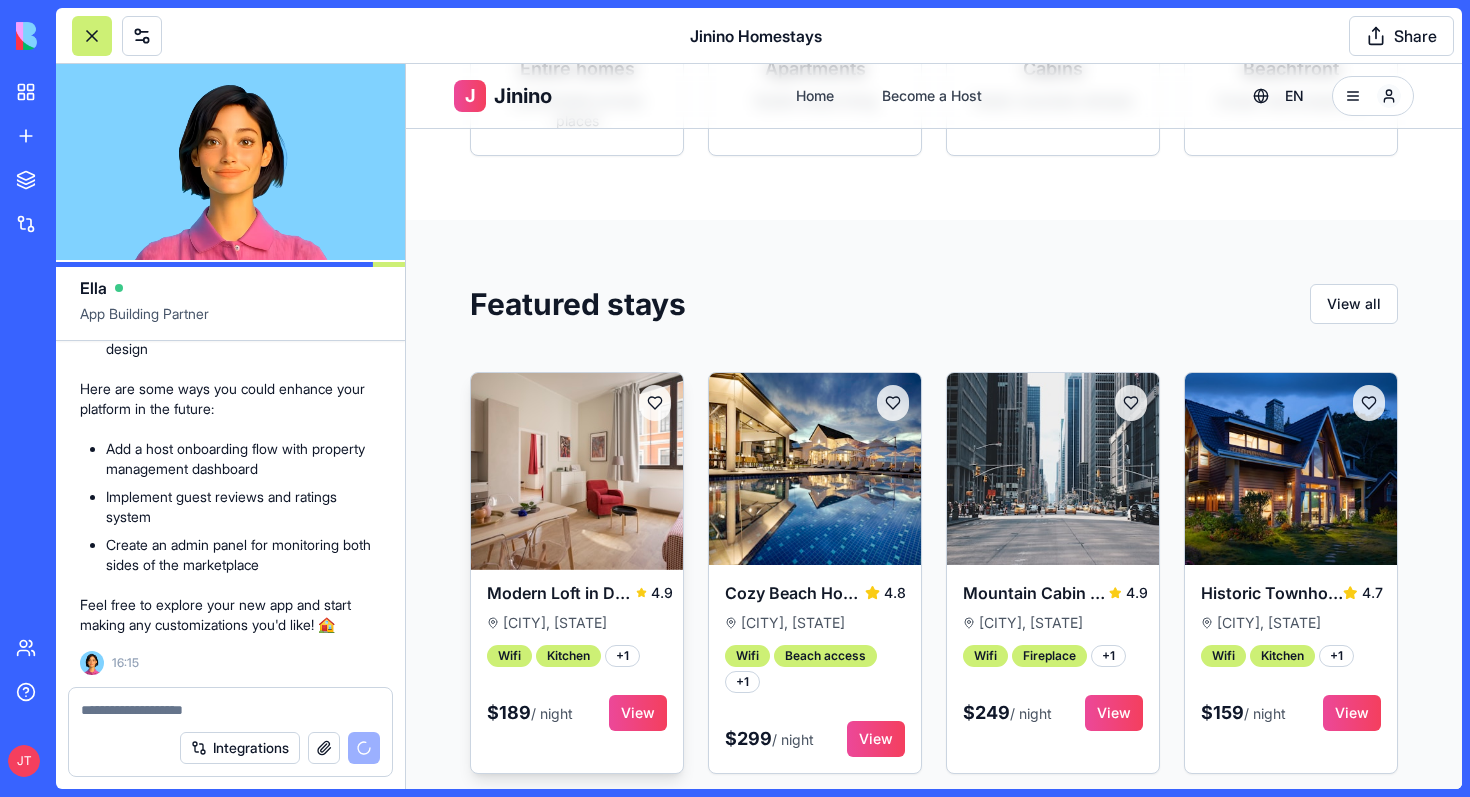 scroll, scrollTop: 987, scrollLeft: 0, axis: vertical 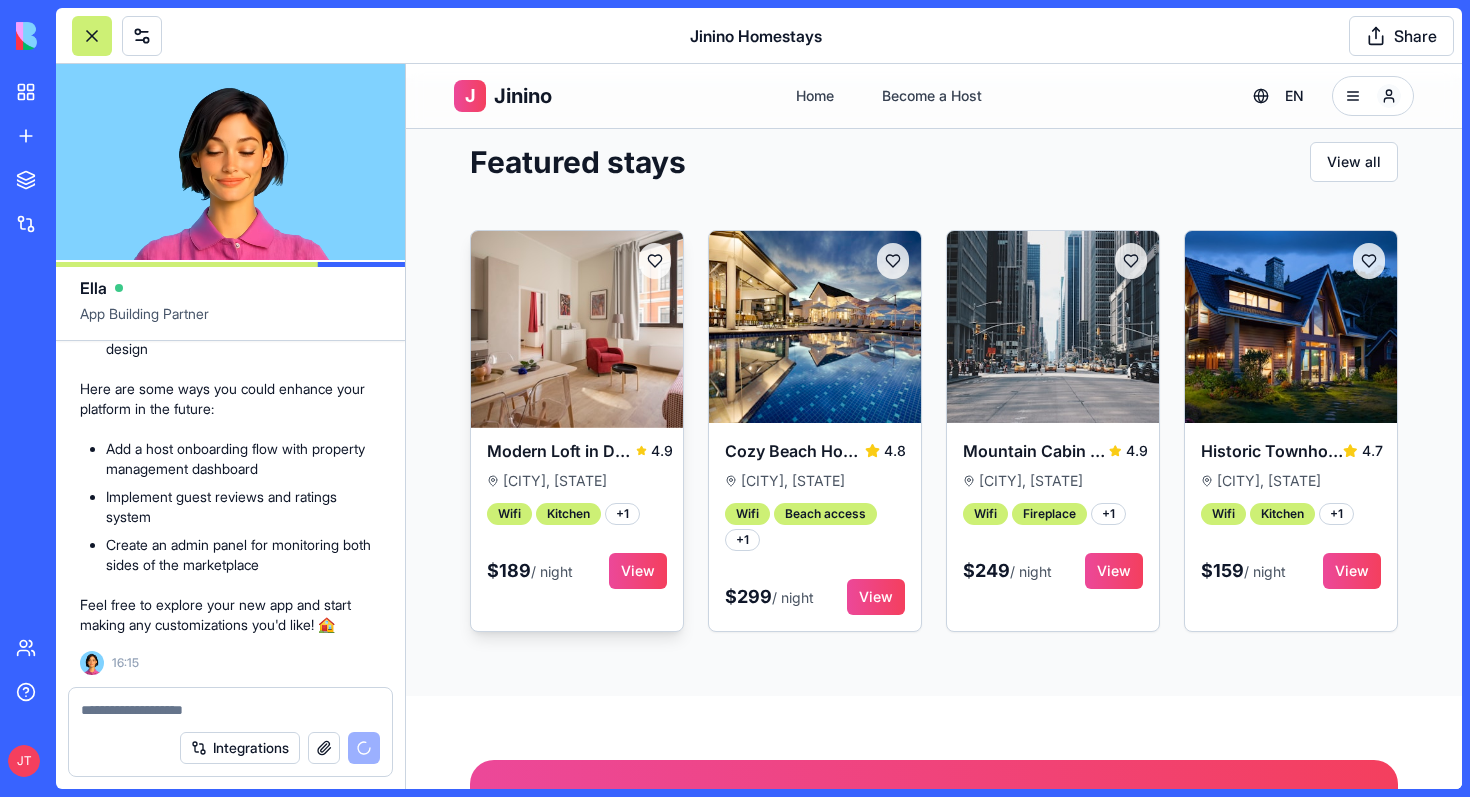 click at bounding box center [577, 327] 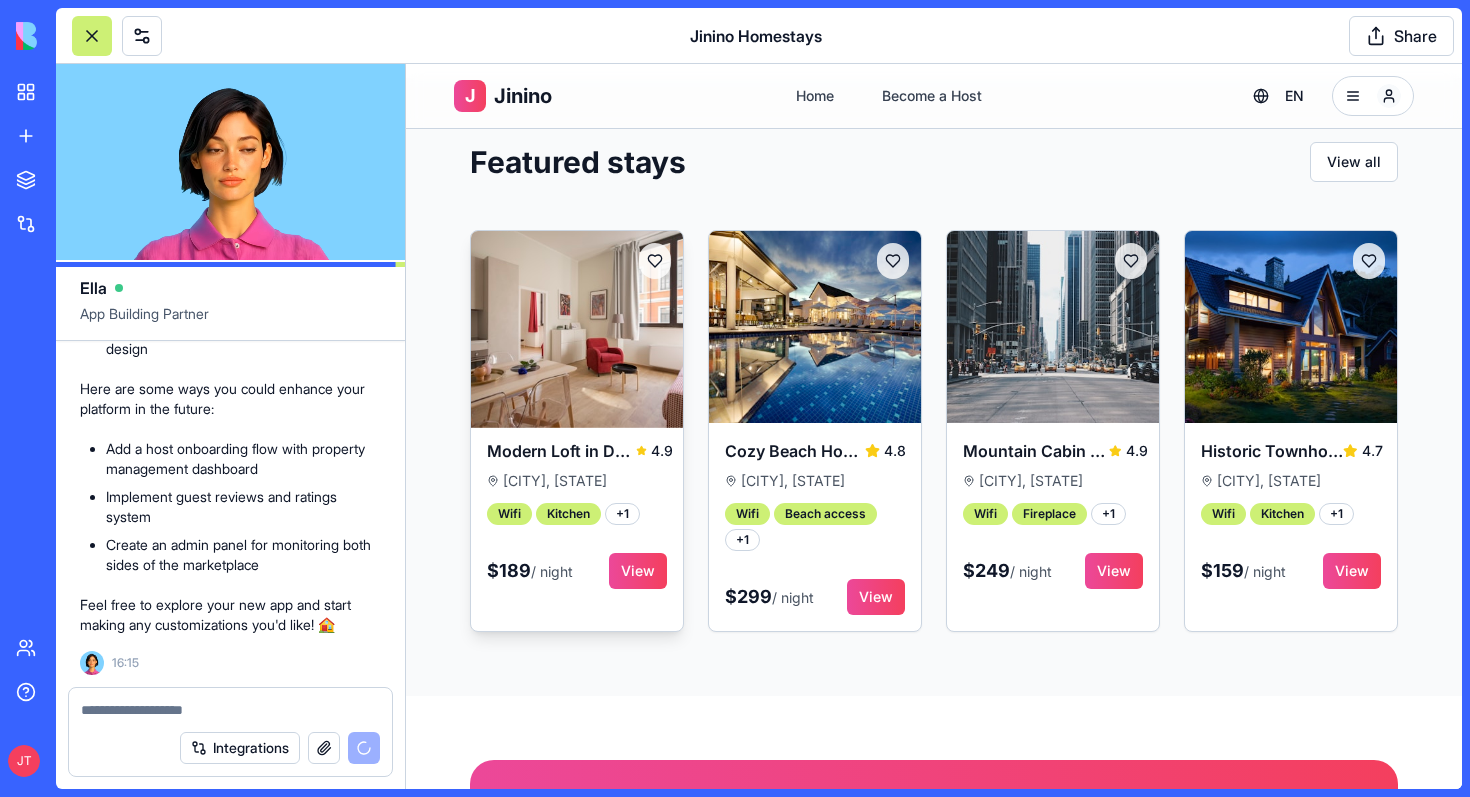 click at bounding box center (577, 327) 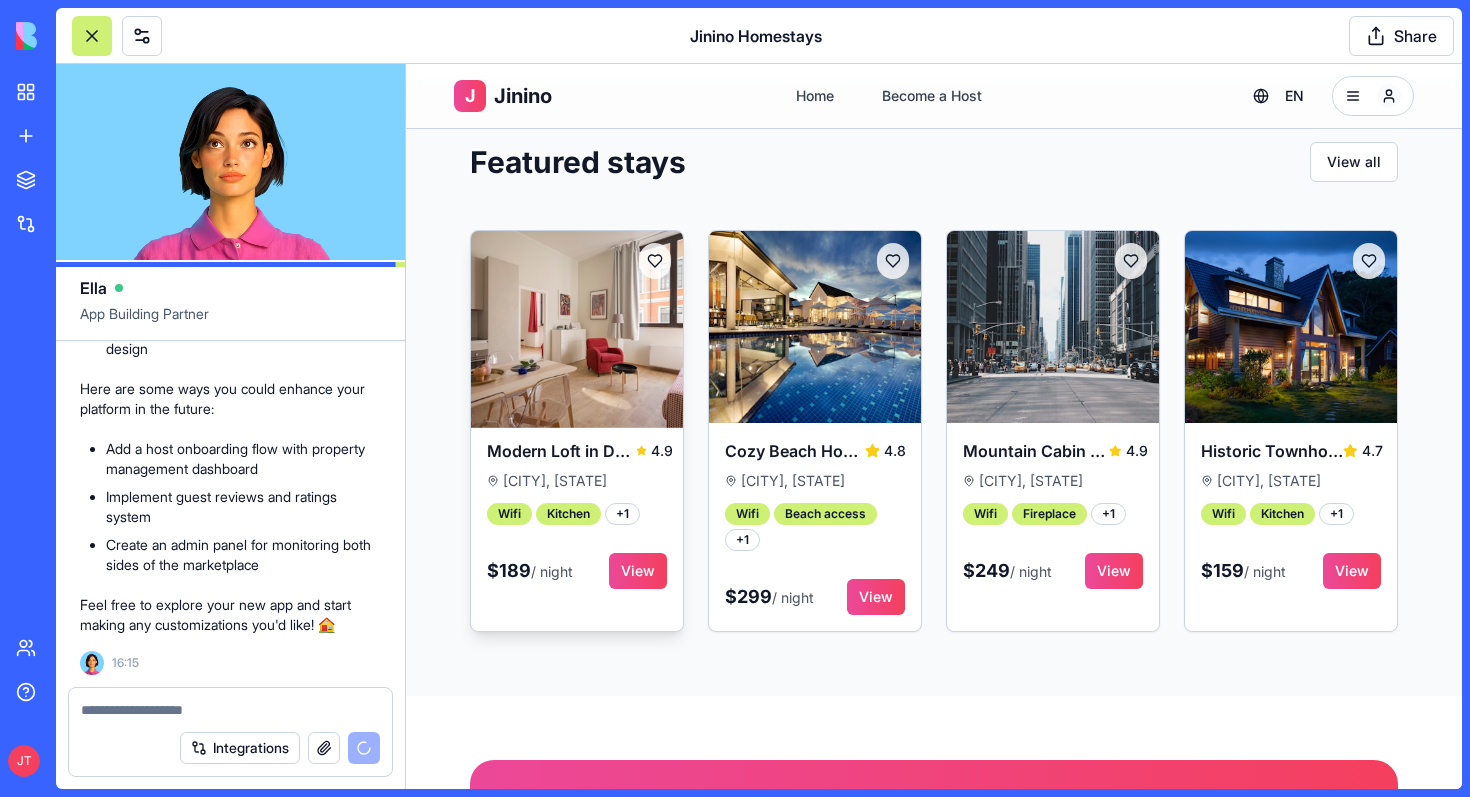 click at bounding box center (577, 327) 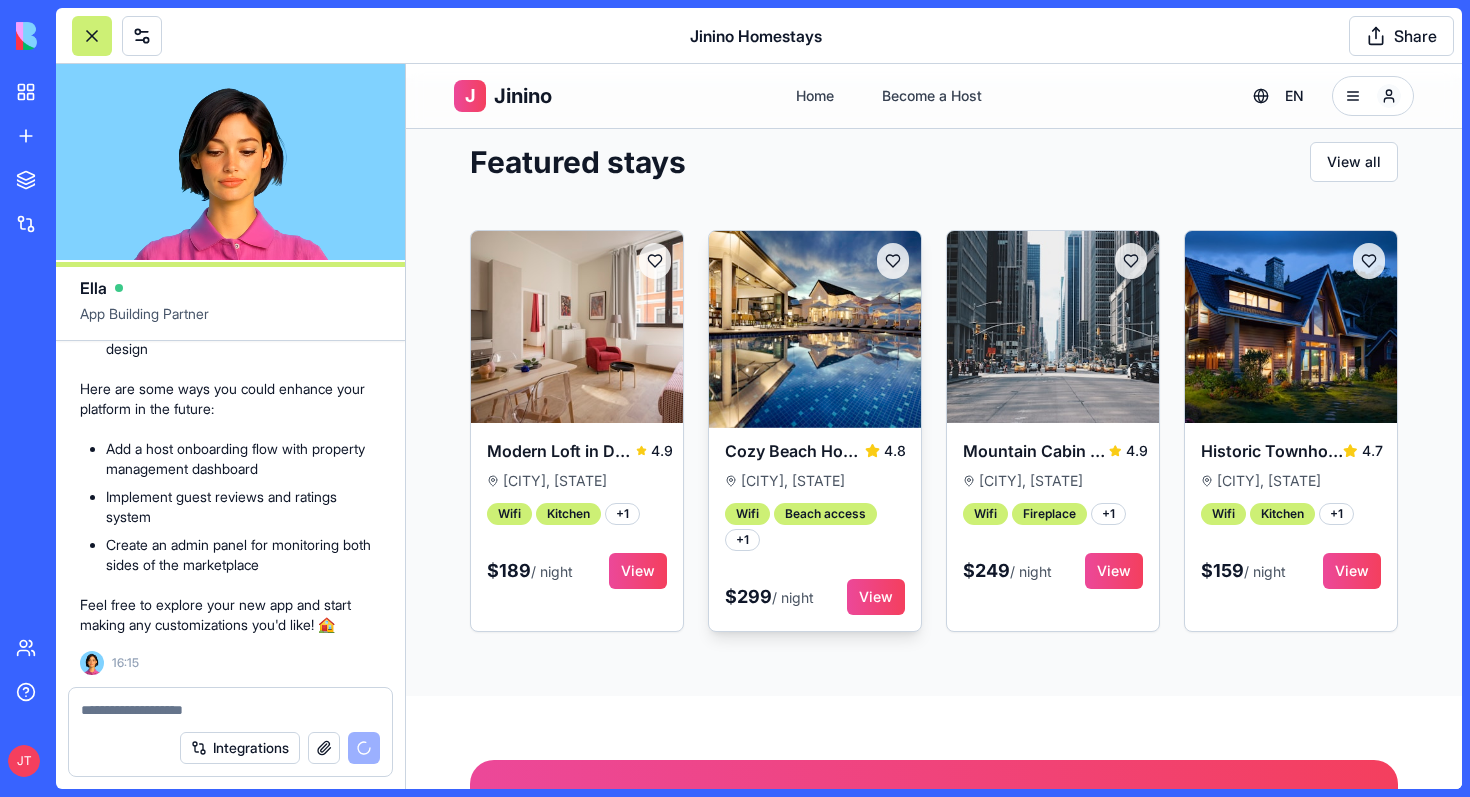 click at bounding box center [815, 327] 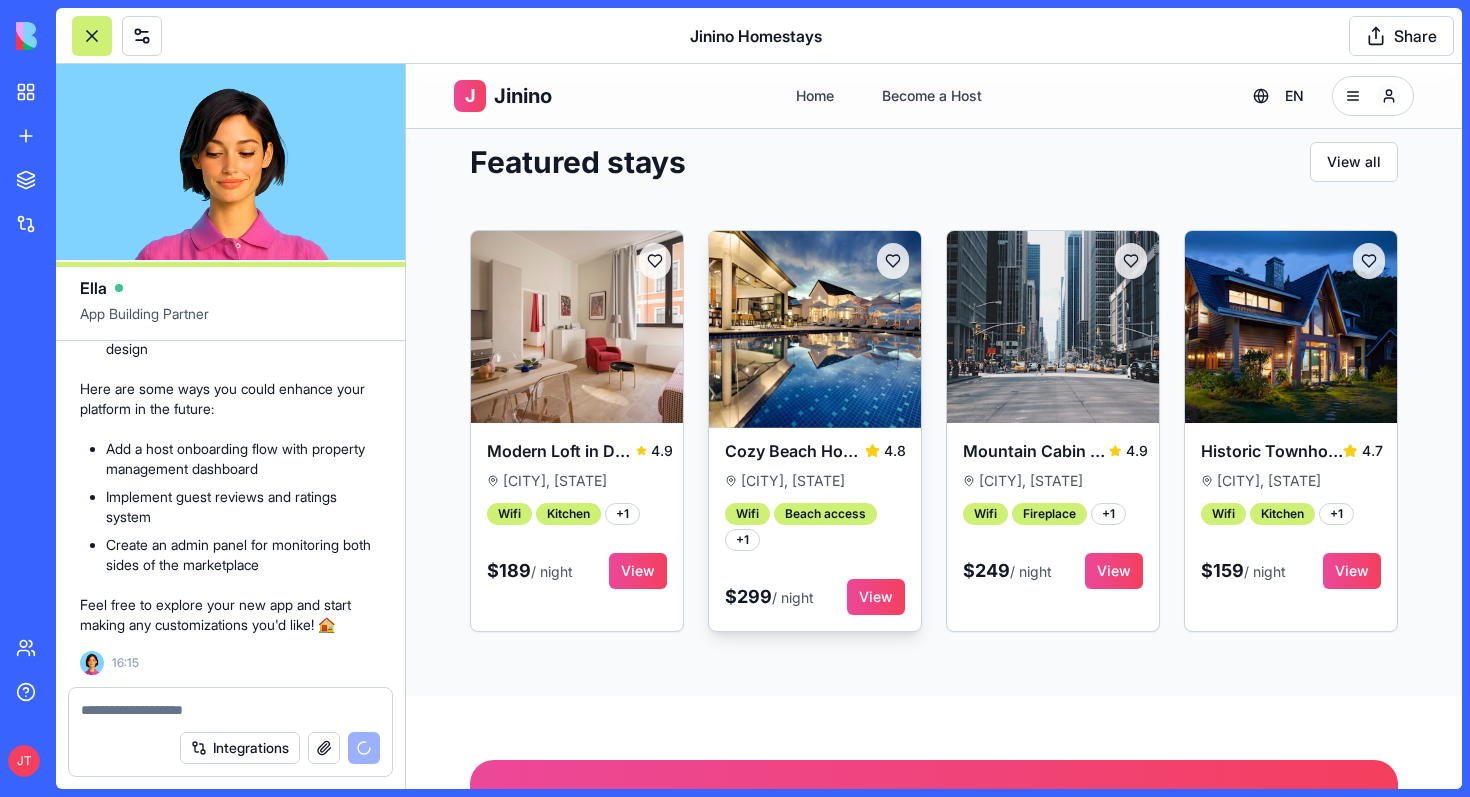 click at bounding box center [815, 327] 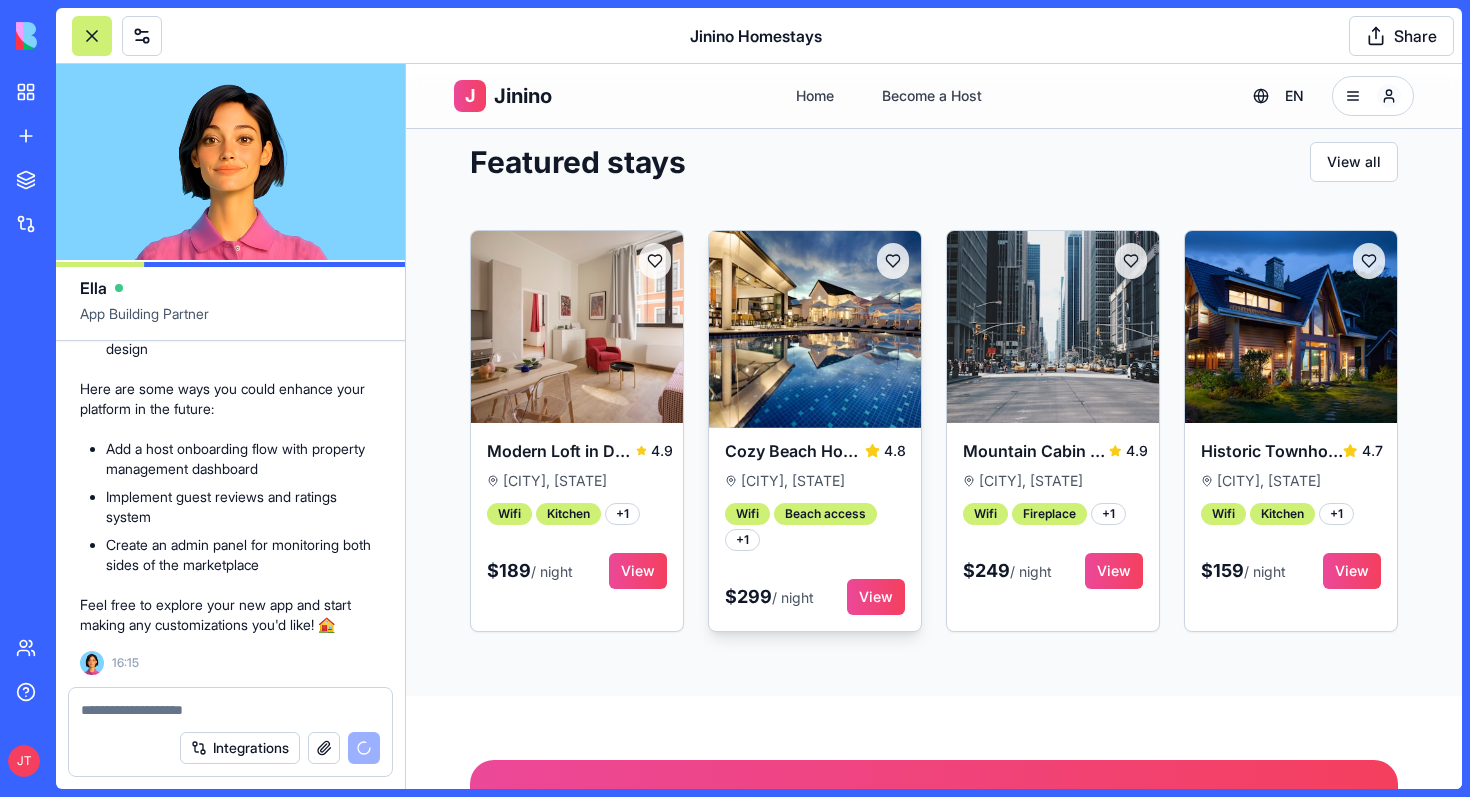 click at bounding box center [815, 327] 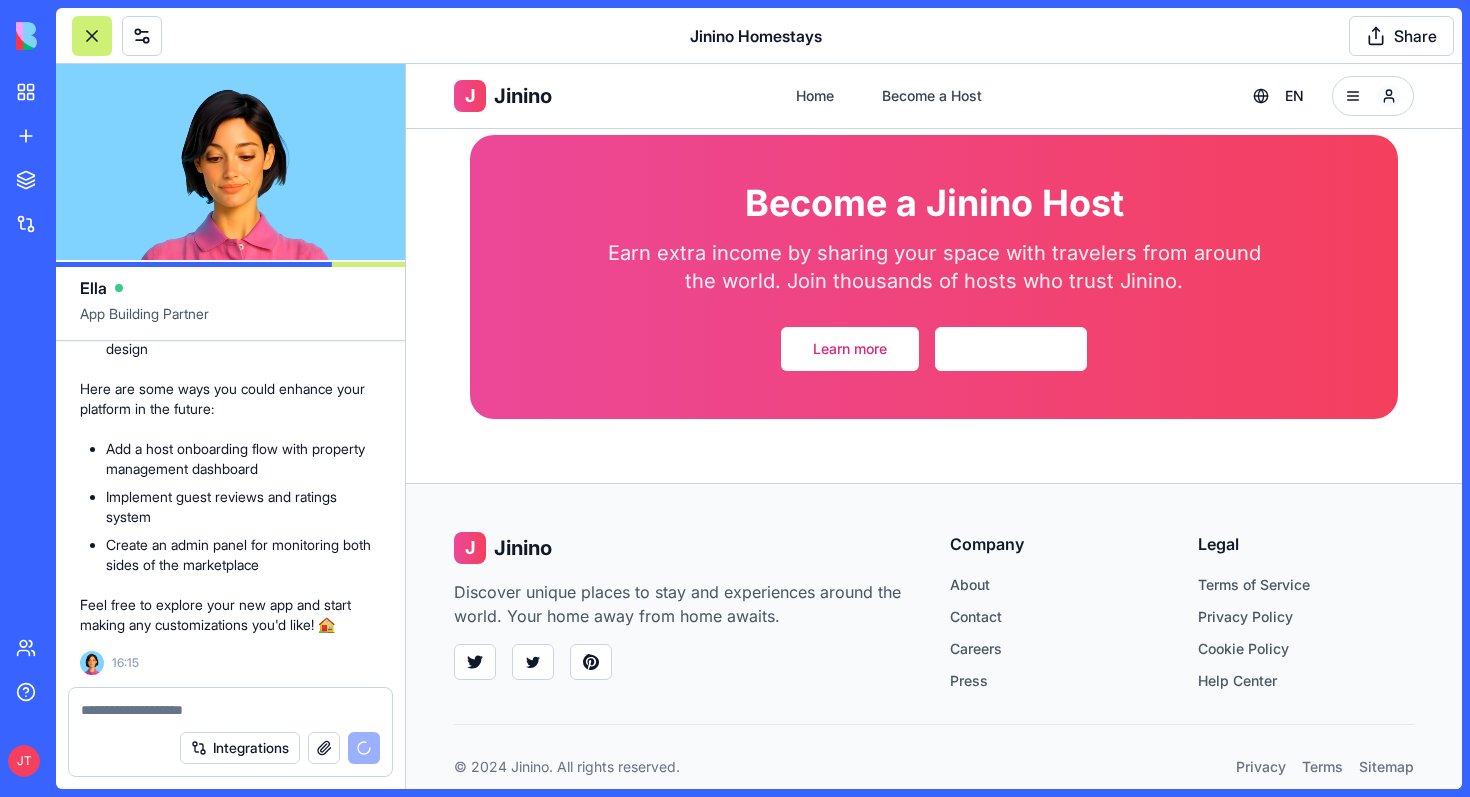 scroll, scrollTop: 1625, scrollLeft: 0, axis: vertical 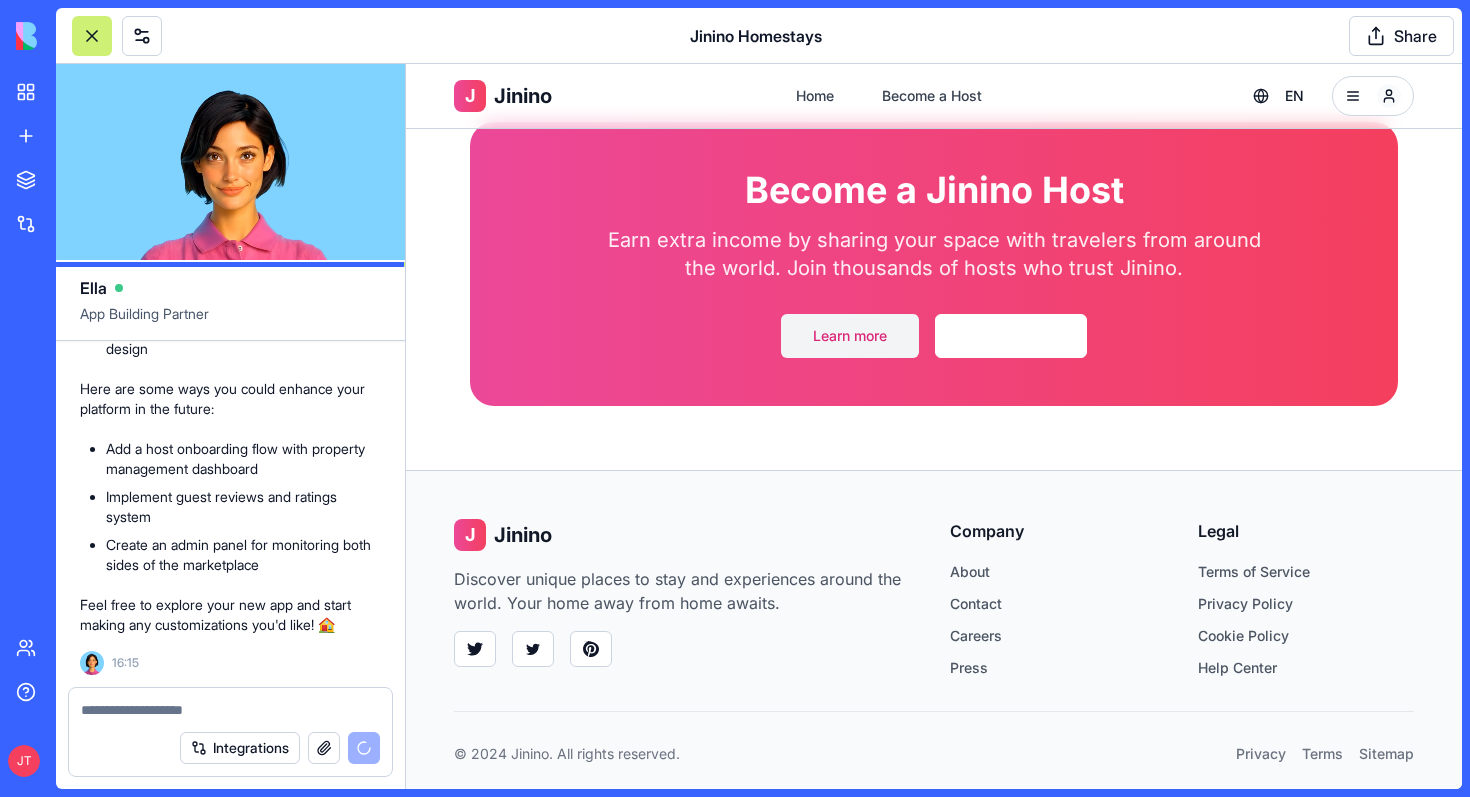 click on "Learn more" at bounding box center [850, 336] 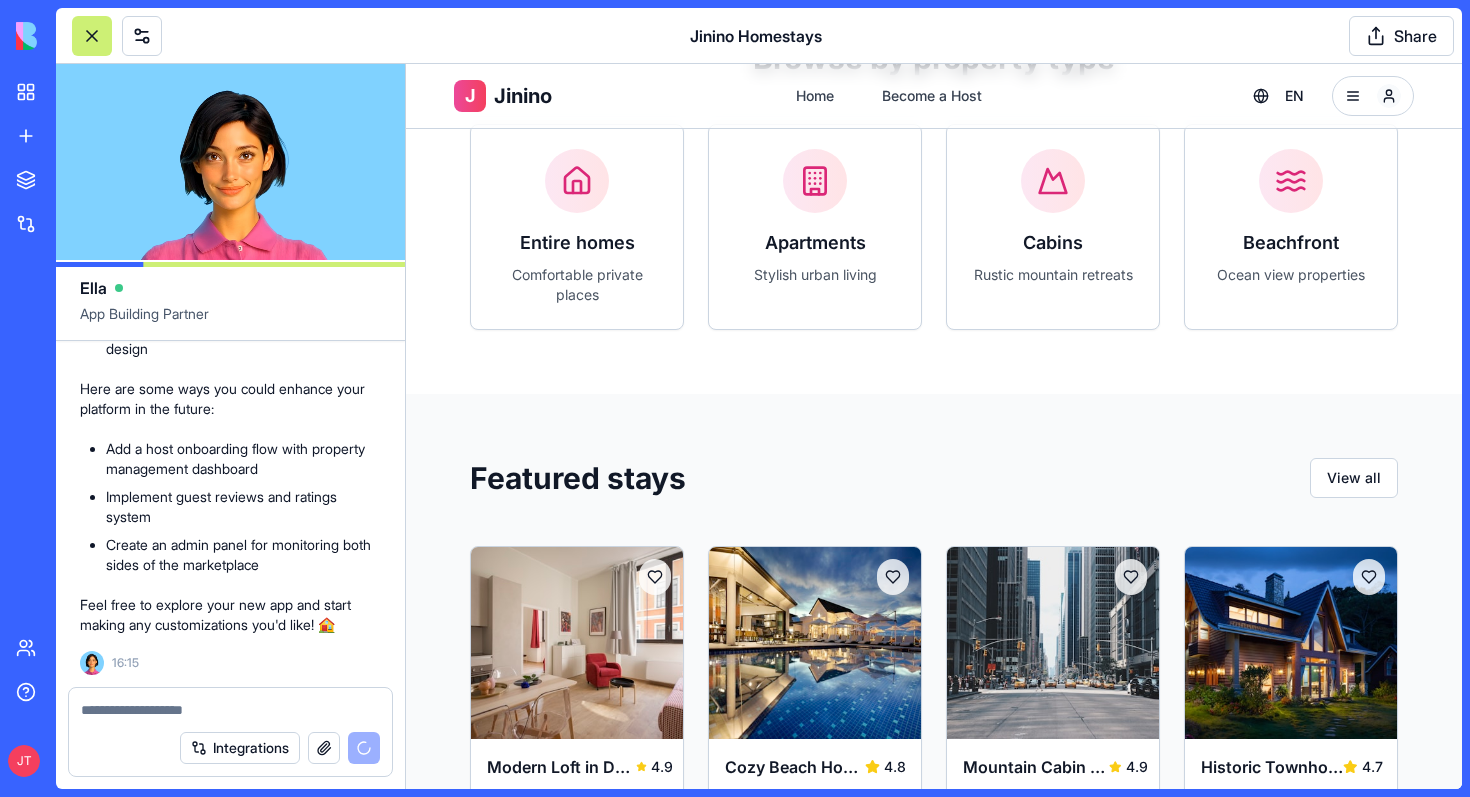 scroll, scrollTop: 0, scrollLeft: 0, axis: both 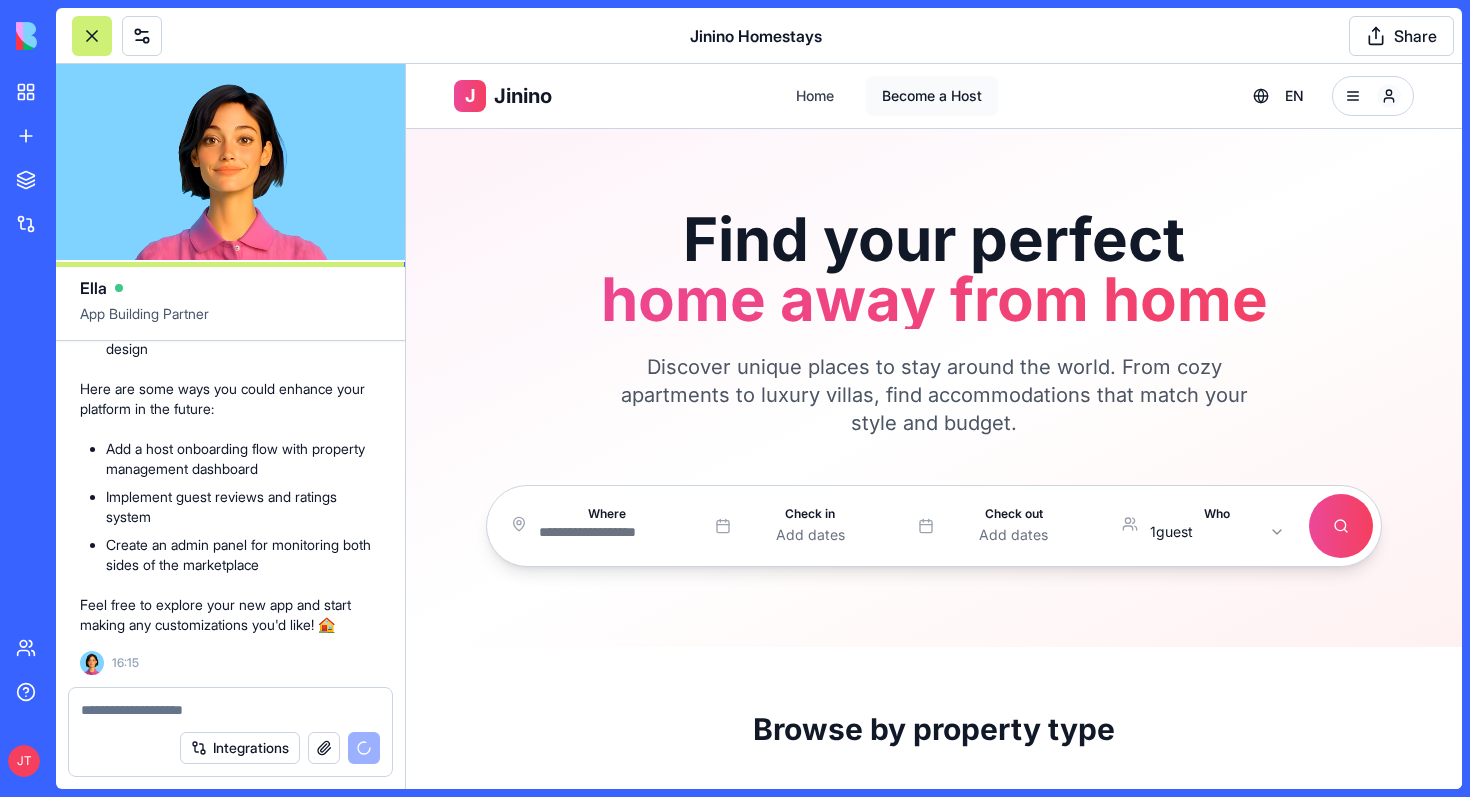 click on "Become a Host" at bounding box center (932, 96) 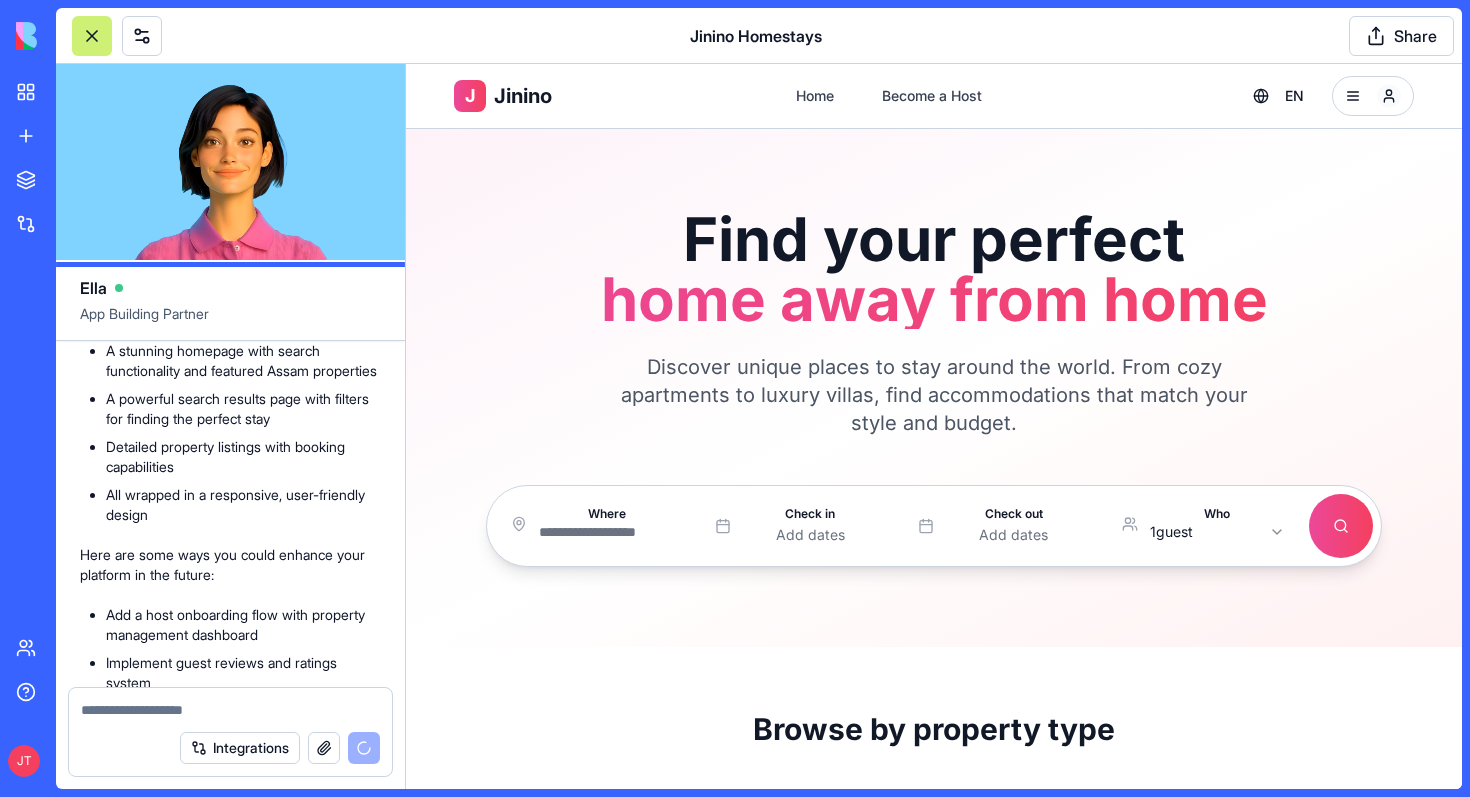 scroll, scrollTop: 3143, scrollLeft: 0, axis: vertical 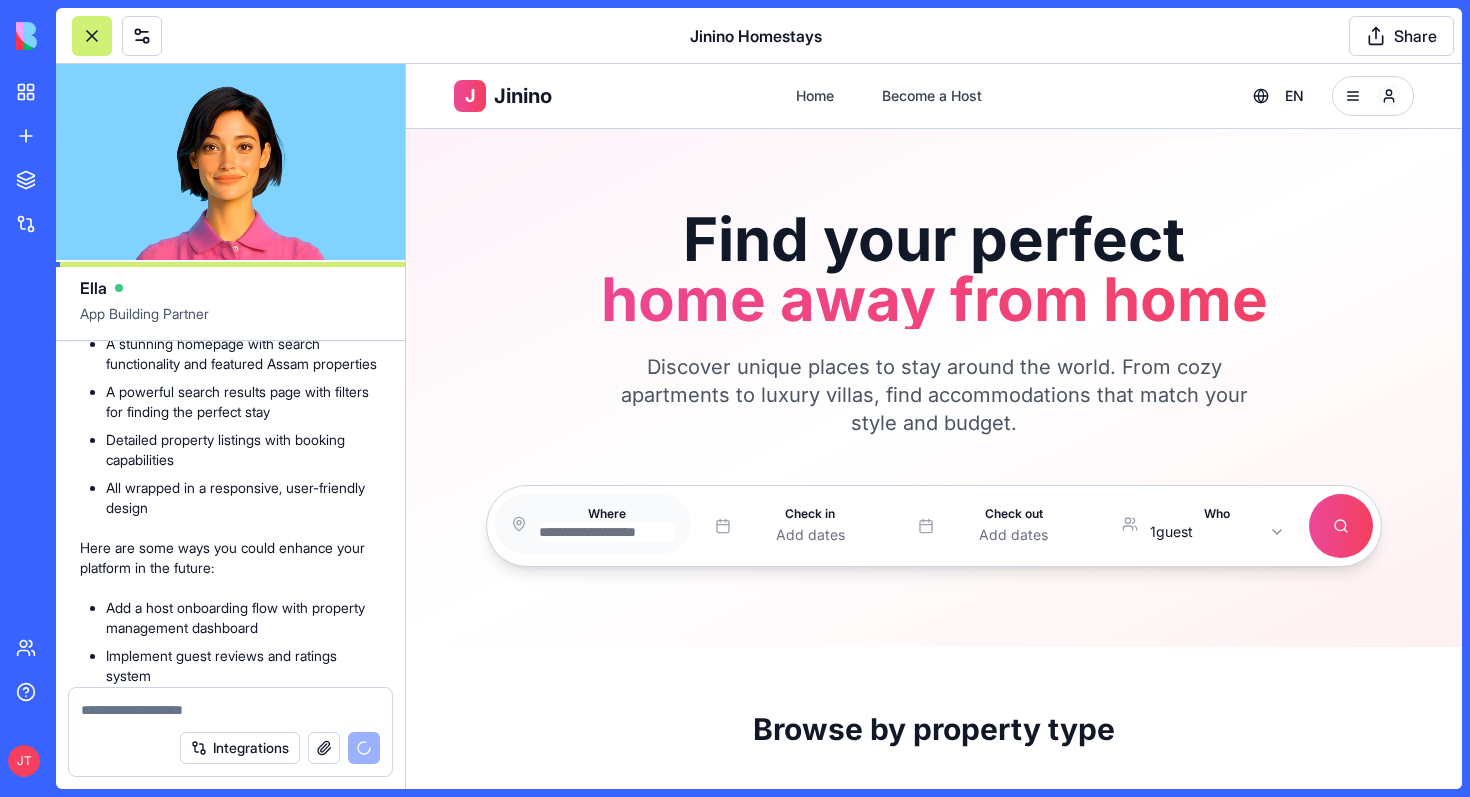 click at bounding box center [607, 532] 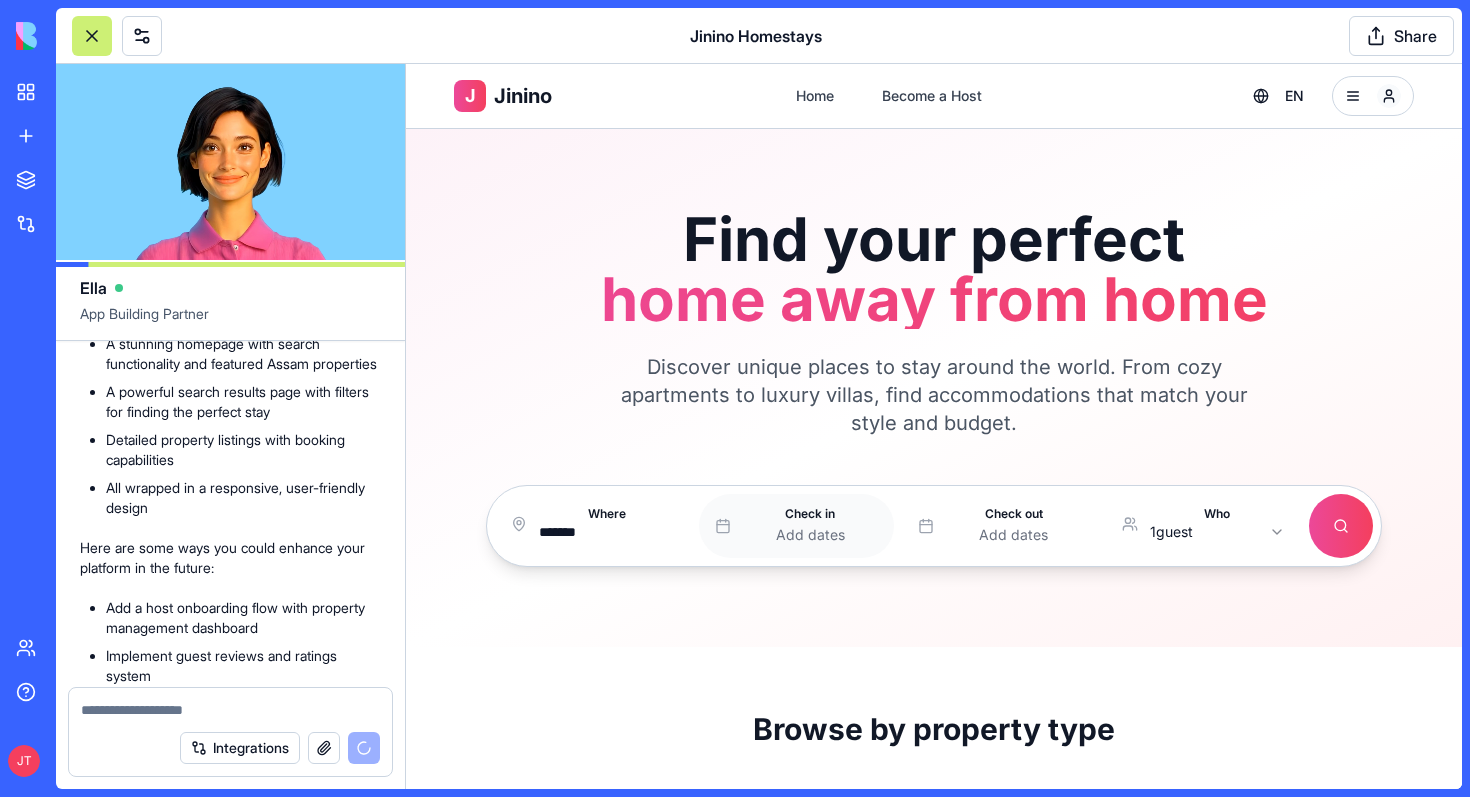 type on "*******" 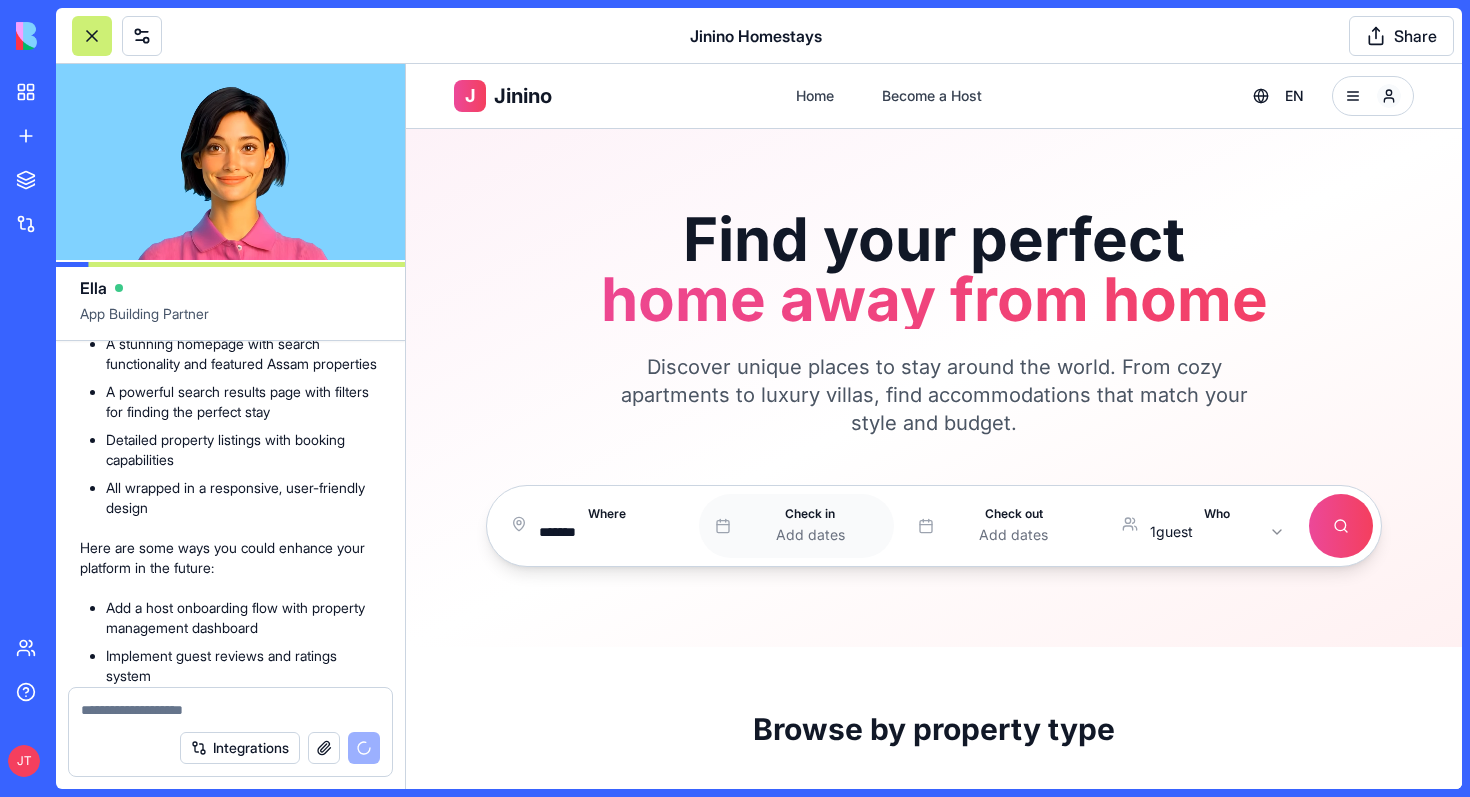 click on "Add dates" at bounding box center [810, 534] 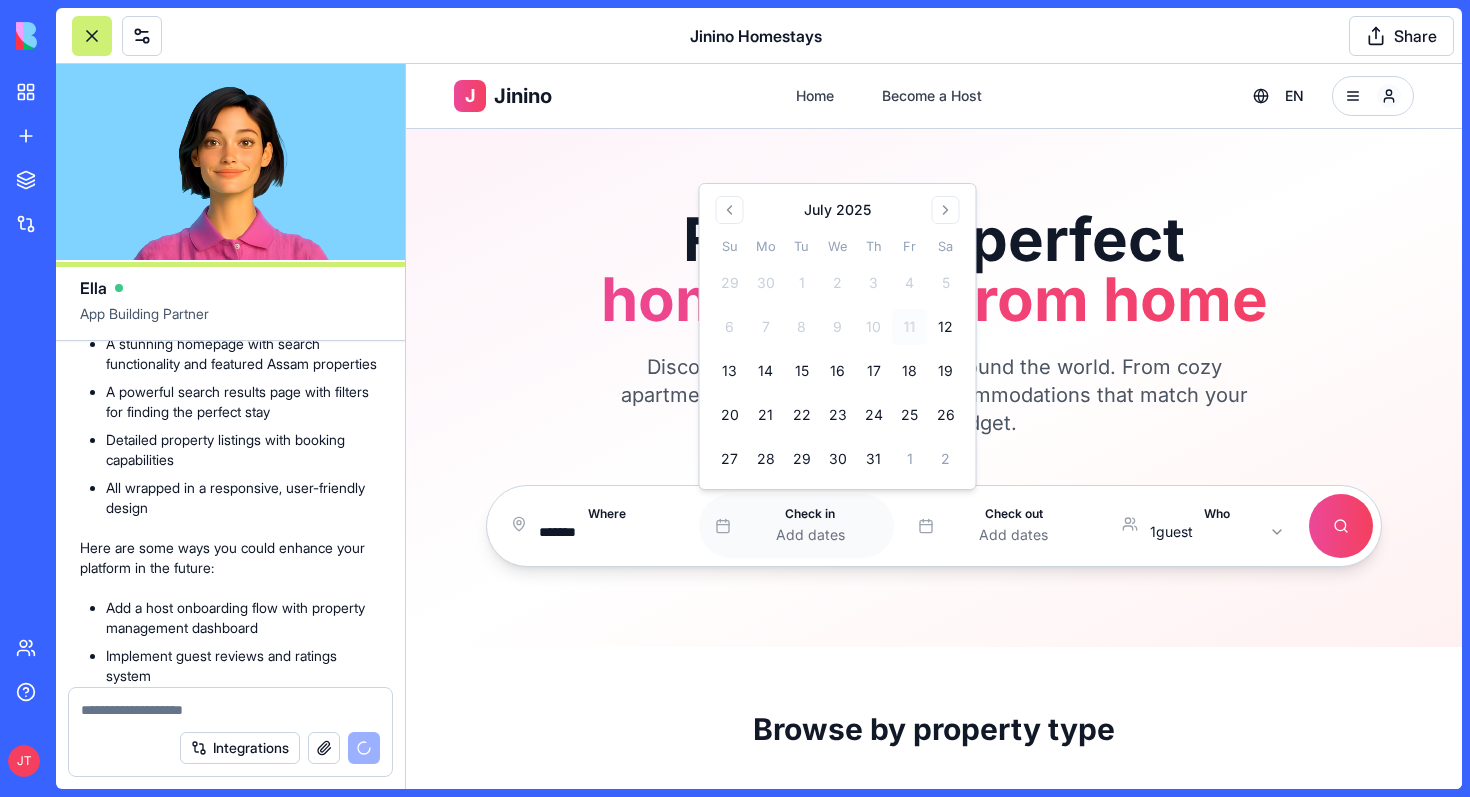 type 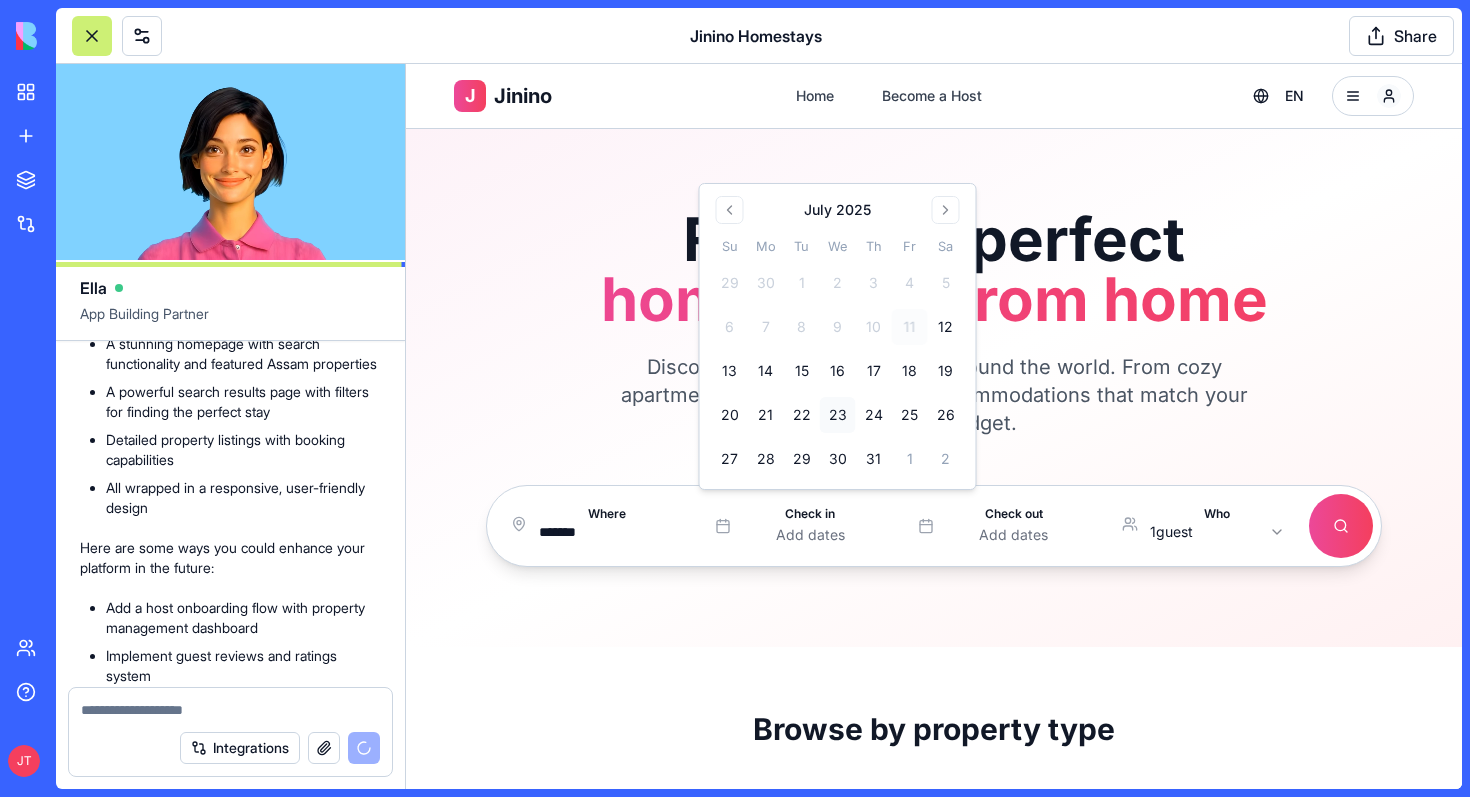 click on "23" at bounding box center (838, 415) 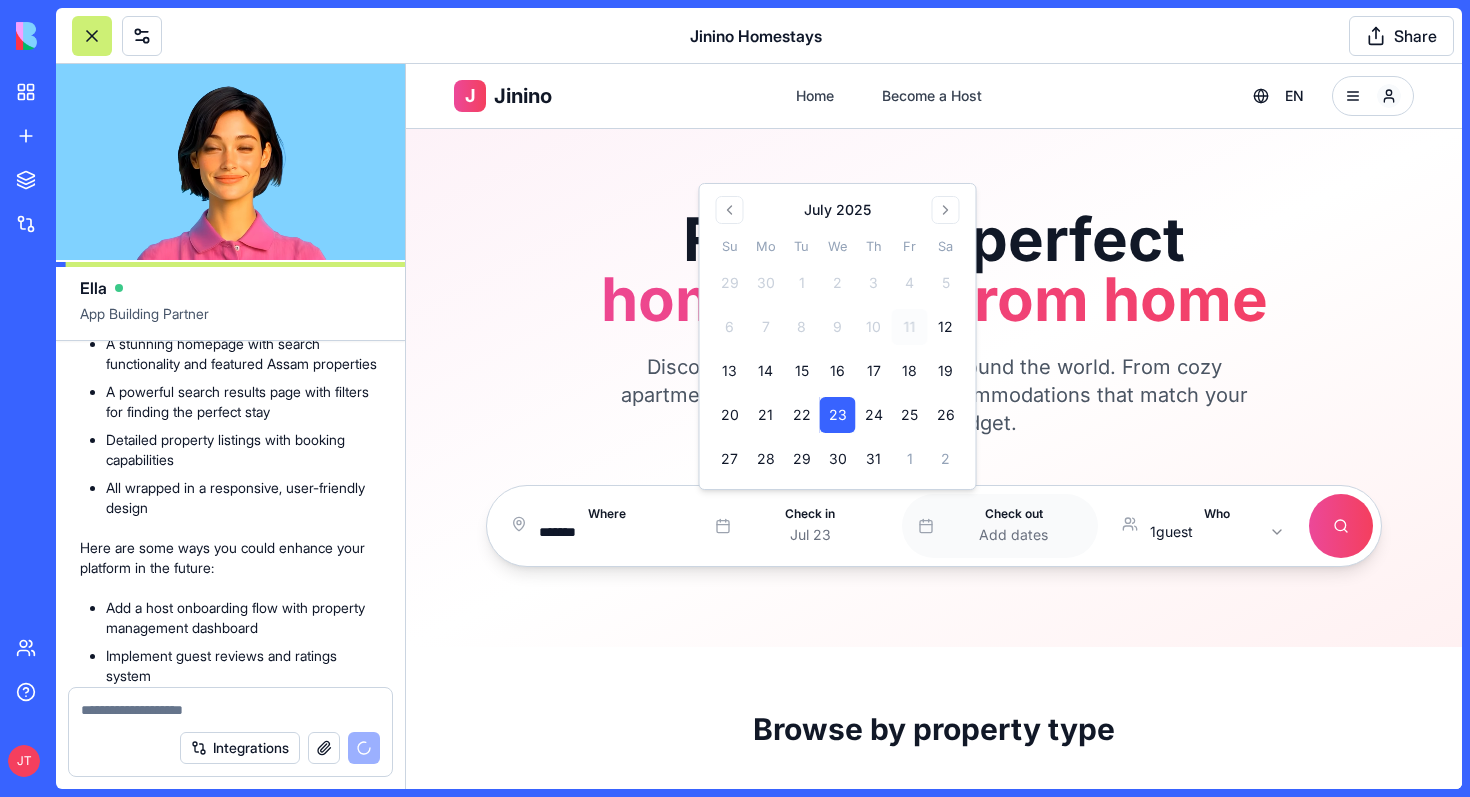 click on "Check out Add dates" at bounding box center [1014, 526] 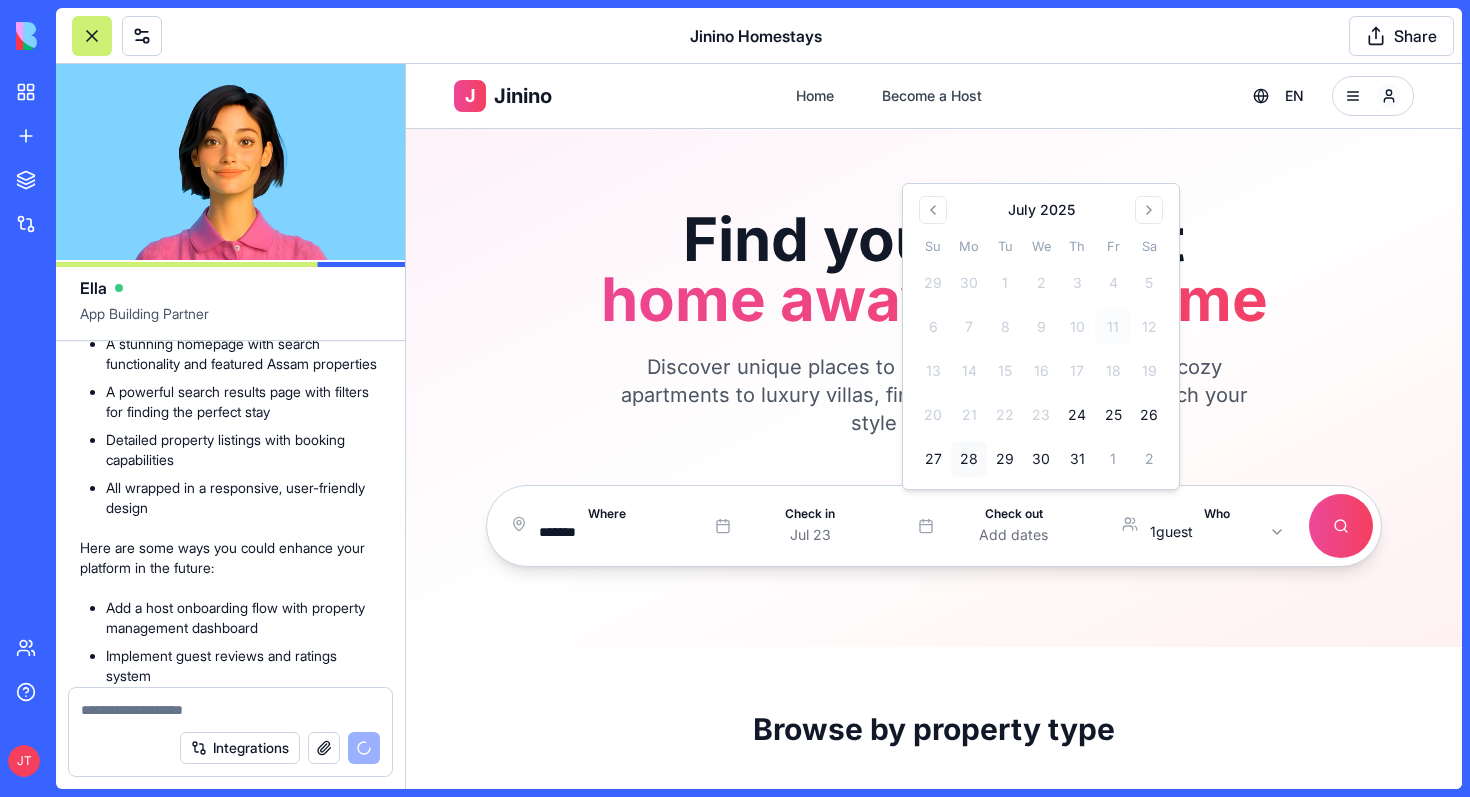click on "28" at bounding box center (969, 459) 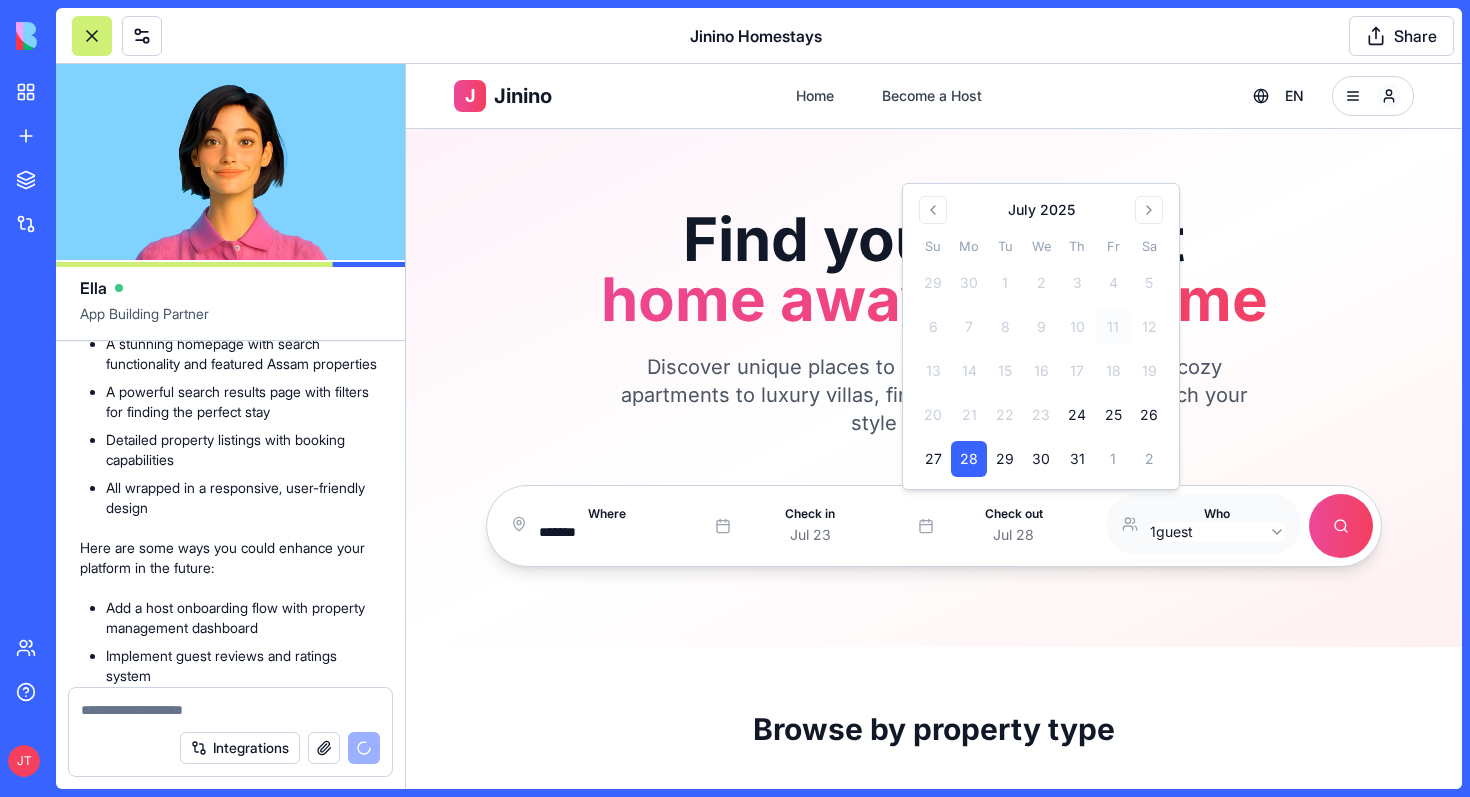 click on "J Jinino Home Become a Host EN Find your perfect home away from home Discover unique places to stay around the world. From cozy apartments to luxury villas, find accommodations that match your style and budget. Where ******* Check in Jul 23 Check out Jul 28 Who 1  guest Search Browse by property type Entire homes Comfortable private places Apartments Stylish urban living Cabins Rustic mountain retreats Beachfront Ocean view properties Featured stays View all Modern Loft in Downtown 4.9 New York, NY Wifi Kitchen + 1 $ 189  / night View Cozy Beach House 4.8 Malibu, CA Wifi Beach access + 1 $ 299  / night View Mountain Cabin Retreat 4.9 Aspen, CO Wifi Fireplace + 1 $ 249  / night View Historic Townhouse 4.7 Boston, MA Wifi Kitchen + 1 $ 159  / night View Become a Jinino Host Earn extra income by sharing your space with travelers from around the world. Join thousands of hosts who trust Jinino. Learn more Start hosting J Jinino Company About Contact Careers Press Legal Terms of Service Privacy Policy" at bounding box center (934, 1250) 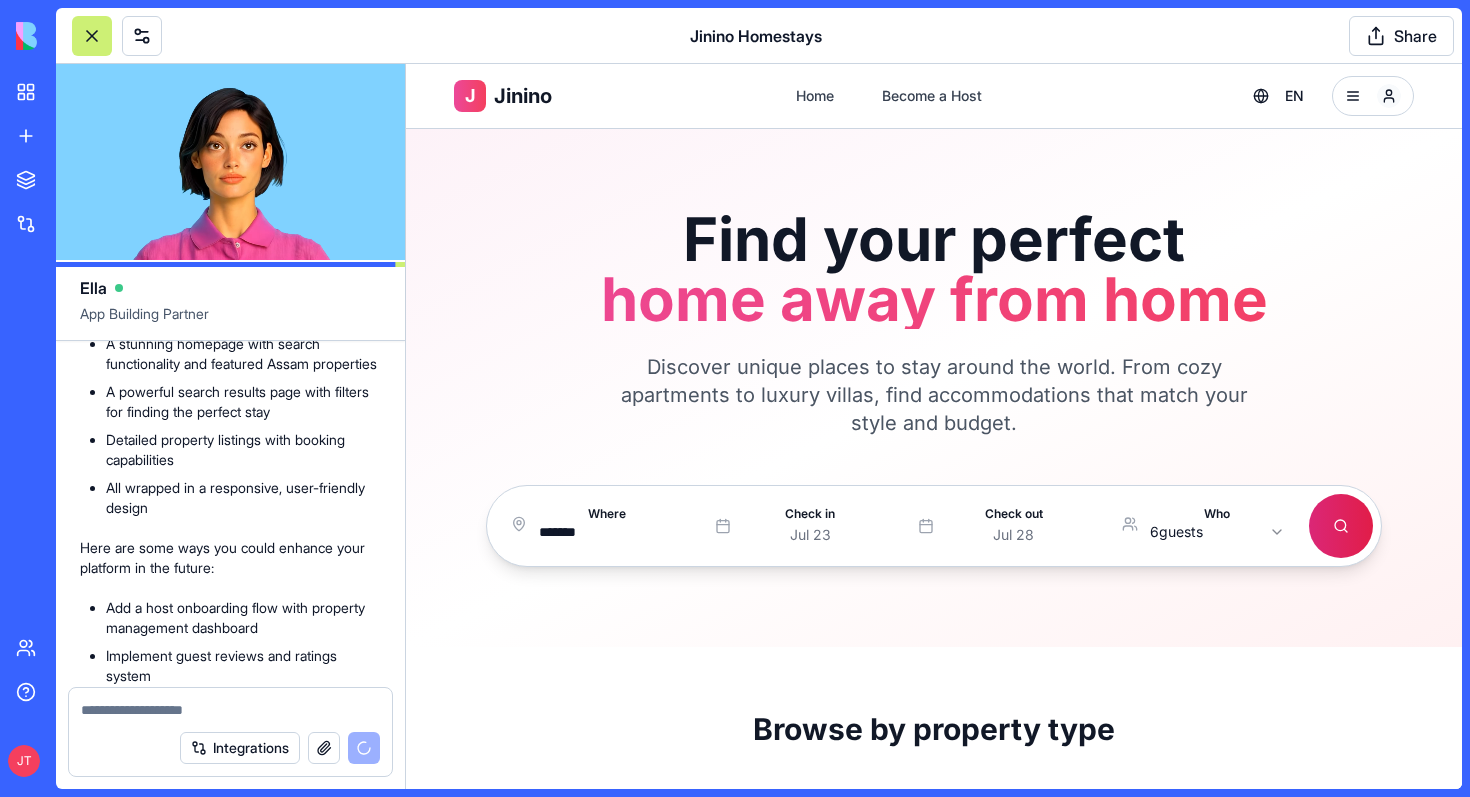 click on "Search" at bounding box center (1341, 526) 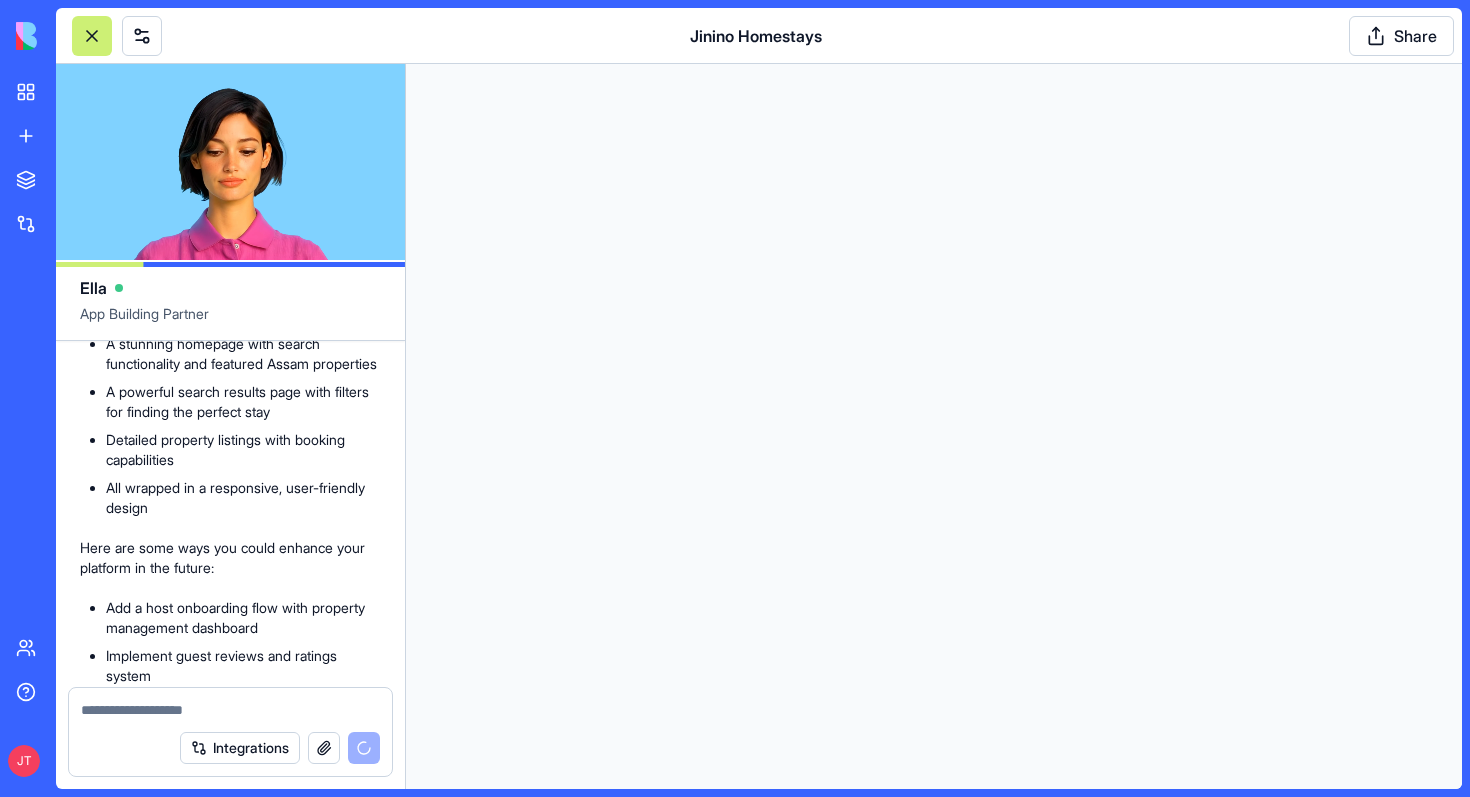 scroll, scrollTop: 0, scrollLeft: 0, axis: both 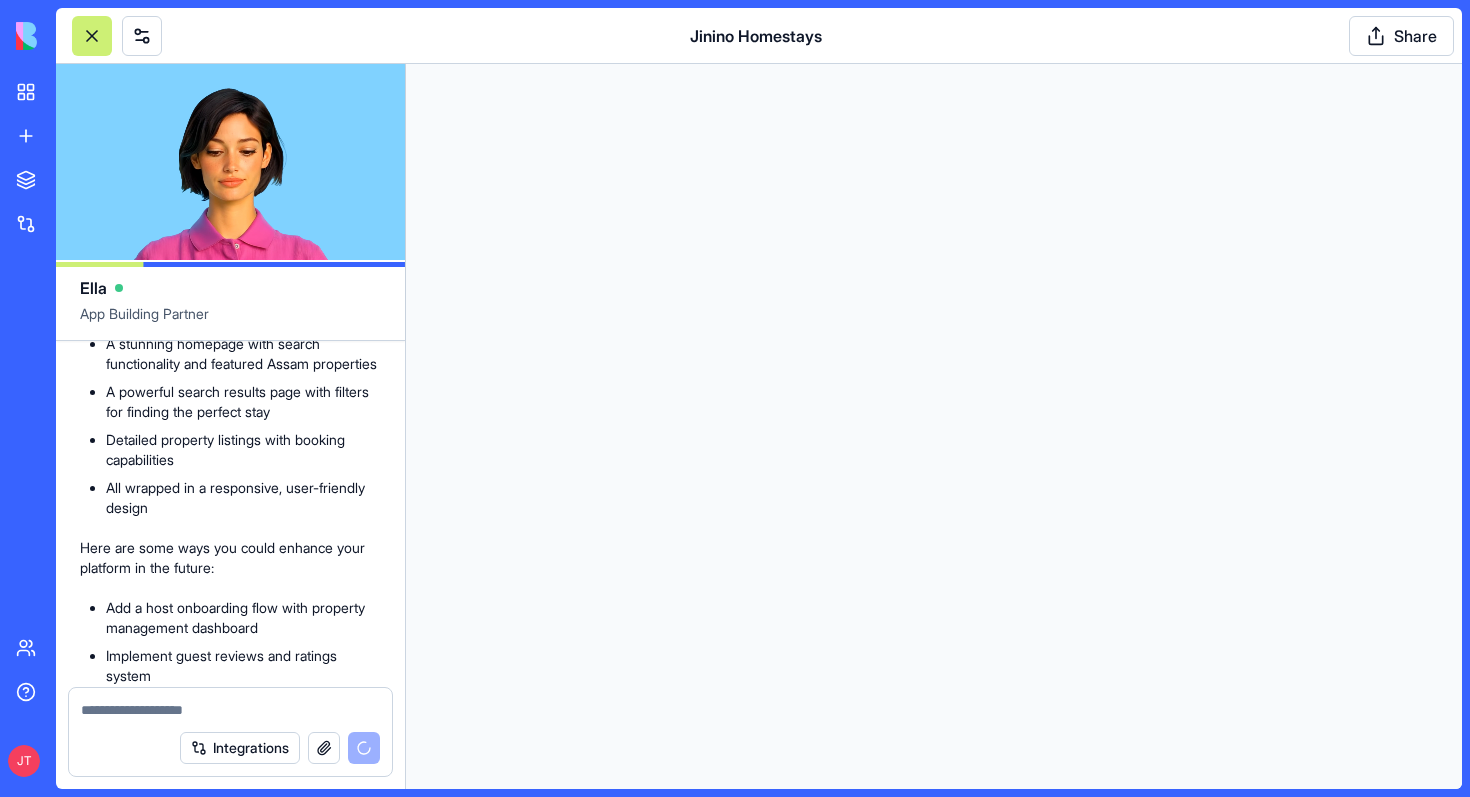 click at bounding box center [934, 64] 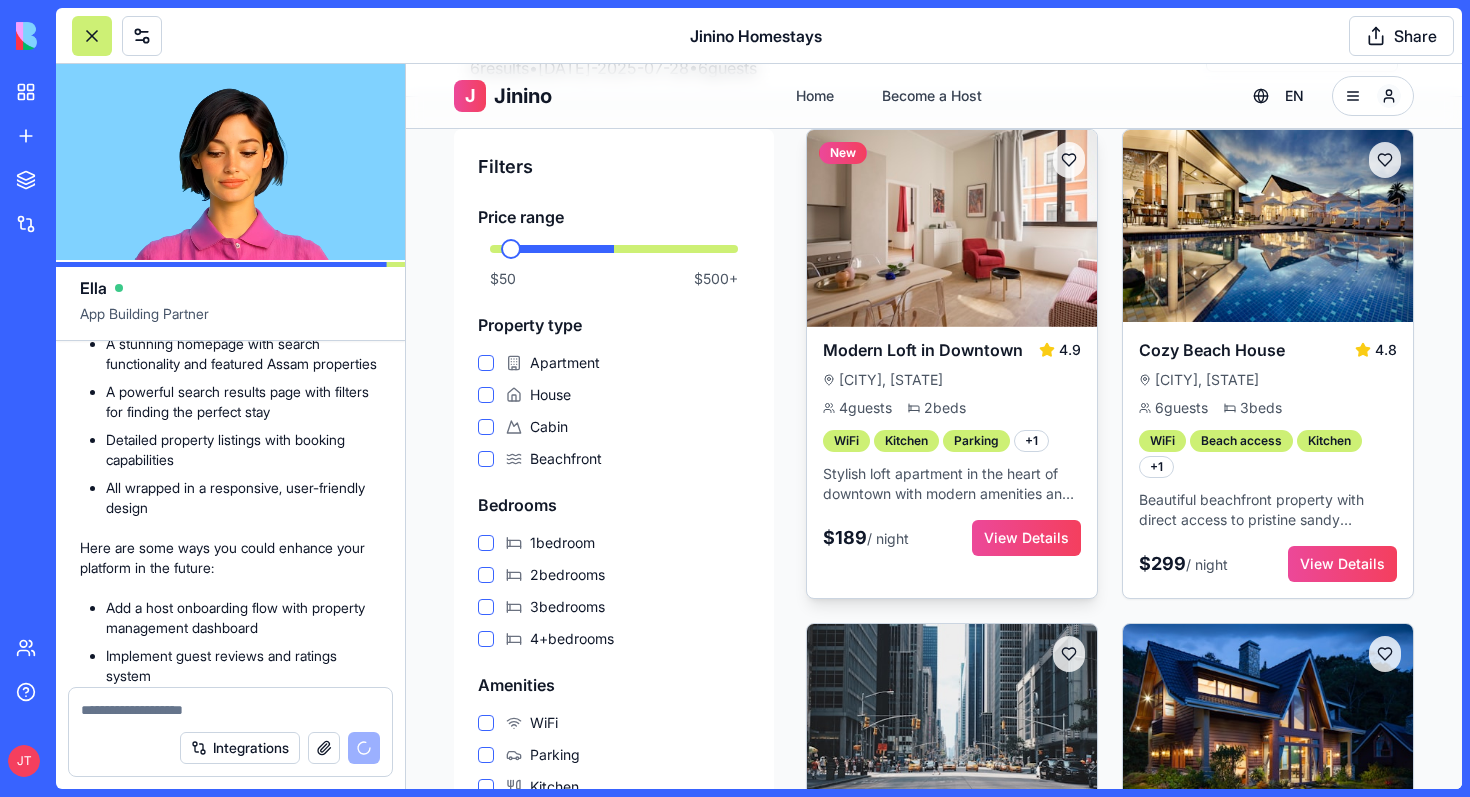 scroll, scrollTop: 154, scrollLeft: 0, axis: vertical 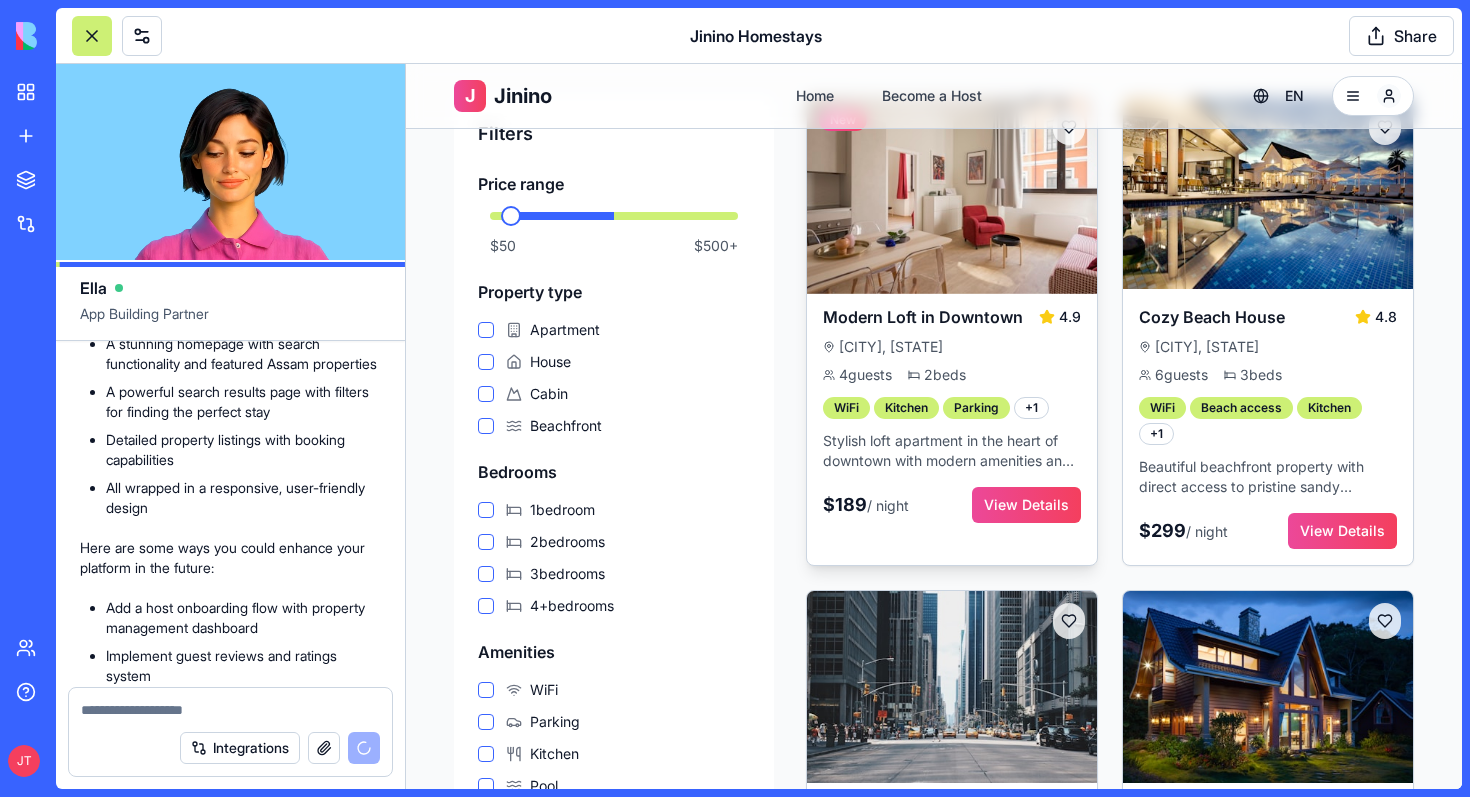 click on "4  guests" at bounding box center [857, 375] 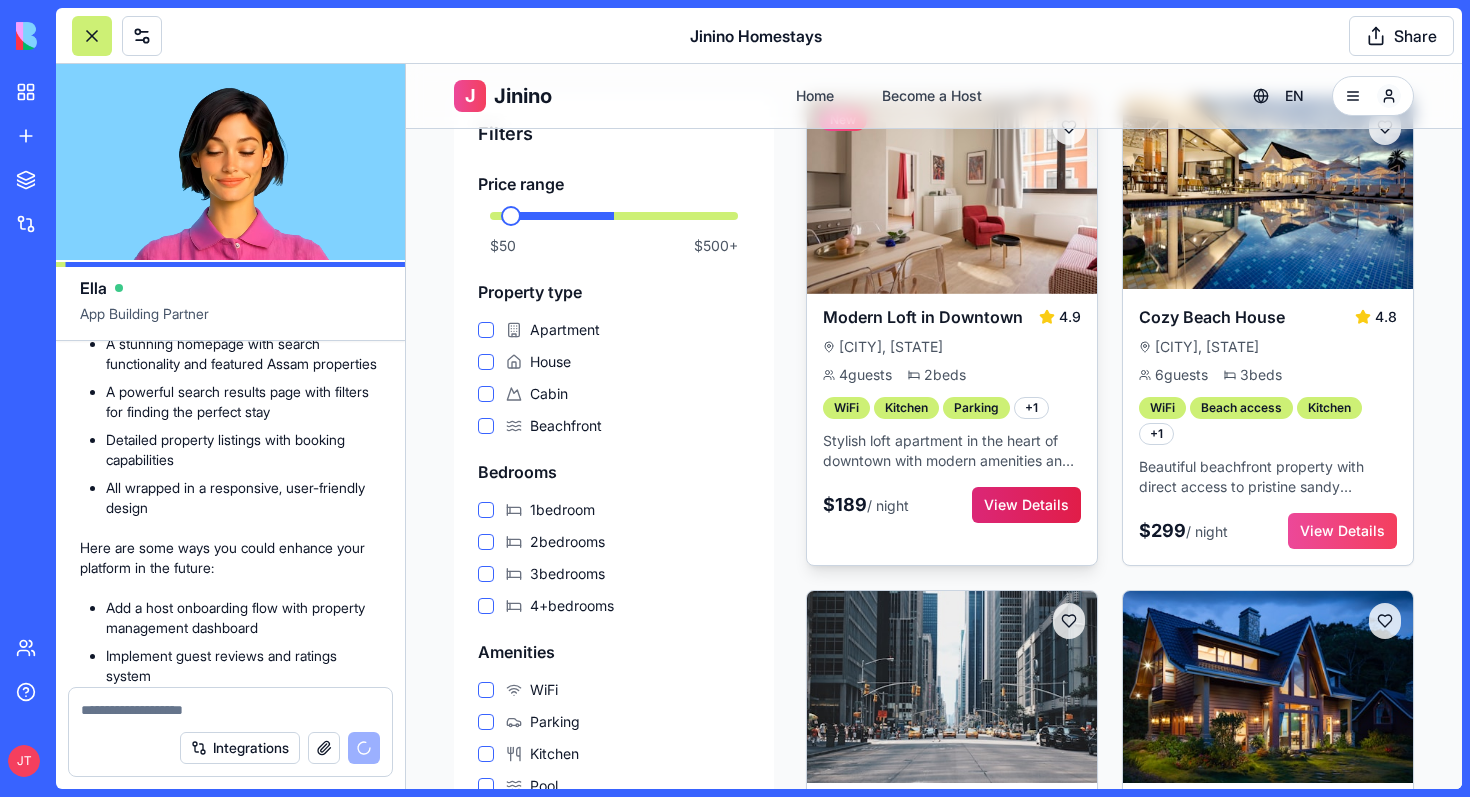 click on "View Details" at bounding box center [1026, 505] 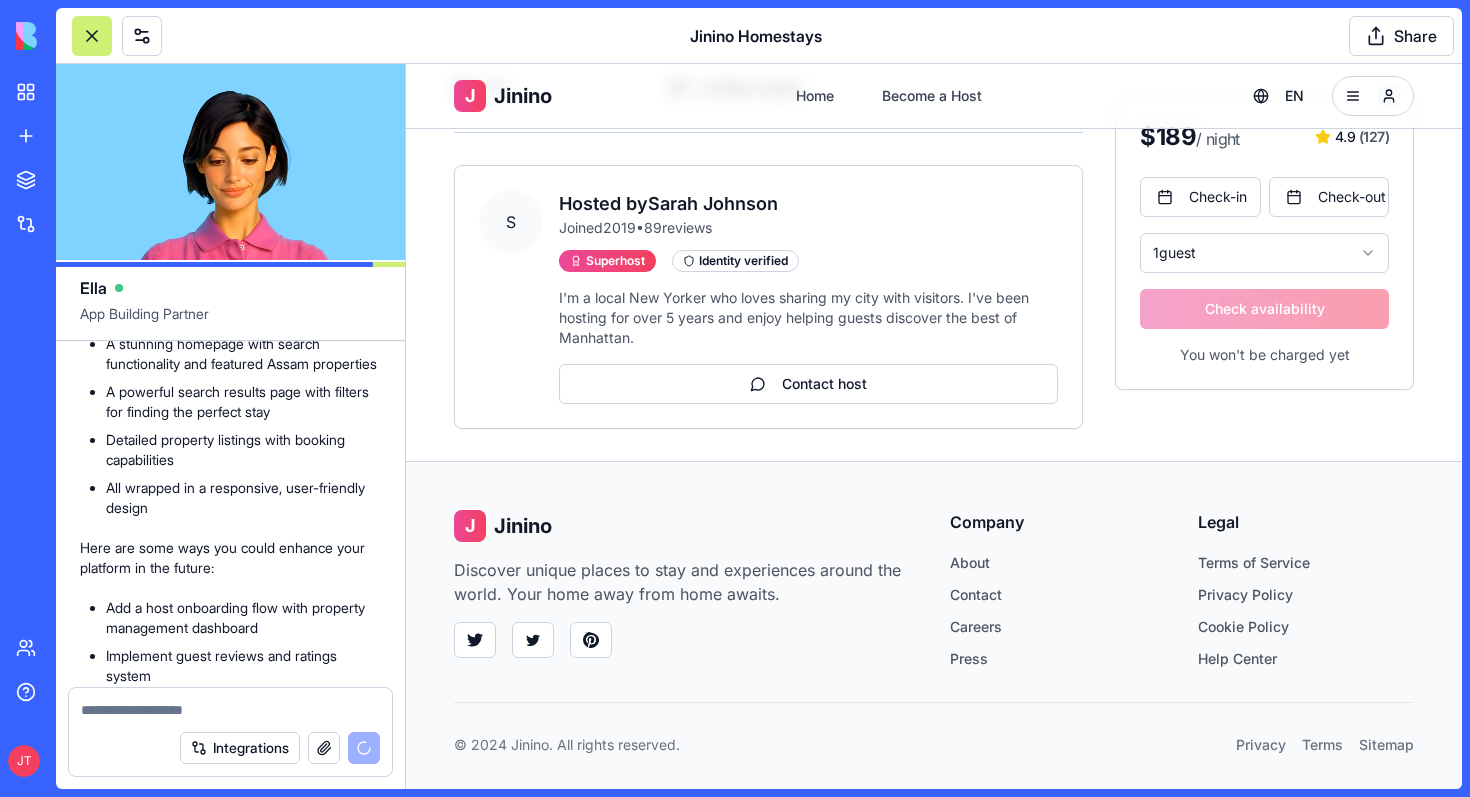 scroll, scrollTop: 1017, scrollLeft: 0, axis: vertical 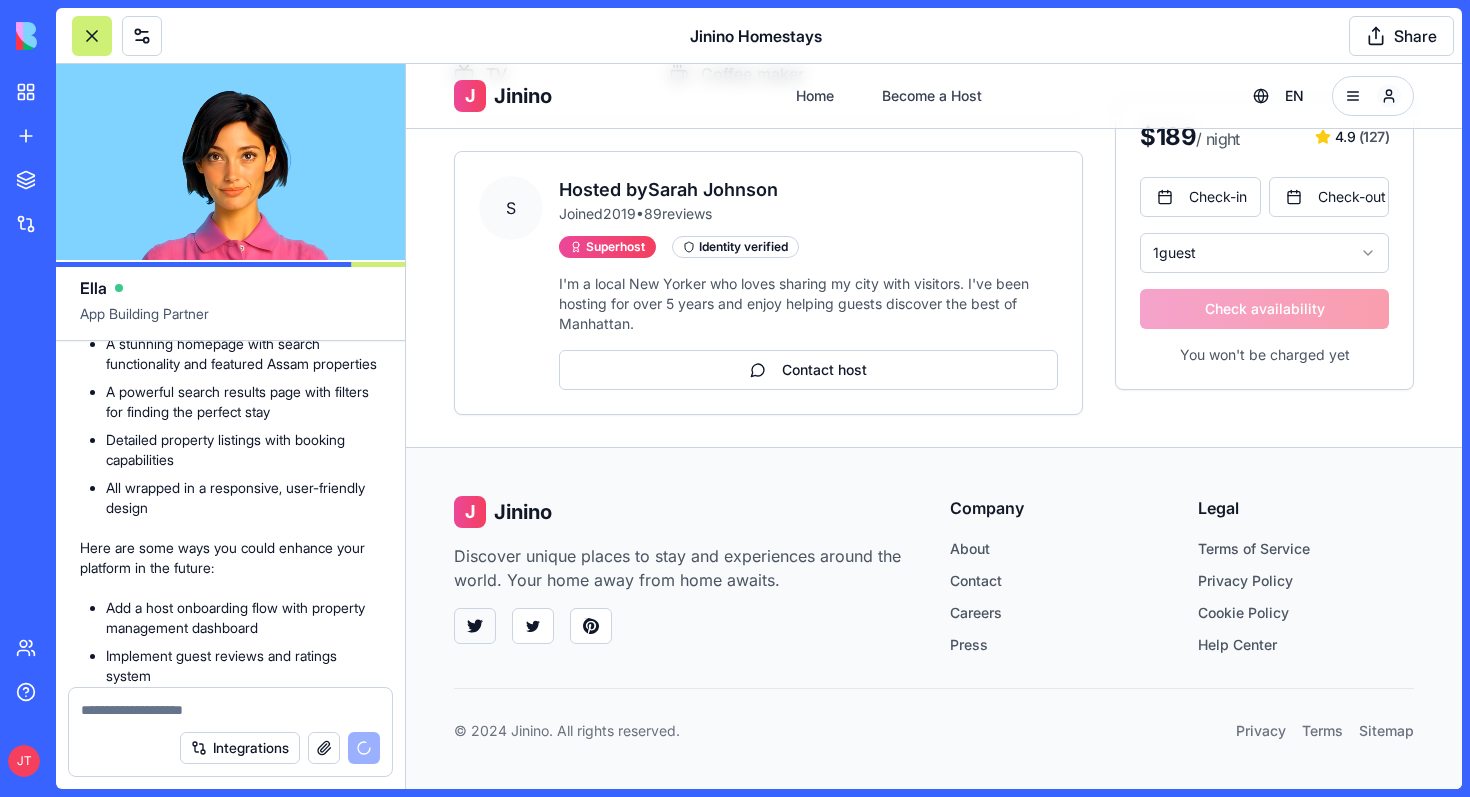 click at bounding box center [475, 626] 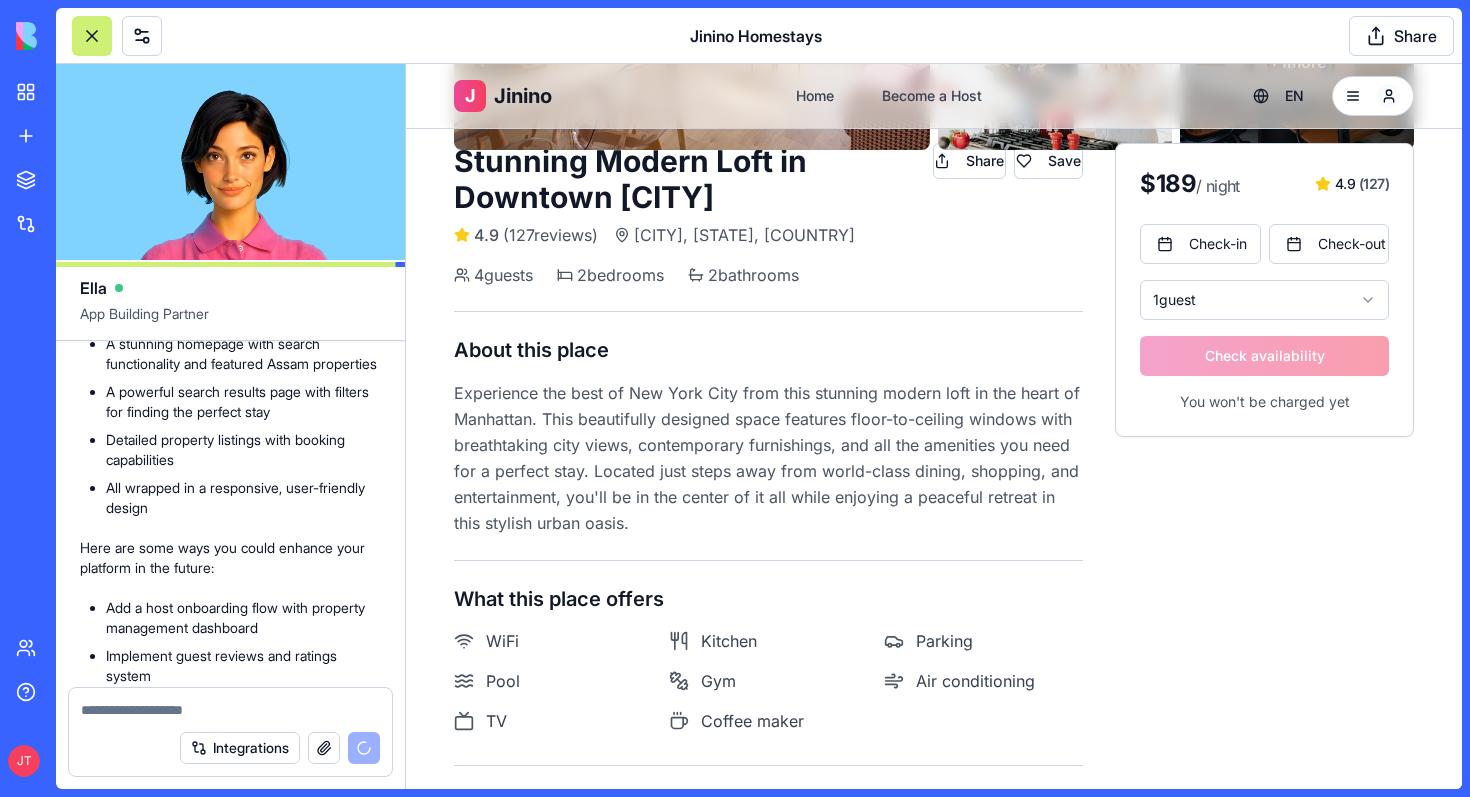 scroll, scrollTop: 0, scrollLeft: 0, axis: both 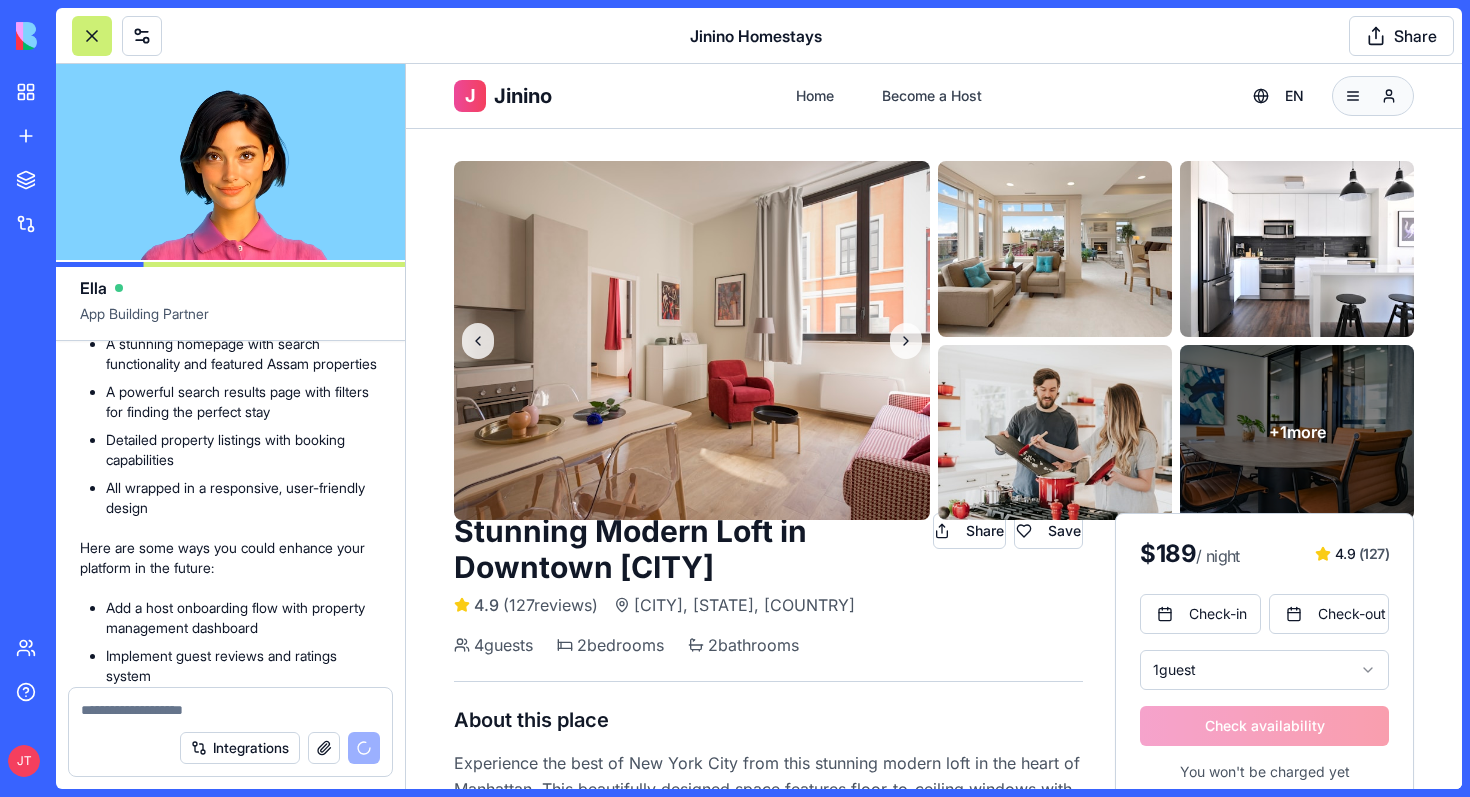 click on "J Jinino Home Become a Host EN + 1  more Stunning Modern Loft in Downtown Manhattan 4.9 ( 127  reviews) New York, NY, United States Share Save 4  guests 2  bedroom s 2  bathroom s About this place Experience the best of New York City from this stunning modern loft in the heart of Manhattan. This beautifully designed space features floor-to-ceiling windows with breathtaking city views, contemporary furnishings, and all the amenities you need for a perfect stay. Located just steps away from world-class dining, shopping, and entertainment, you'll be in the center of it all while enjoying a peaceful retreat in this stylish urban oasis. What this place offers WiFi Kitchen Parking Pool Gym Air conditioning TV Coffee maker S Hosted by  Sarah Johnson Joined  2019  •  89  reviews Superhost Identity verified I'm a local New Yorker who loves sharing my city with visitors. I've been hosting for over 5 years and enjoy helping guests discover the best of Manhattan. Contact host $ 189  / night 4.9 ( 127 ) 1 J" at bounding box center [934, 935] 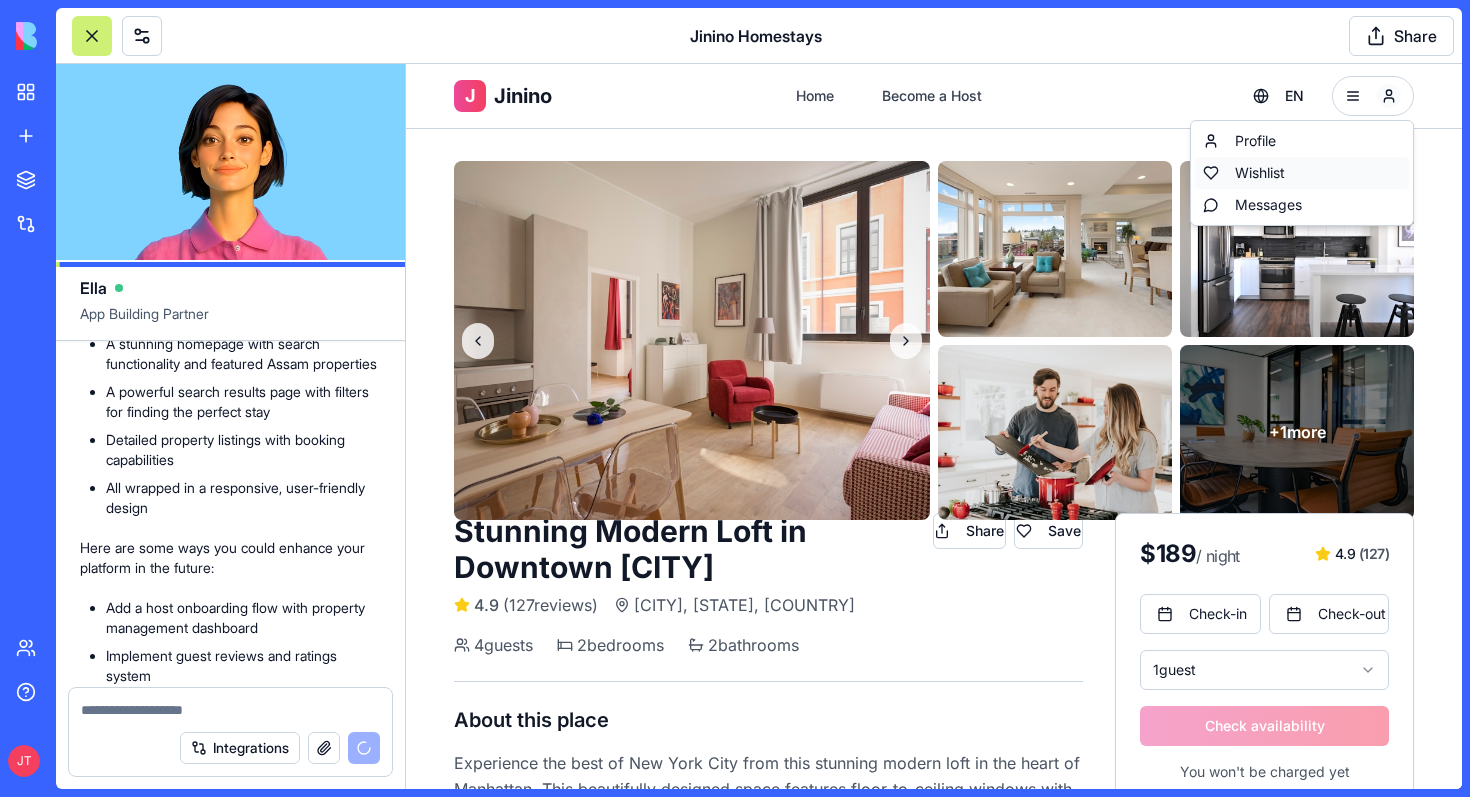 click on "Wishlist" at bounding box center (1302, 173) 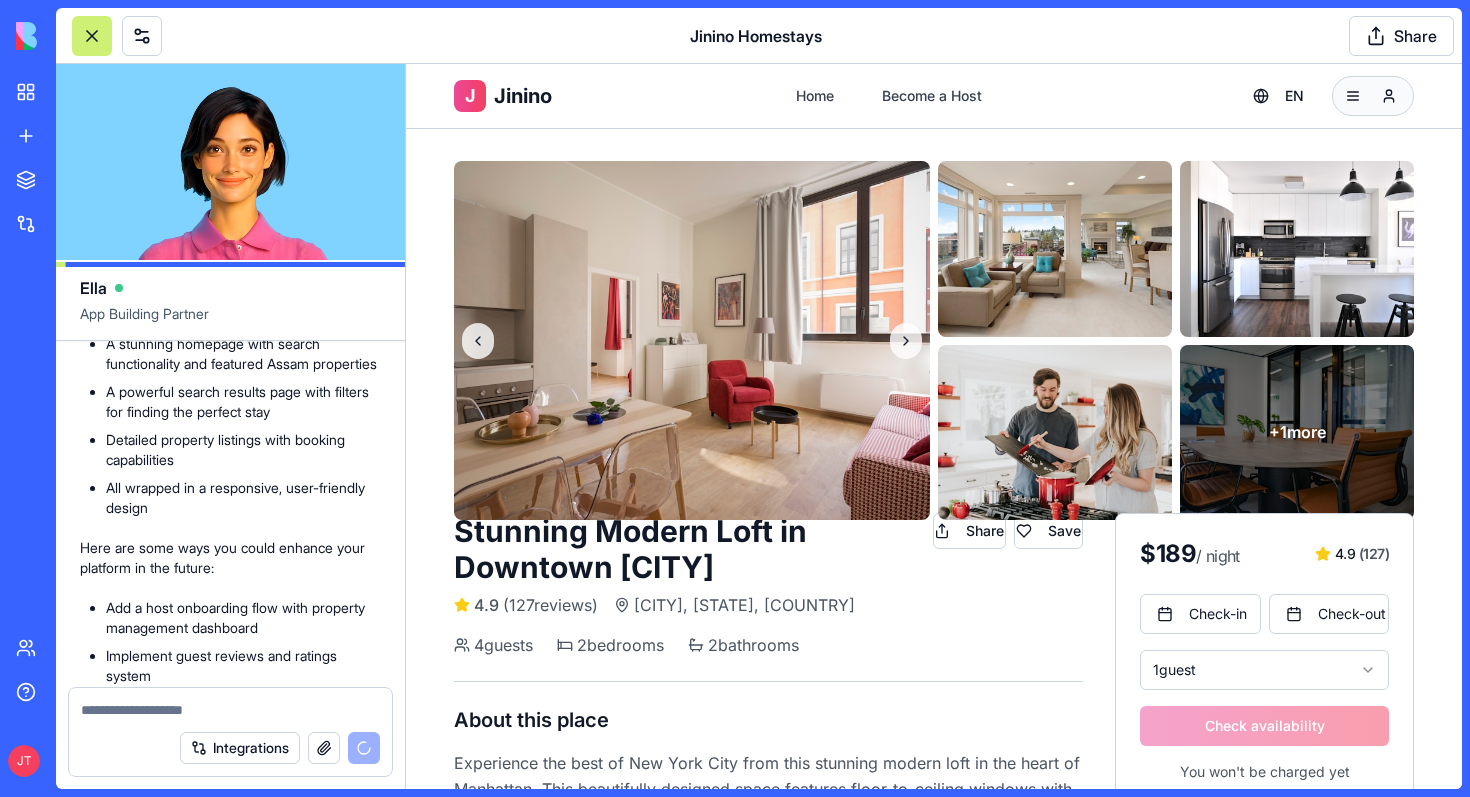 click on "J Jinino Home Become a Host EN + 1  more Stunning Modern Loft in Downtown Manhattan 4.9 ( 127  reviews) New York, NY, United States Share Save 4  guests 2  bedroom s 2  bathroom s About this place Experience the best of New York City from this stunning modern loft in the heart of Manhattan. This beautifully designed space features floor-to-ceiling windows with breathtaking city views, contemporary furnishings, and all the amenities you need for a perfect stay. Located just steps away from world-class dining, shopping, and entertainment, you'll be in the center of it all while enjoying a peaceful retreat in this stylish urban oasis. What this place offers WiFi Kitchen Parking Pool Gym Air conditioning TV Coffee maker S Hosted by  Sarah Johnson Joined  2019  •  89  reviews Superhost Identity verified I'm a local New Yorker who loves sharing my city with visitors. I've been hosting for over 5 years and enjoy helping guests discover the best of Manhattan. Contact host $ 189  / night 4.9 ( 127 ) 1 J" at bounding box center [934, 935] 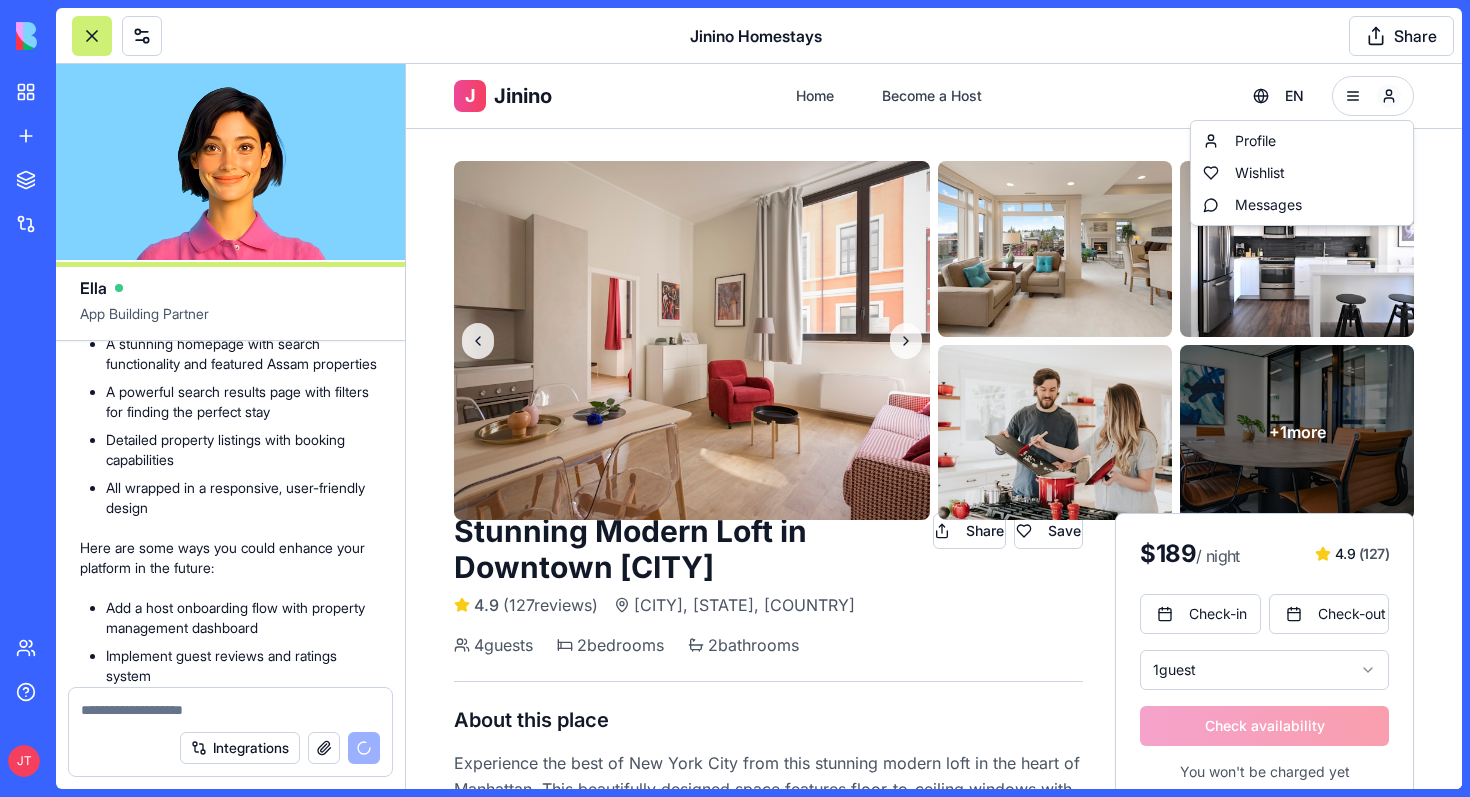 click on "J Jinino Home Become a Host EN + 1  more Stunning Modern Loft in Downtown Manhattan 4.9 ( 127  reviews) New York, NY, United States Share Save 4  guests 2  bedroom s 2  bathroom s About this place Experience the best of New York City from this stunning modern loft in the heart of Manhattan. This beautifully designed space features floor-to-ceiling windows with breathtaking city views, contemporary furnishings, and all the amenities you need for a perfect stay. Located just steps away from world-class dining, shopping, and entertainment, you'll be in the center of it all while enjoying a peaceful retreat in this stylish urban oasis. What this place offers WiFi Kitchen Parking Pool Gym Air conditioning TV Coffee maker S Hosted by  Sarah Johnson Joined  2019  •  89  reviews Superhost Identity verified I'm a local New Yorker who loves sharing my city with visitors. I've been hosting for over 5 years and enjoy helping guests discover the best of Manhattan. Contact host $ 189  / night 4.9 ( 127 ) 1 J" at bounding box center (934, 935) 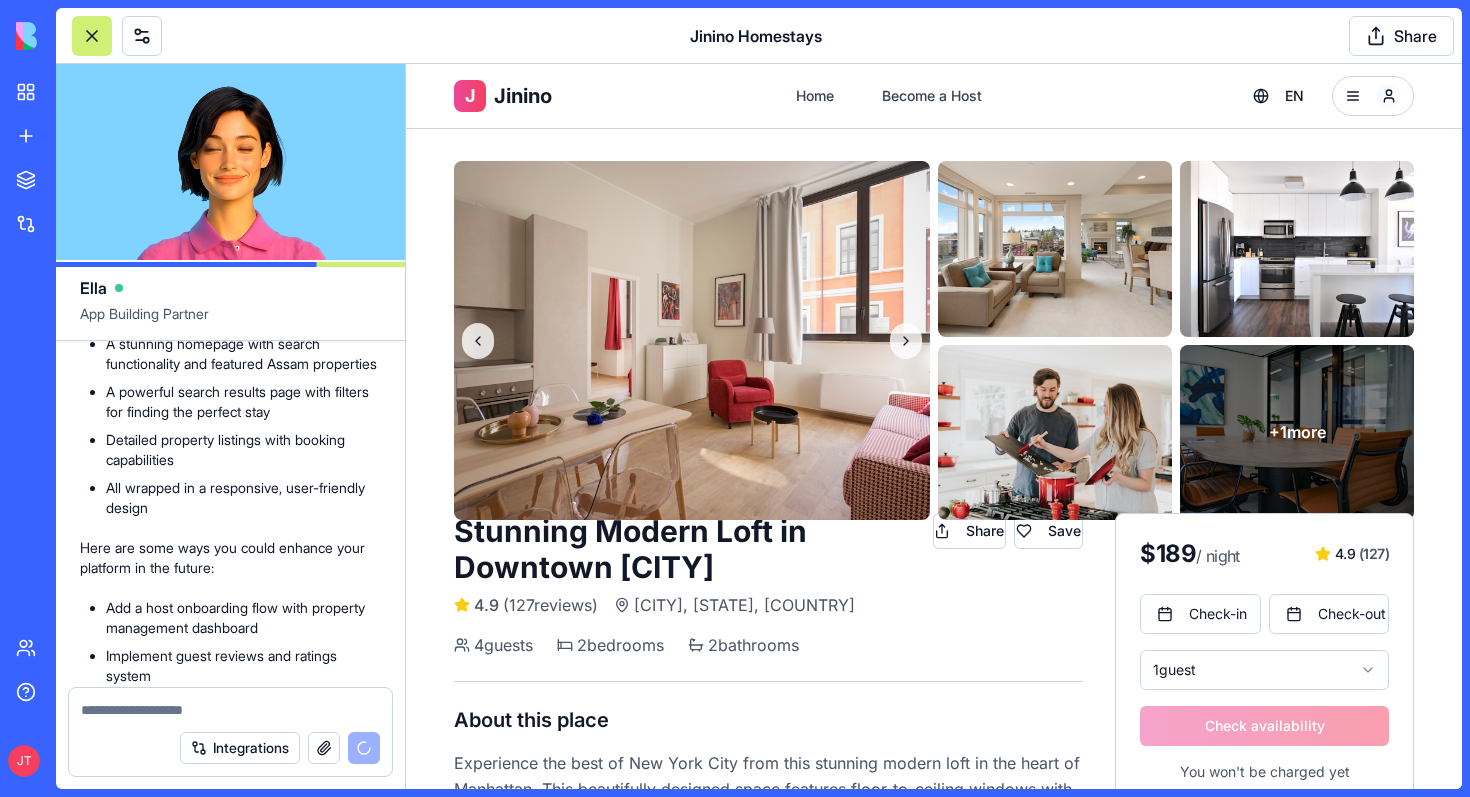 click on "Become a Host" at bounding box center [932, 96] 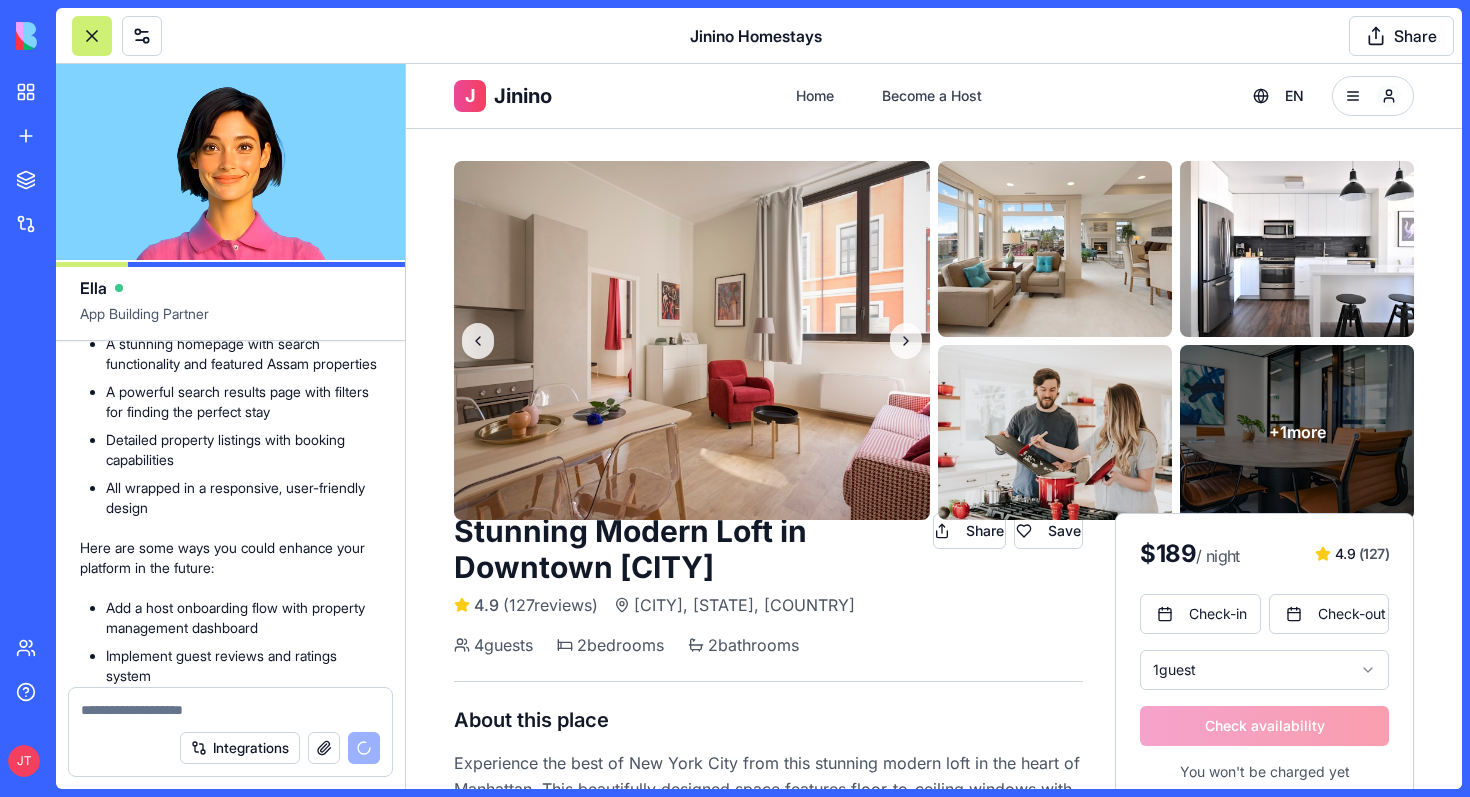 click on "Become a Host" at bounding box center [932, 96] 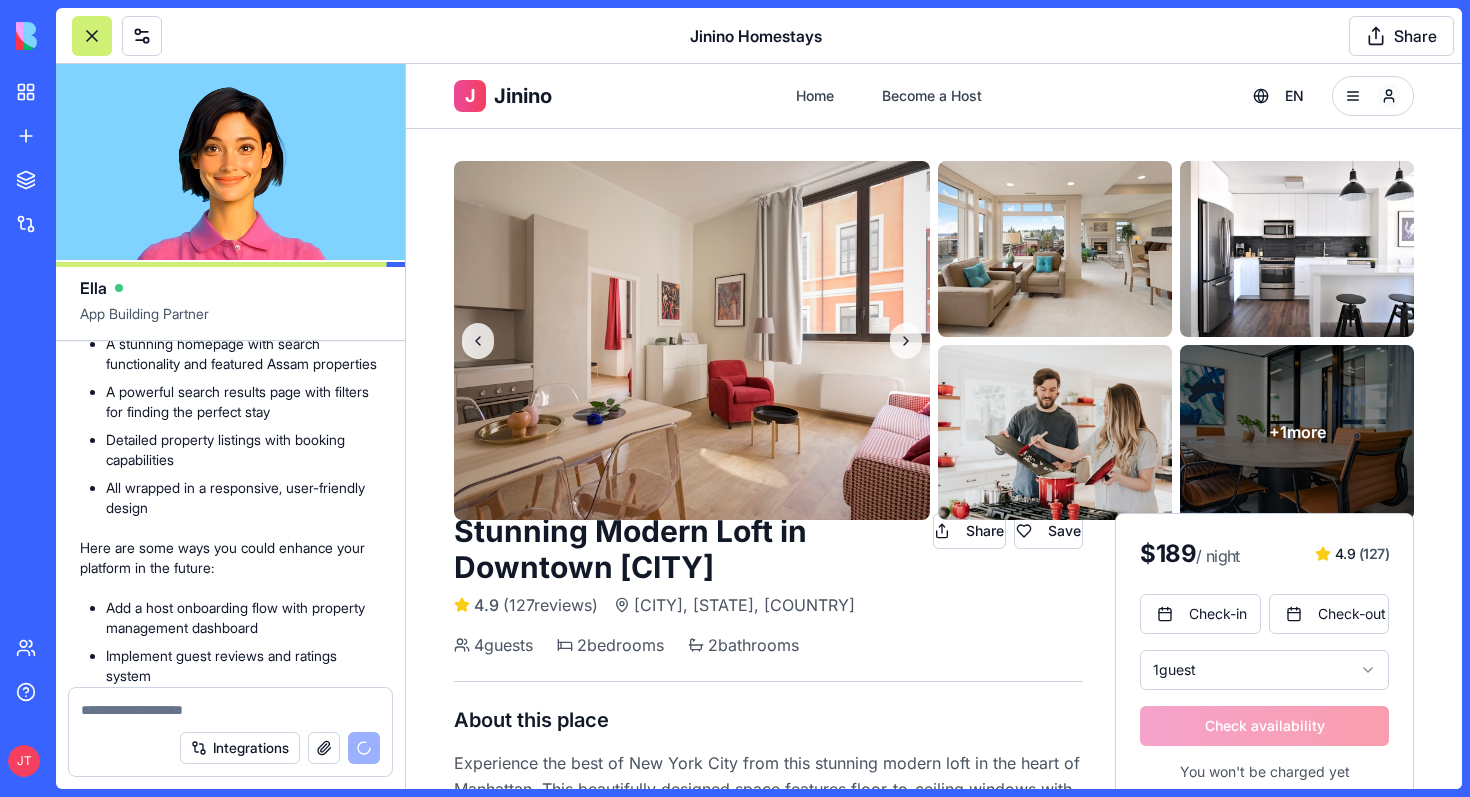 click on "Become a Host" at bounding box center (932, 96) 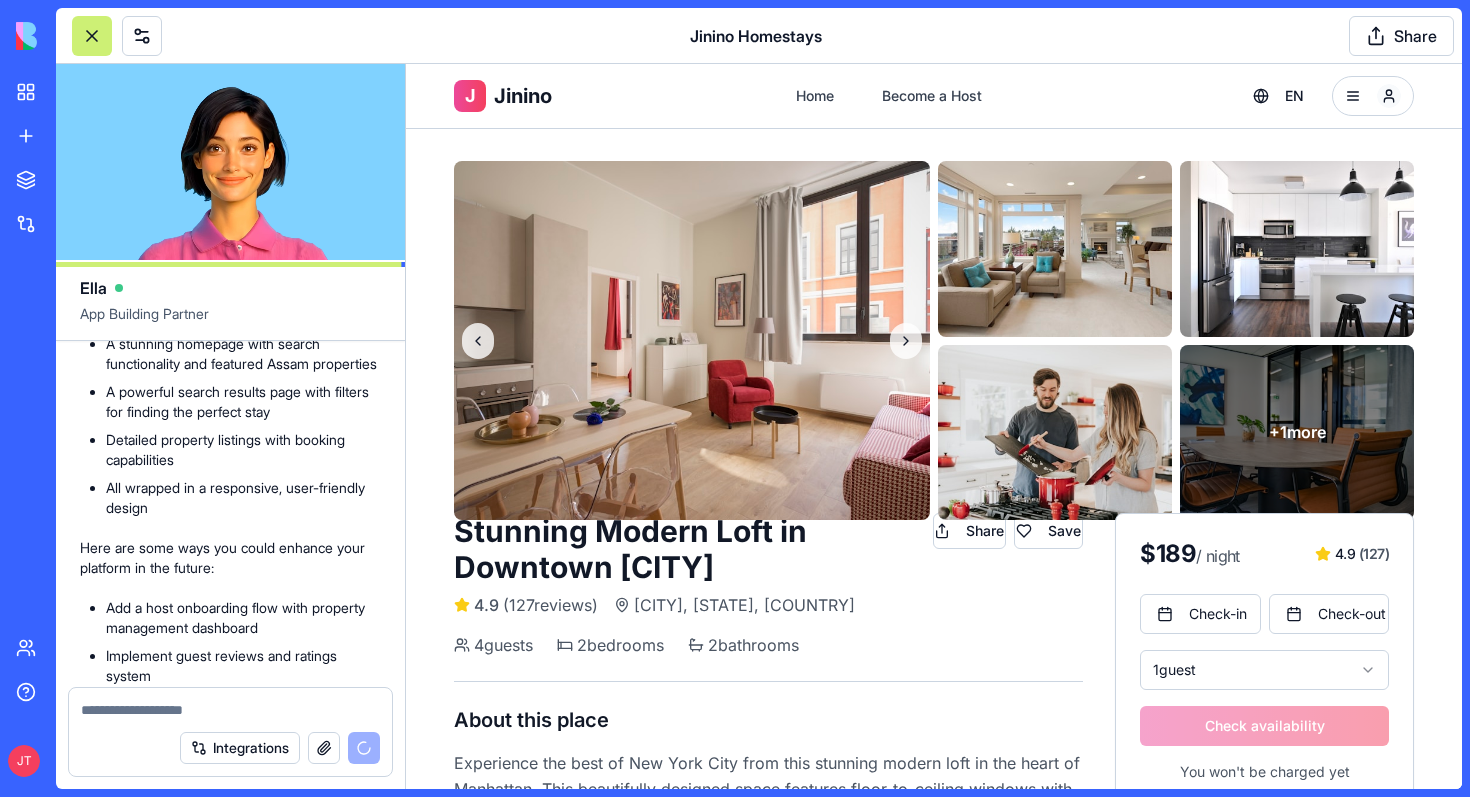 click on "Become a Host" at bounding box center (932, 96) 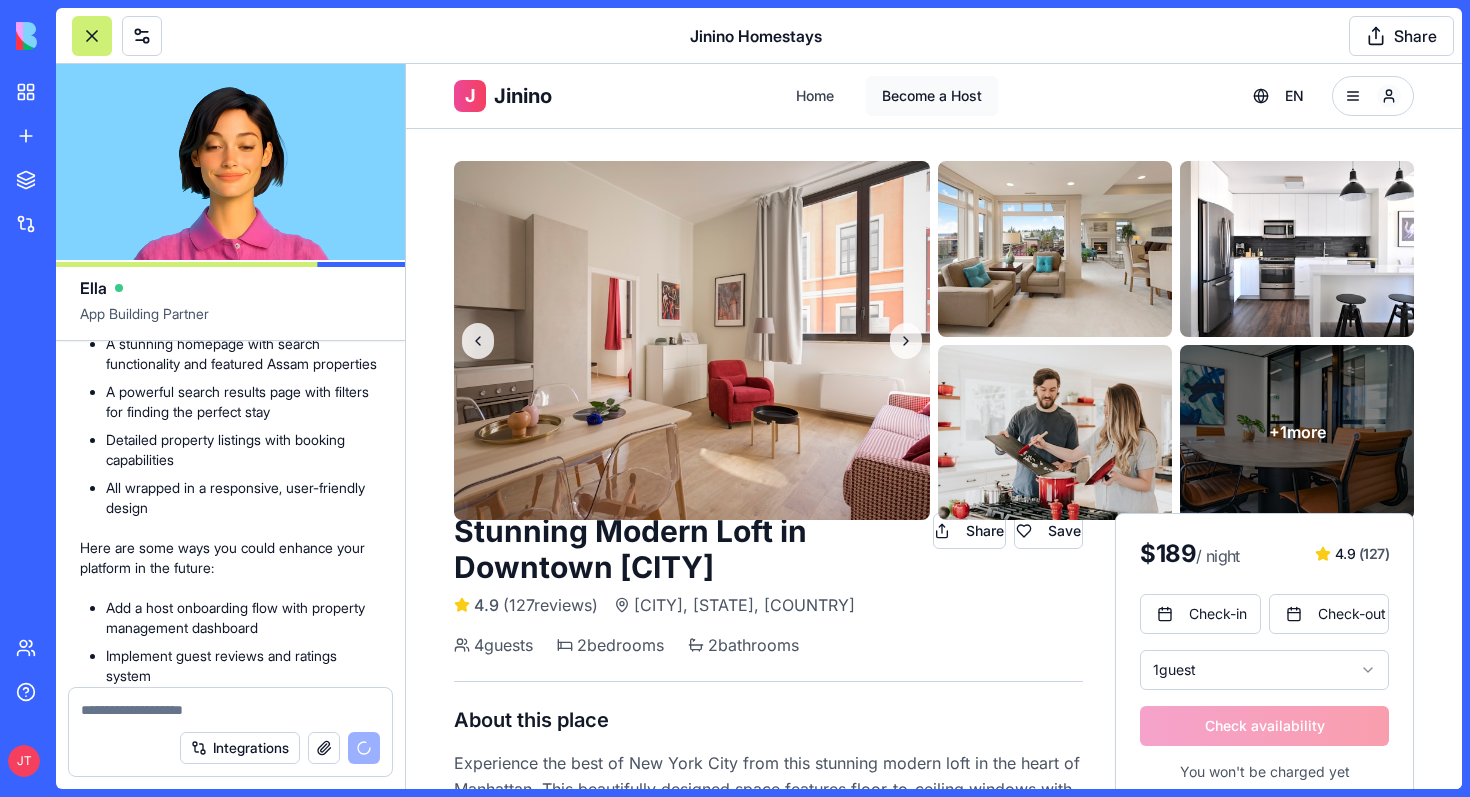 click on "Become a Host" at bounding box center [932, 96] 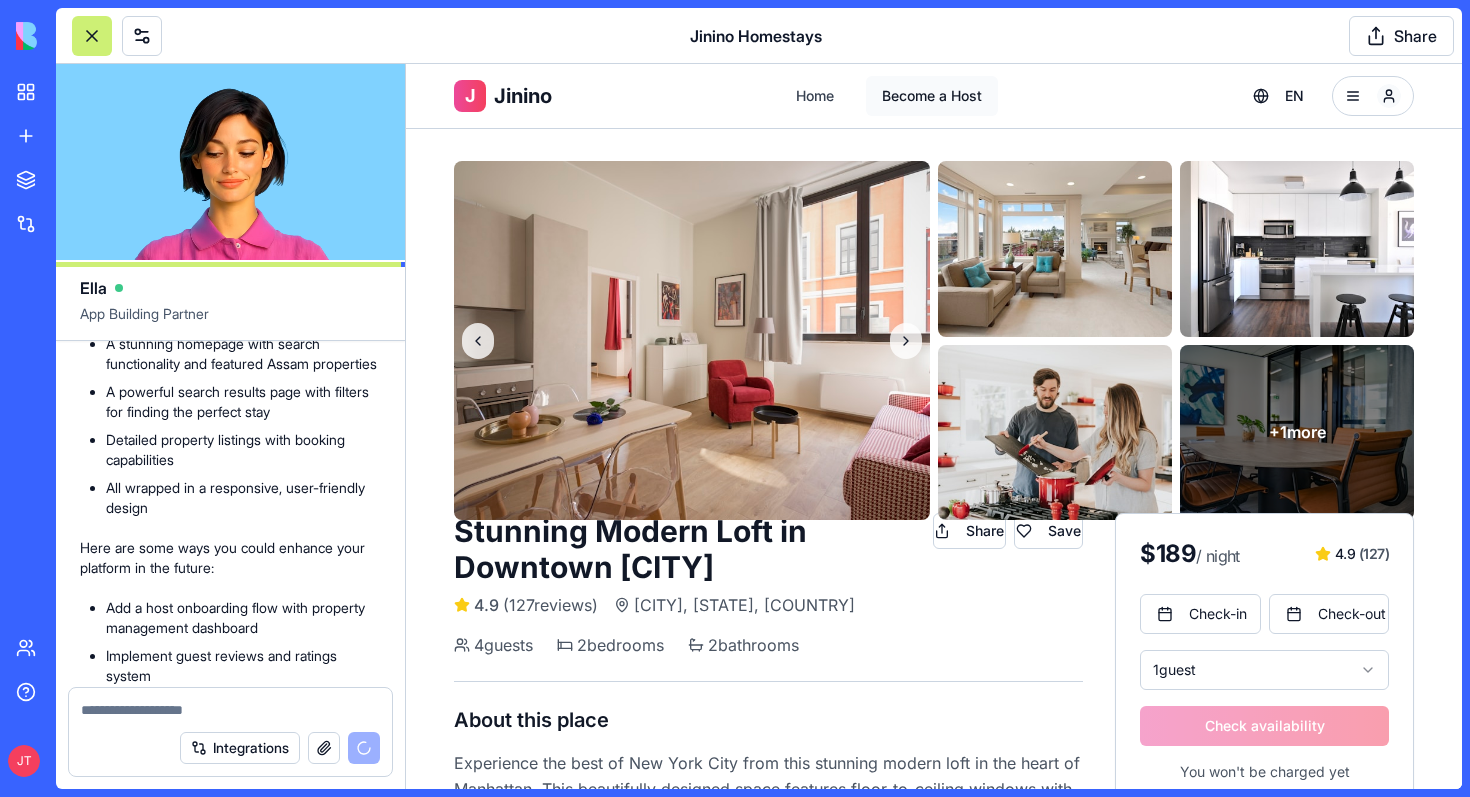 click on "Become a Host" at bounding box center (932, 96) 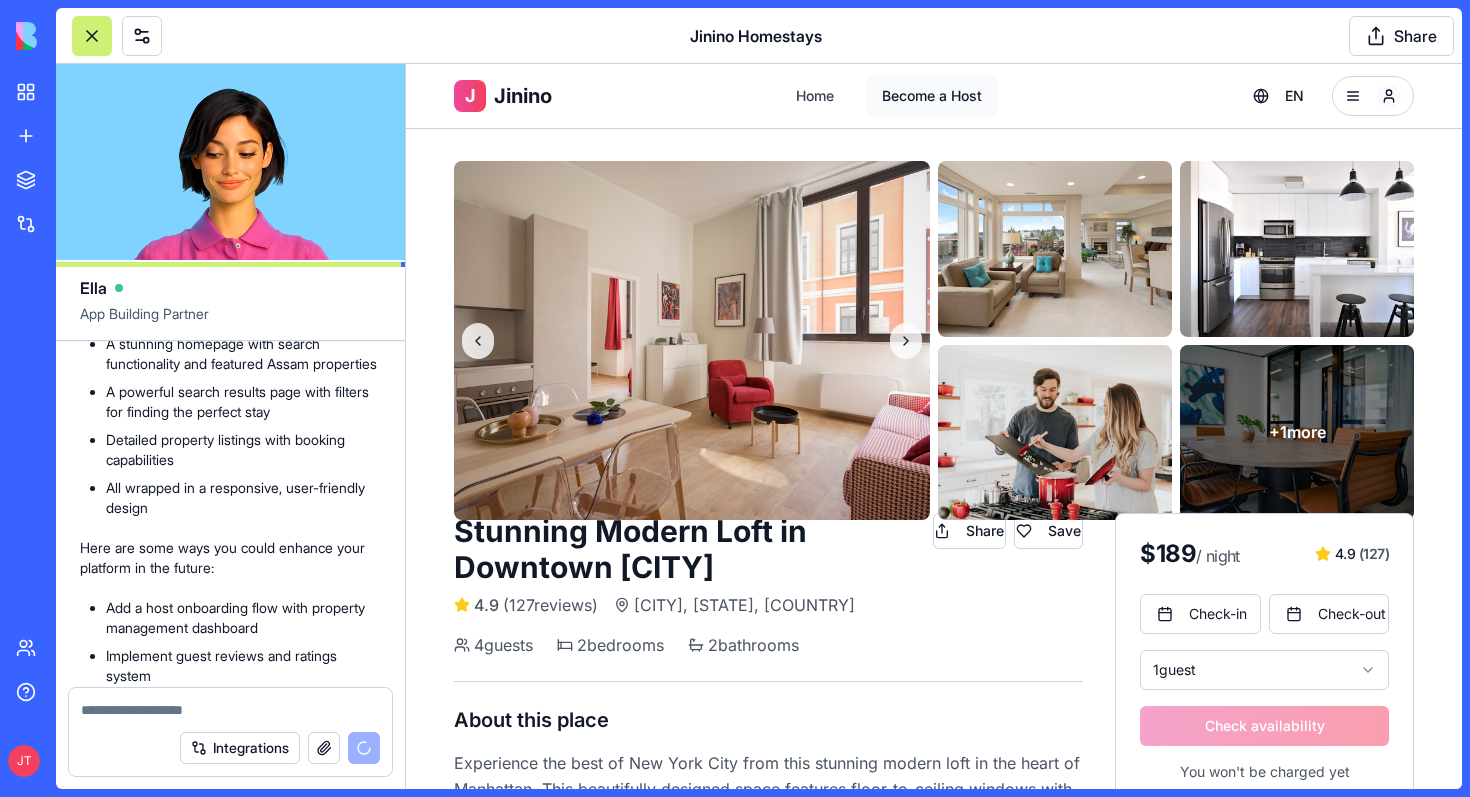 click on "Become a Host" at bounding box center (932, 96) 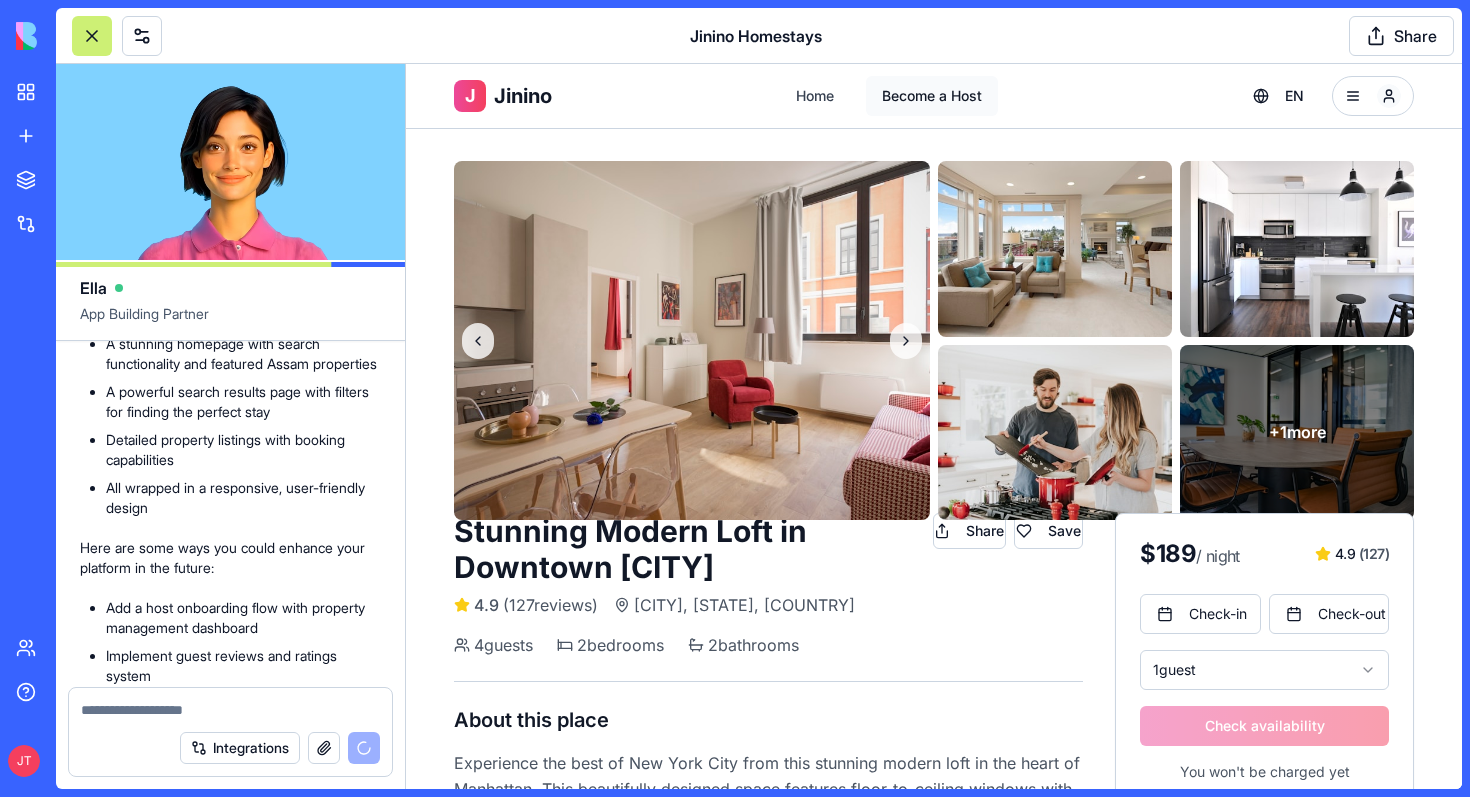 click on "Become a Host" at bounding box center (932, 96) 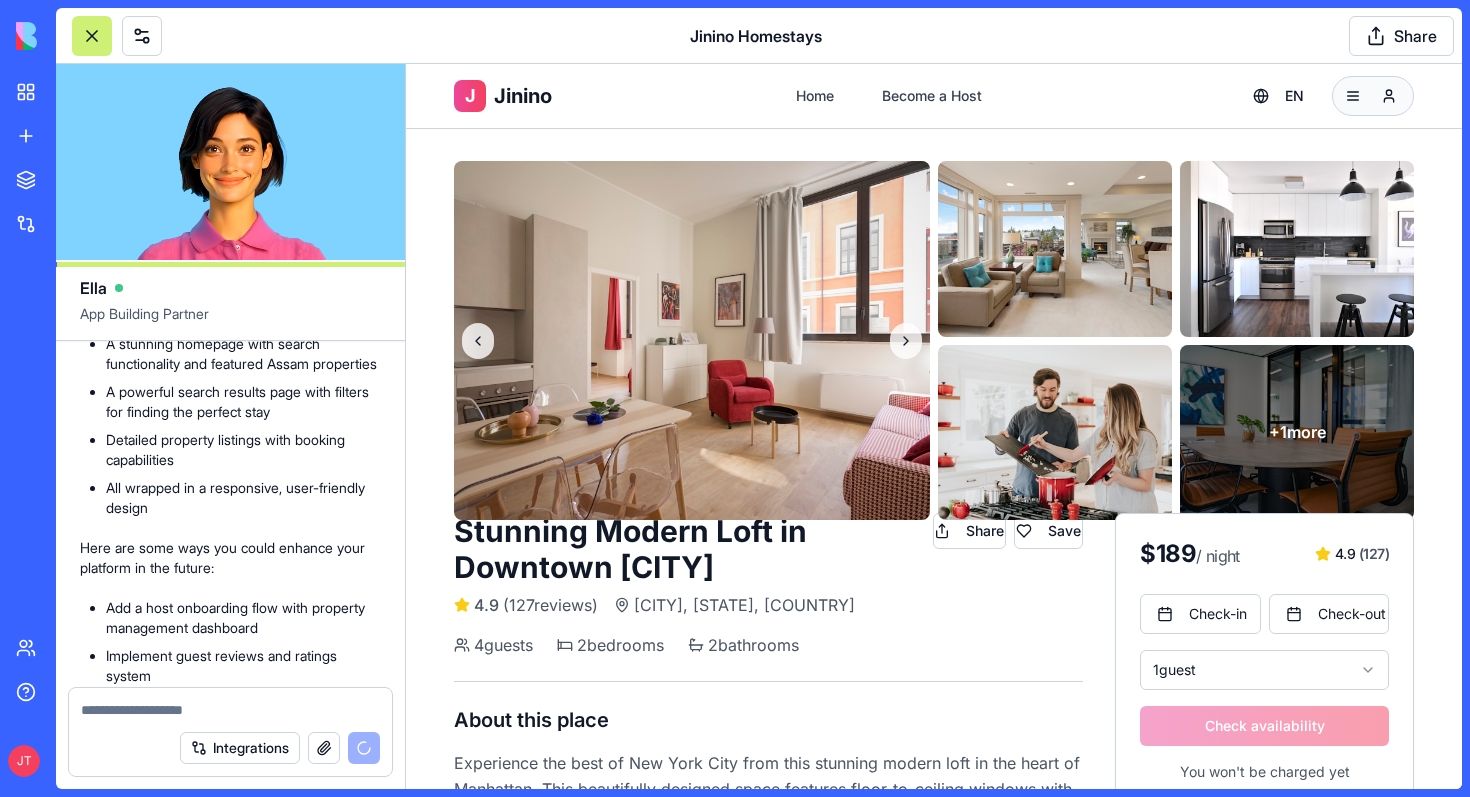 click on "J Jinino Home Become a Host EN + 1  more Stunning Modern Loft in Downtown Manhattan 4.9 ( 127  reviews) New York, NY, United States Share Save 4  guests 2  bedroom s 2  bathroom s About this place Experience the best of New York City from this stunning modern loft in the heart of Manhattan. This beautifully designed space features floor-to-ceiling windows with breathtaking city views, contemporary furnishings, and all the amenities you need for a perfect stay. Located just steps away from world-class dining, shopping, and entertainment, you'll be in the center of it all while enjoying a peaceful retreat in this stylish urban oasis. What this place offers WiFi Kitchen Parking Pool Gym Air conditioning TV Coffee maker S Hosted by  Sarah Johnson Joined  2019  •  89  reviews Superhost Identity verified I'm a local New Yorker who loves sharing my city with visitors. I've been hosting for over 5 years and enjoy helping guests discover the best of Manhattan. Contact host $ 189  / night 4.9 ( 127 ) 1 J" at bounding box center (934, 935) 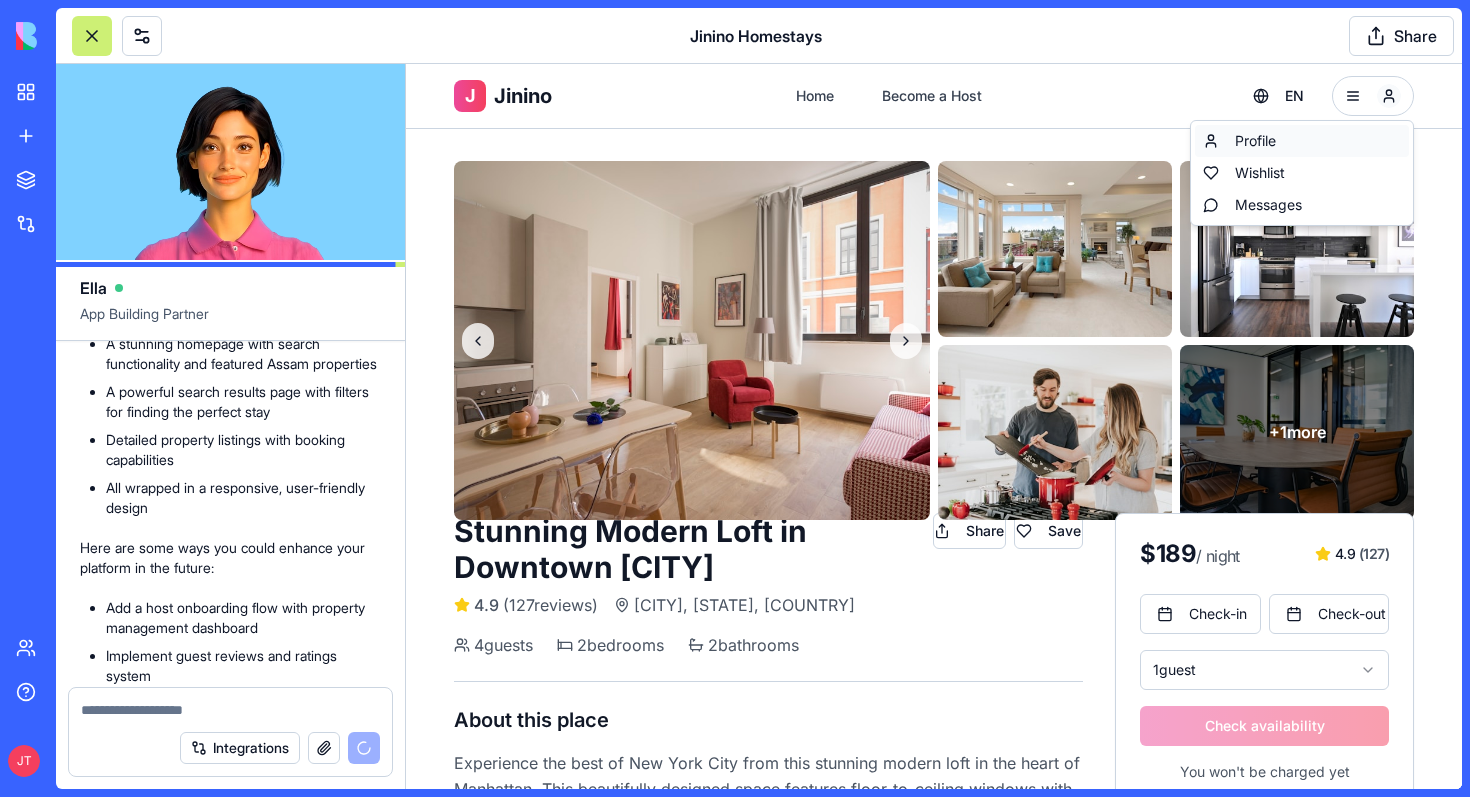 click on "Profile" at bounding box center (1302, 141) 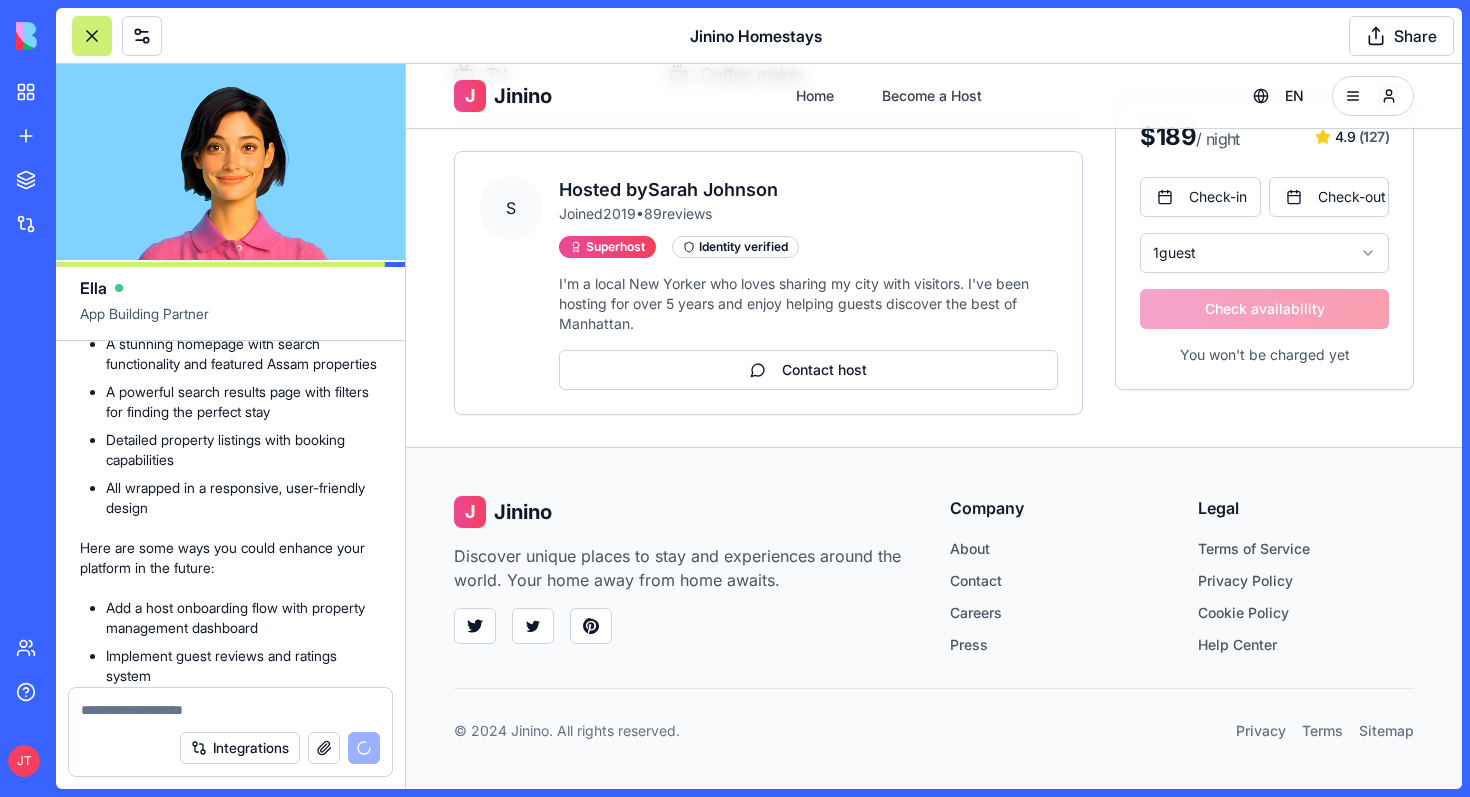 scroll, scrollTop: 0, scrollLeft: 0, axis: both 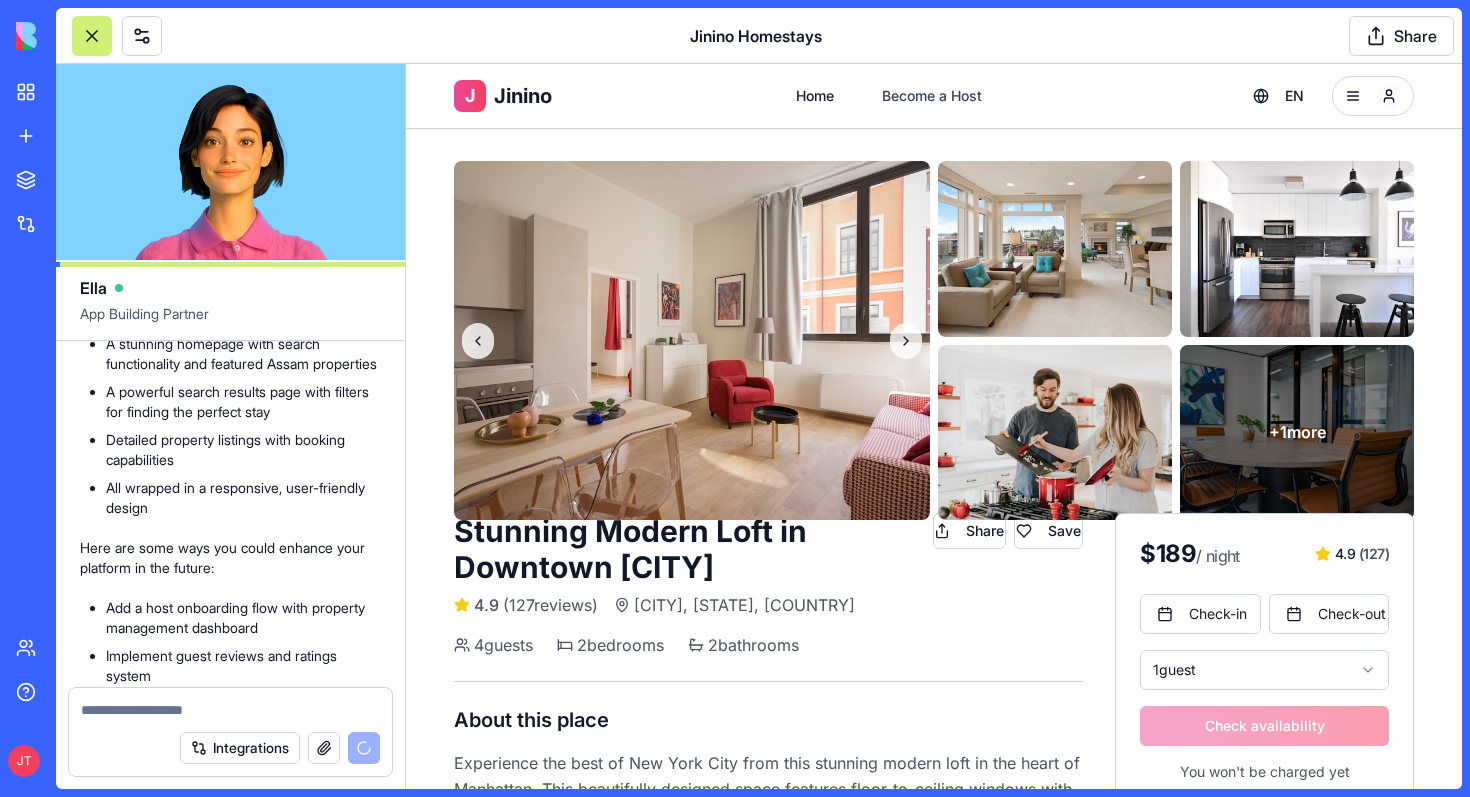 click on "Home" at bounding box center (815, 96) 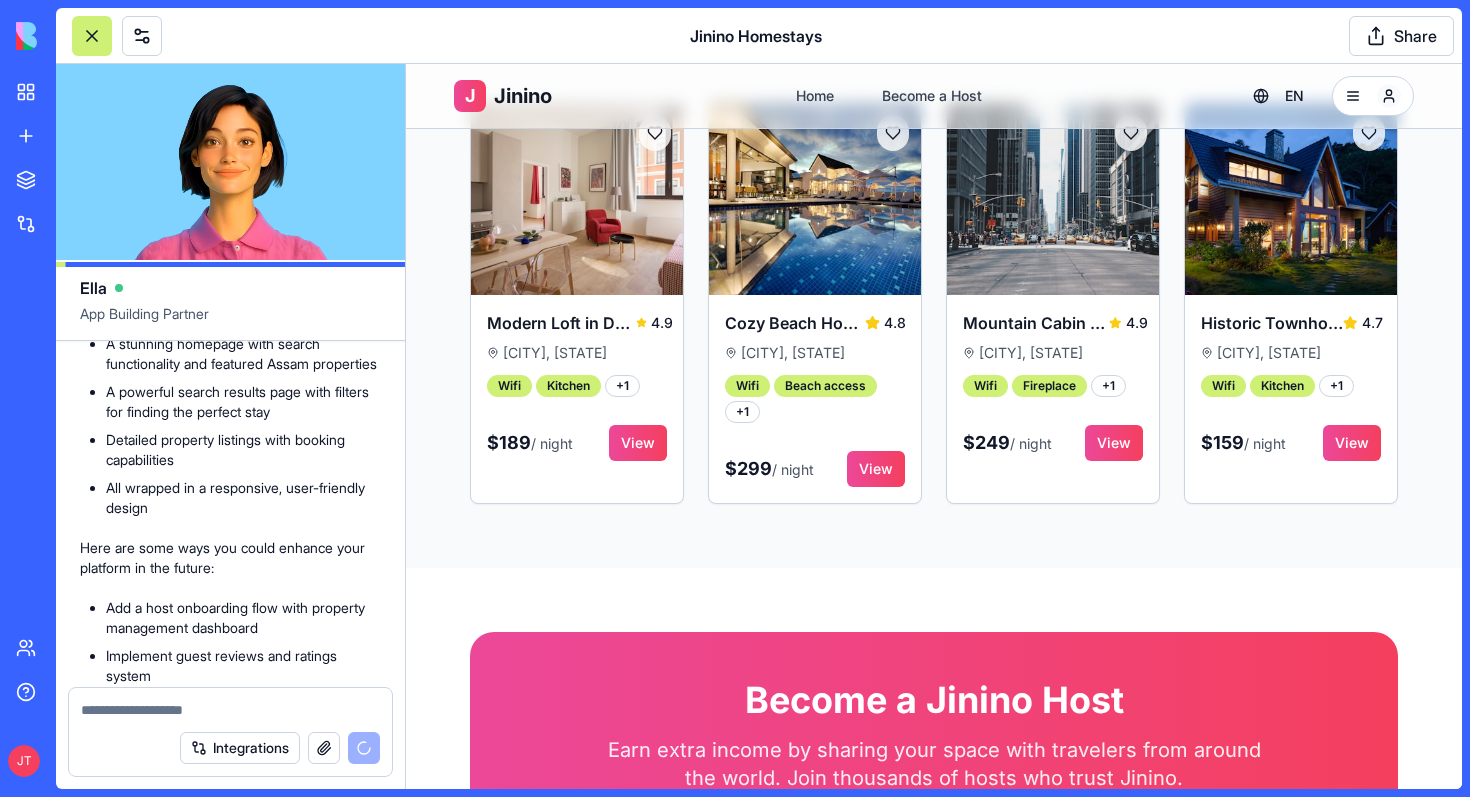 scroll, scrollTop: 1648, scrollLeft: 0, axis: vertical 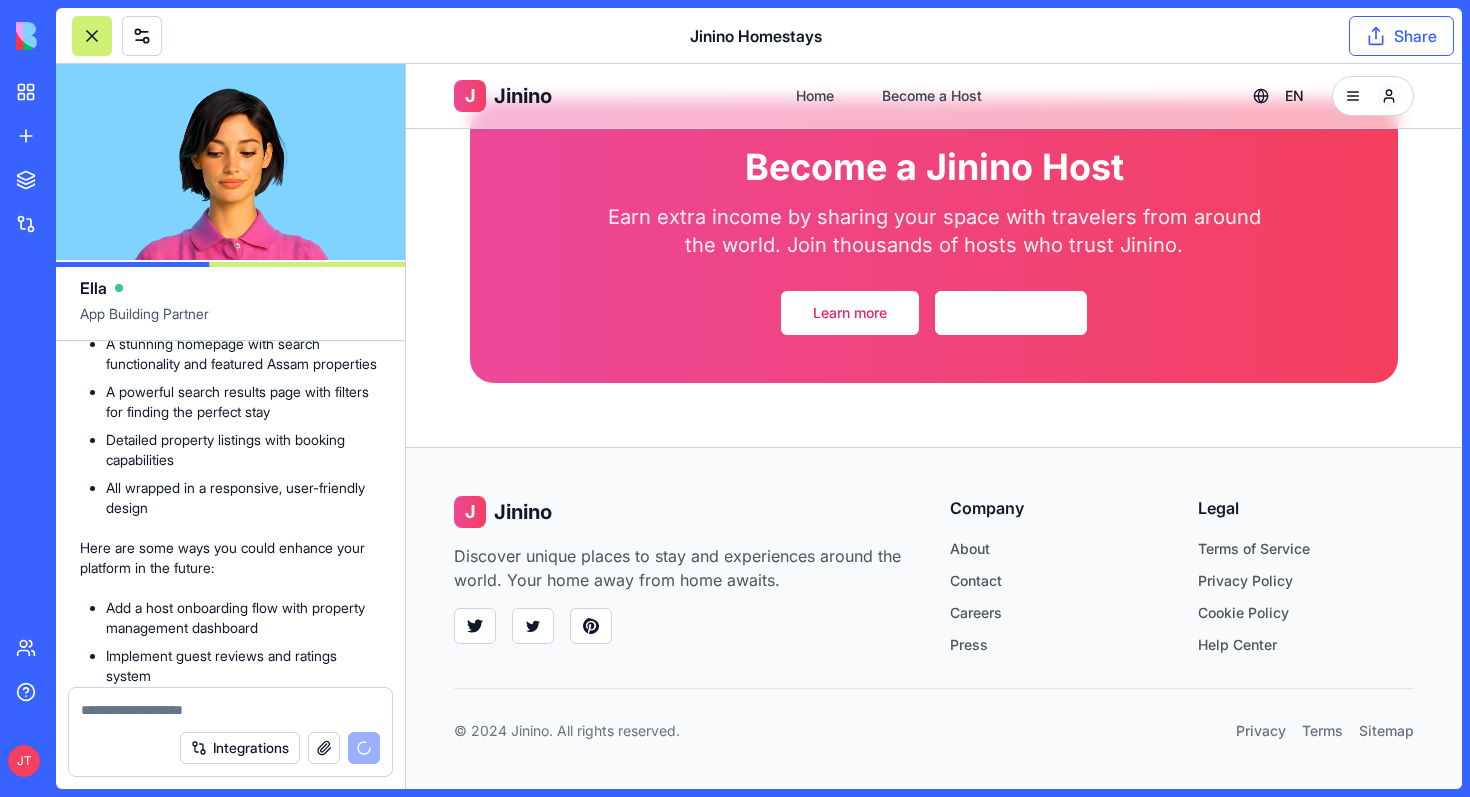 click on "Share" at bounding box center (1401, 36) 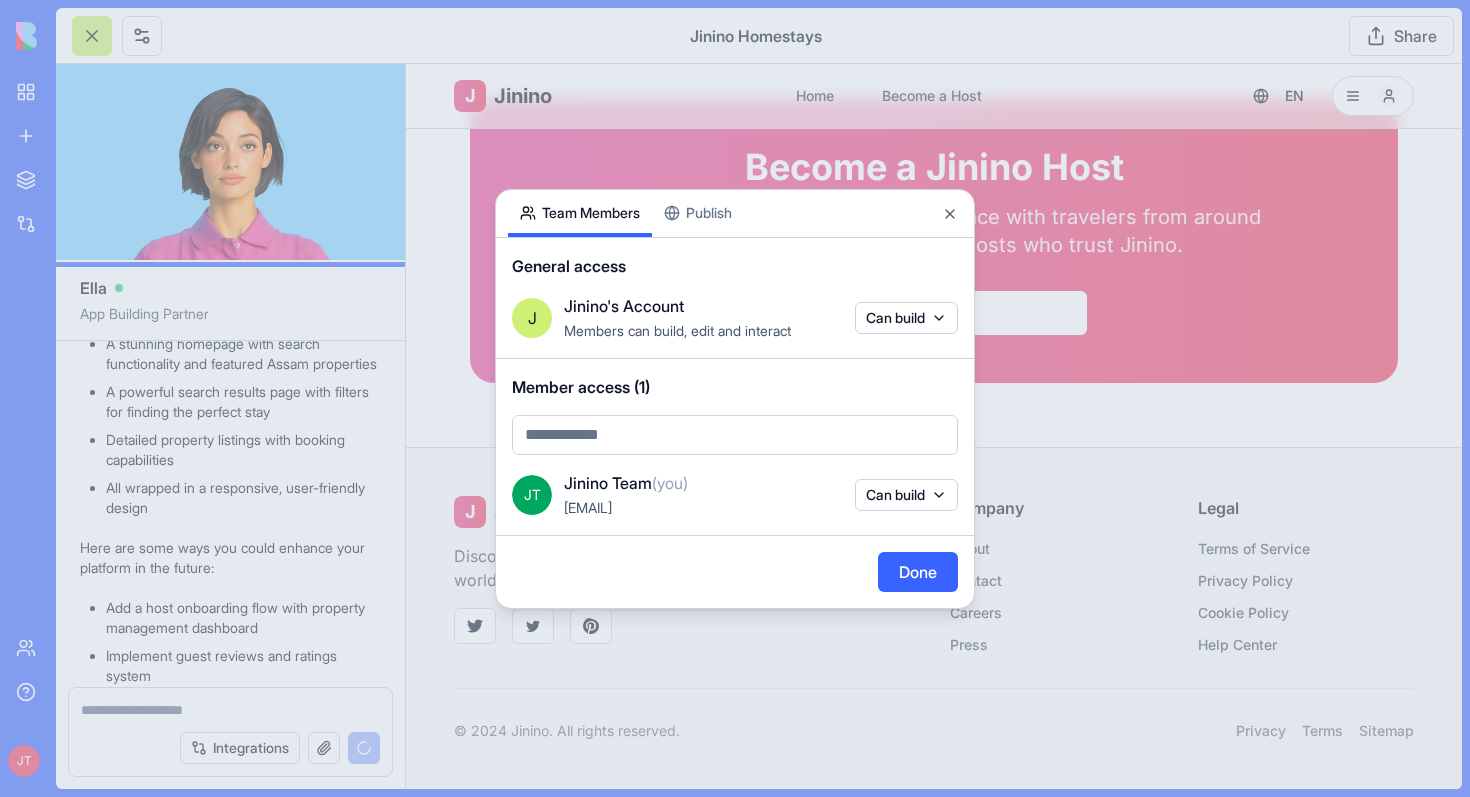click on "Team Members Publish General access J Jinino's Account Members can build, edit and interact Can build Member access (1) JT Jinino Team  (you) info@jinino.com Can build Done Close" at bounding box center (735, 399) 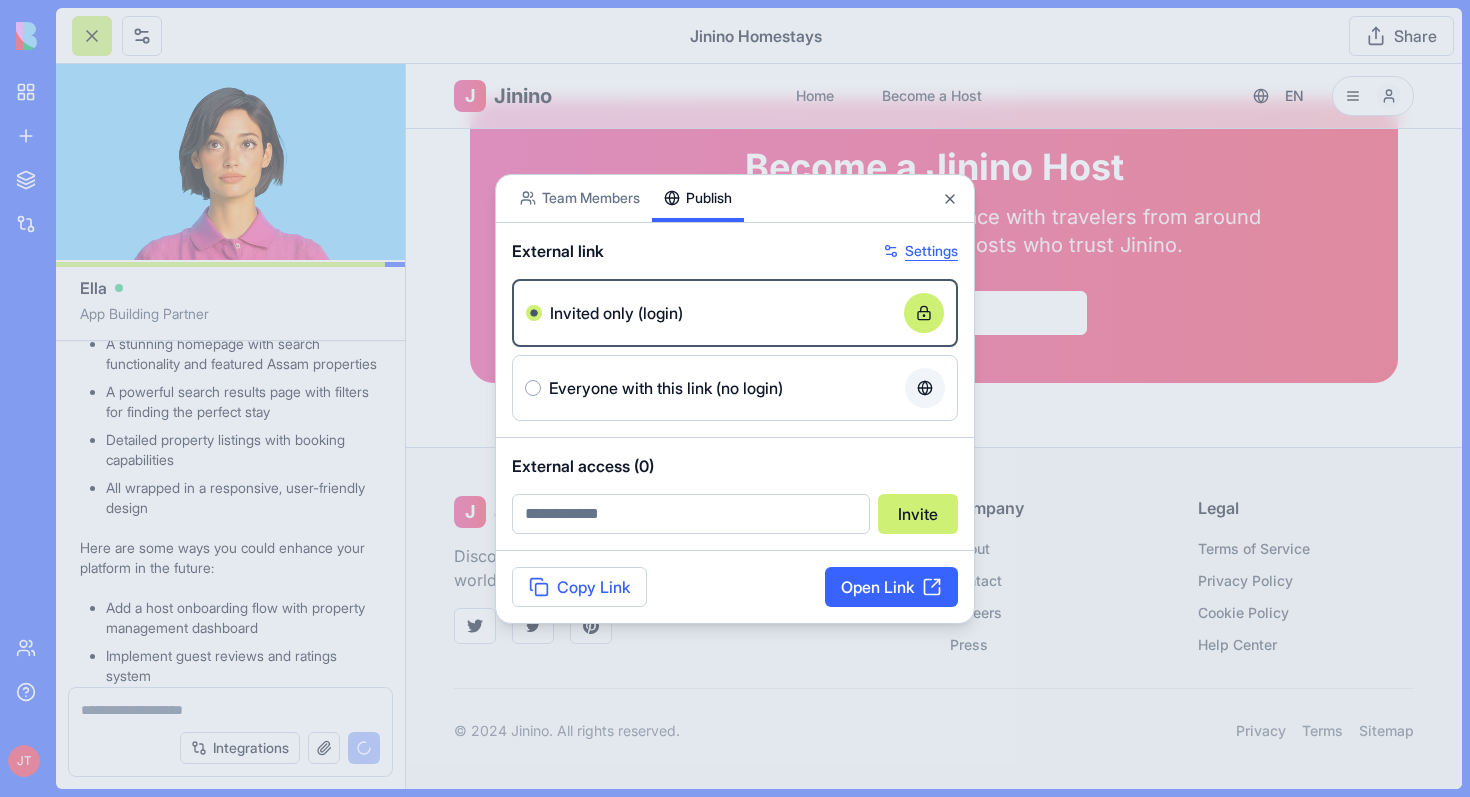 click on "Settings" at bounding box center [920, 251] 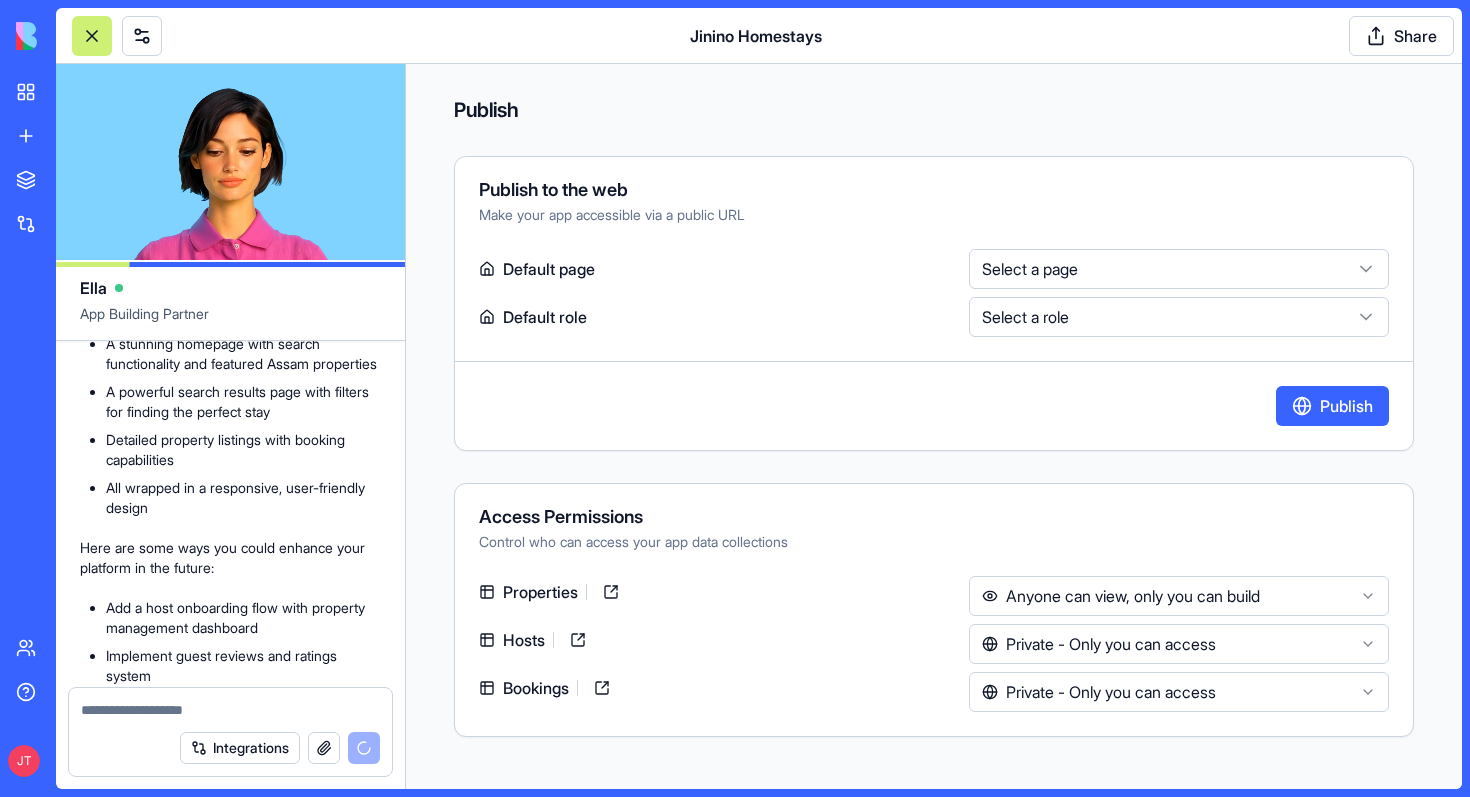 click on "BETA My workspace New App
To pick up a draggable item, press the space bar.
While dragging, use the arrow keys to move the item.
Press space again to drop the item in its new position, or press escape to cancel.
Marketplace Integrations Recent JININO Beta Host Application Jinino Homestays Social Media Content Generator TRY Team Help JT Jinino Homestays Share Ella App Building Partner are you working on the app??
J 16:03 🏠 Jinino Homestay Marketplace Coming Up!
Hi there! I'm working on creating your Jinino homestay marketplace - an improved version of Airbnb starting in Assam but scalable worldwide. Let me build this MVP for you with all the essential features you need! 🌟
Let me start implementing your app right away! Setting up your data structure Now let me add some sample data to make your app more realistic: Now let me implement the app with all the necessary pages and functionality: Working on the "HostDashboard" page Working on the "ListProperty" page Working on the "Home" page" at bounding box center [735, 398] 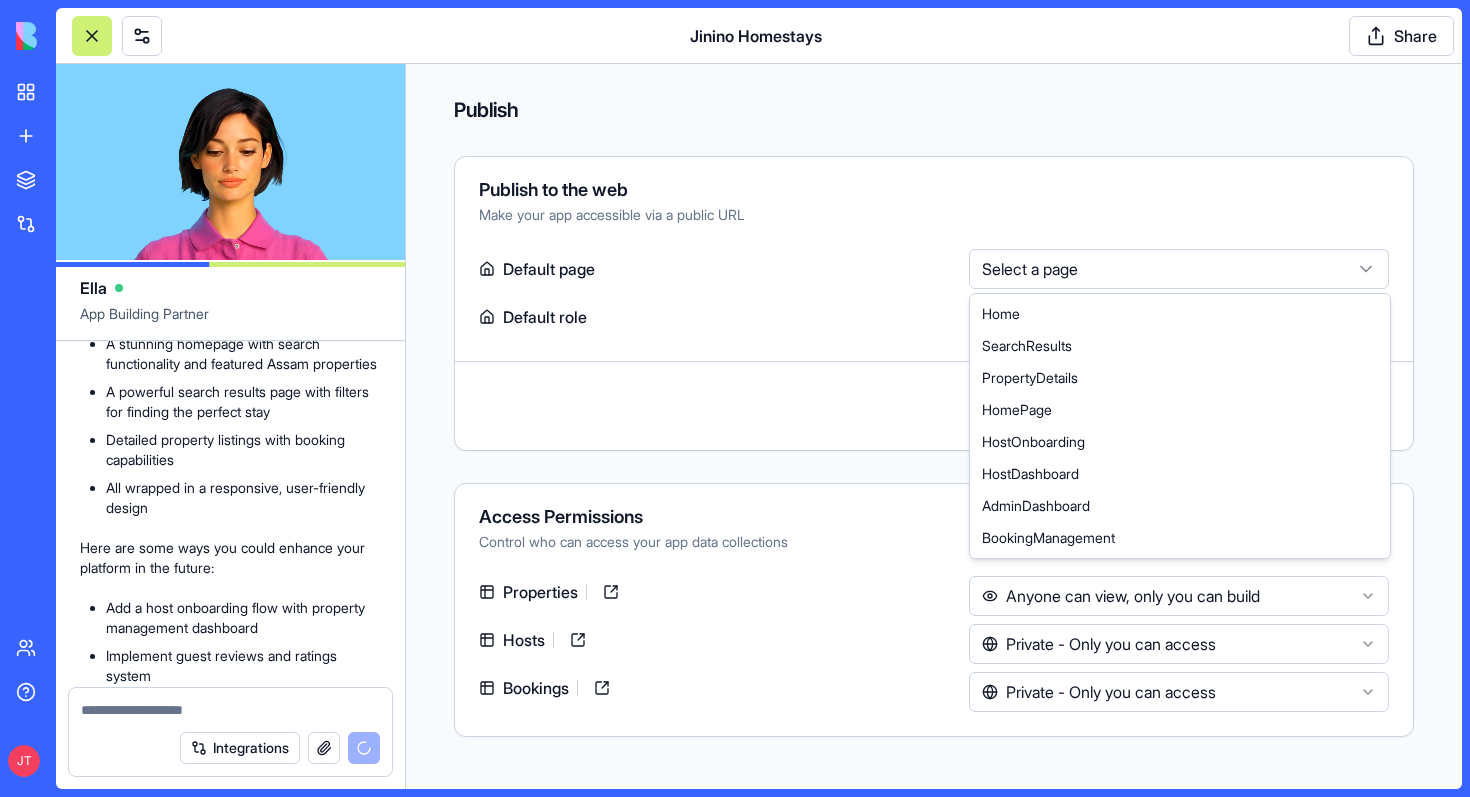select on "**********" 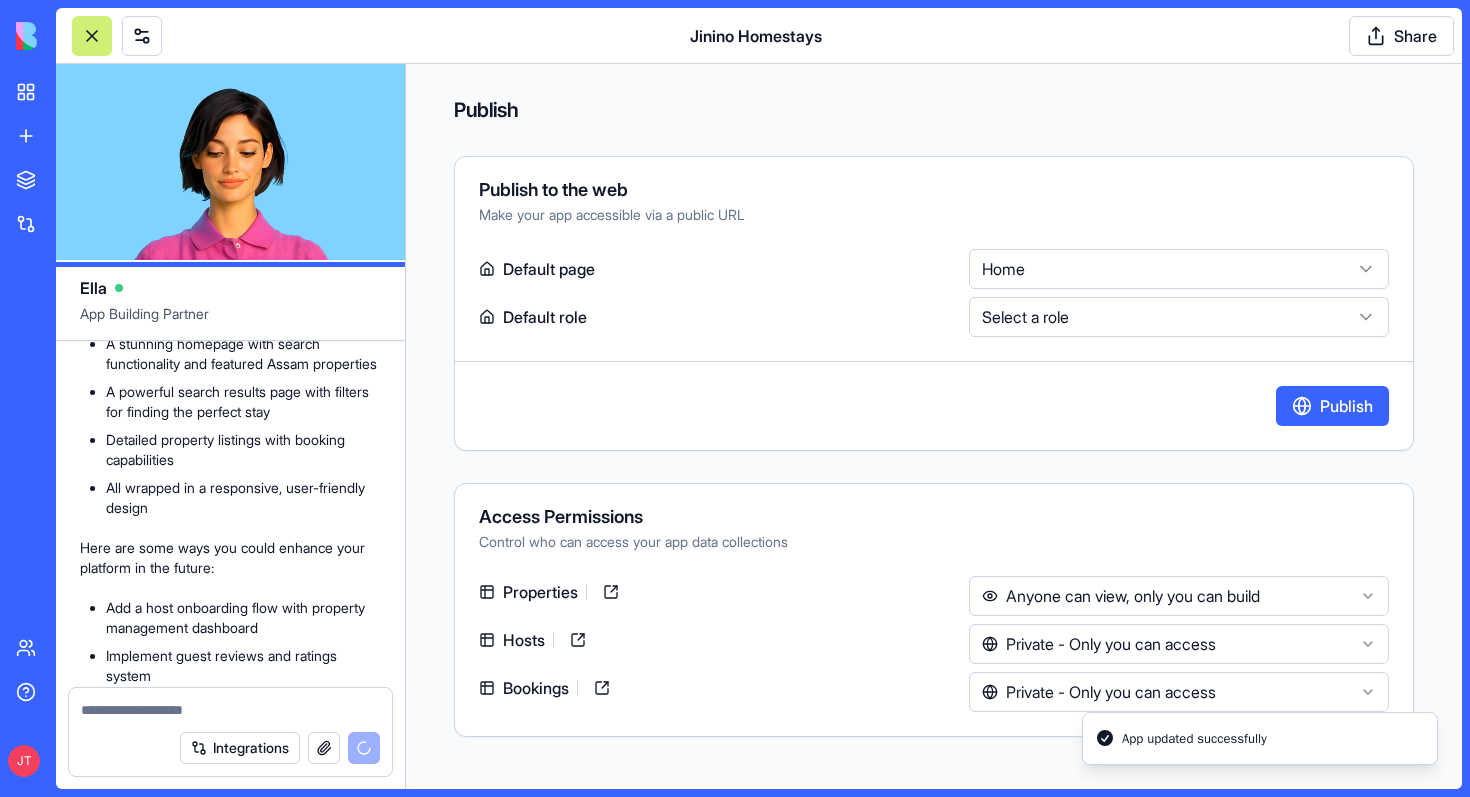 click on "BETA My workspace New App
To pick up a draggable item, press the space bar.
While dragging, use the arrow keys to move the item.
Press space again to drop the item in its new position, or press escape to cancel.
Marketplace Integrations Recent JININO Beta Host Application Jinino Homestays Social Media Content Generator TRY Team Help JT Jinino Homestays Share Ella App Building Partner are you working on the app??
J 16:03 🏠 Jinino Homestay Marketplace Coming Up!
Hi there! I'm working on creating your Jinino homestay marketplace - an improved version of Airbnb starting in Assam but scalable worldwide. Let me build this MVP for you with all the essential features you need! 🌟
Let me start implementing your app right away! Setting up your data structure Now let me add some sample data to make your app more realistic: Now let me implement the app with all the necessary pages and functionality: Working on the "HostDashboard" page Working on the "ListProperty" page Working on the "Home" page" at bounding box center [735, 398] 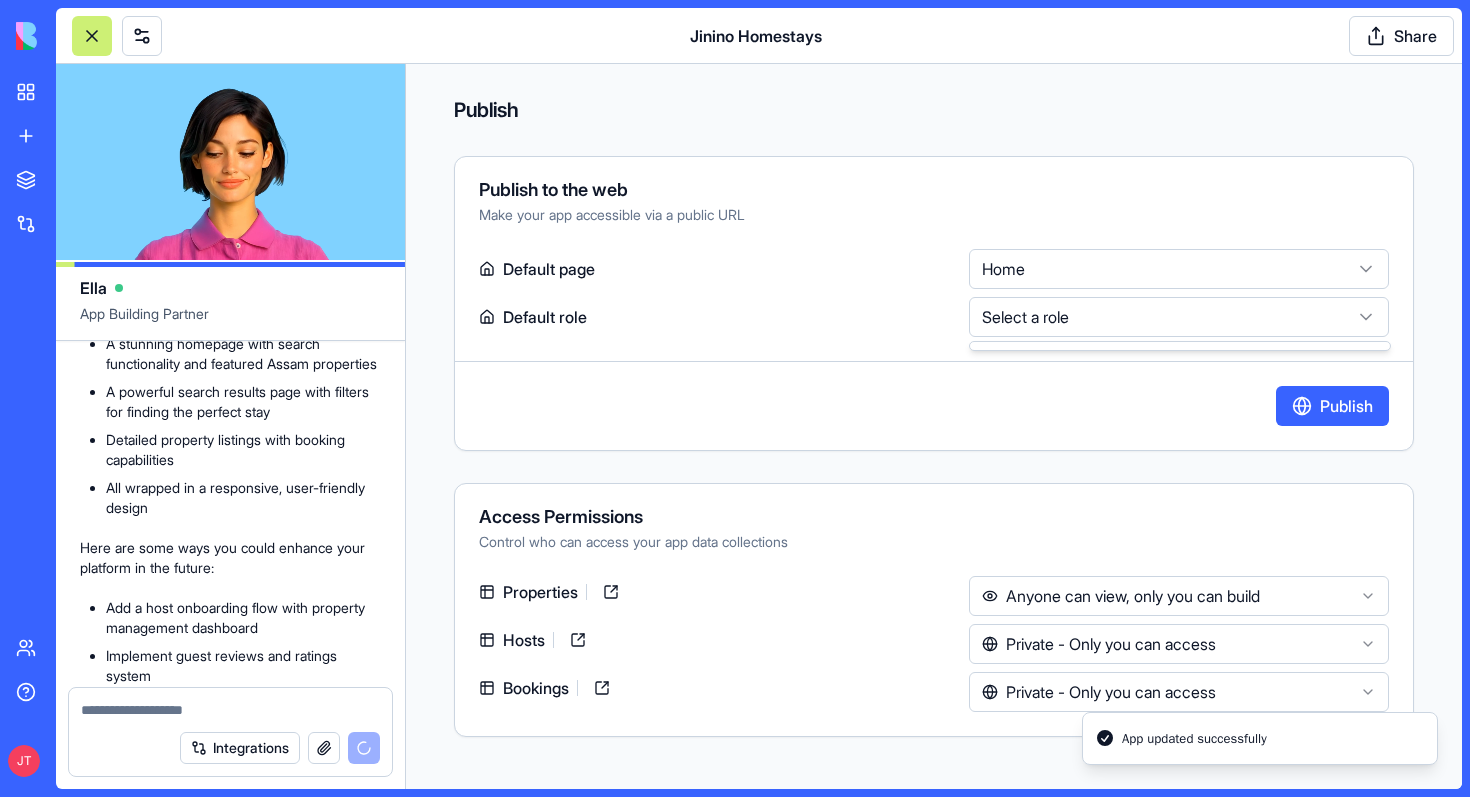 click on "BETA My workspace New App
To pick up a draggable item, press the space bar.
While dragging, use the arrow keys to move the item.
Press space again to drop the item in its new position, or press escape to cancel.
Marketplace Integrations Recent JININO Beta Host Application Jinino Homestays Social Media Content Generator TRY Team Help JT Jinino Homestays Share Ella App Building Partner are you working on the app??
J 16:03 🏠 Jinino Homestay Marketplace Coming Up!
Hi there! I'm working on creating your Jinino homestay marketplace - an improved version of Airbnb starting in Assam but scalable worldwide. Let me build this MVP for you with all the essential features you need! 🌟
Let me start implementing your app right away! Setting up your data structure Now let me add some sample data to make your app more realistic: Now let me implement the app with all the necessary pages and functionality: Working on the "HostDashboard" page Working on the "ListProperty" page Working on the "Home" page" at bounding box center [735, 398] 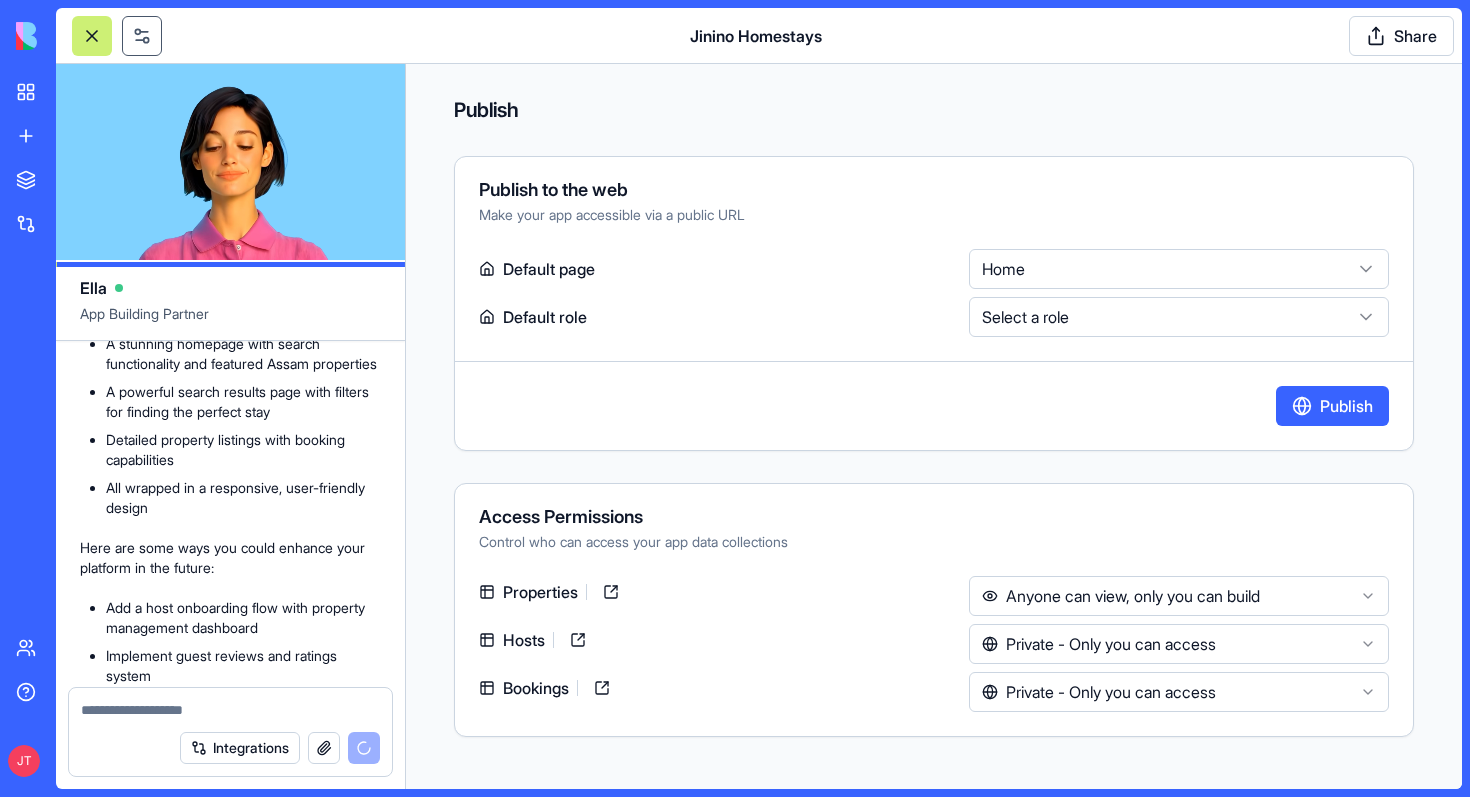 click at bounding box center (142, 36) 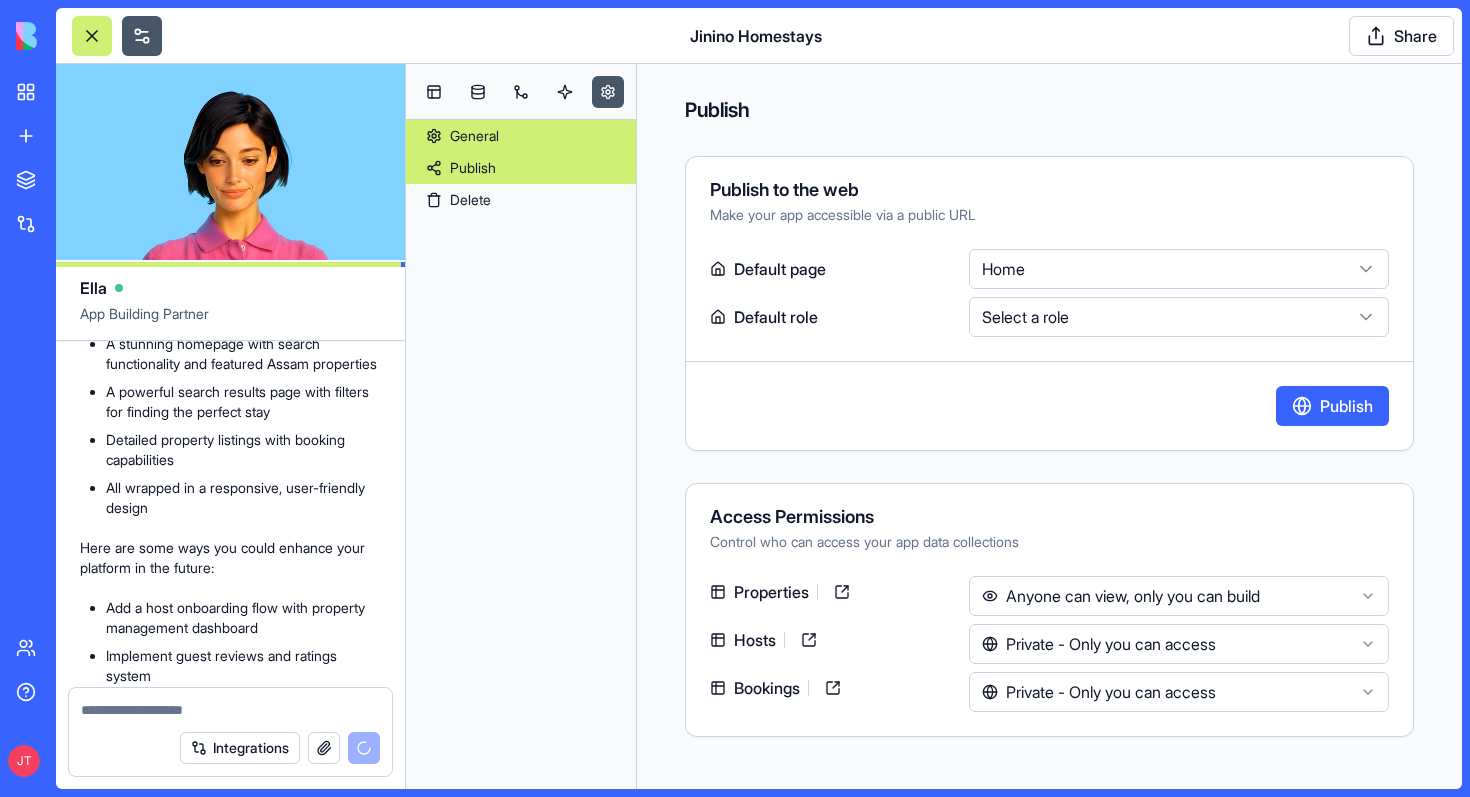 click on "General" at bounding box center (521, 136) 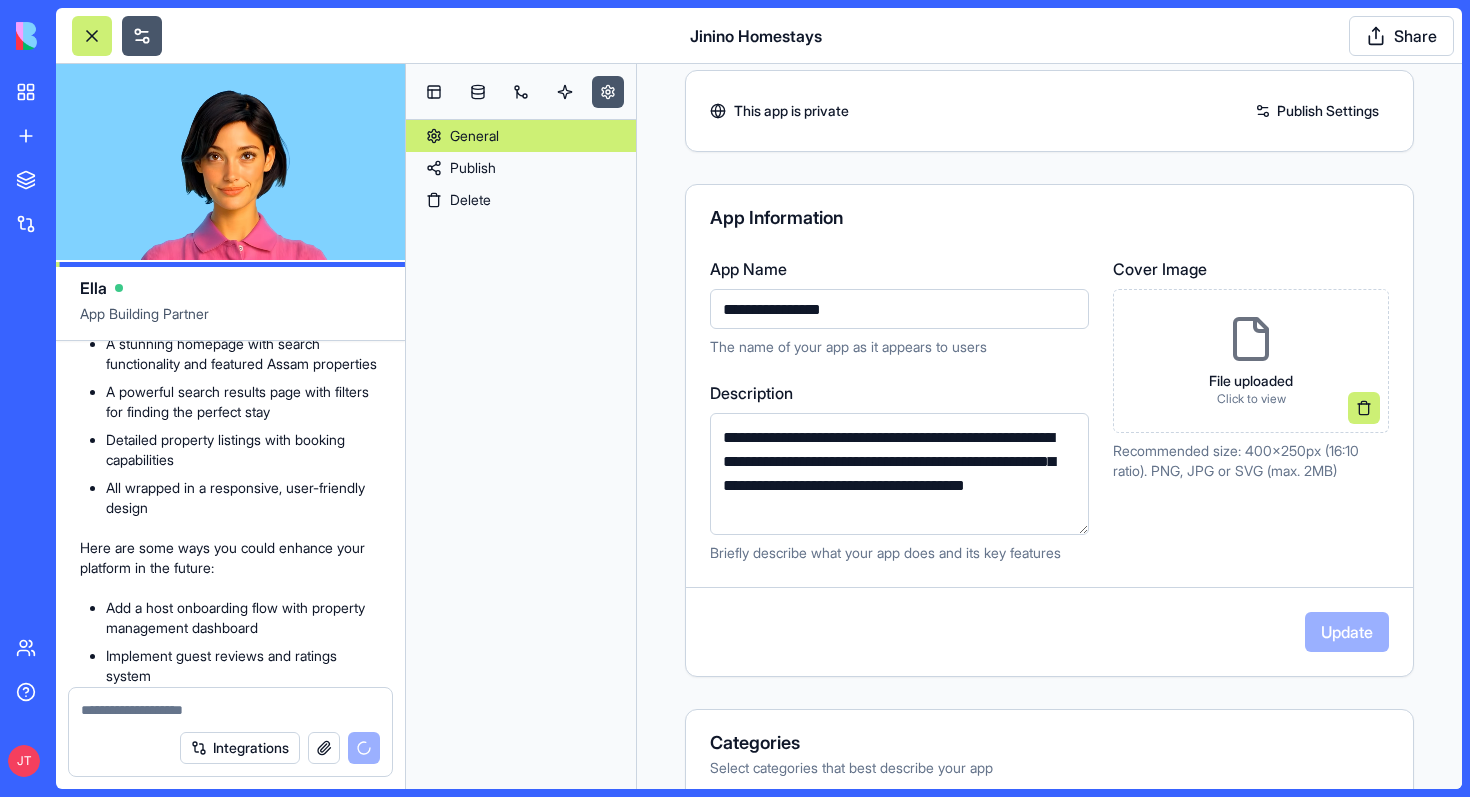 scroll, scrollTop: 0, scrollLeft: 0, axis: both 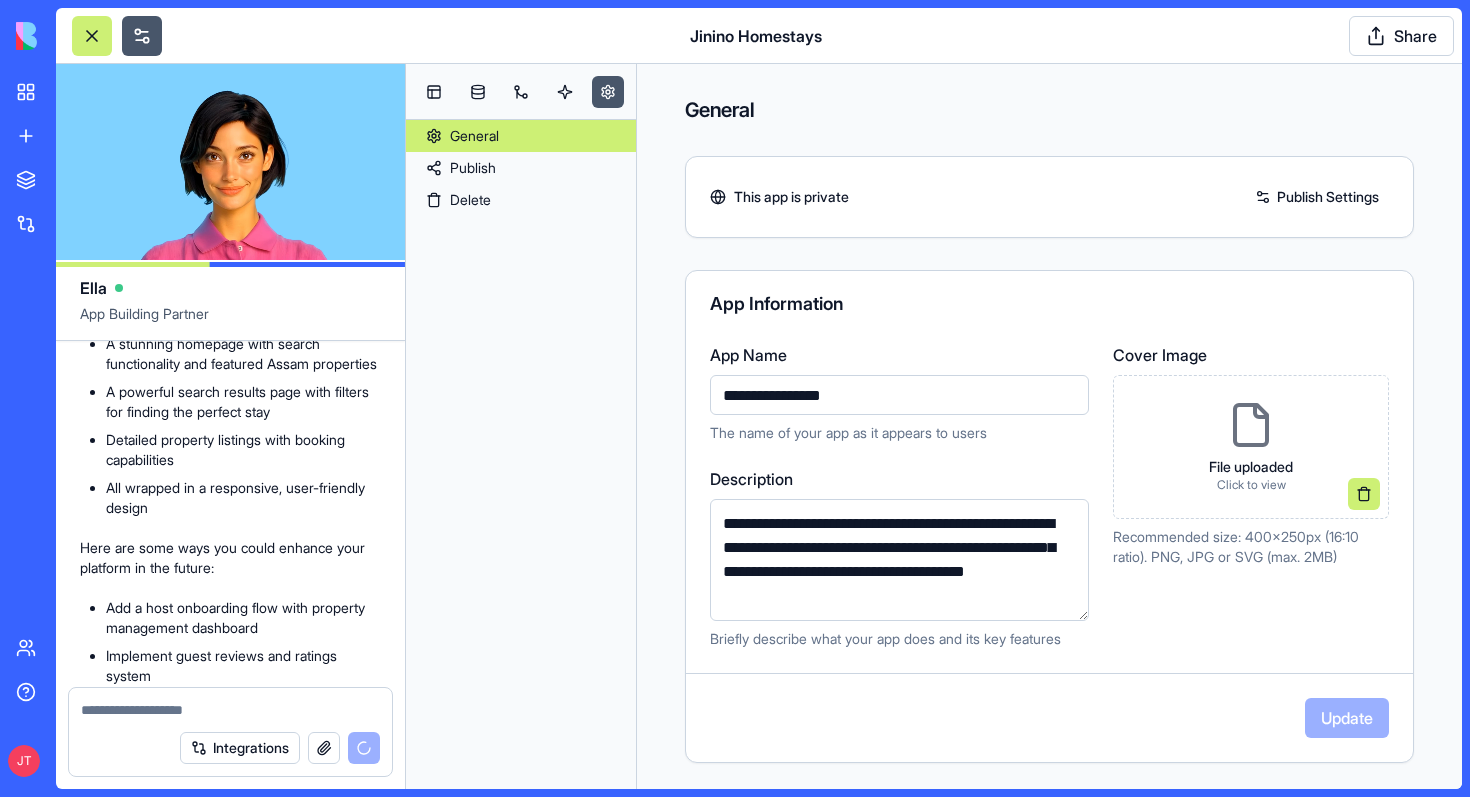 click on "Publish Settings" at bounding box center (1317, 197) 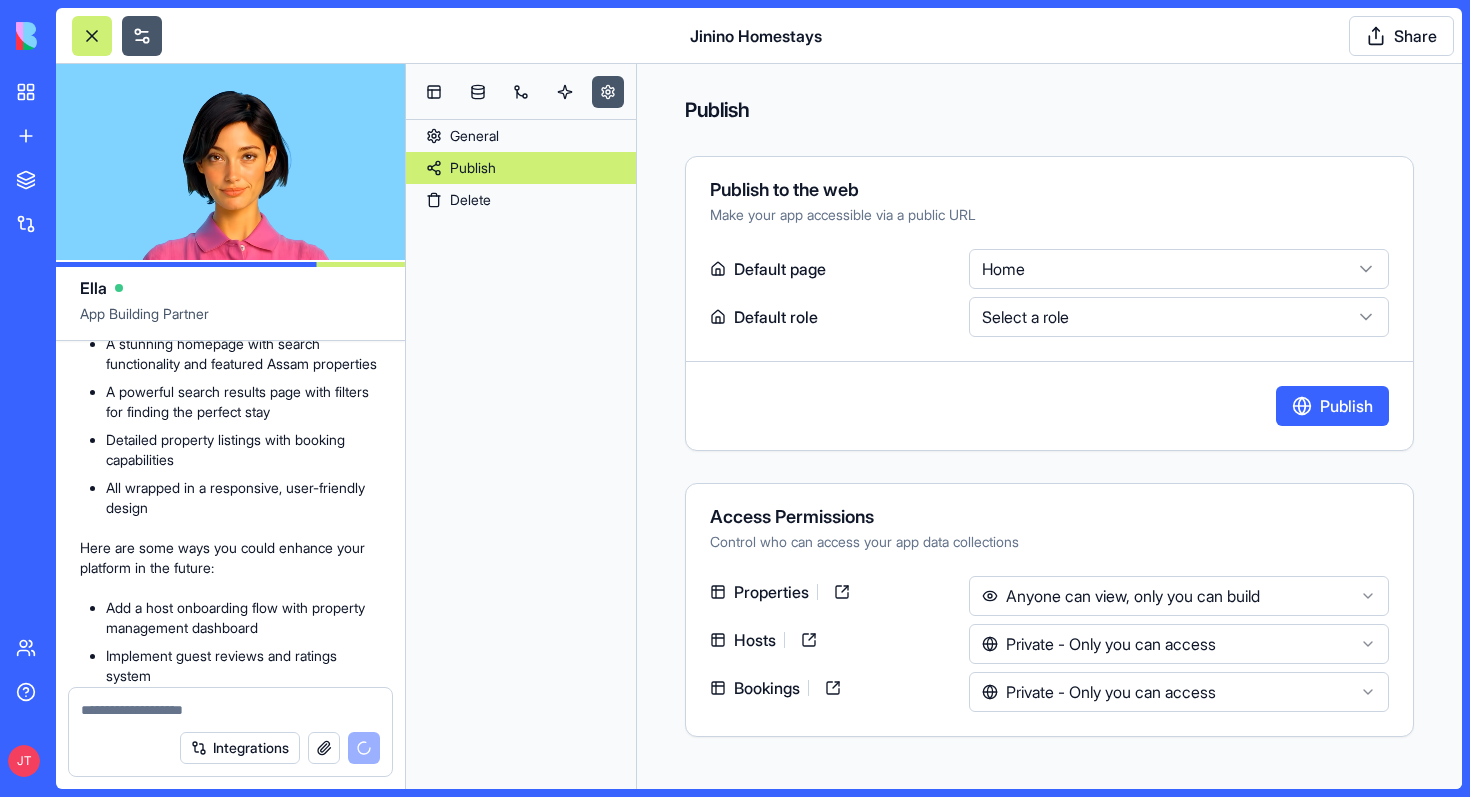 click on "BETA My workspace New App
To pick up a draggable item, press the space bar.
While dragging, use the arrow keys to move the item.
Press space again to drop the item in its new position, or press escape to cancel.
Marketplace Integrations Recent JININO Beta Host Application Jinino Homestays Social Media Content Generator TRY Team Help JT Jinino Homestays Share Ella App Building Partner are you working on the app??
J 16:03 🏠 Jinino Homestay Marketplace Coming Up!
Hi there! I'm working on creating your Jinino homestay marketplace - an improved version of Airbnb starting in Assam but scalable worldwide. Let me build this MVP for you with all the essential features you need! 🌟
Let me start implementing your app right away! Setting up your data structure Now let me add some sample data to make your app more realistic: Now let me implement the app with all the necessary pages and functionality: Working on the "HostDashboard" page Working on the "ListProperty" page Working on the "Home" page" at bounding box center (735, 398) 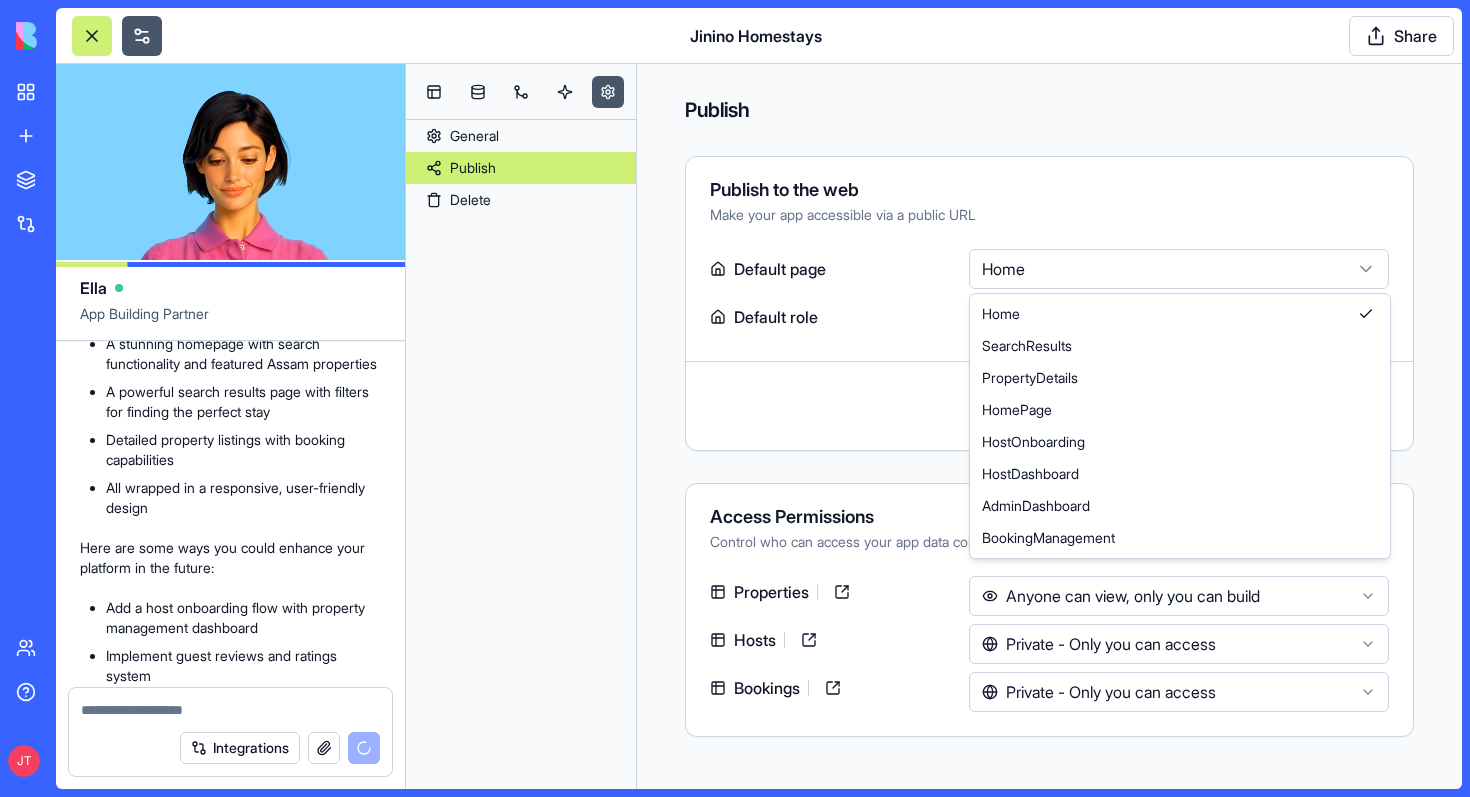 click on "BETA My workspace New App
To pick up a draggable item, press the space bar.
While dragging, use the arrow keys to move the item.
Press space again to drop the item in its new position, or press escape to cancel.
Marketplace Integrations Recent JININO Beta Host Application Jinino Homestays Social Media Content Generator TRY Team Help JT Jinino Homestays Share Ella App Building Partner are you working on the app??
J 16:03 🏠 Jinino Homestay Marketplace Coming Up!
Hi there! I'm working on creating your Jinino homestay marketplace - an improved version of Airbnb starting in Assam but scalable worldwide. Let me build this MVP for you with all the essential features you need! 🌟
Let me start implementing your app right away! Setting up your data structure Now let me add some sample data to make your app more realistic: Now let me implement the app with all the necessary pages and functionality: Working on the "HostDashboard" page Working on the "ListProperty" page Working on the "Home" page" at bounding box center (735, 398) 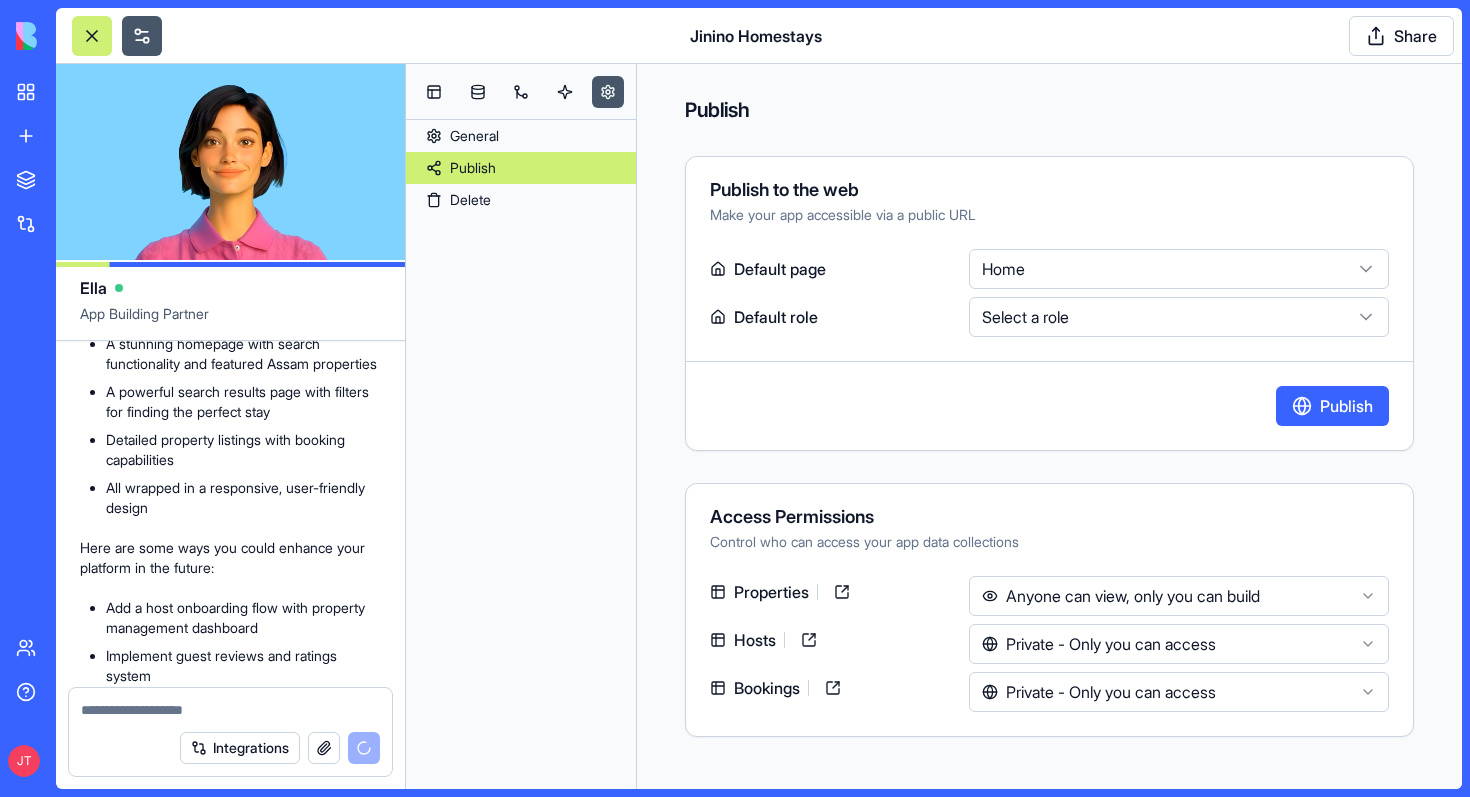 click on "BETA My workspace New App
To pick up a draggable item, press the space bar.
While dragging, use the arrow keys to move the item.
Press space again to drop the item in its new position, or press escape to cancel.
Marketplace Integrations Recent JININO Beta Host Application Jinino Homestays Social Media Content Generator TRY Team Help JT Jinino Homestays Share Ella App Building Partner are you working on the app??
J 16:03 🏠 Jinino Homestay Marketplace Coming Up!
Hi there! I'm working on creating your Jinino homestay marketplace - an improved version of Airbnb starting in Assam but scalable worldwide. Let me build this MVP for you with all the essential features you need! 🌟
Let me start implementing your app right away! Setting up your data structure Now let me add some sample data to make your app more realistic: Now let me implement the app with all the necessary pages and functionality: Working on the "HostDashboard" page Working on the "ListProperty" page Working on the "Home" page" at bounding box center [735, 398] 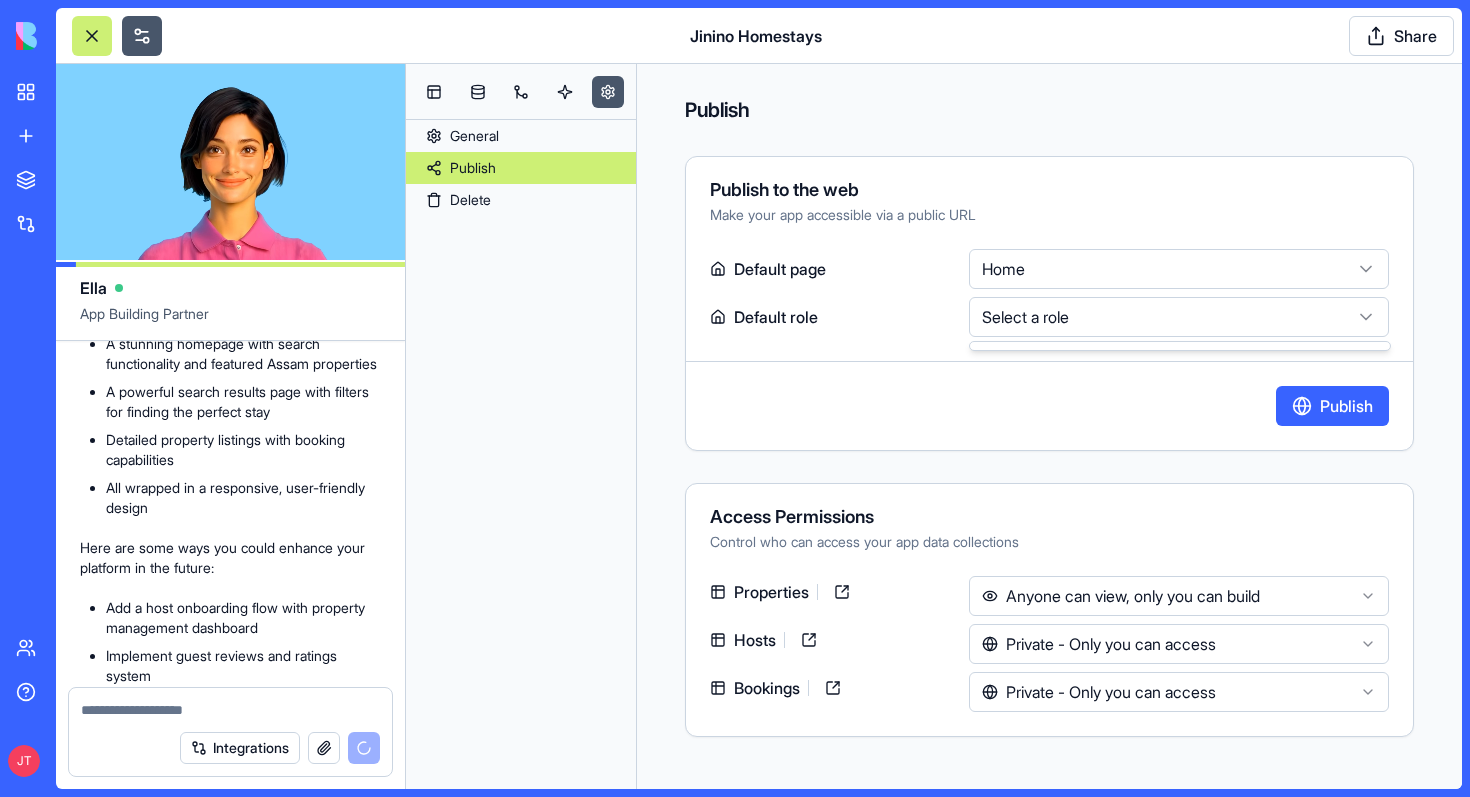 click on "BETA My workspace New App
To pick up a draggable item, press the space bar.
While dragging, use the arrow keys to move the item.
Press space again to drop the item in its new position, or press escape to cancel.
Marketplace Integrations Recent JININO Beta Host Application Jinino Homestays Social Media Content Generator TRY Team Help JT Jinino Homestays Share Ella App Building Partner are you working on the app??
J 16:03 🏠 Jinino Homestay Marketplace Coming Up!
Hi there! I'm working on creating your Jinino homestay marketplace - an improved version of Airbnb starting in Assam but scalable worldwide. Let me build this MVP for you with all the essential features you need! 🌟
Let me start implementing your app right away! Setting up your data structure Now let me add some sample data to make your app more realistic: Now let me implement the app with all the necessary pages and functionality: Working on the "HostDashboard" page Working on the "ListProperty" page Working on the "Home" page" at bounding box center (735, 398) 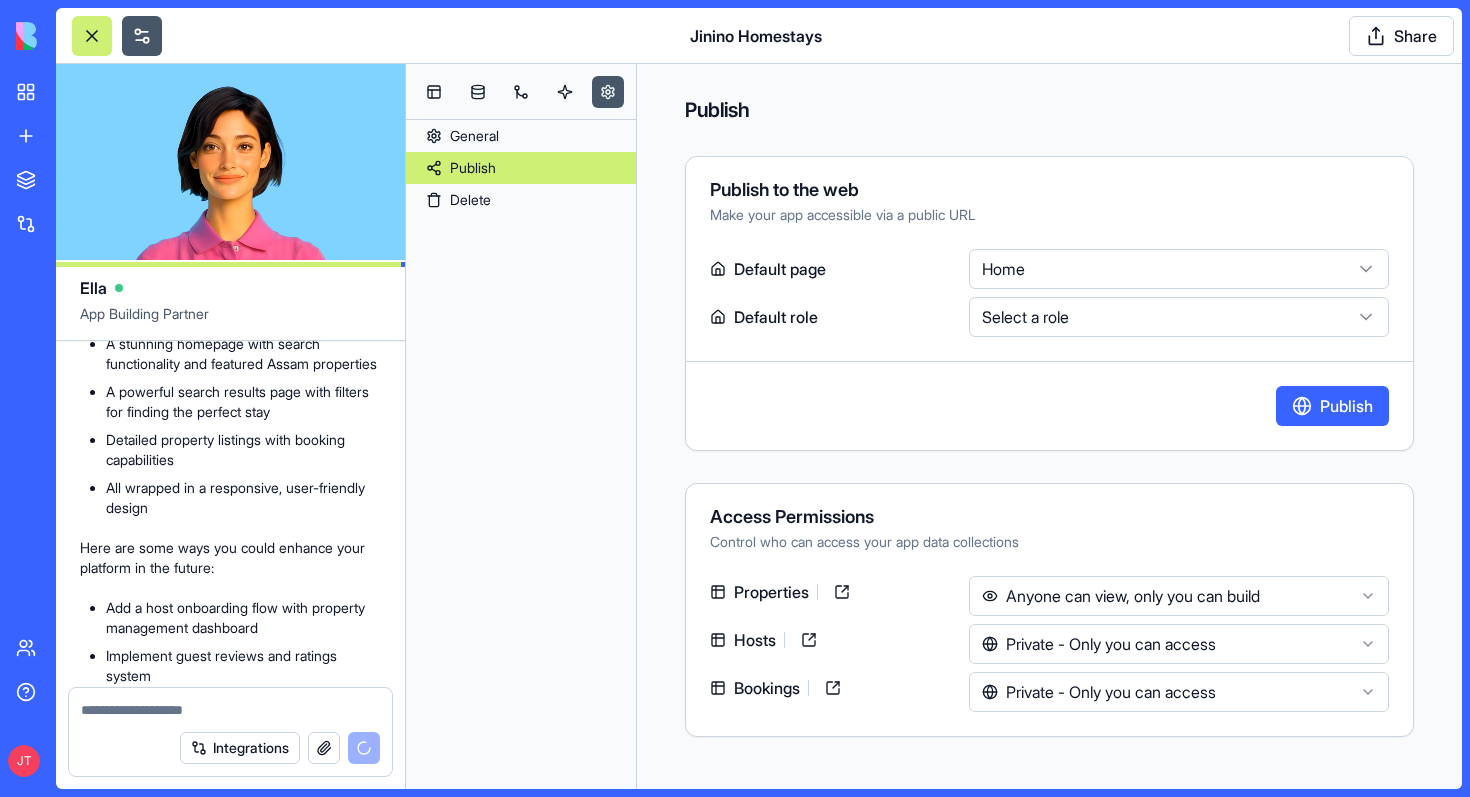 click on "BETA My workspace New App
To pick up a draggable item, press the space bar.
While dragging, use the arrow keys to move the item.
Press space again to drop the item in its new position, or press escape to cancel.
Marketplace Integrations Recent JININO Beta Host Application Jinino Homestays Social Media Content Generator TRY Team Help JT Jinino Homestays Share Ella App Building Partner are you working on the app??
J 16:03 🏠 Jinino Homestay Marketplace Coming Up!
Hi there! I'm working on creating your Jinino homestay marketplace - an improved version of Airbnb starting in Assam but scalable worldwide. Let me build this MVP for you with all the essential features you need! 🌟
Let me start implementing your app right away! Setting up your data structure Now let me add some sample data to make your app more realistic: Now let me implement the app with all the necessary pages and functionality: Working on the "HostDashboard" page Working on the "ListProperty" page Working on the "Home" page" at bounding box center (735, 398) 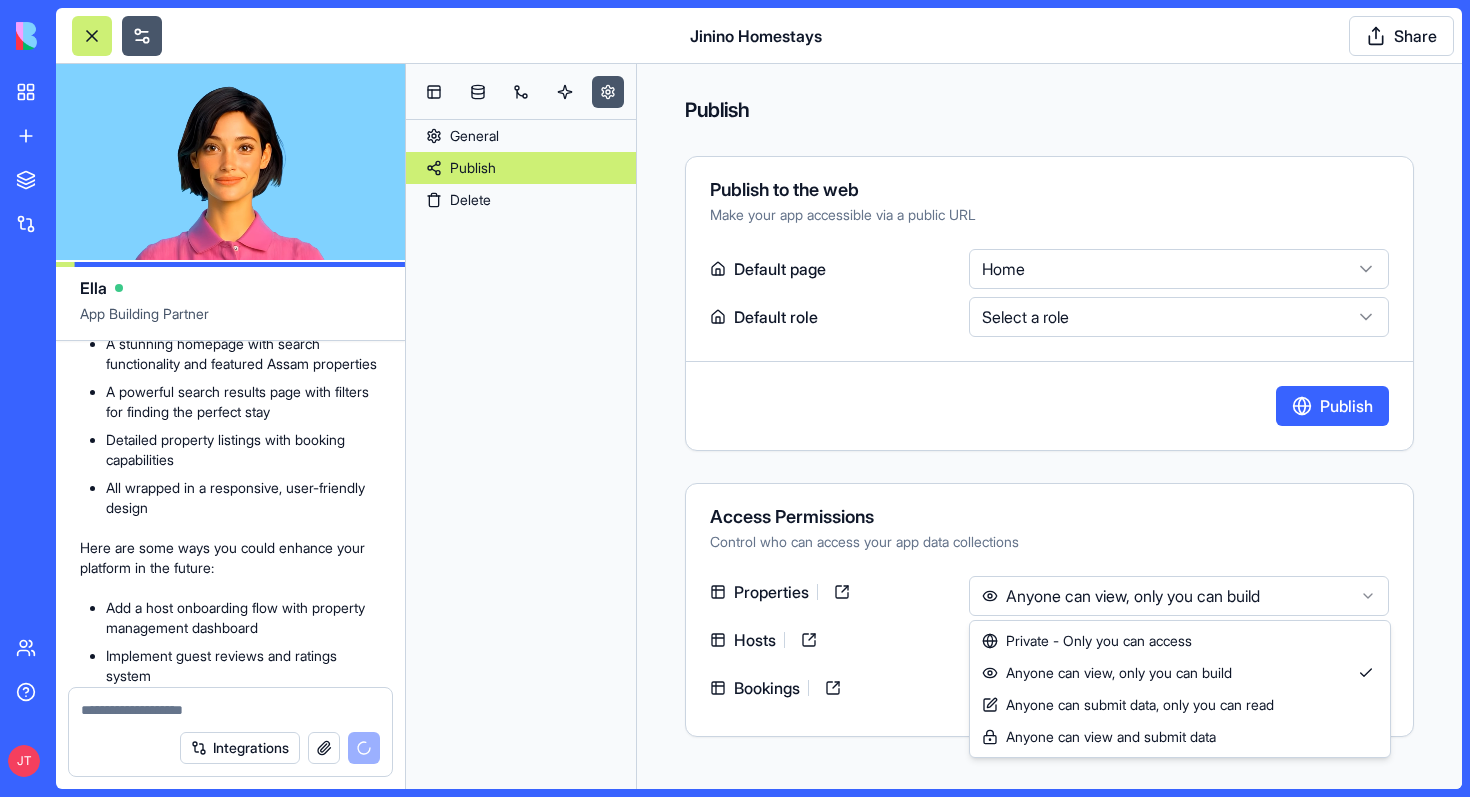 click on "BETA My workspace New App
To pick up a draggable item, press the space bar.
While dragging, use the arrow keys to move the item.
Press space again to drop the item in its new position, or press escape to cancel.
Marketplace Integrations Recent JININO Beta Host Application Jinino Homestays Social Media Content Generator TRY Team Help JT Jinino Homestays Share Ella App Building Partner are you working on the app??
J 16:03 🏠 Jinino Homestay Marketplace Coming Up!
Hi there! I'm working on creating your Jinino homestay marketplace - an improved version of Airbnb starting in Assam but scalable worldwide. Let me build this MVP for you with all the essential features you need! 🌟
Let me start implementing your app right away! Setting up your data structure Now let me add some sample data to make your app more realistic: Now let me implement the app with all the necessary pages and functionality: Working on the "HostDashboard" page Working on the "ListProperty" page Working on the "Home" page" at bounding box center (735, 398) 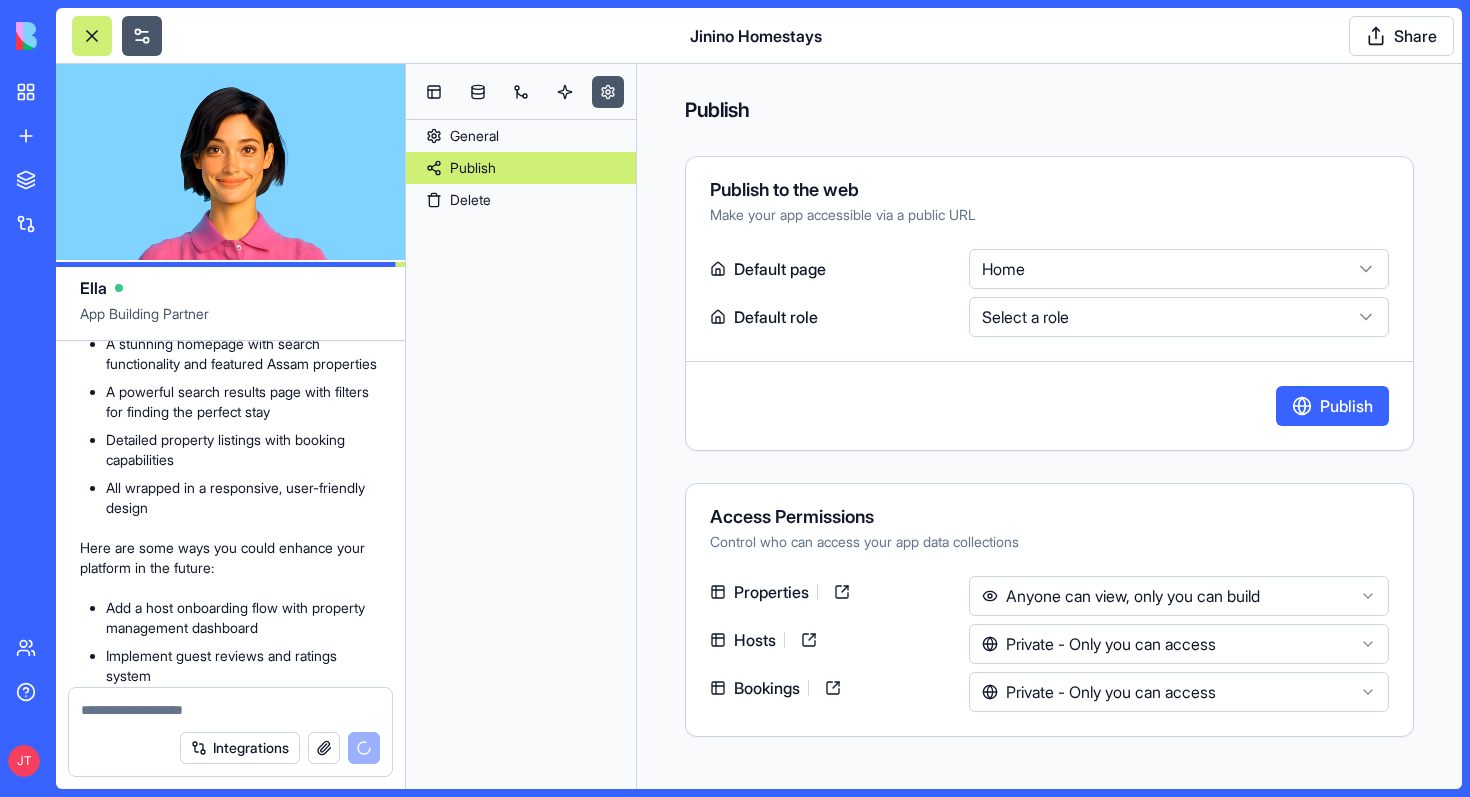 click on "BETA My workspace New App
To pick up a draggable item, press the space bar.
While dragging, use the arrow keys to move the item.
Press space again to drop the item in its new position, or press escape to cancel.
Marketplace Integrations Recent JININO Beta Host Application Jinino Homestays Social Media Content Generator TRY Team Help JT Jinino Homestays Share Ella App Building Partner are you working on the app??
J 16:03 🏠 Jinino Homestay Marketplace Coming Up!
Hi there! I'm working on creating your Jinino homestay marketplace - an improved version of Airbnb starting in Assam but scalable worldwide. Let me build this MVP for you with all the essential features you need! 🌟
Let me start implementing your app right away! Setting up your data structure Now let me add some sample data to make your app more realistic: Now let me implement the app with all the necessary pages and functionality: Working on the "HostDashboard" page Working on the "ListProperty" page Working on the "Home" page" at bounding box center (735, 398) 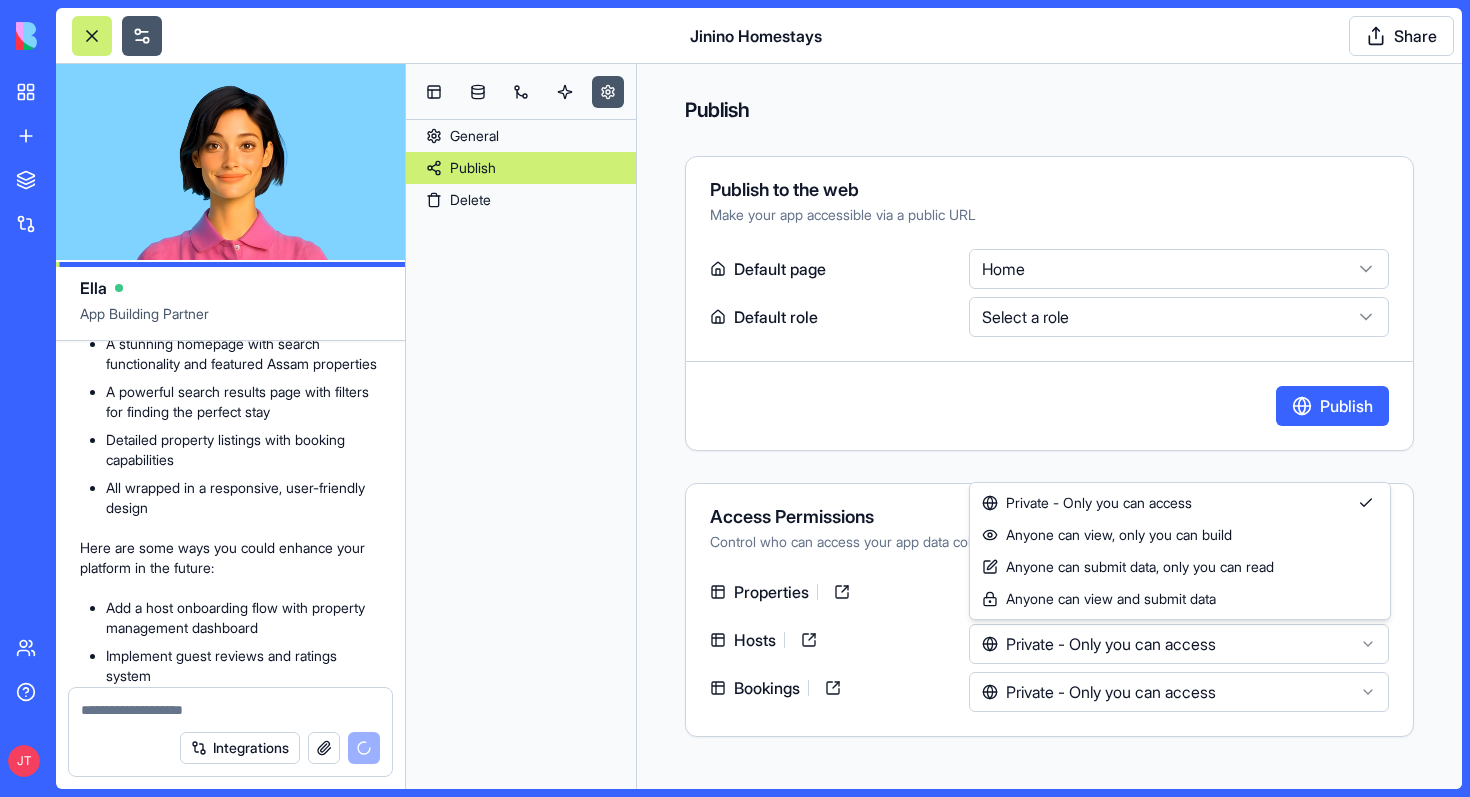 click on "BETA My workspace New App
To pick up a draggable item, press the space bar.
While dragging, use the arrow keys to move the item.
Press space again to drop the item in its new position, or press escape to cancel.
Marketplace Integrations Recent JININO Beta Host Application Jinino Homestays Social Media Content Generator TRY Team Help JT Jinino Homestays Share Ella App Building Partner are you working on the app??
J 16:03 🏠 Jinino Homestay Marketplace Coming Up!
Hi there! I'm working on creating your Jinino homestay marketplace - an improved version of Airbnb starting in Assam but scalable worldwide. Let me build this MVP for you with all the essential features you need! 🌟
Let me start implementing your app right away! Setting up your data structure Now let me add some sample data to make your app more realistic: Now let me implement the app with all the necessary pages and functionality: Working on the "HostDashboard" page Working on the "ListProperty" page Working on the "Home" page" at bounding box center [735, 398] 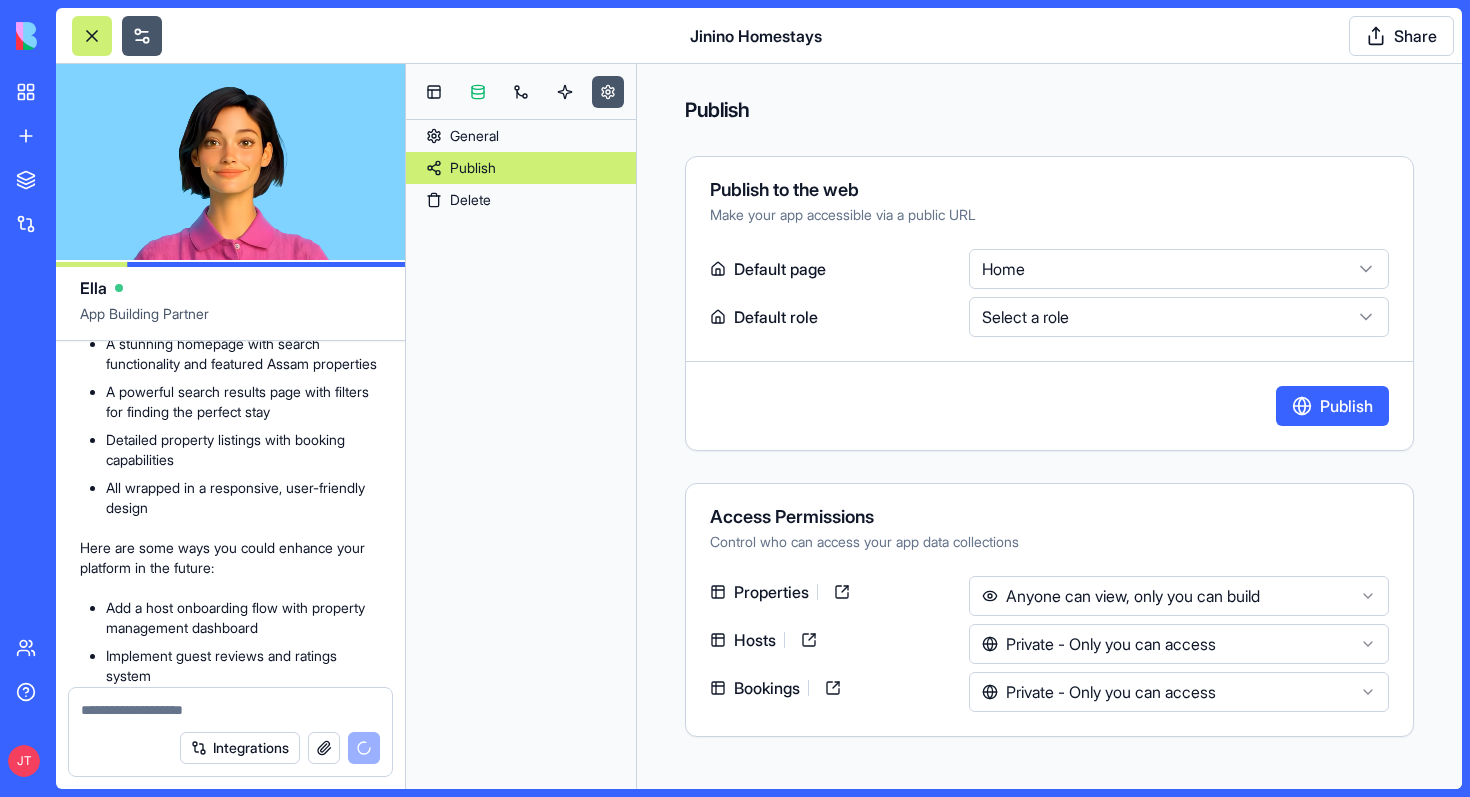 click at bounding box center (478, 92) 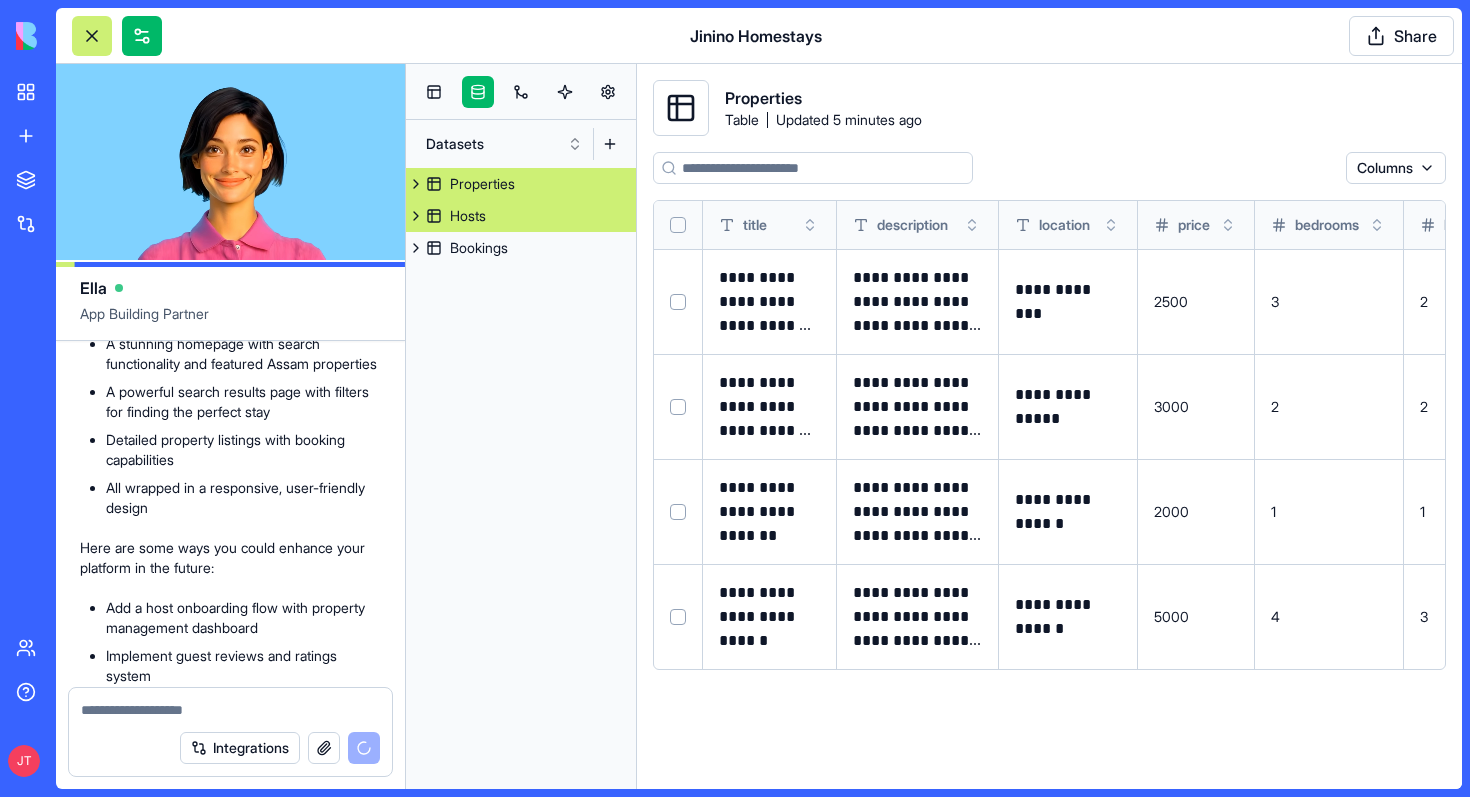 click on "Hosts" at bounding box center (521, 216) 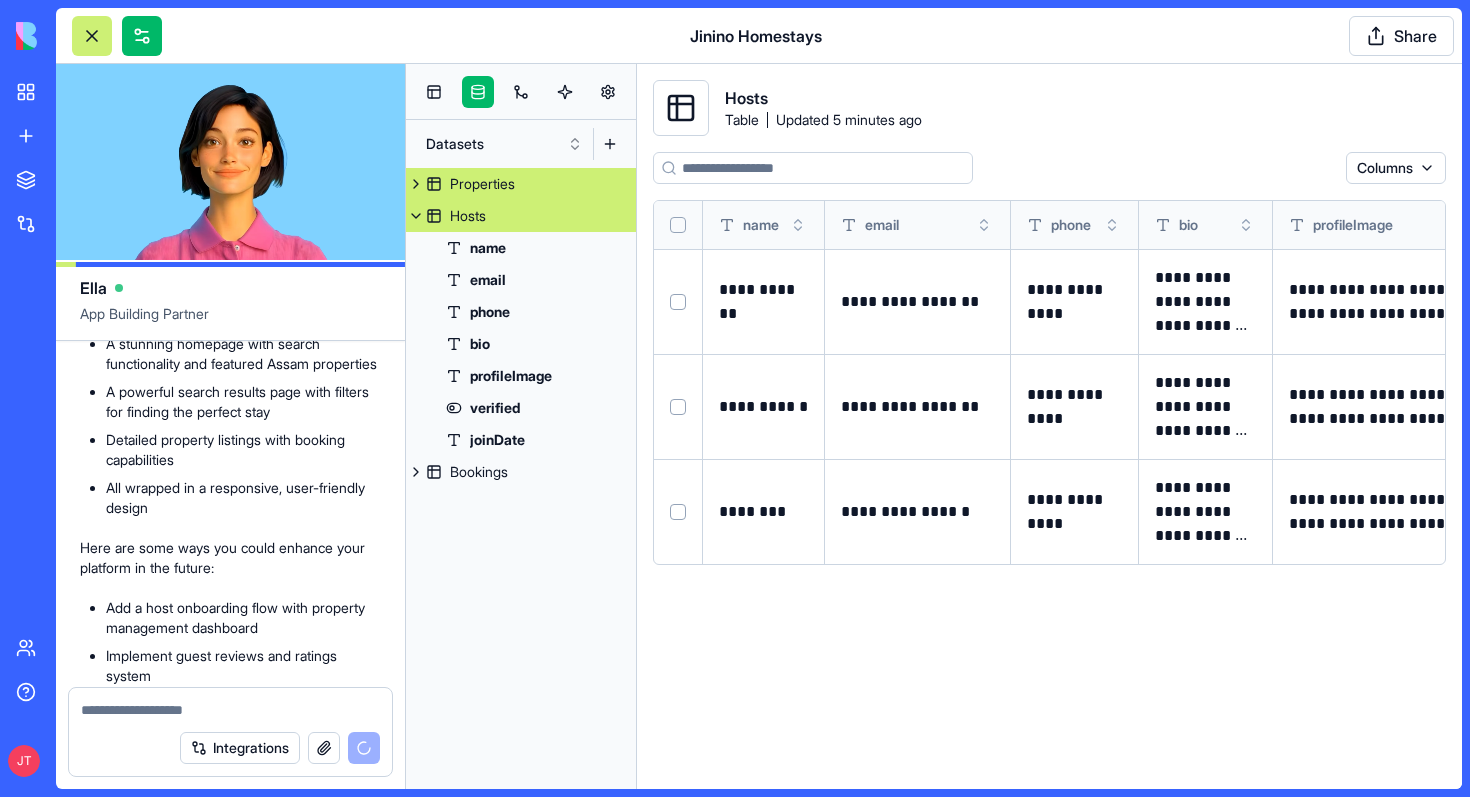 click on "Properties" at bounding box center (521, 184) 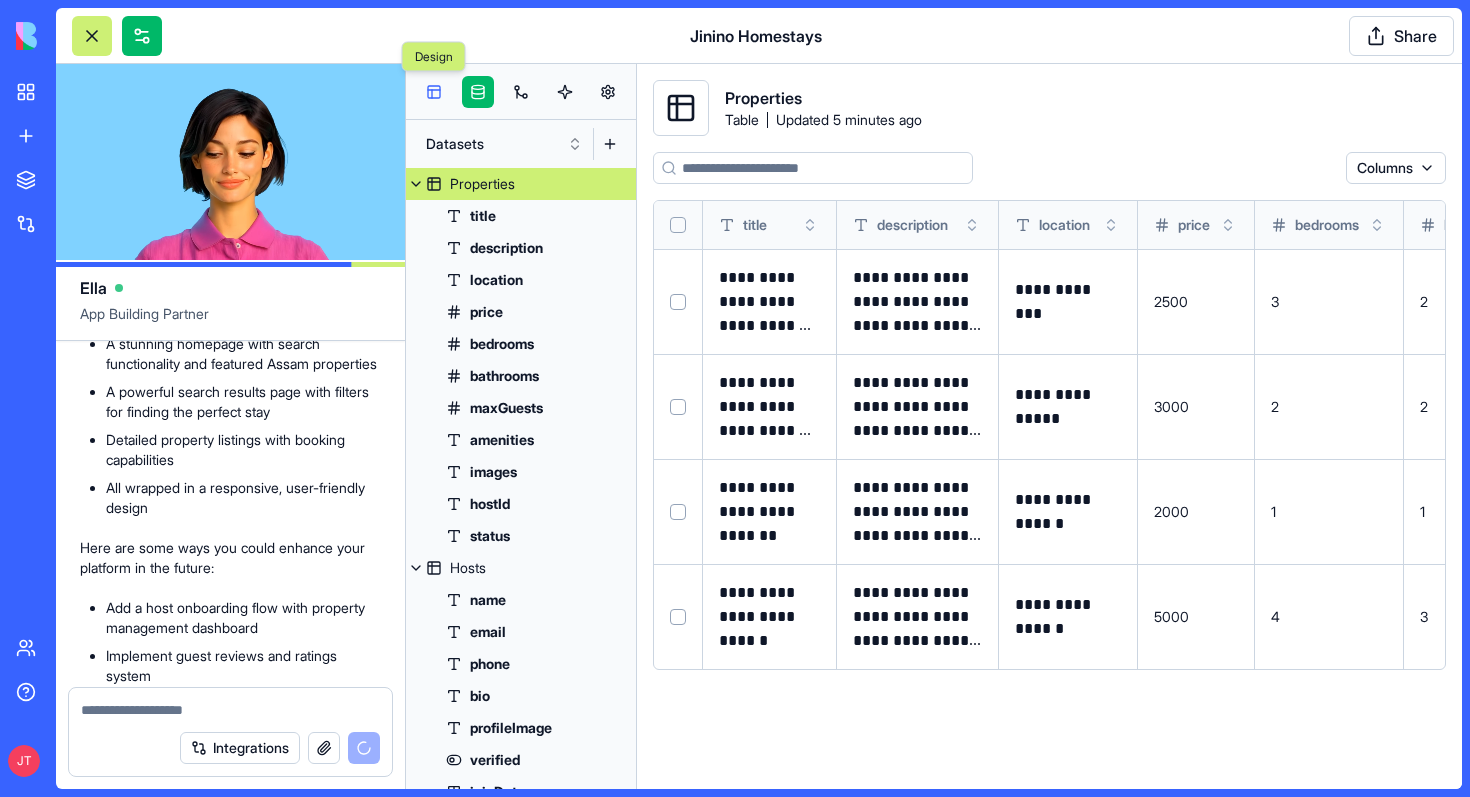 click at bounding box center (434, 92) 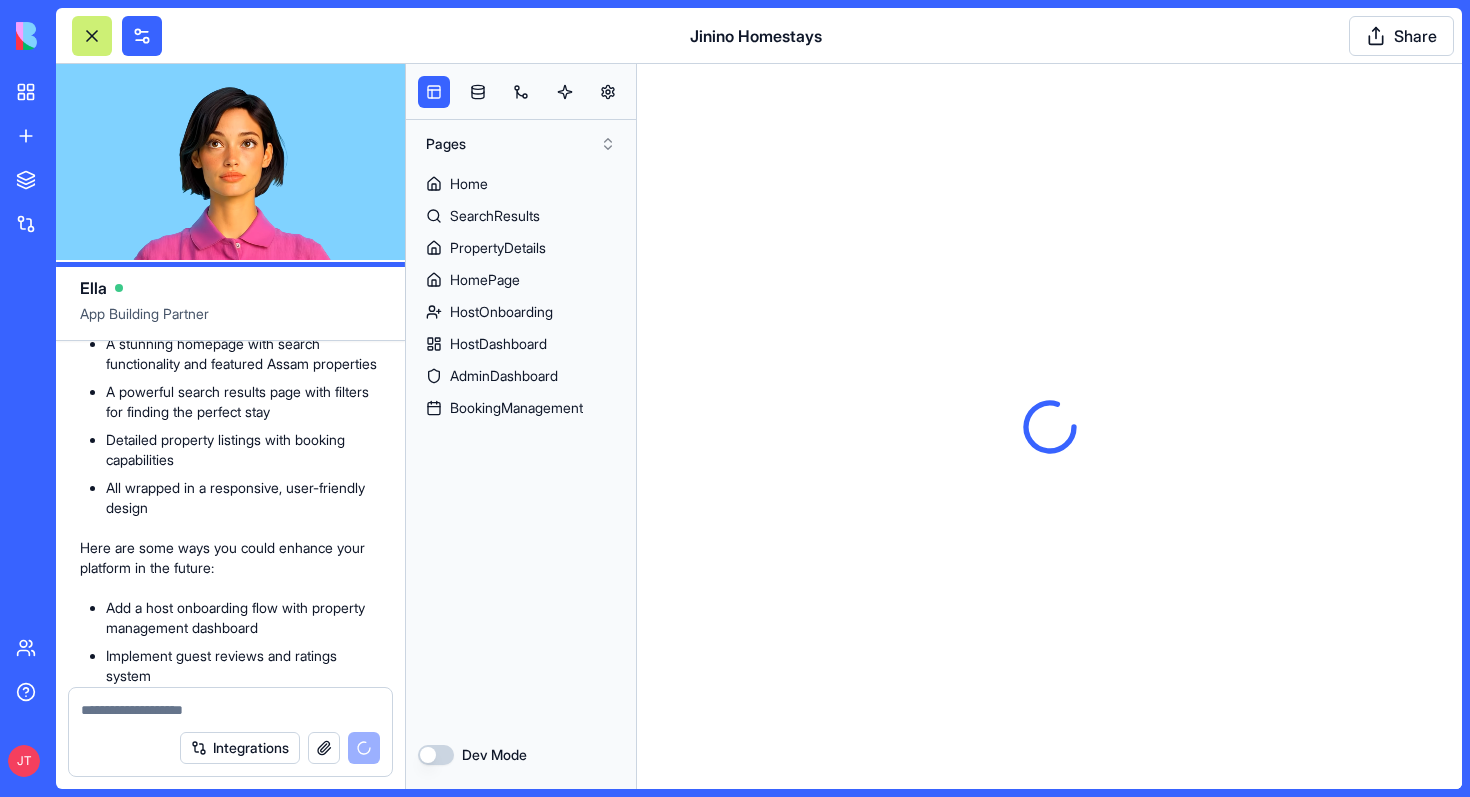 scroll, scrollTop: 0, scrollLeft: 0, axis: both 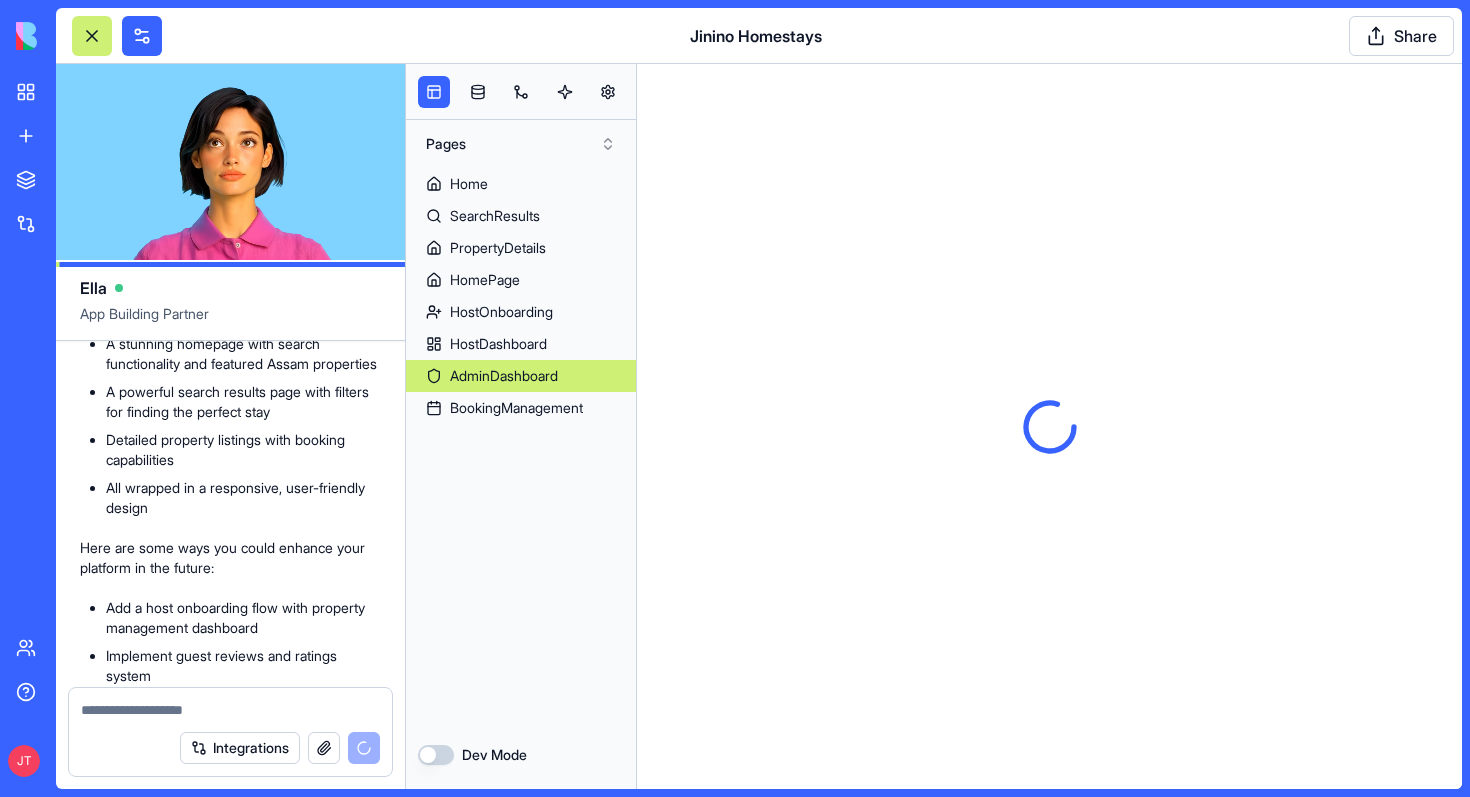 click on "AdminDashboard" at bounding box center [504, 376] 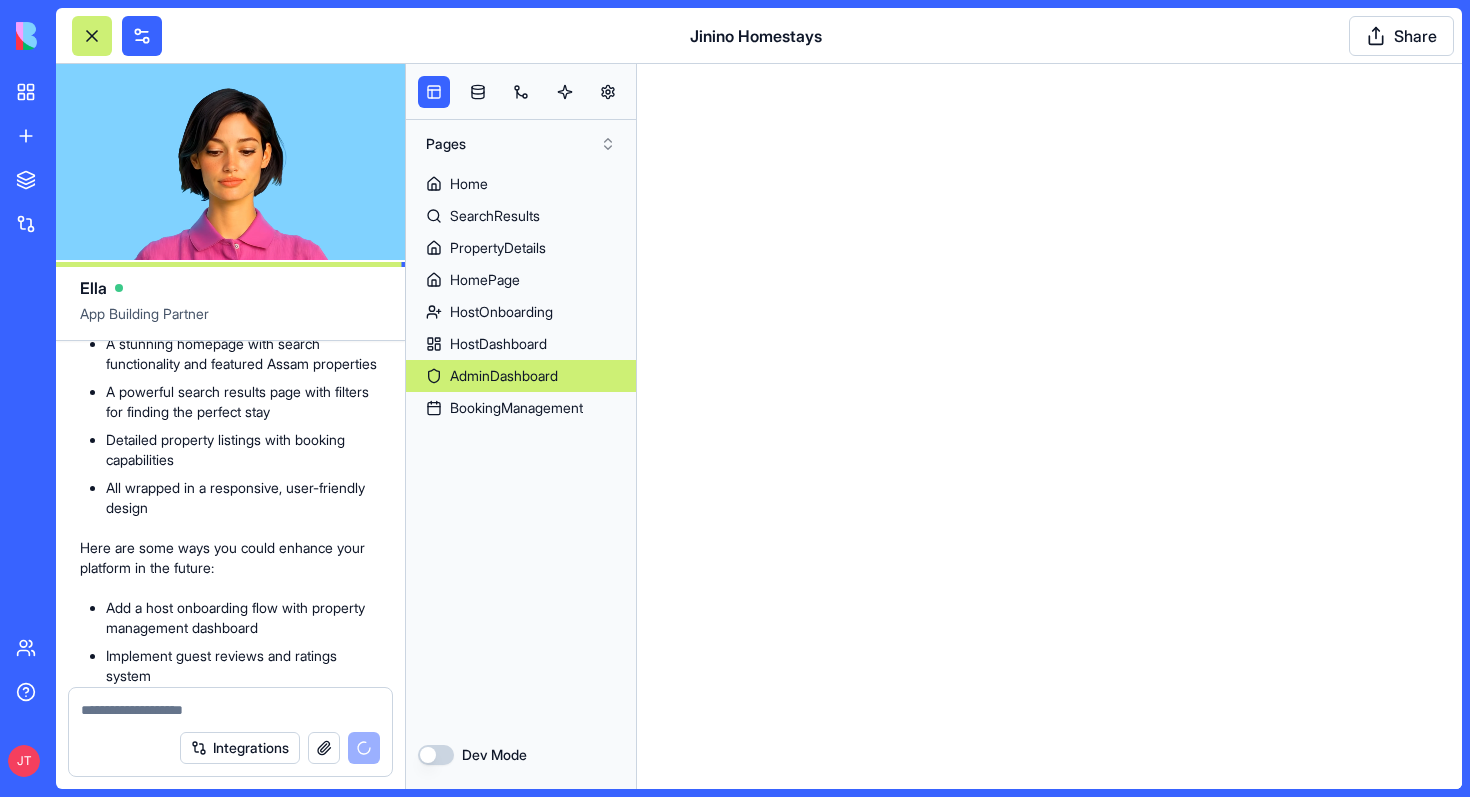 click on "AdminDashboard" at bounding box center (521, 376) 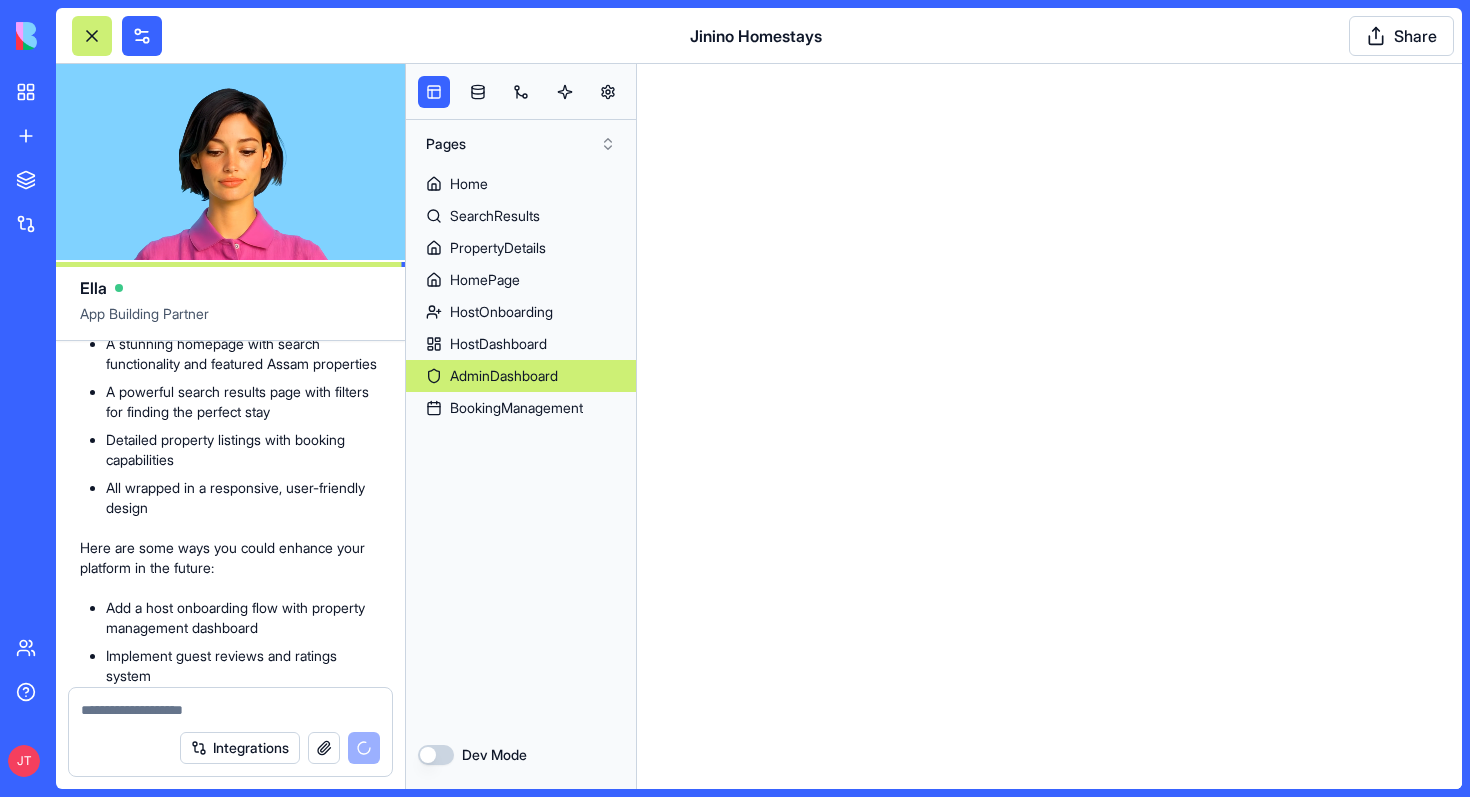click on "AdminDashboard" at bounding box center [521, 376] 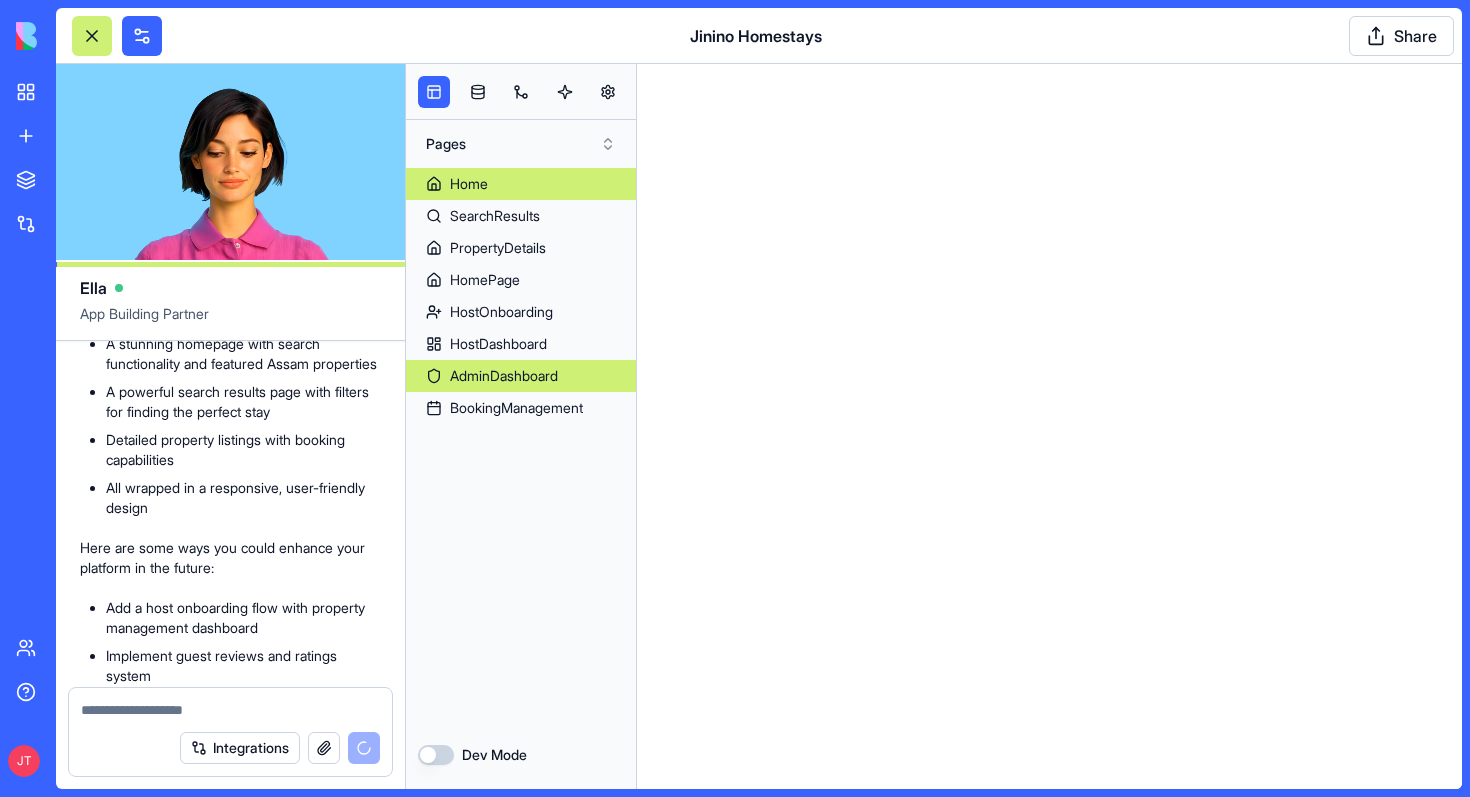 click on "Home" at bounding box center [521, 184] 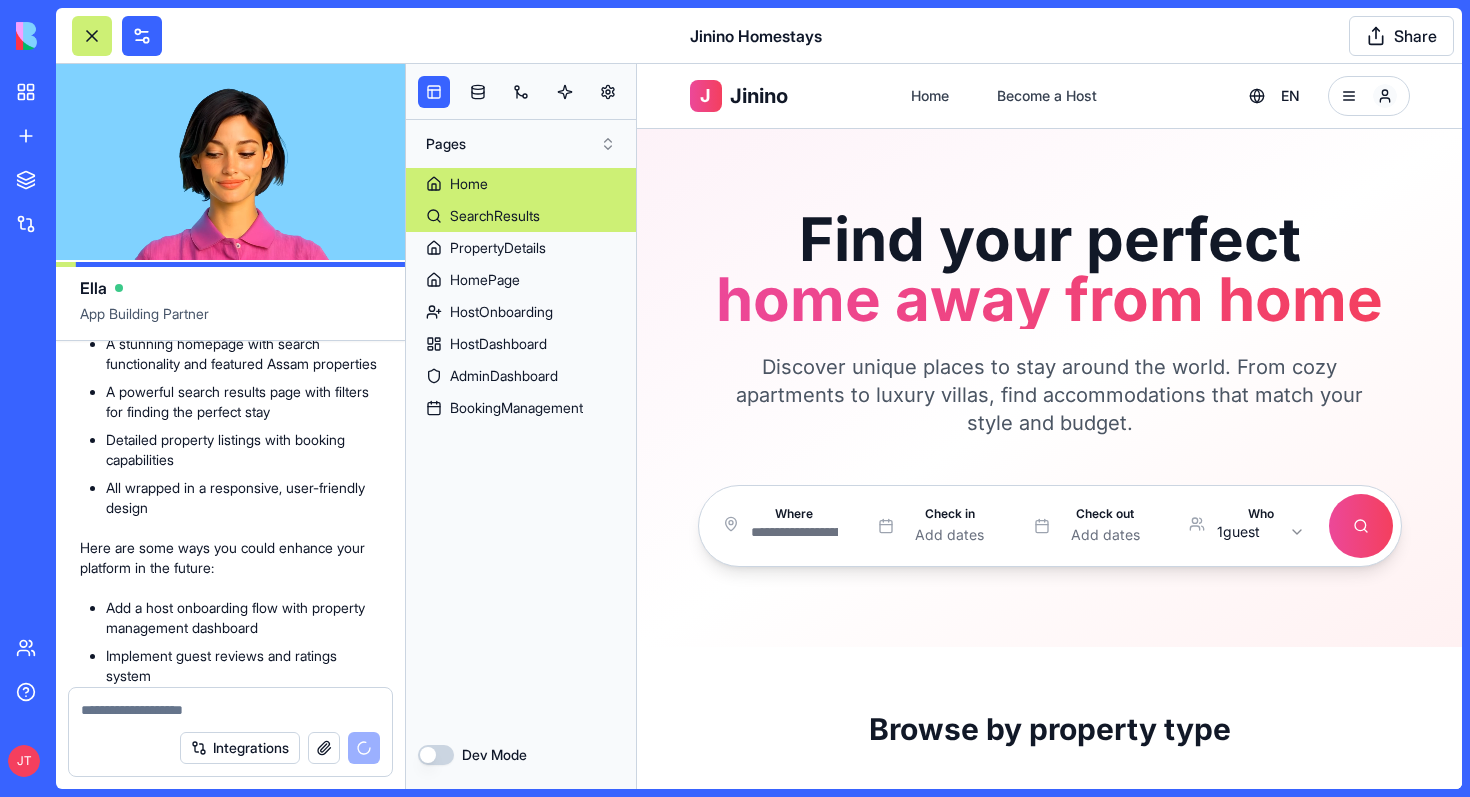 click on "SearchResults" at bounding box center (521, 216) 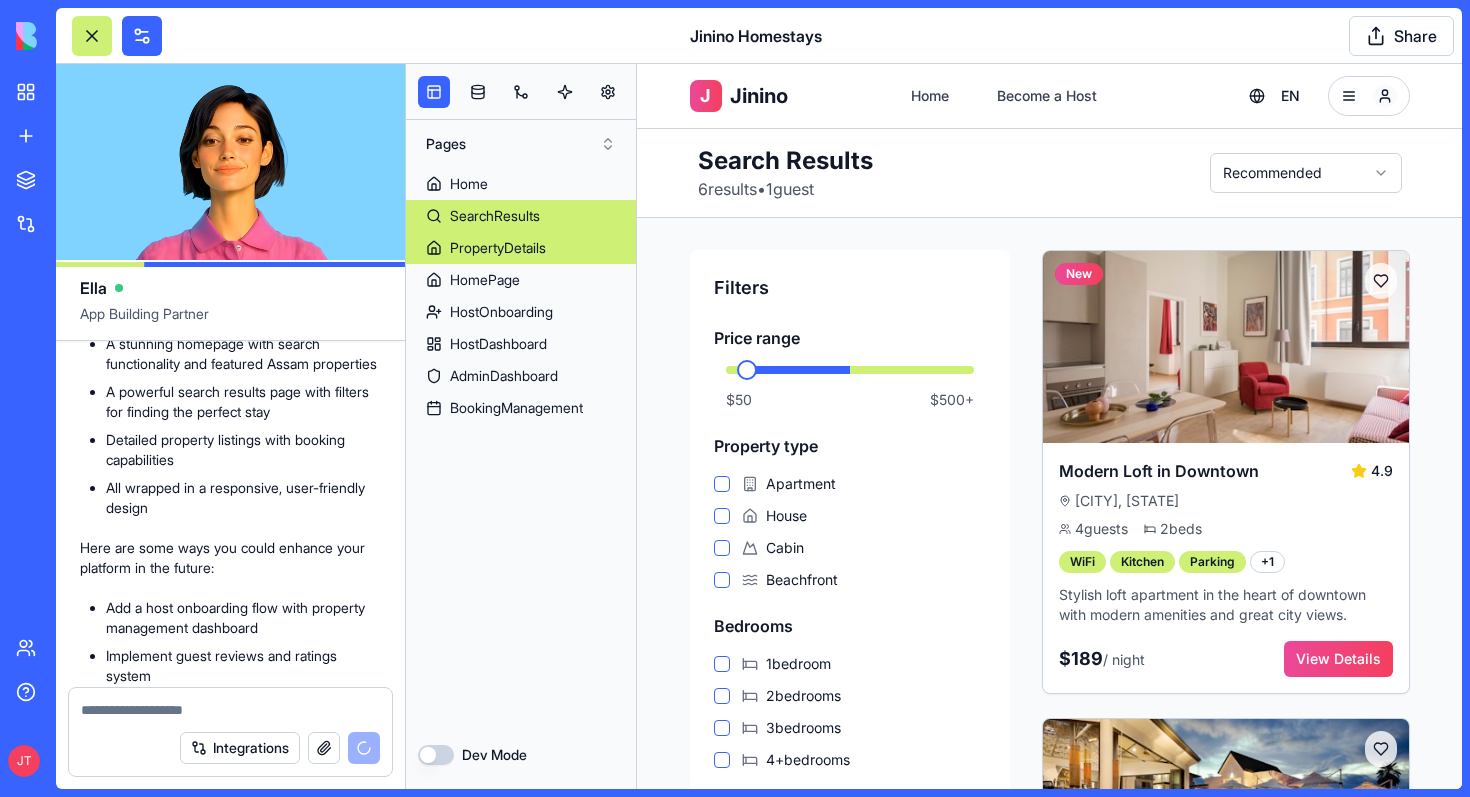 click on "PropertyDetails" at bounding box center [498, 248] 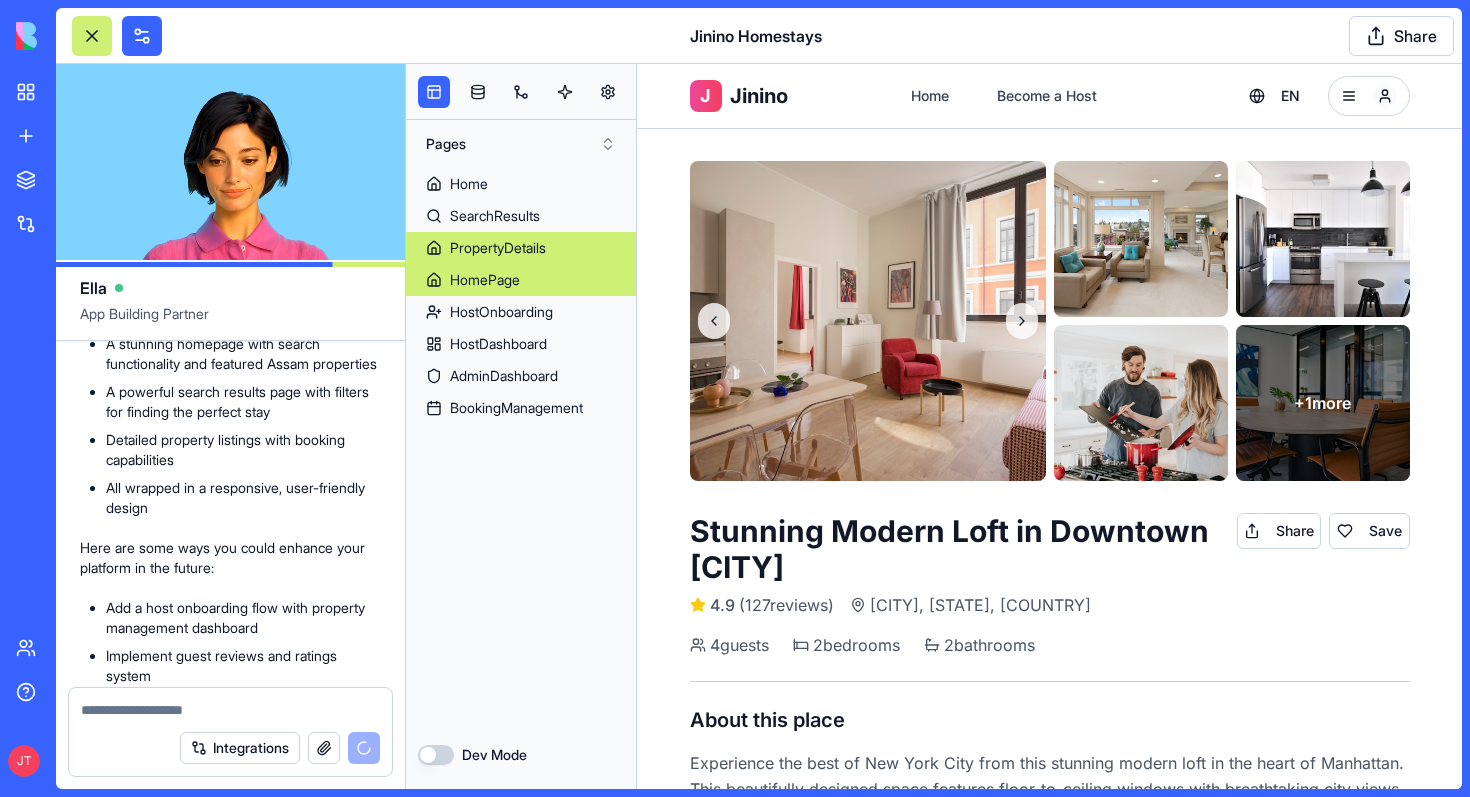 click on "HomePage" at bounding box center [521, 280] 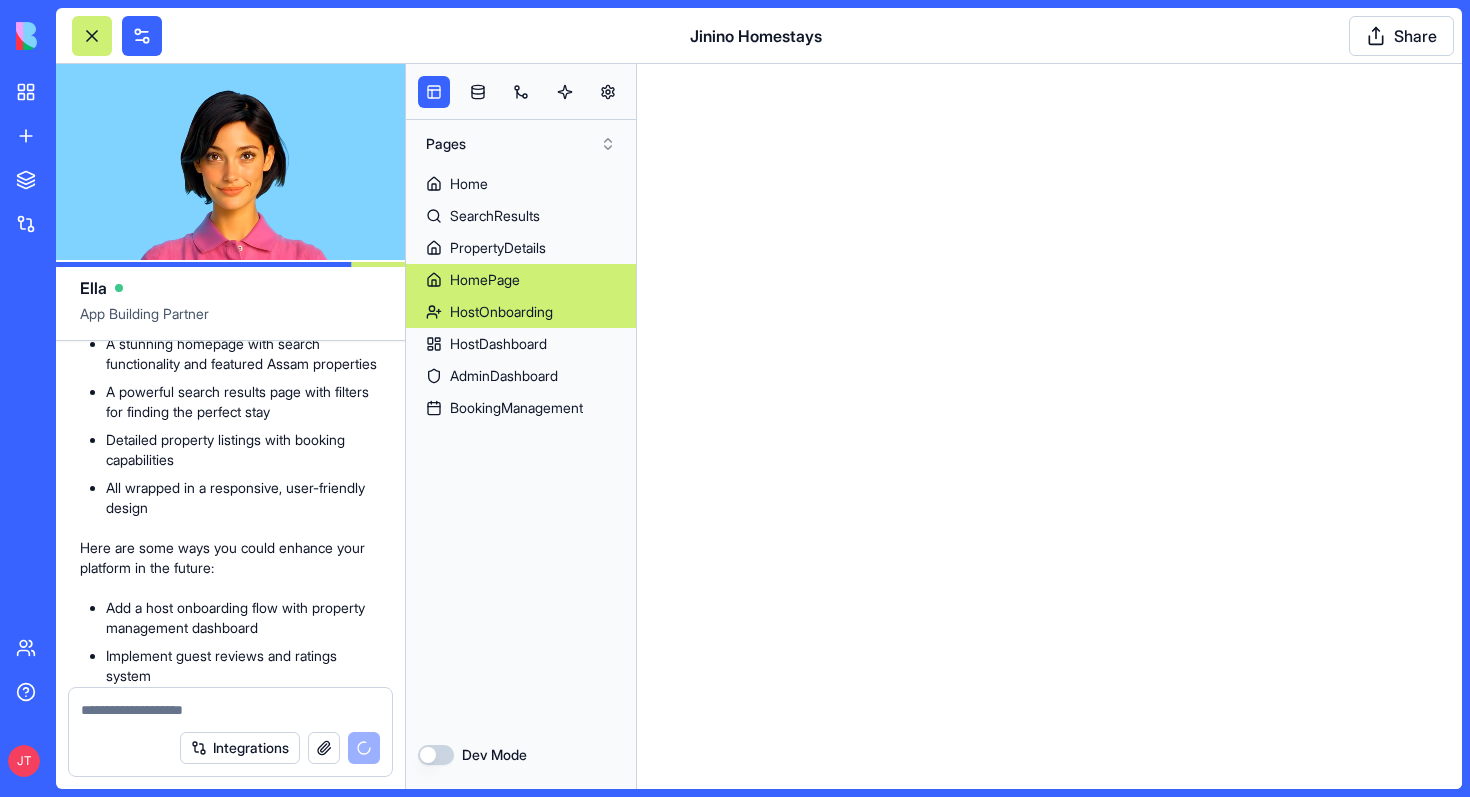 click on "HostOnboarding" at bounding box center (501, 312) 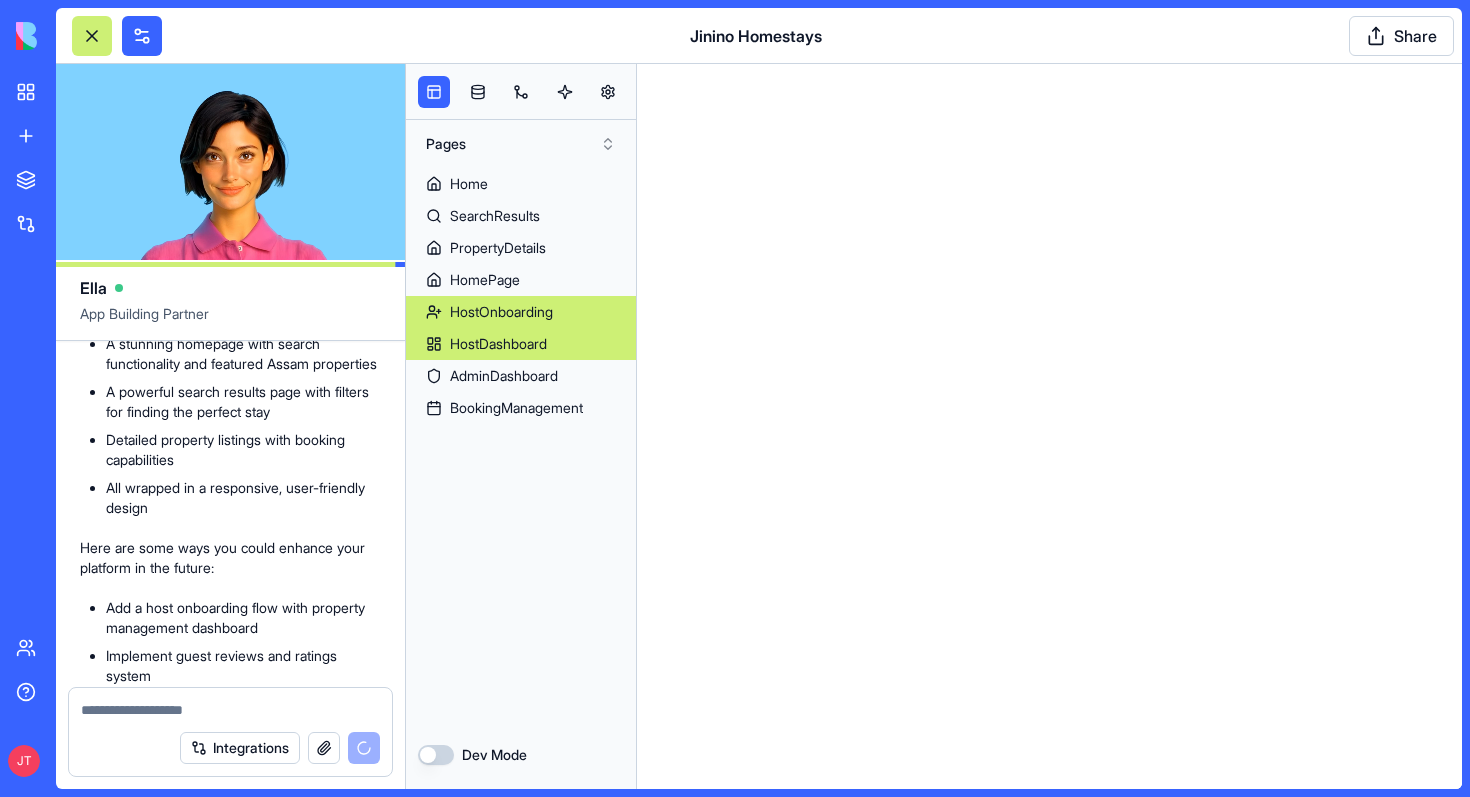 click on "HostDashboard" at bounding box center [521, 344] 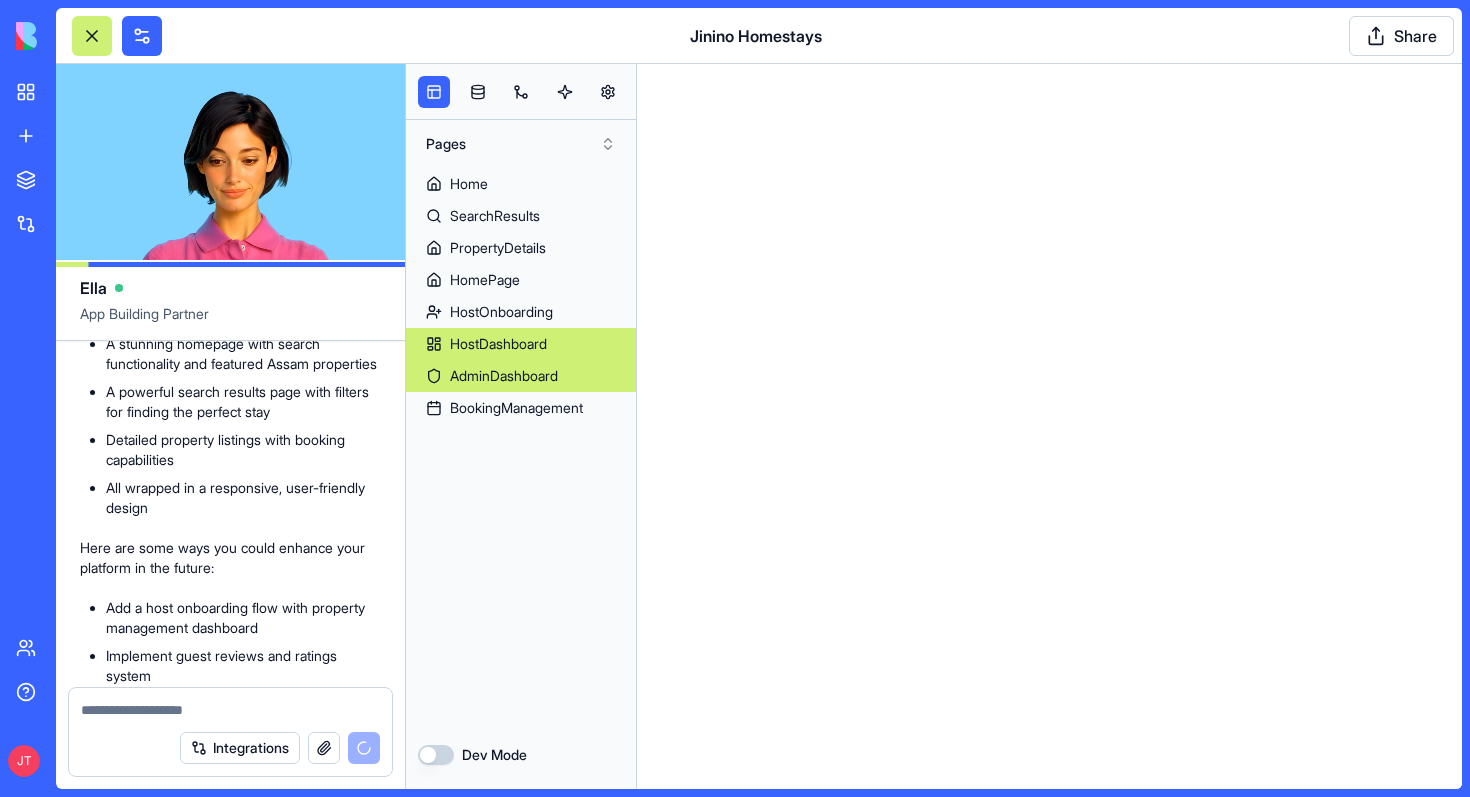 click on "AdminDashboard" at bounding box center [521, 376] 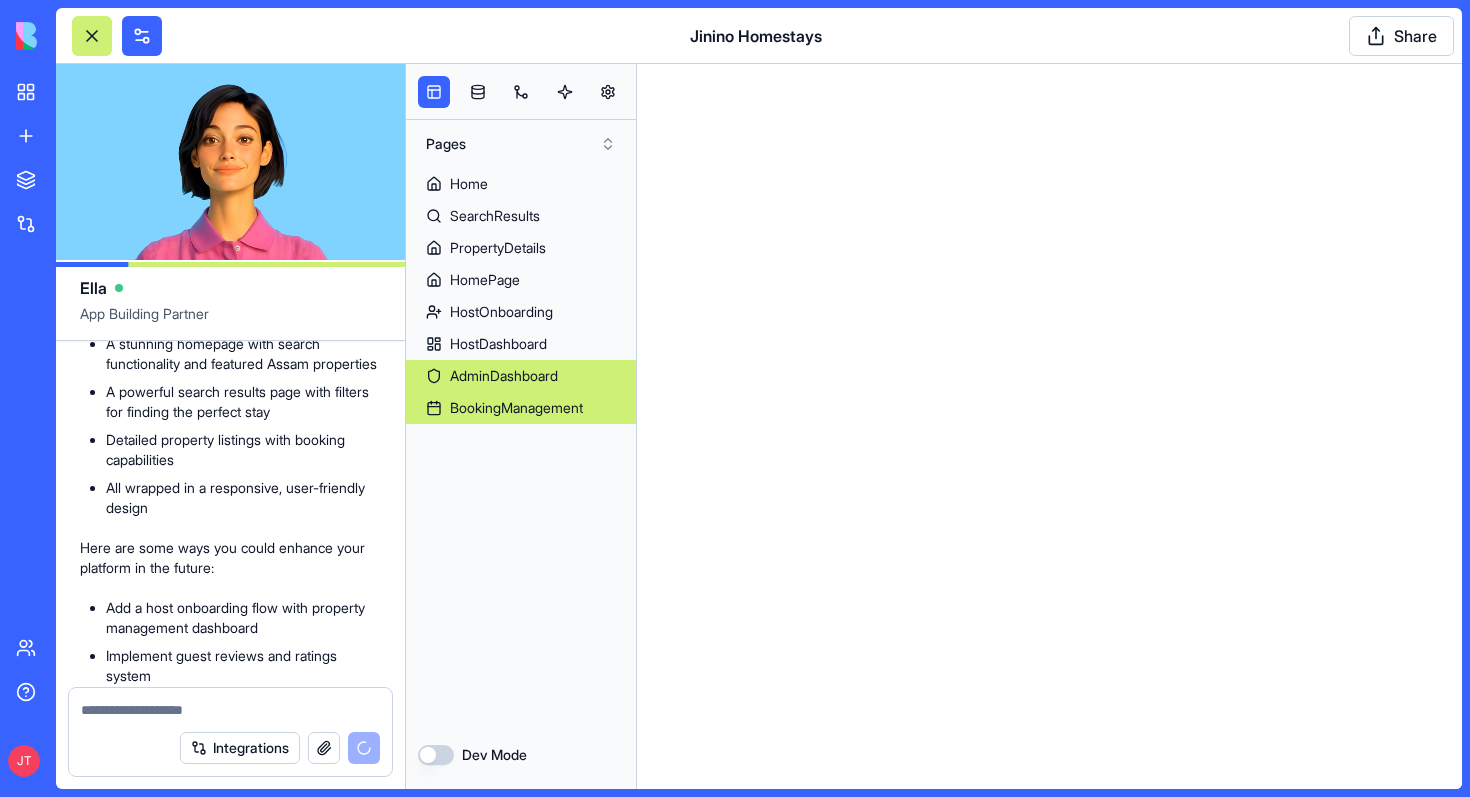 click on "BookingManagement" at bounding box center (516, 408) 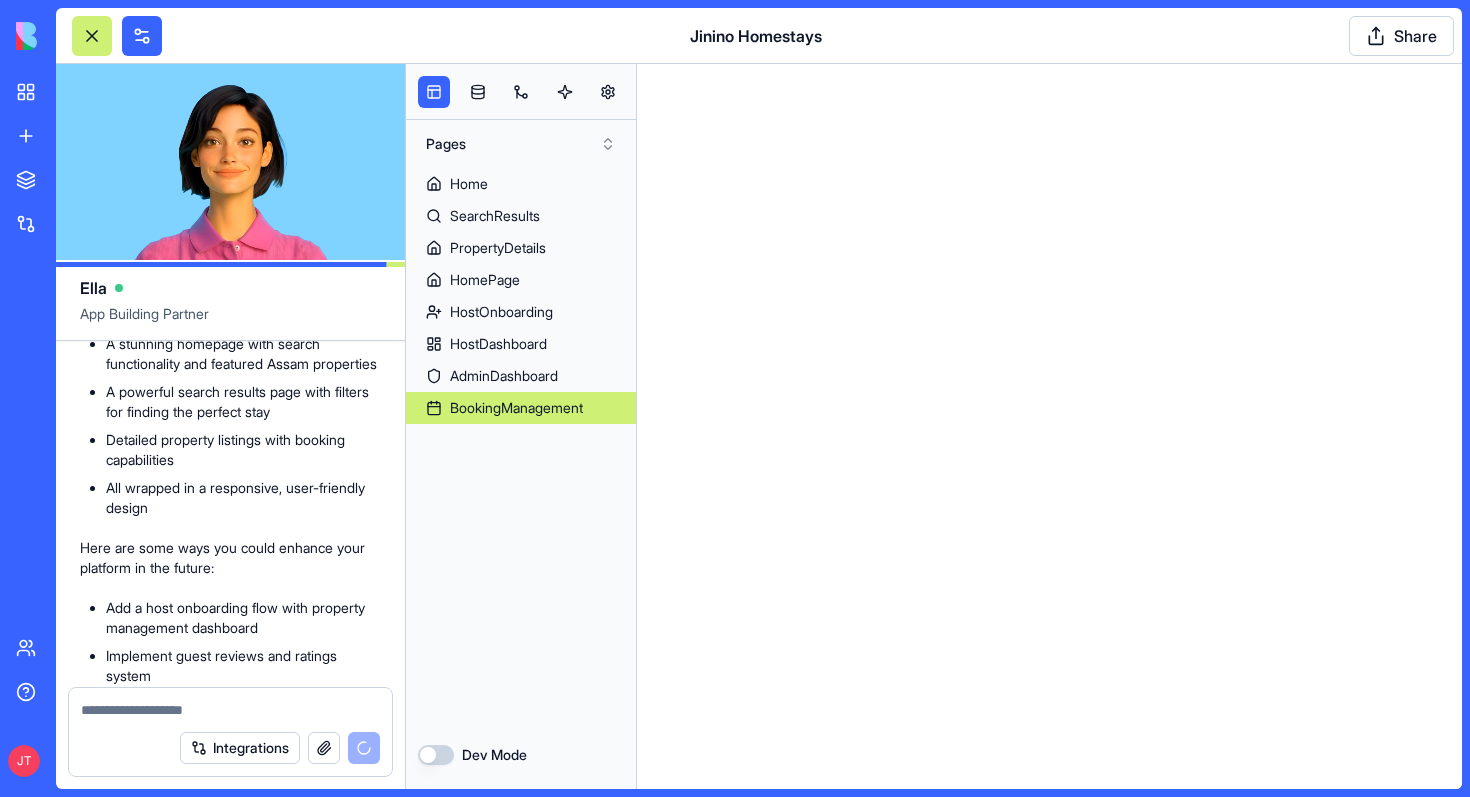 click on "BookingManagement" at bounding box center [516, 408] 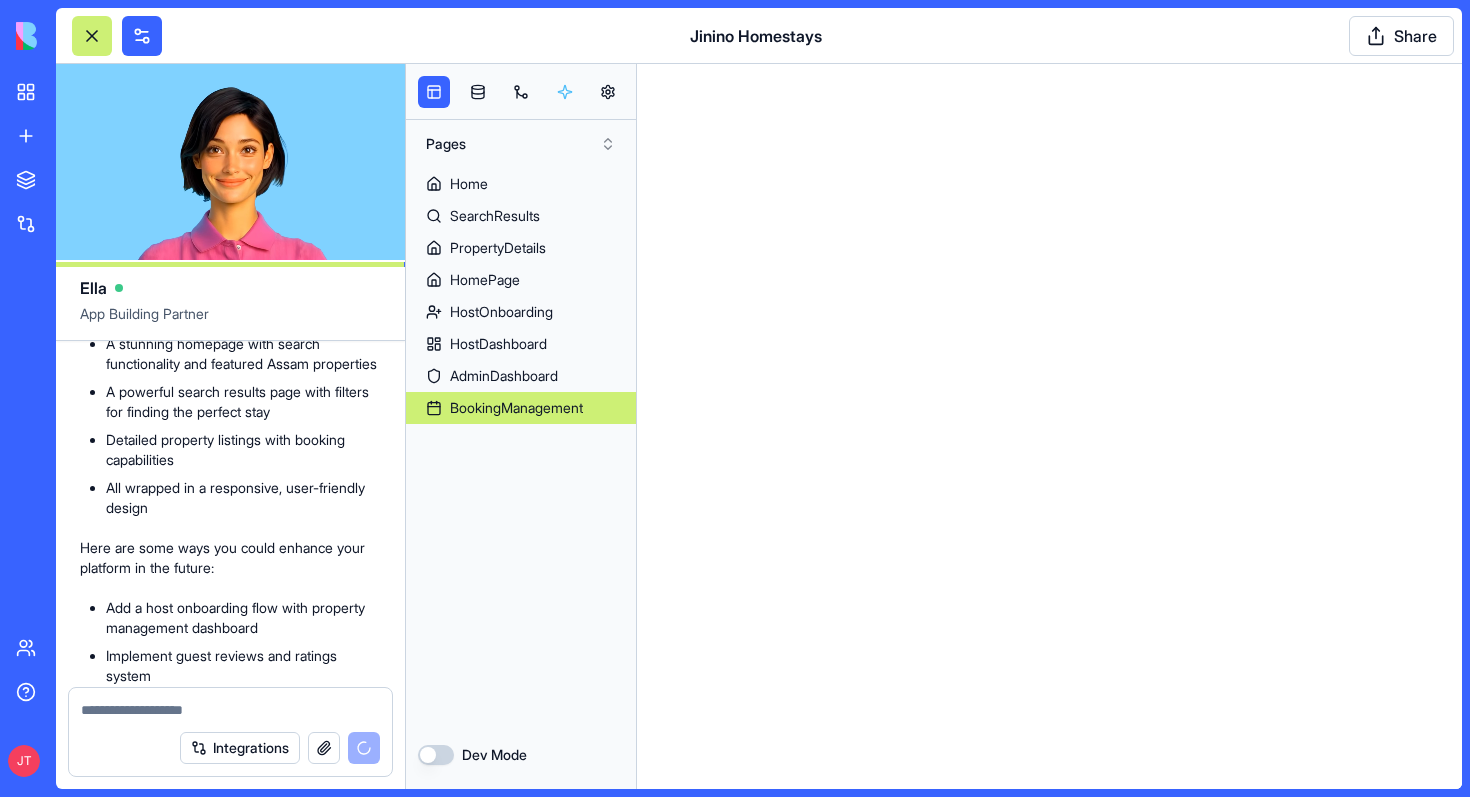 click at bounding box center (565, 92) 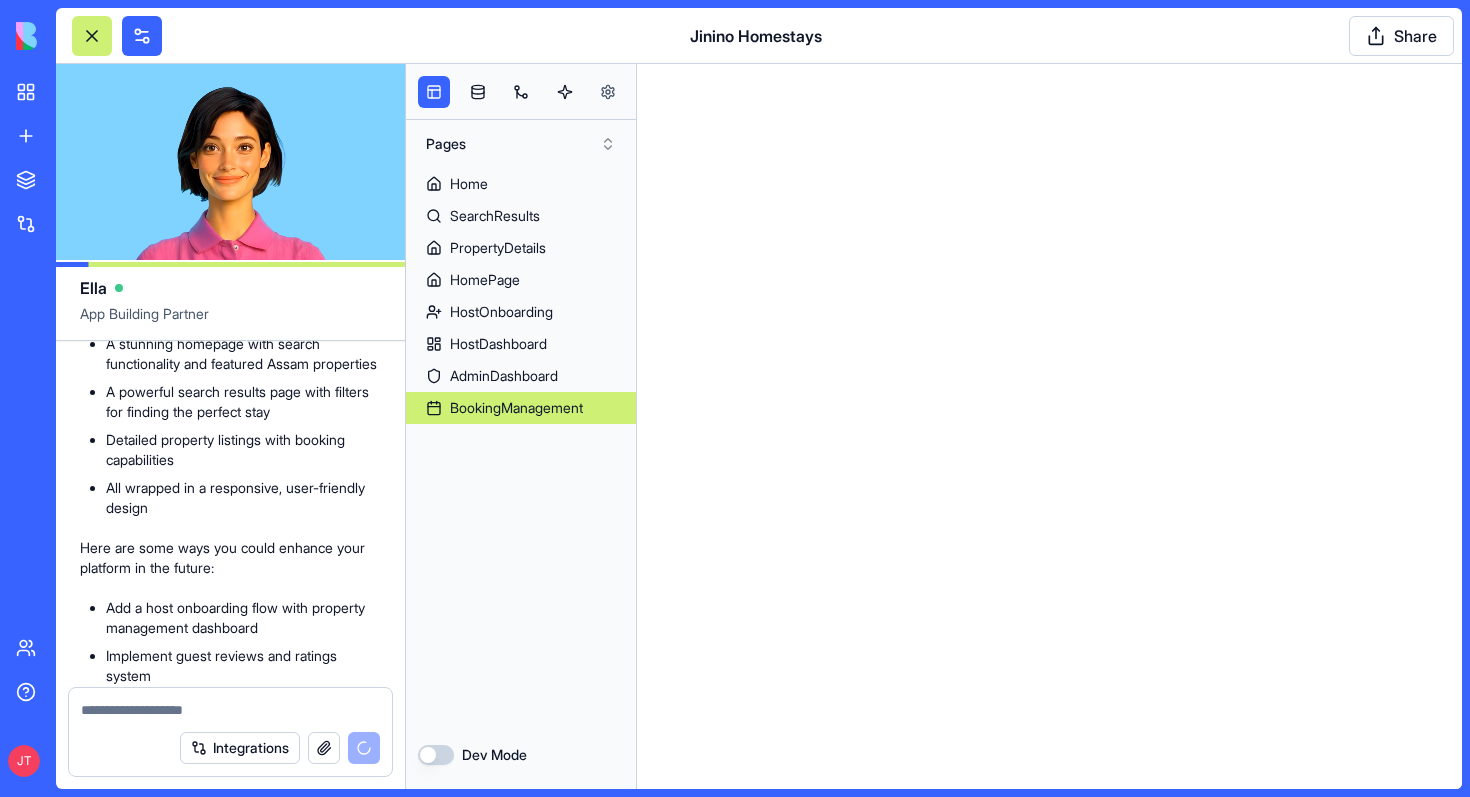 click at bounding box center (608, 92) 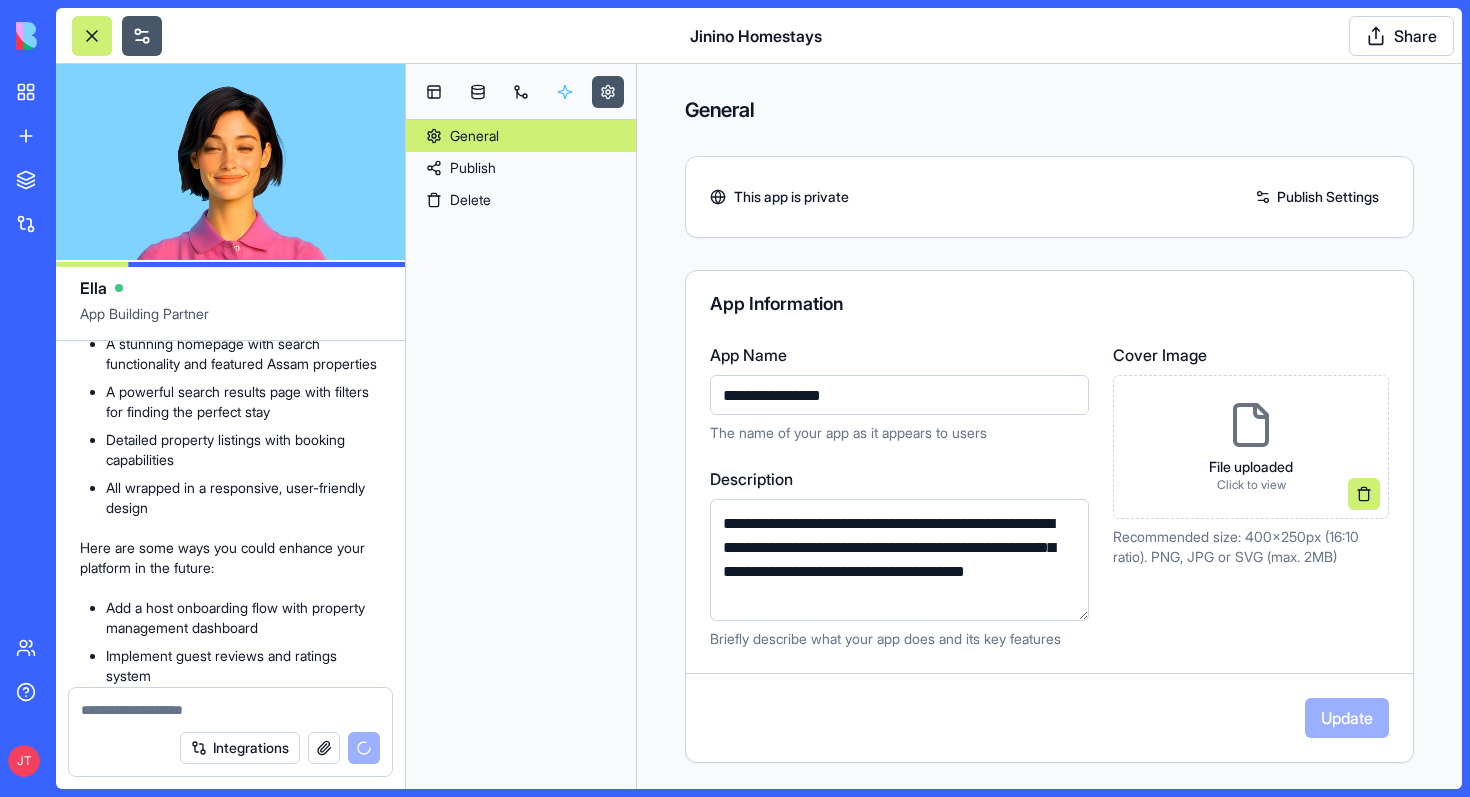 click at bounding box center [565, 92] 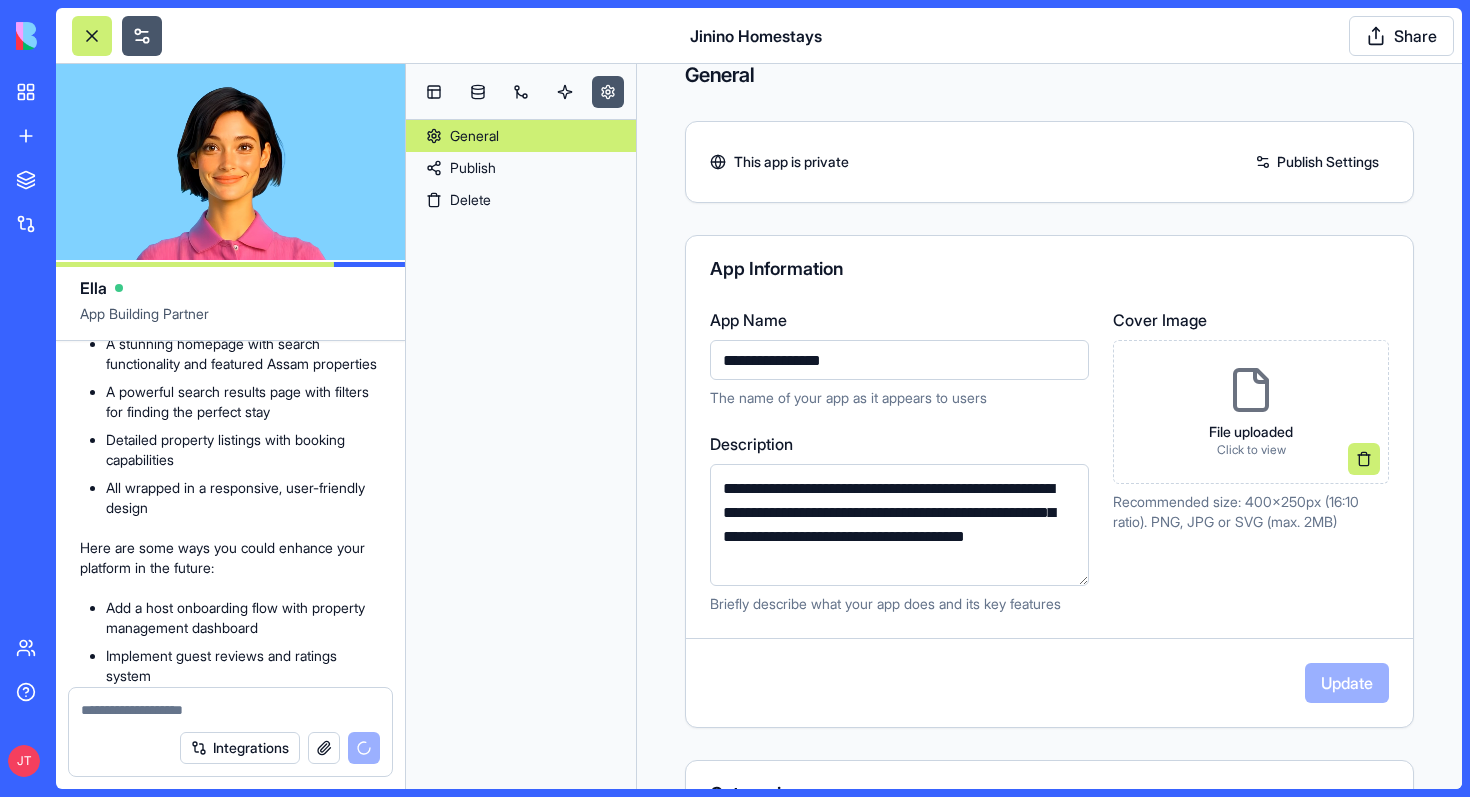 scroll, scrollTop: 47, scrollLeft: 0, axis: vertical 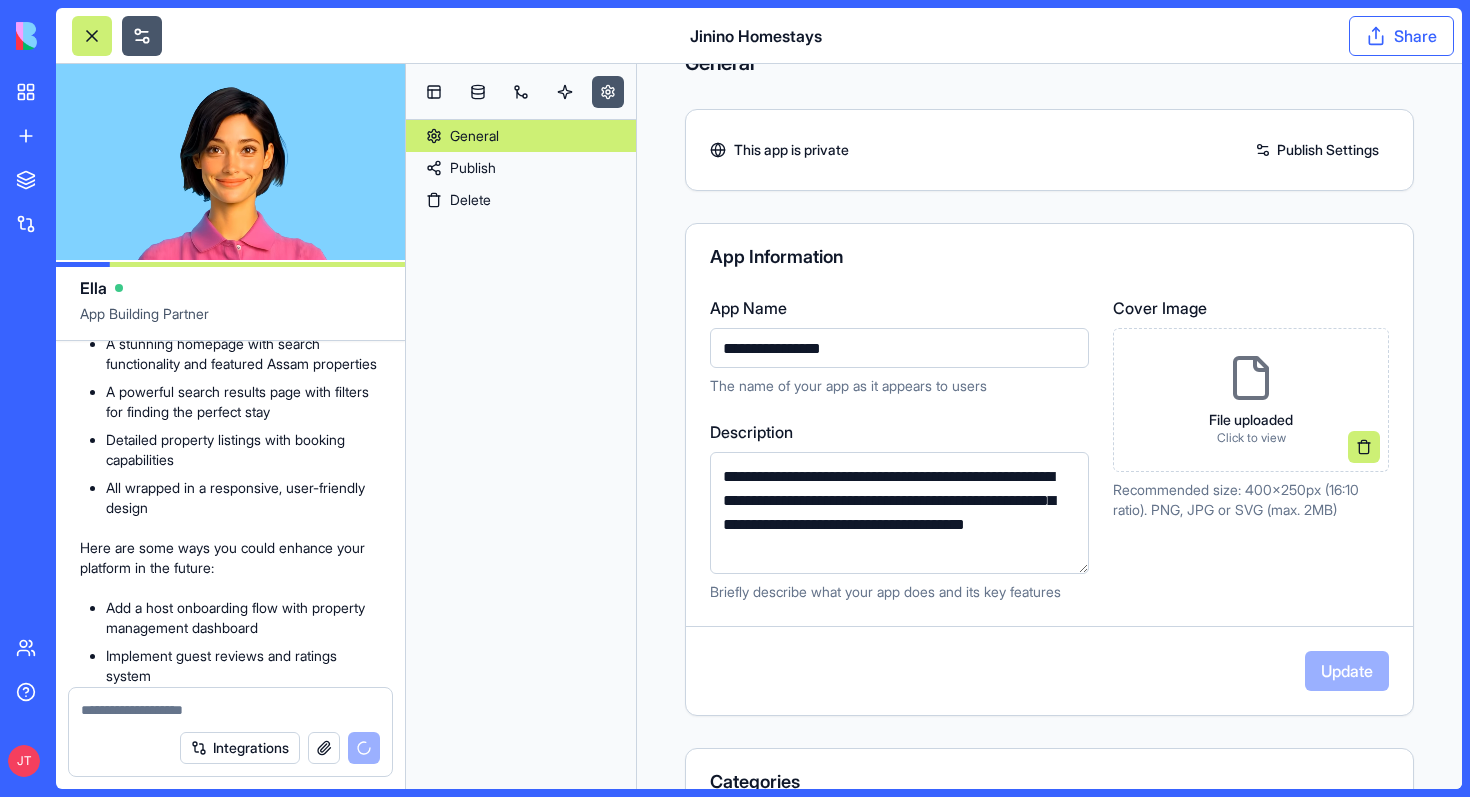 click on "Share" at bounding box center (1401, 36) 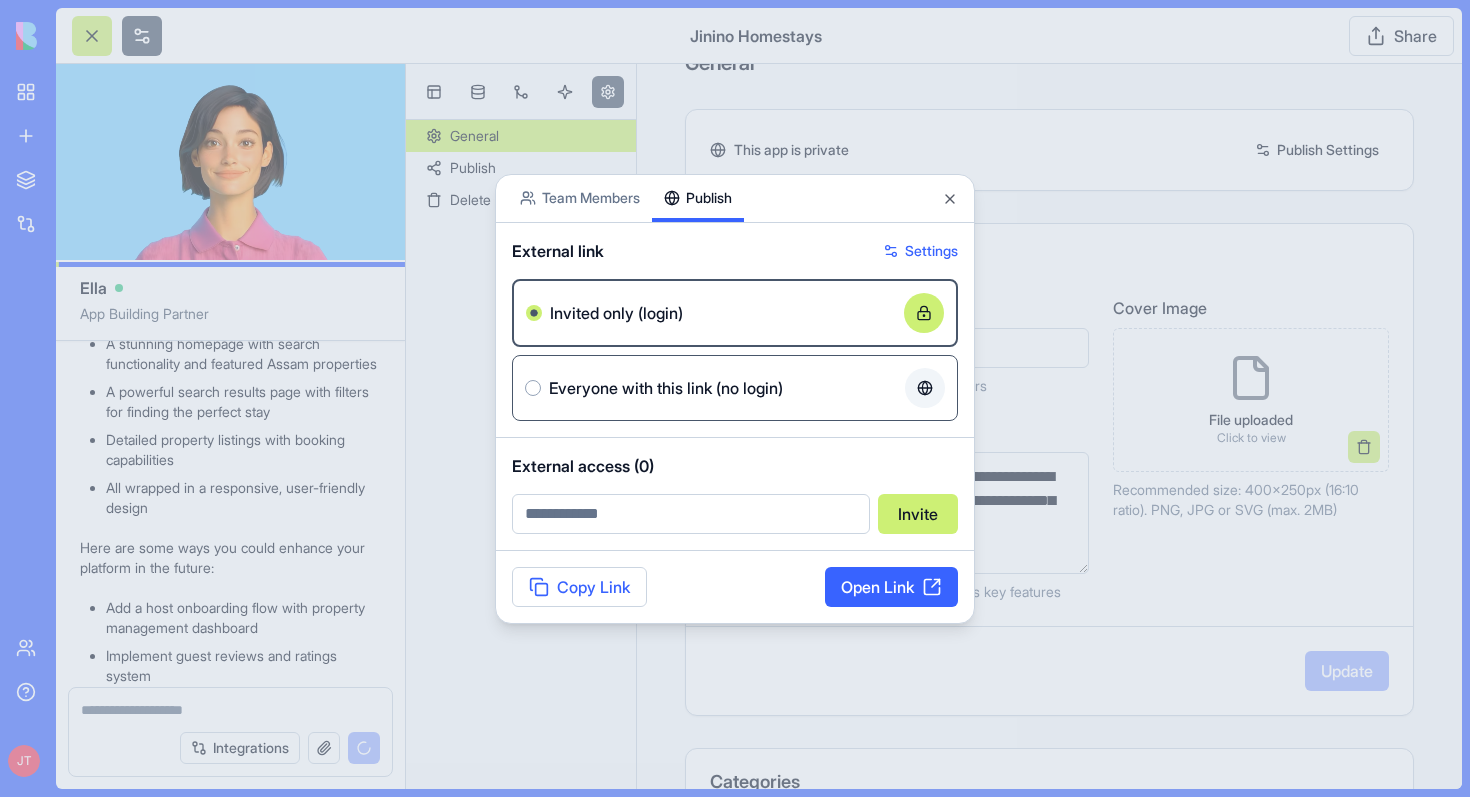 click on "Everyone with this link (no login)" at bounding box center [666, 388] 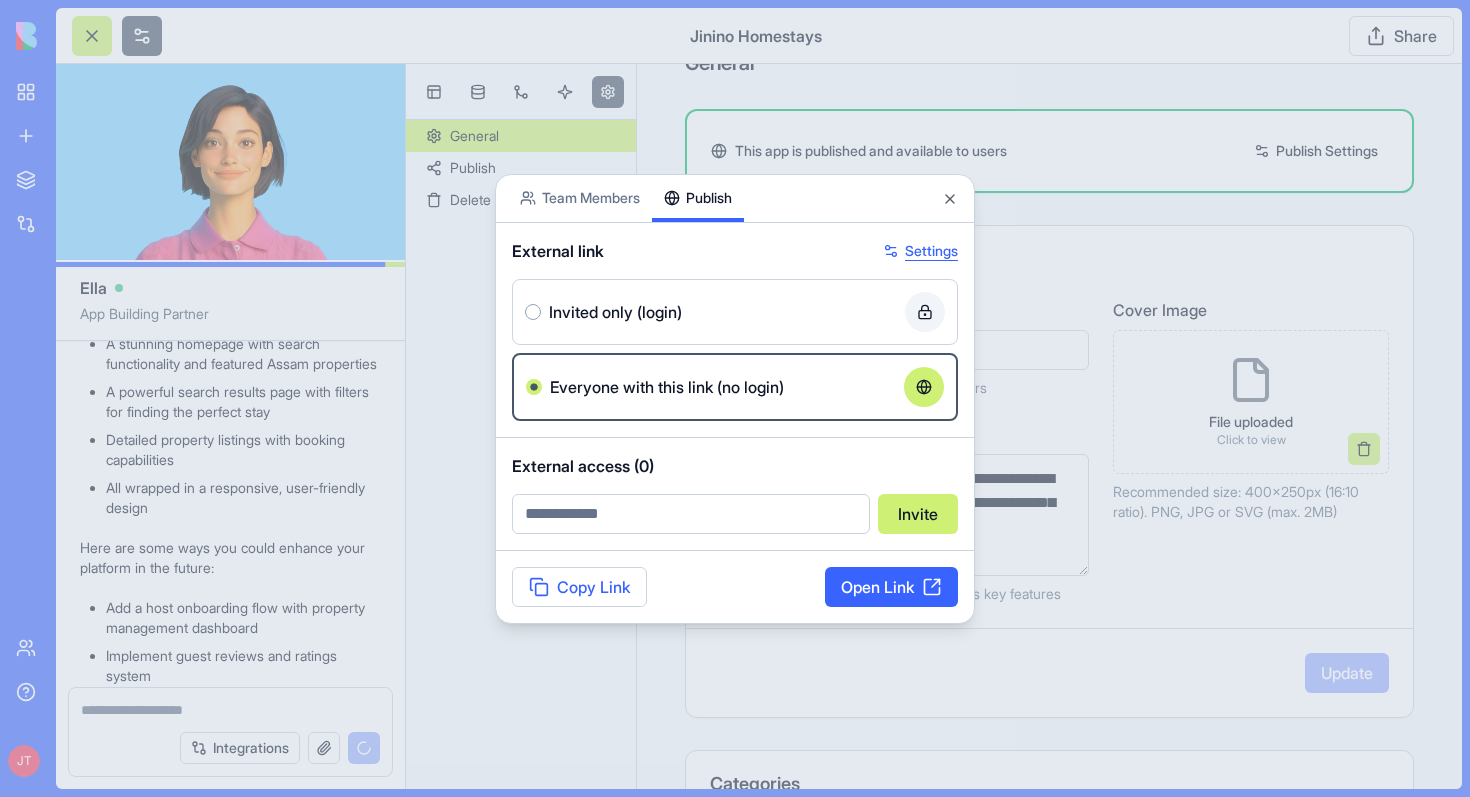 click on "Settings" at bounding box center (920, 251) 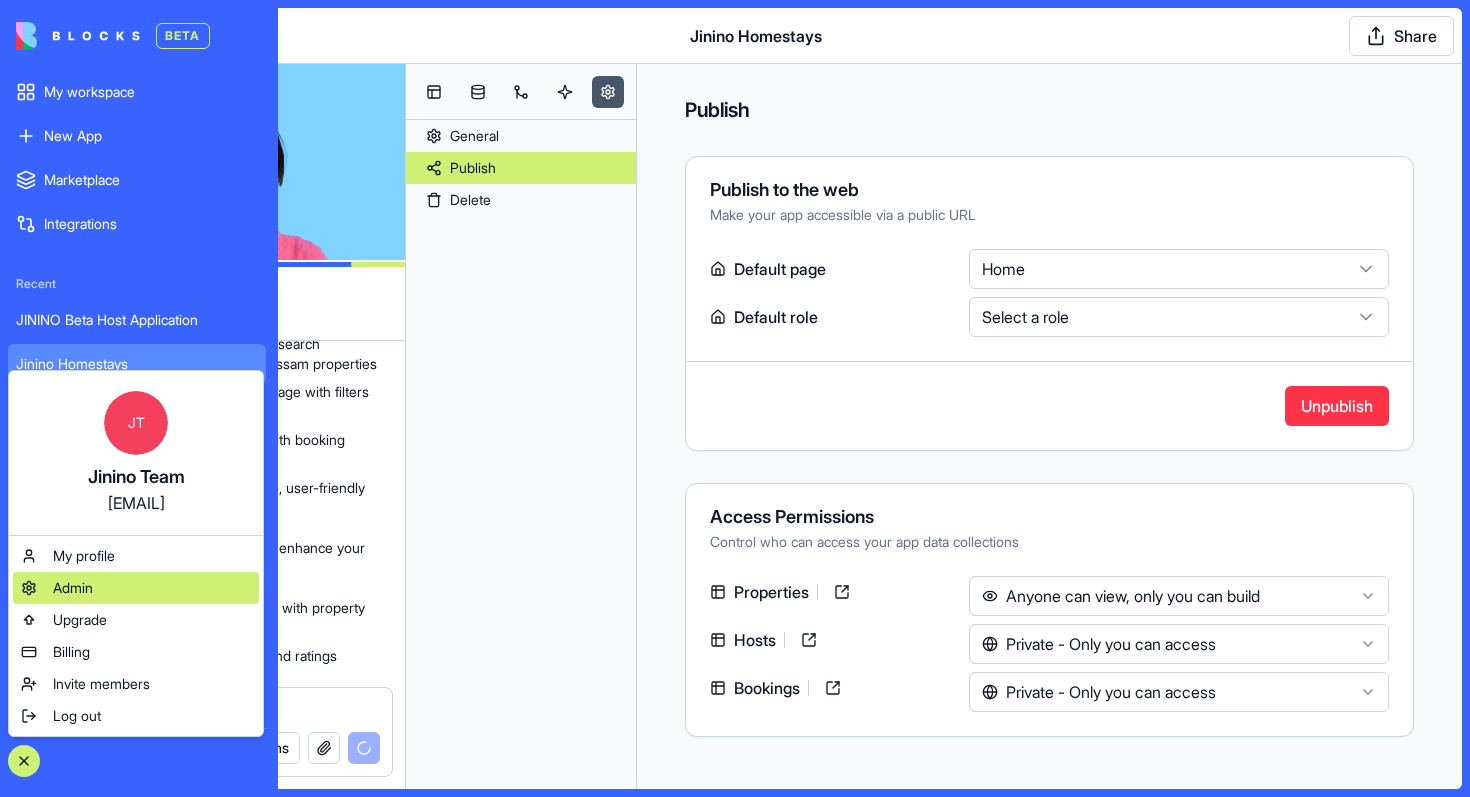 click on "Admin" at bounding box center (136, 588) 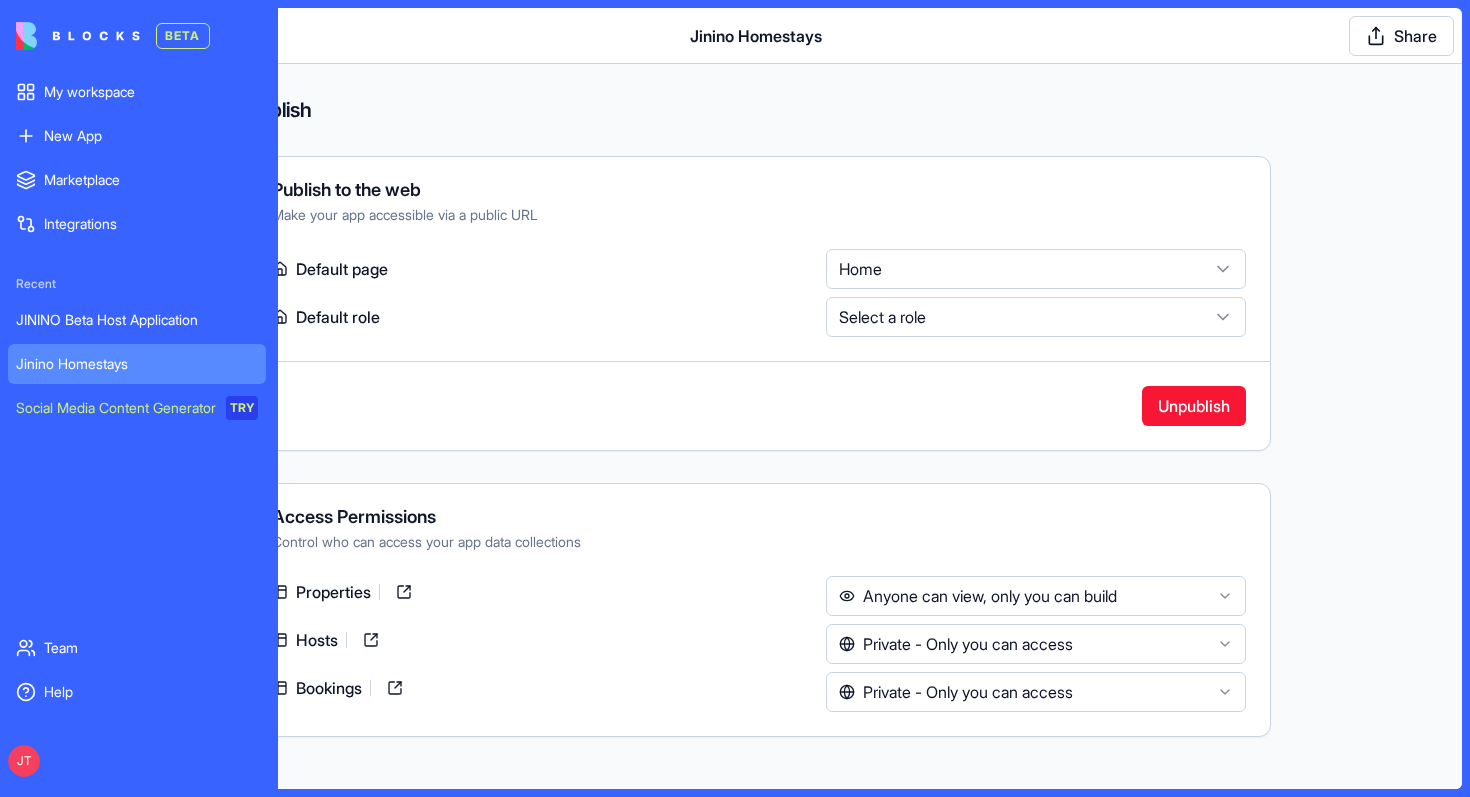 click on "Unpublish" at bounding box center (1194, 406) 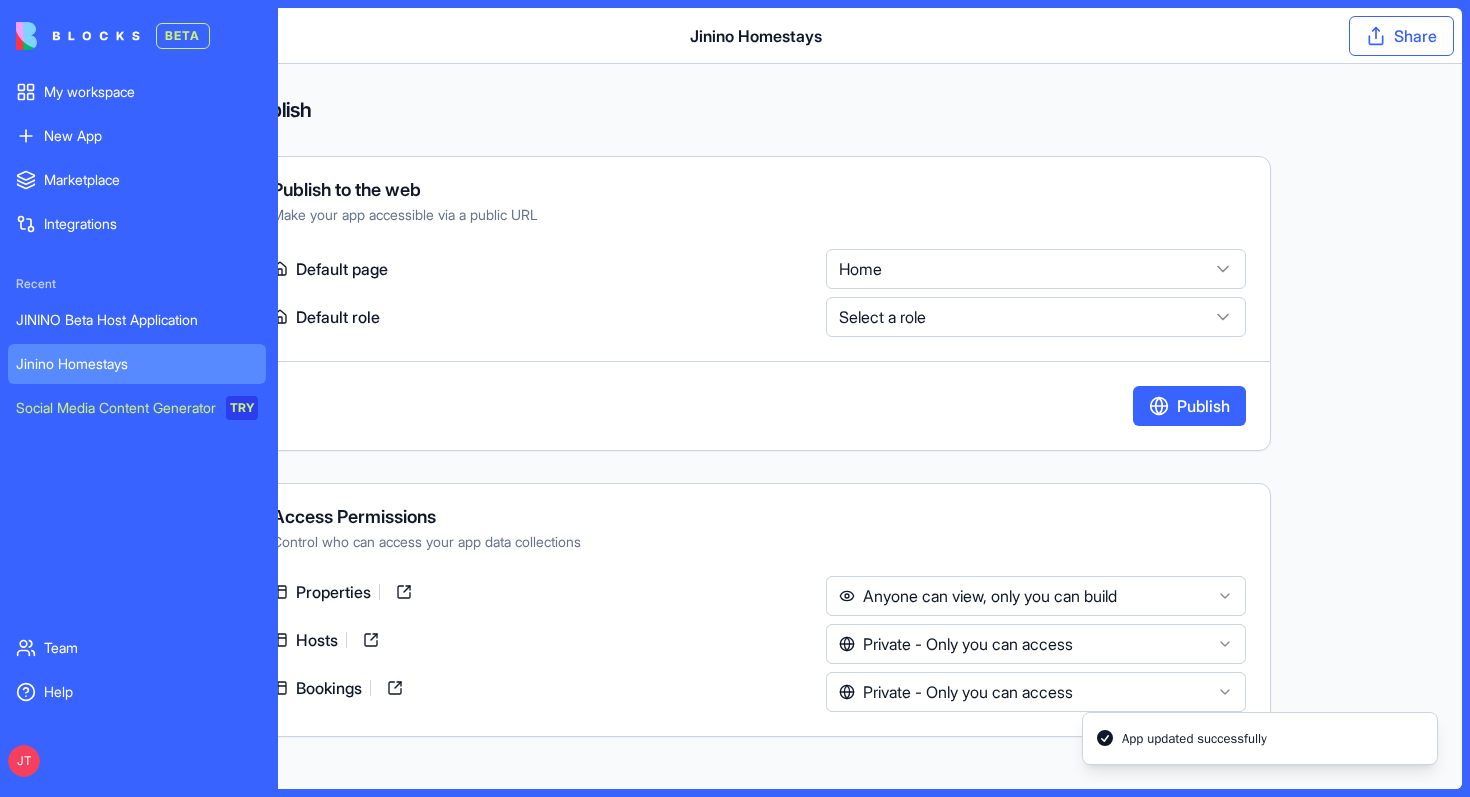 click on "Share" at bounding box center (1401, 36) 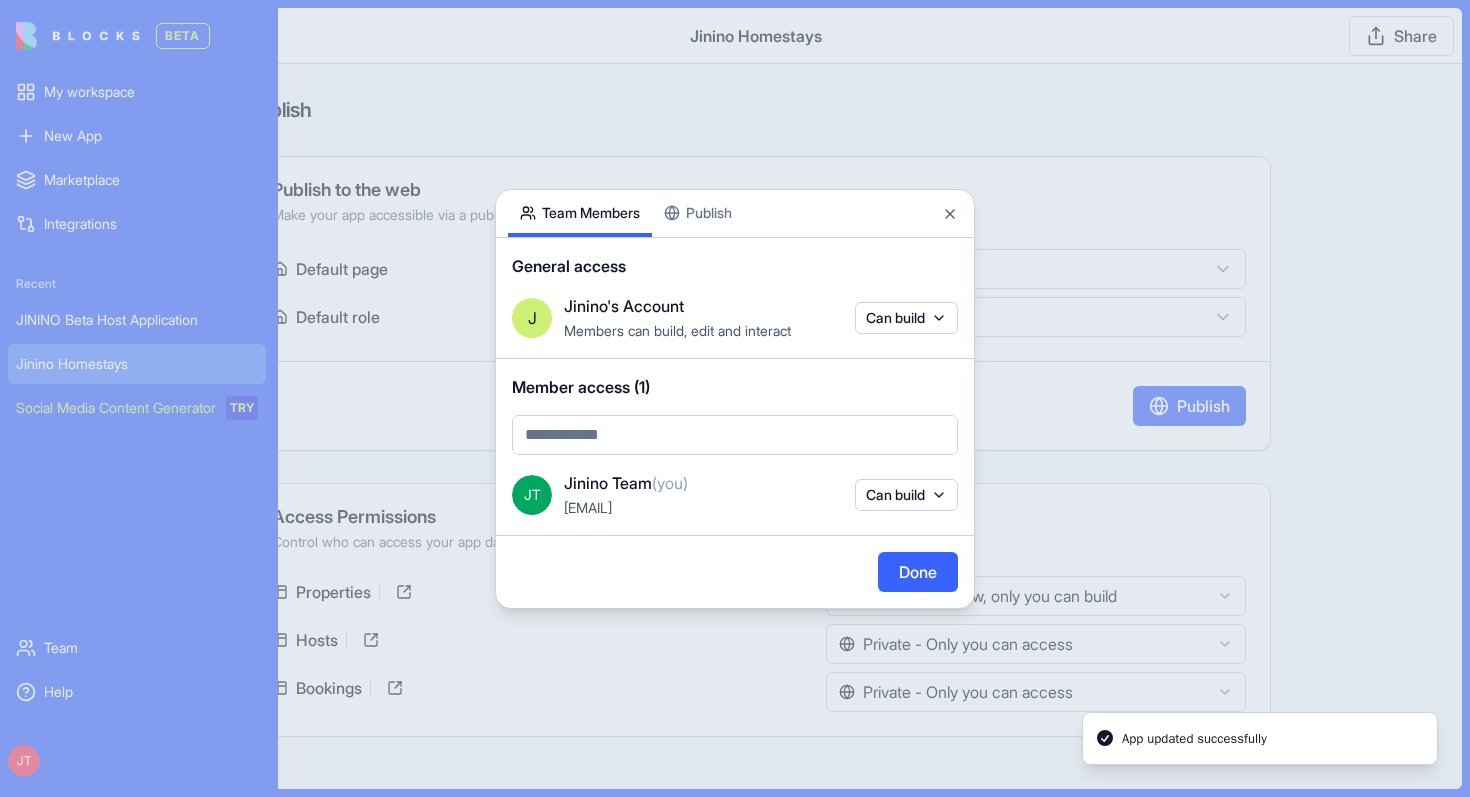 click on "Publish" at bounding box center (698, 213) 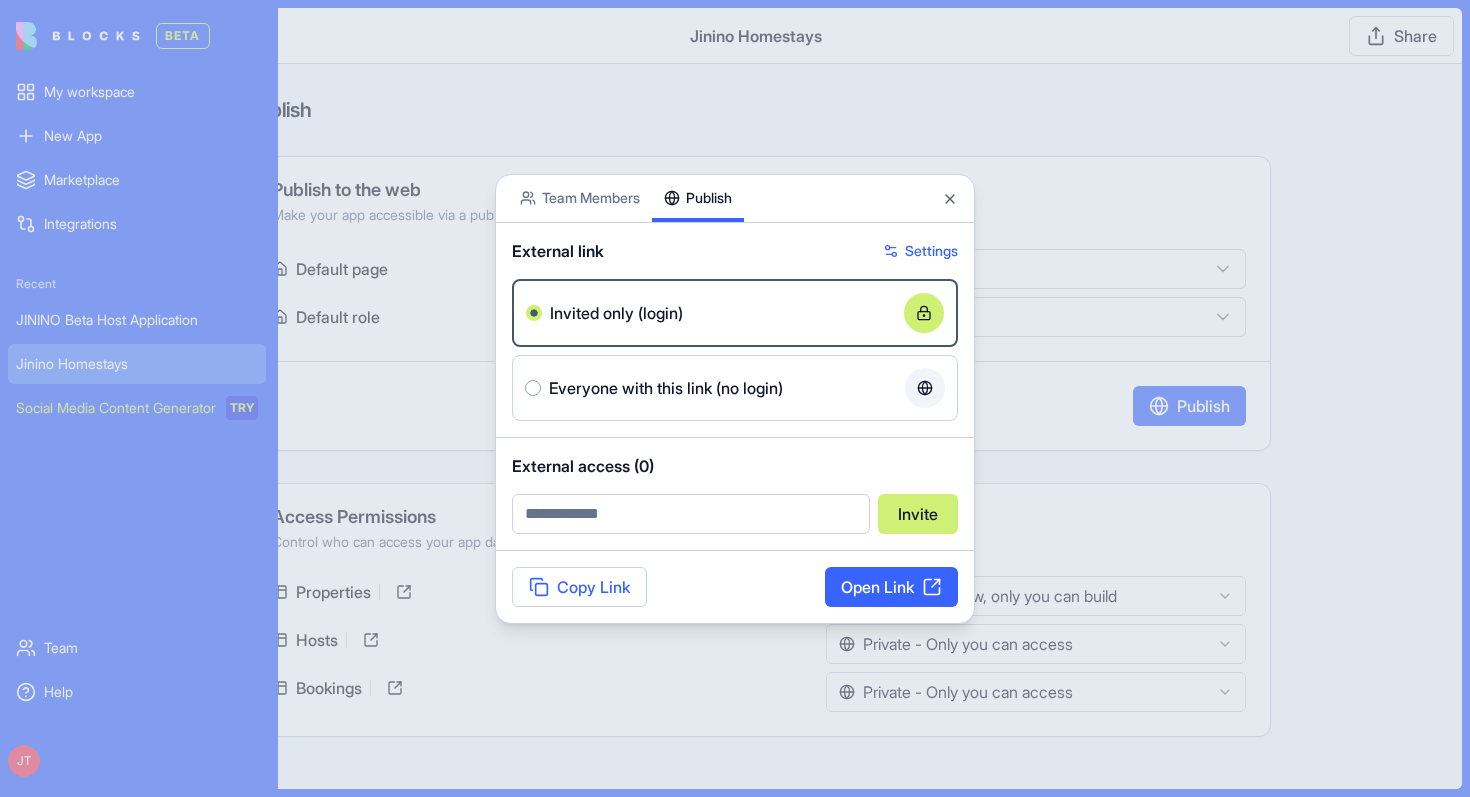 click at bounding box center [735, 398] 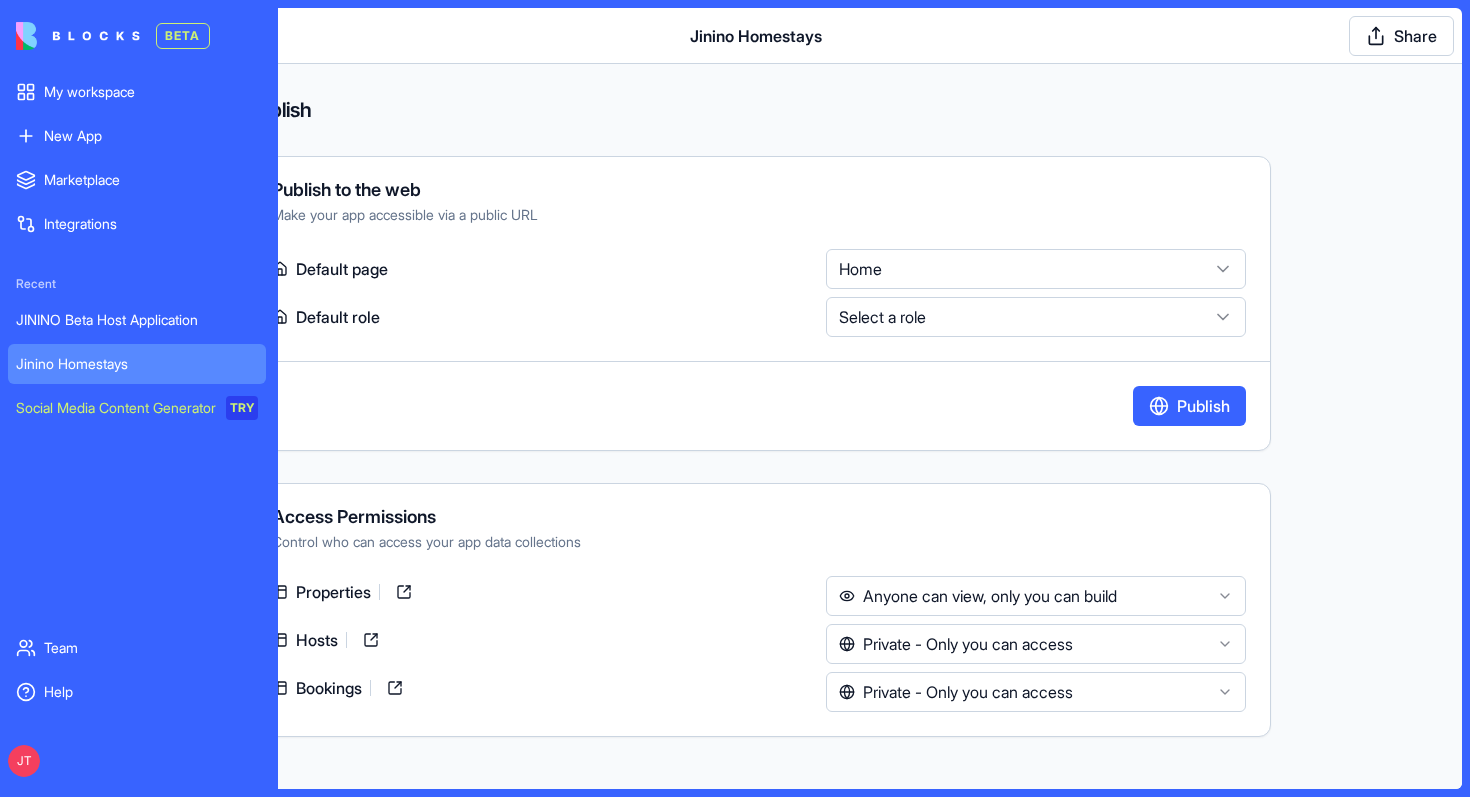 click at bounding box center (92, 36) 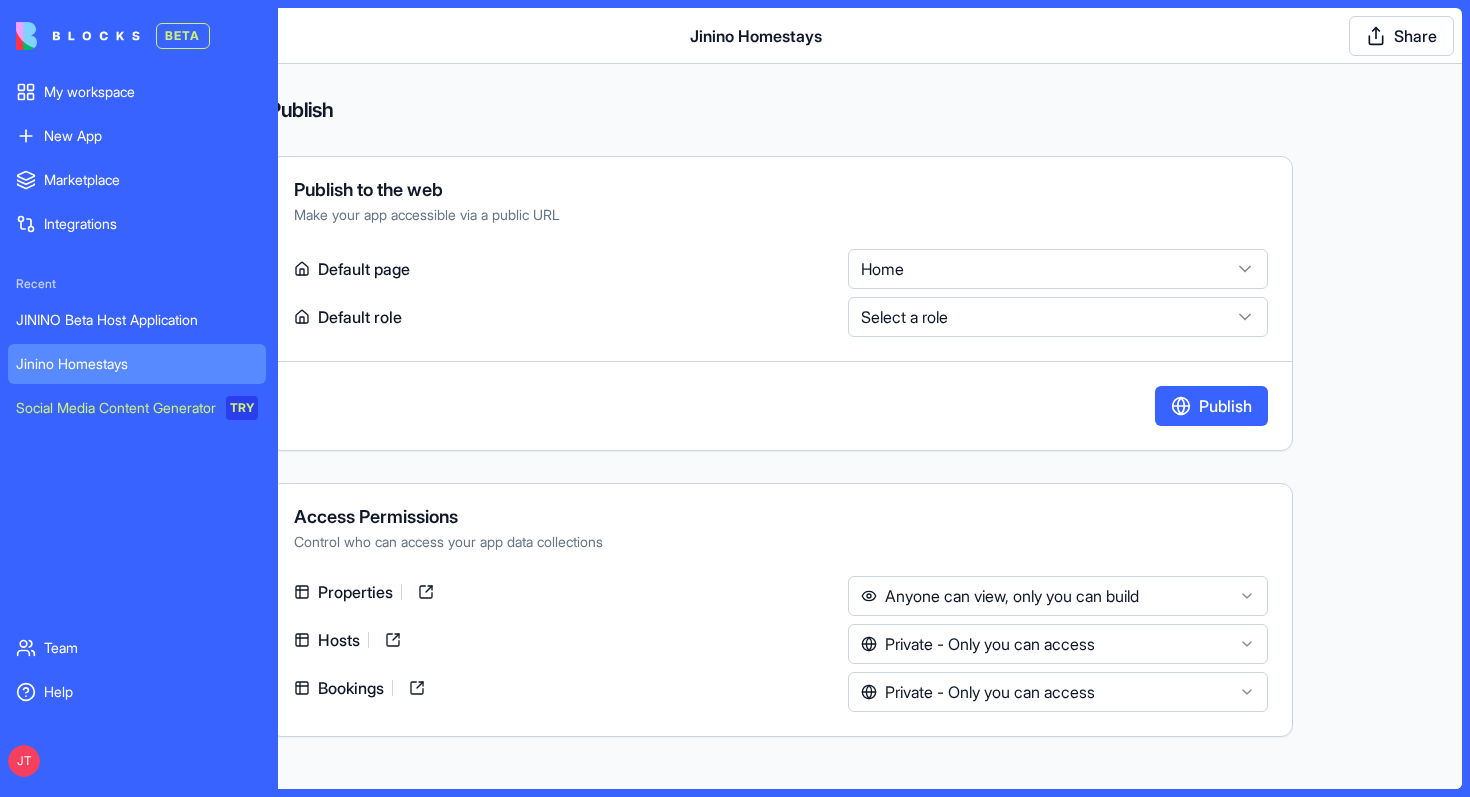 scroll, scrollTop: 3402, scrollLeft: 0, axis: vertical 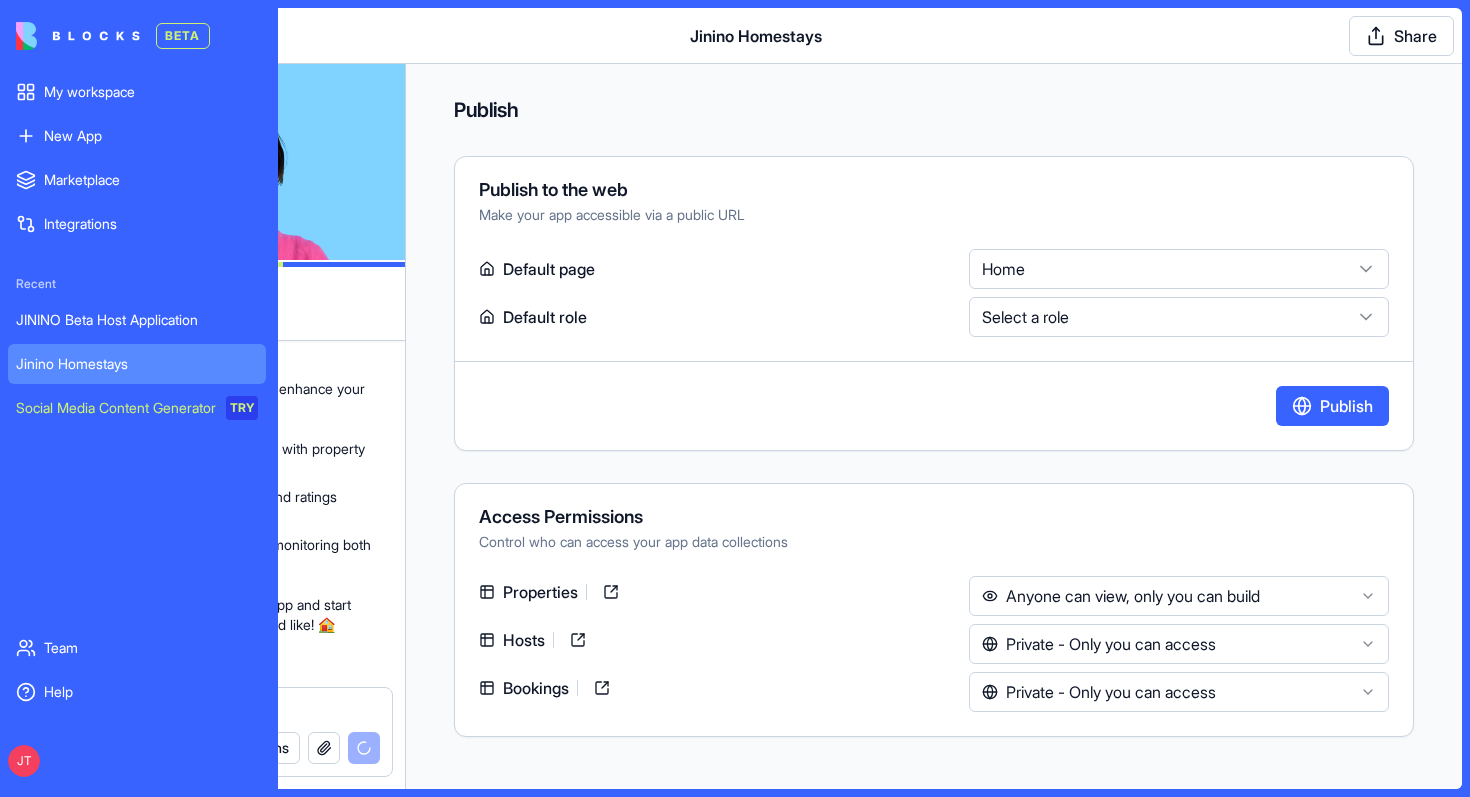 click at bounding box center (230, 710) 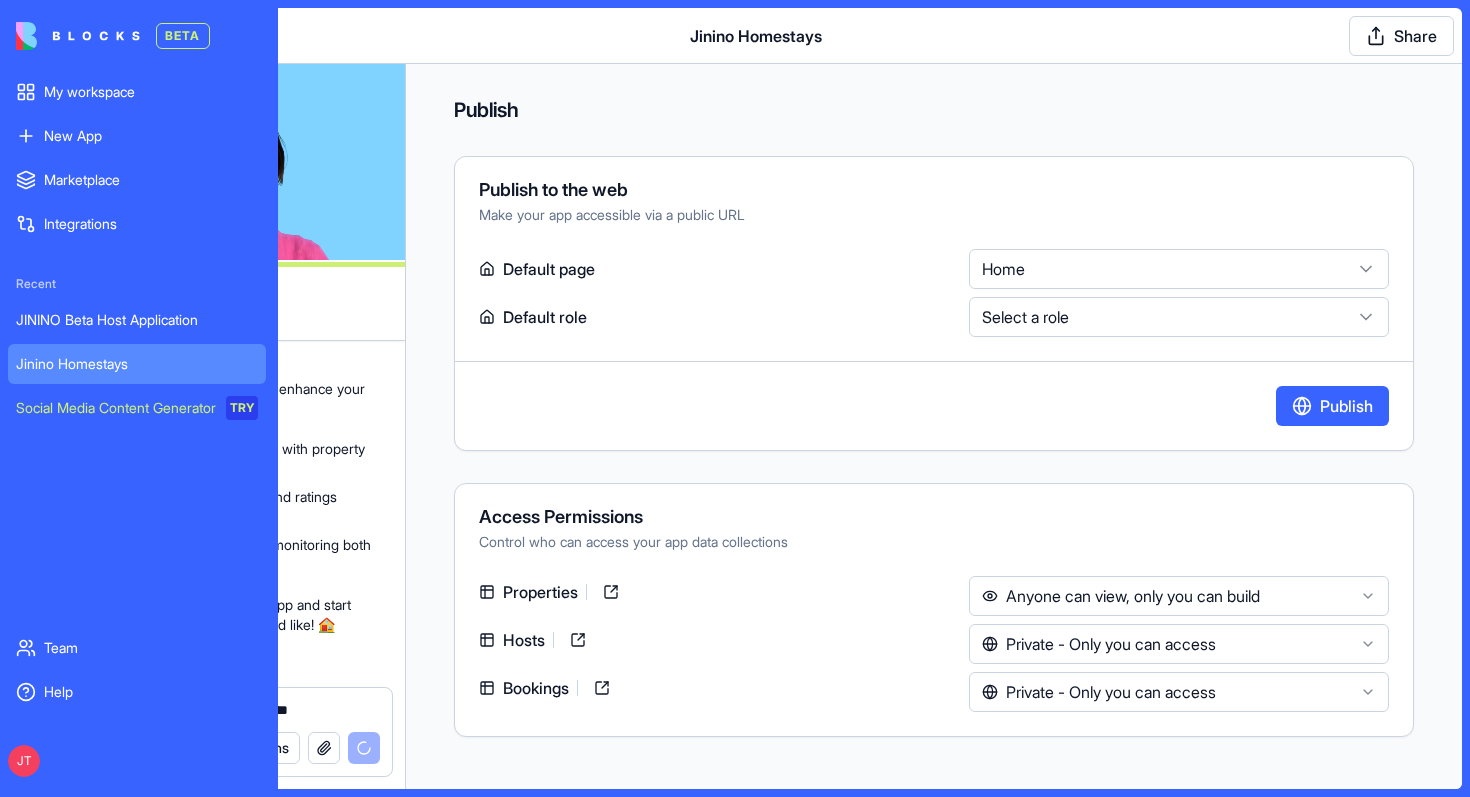 type on "**********" 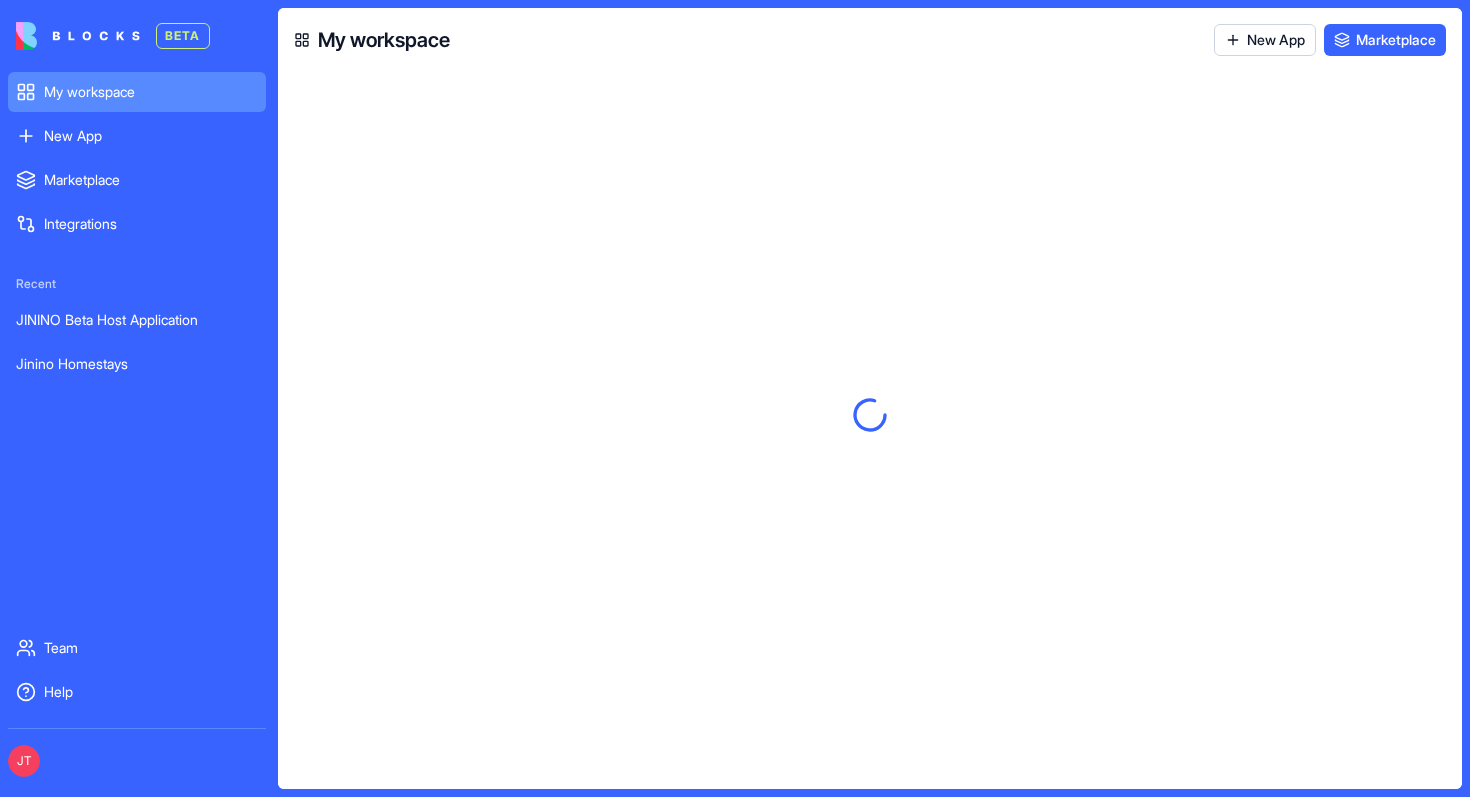 scroll, scrollTop: 0, scrollLeft: 0, axis: both 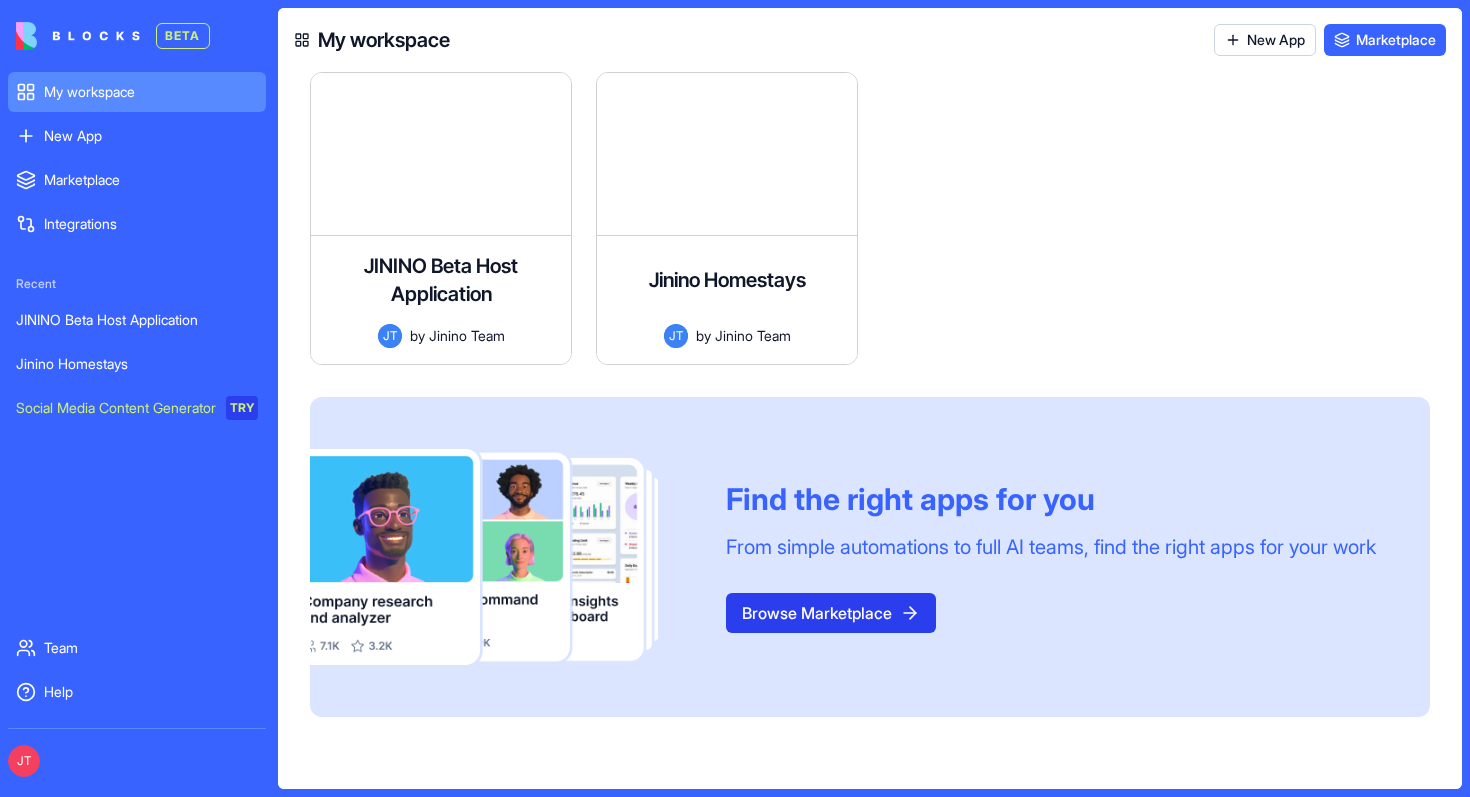 click on "Browse Marketplace" at bounding box center [831, 613] 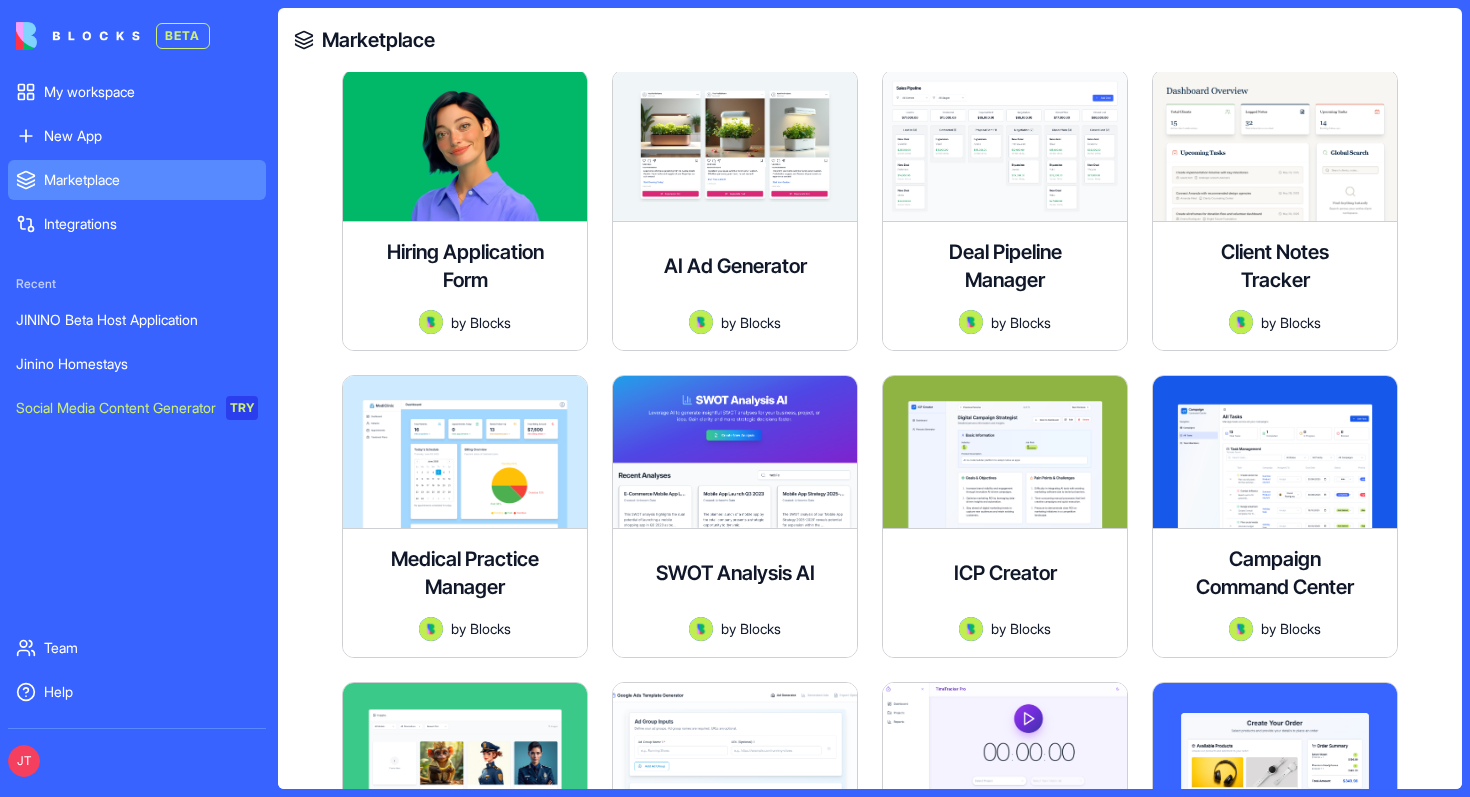 scroll, scrollTop: 645, scrollLeft: 0, axis: vertical 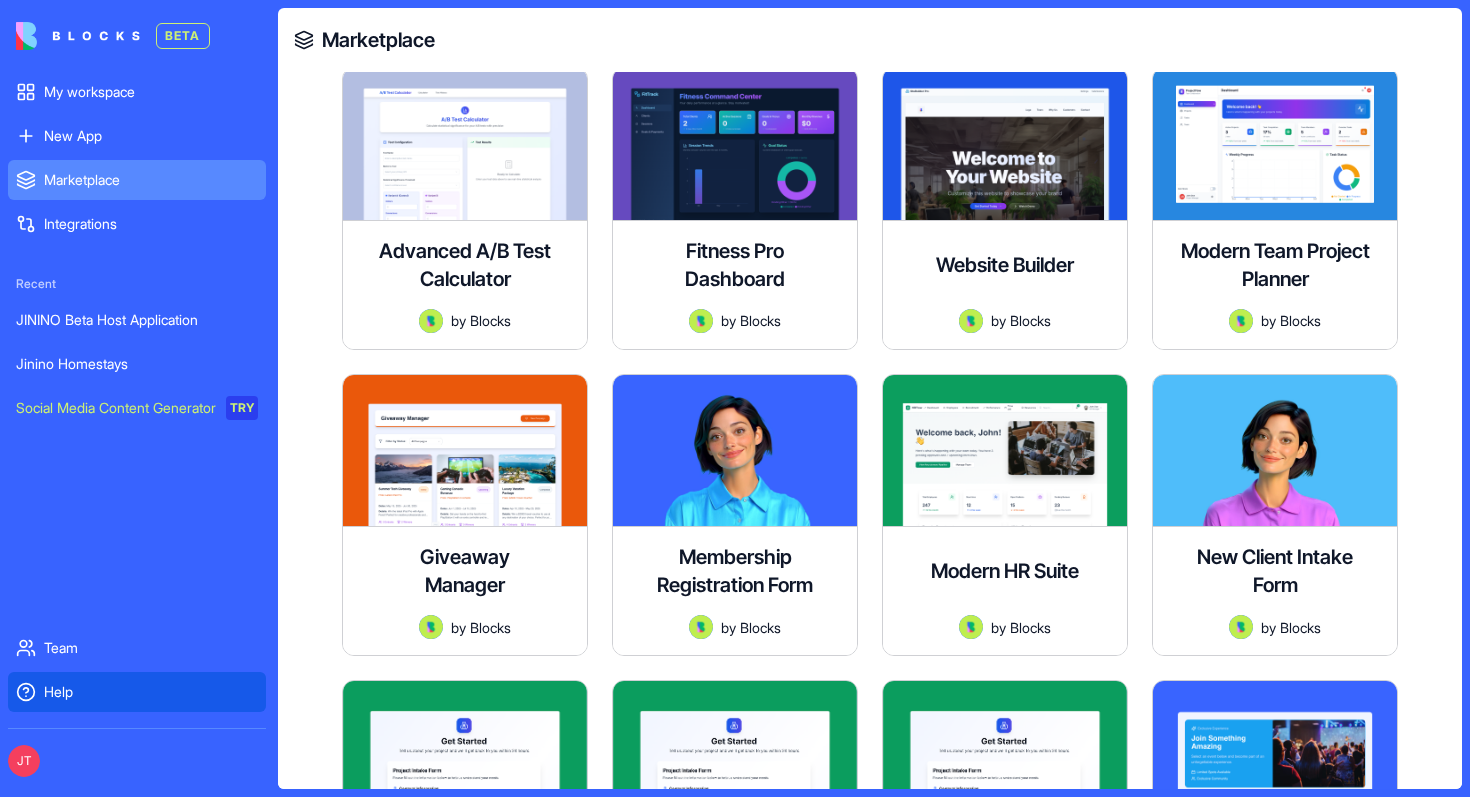 click on "Help" at bounding box center (151, 692) 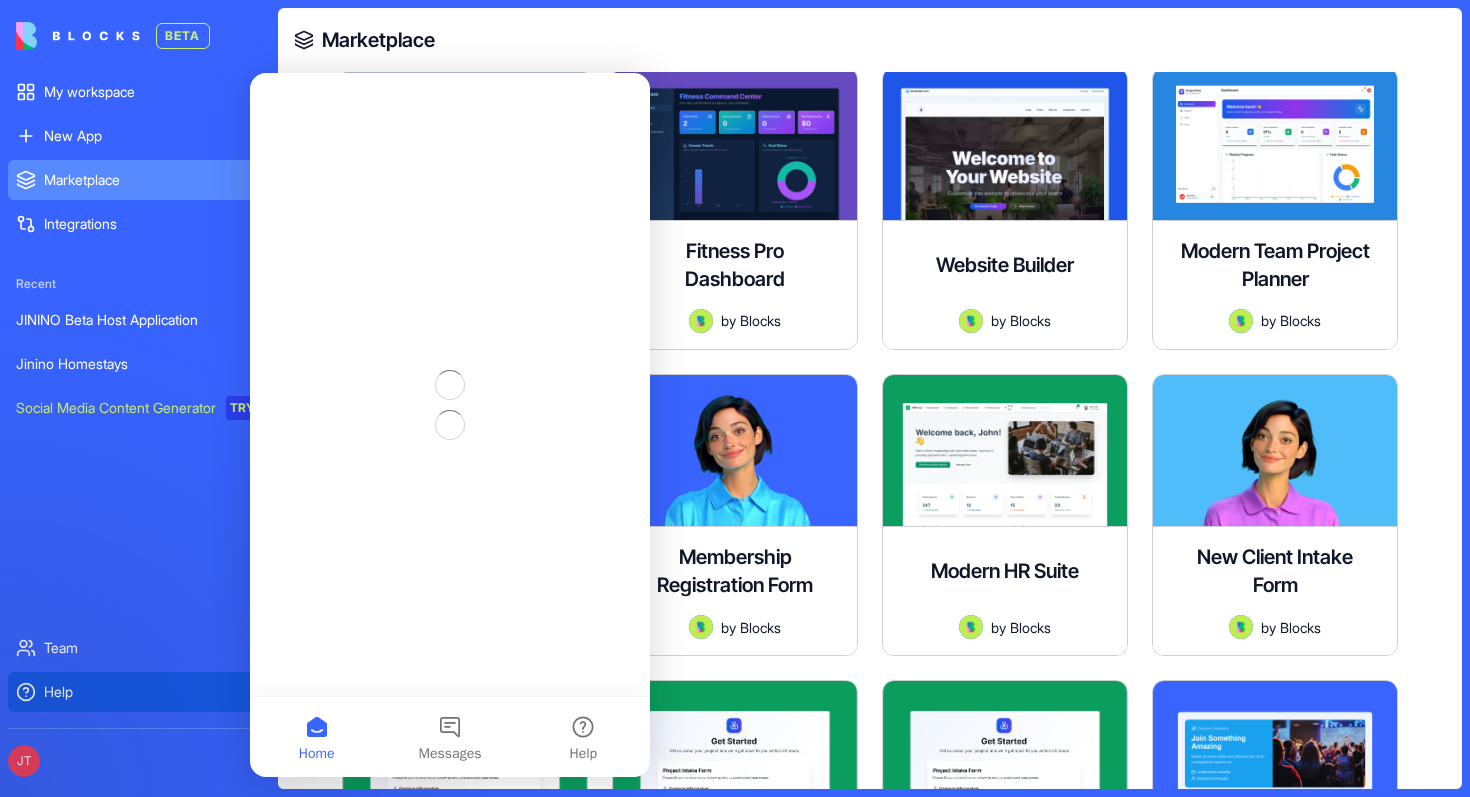 scroll, scrollTop: 0, scrollLeft: 0, axis: both 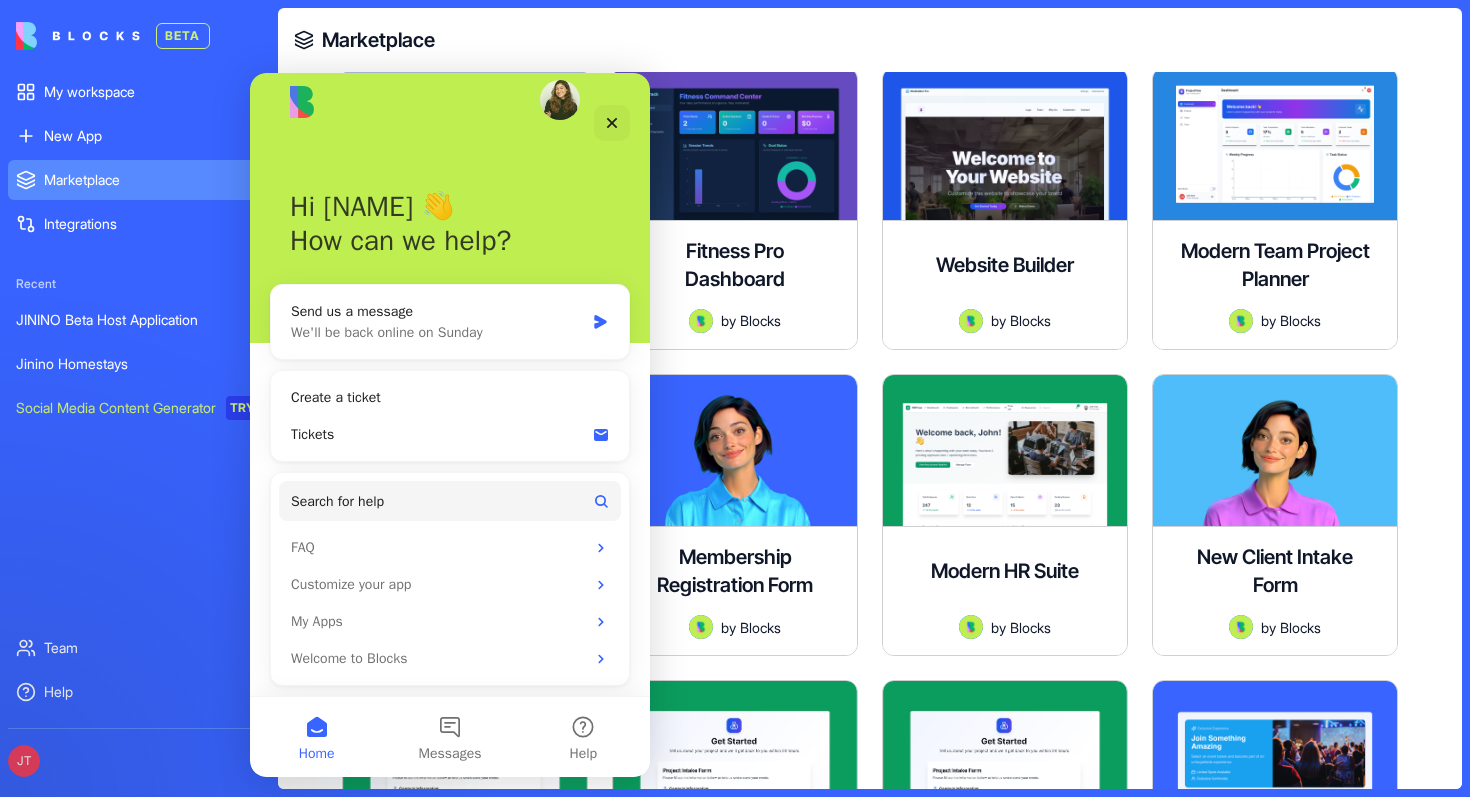click on "Marketplace Integrations Recent [NAME] Beta Host Application [NAME] Homestays Social Media Content Generator TRY" at bounding box center (137, 392) 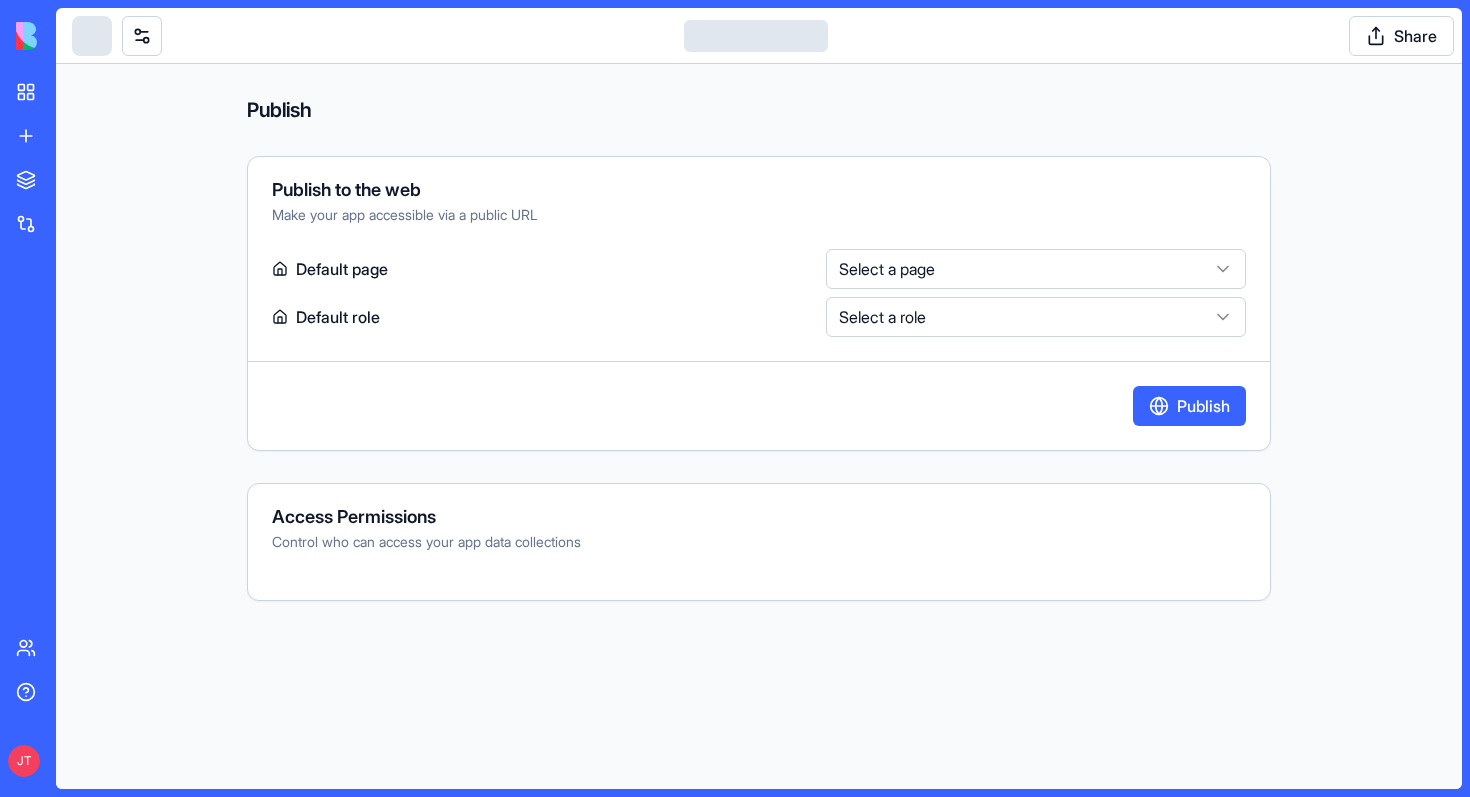 scroll, scrollTop: 0, scrollLeft: 0, axis: both 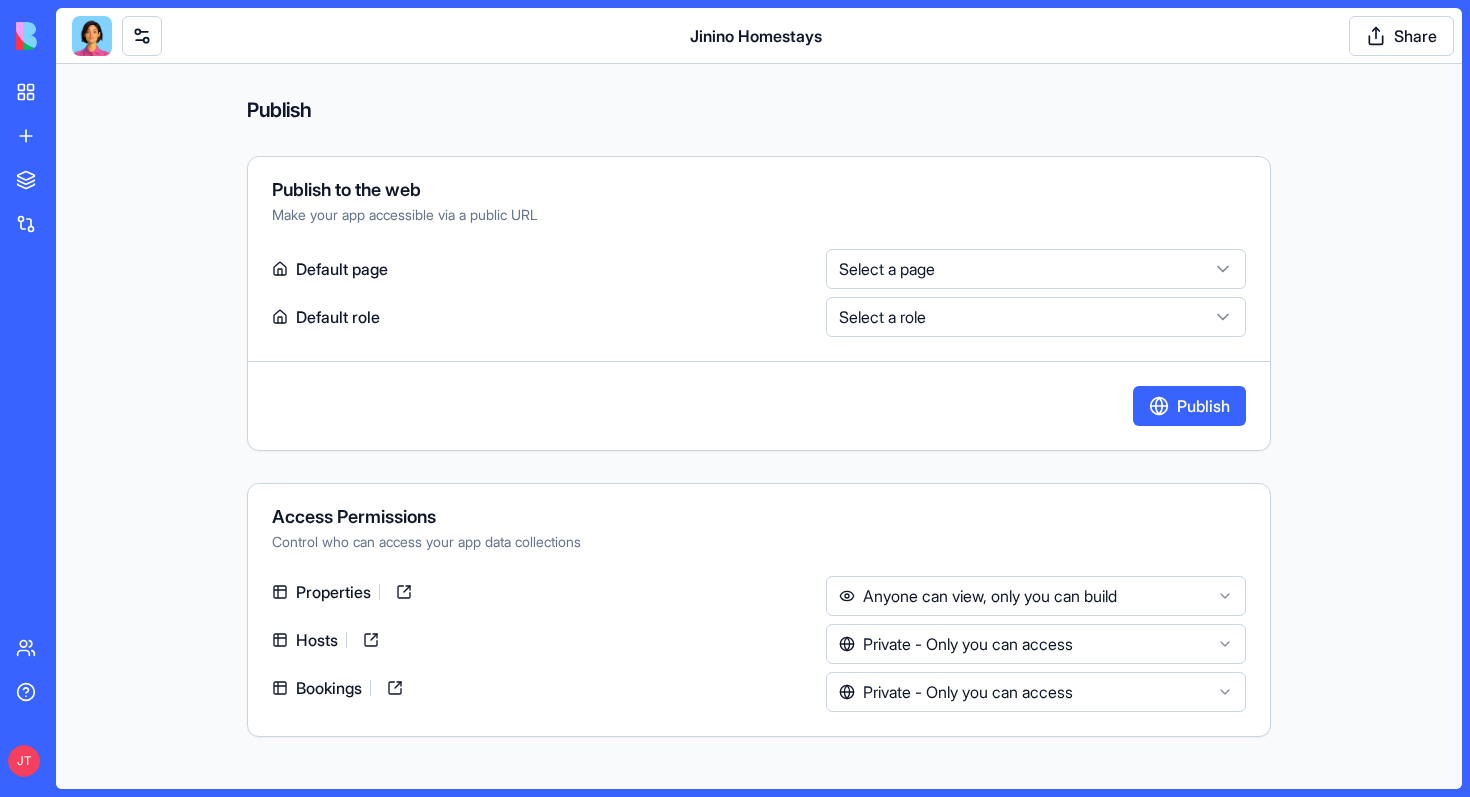 click at bounding box center (92, 36) 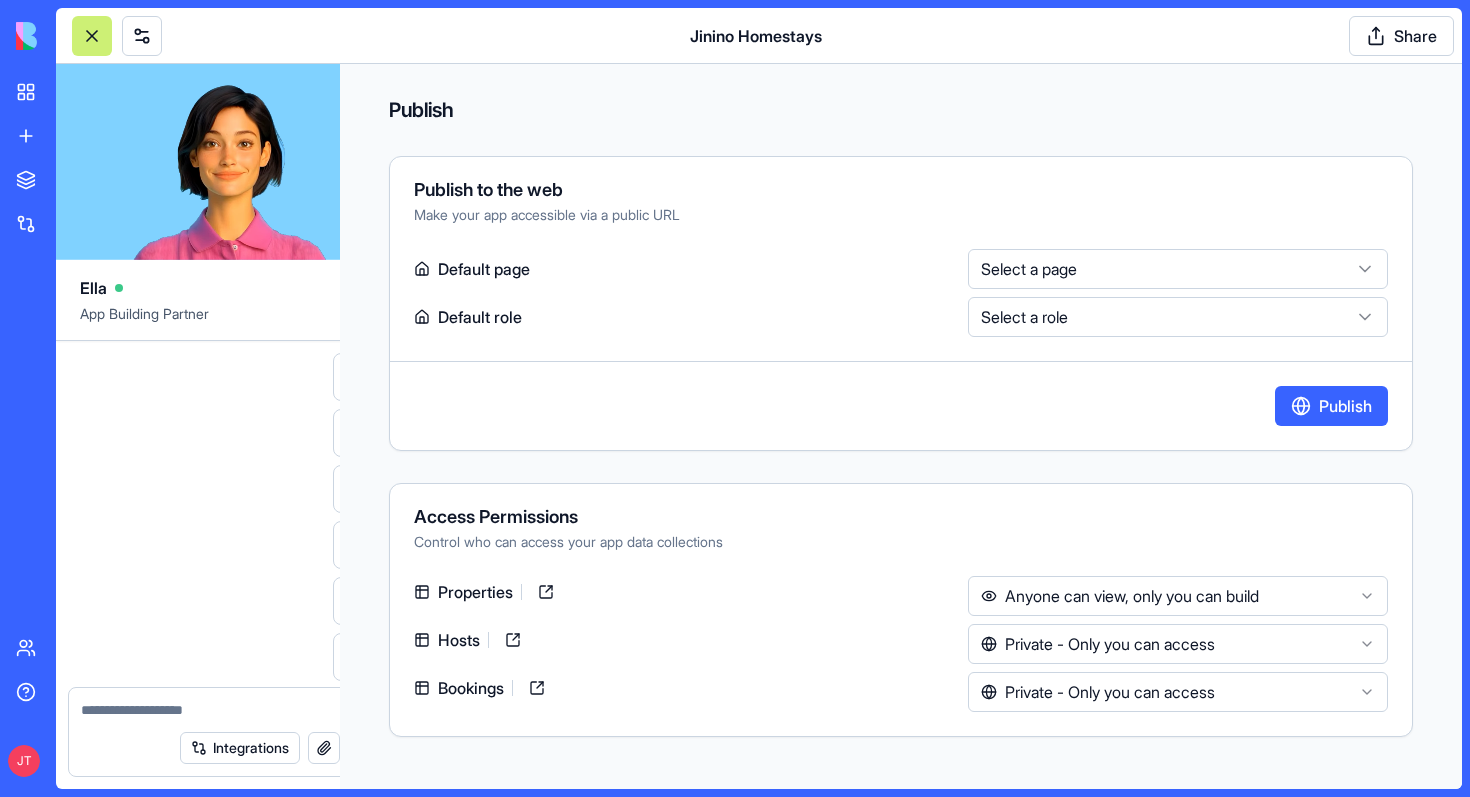 scroll, scrollTop: 3402, scrollLeft: 0, axis: vertical 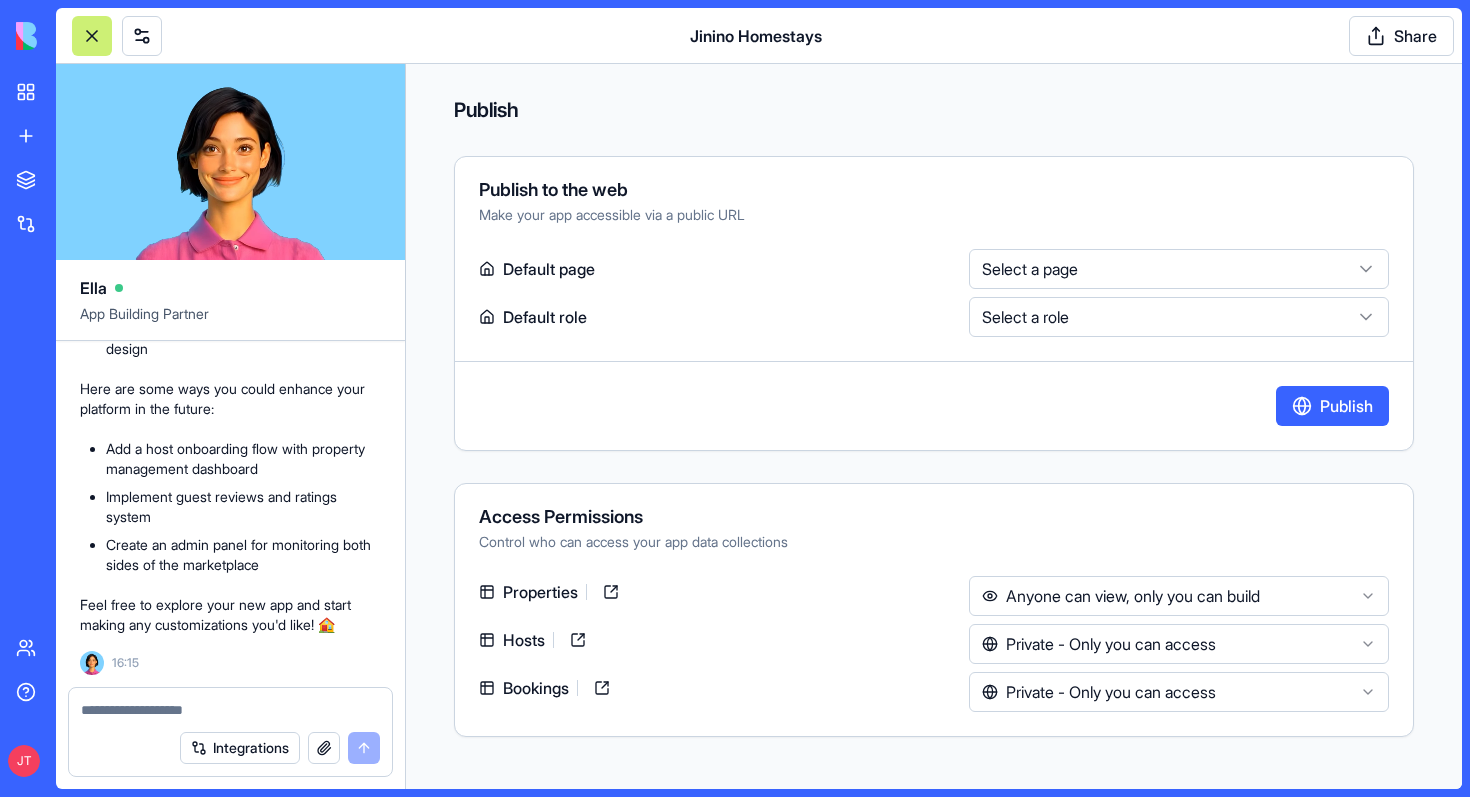 click at bounding box center [230, 710] 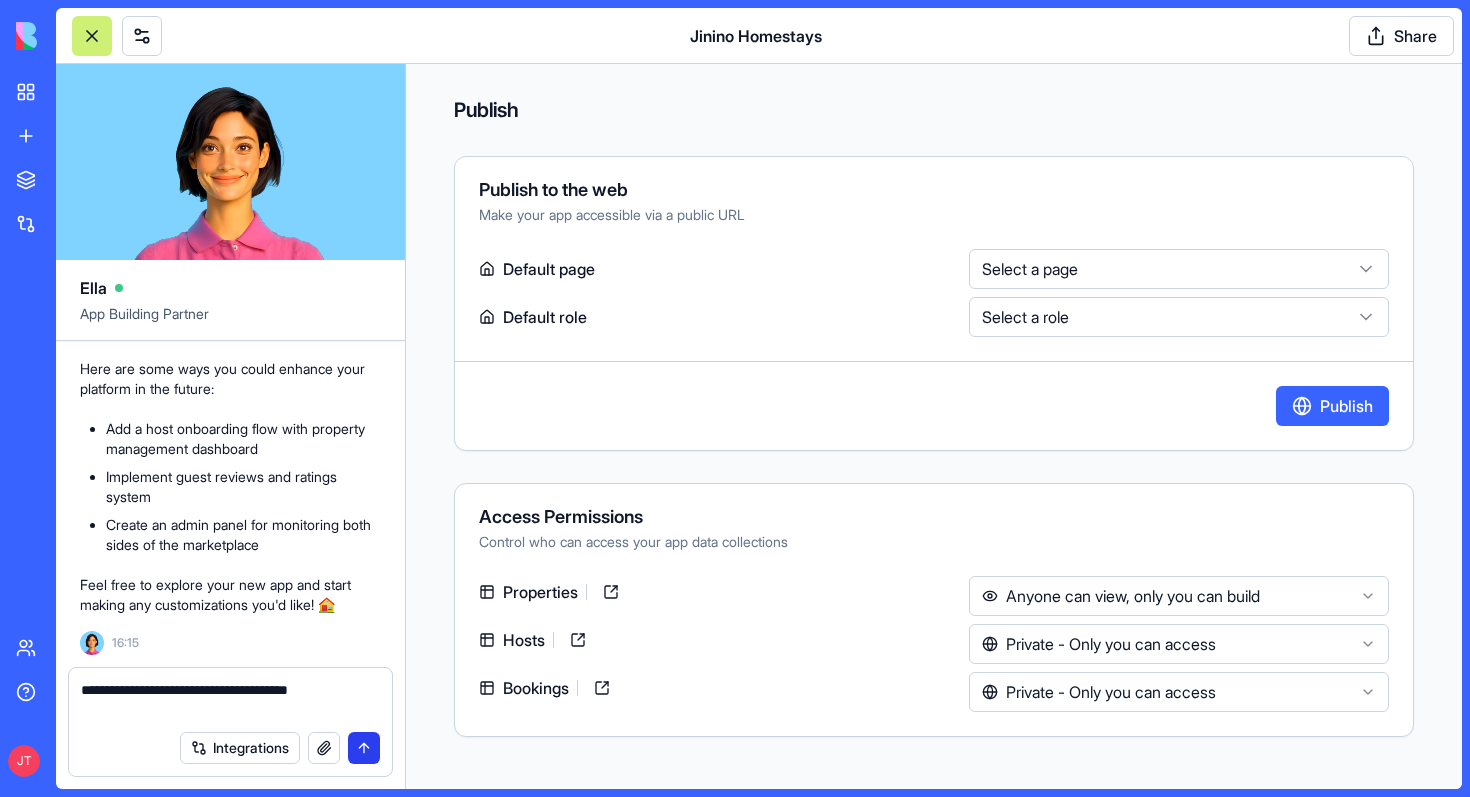 type on "**********" 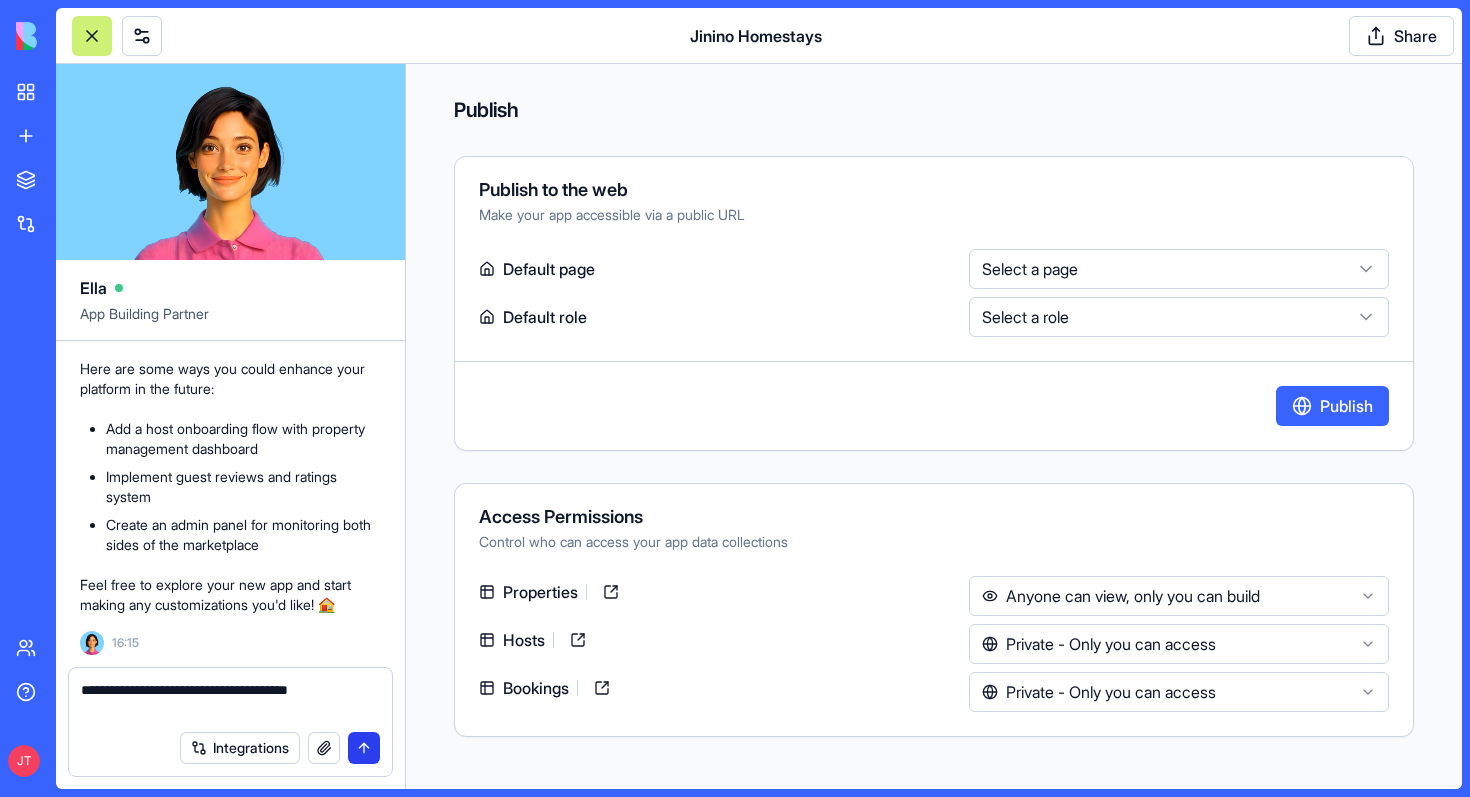 click at bounding box center [364, 748] 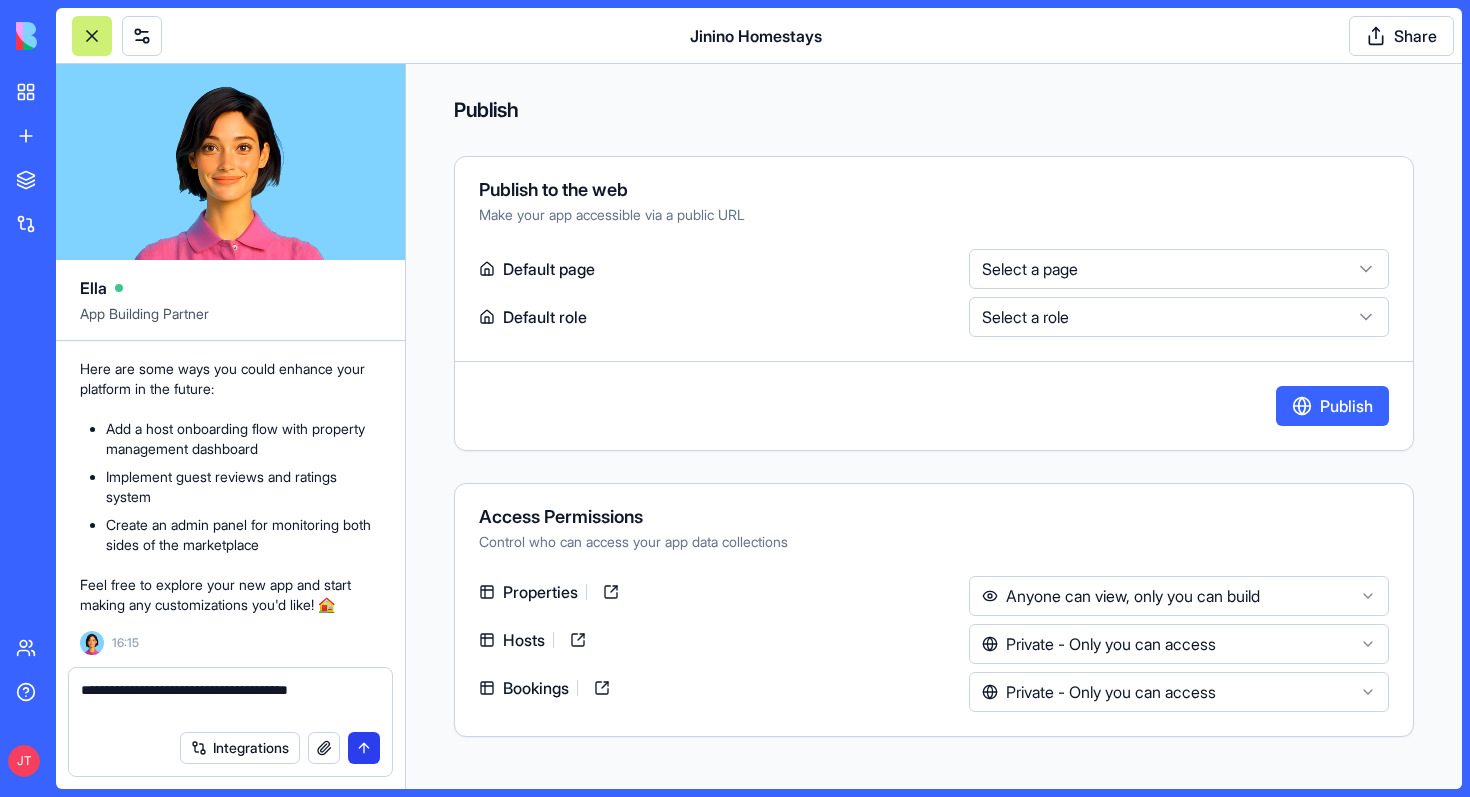 type 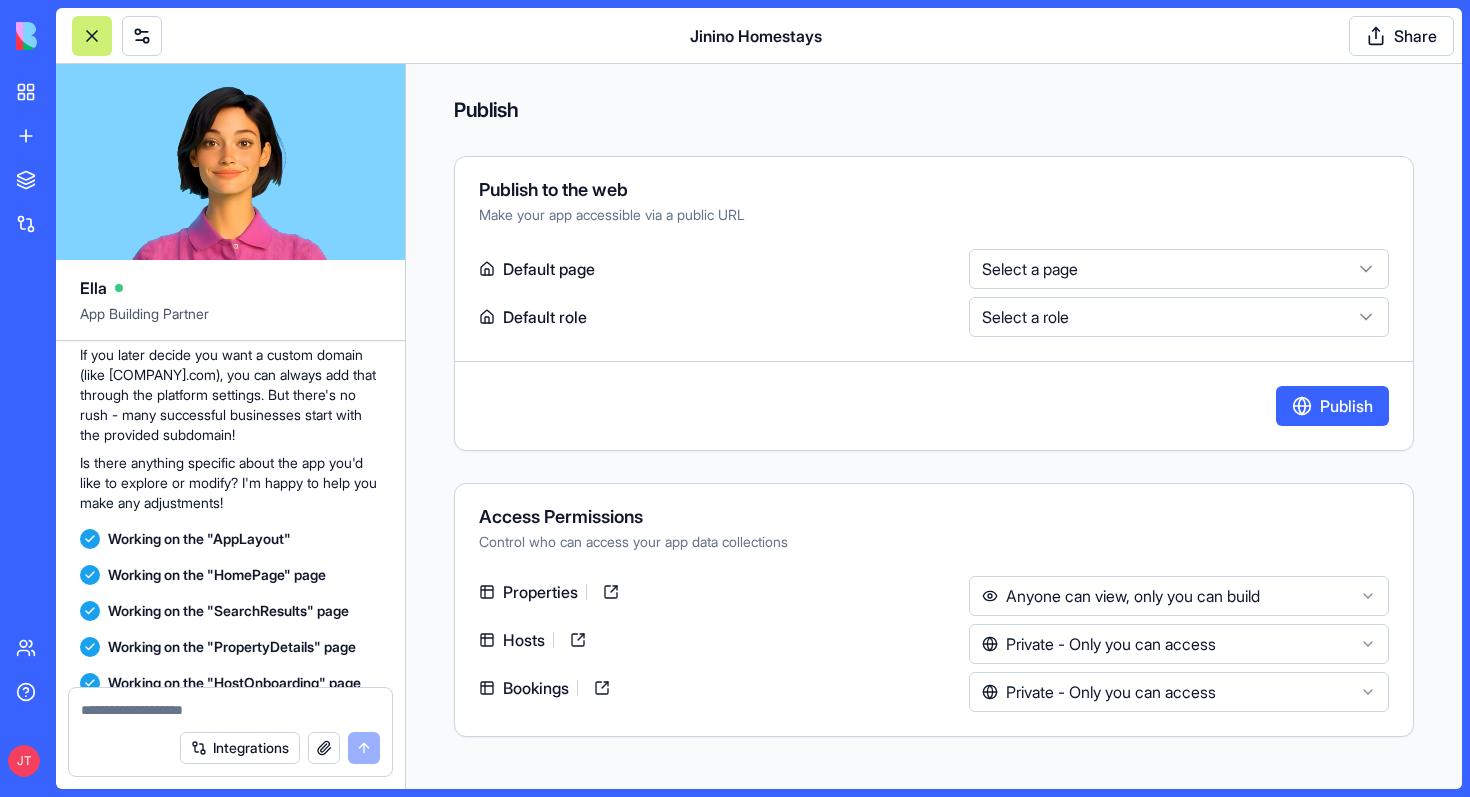 scroll, scrollTop: 3836, scrollLeft: 0, axis: vertical 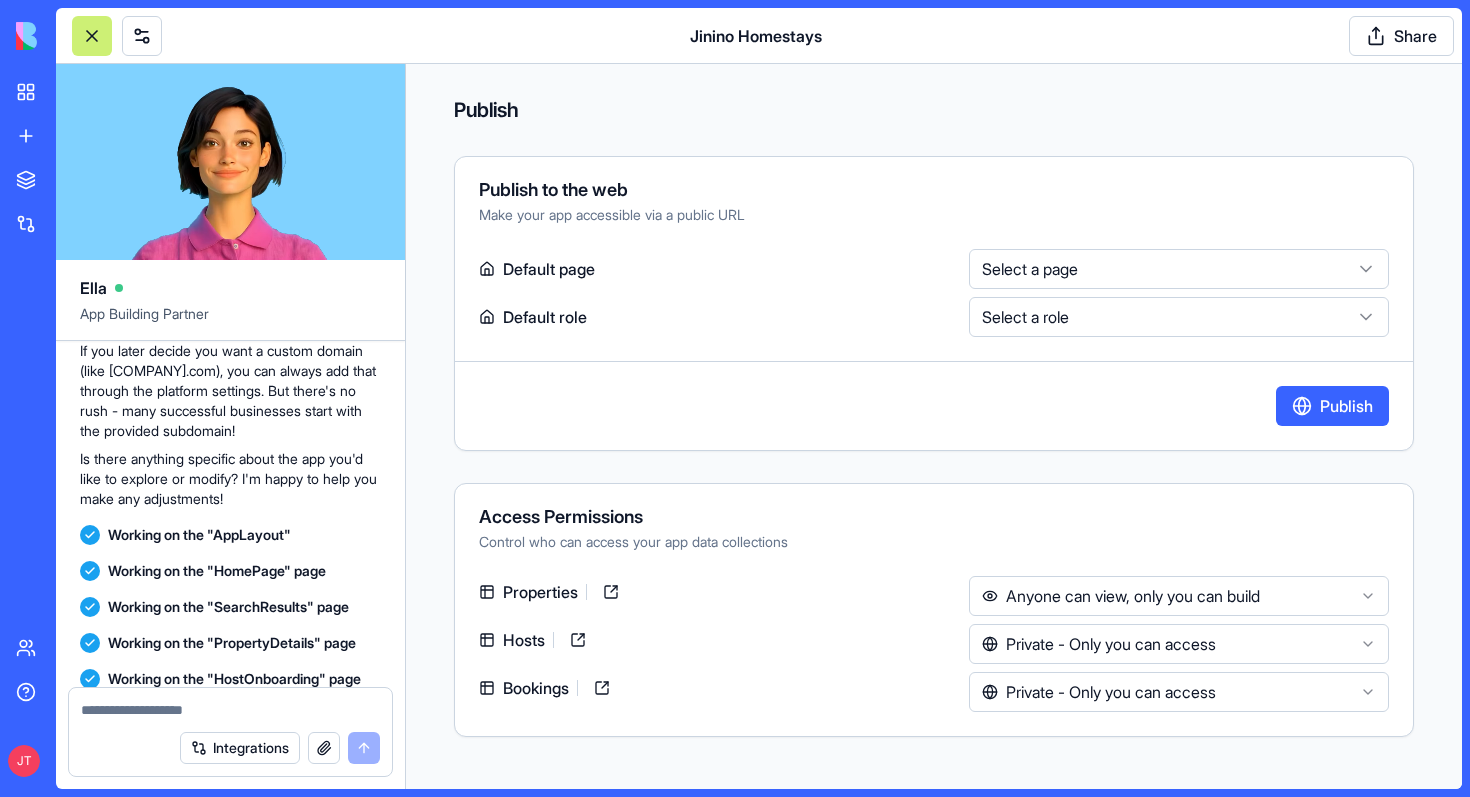 click at bounding box center (230, 710) 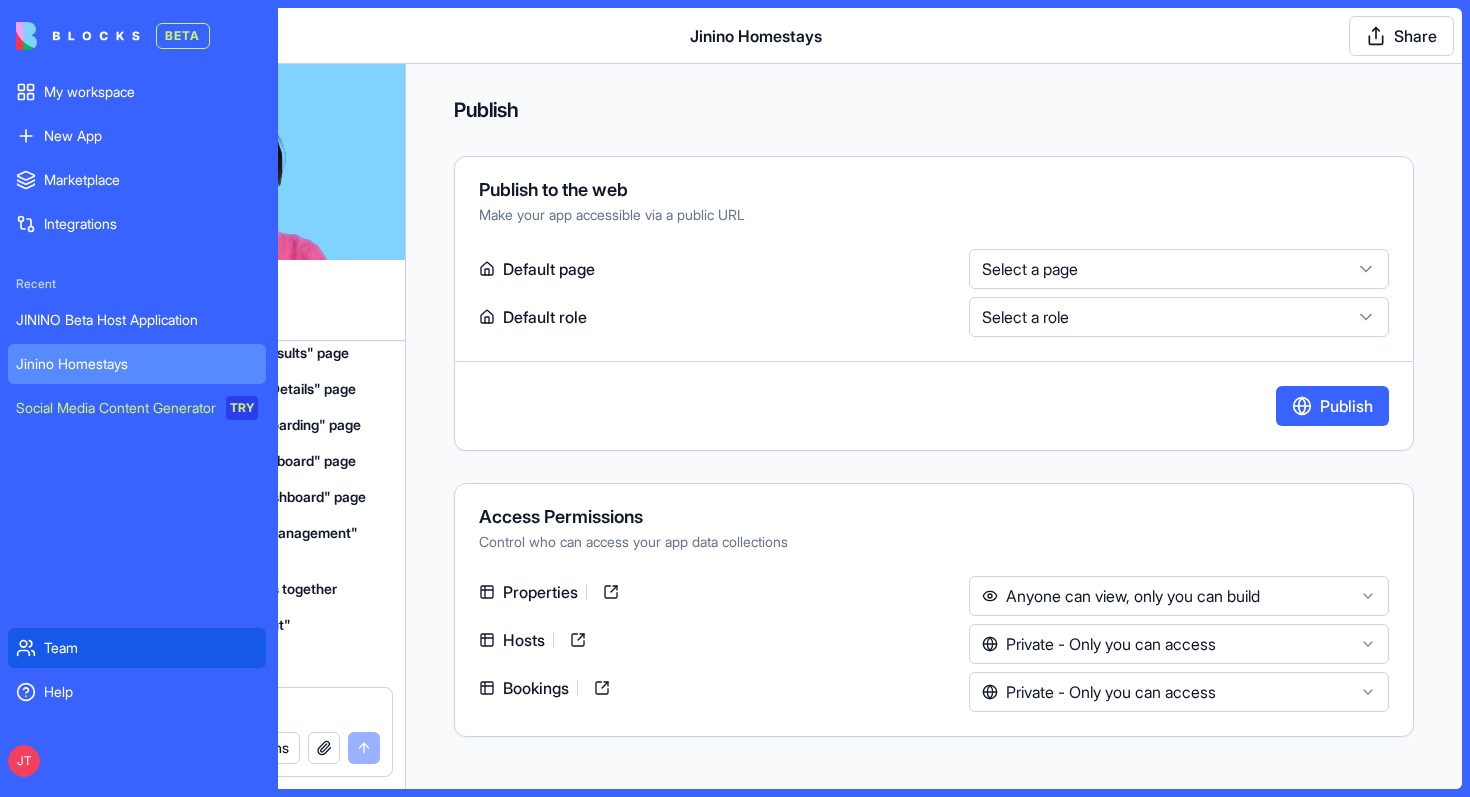 click on "Team" at bounding box center (137, 648) 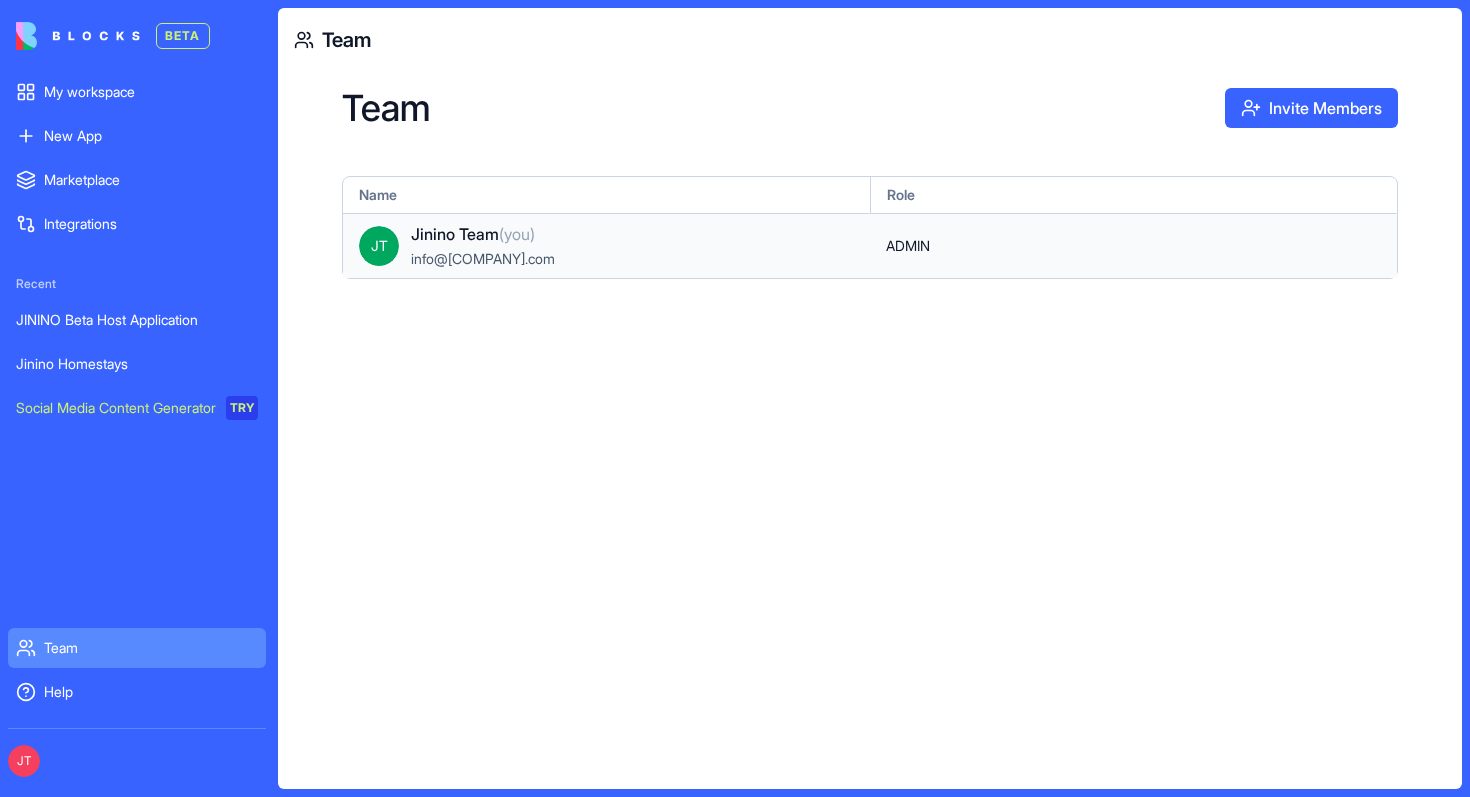 click on "[COMPANY] Team  (you)" at bounding box center [473, 234] 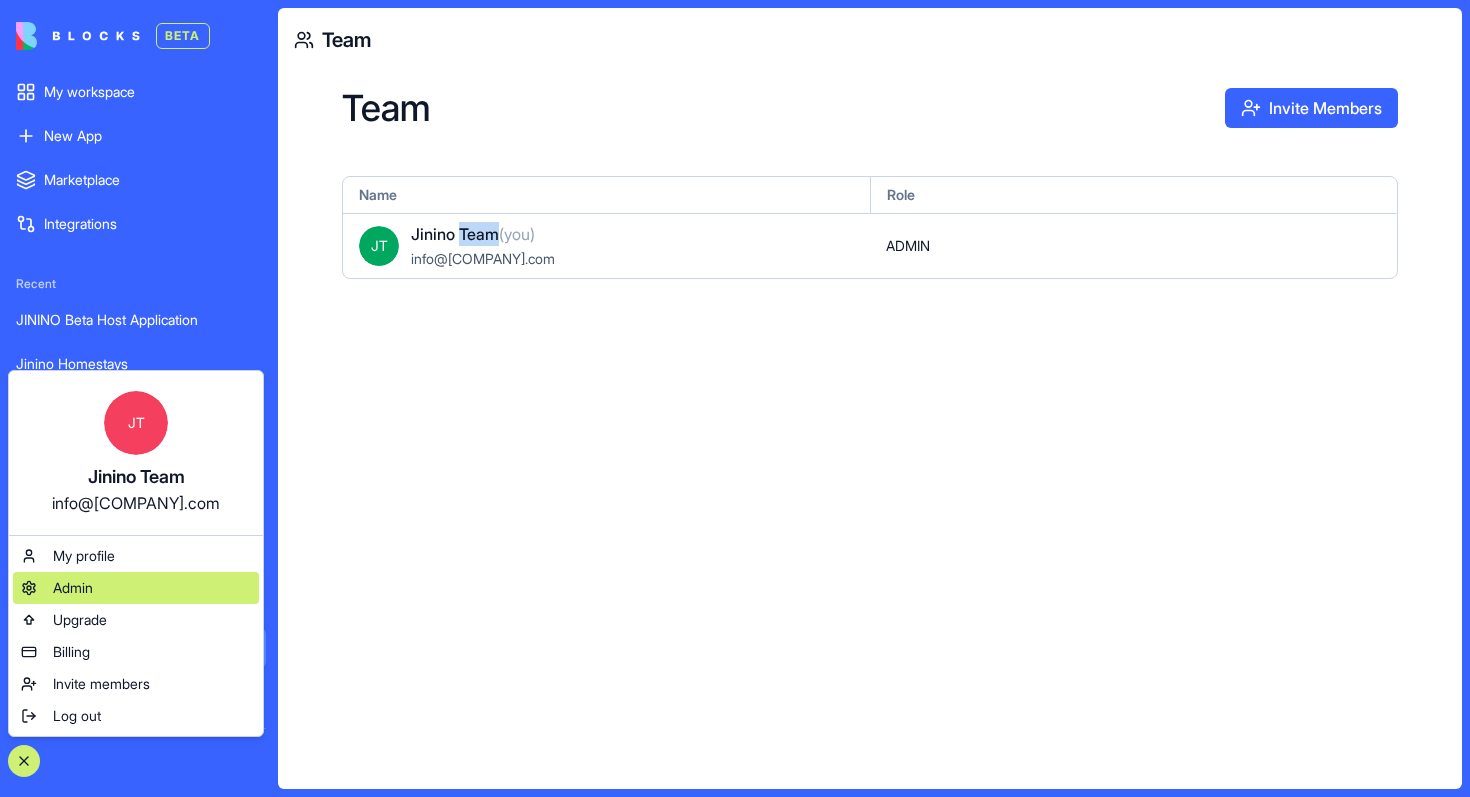 click on "Admin" at bounding box center [136, 588] 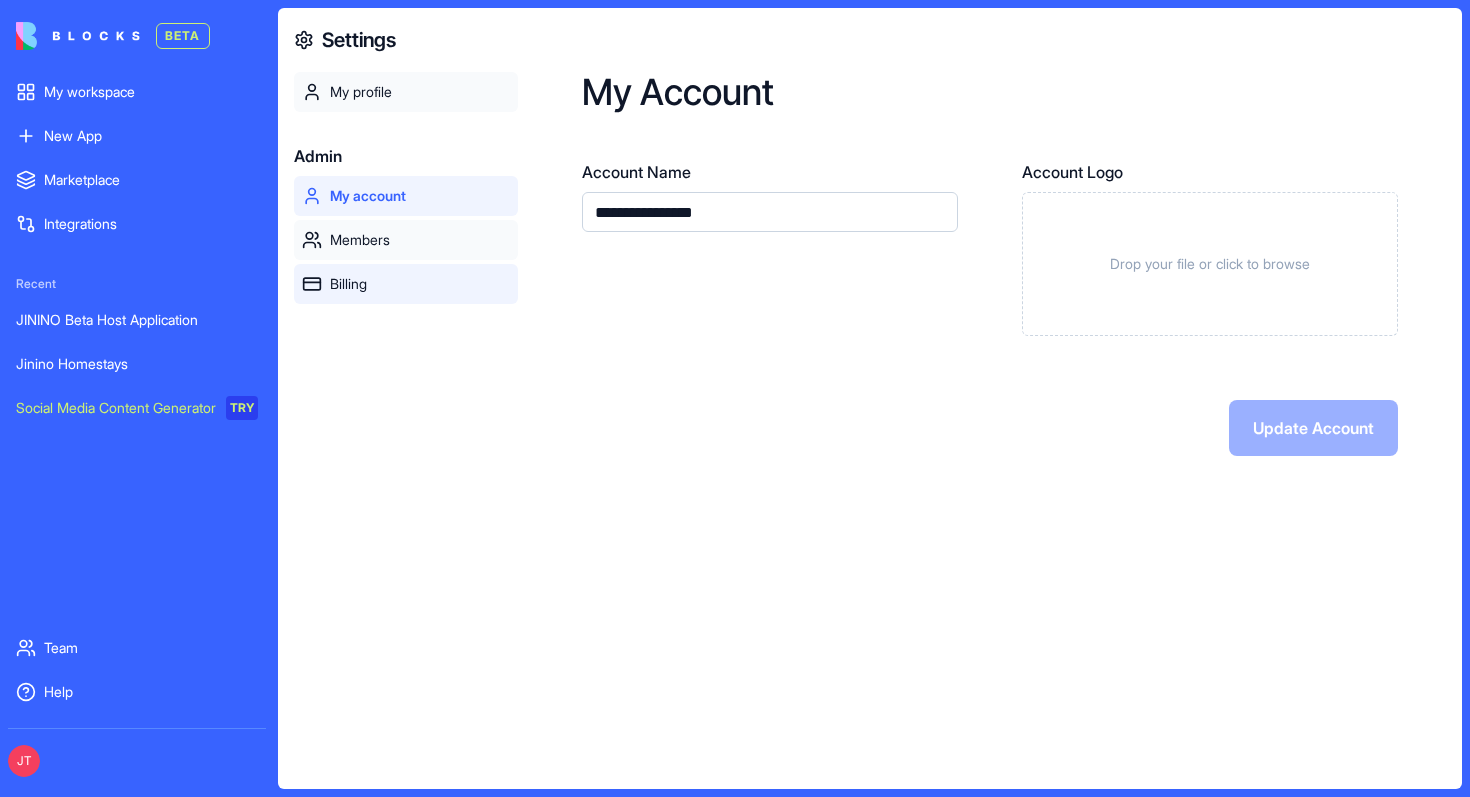 click on "Billing" at bounding box center [420, 284] 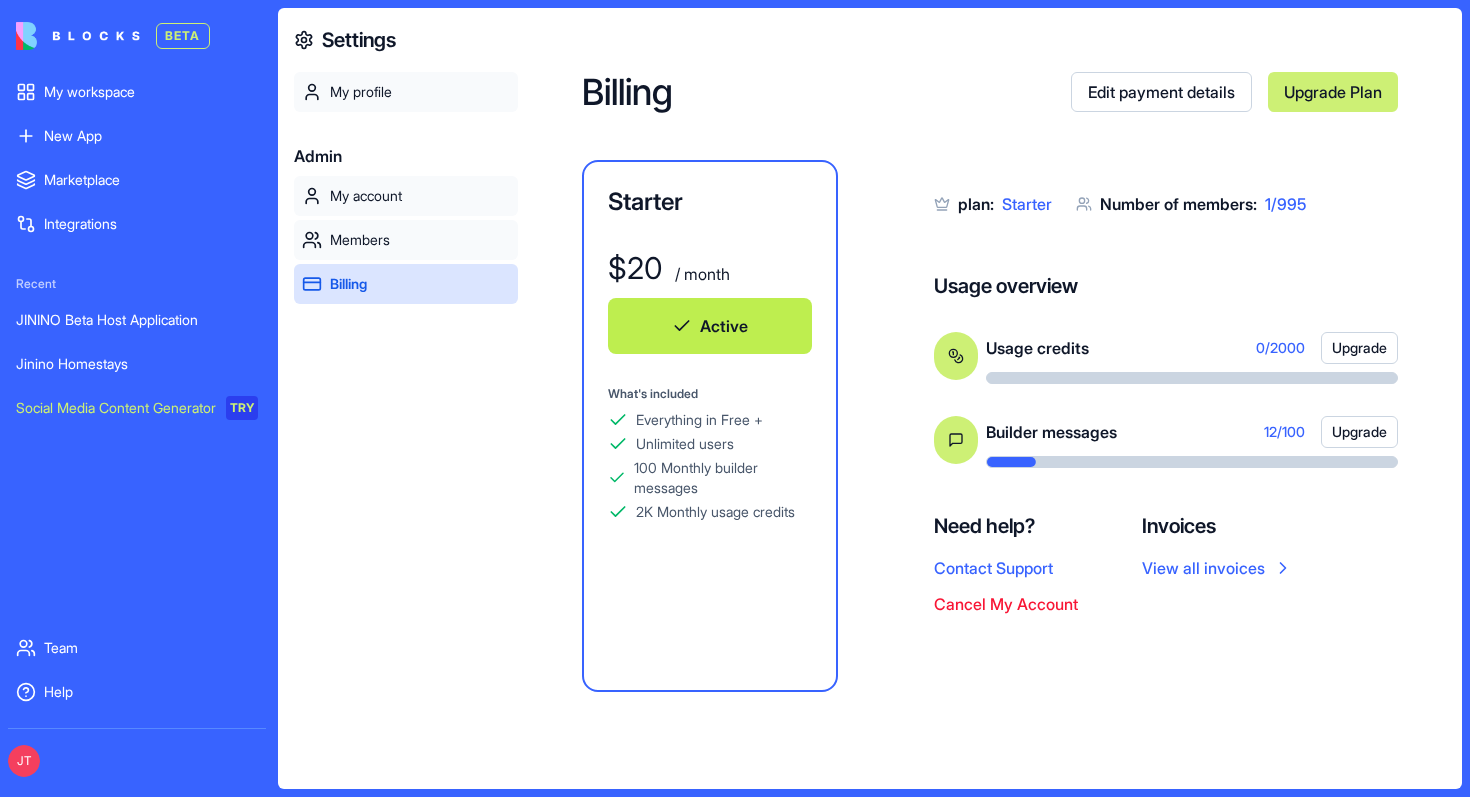 scroll, scrollTop: 64, scrollLeft: 0, axis: vertical 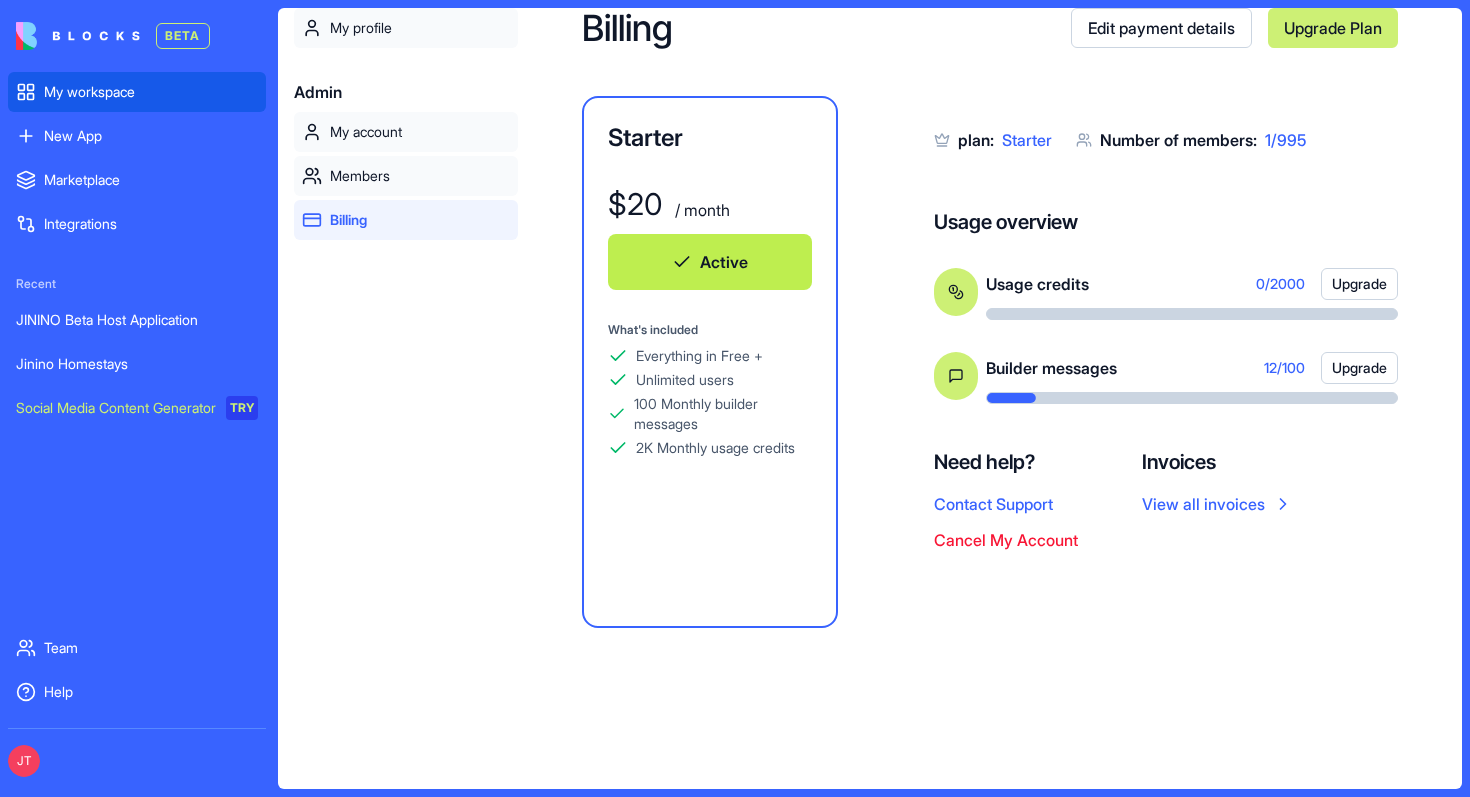 click on "My workspace" at bounding box center [151, 92] 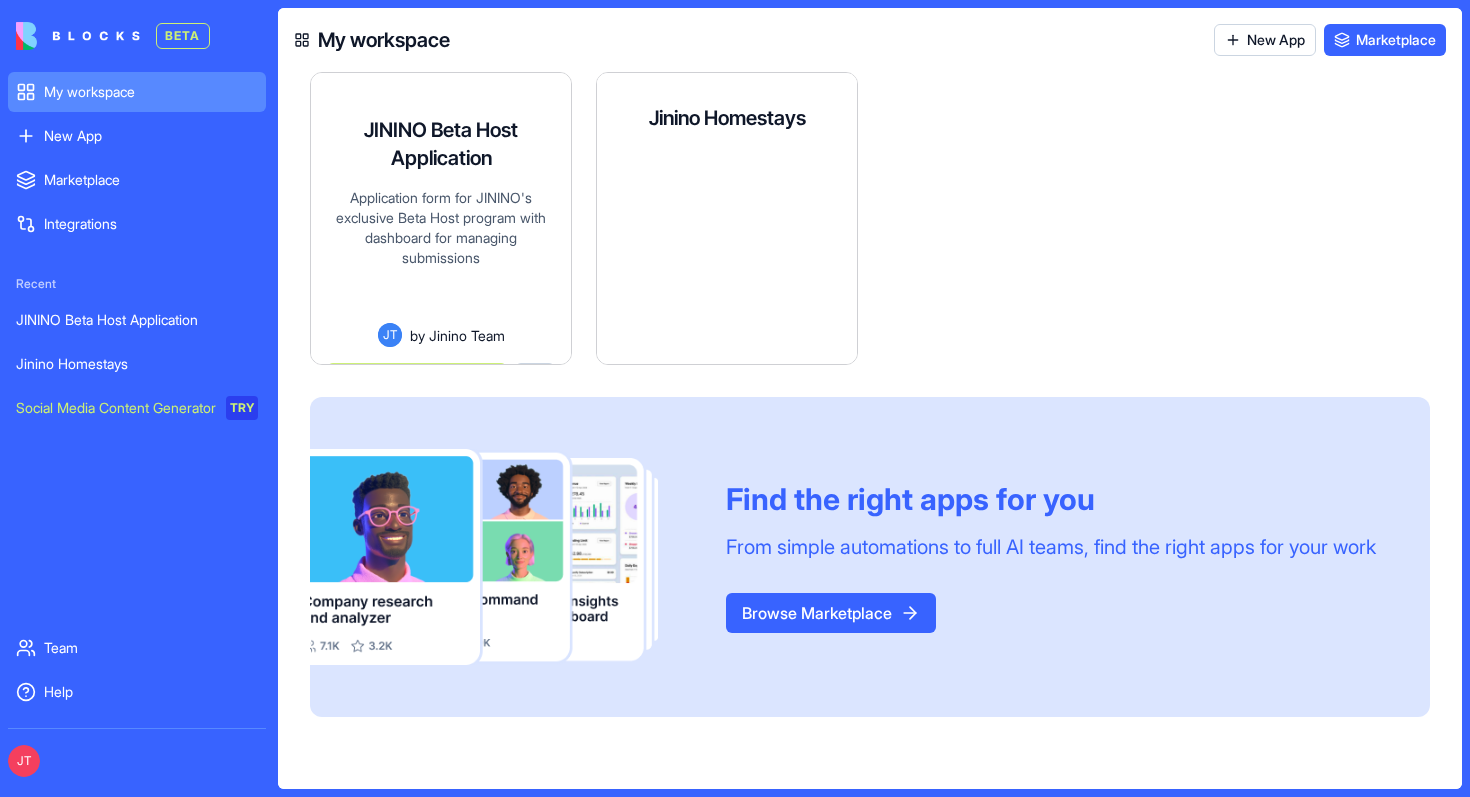 click on "An online rental marketplace for homestays and accommodations in Assam and beyond, offering a better alternative to traditional platforms like Airbnb." at bounding box center (727, 215) 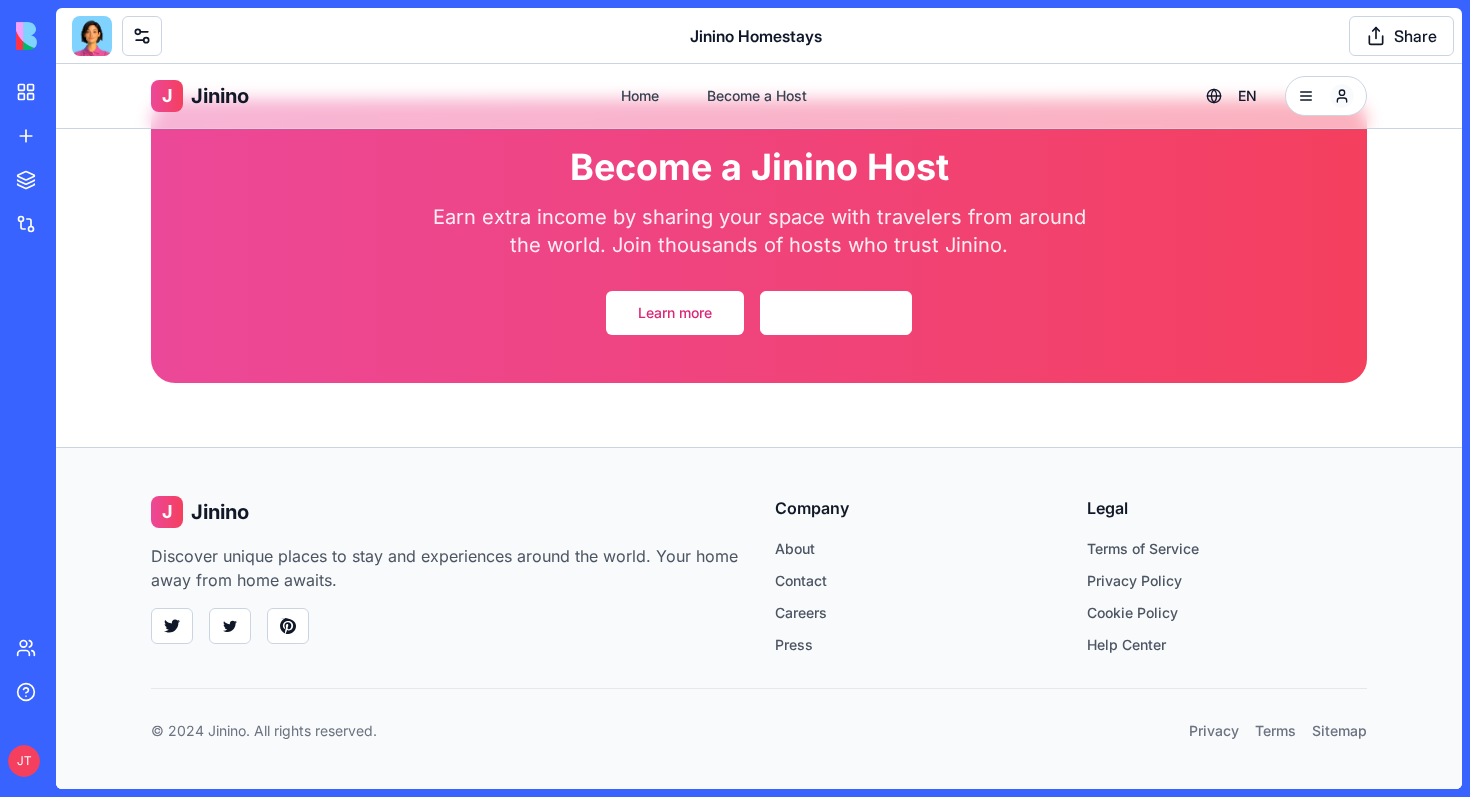 scroll, scrollTop: 0, scrollLeft: 0, axis: both 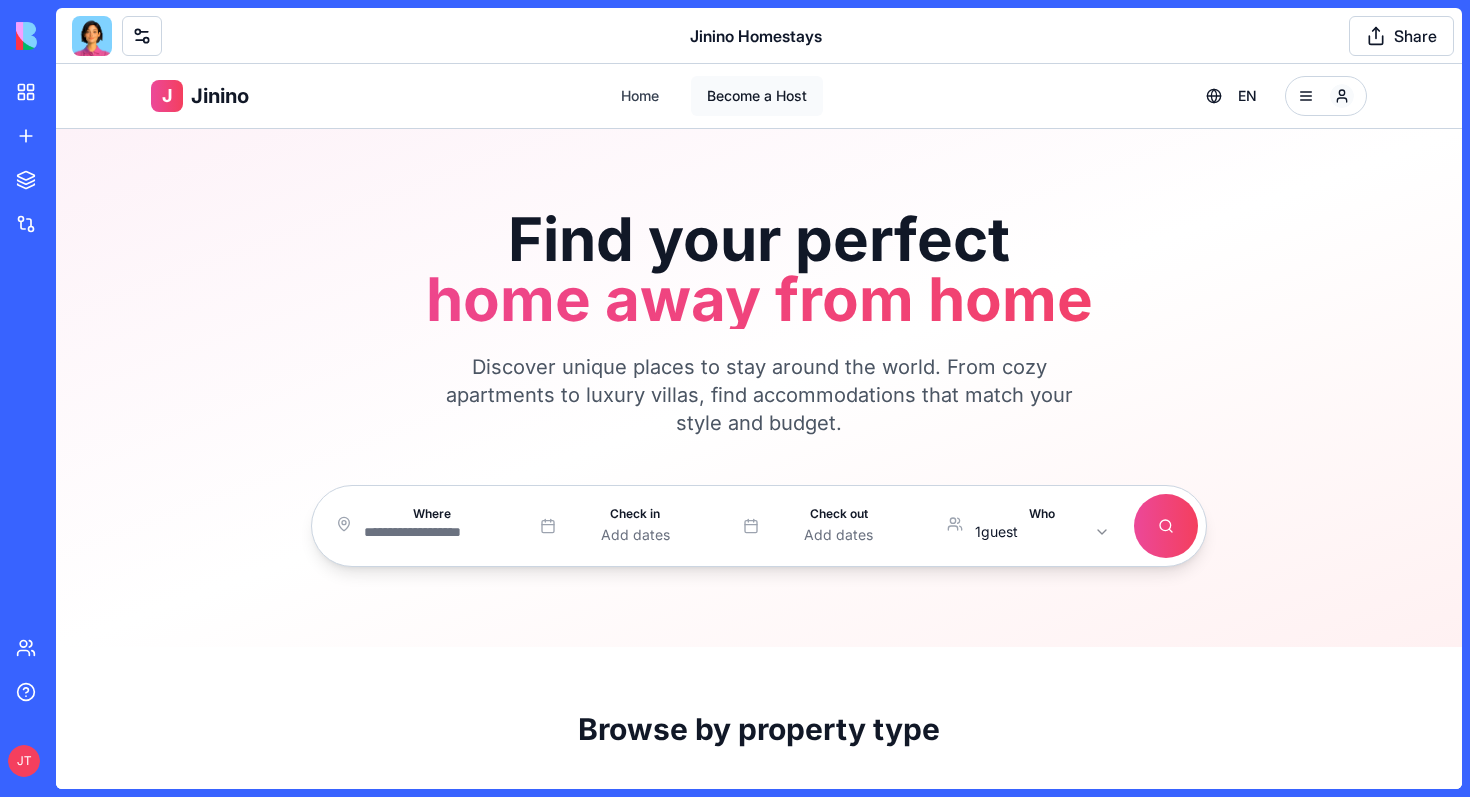 click on "Become a Host" at bounding box center [757, 96] 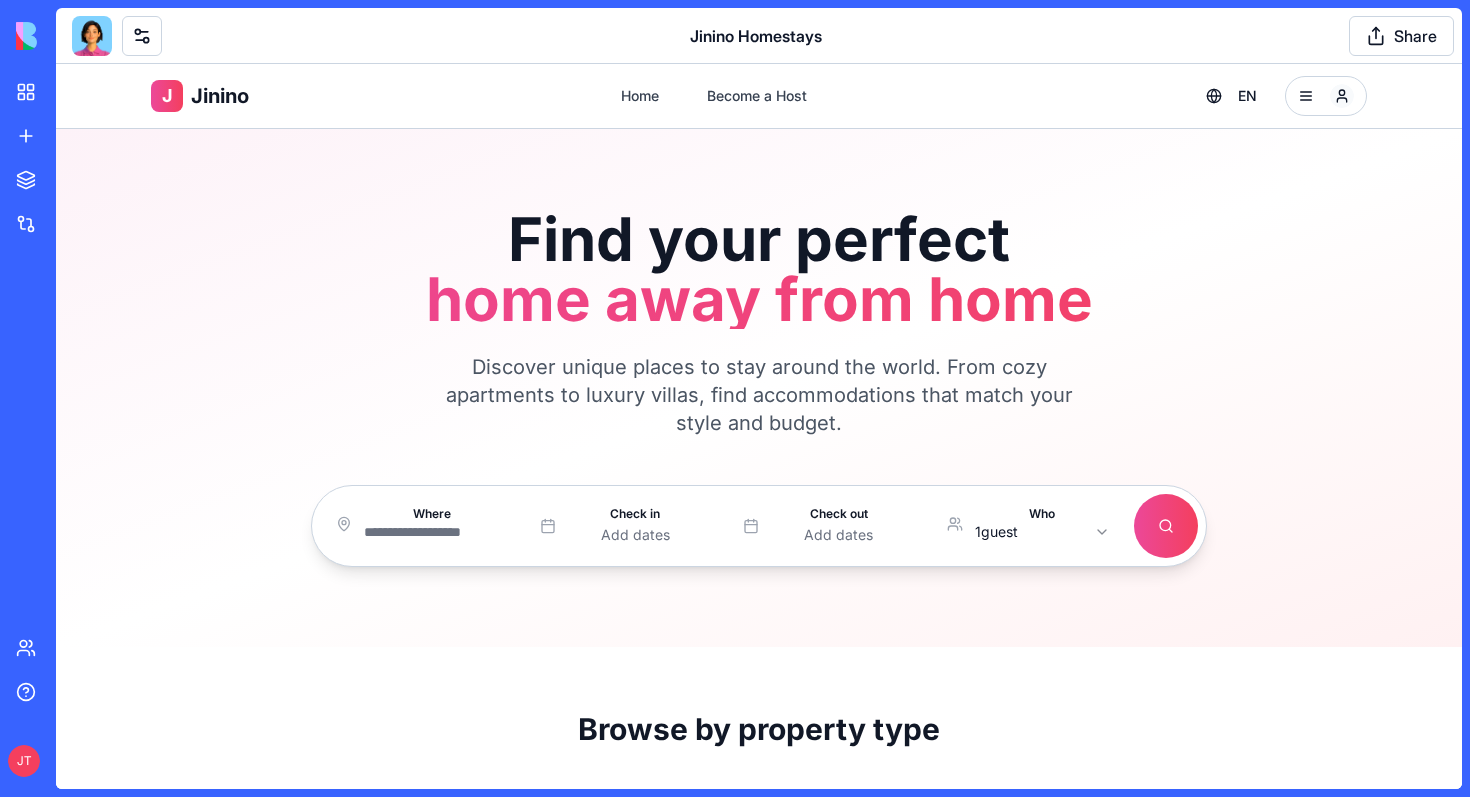 click on "J" at bounding box center [167, 96] 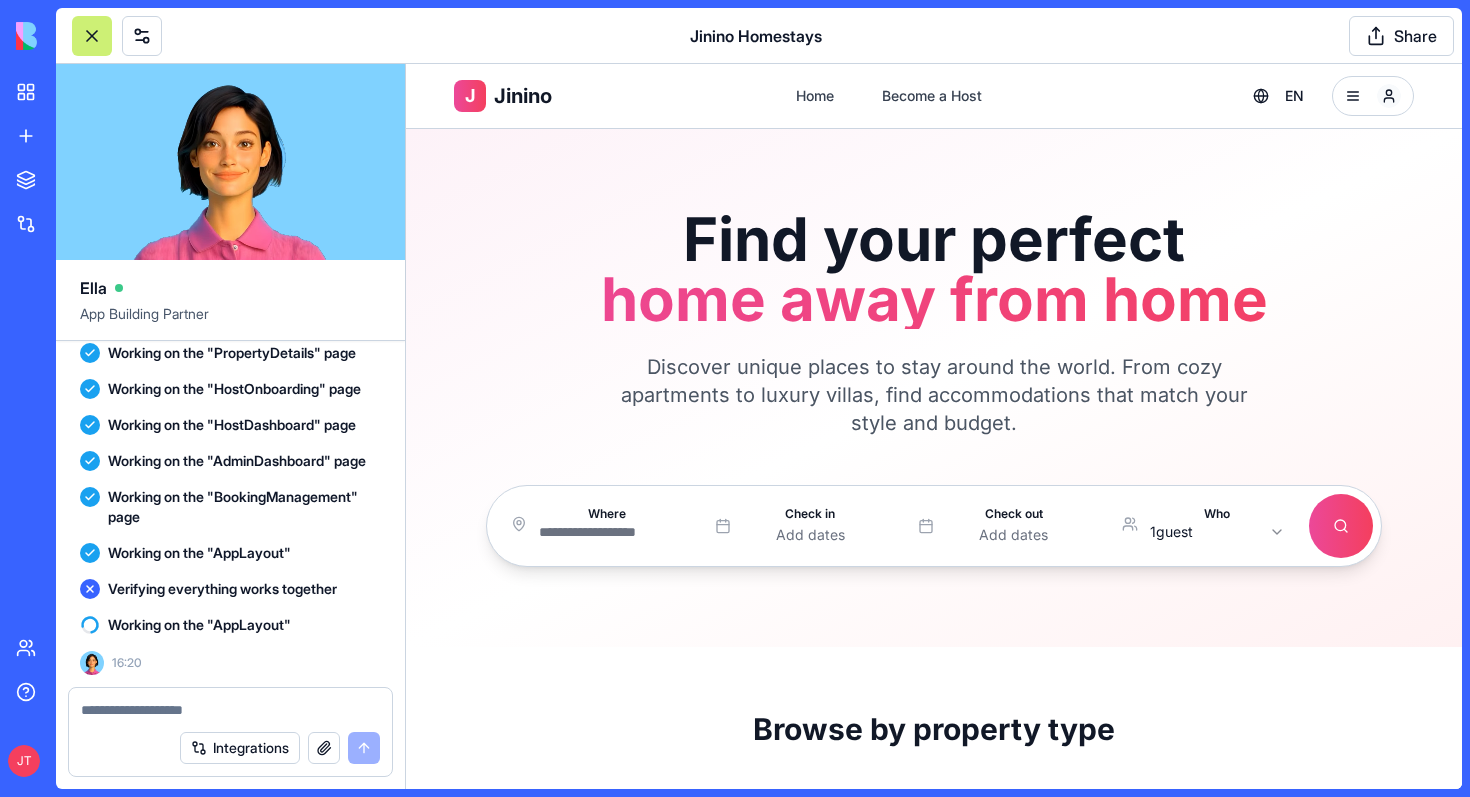 scroll, scrollTop: 4226, scrollLeft: 0, axis: vertical 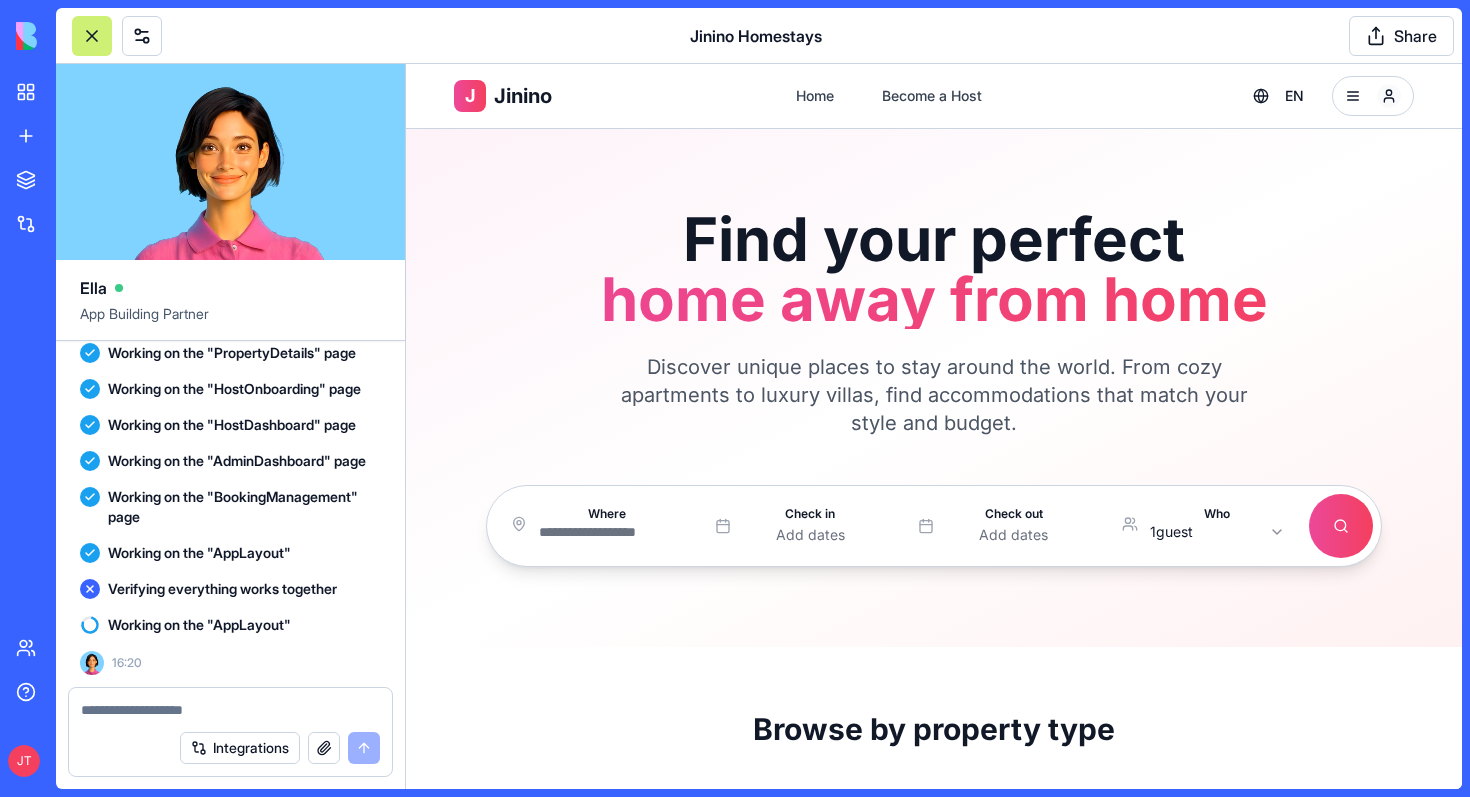 click at bounding box center (230, 710) 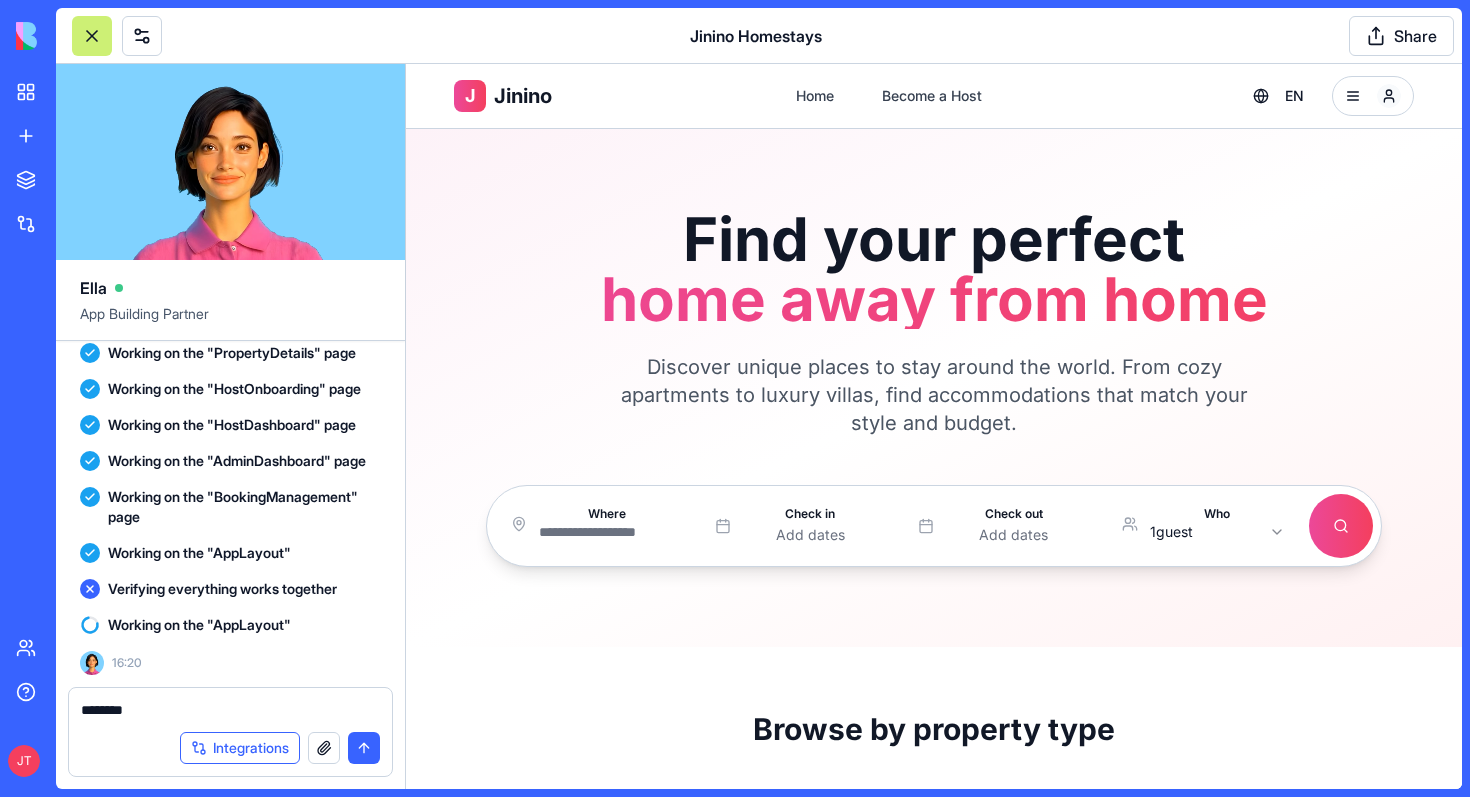 click on "Integrations" at bounding box center (240, 748) 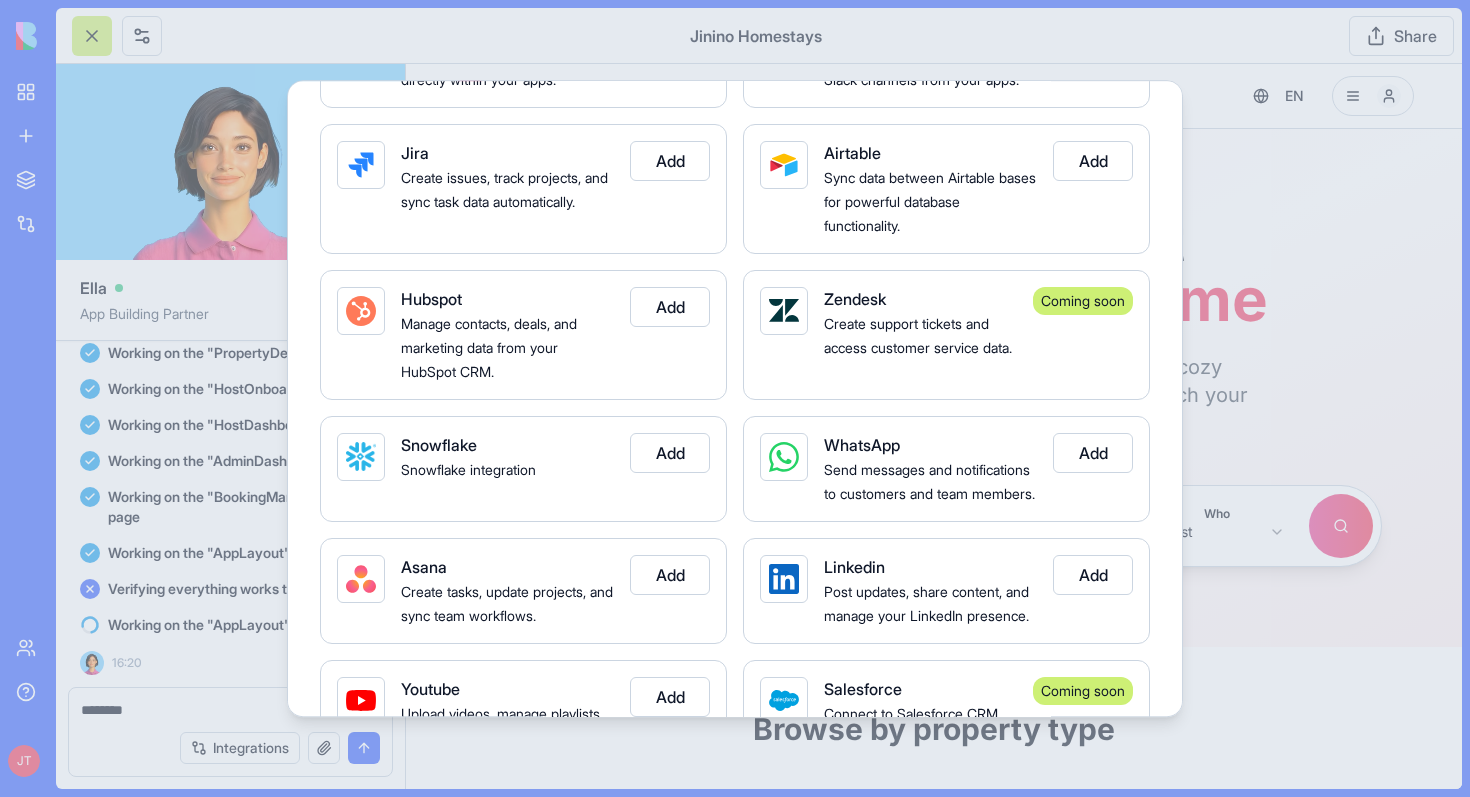 scroll, scrollTop: 354, scrollLeft: 0, axis: vertical 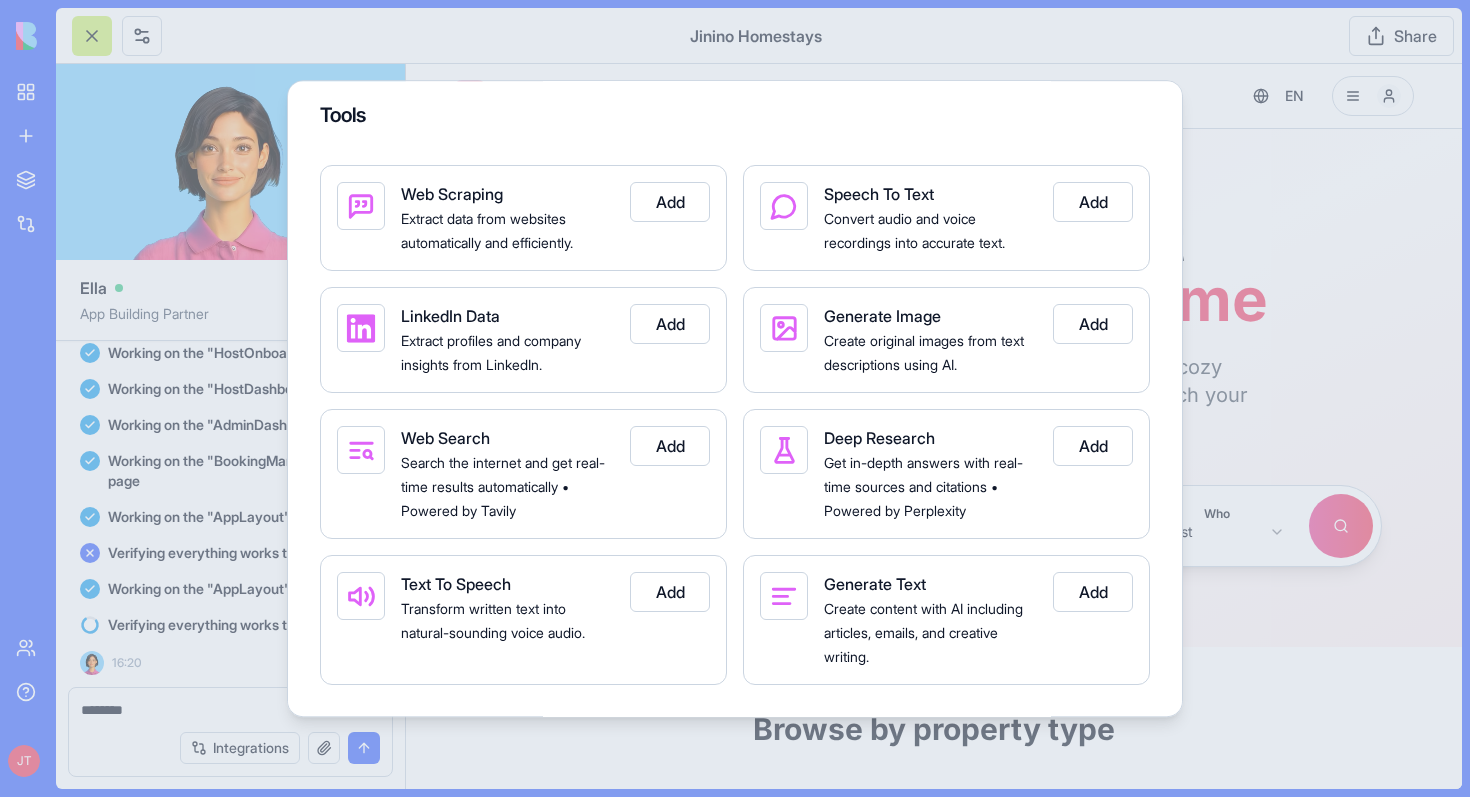 click at bounding box center [735, 398] 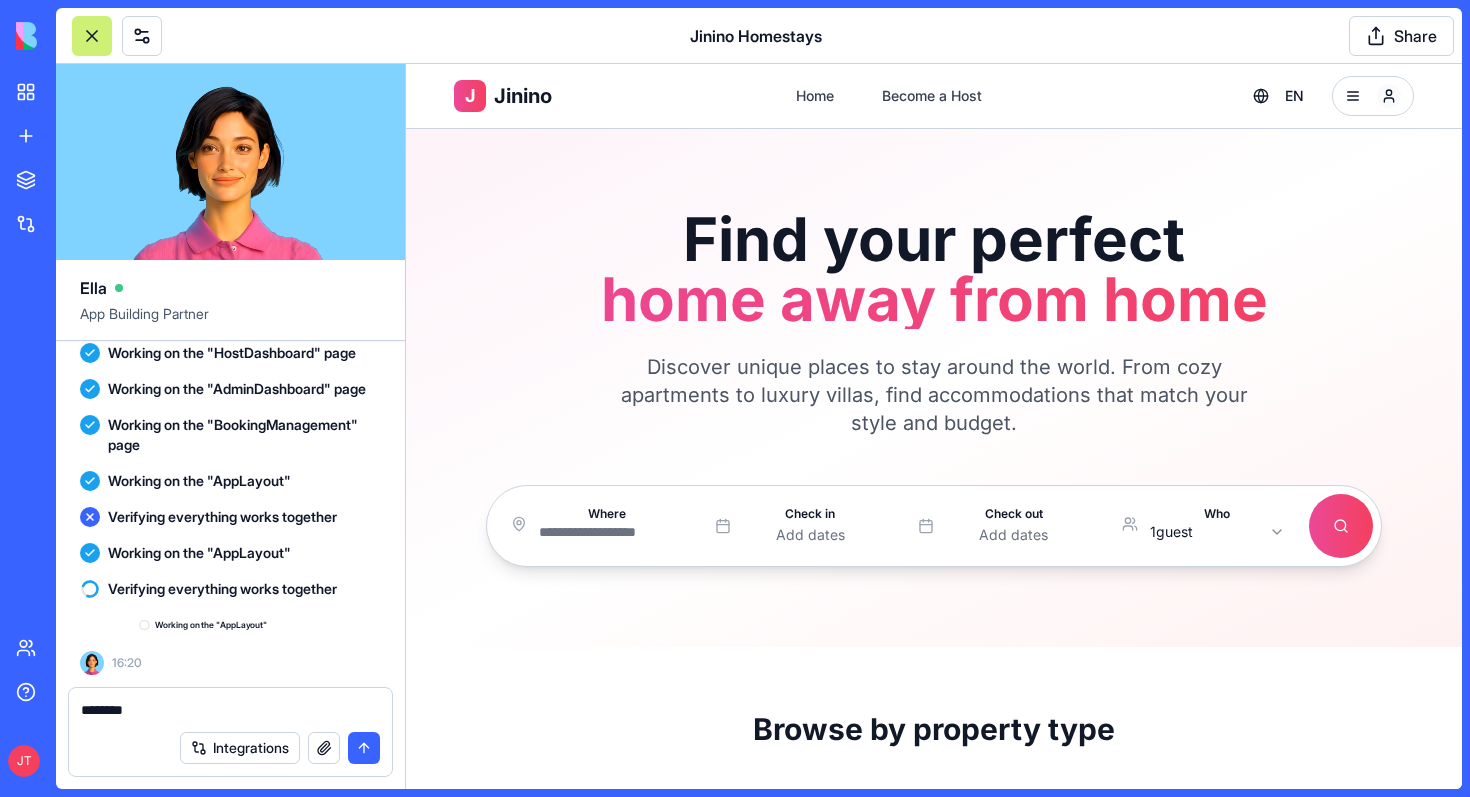 scroll, scrollTop: 4298, scrollLeft: 0, axis: vertical 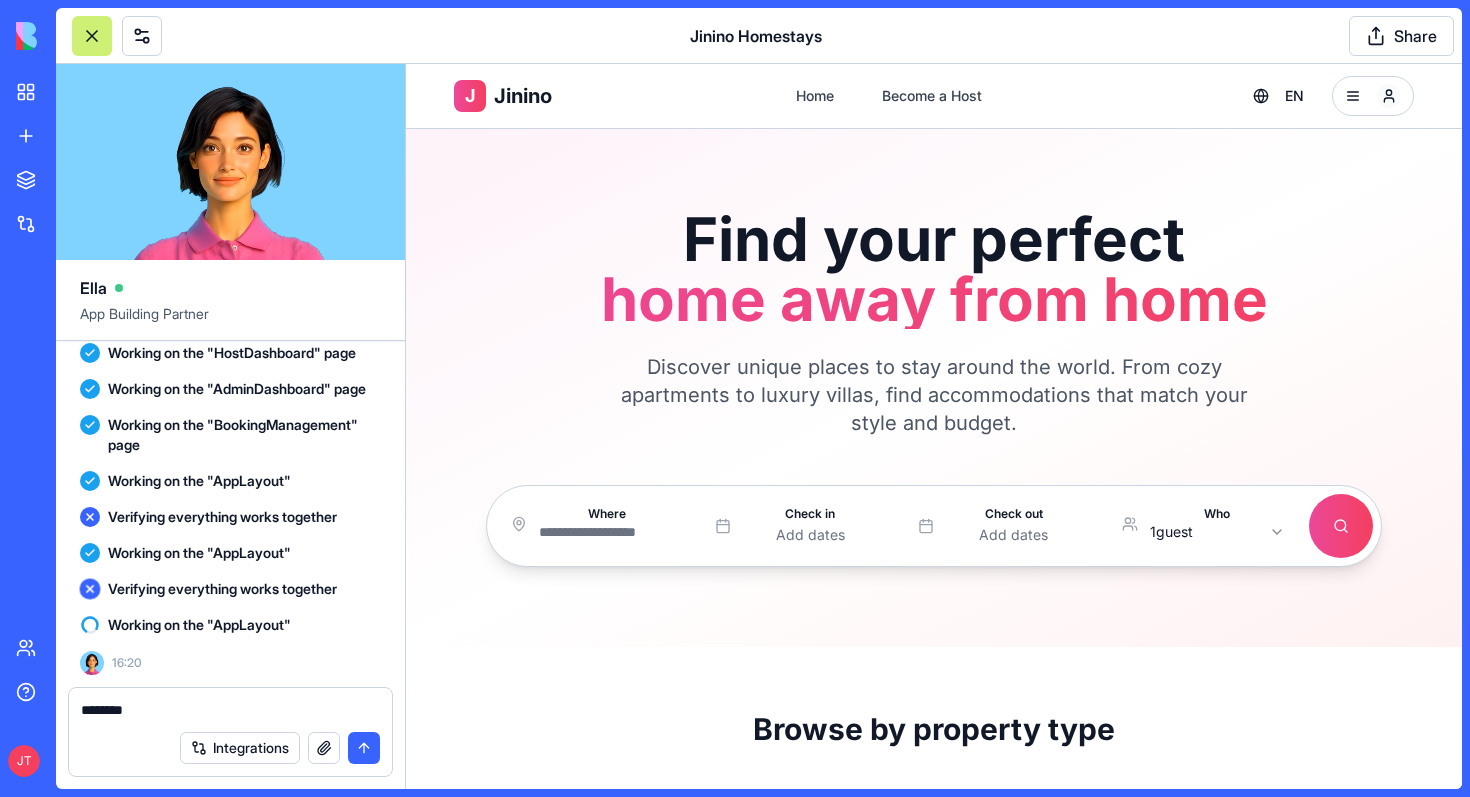 click on "********" at bounding box center (230, 710) 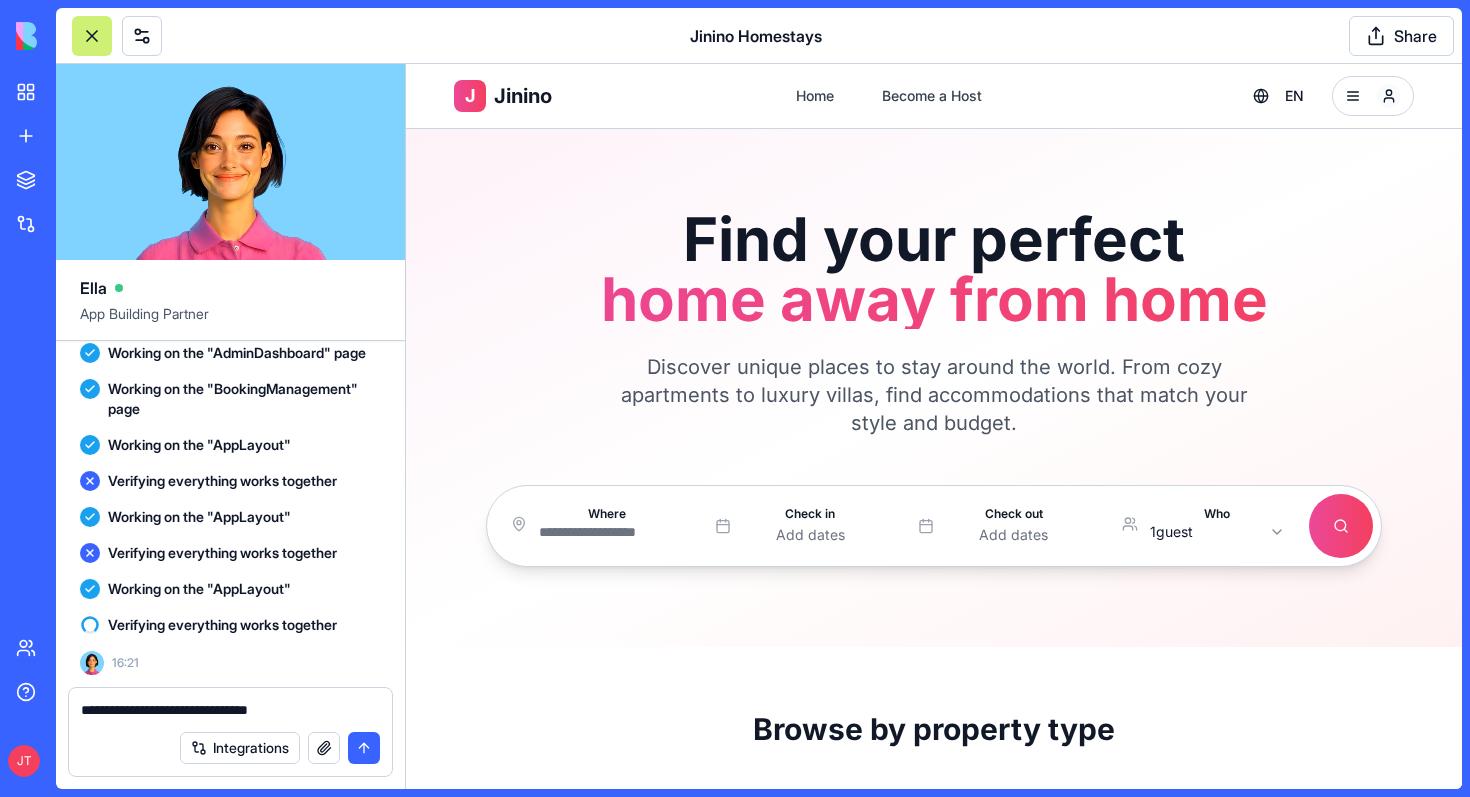 type on "**********" 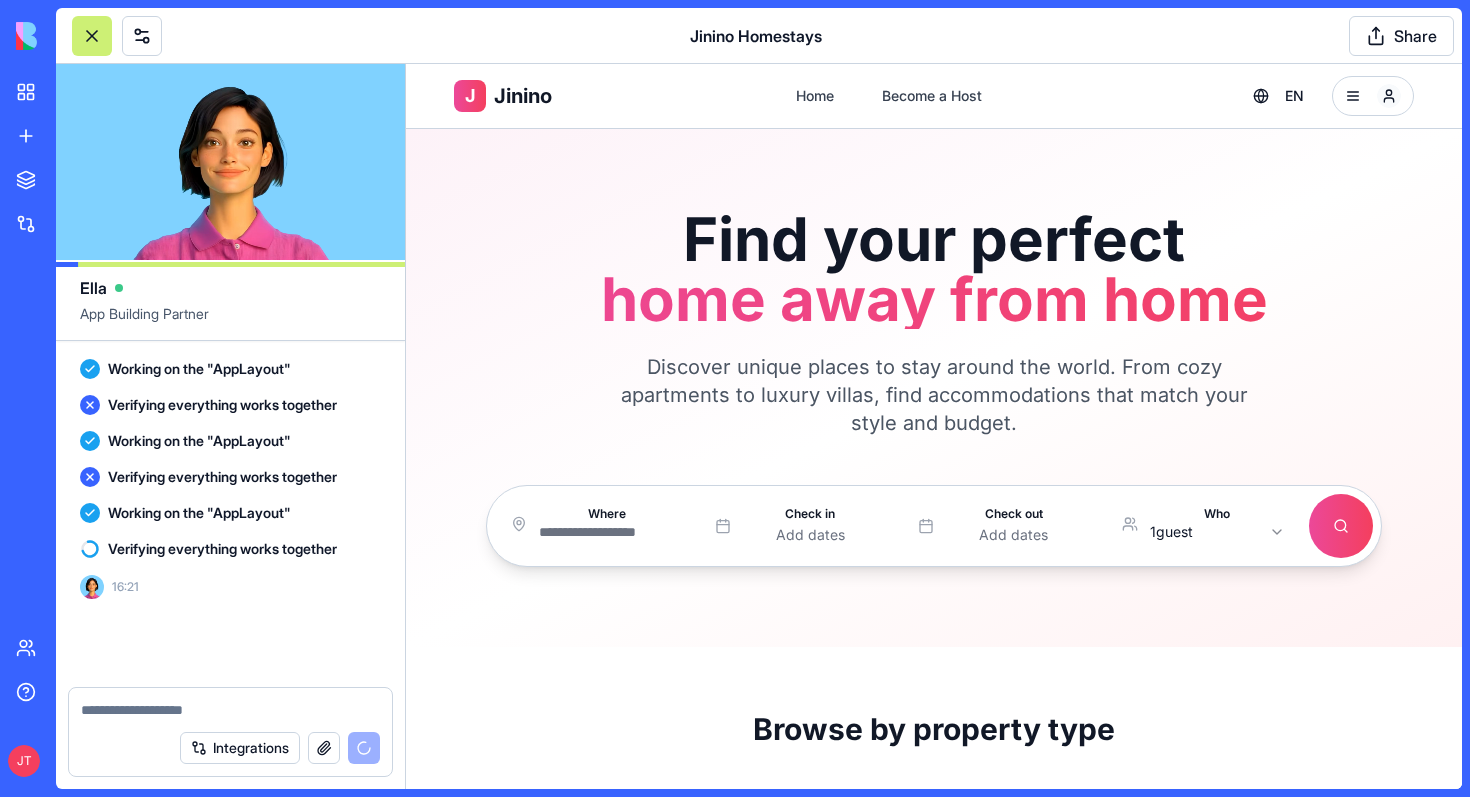 scroll, scrollTop: 4410, scrollLeft: 0, axis: vertical 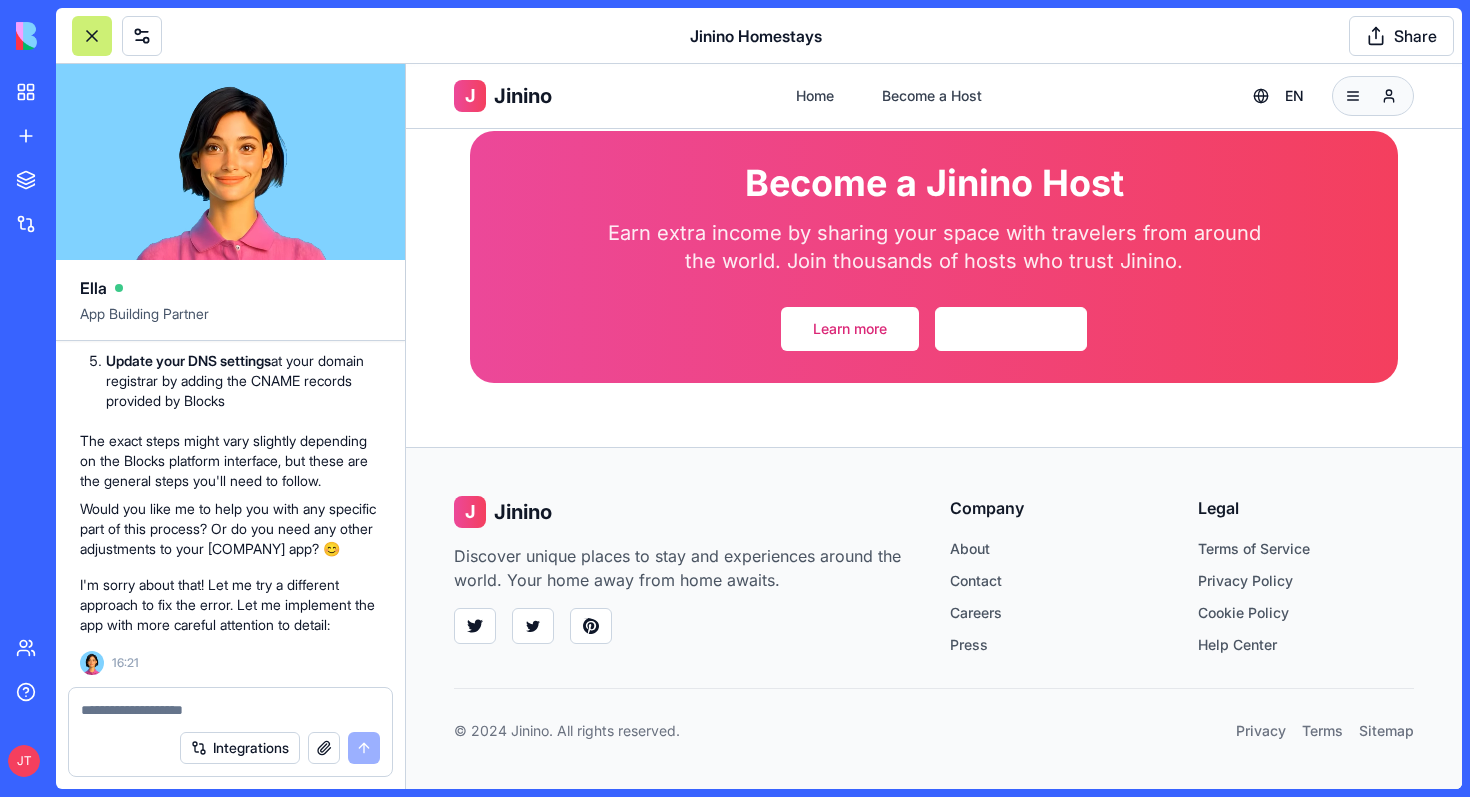 type 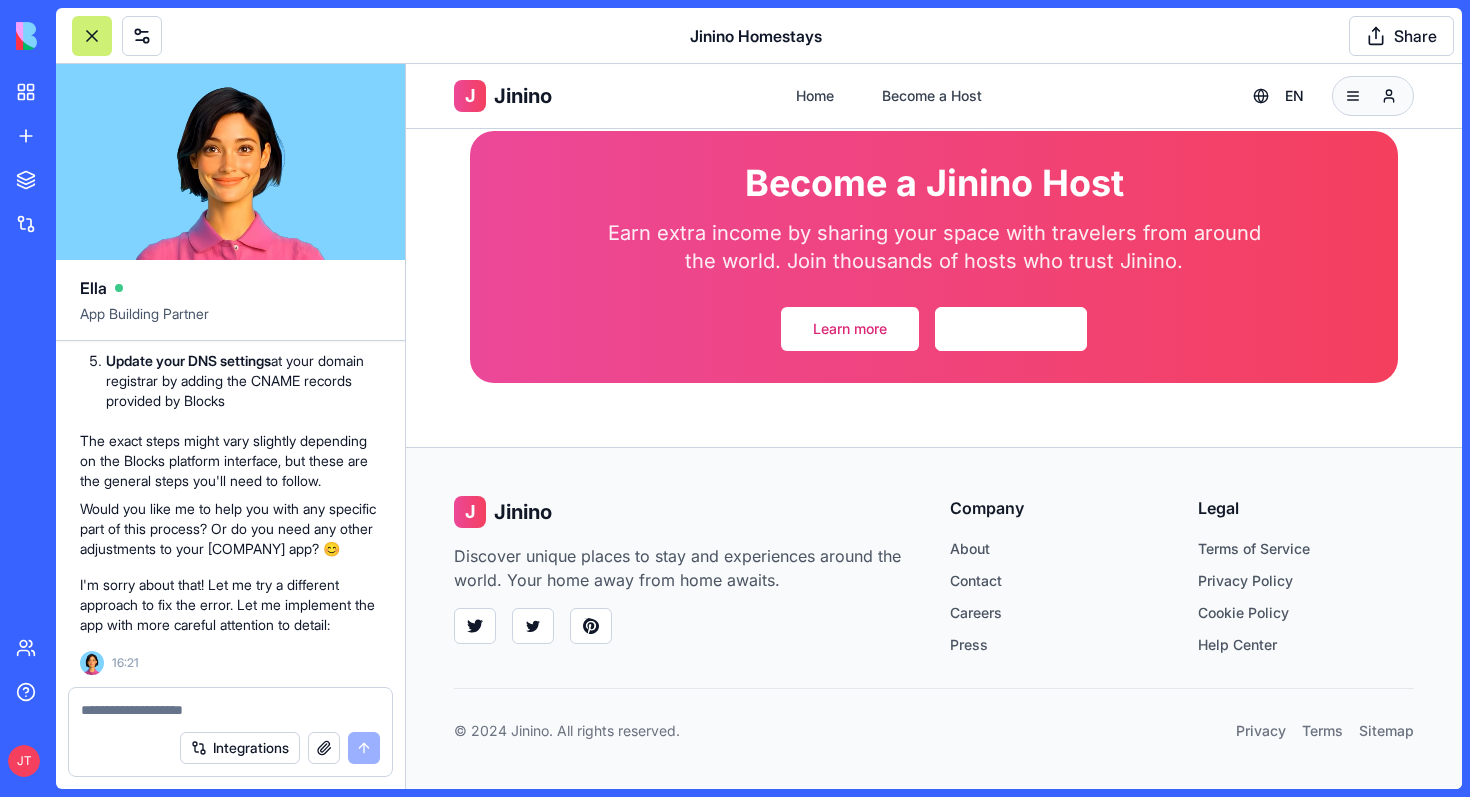 click on "[COMPANY] Home Become a Host EN Find your perfect home away from home Discover unique places to stay around the world. From cozy apartments to luxury villas, find accommodations that match your style and budget. Where Check in Add dates Check out Add dates Who 1  guest Search Browse by property type Entire homes Comfortable private places Apartments Stylish urban living Cabins Rustic mountain retreats Beachfront Ocean view properties Featured stays View all Modern Loft in Downtown 4.9 [CITY], [STATE] Wifi Kitchen + 1 $ 189  / night View Cozy Beach House 4.8 [CITY], [STATE] Wifi Beach access + 1 $ 299  / night View Mountain Cabin Retreat 4.9 [CITY], [STATE] Wifi Fireplace + 1 $ 249  / night View Historic Townhouse 4.7 [CITY], [STATE] Wifi Kitchen + 1 $ 159  / night View Become a [COMPANY] Host Earn extra income by sharing your space with travelers from around the world. Join thousands of hosts who trust [COMPANY]. Learn more Start hosting [COMPANY] Company About Contact Careers Press Legal Terms of Service Privacy Policy Terms" at bounding box center (934, -792) 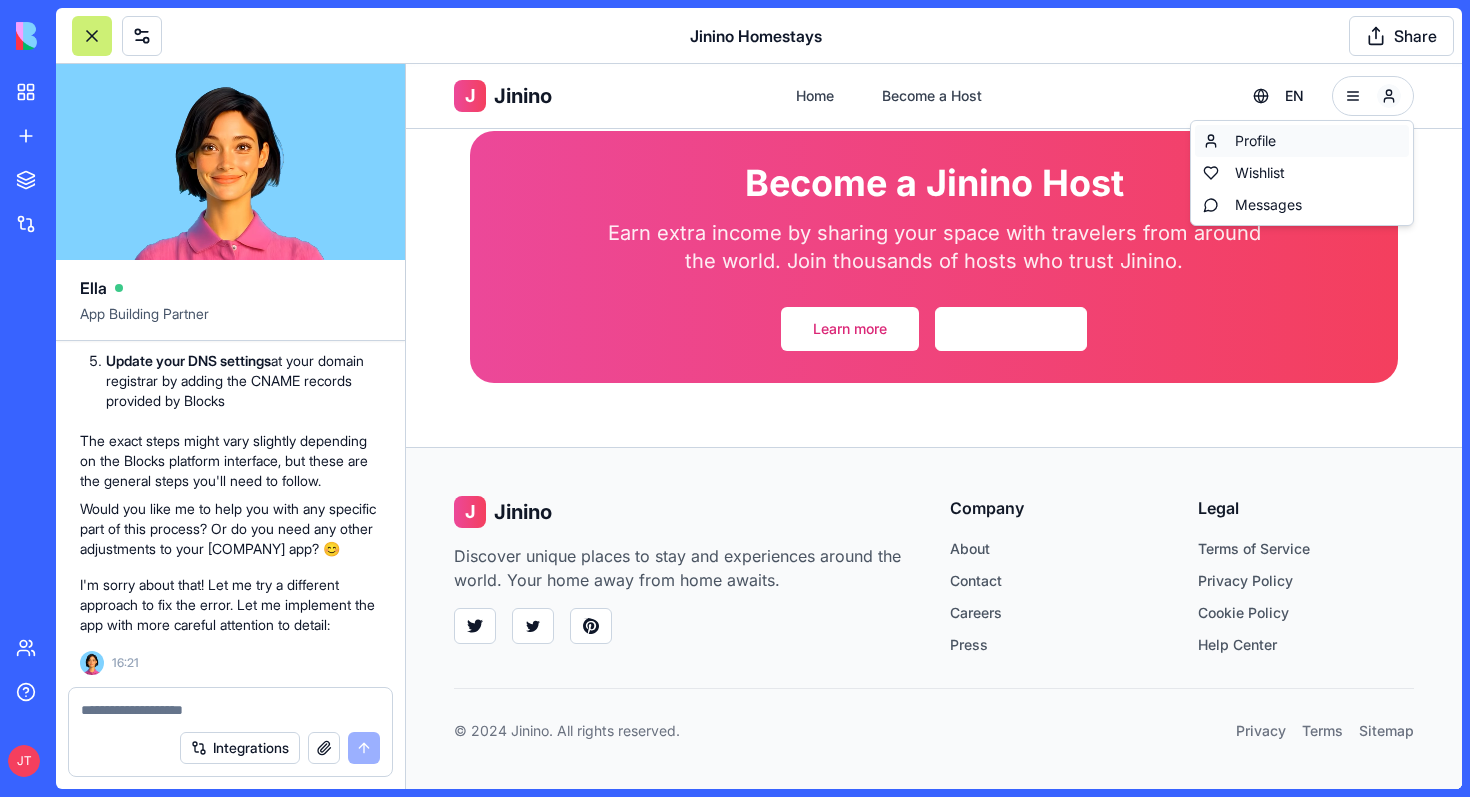 click on "Profile" at bounding box center (1302, 141) 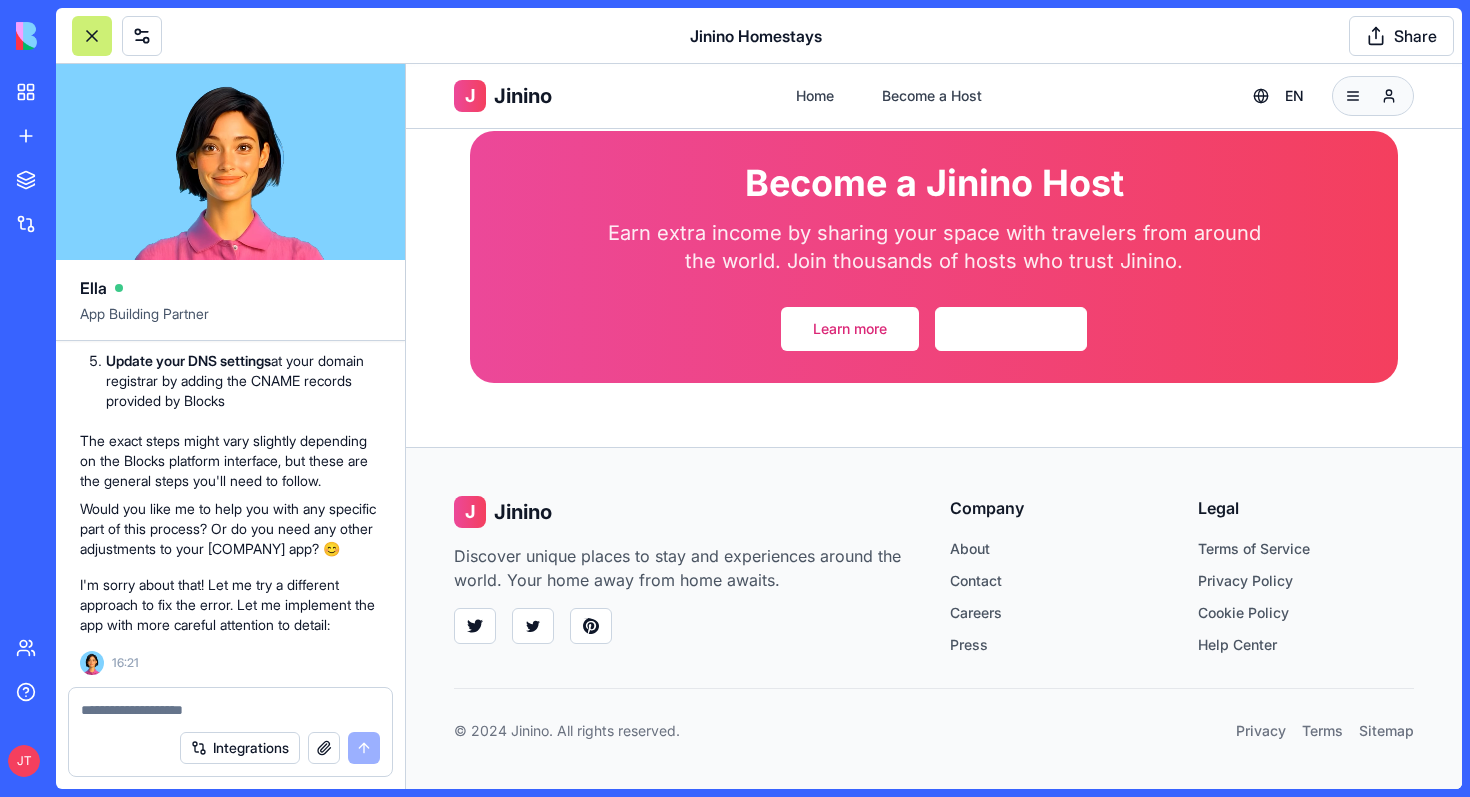 click on "J Jinino Home Become a Host EN Find your perfect home away from home Discover unique places to stay around the world. From cozy apartments to luxury villas, find accommodations that match your style and budget. Where Check in Add dates Check out Add dates Who 1  guest Search Browse by property type Entire homes Comfortable private places Apartments Stylish urban living Cabins Rustic mountain retreats Beachfront Ocean view properties Featured stays View all Modern Loft in Downtown 4.9 New York, NY Wifi Kitchen + 1 $ 189  / night View Cozy Beach House 4.8 Malibu, CA Wifi Beach access + 1 $ 299  / night View Mountain Cabin Retreat 4.9 Aspen, CO Wifi Fireplace + 1 $ 249  / night View Historic Townhouse 4.7 Boston, MA Wifi Kitchen + 1 $ 159  / night View Become a Jinino Host Earn extra income by sharing your space with travelers from around the world. Join thousands of hosts who trust Jinino. Learn more Start hosting J Jinino Company About Contact Careers Press Legal Terms of Service Privacy Policy Terms" at bounding box center [934, -792] 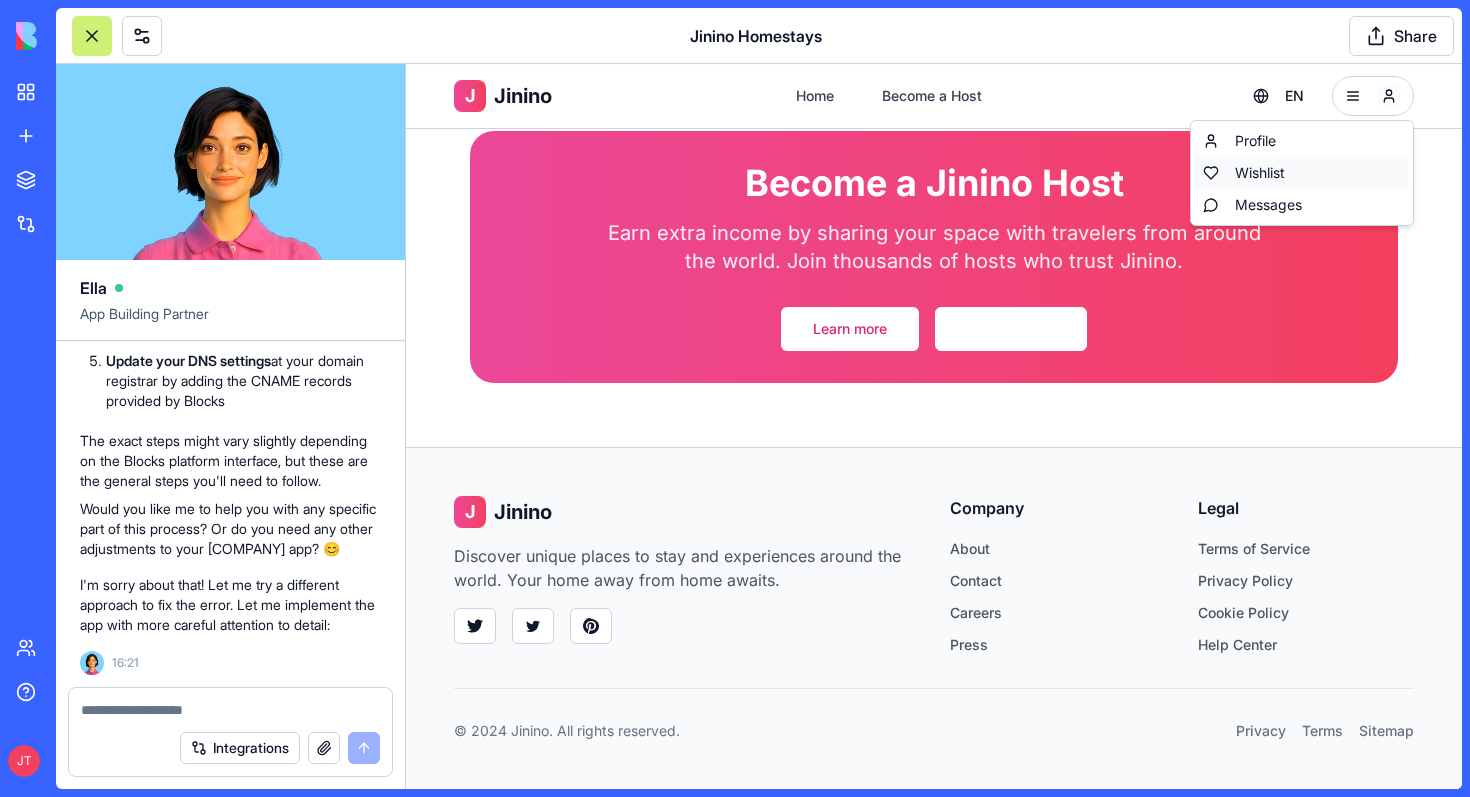 click on "Wishlist" at bounding box center (1302, 173) 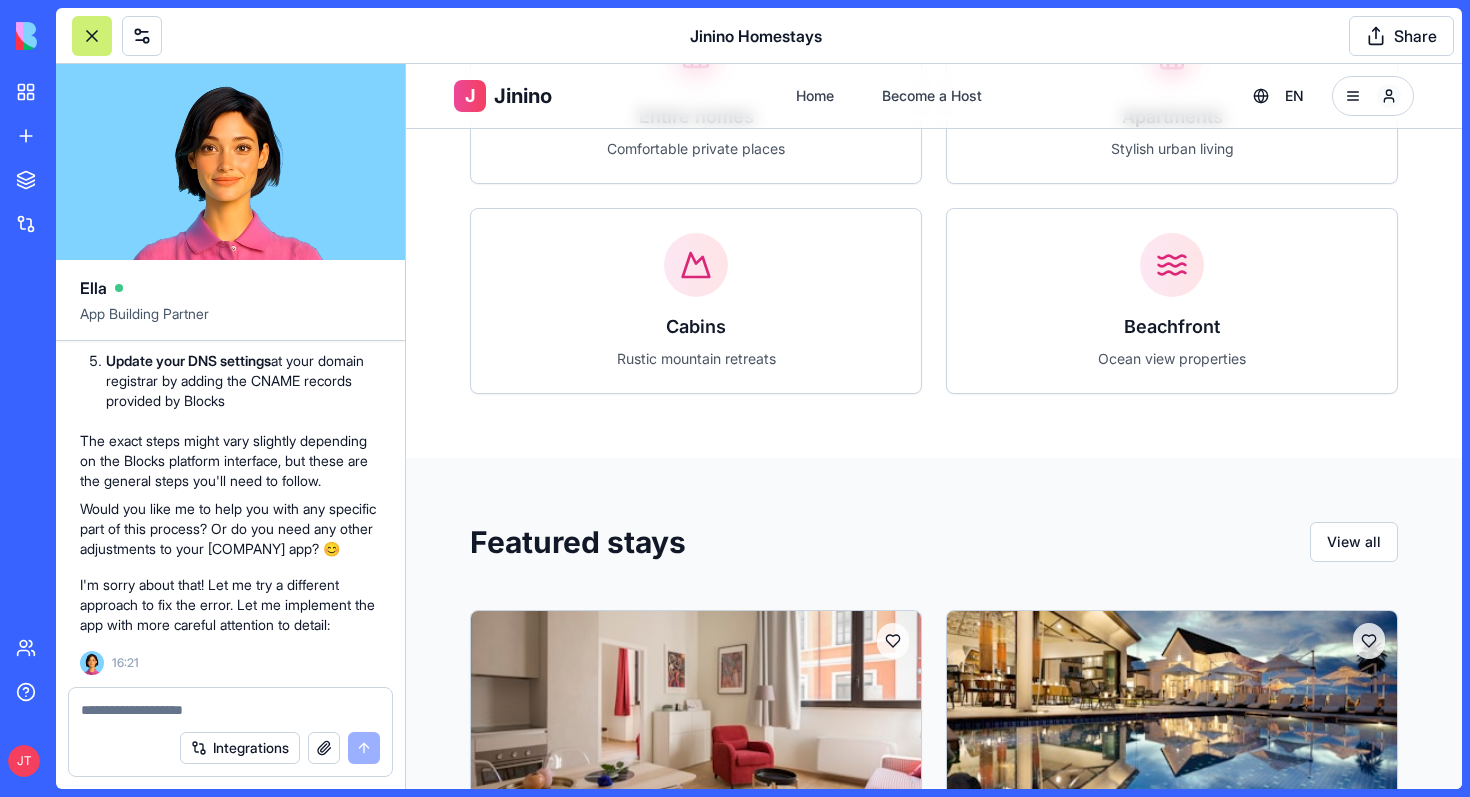 scroll, scrollTop: 1476, scrollLeft: 0, axis: vertical 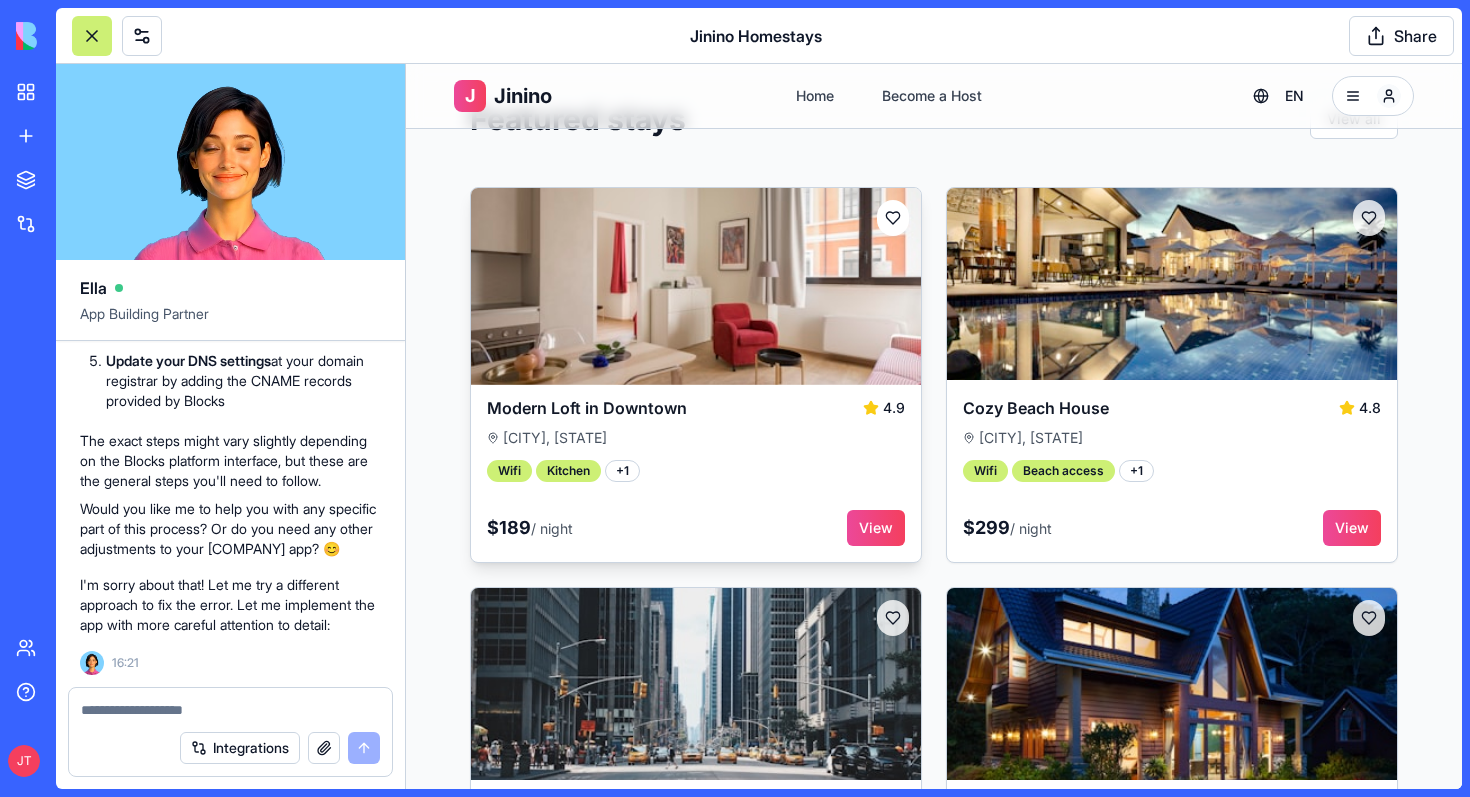click at bounding box center [893, 218] 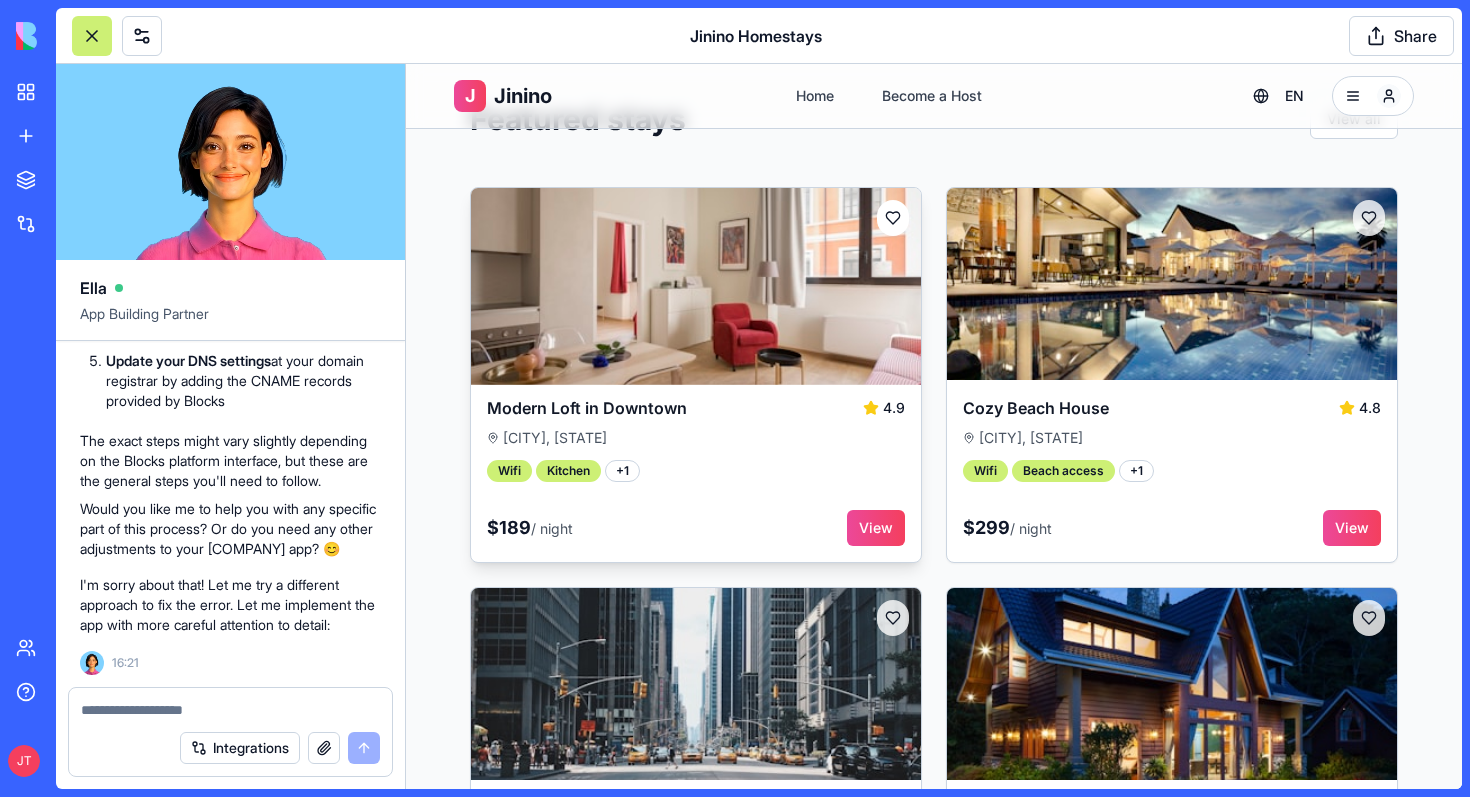 click at bounding box center [893, 218] 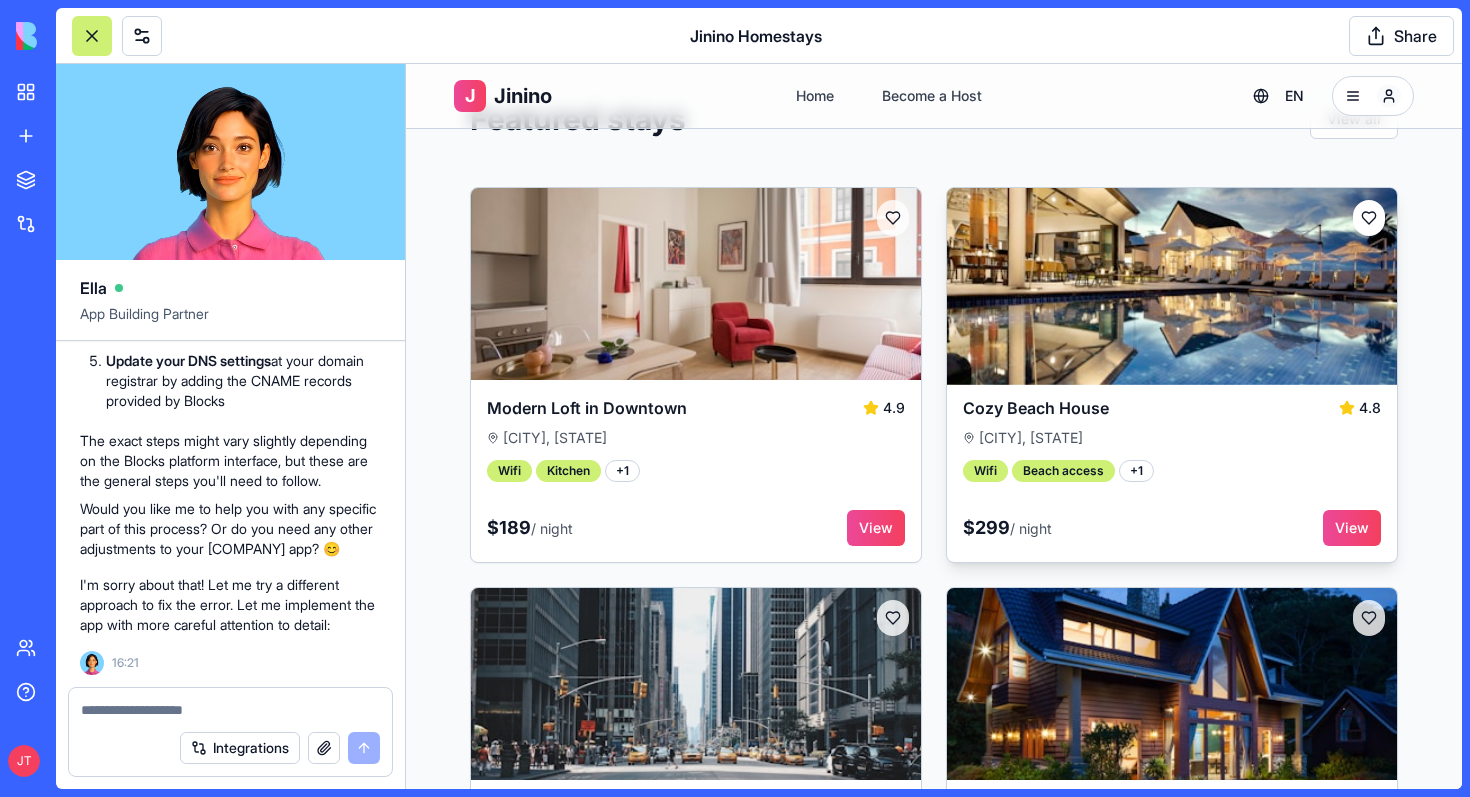 click at bounding box center (1369, 218) 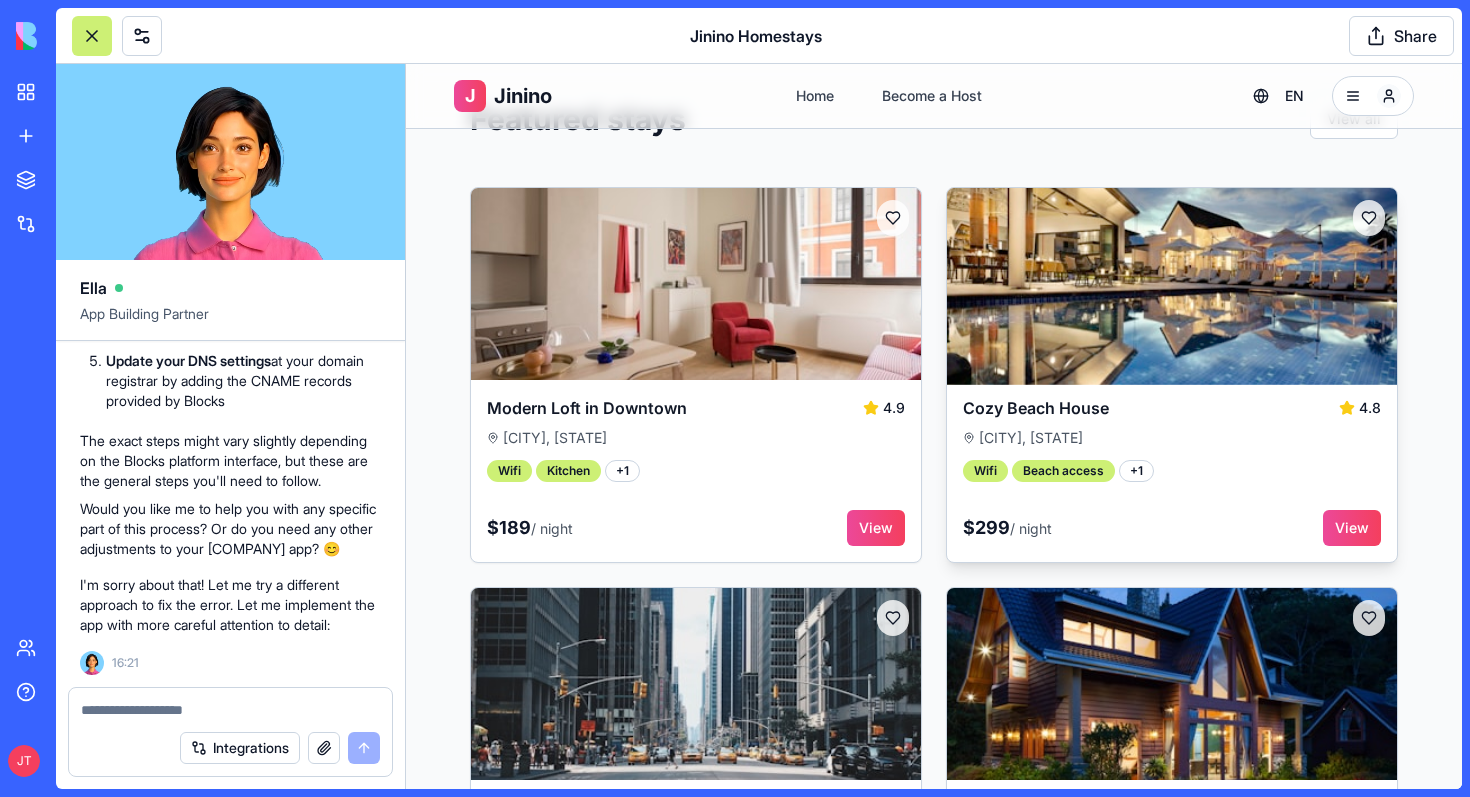 click at bounding box center [1172, 284] 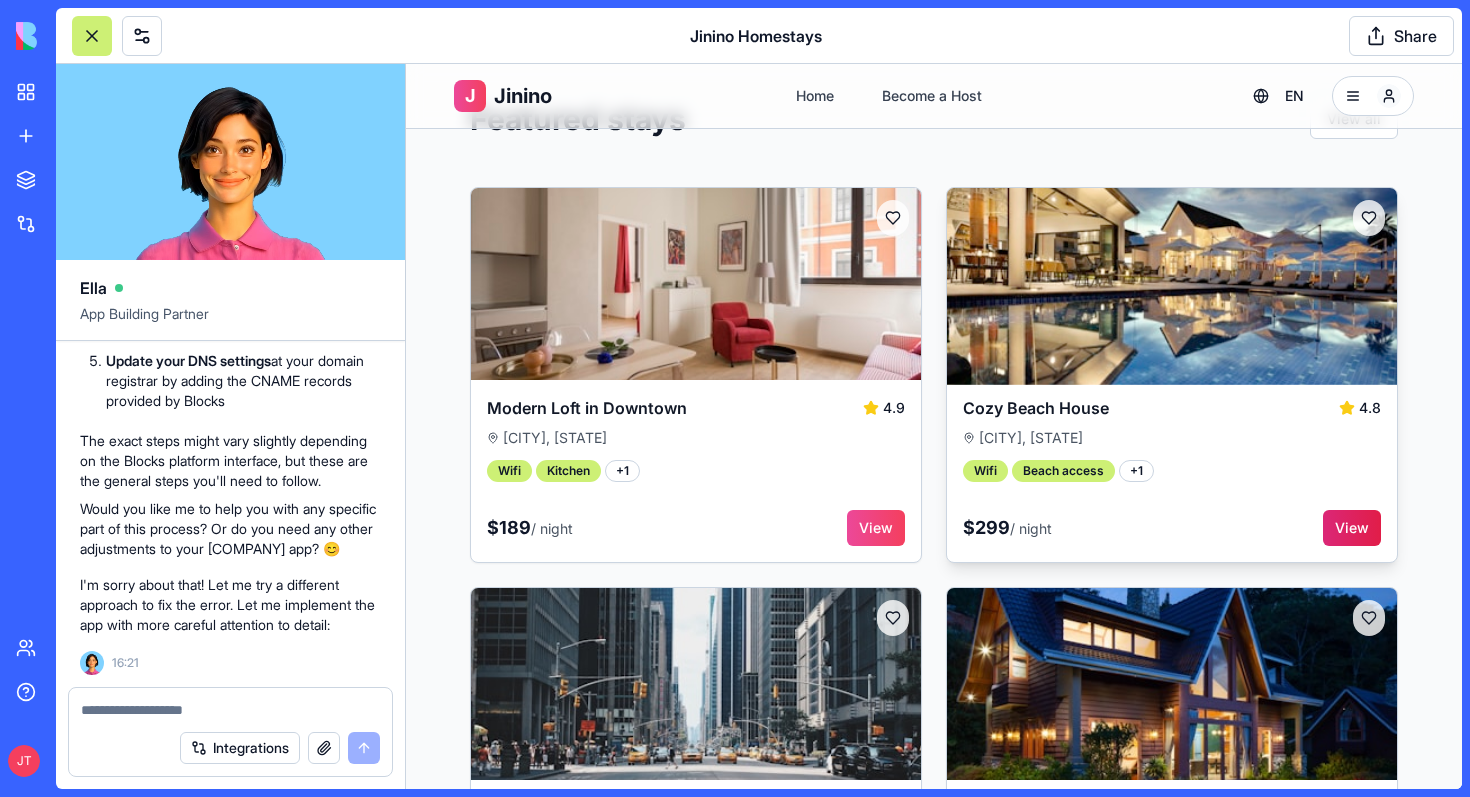 click on "View" at bounding box center (1352, 528) 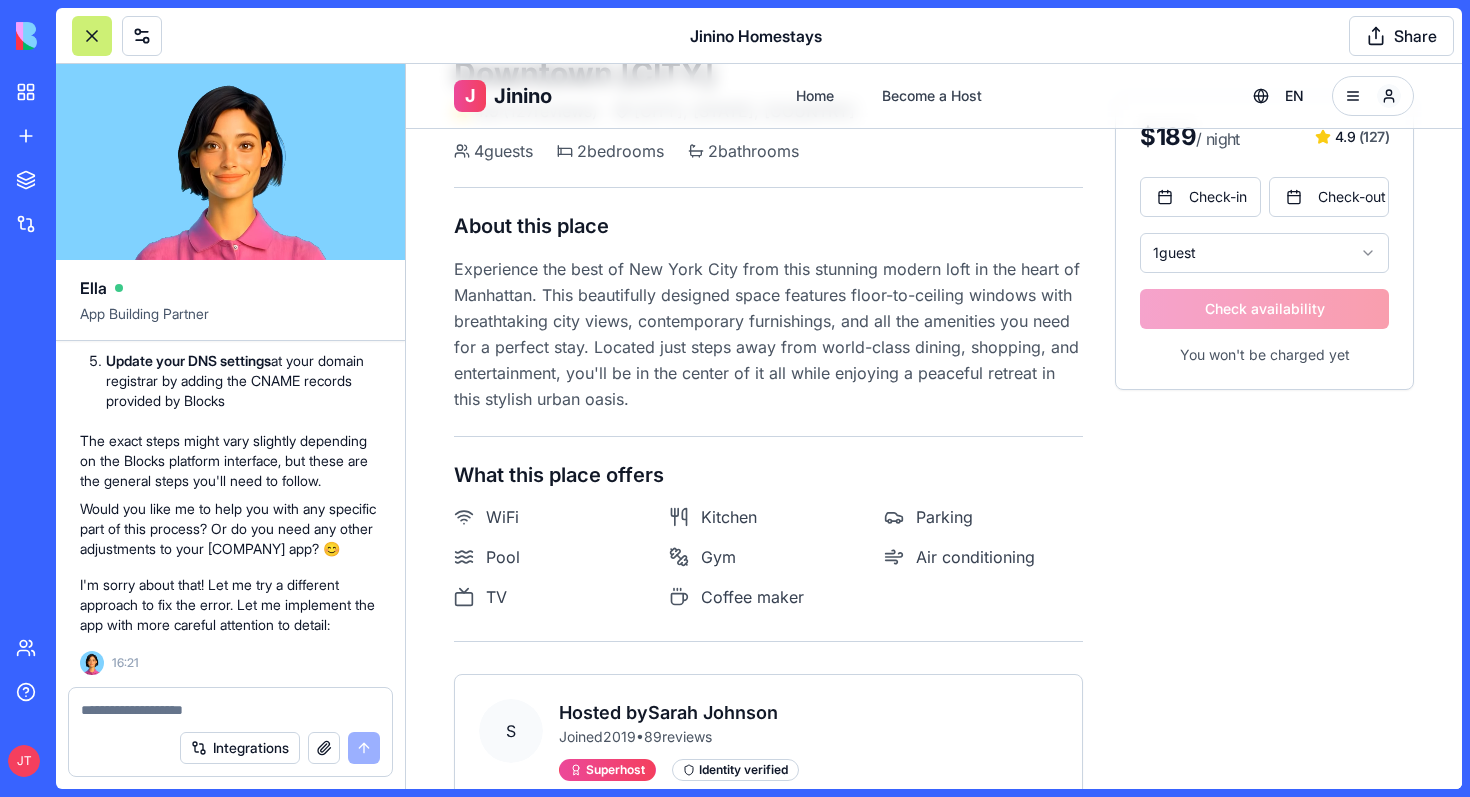 scroll, scrollTop: 0, scrollLeft: 0, axis: both 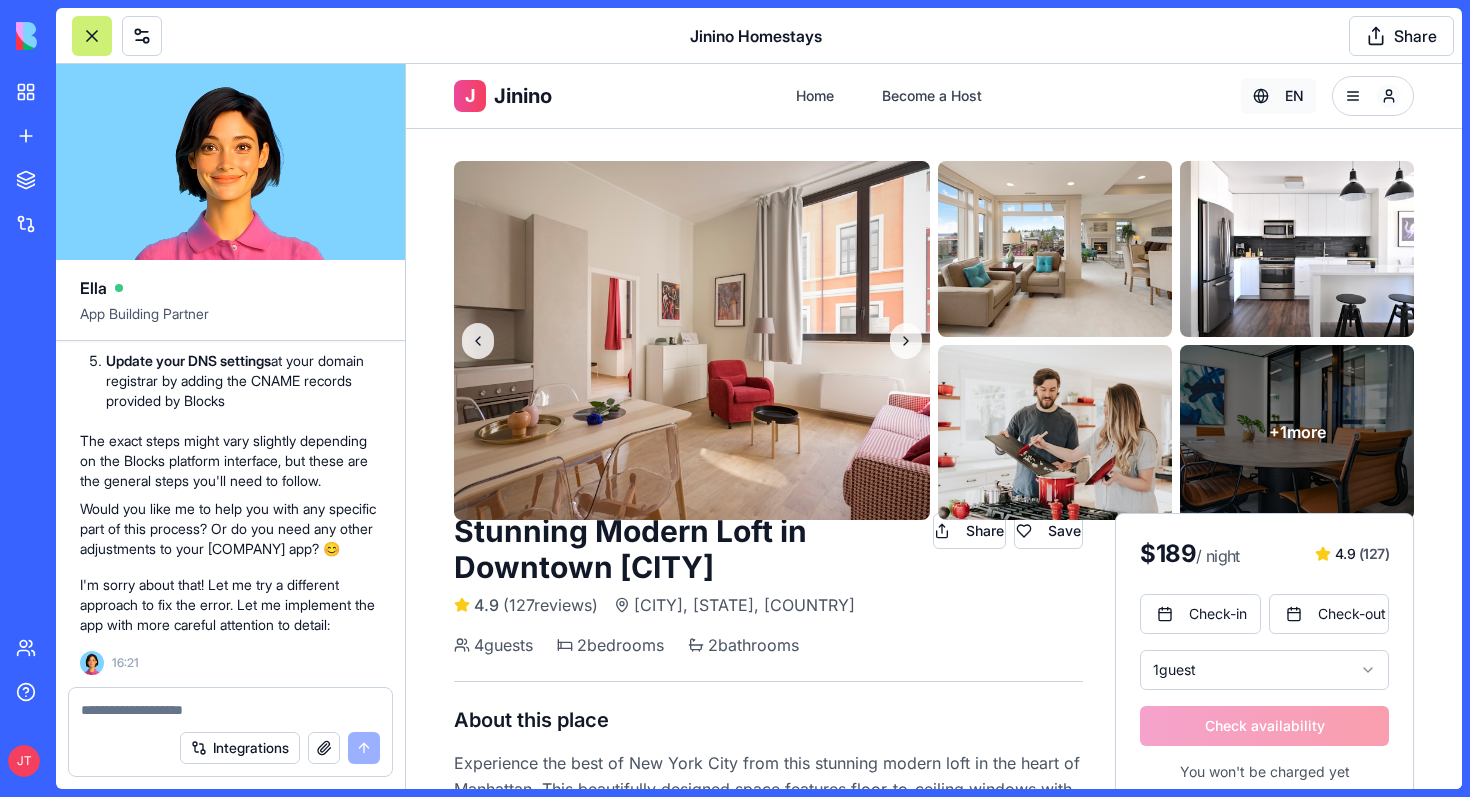 click on "EN" at bounding box center [1278, 96] 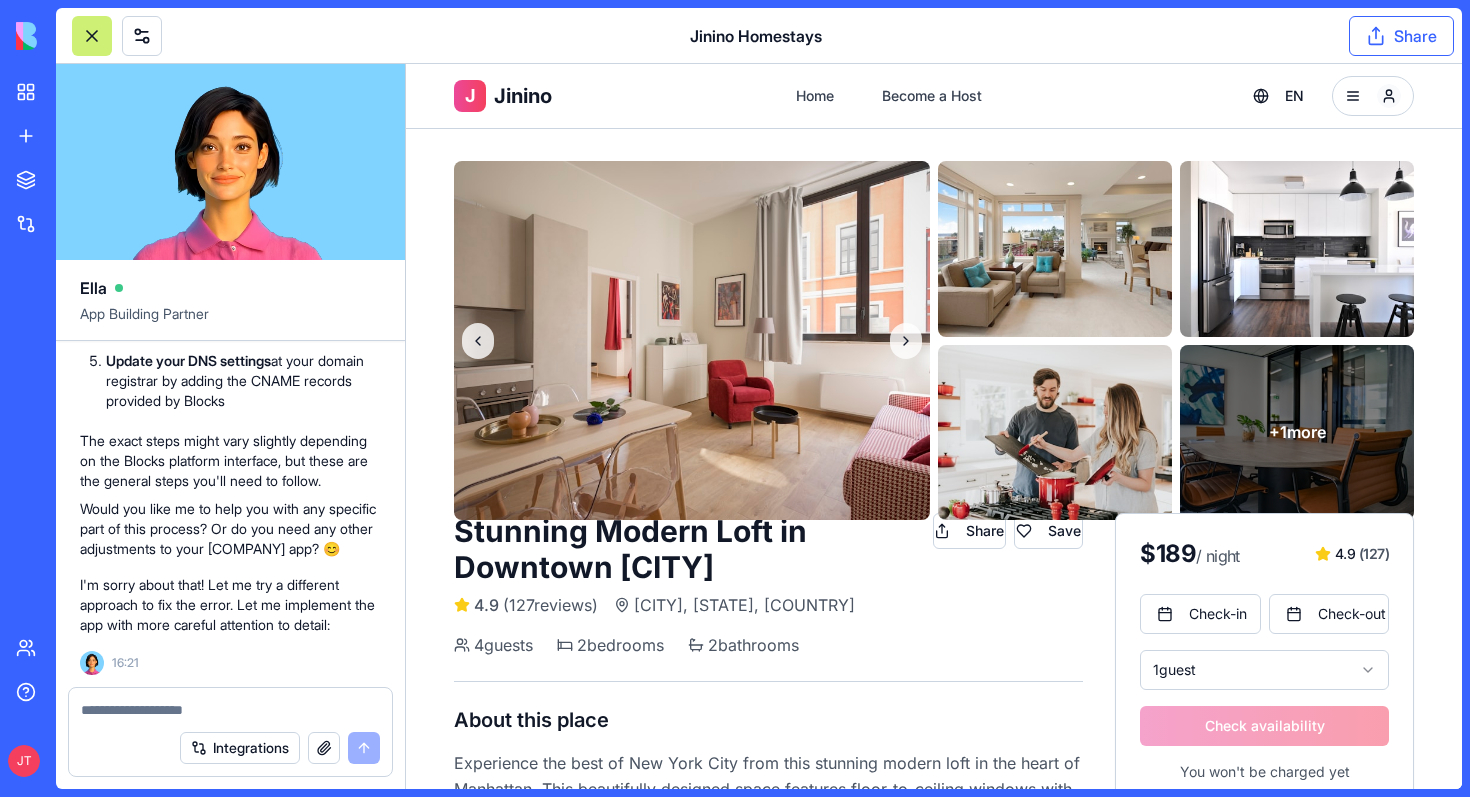 click on "Share" at bounding box center [1401, 36] 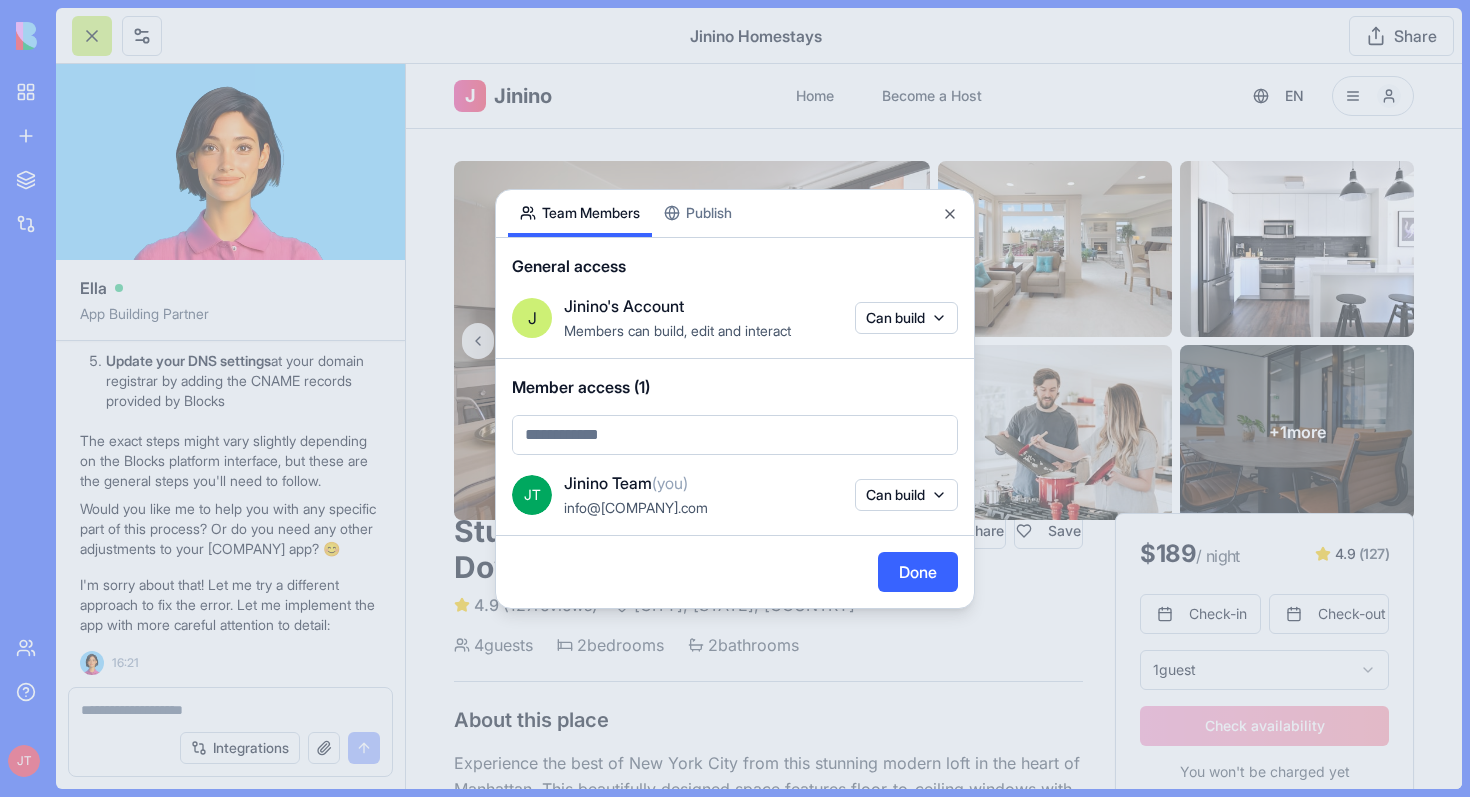 click on "Publish" at bounding box center [698, 213] 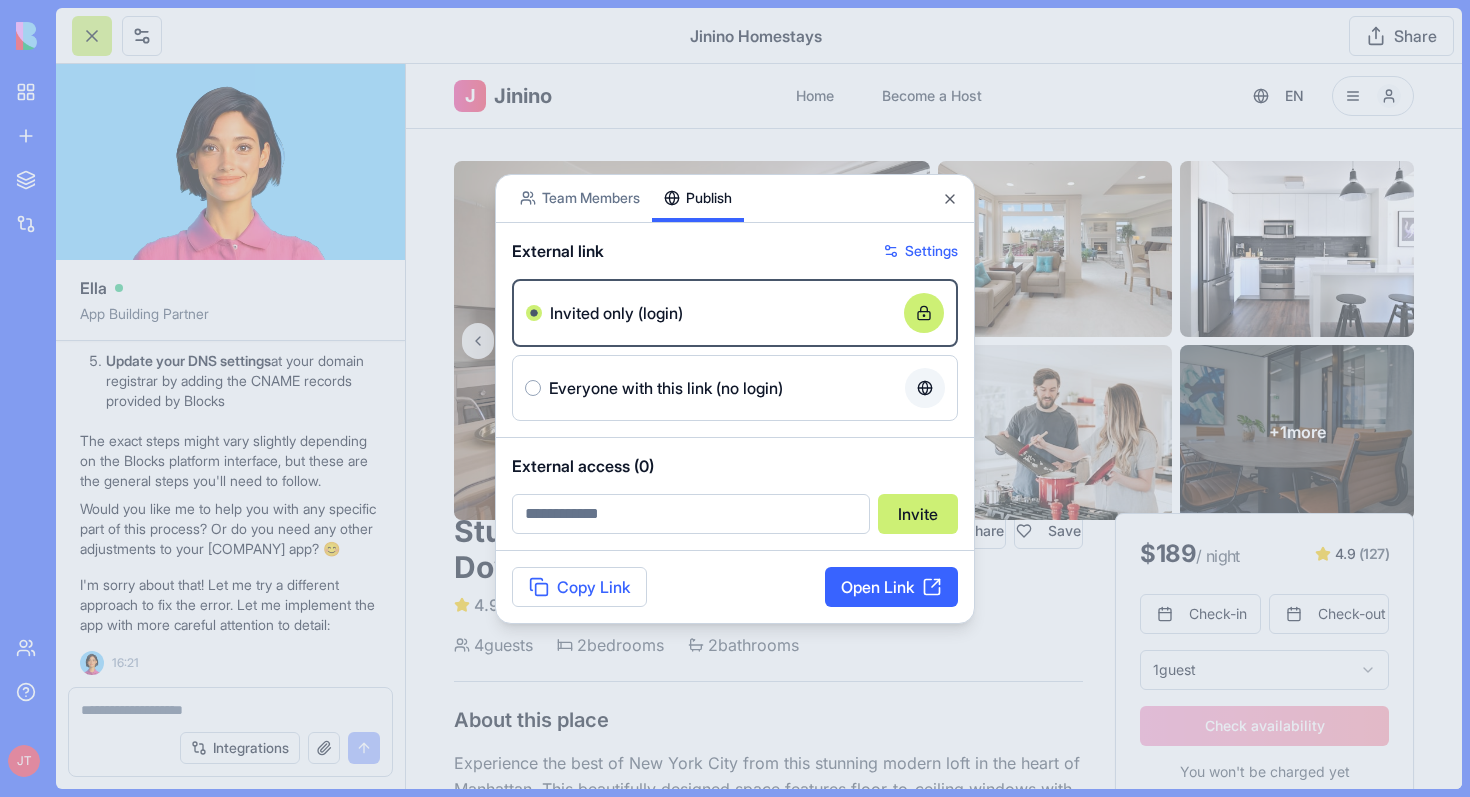 click at bounding box center (691, 514) 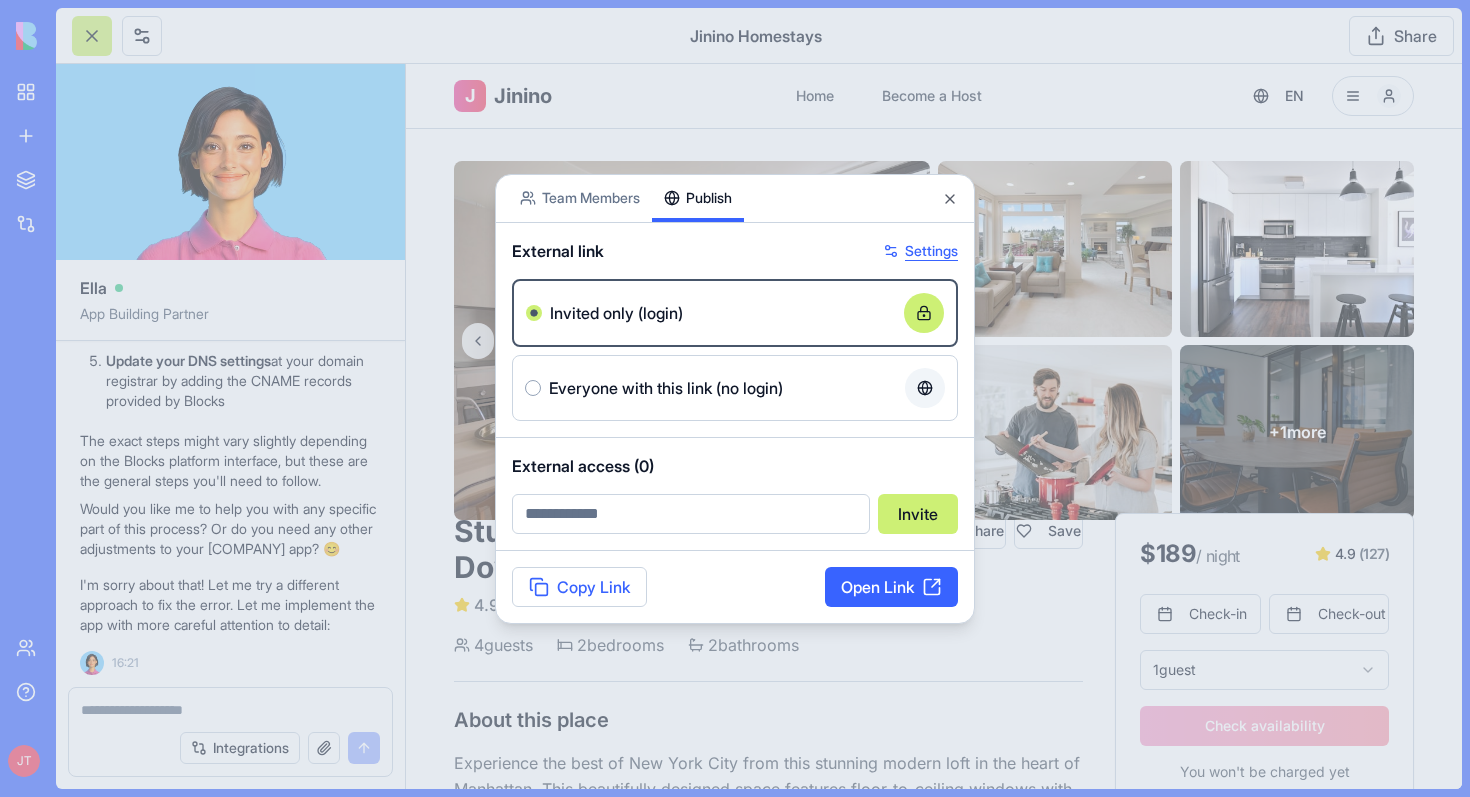 click on "Settings" at bounding box center (920, 251) 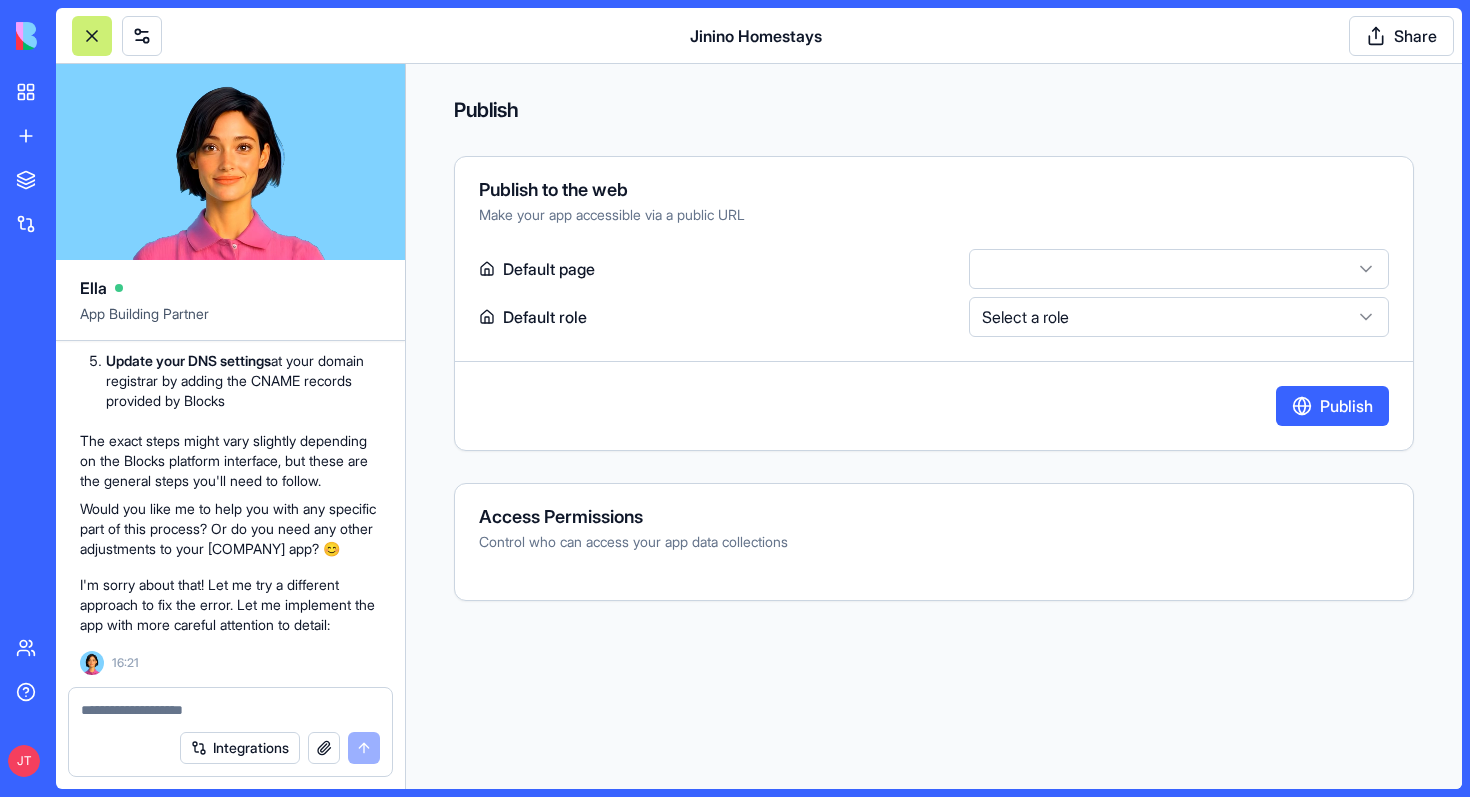 click on "BETA My workspace New App
To pick up a draggable item, press the space bar.
While dragging, use the arrow keys to move the item.
Press space again to drop the item in its new position, or press escape to cancel.
Marketplace Integrations Recent JININO Beta Host Application Jinino Homestays Social Media Content Generator TRY Team Help JT Jinino Homestays Share Ella App Building Partner are you working on the app??
Undo J 16:03 🏠 Jinino Homestay Marketplace Coming Up!
Hi there! I'm working on creating your Jinino homestay marketplace - an improved version of Airbnb starting in Assam but scalable worldwide. Let me build this MVP for you with all the essential features you need! 🌟
Let me start implementing your app right away! Setting up your data structure Now let me add some sample data to make your app more realistic: Now let me implement the app with all the necessary pages and functionality: Working on the "HostDashboard" page Working on the "ListProperty" page 16:12 Undo J 16:12" at bounding box center (735, 398) 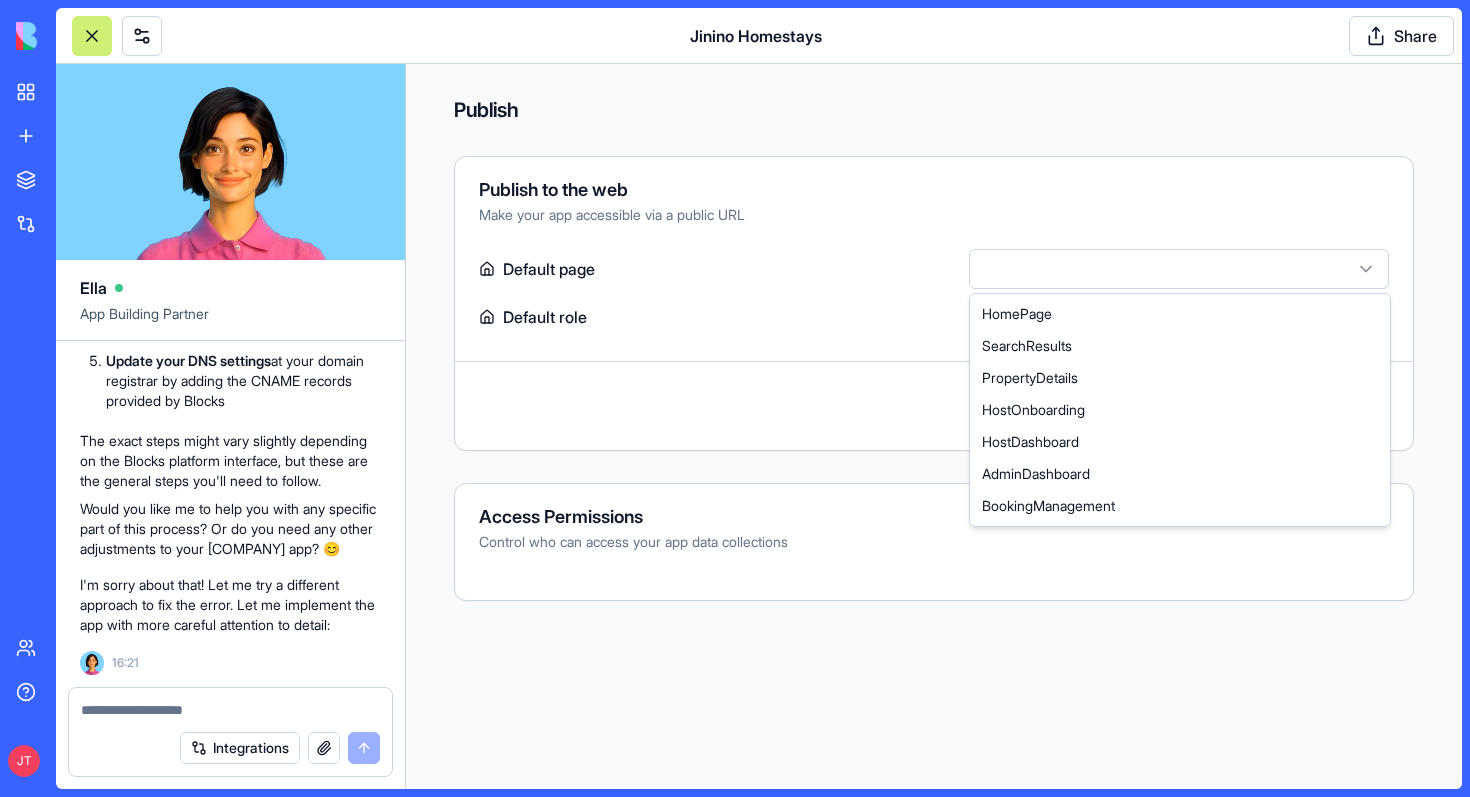 select on "**********" 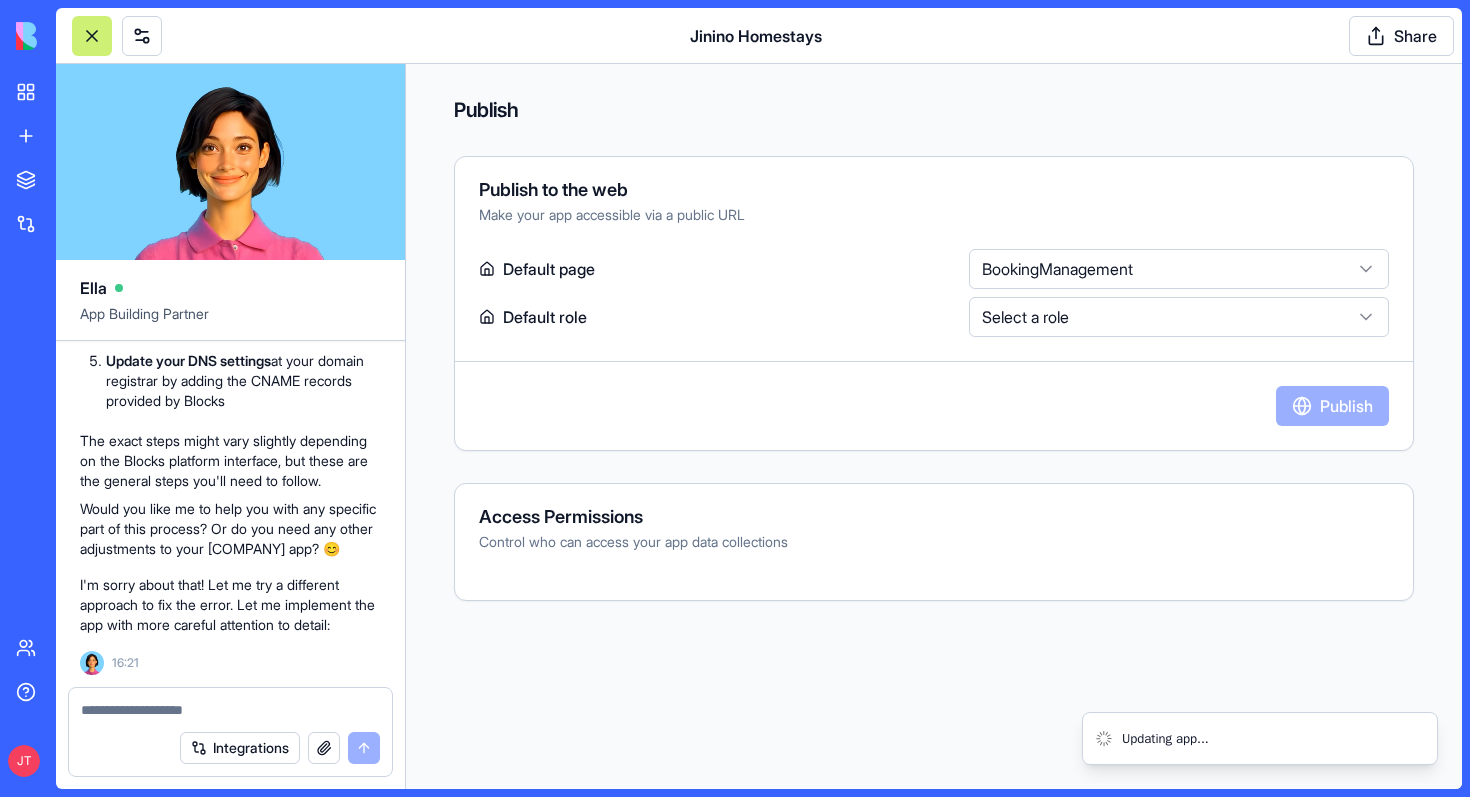 click on "BETA My workspace New App
To pick up a draggable item, press the space bar.
While dragging, use the arrow keys to move the item.
Press space again to drop the item in its new position, or press escape to cancel.
Marketplace Integrations Recent JININO Beta Host Application Jinino Homestays Social Media Content Generator TRY Team Help JT Jinino Homestays Share Ella App Building Partner are you working on the app??
Undo J 16:03 🏠 Jinino Homestay Marketplace Coming Up!
Hi there! I'm working on creating your Jinino homestay marketplace - an improved version of Airbnb starting in Assam but scalable worldwide. Let me build this MVP for you with all the essential features you need! 🌟
Let me start implementing your app right away! Setting up your data structure Now let me add some sample data to make your app more realistic: Now let me implement the app with all the necessary pages and functionality: Working on the "HostDashboard" page Working on the "ListProperty" page 16:12 Undo J 16:12" at bounding box center (735, 398) 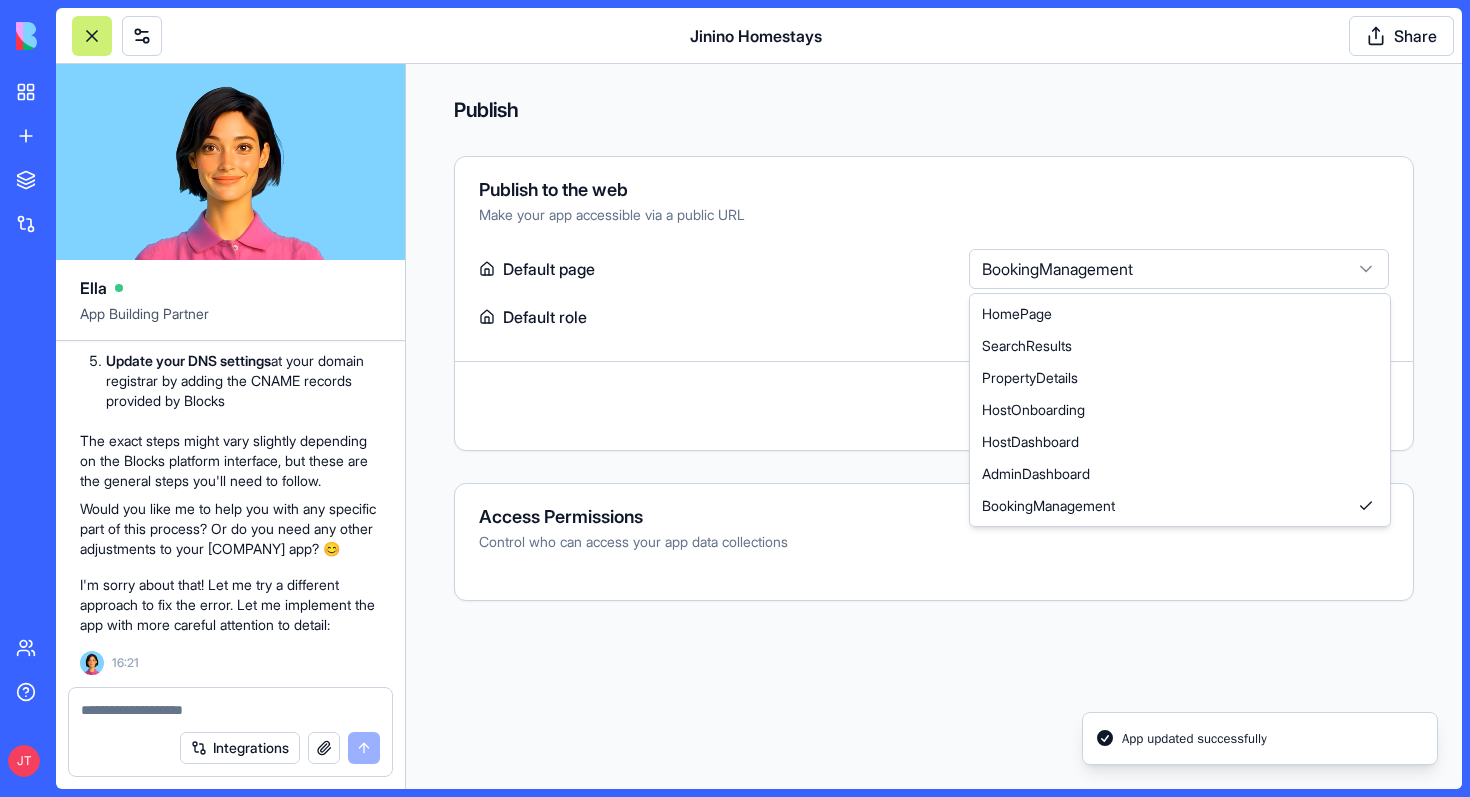 click on "BETA My workspace New App
To pick up a draggable item, press the space bar.
While dragging, use the arrow keys to move the item.
Press space again to drop the item in its new position, or press escape to cancel.
Marketplace Integrations Recent JININO Beta Host Application Jinino Homestays Social Media Content Generator TRY Team Help JT Jinino Homestays Share Ella App Building Partner are you working on the app??
Undo J 16:03 🏠 Jinino Homestay Marketplace Coming Up!
Hi there! I'm working on creating your Jinino homestay marketplace - an improved version of Airbnb starting in Assam but scalable worldwide. Let me build this MVP for you with all the essential features you need! 🌟
Let me start implementing your app right away! Setting up your data structure Now let me add some sample data to make your app more realistic: Now let me implement the app with all the necessary pages and functionality: Working on the "HostDashboard" page Working on the "ListProperty" page 16:12 Undo J 16:12" at bounding box center (735, 398) 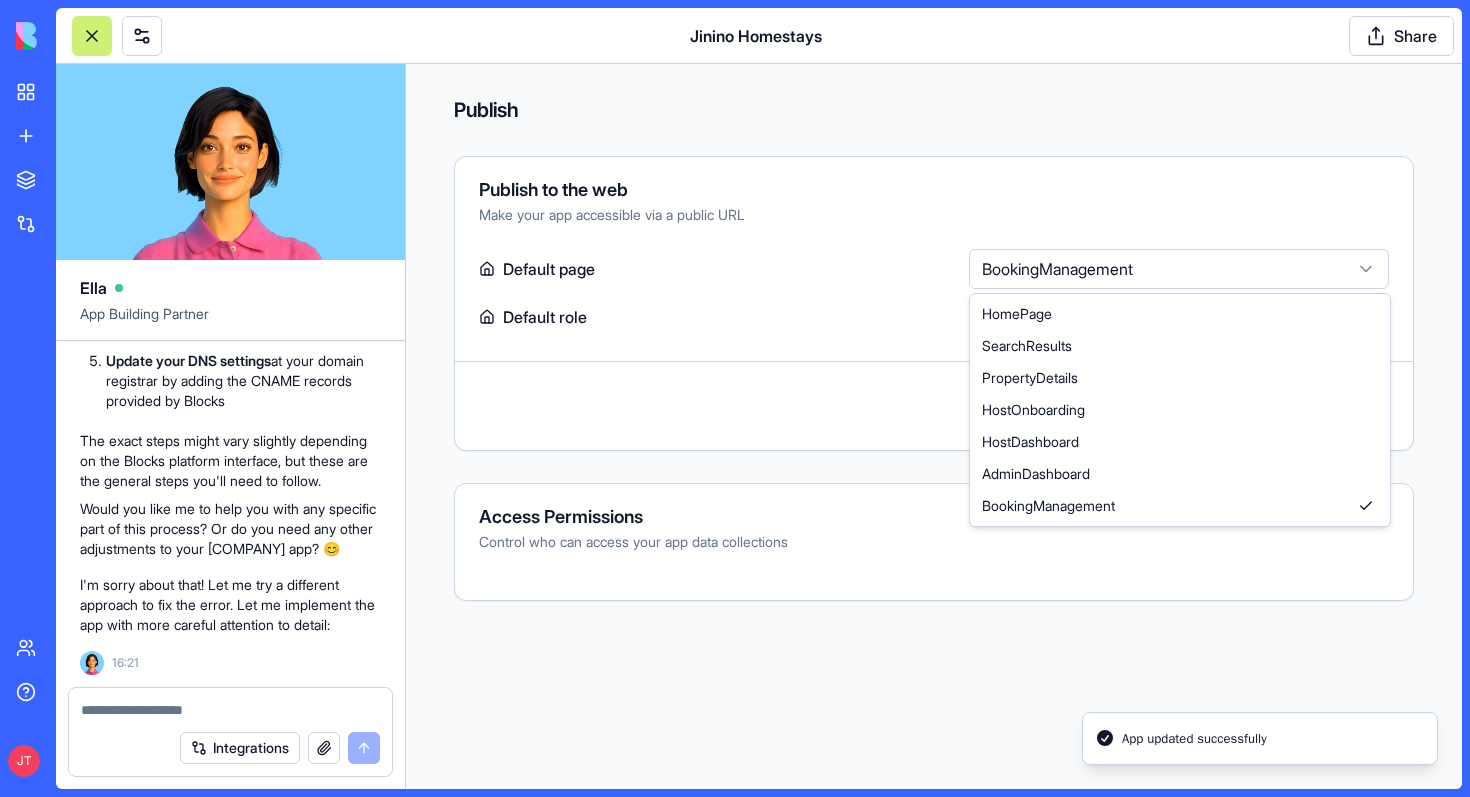 click at bounding box center [142, 36] 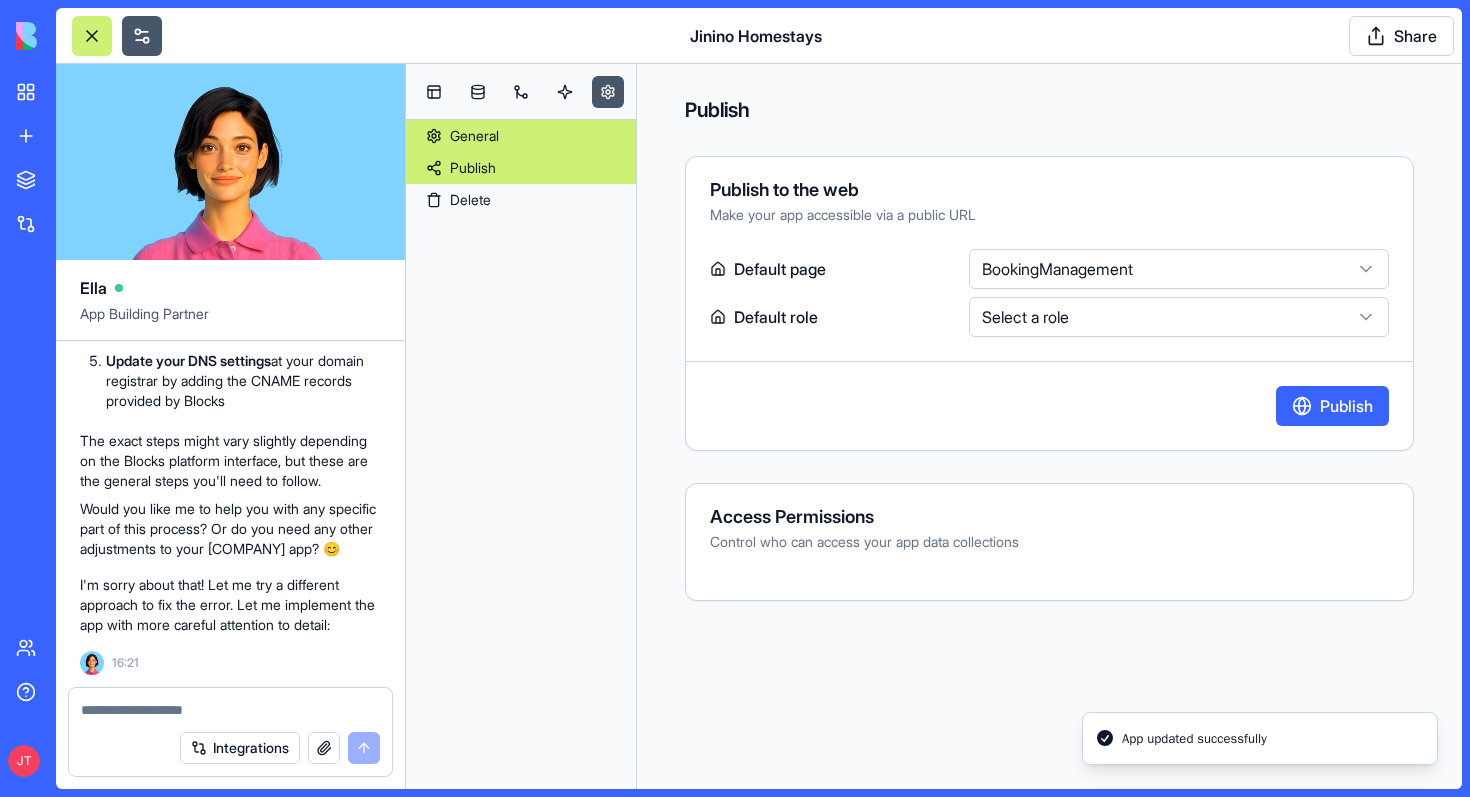 click on "General" at bounding box center (521, 136) 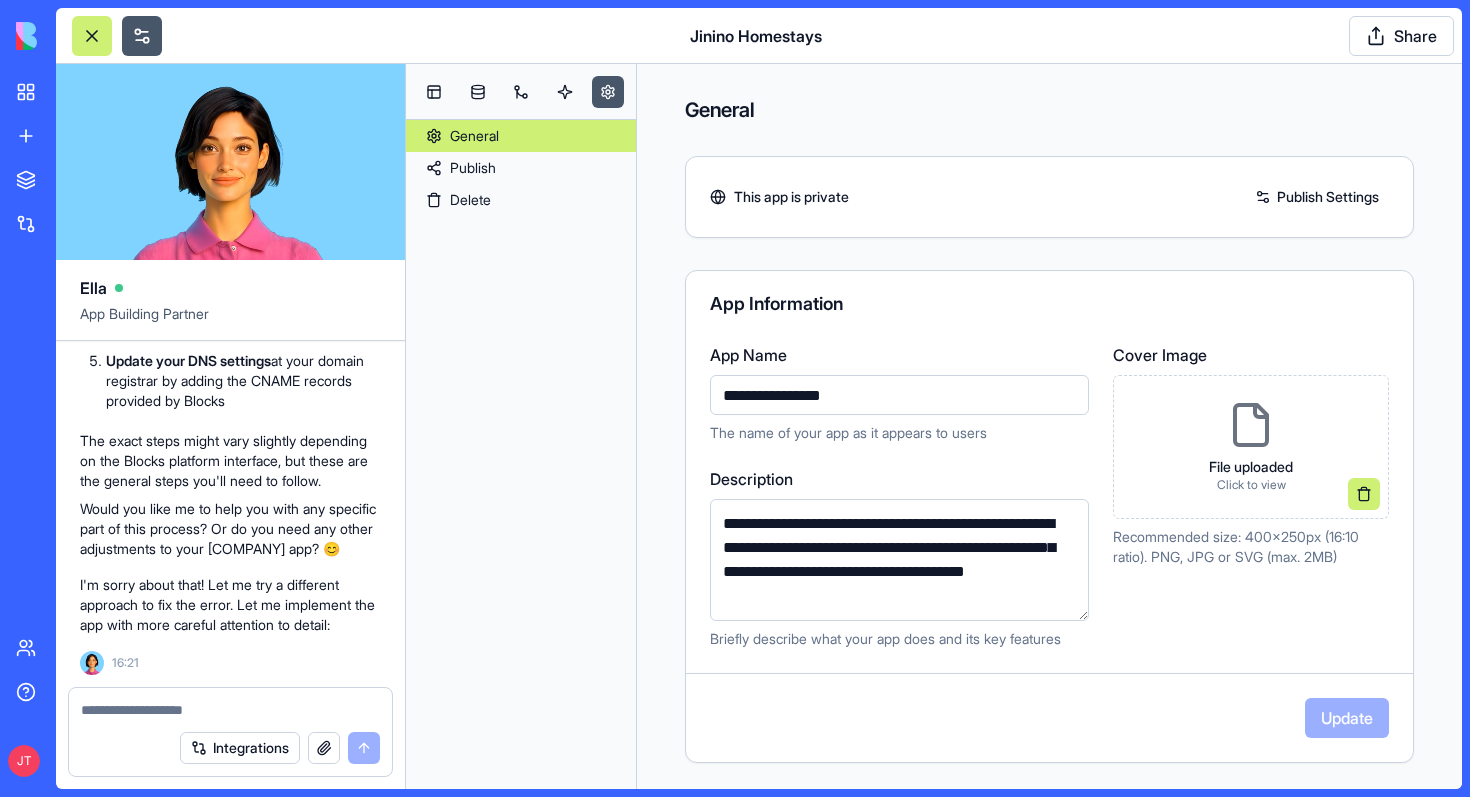 click on "Publish Settings" at bounding box center [1317, 197] 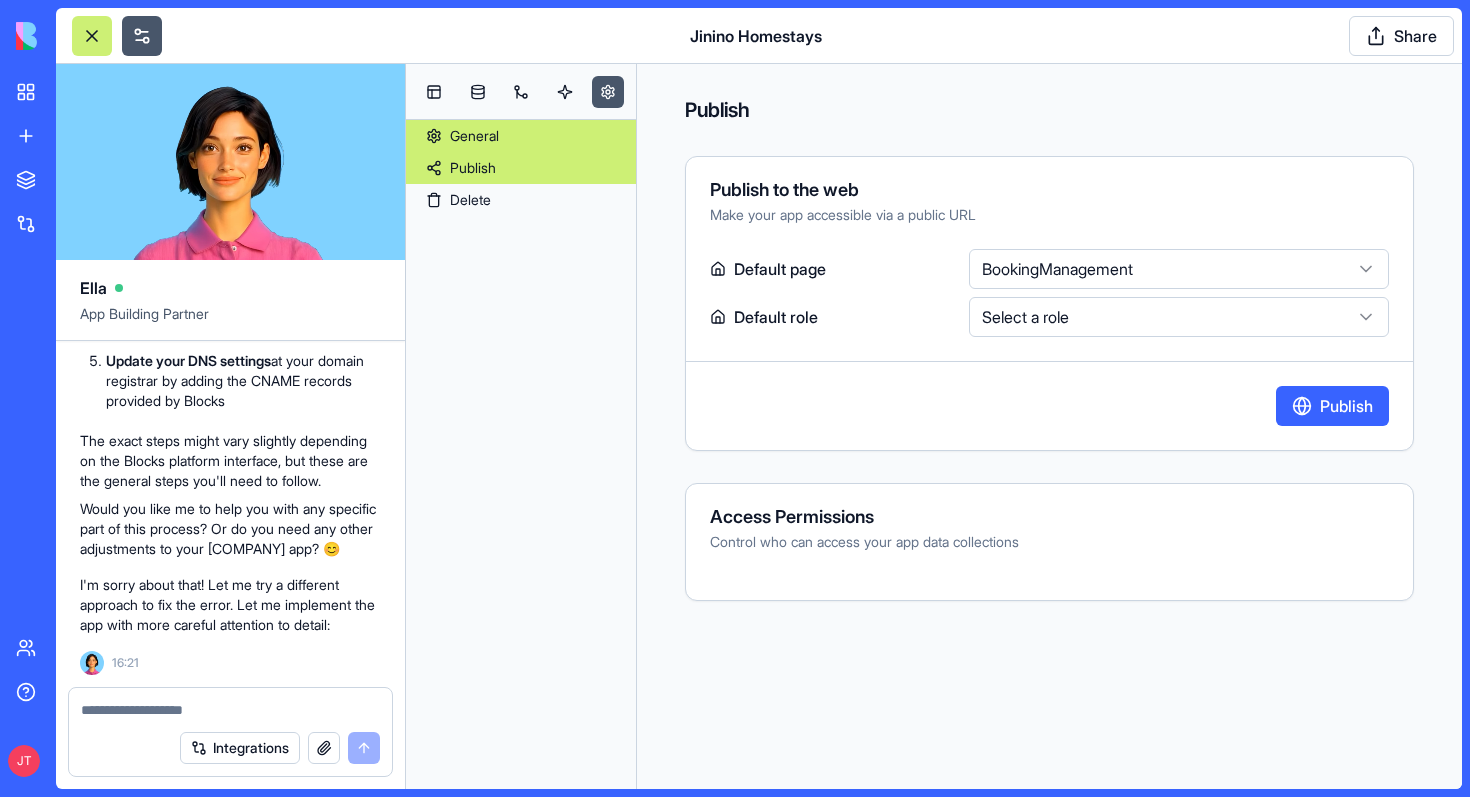 click on "General" at bounding box center (521, 136) 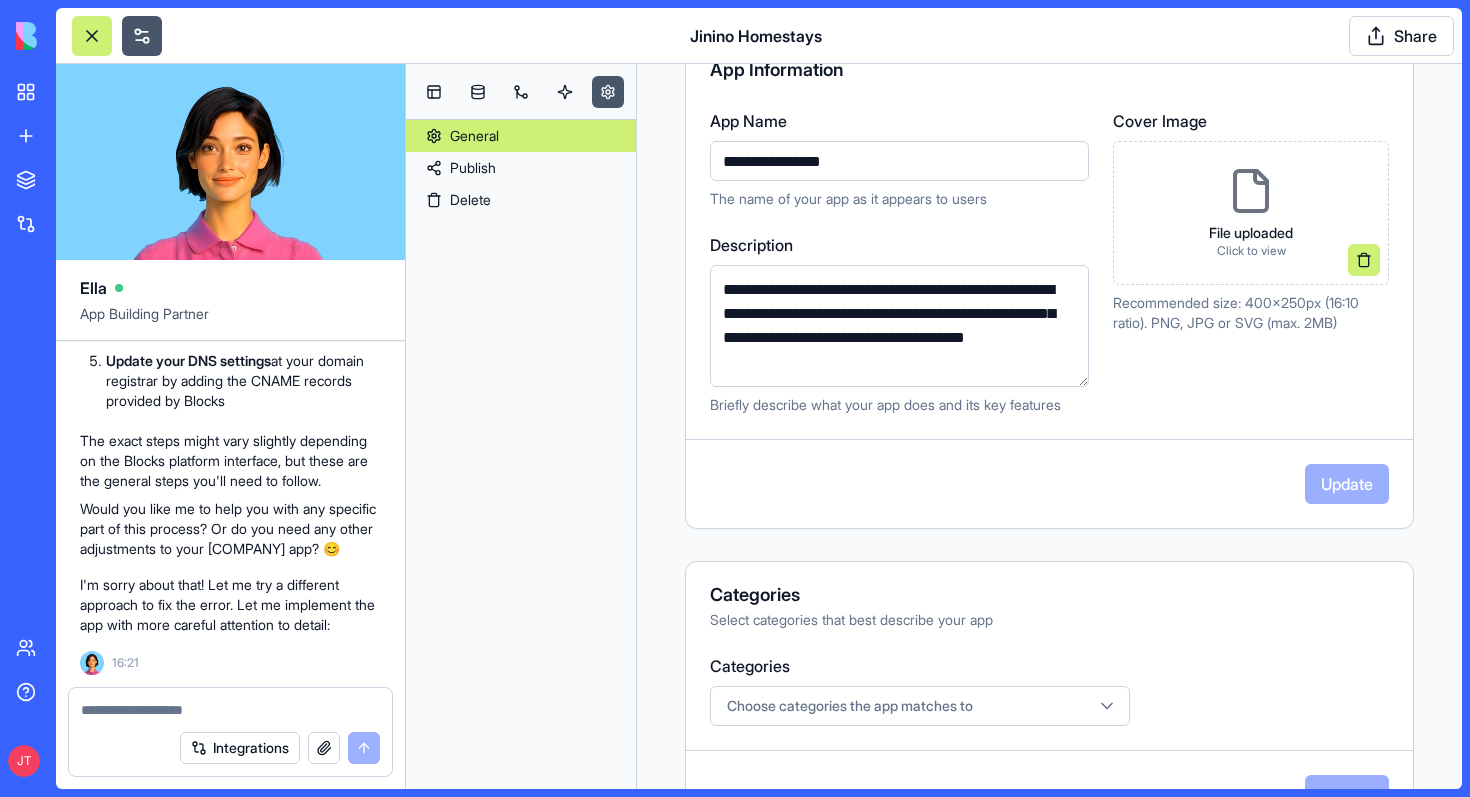 scroll, scrollTop: 285, scrollLeft: 0, axis: vertical 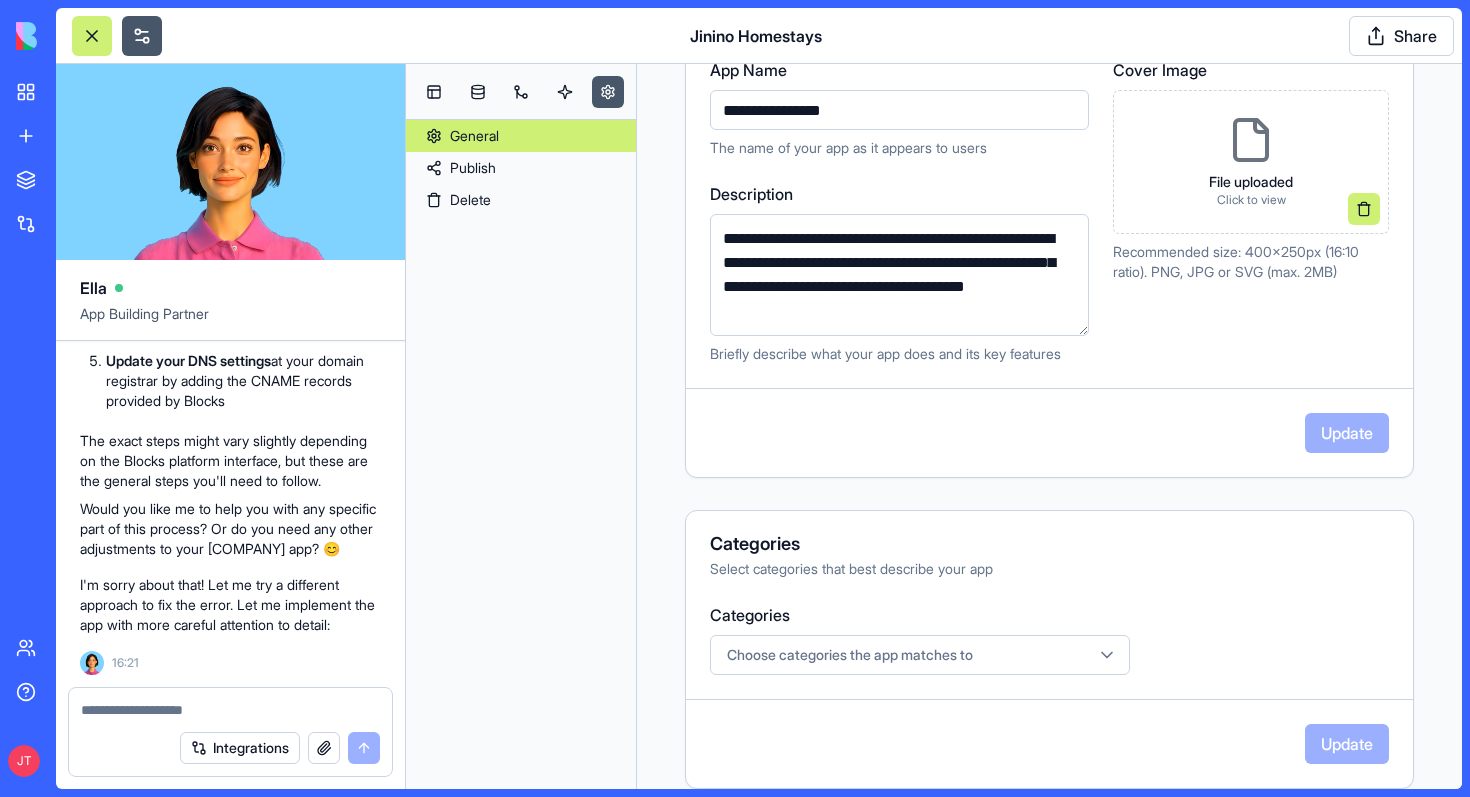 click on "Choose categories the app matches to" at bounding box center [850, 655] 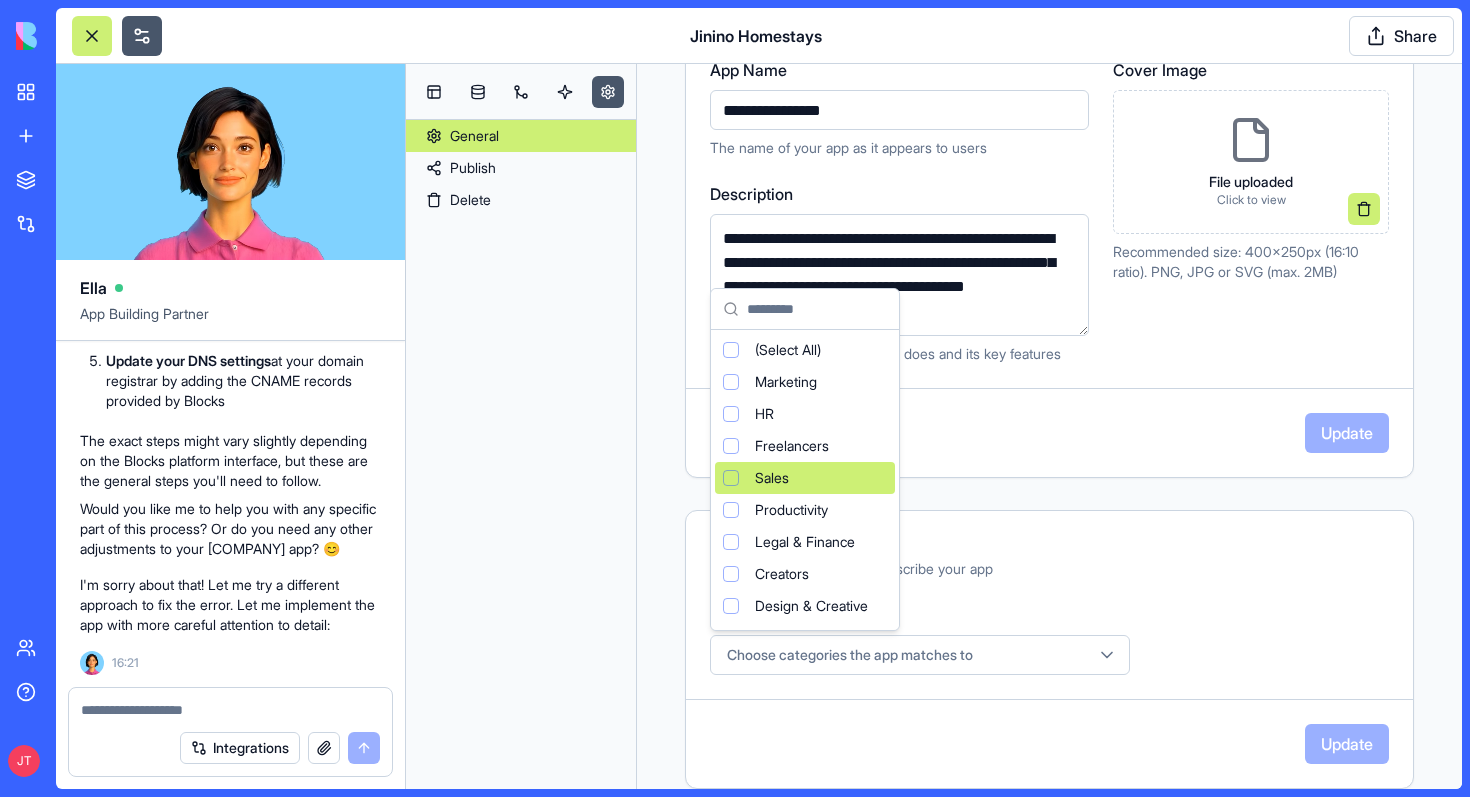 click on "BETA My workspace New App
To pick up a draggable item, press the space bar.
While dragging, use the arrow keys to move the item.
Press space again to drop the item in its new position, or press escape to cancel.
Marketplace Integrations Recent JININO Beta Host Application Jinino Homestays Social Media Content Generator TRY Team Help JT Jinino Homestays Share Ella App Building Partner are you working on the app??
Undo J 16:03 🏠 Jinino Homestay Marketplace Coming Up!
Hi there! I'm working on creating your Jinino homestay marketplace - an improved version of Airbnb starting in Assam but scalable worldwide. Let me build this MVP for you with all the essential features you need! 🌟
Let me start implementing your app right away! Setting up your data structure Now let me add some sample data to make your app more realistic: Now let me implement the app with all the necessary pages and functionality: Working on the "HostDashboard" page Working on the "ListProperty" page 16:12 Undo J 16:12" at bounding box center [735, 398] 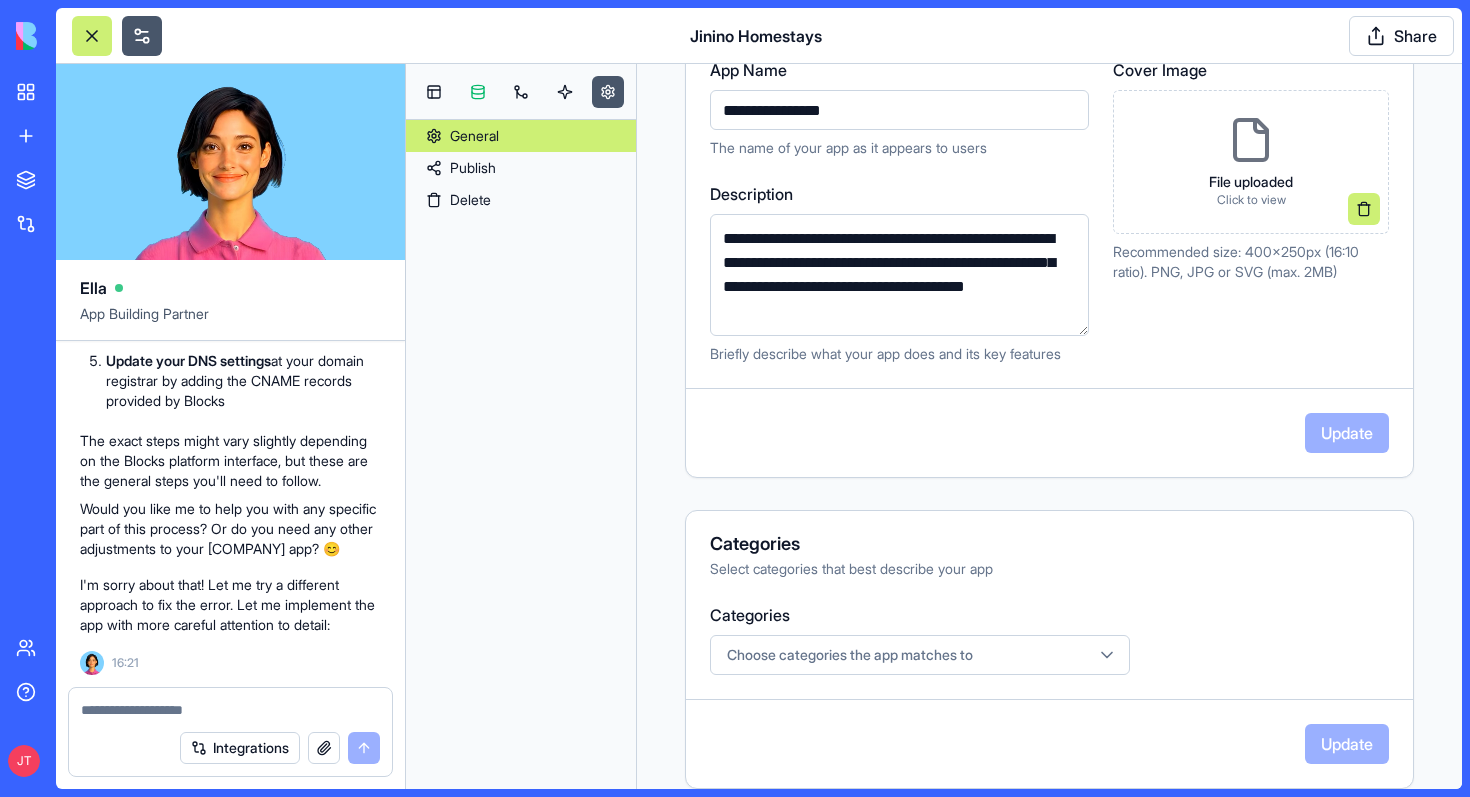 click at bounding box center [478, 92] 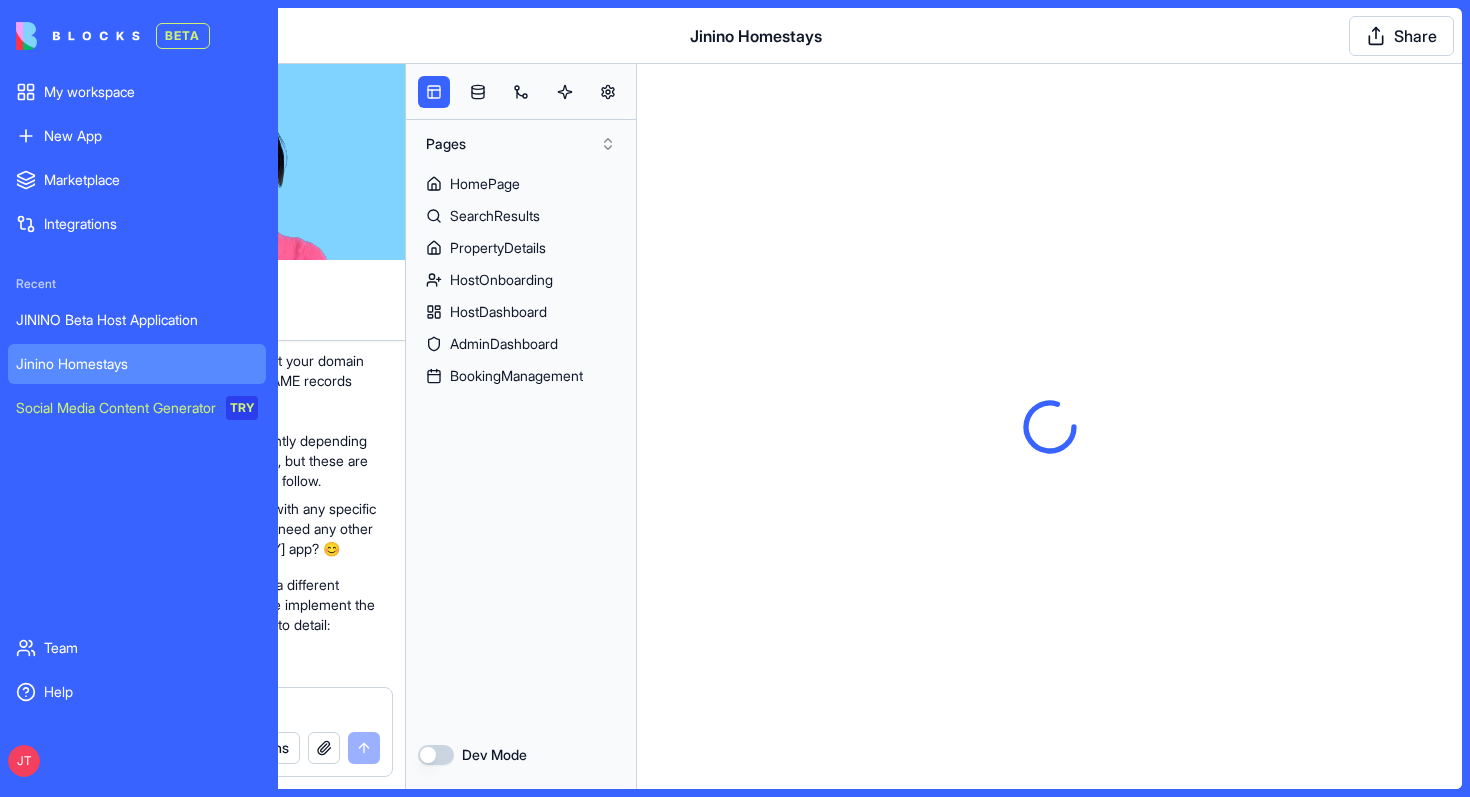 scroll, scrollTop: 0, scrollLeft: 0, axis: both 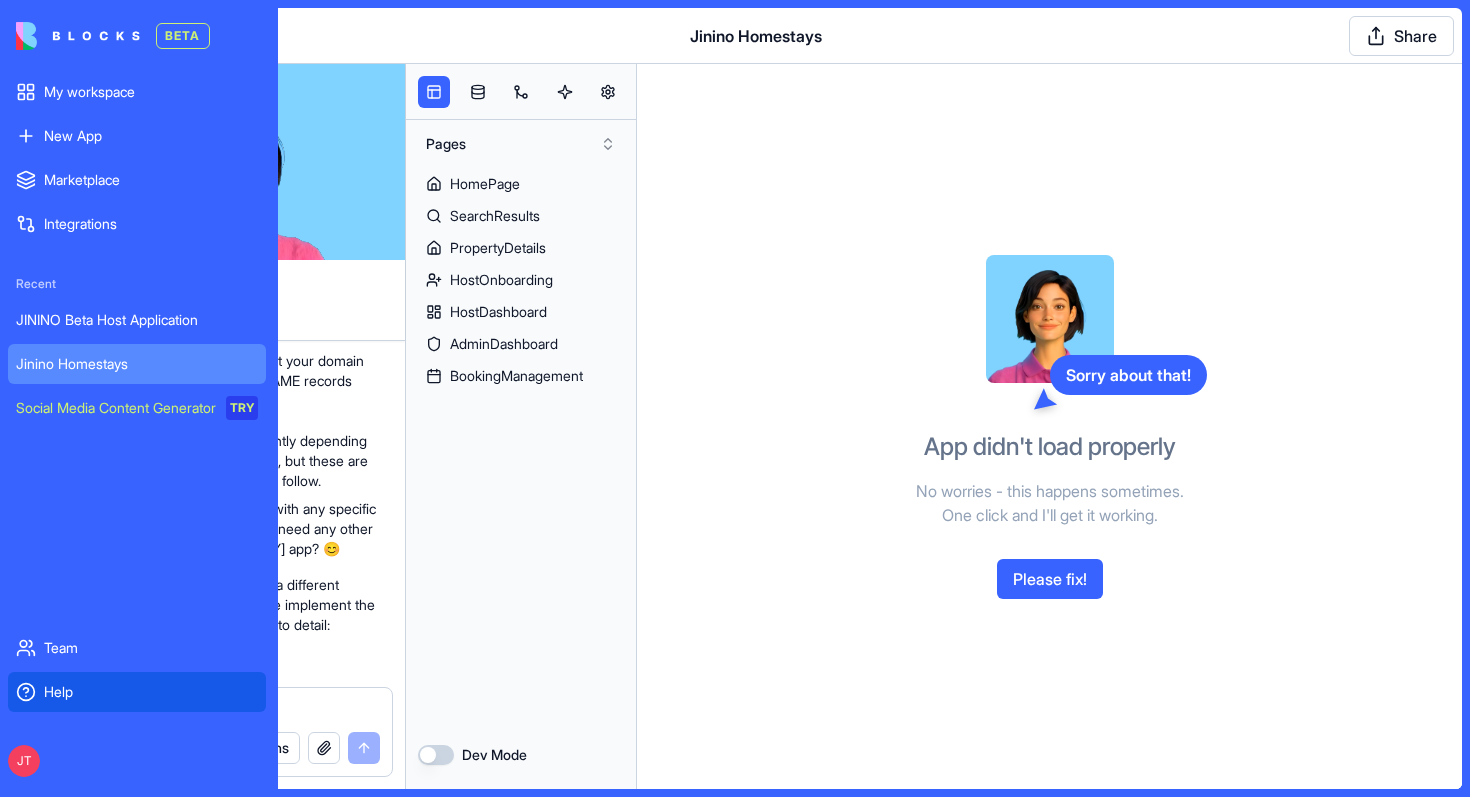 click on "Help" at bounding box center (151, 692) 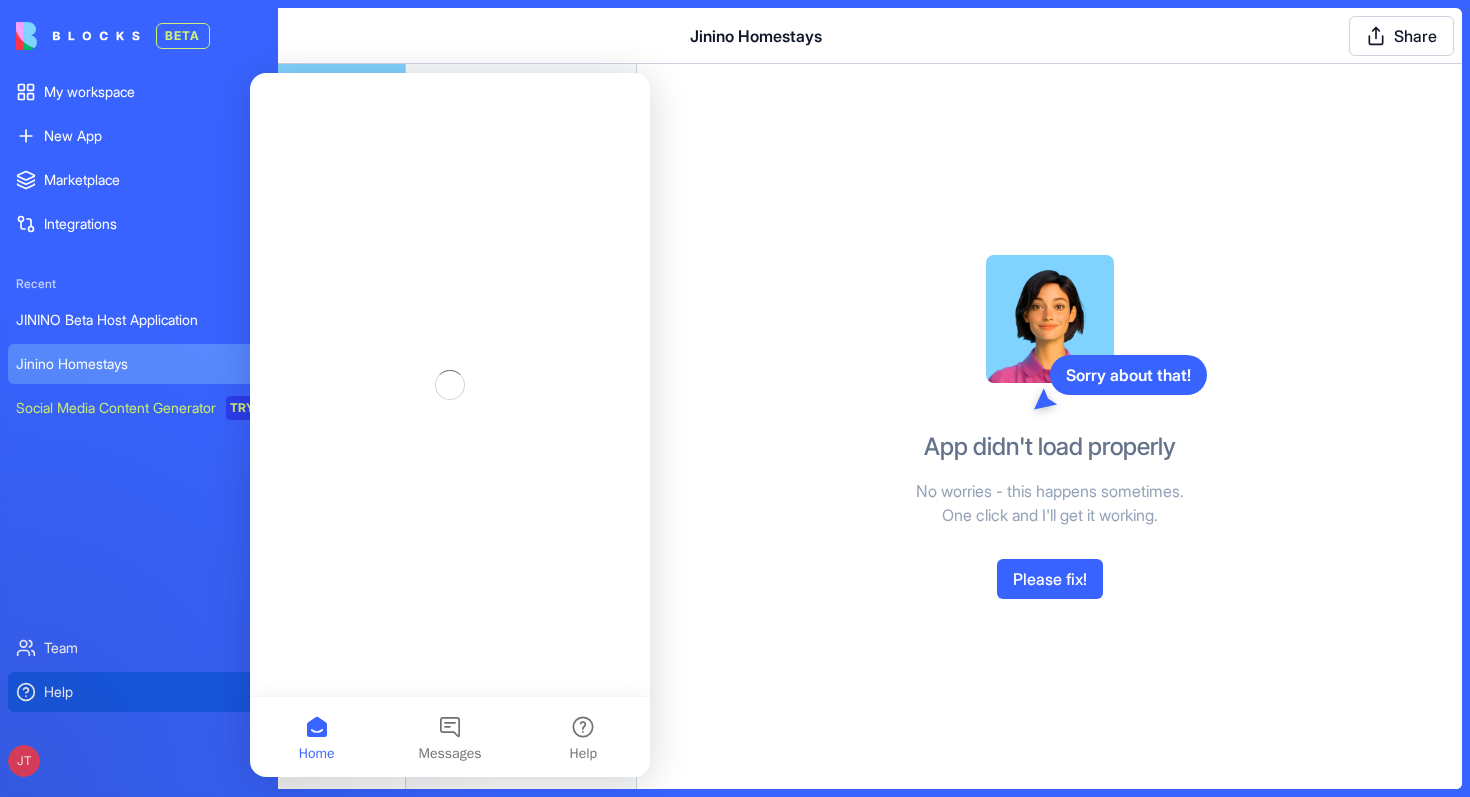 scroll, scrollTop: 0, scrollLeft: 0, axis: both 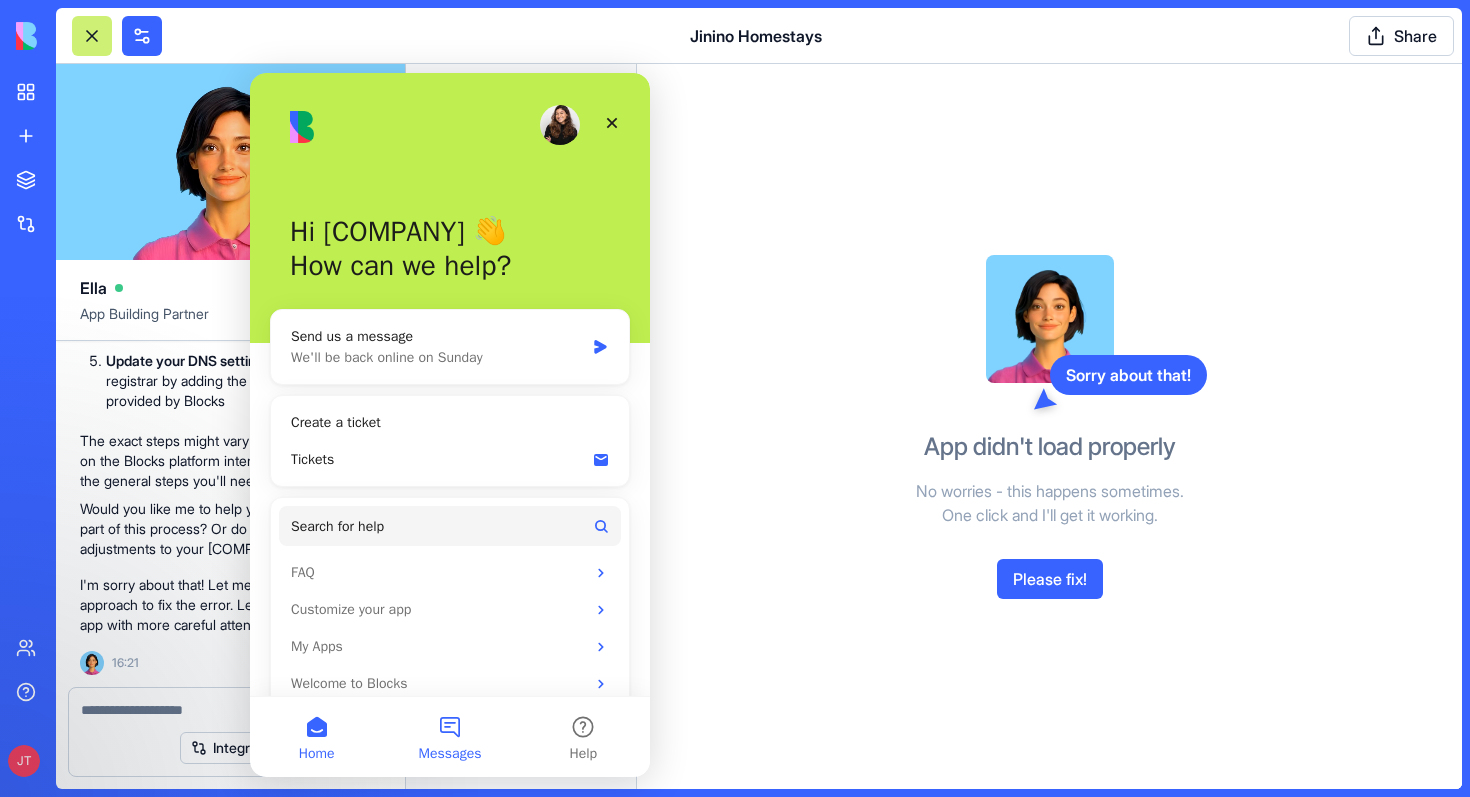click on "Messages" at bounding box center (449, 737) 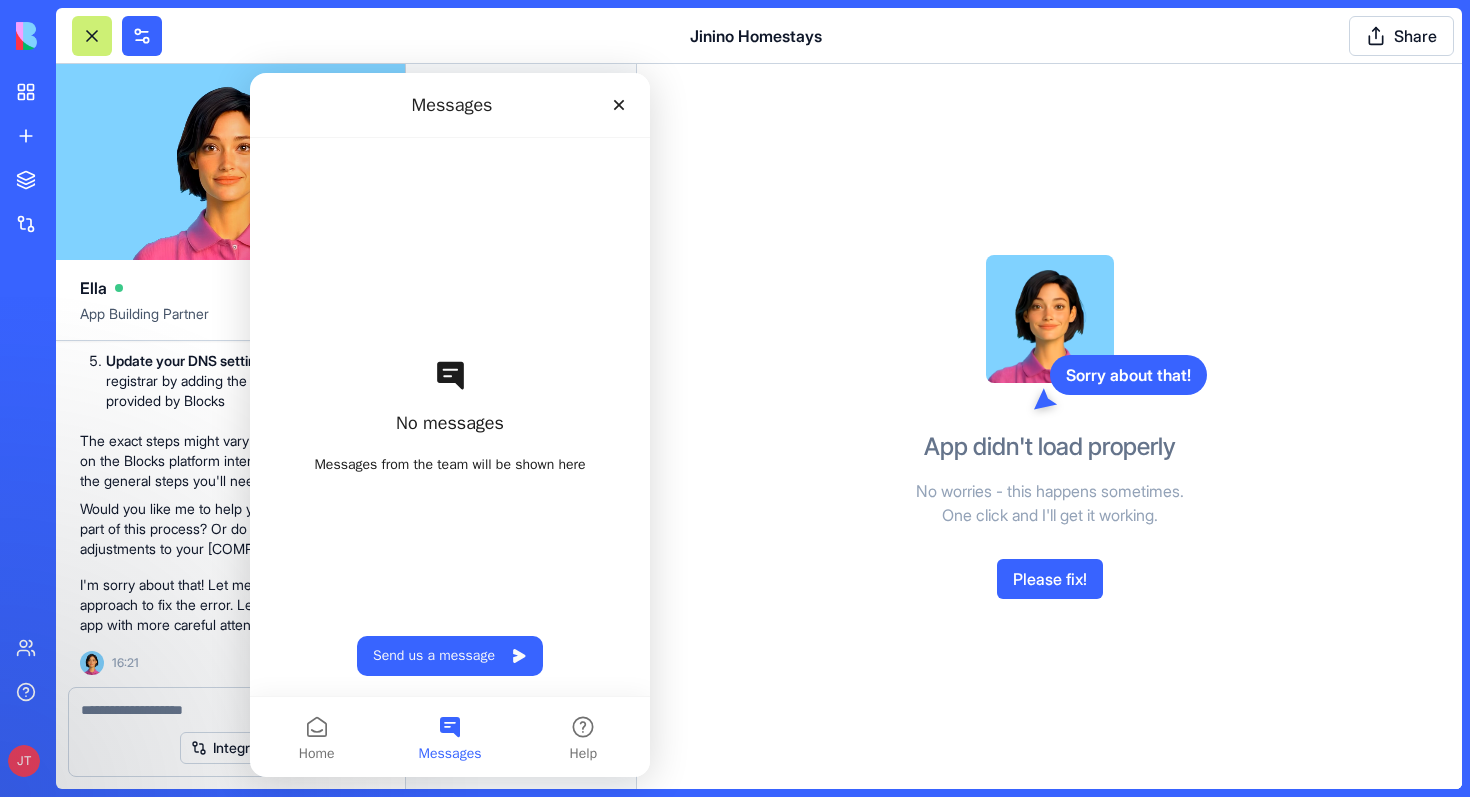 click on "Sorry about that! App didn't load properly No worries - this happens sometimes. One click and I'll get it working. Please fix!" at bounding box center (1050, 426) 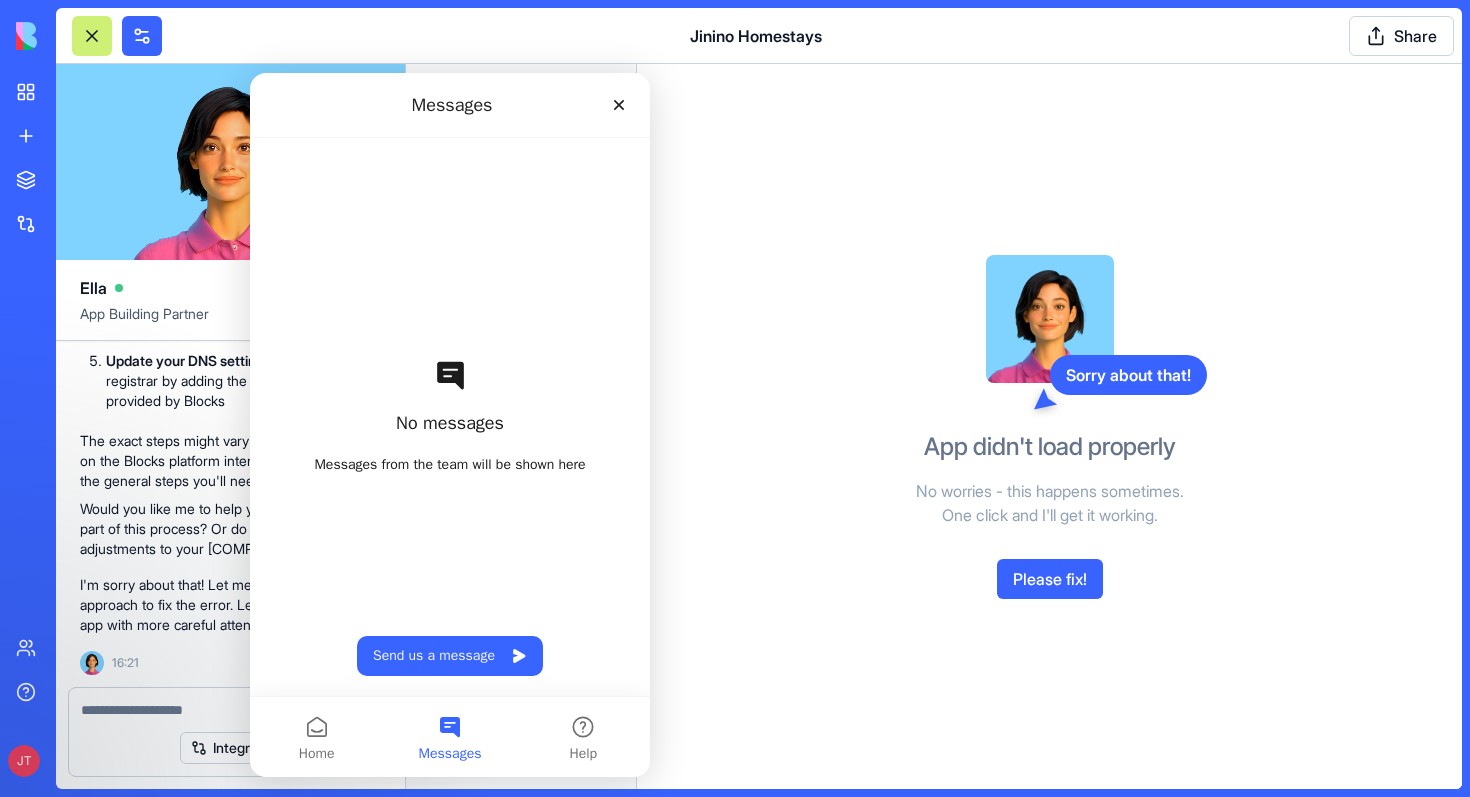 click at bounding box center [92, 36] 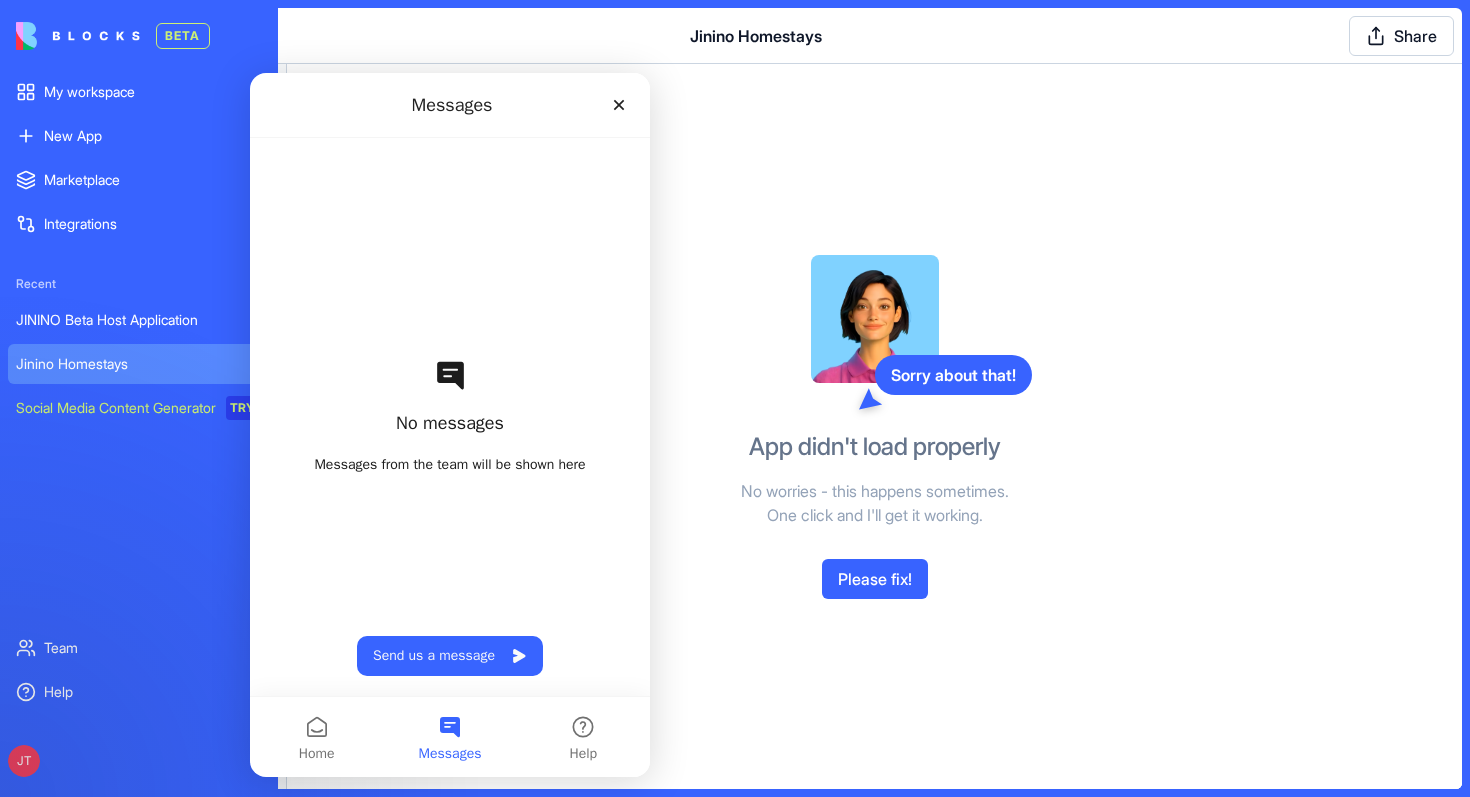 click on "BETA" at bounding box center [137, 36] 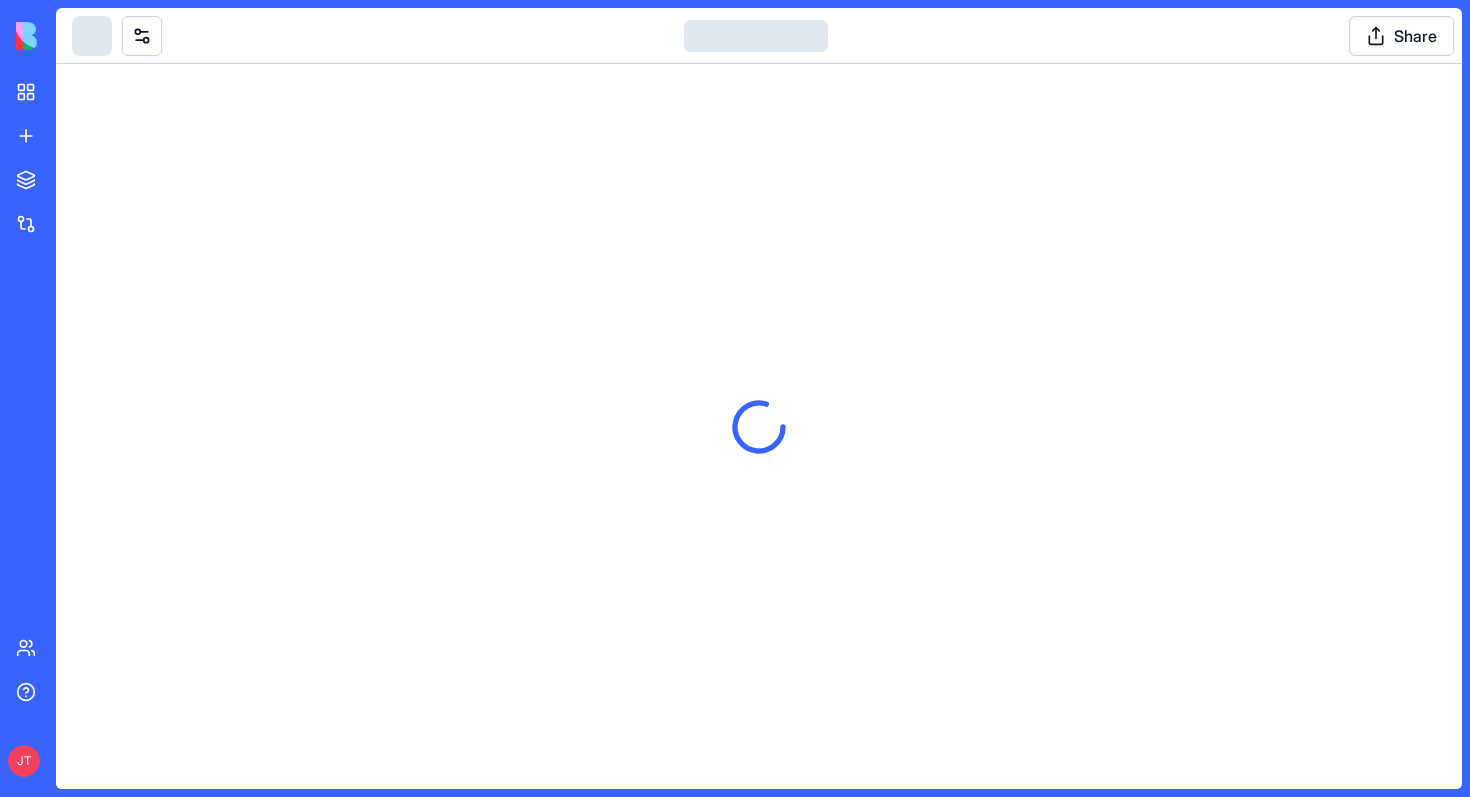 scroll, scrollTop: 0, scrollLeft: 0, axis: both 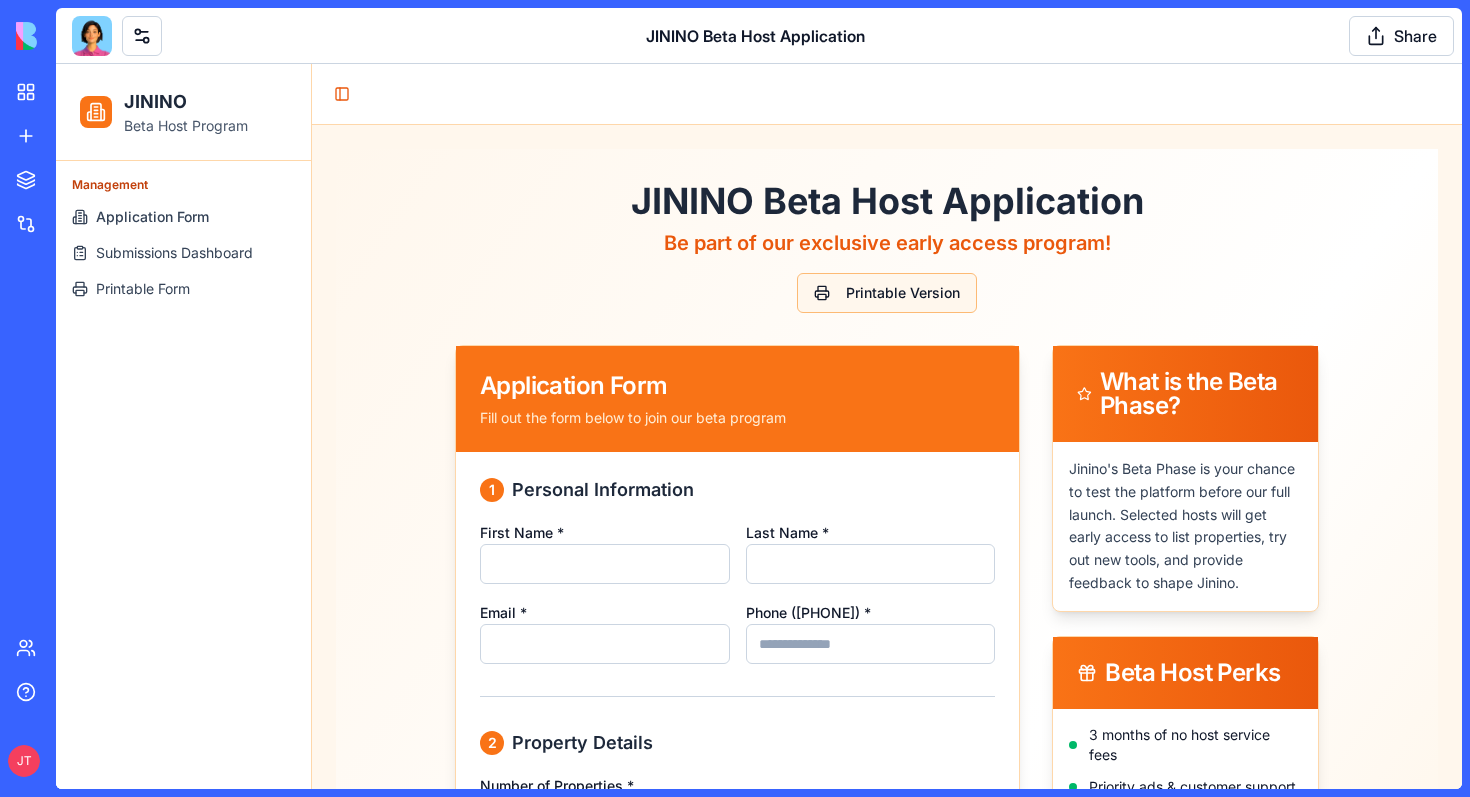 click on "Printable Version" at bounding box center [887, 293] 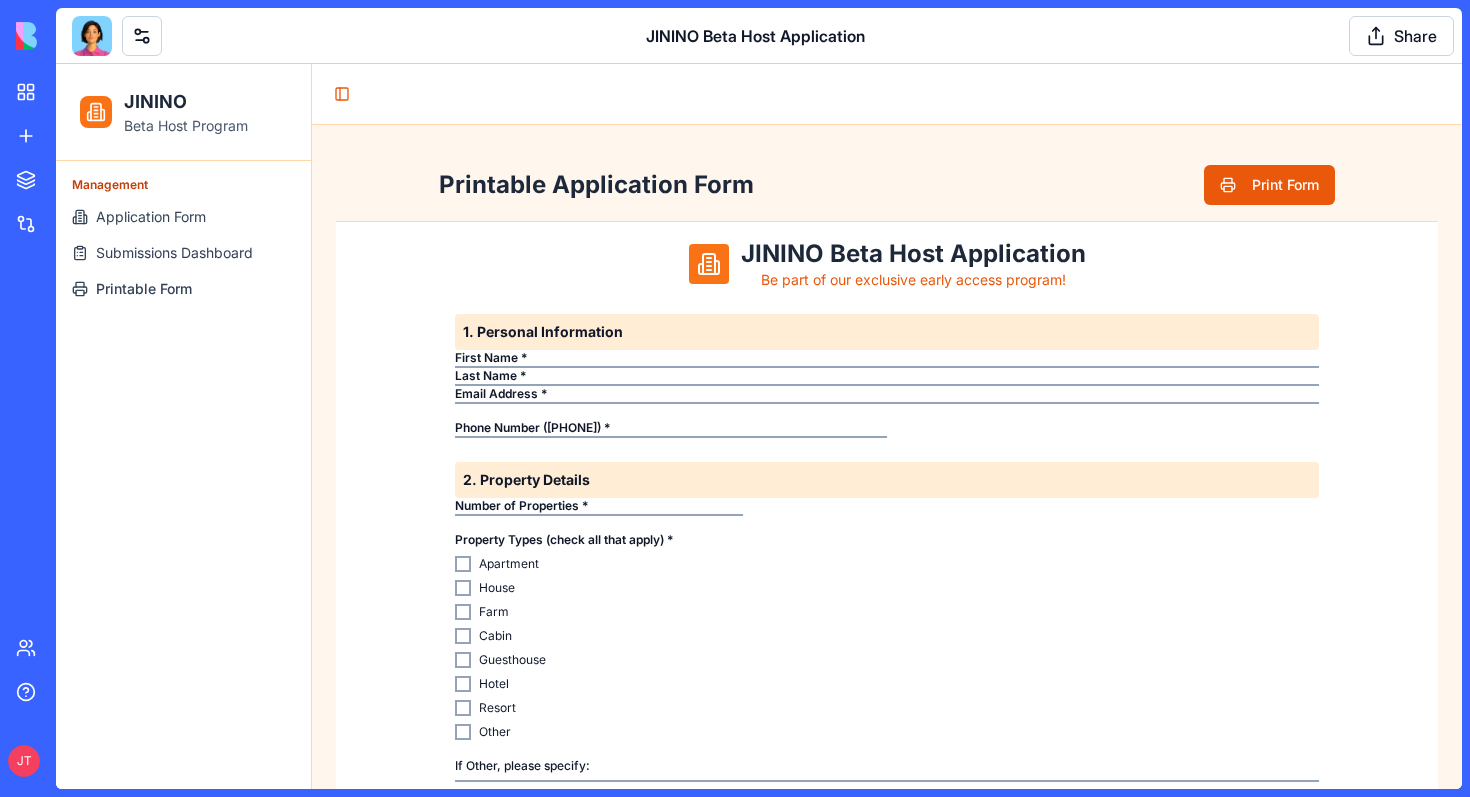 click on "Print Form" at bounding box center (1269, 185) 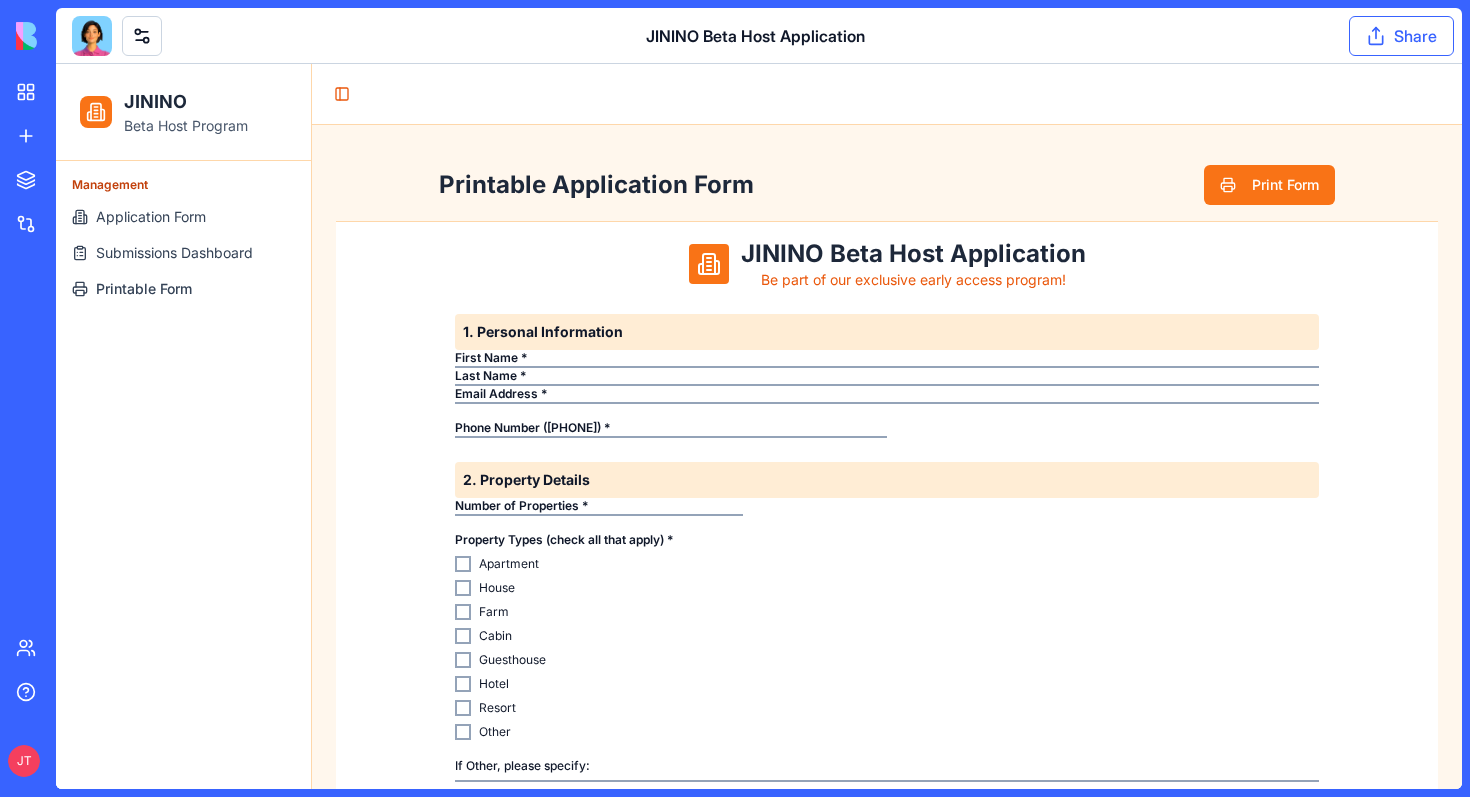 click on "Share" at bounding box center (1401, 36) 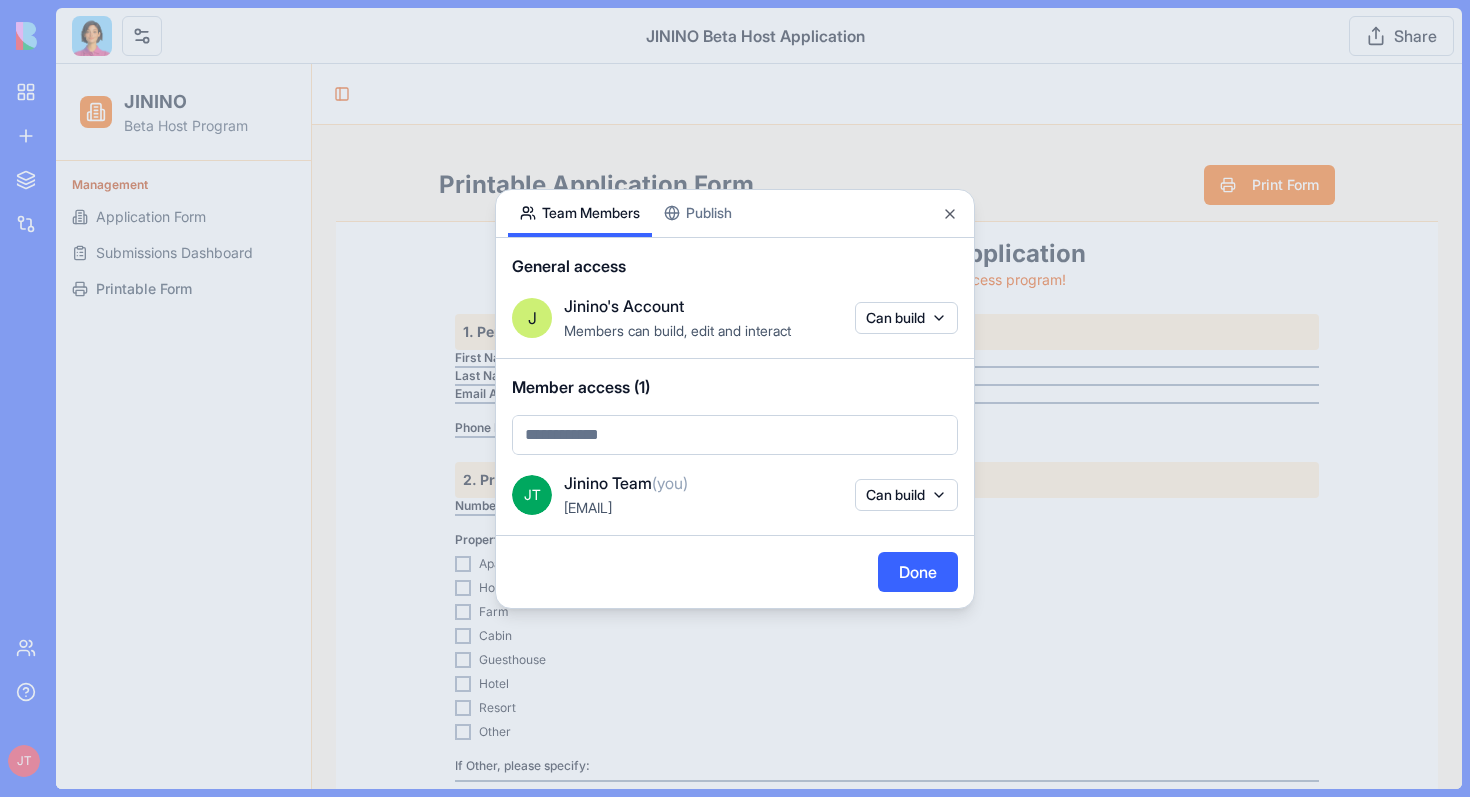 click at bounding box center (735, 398) 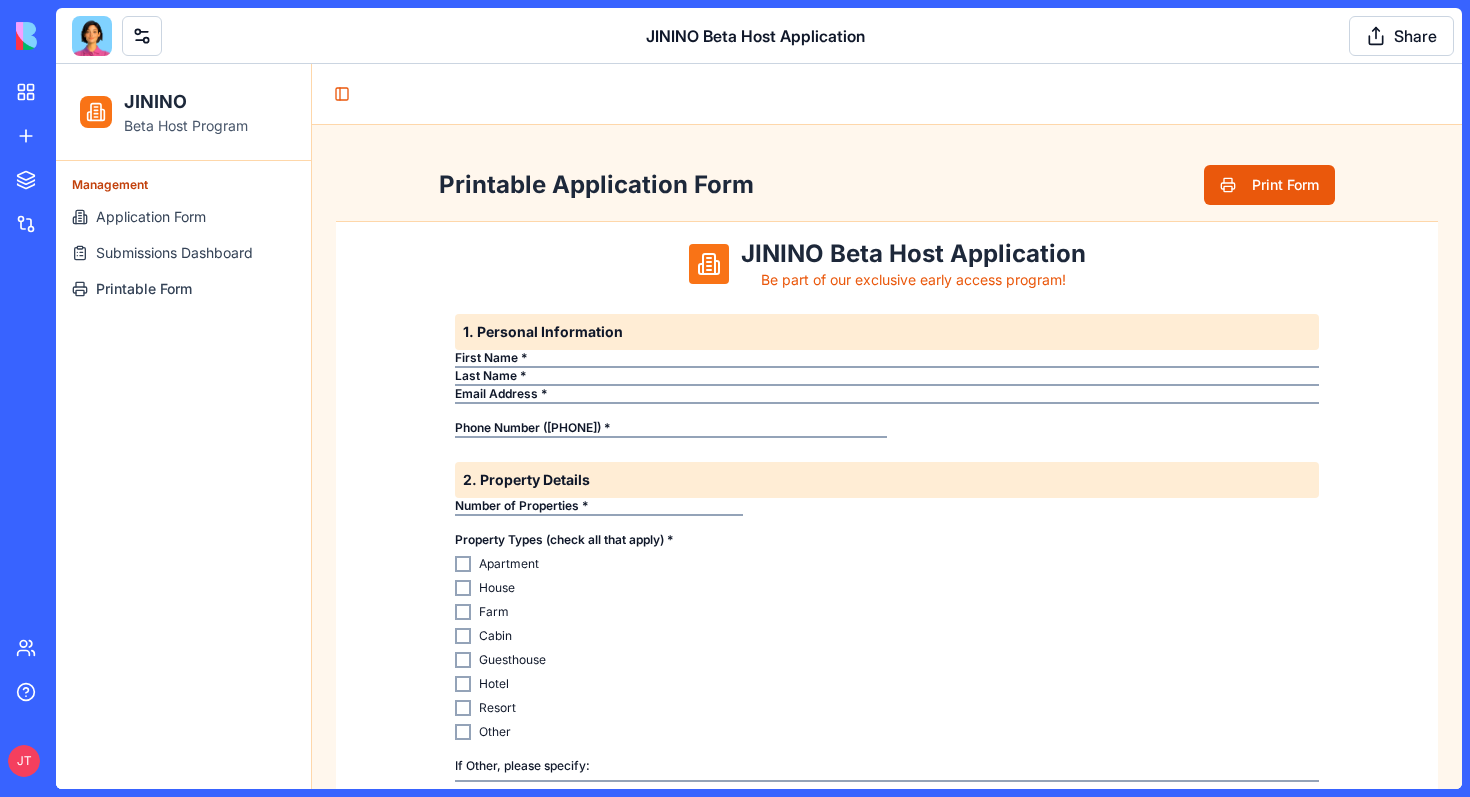 click on "Print Form" at bounding box center (1269, 185) 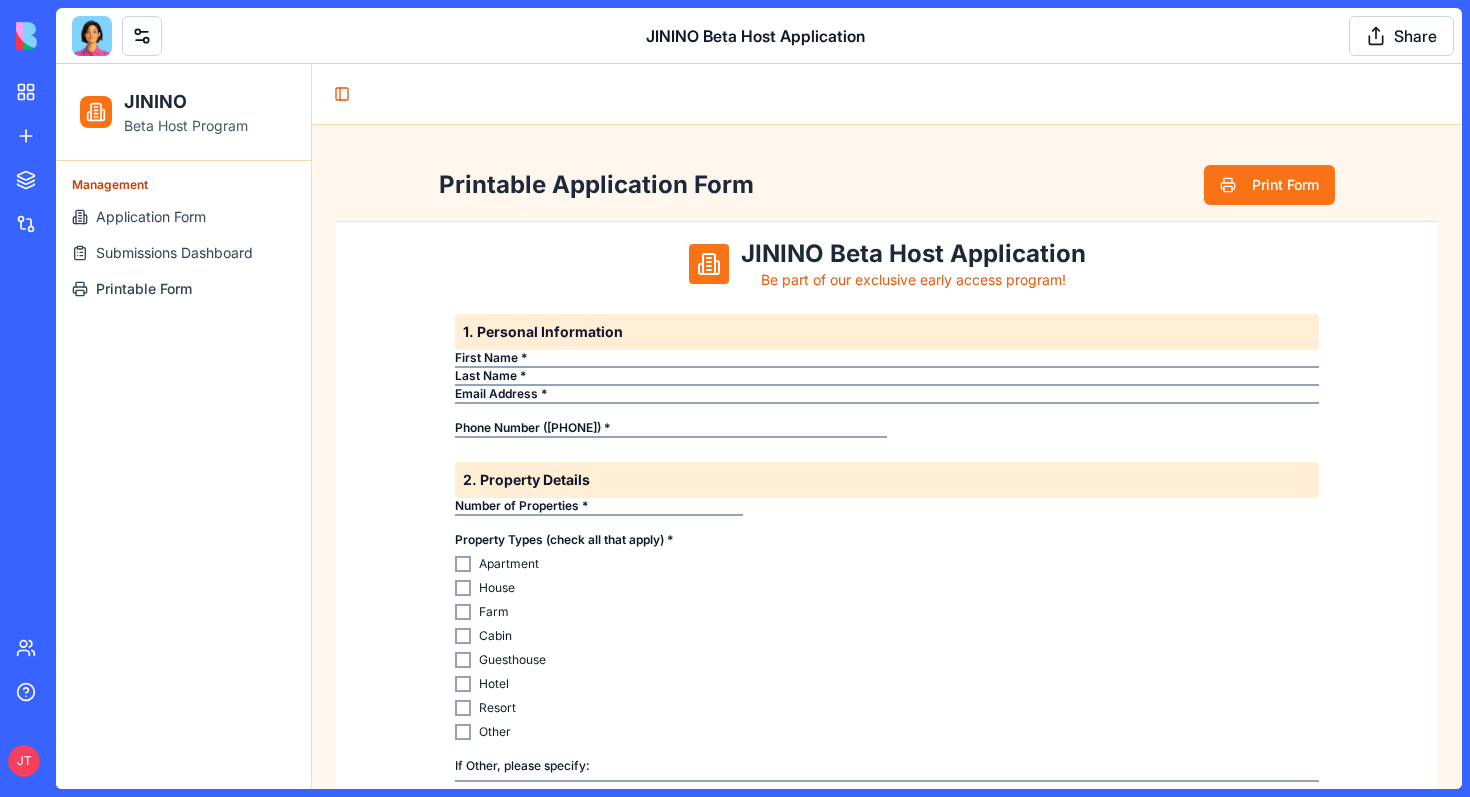 click on "Application Form" at bounding box center (183, 217) 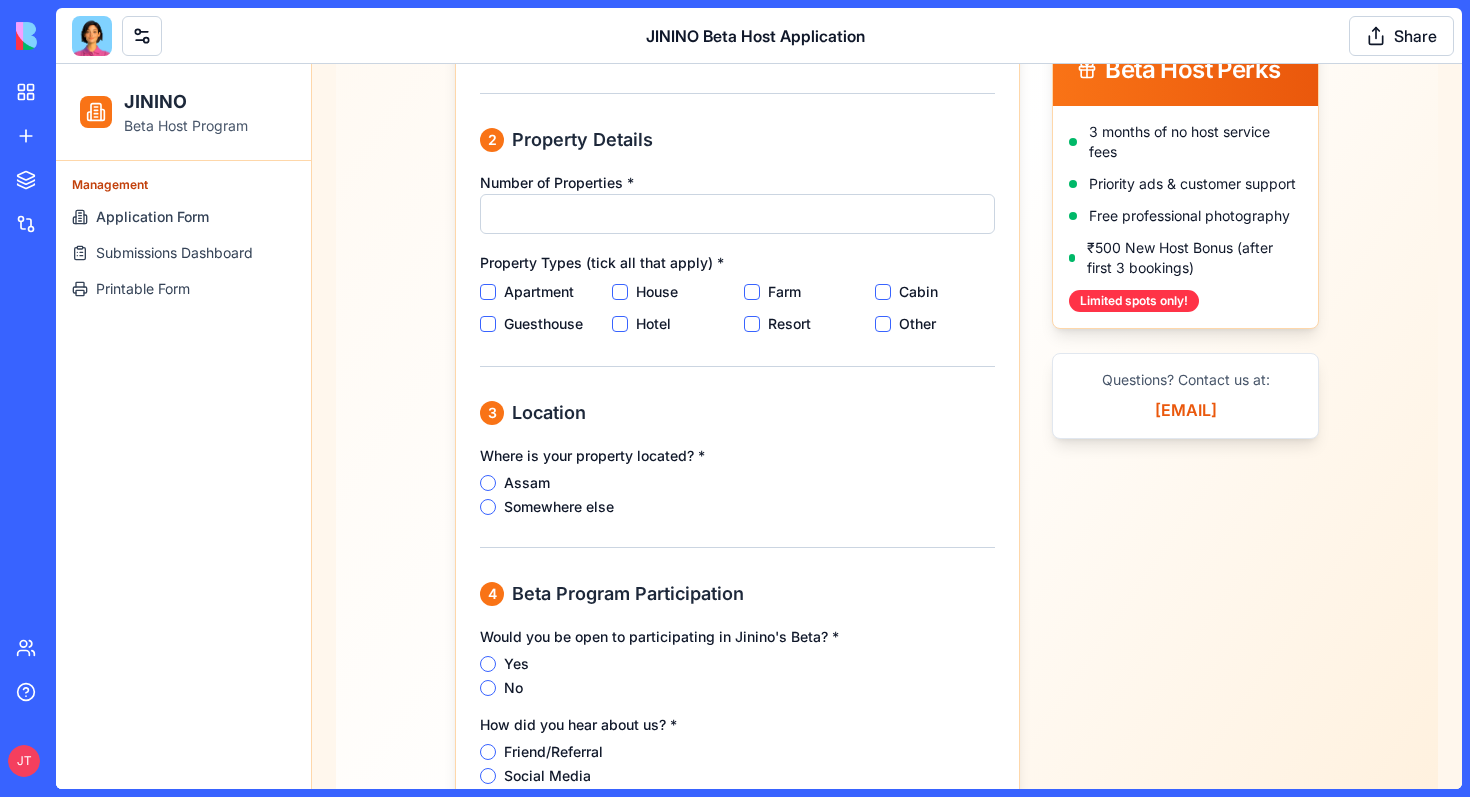 scroll, scrollTop: 994, scrollLeft: 0, axis: vertical 